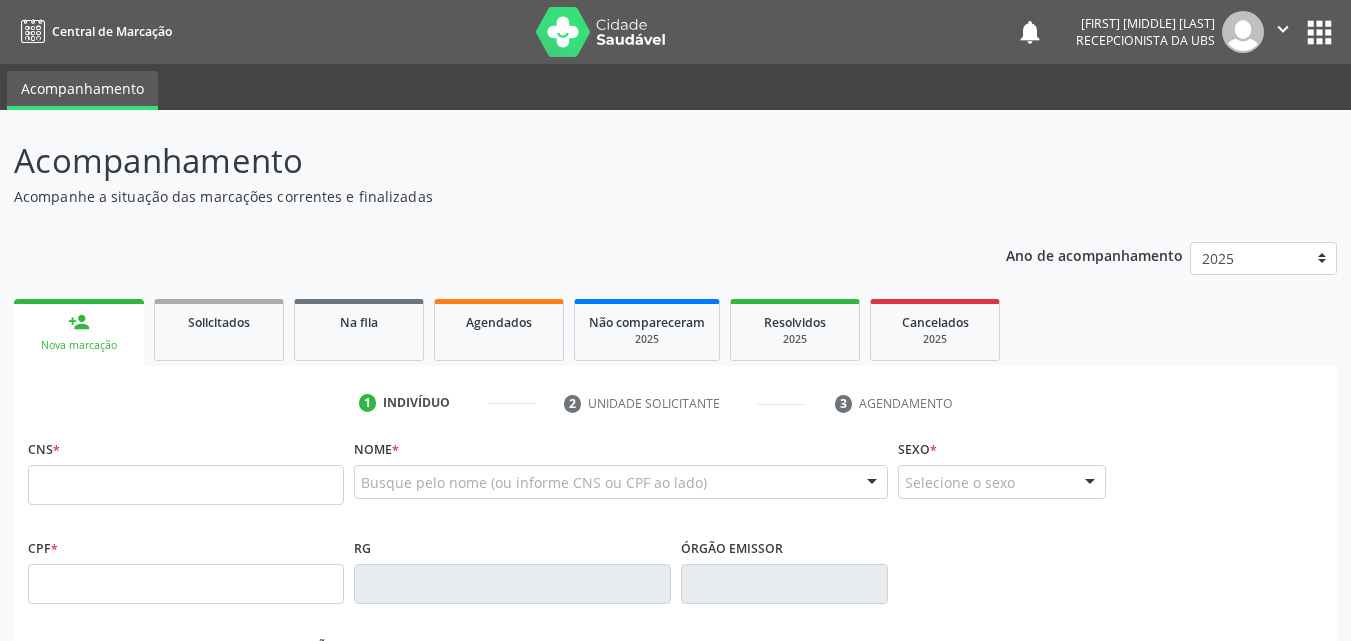 scroll, scrollTop: 0, scrollLeft: 0, axis: both 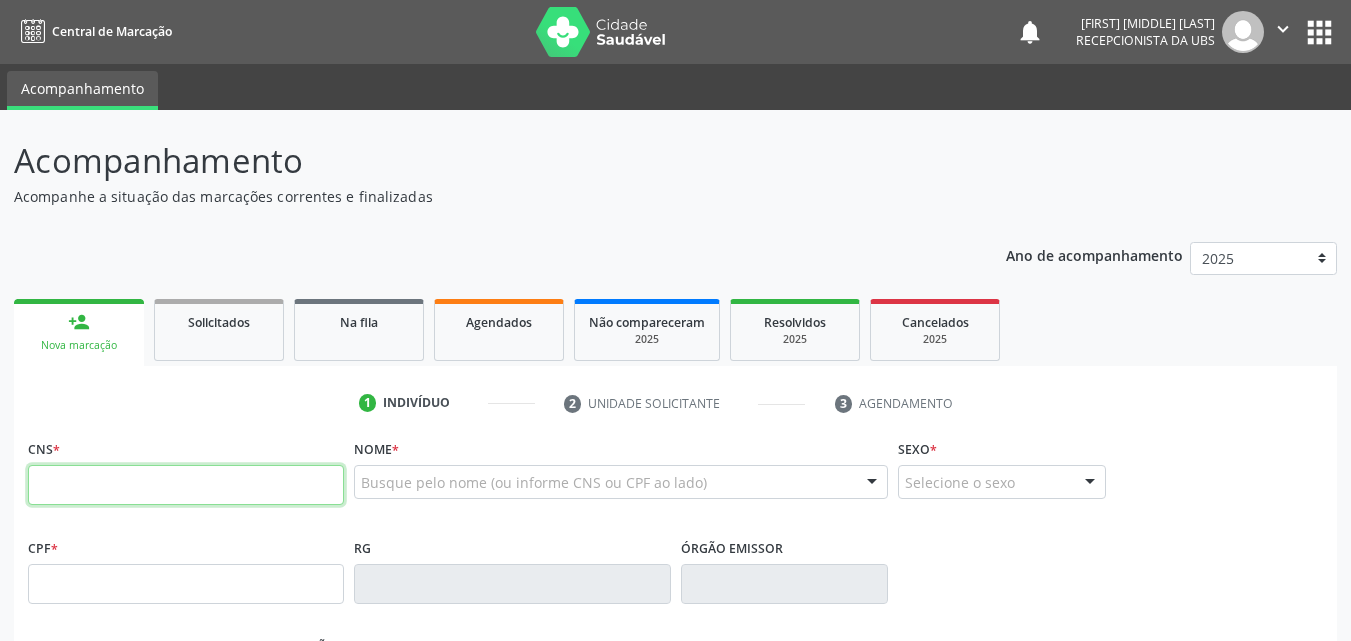 click at bounding box center (186, 485) 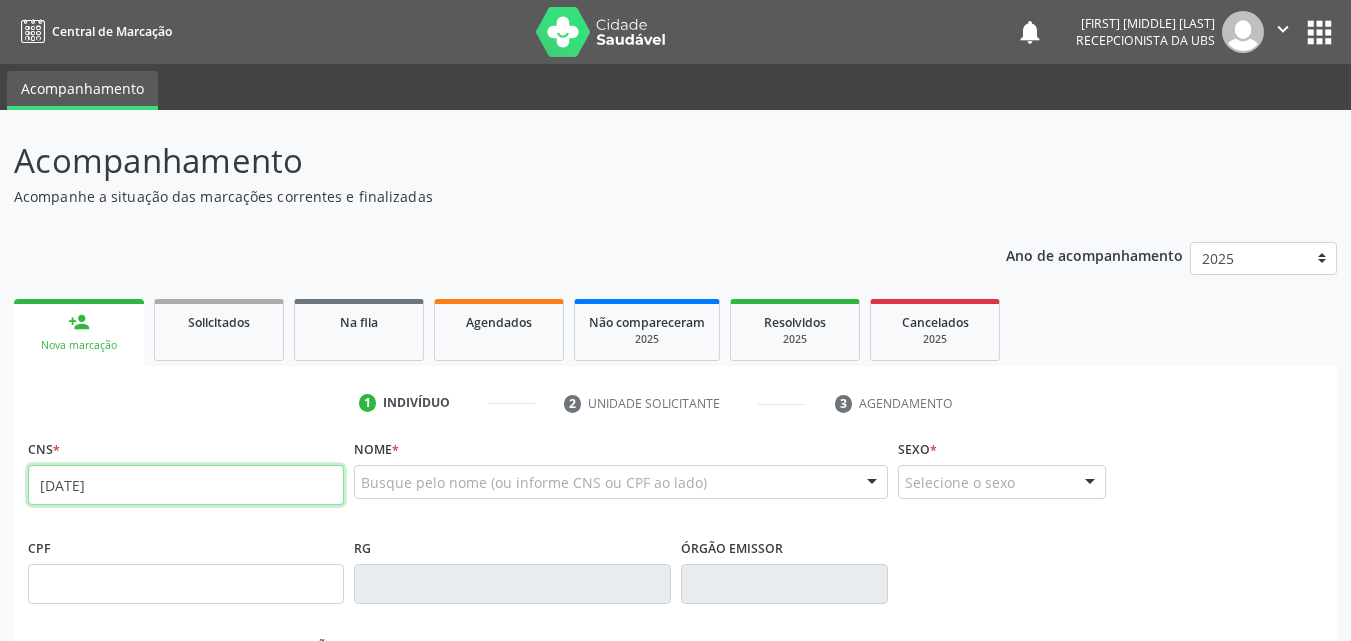 click on "020 2050 017" at bounding box center [186, 485] 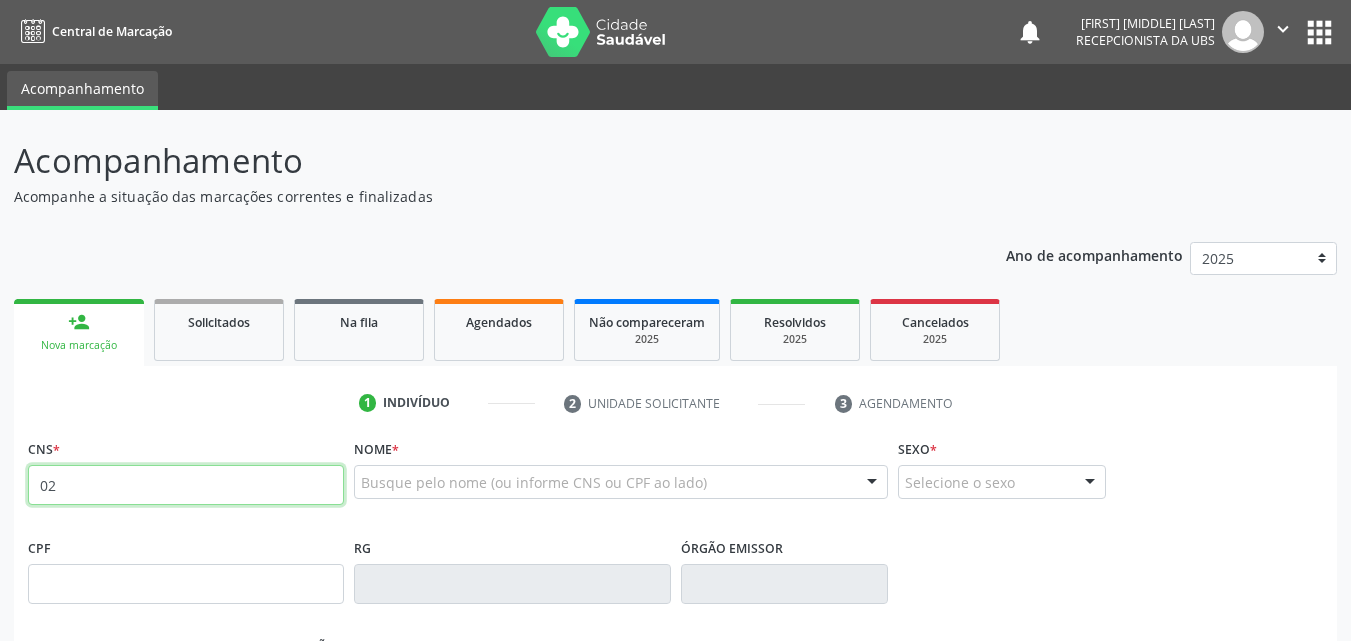 type on "0" 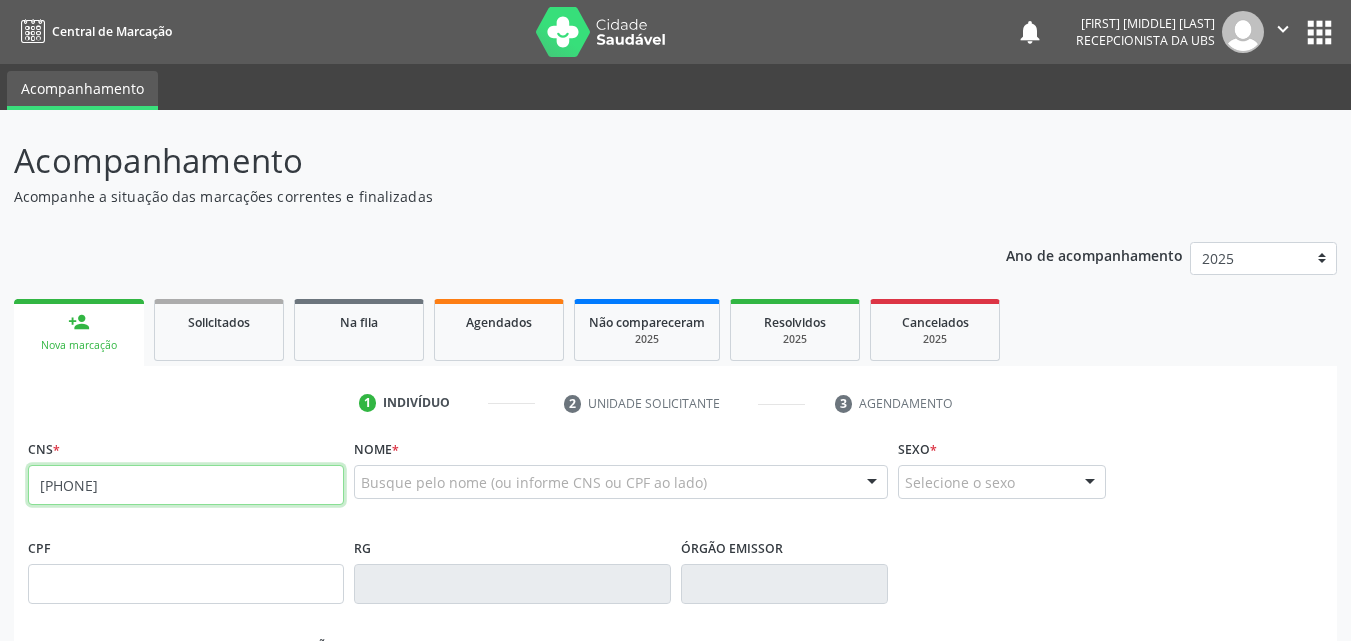 type on "[PHONE]" 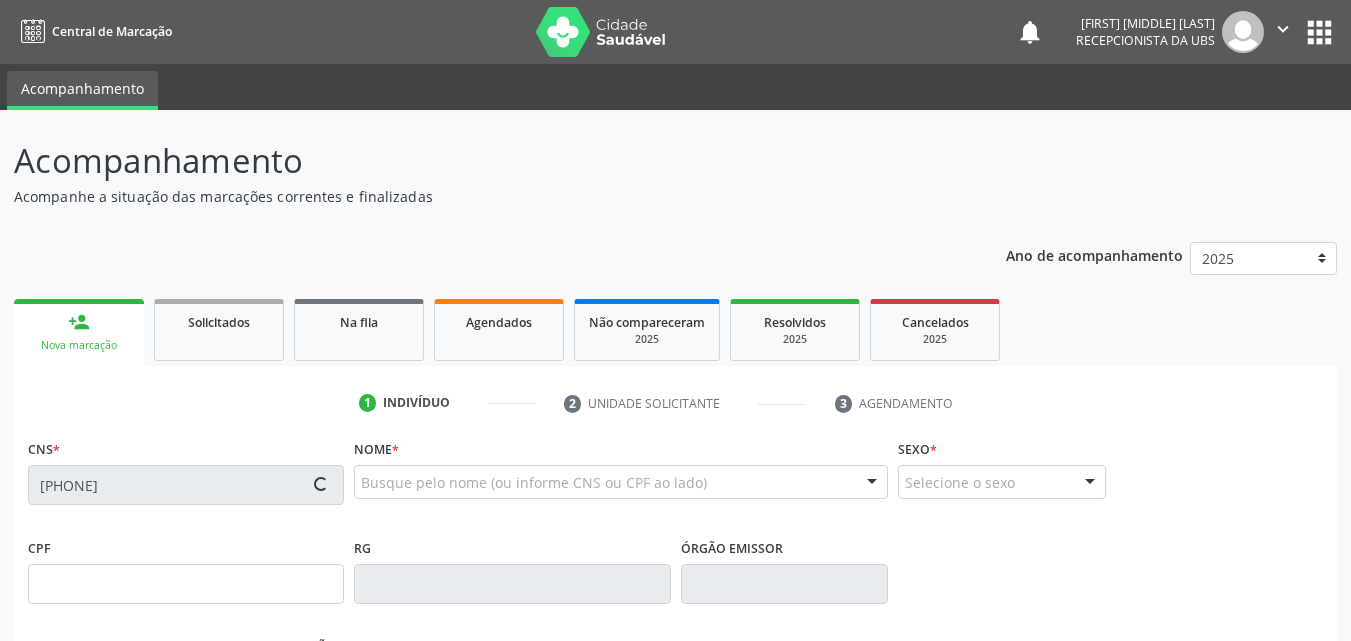 type on "[CPF]" 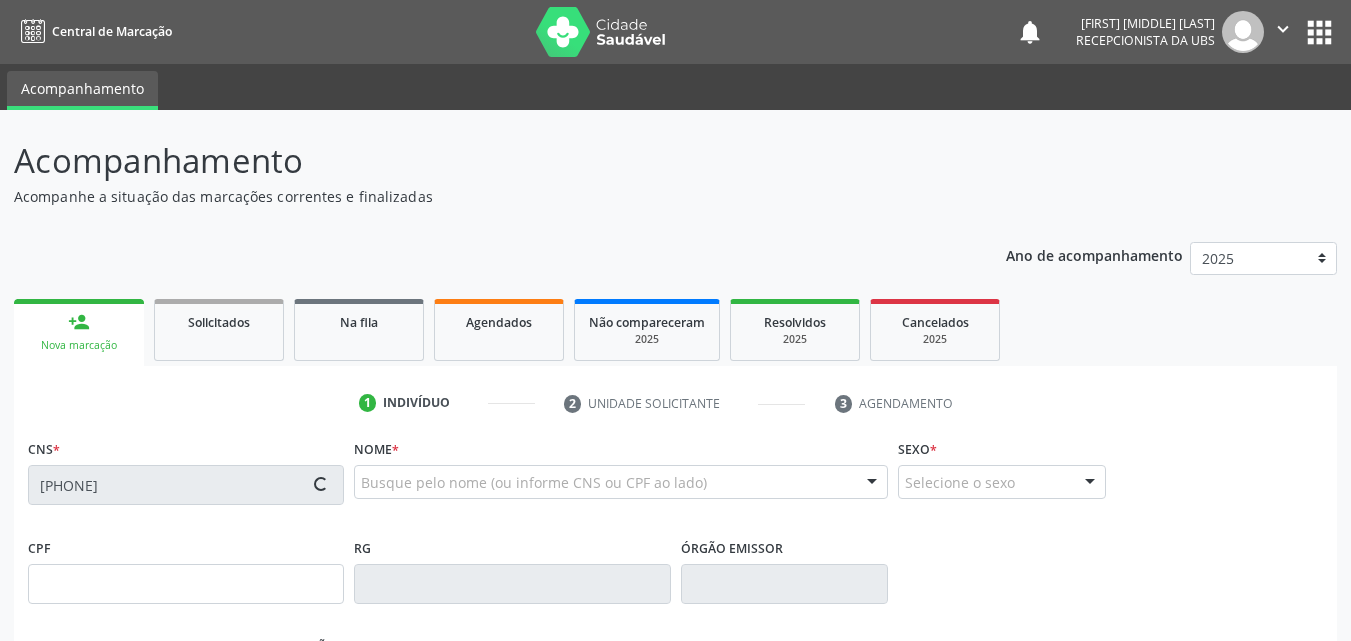 type on "[DATE]" 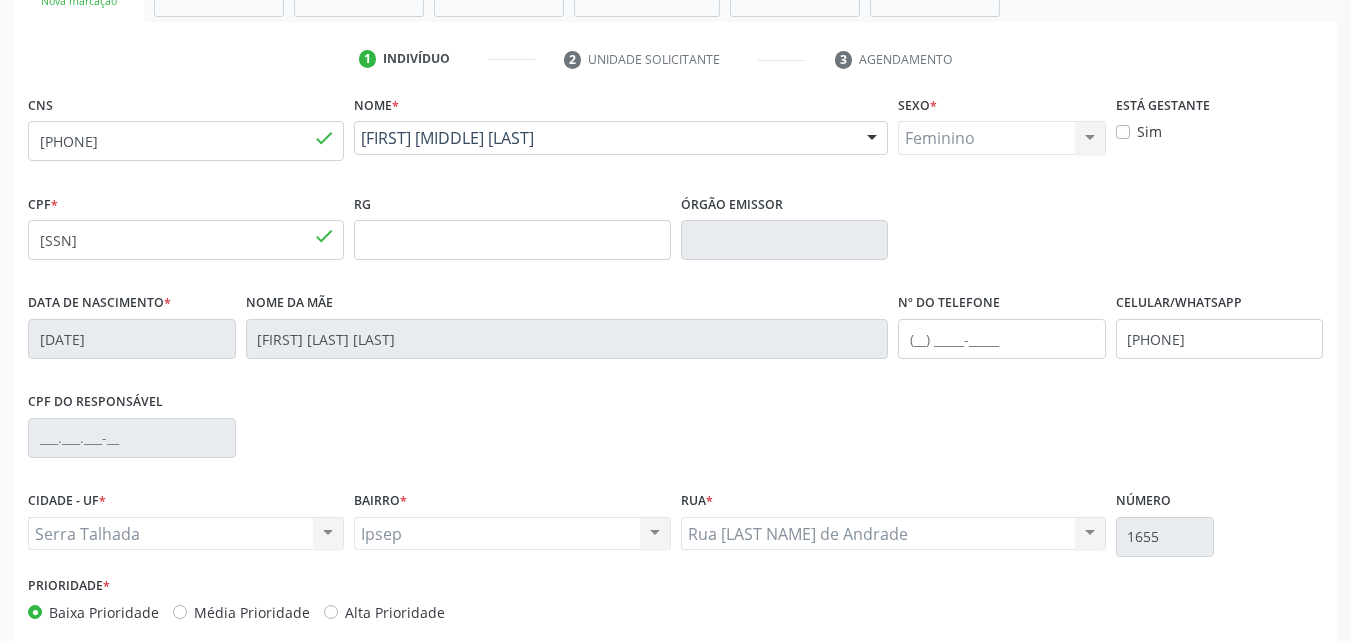 scroll, scrollTop: 443, scrollLeft: 0, axis: vertical 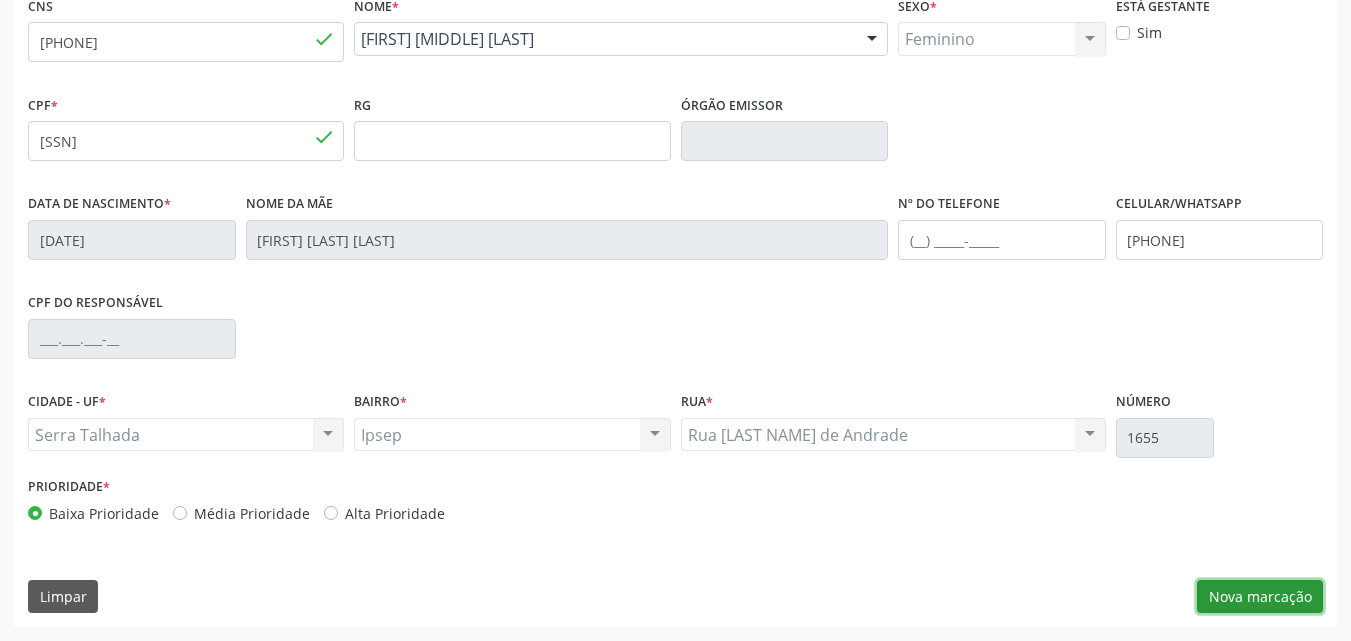 click on "Nova marcação" at bounding box center [1260, 597] 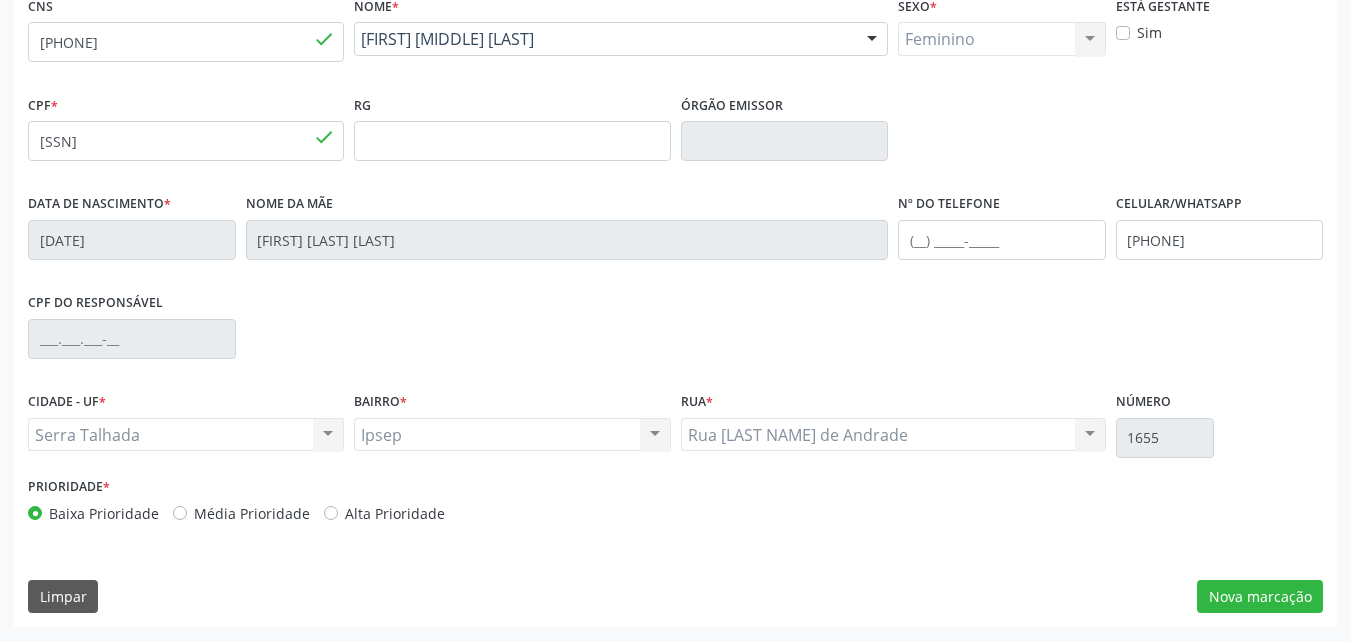scroll, scrollTop: 265, scrollLeft: 0, axis: vertical 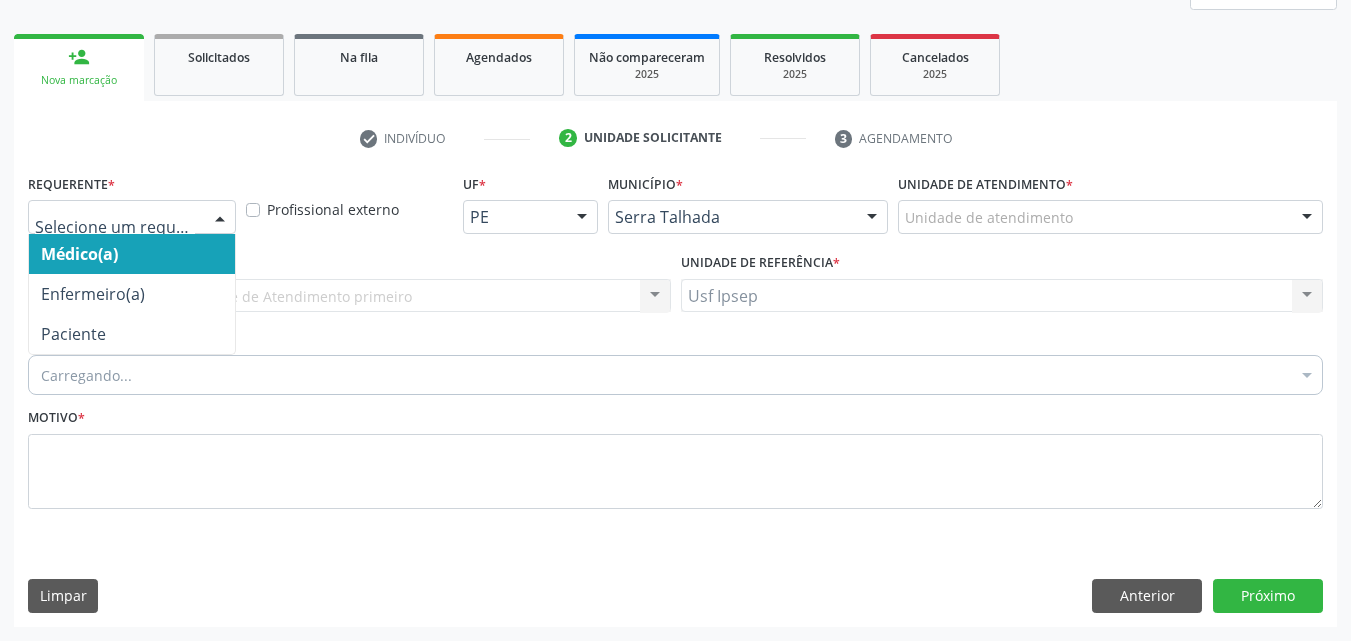 click at bounding box center [220, 218] 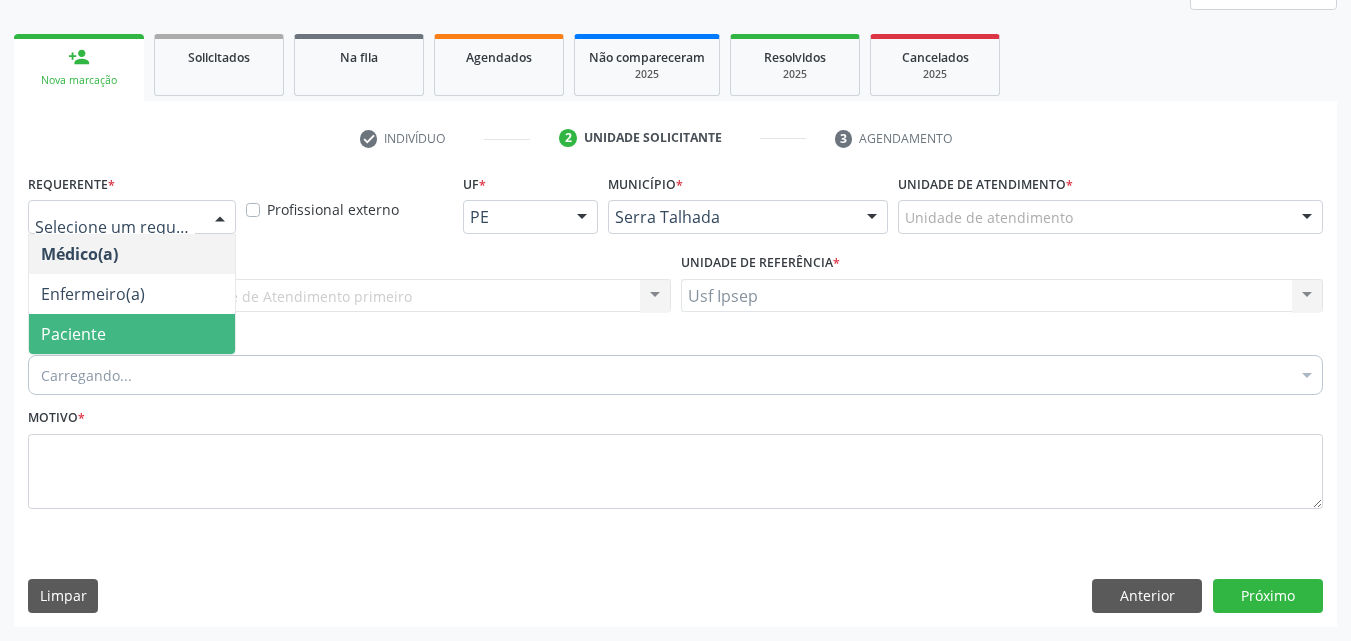 click on "Paciente" at bounding box center (73, 334) 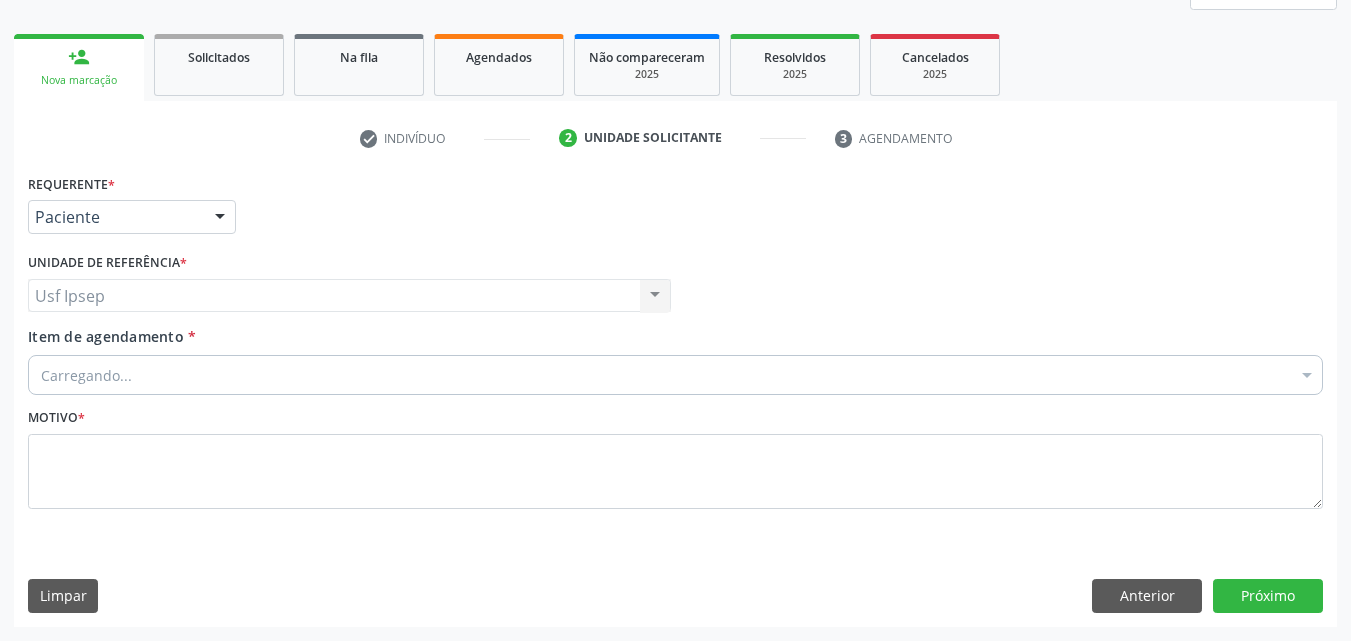 click on "Item de agendamento" at bounding box center (106, 336) 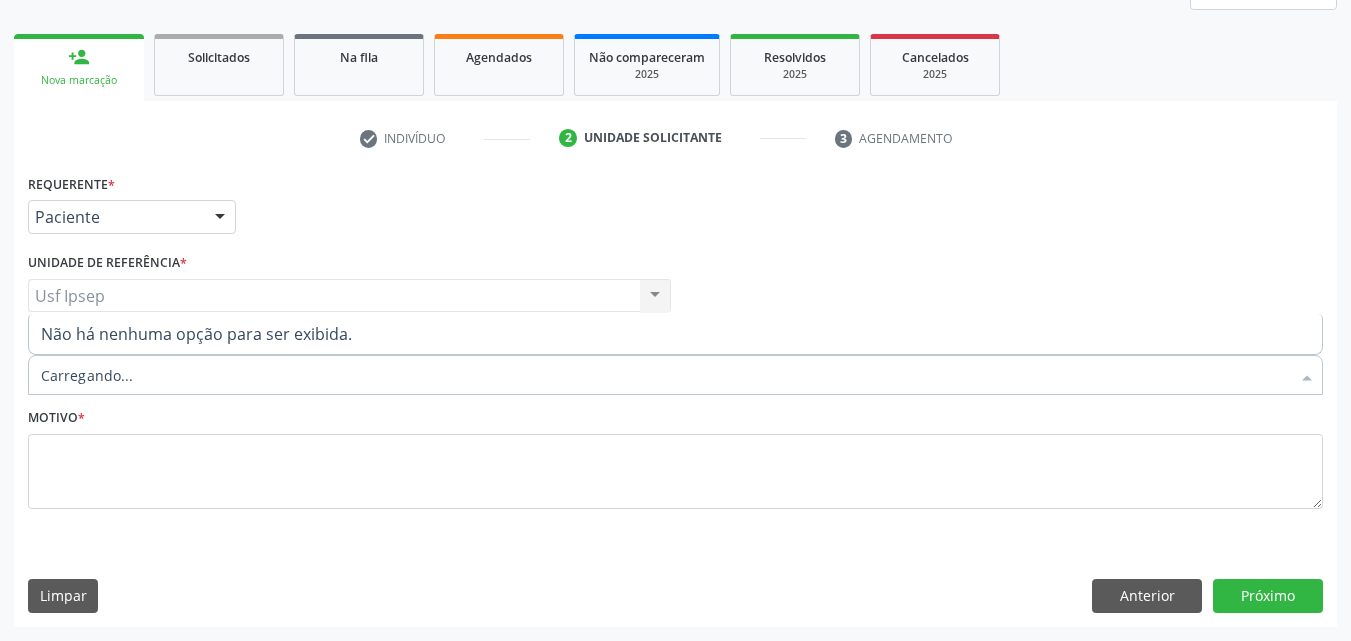 click on "Item de agendamento
*" at bounding box center (665, 375) 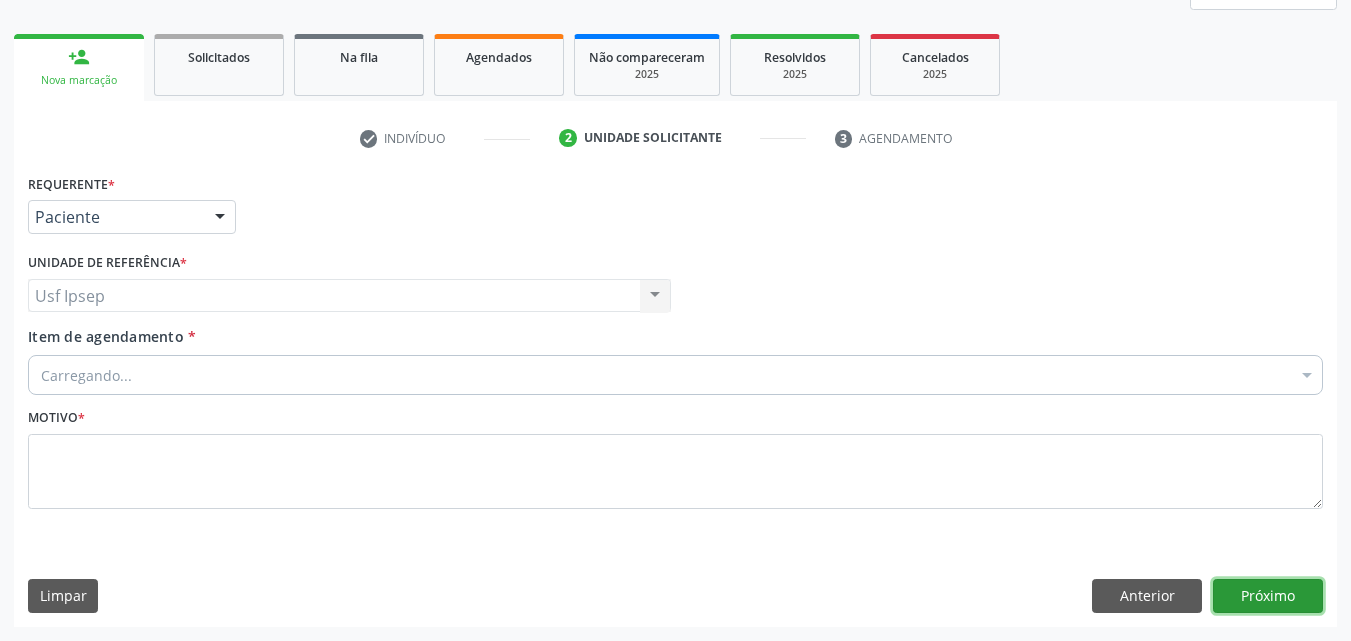 click on "Próximo" at bounding box center (1268, 596) 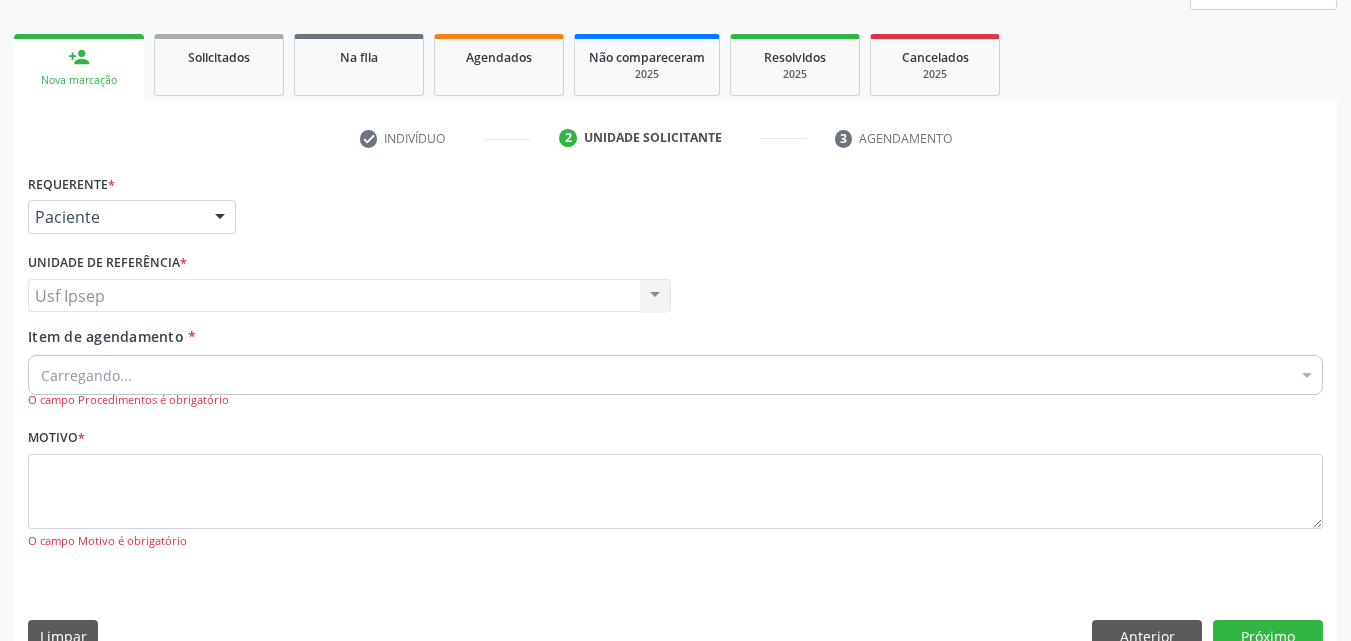 click at bounding box center (220, 218) 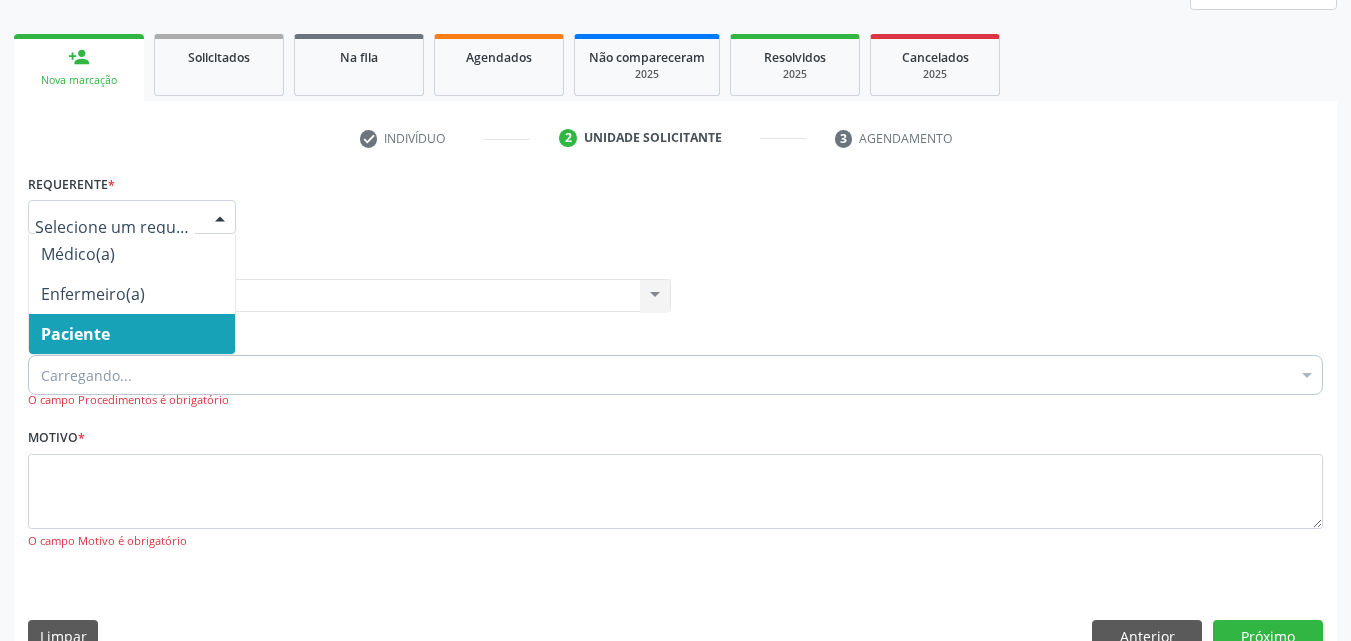 click on "Paciente" at bounding box center (75, 334) 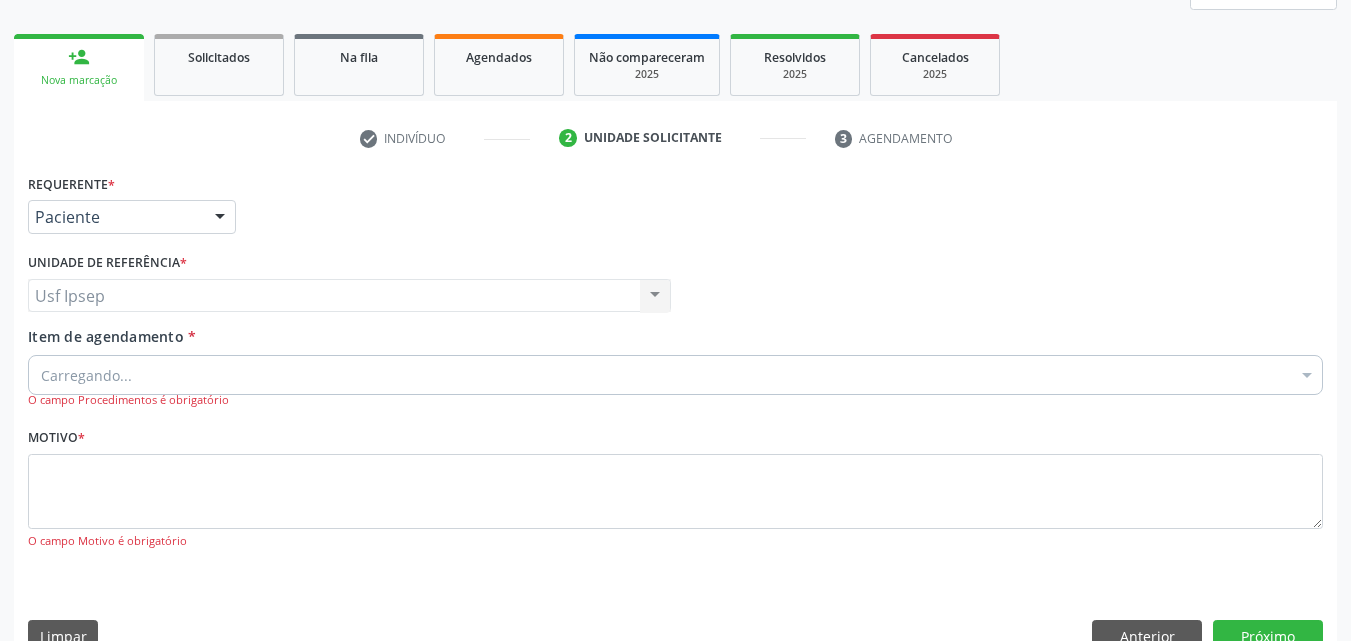 click on "Item de agendamento" at bounding box center [106, 336] 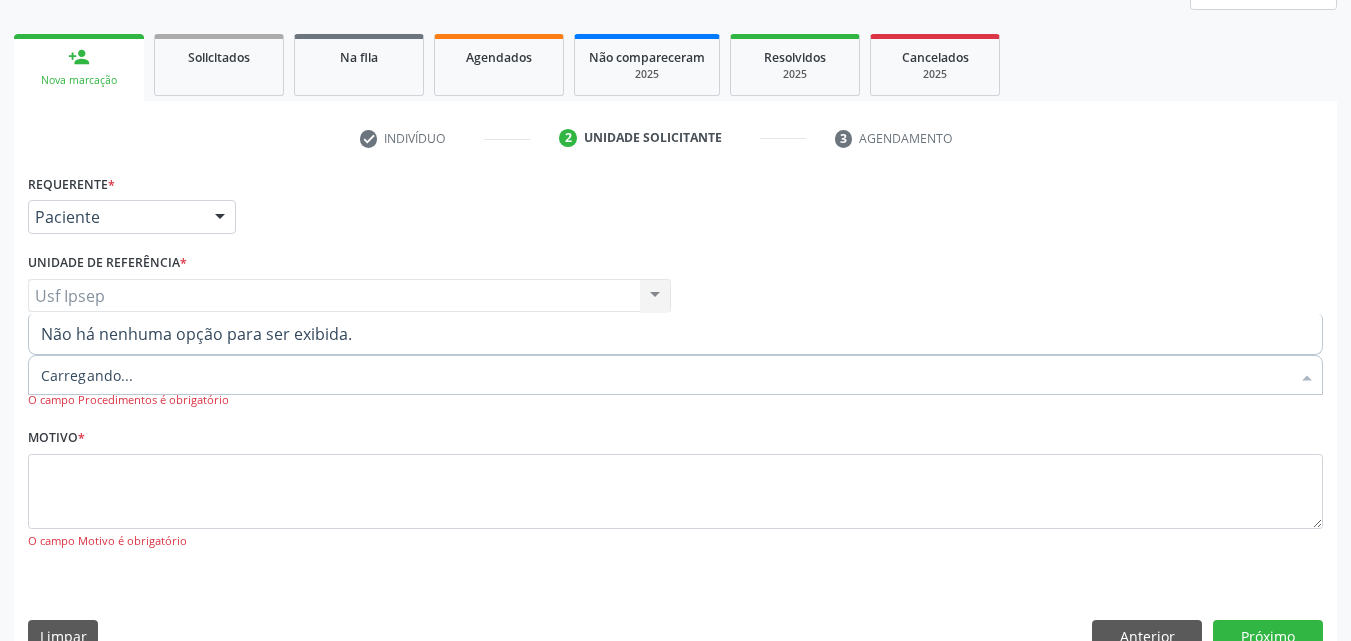 click on "Item de agendamento
*" at bounding box center [665, 375] 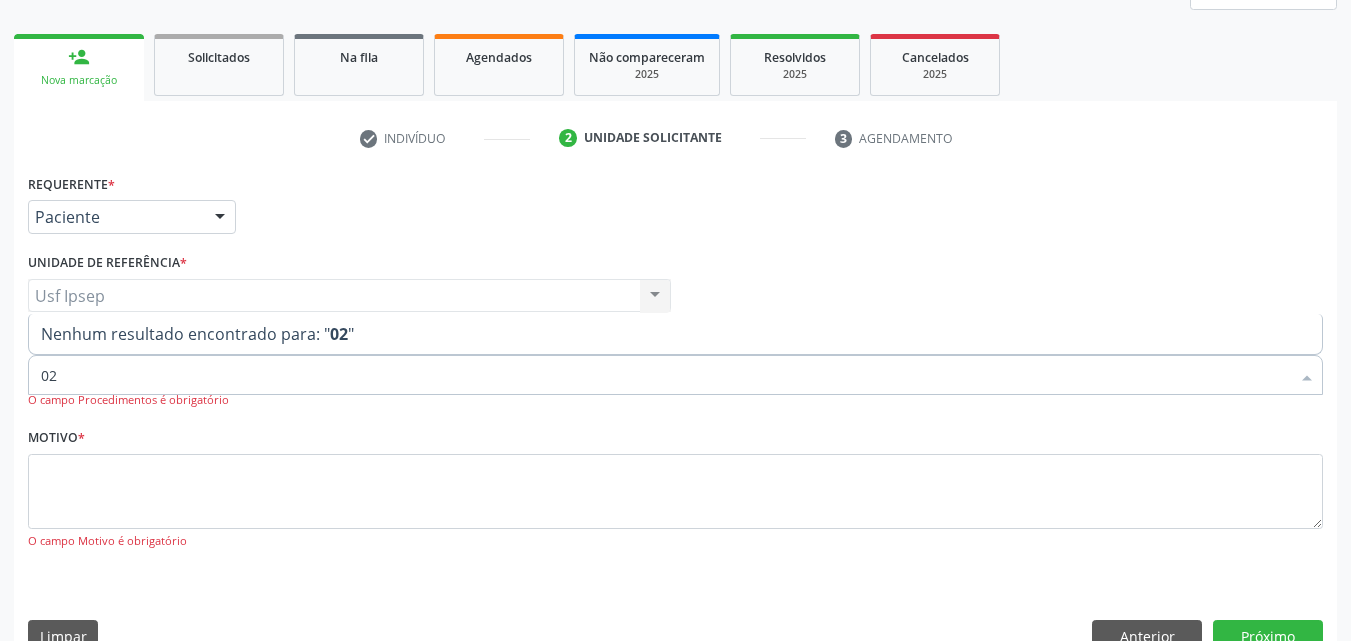 type on "020" 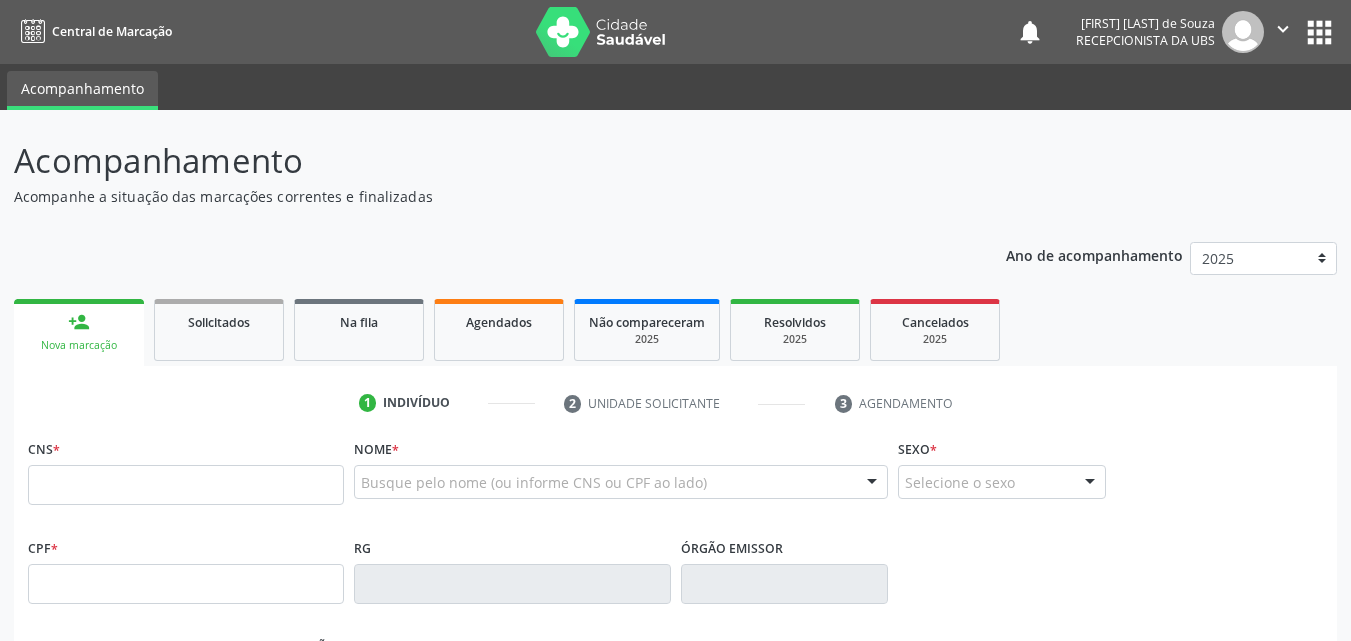 scroll, scrollTop: 0, scrollLeft: 0, axis: both 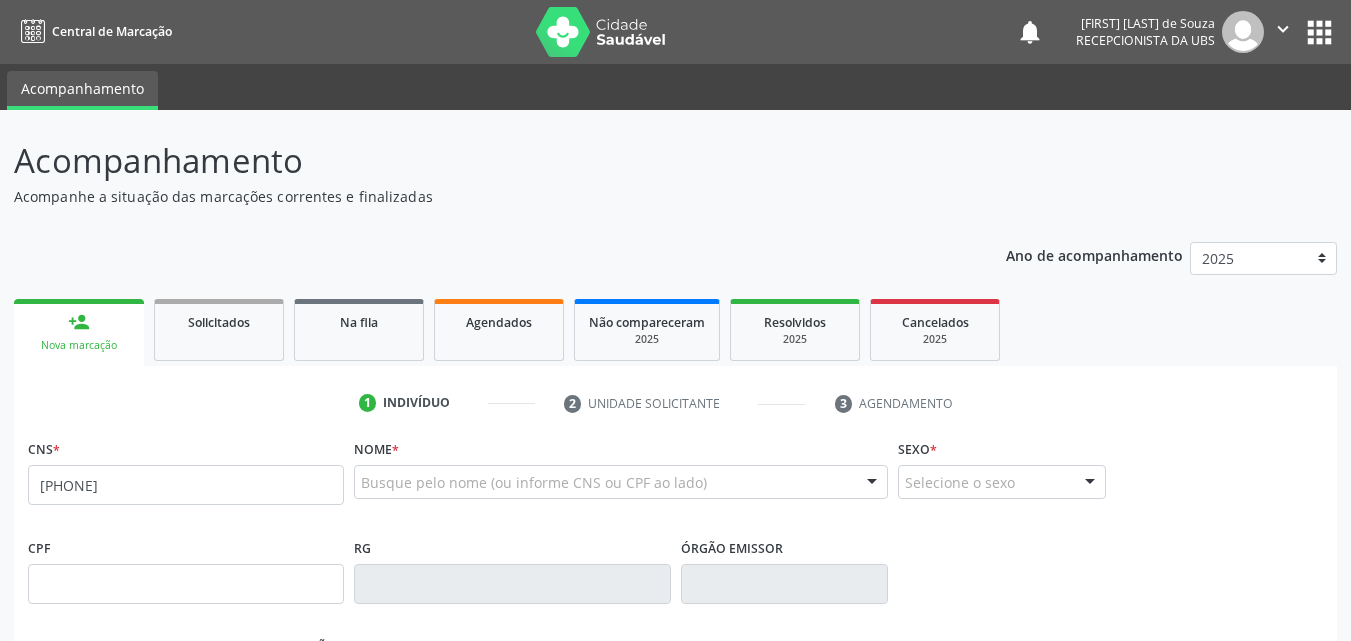 type on "[PHONE]" 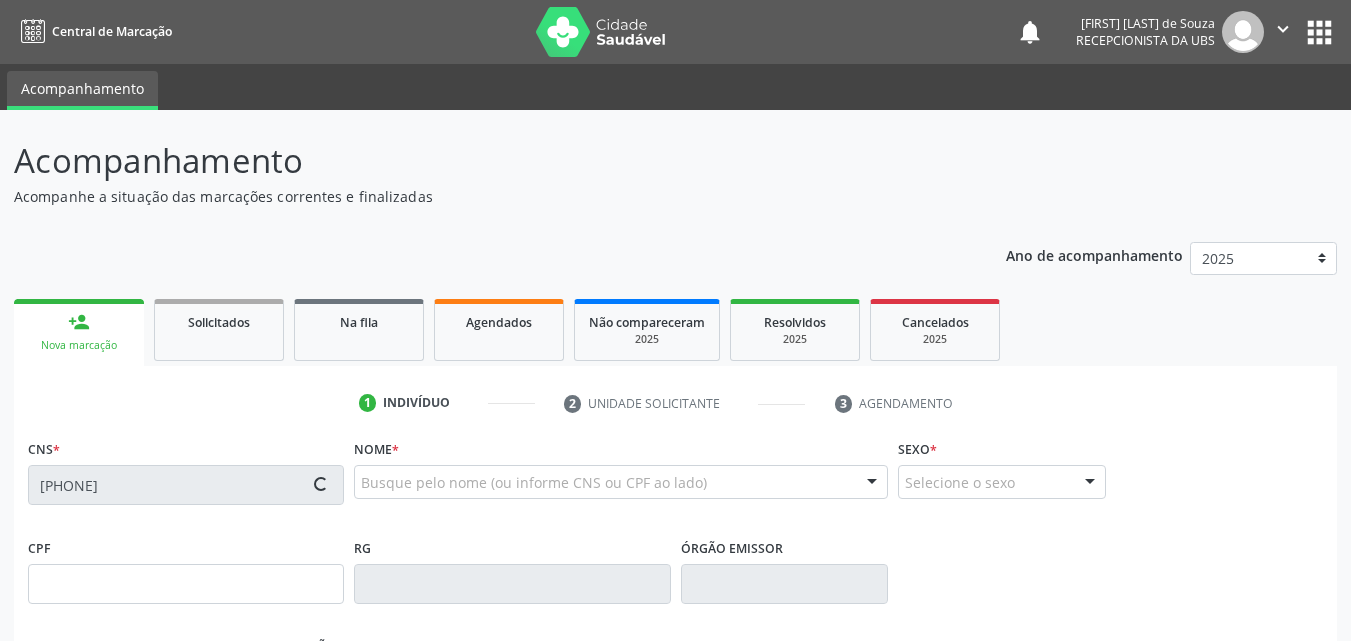 type on "[CPF]" 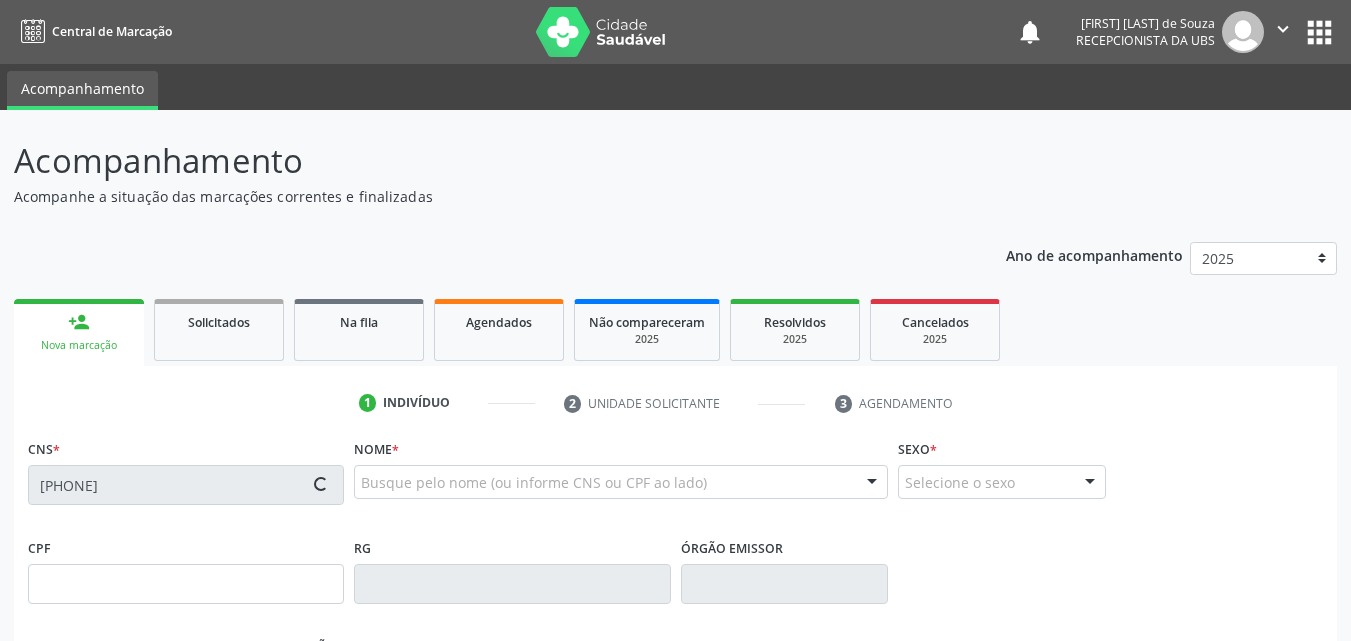 type on "[DATE]" 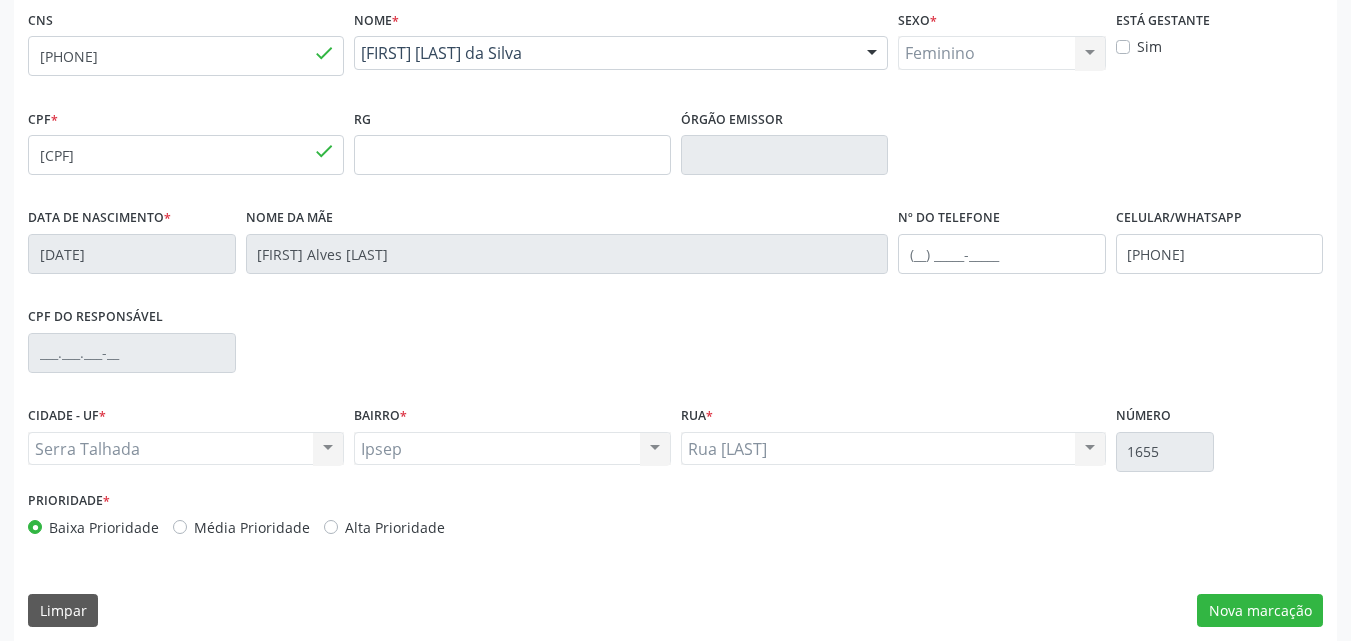 scroll, scrollTop: 443, scrollLeft: 0, axis: vertical 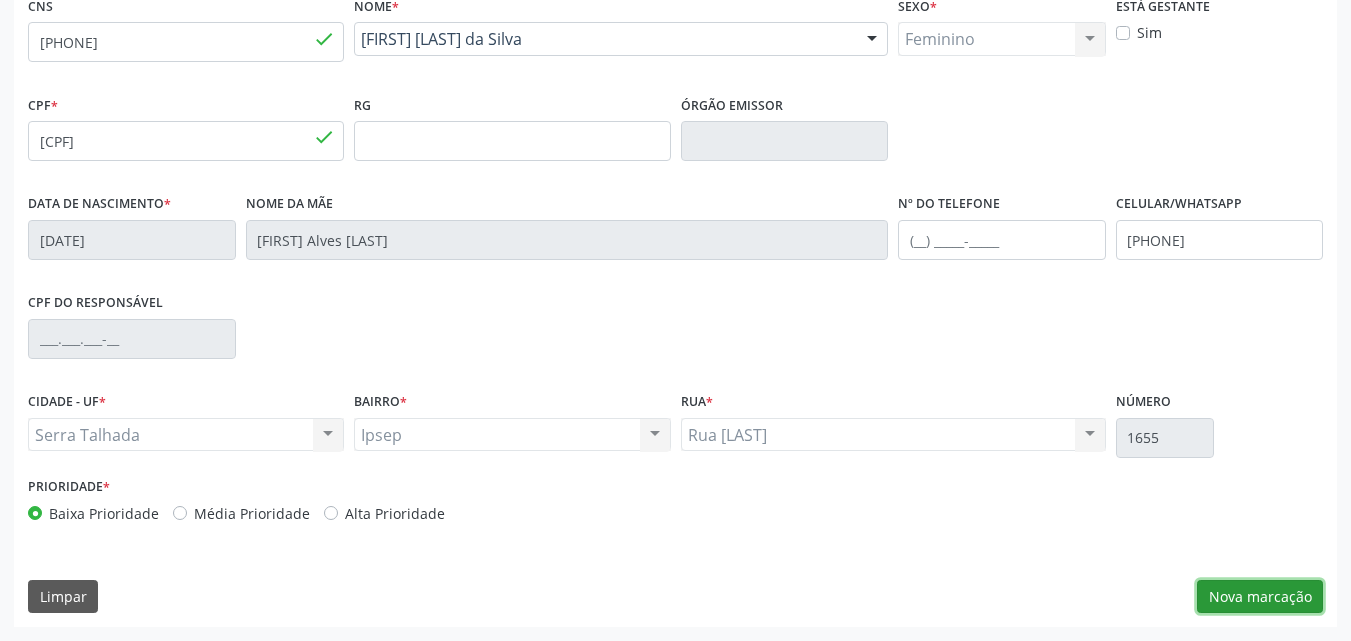click on "Nova marcação" at bounding box center (1260, 597) 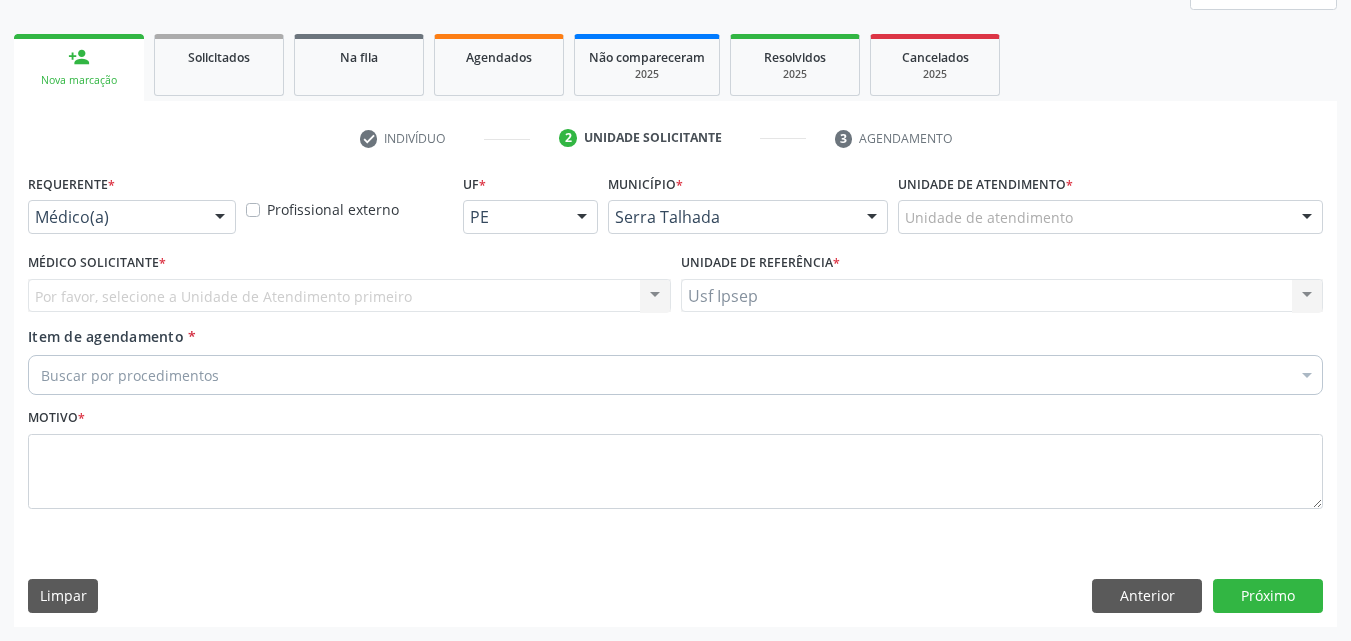 scroll, scrollTop: 265, scrollLeft: 0, axis: vertical 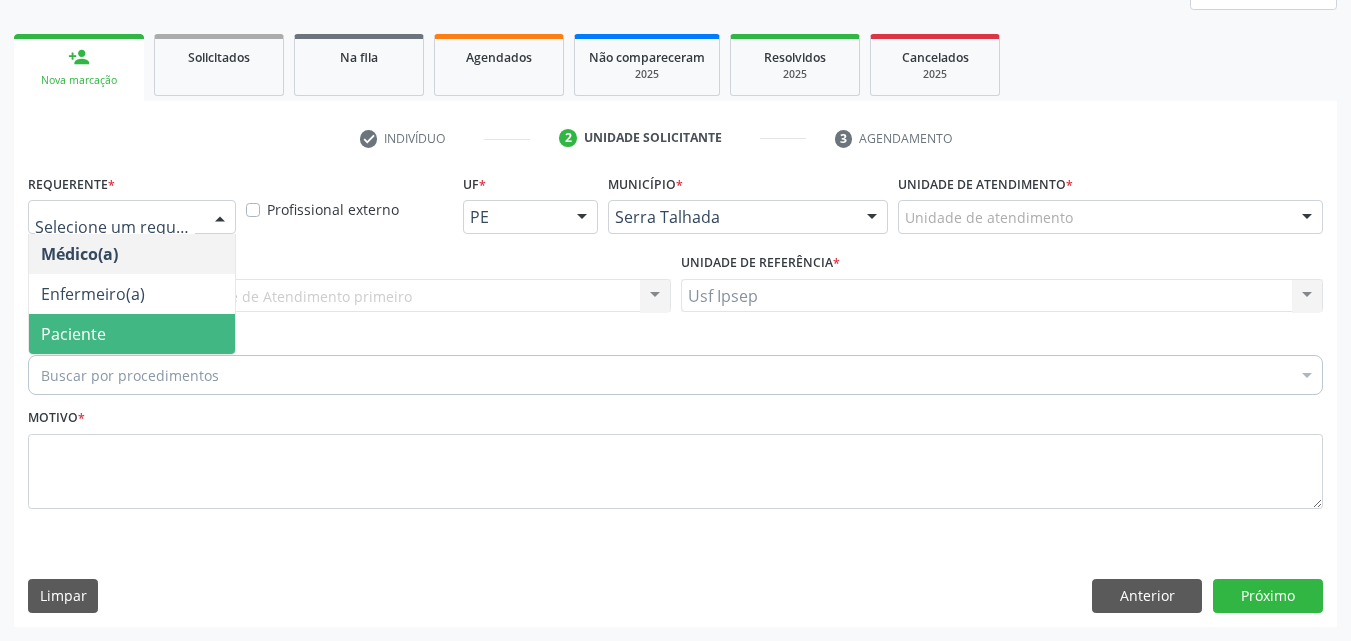 click on "Paciente" at bounding box center [132, 334] 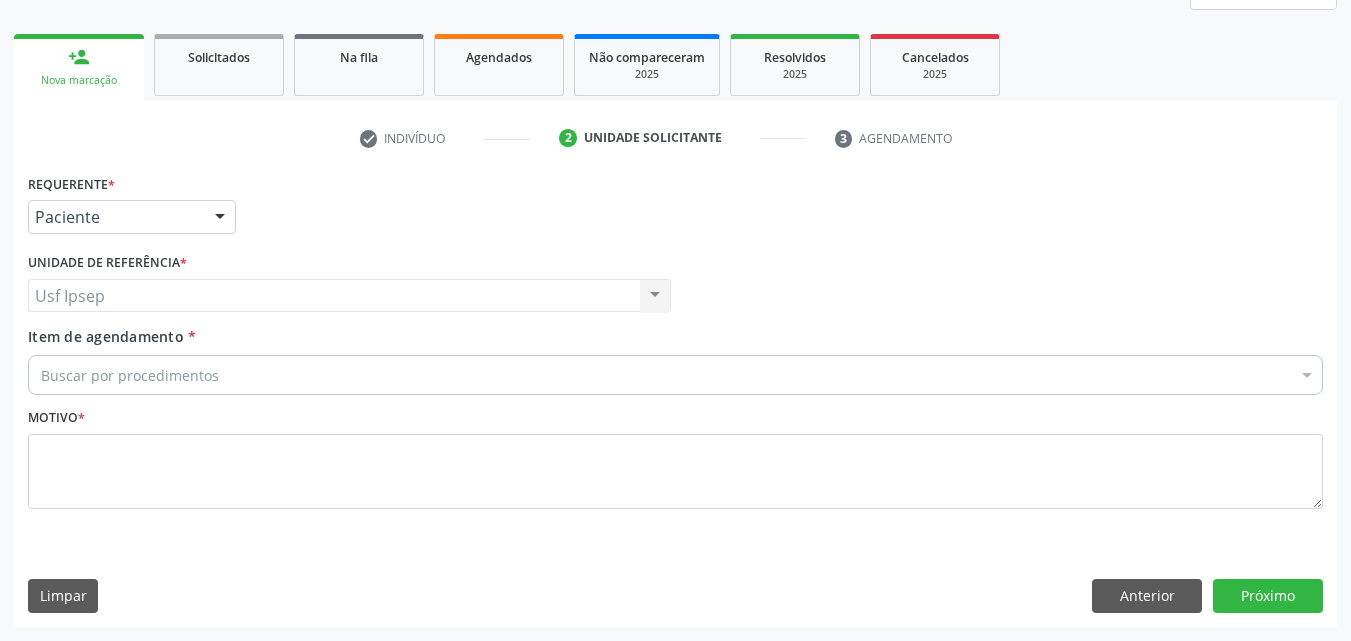 click on "Item de agendamento" at bounding box center [106, 336] 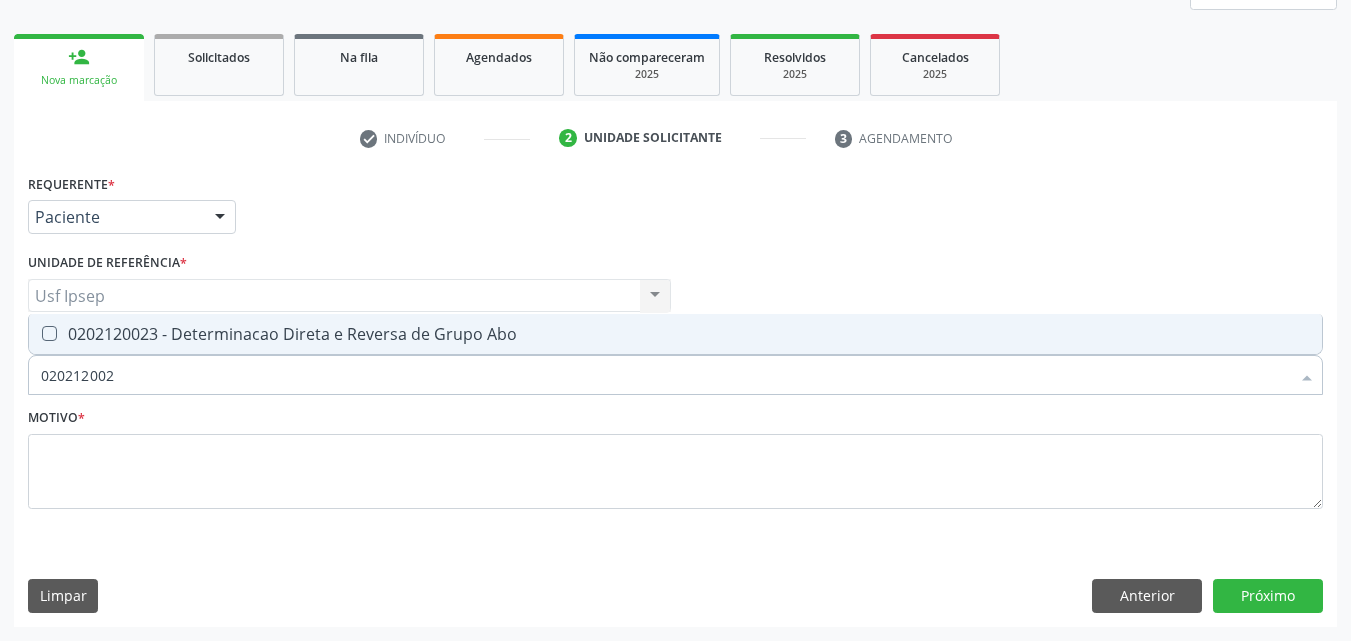 type on "0202120023" 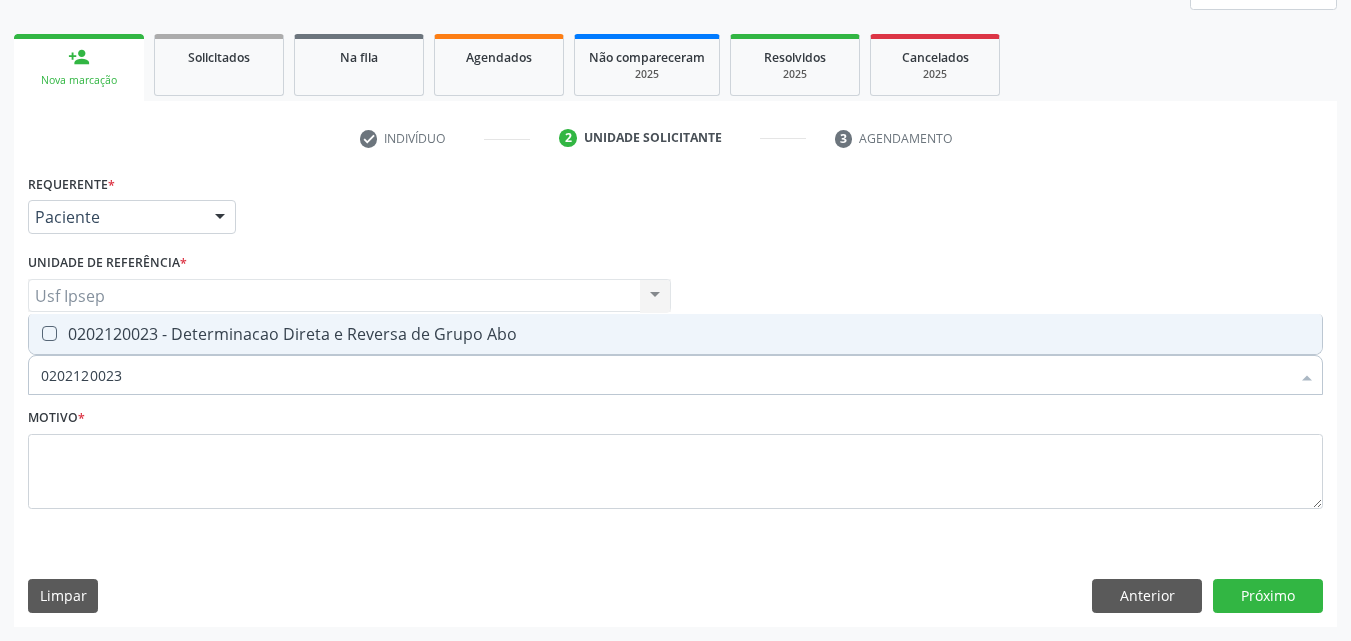 drag, startPoint x: 50, startPoint y: 334, endPoint x: 66, endPoint y: 358, distance: 28.84441 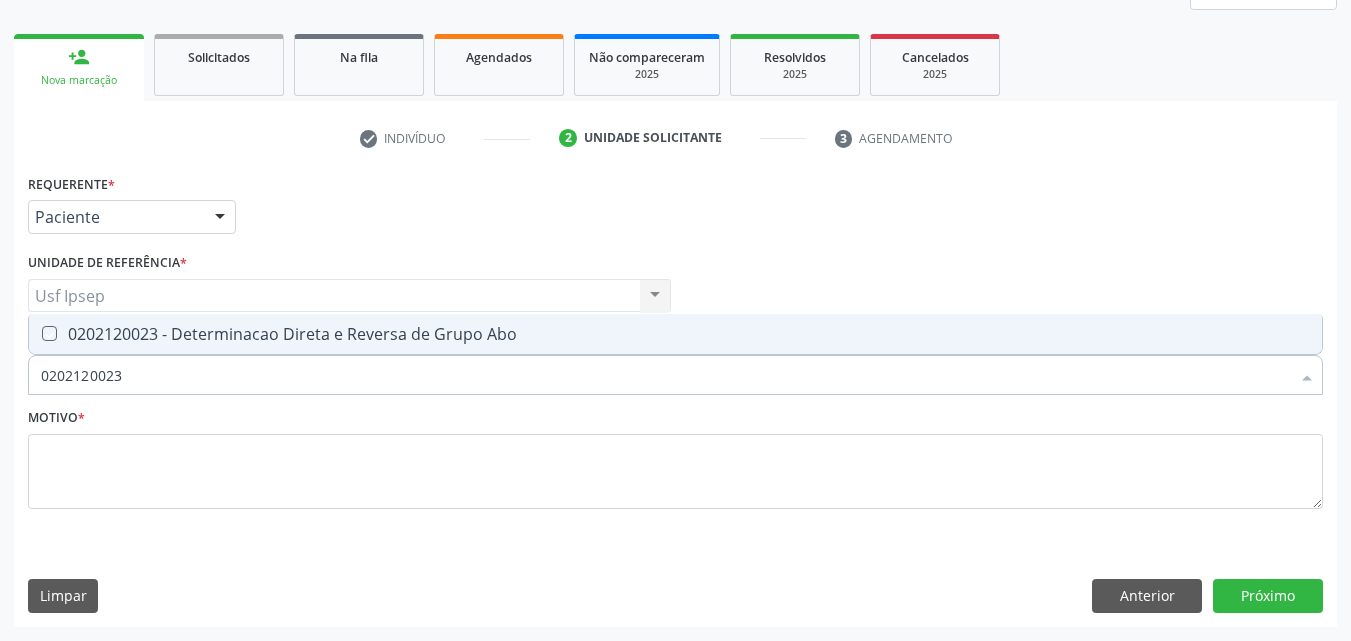 click at bounding box center (35, 333) 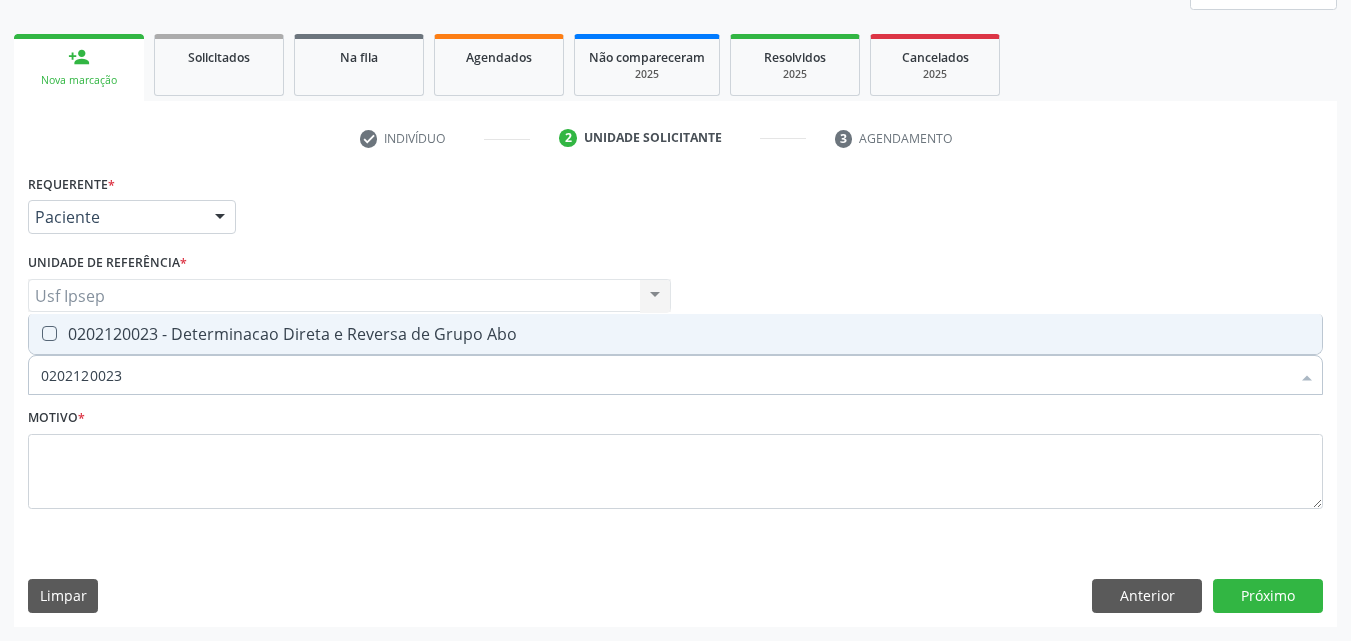 checkbox on "true" 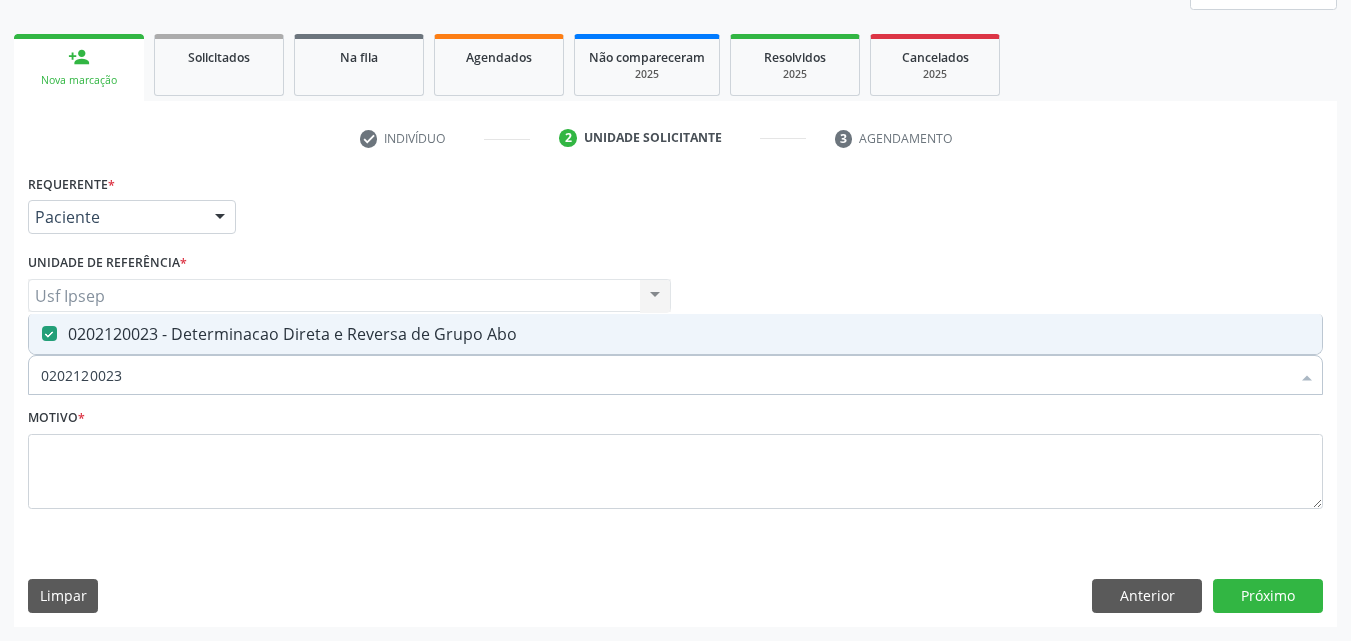 click on "0202120023" at bounding box center [665, 375] 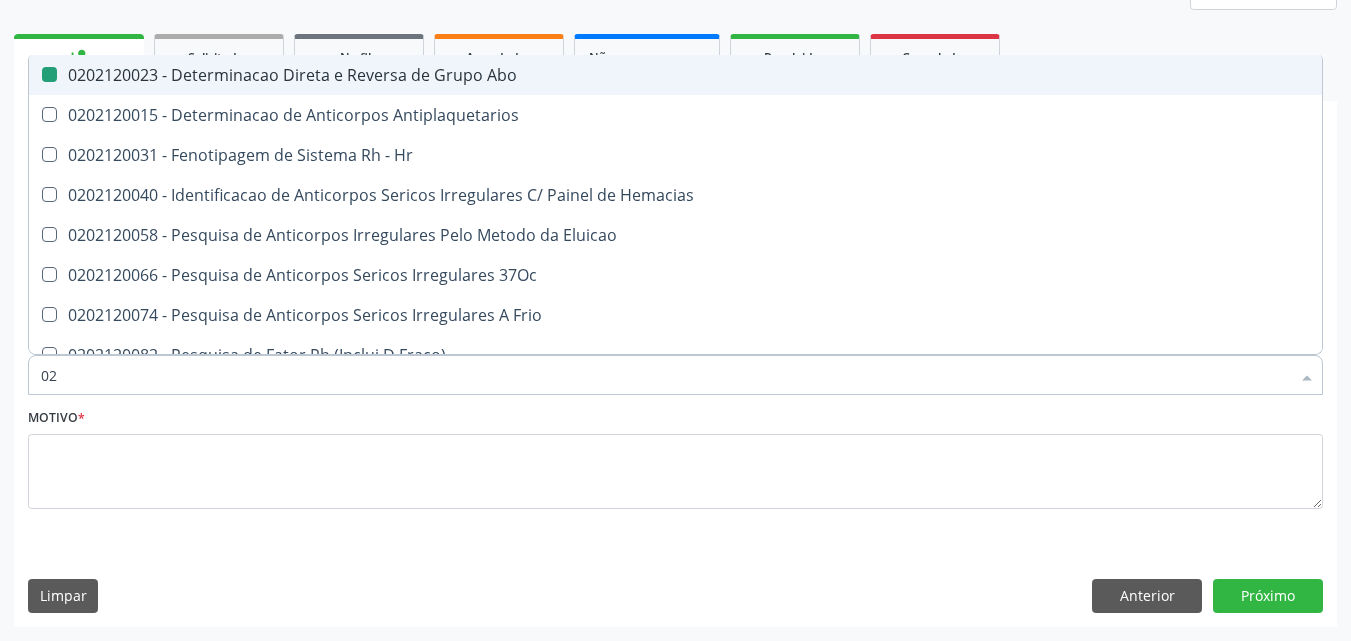 type on "0" 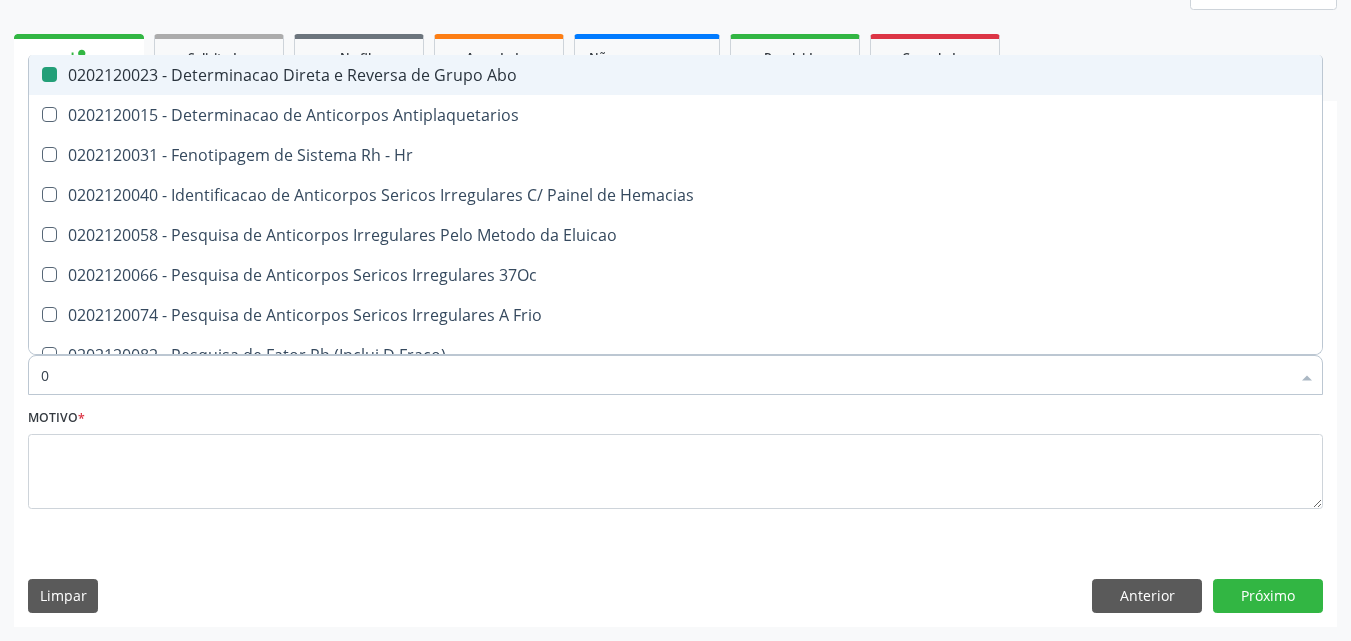 type 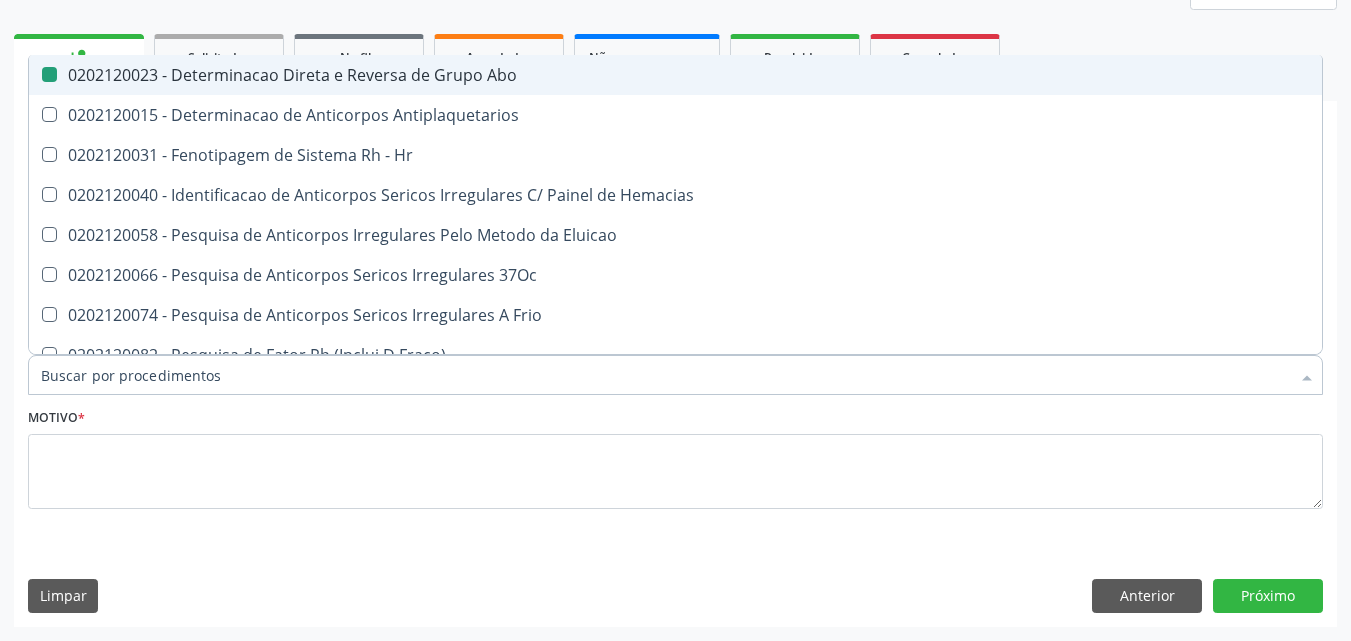 checkbox on "false" 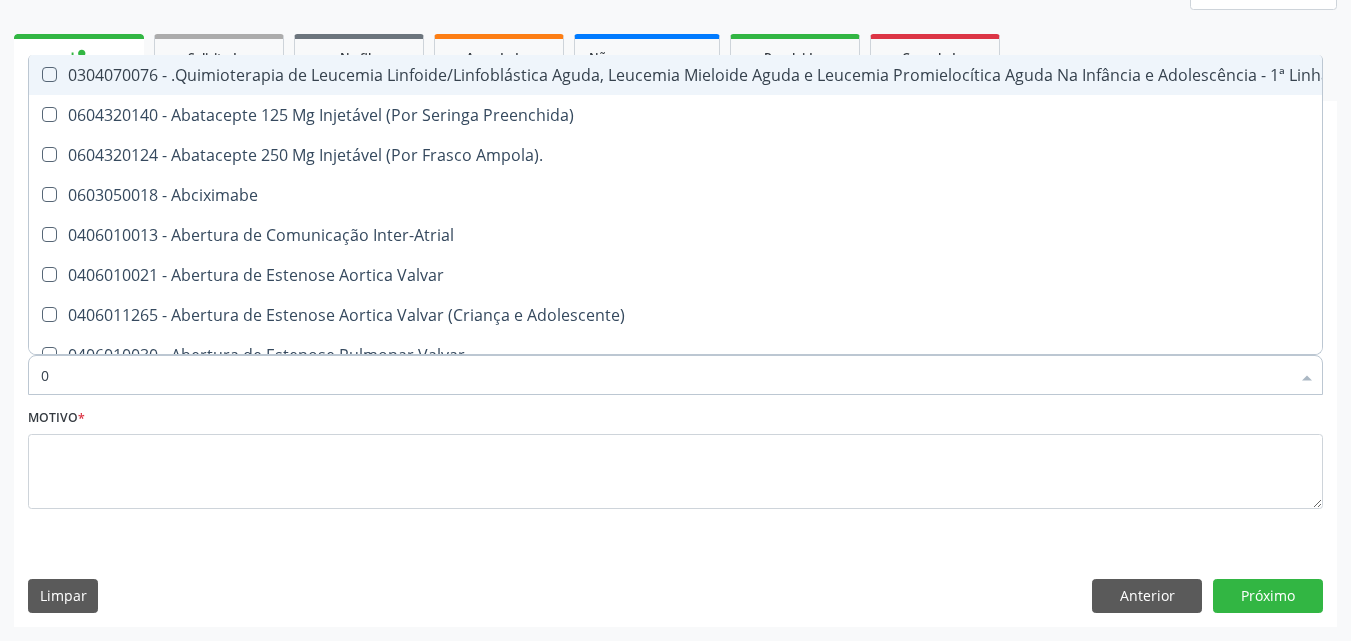 type on "02" 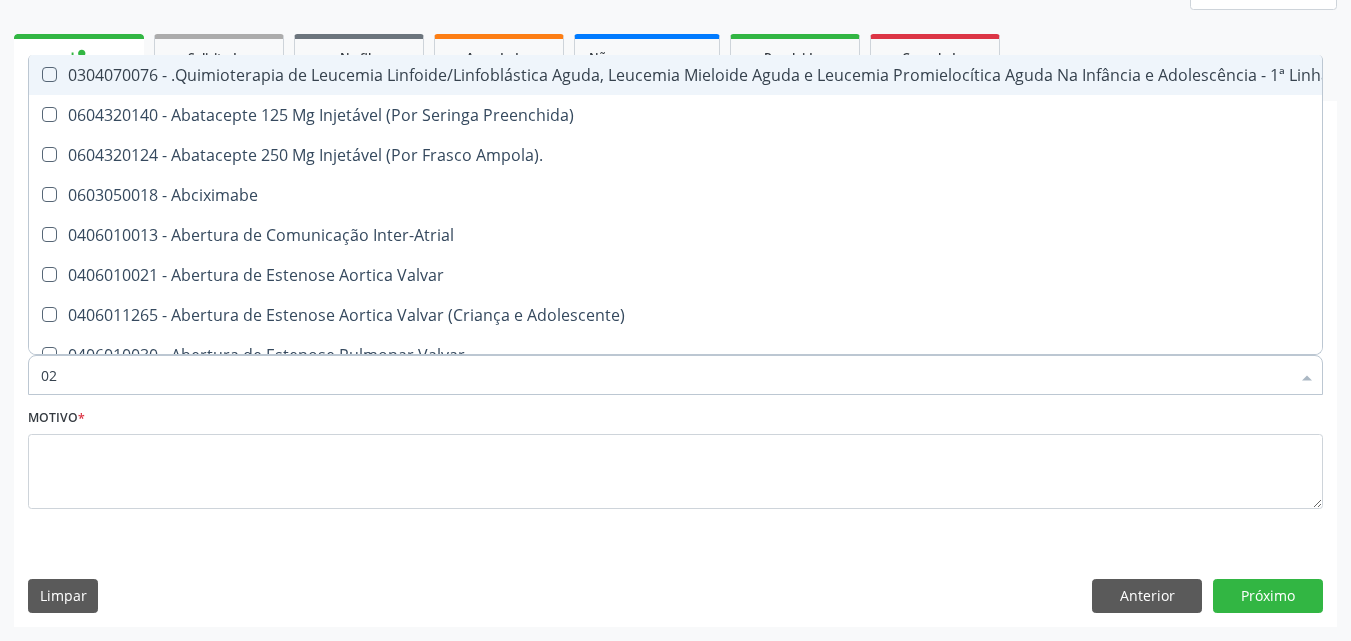 checkbox on "true" 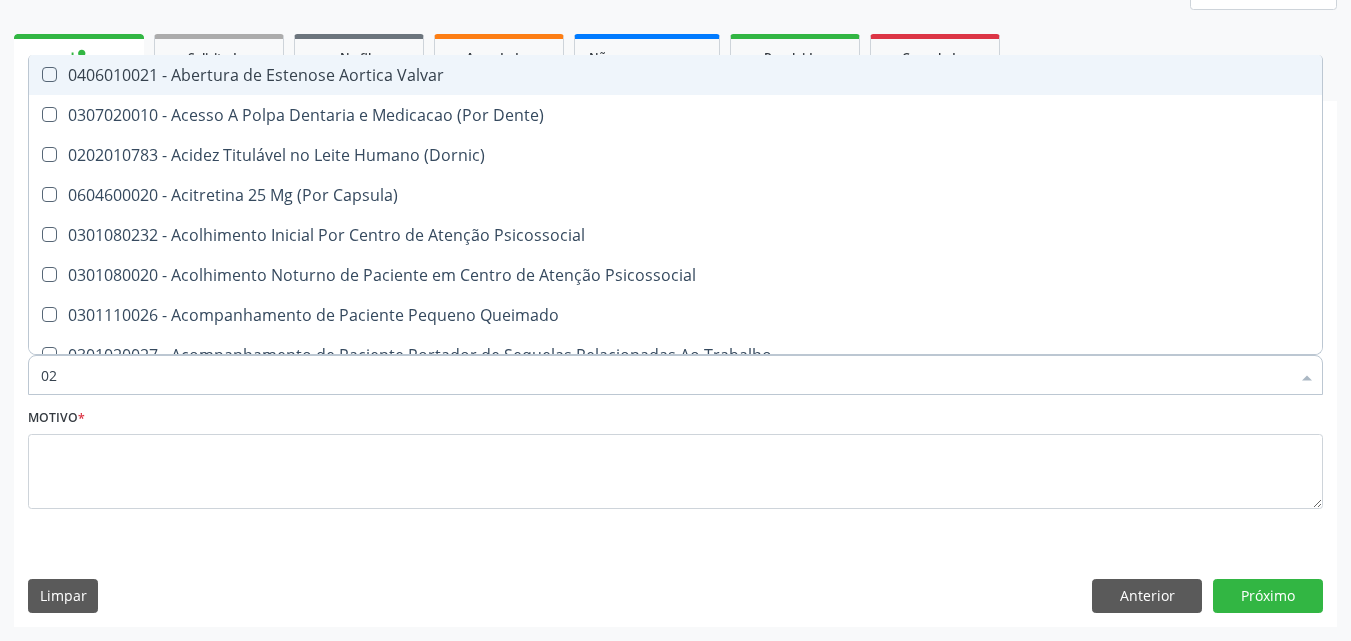 type on "020" 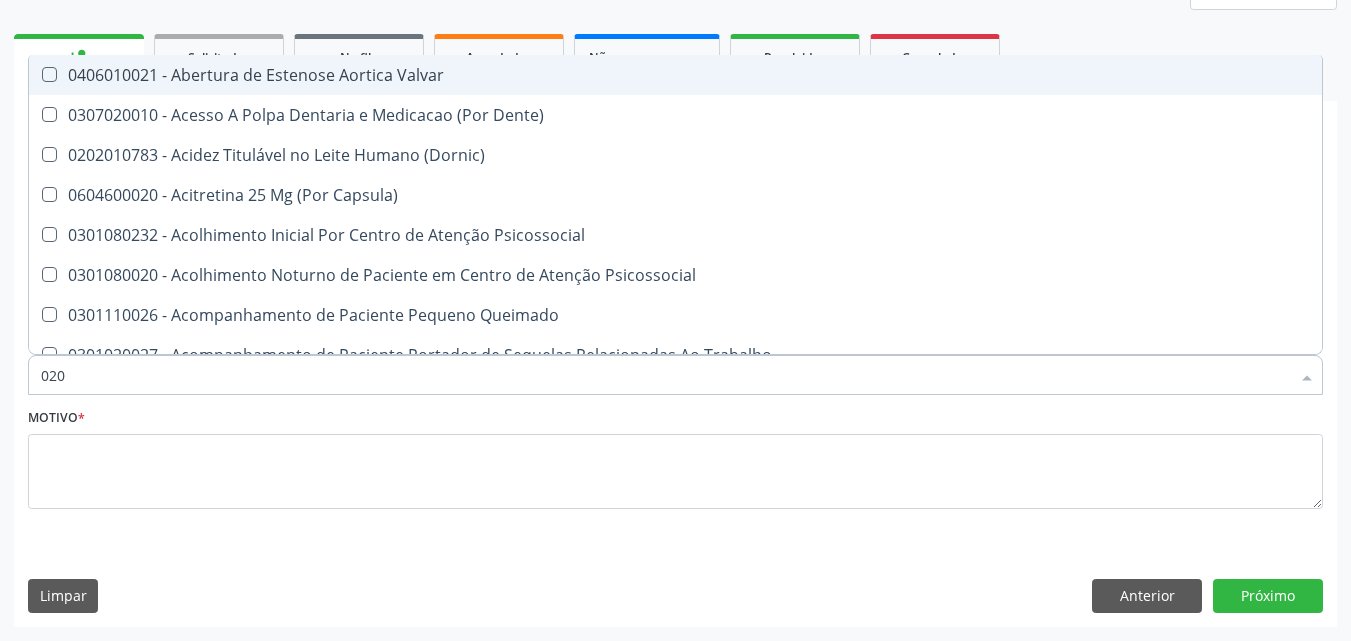 checkbox on "true" 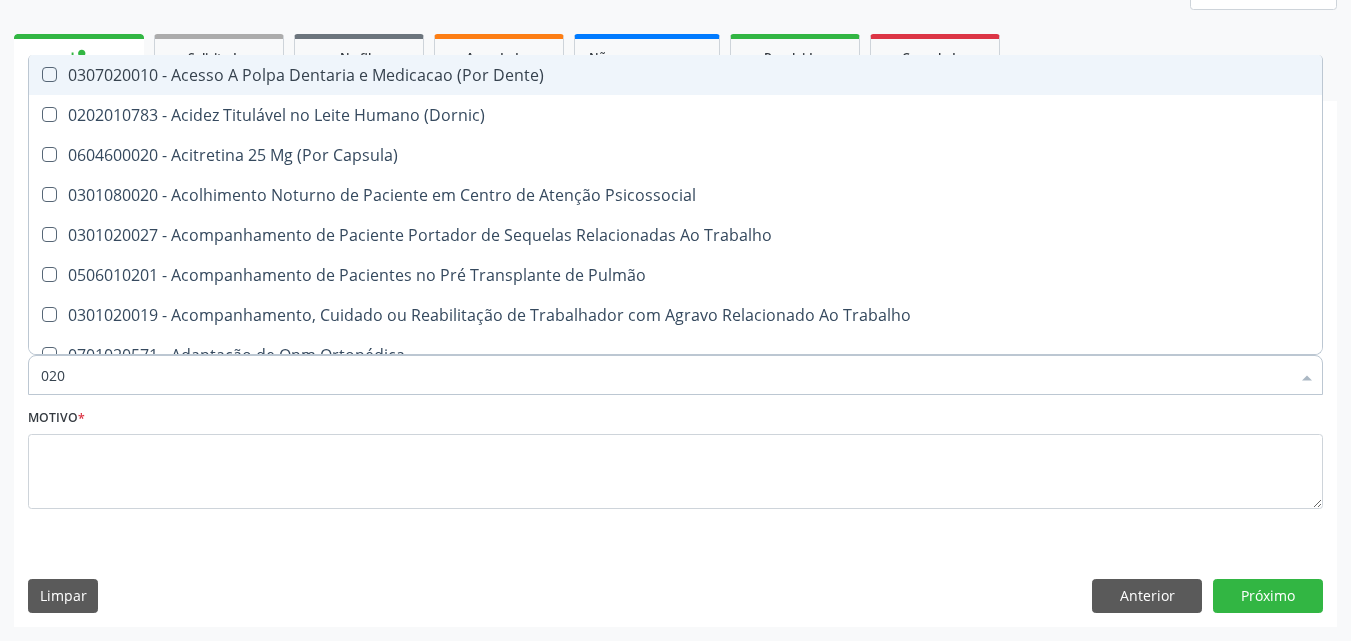 type on "0202" 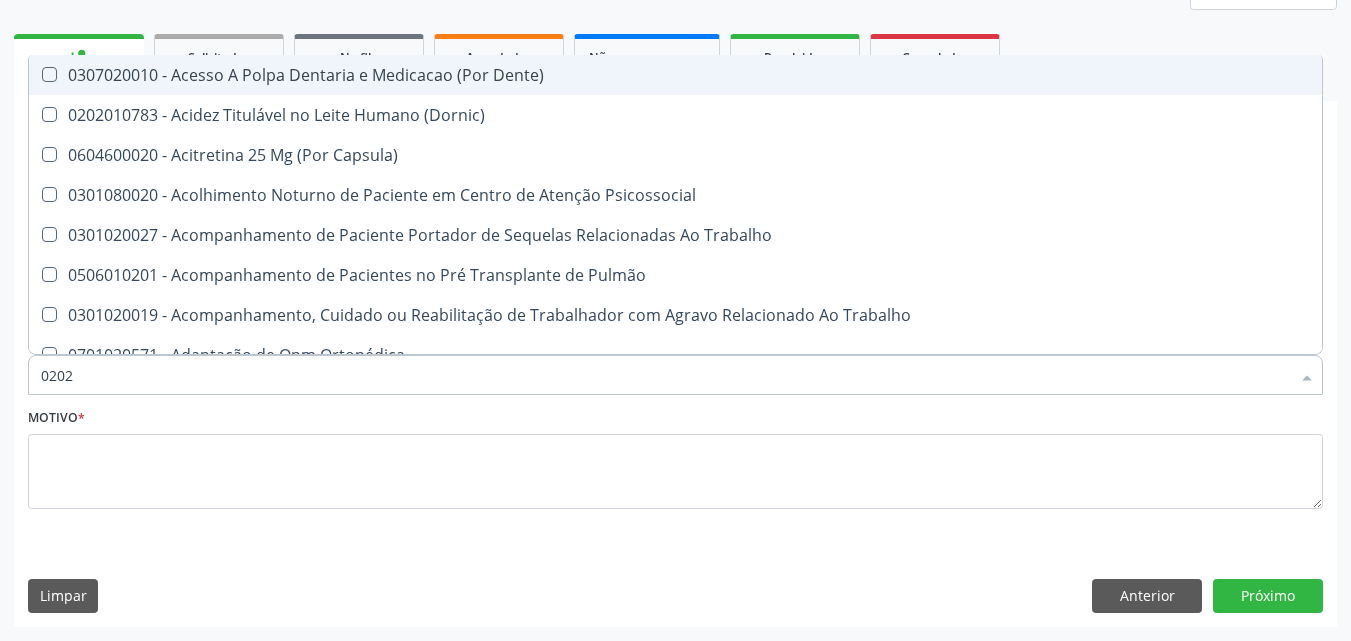 checkbox on "true" 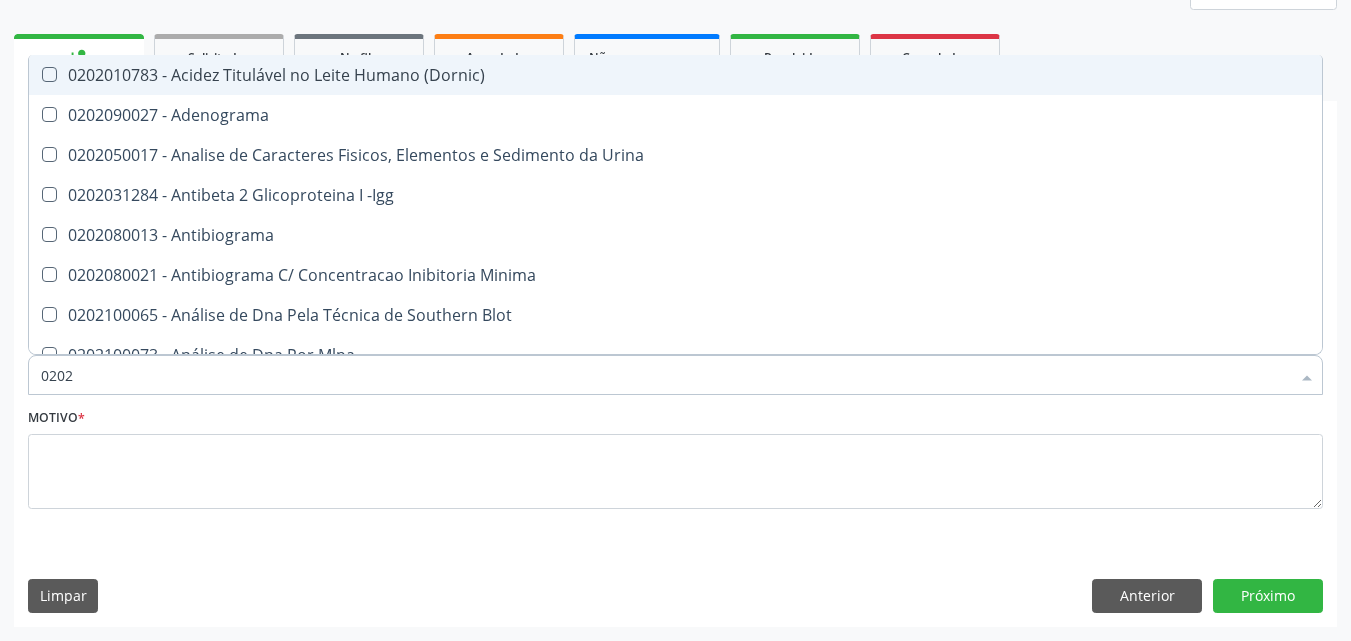type on "02020" 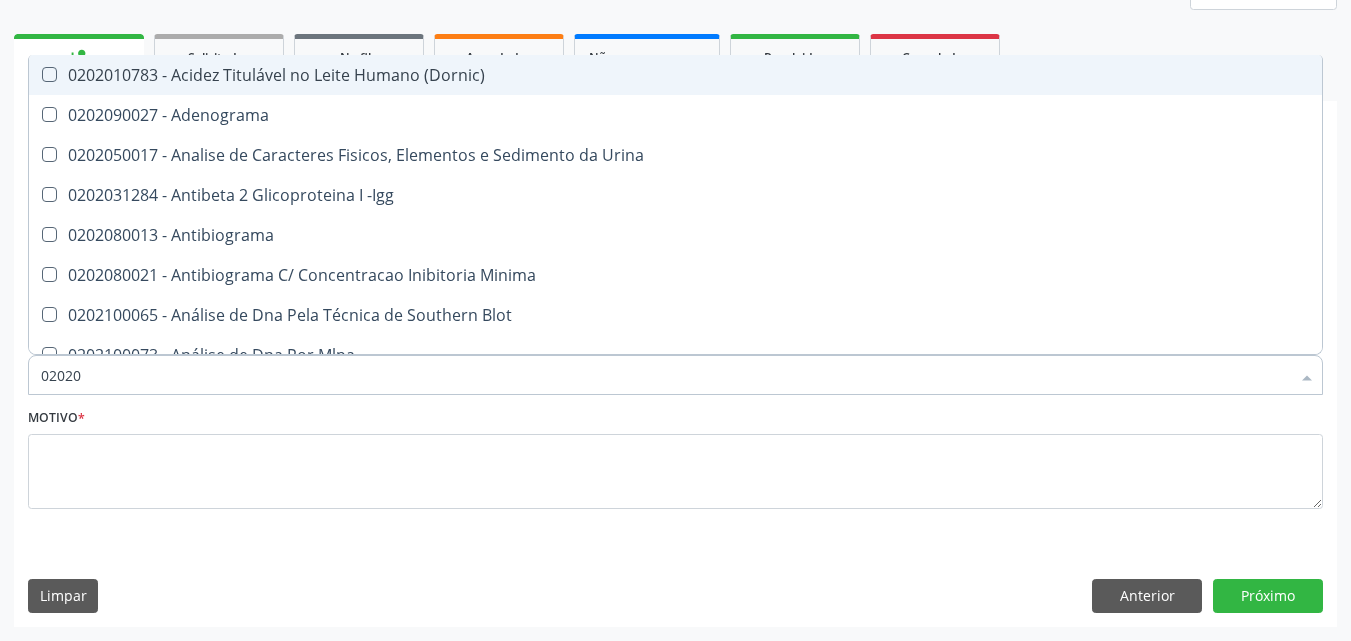 checkbox on "false" 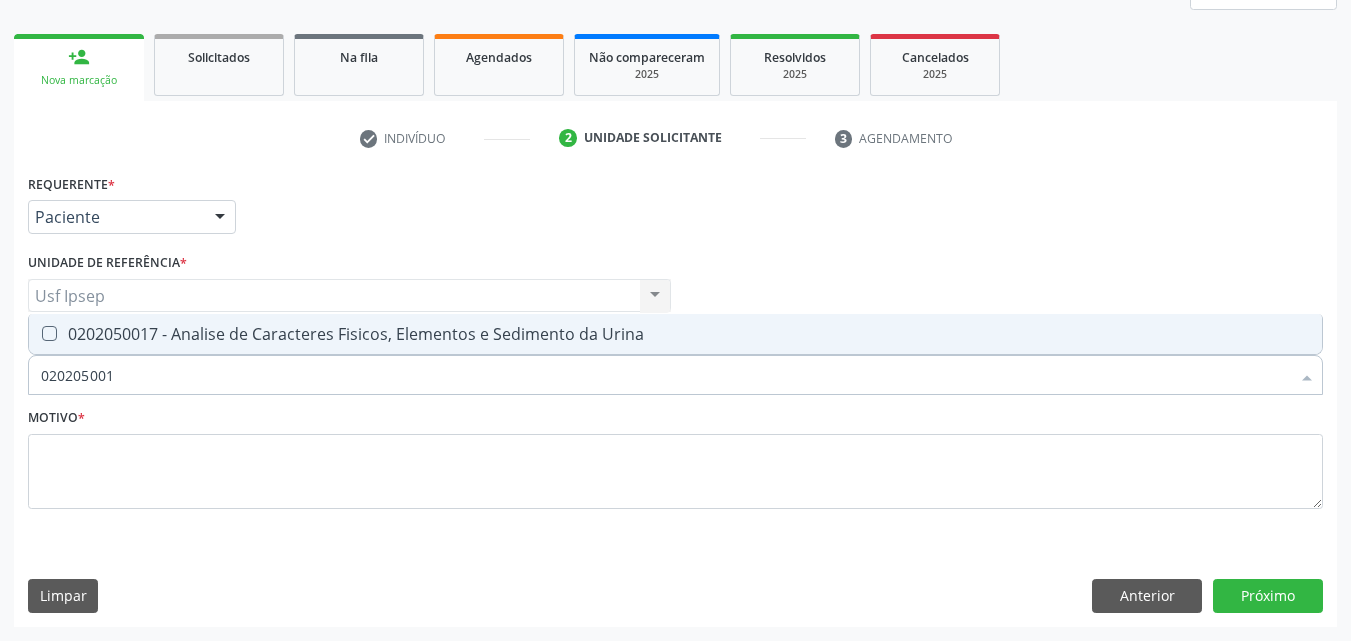type on "0202050017" 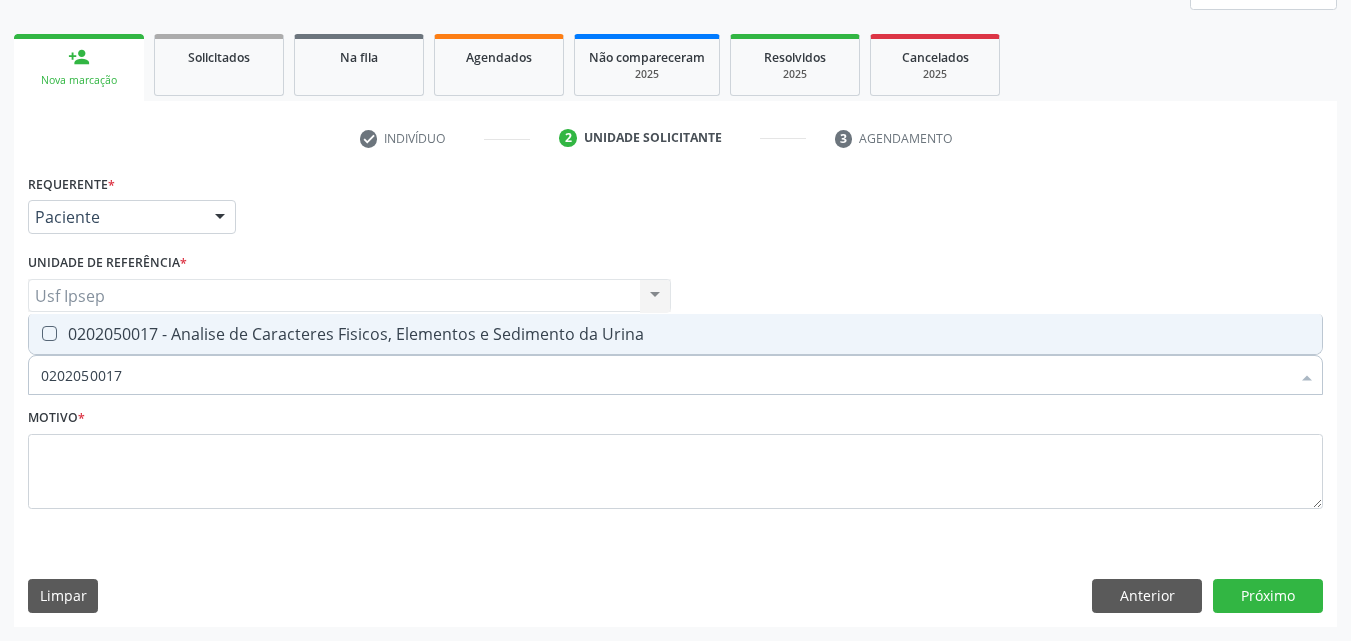 drag, startPoint x: 52, startPoint y: 333, endPoint x: 129, endPoint y: 359, distance: 81.27115 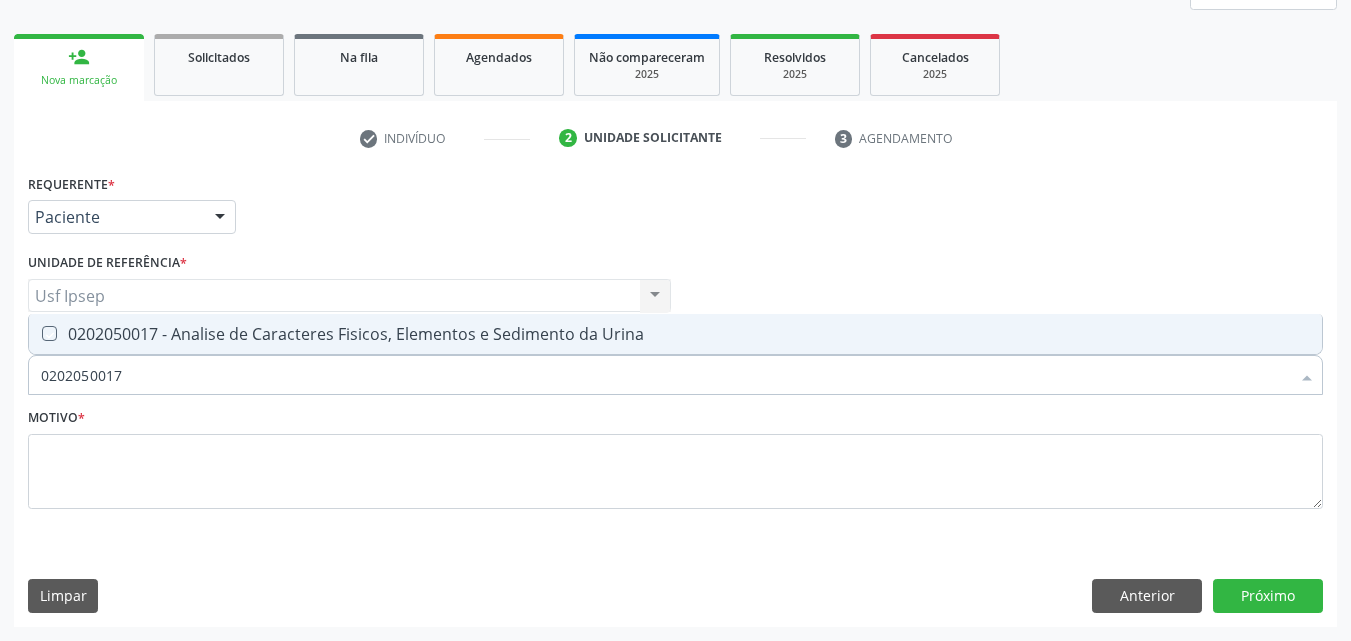 checkbox on "true" 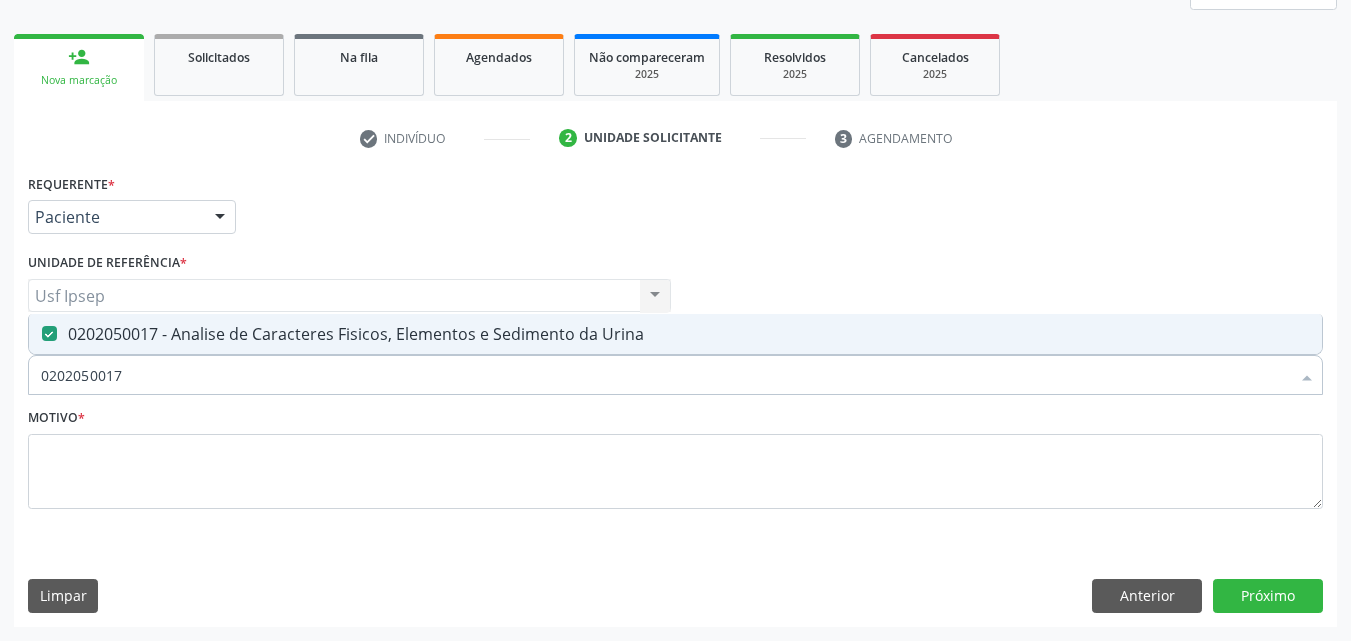 click on "0202050017" at bounding box center [665, 375] 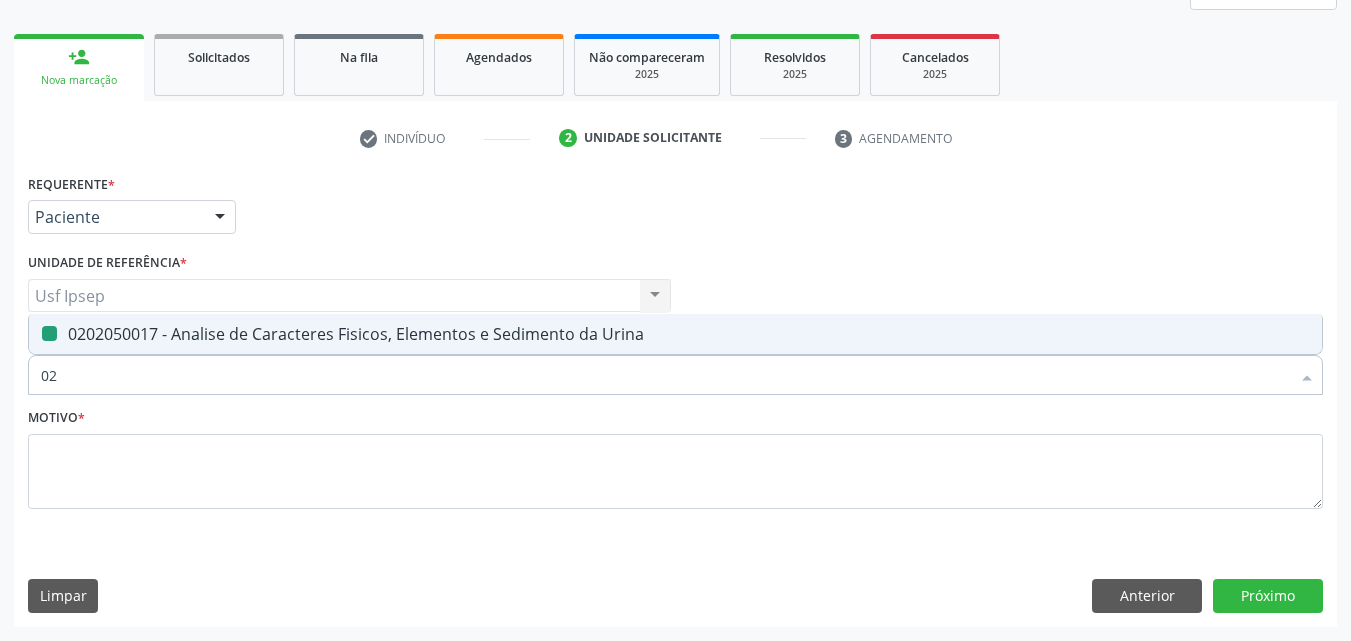 type on "0" 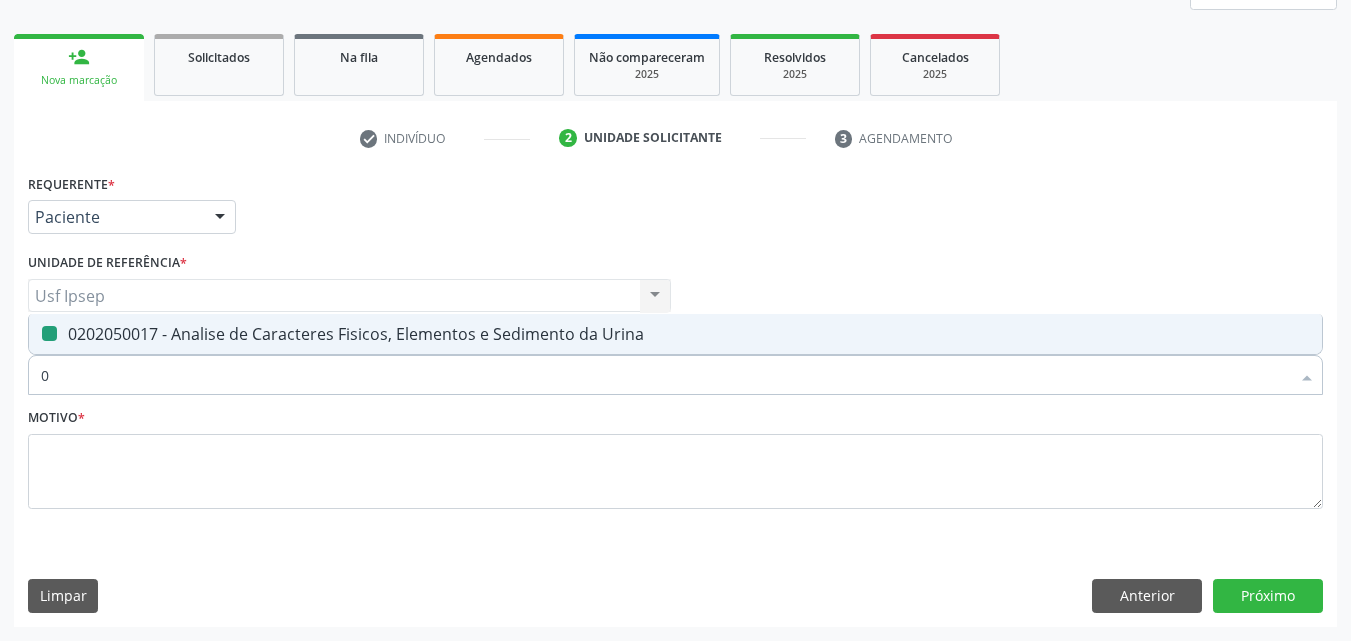 type 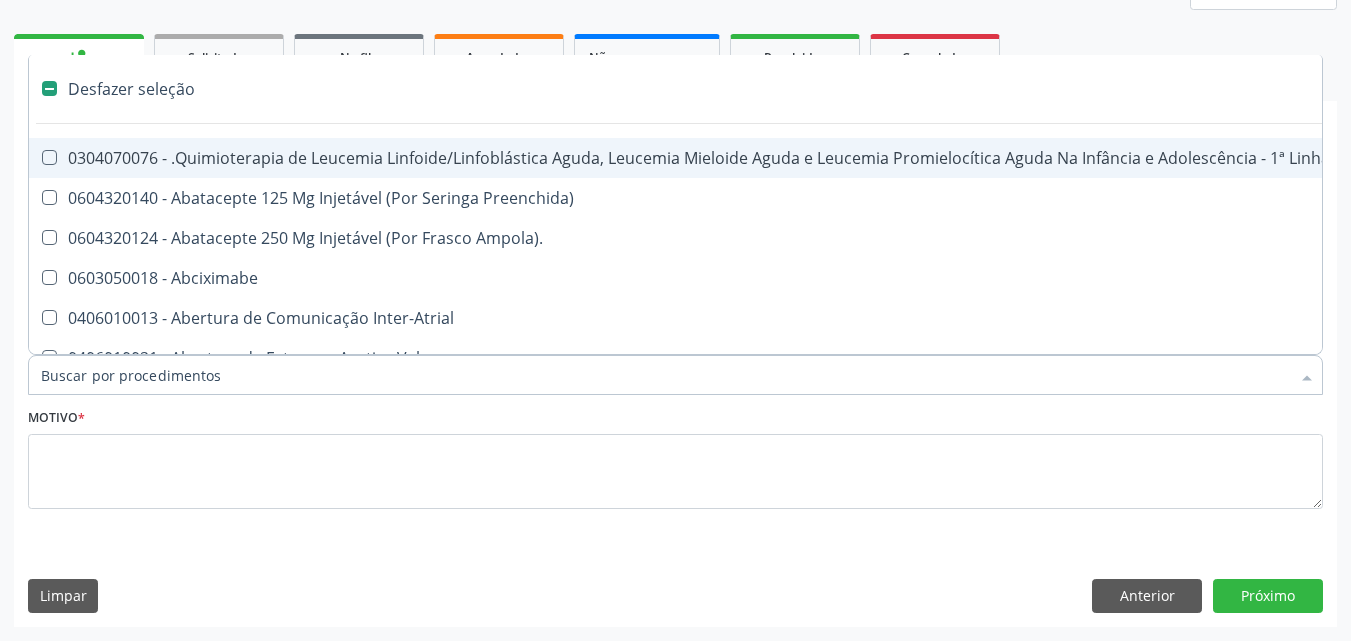 checkbox on "false" 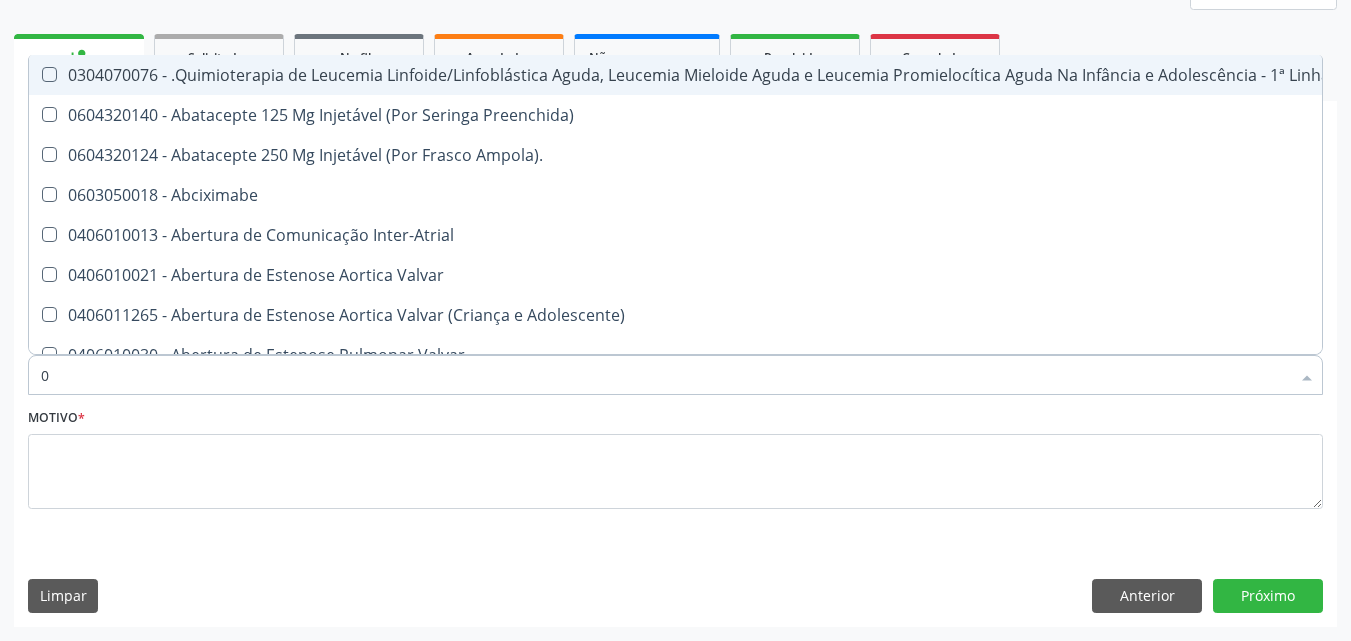 type on "02" 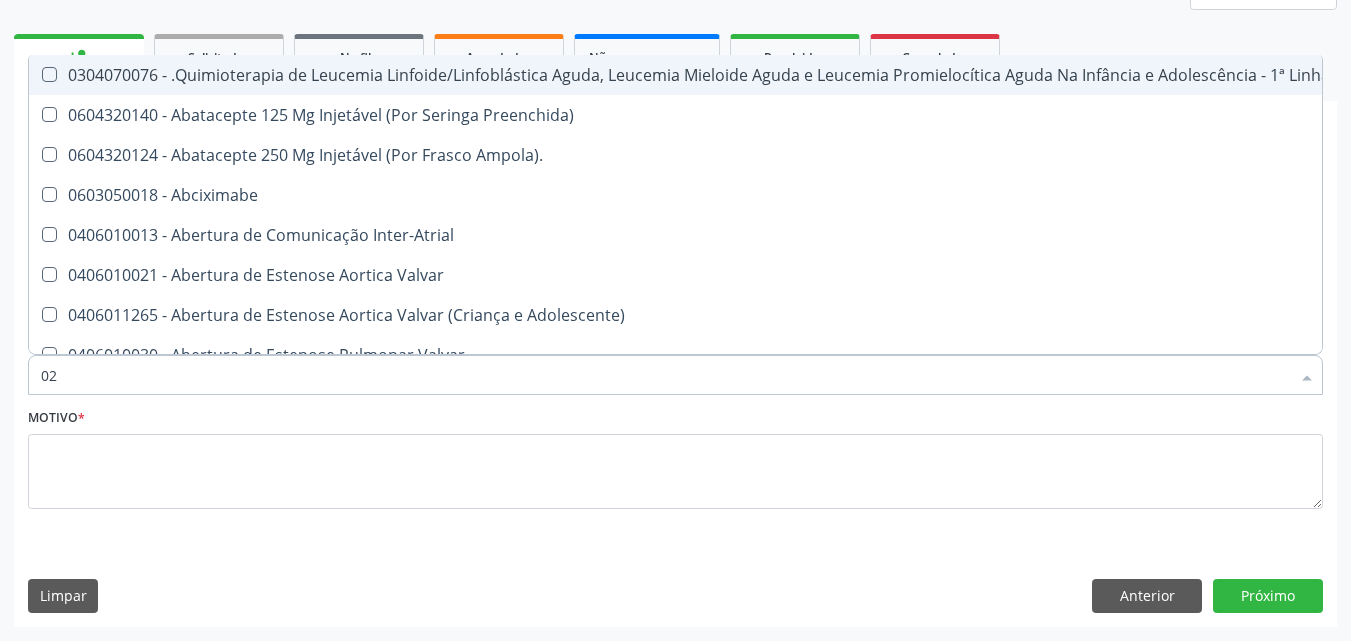 checkbox on "true" 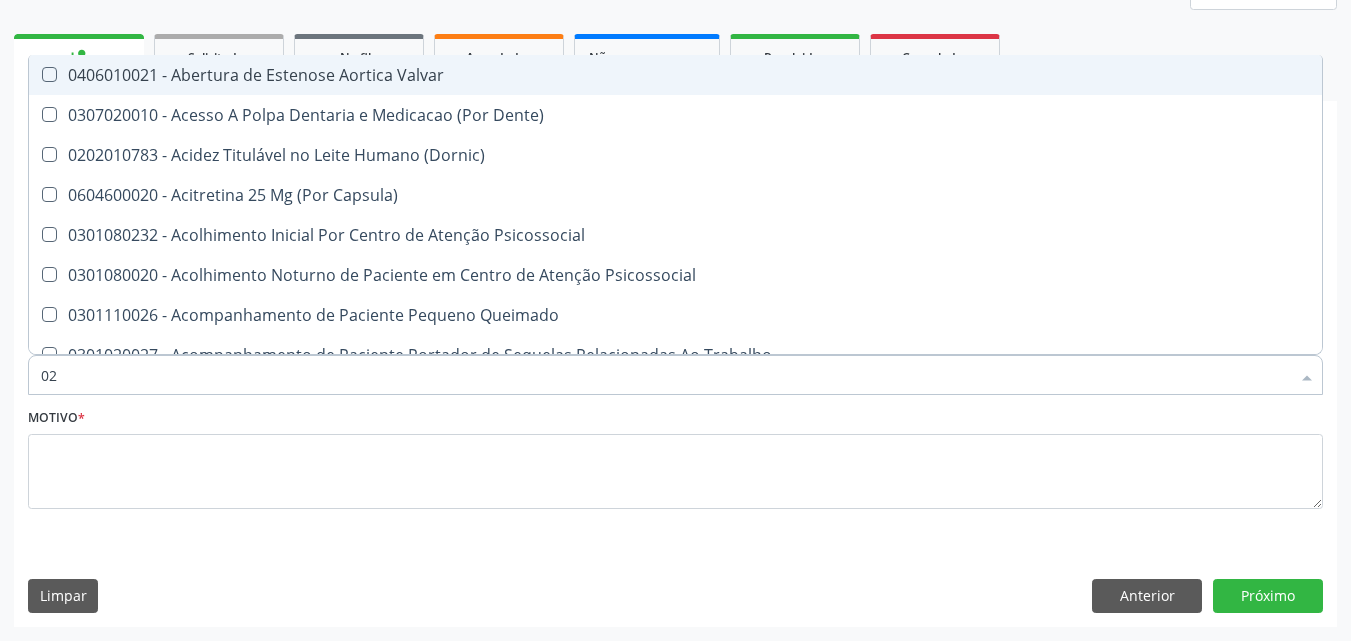type on "020" 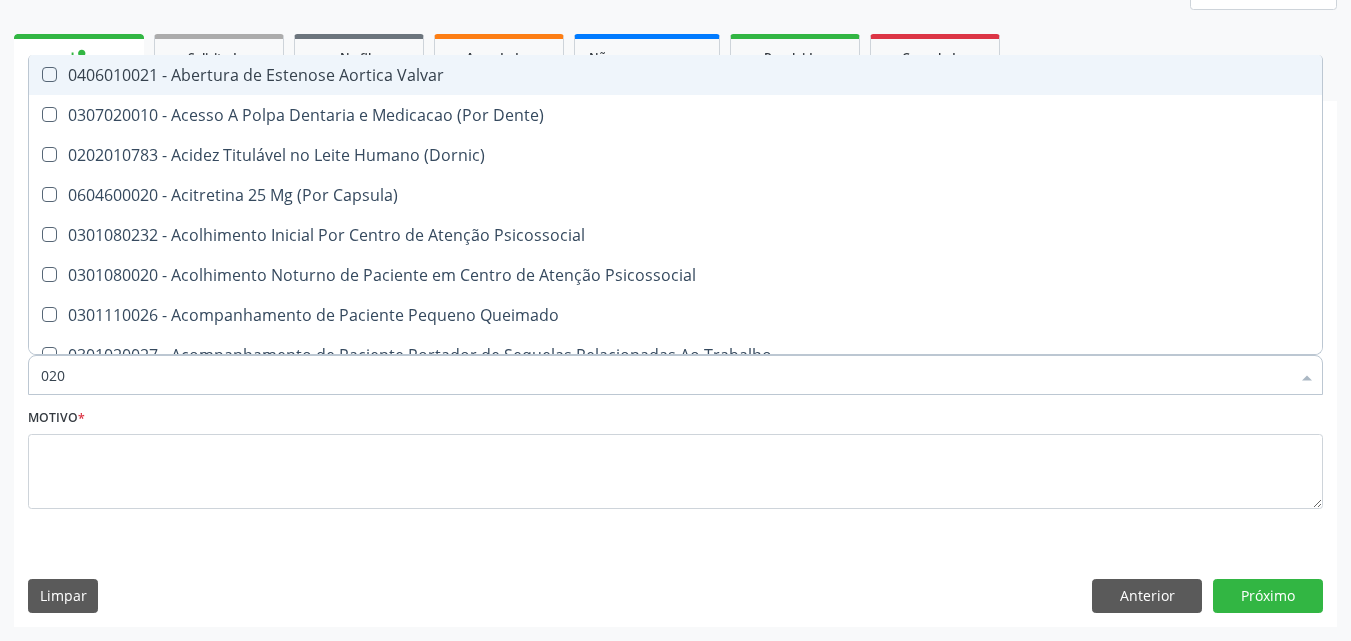 checkbox on "true" 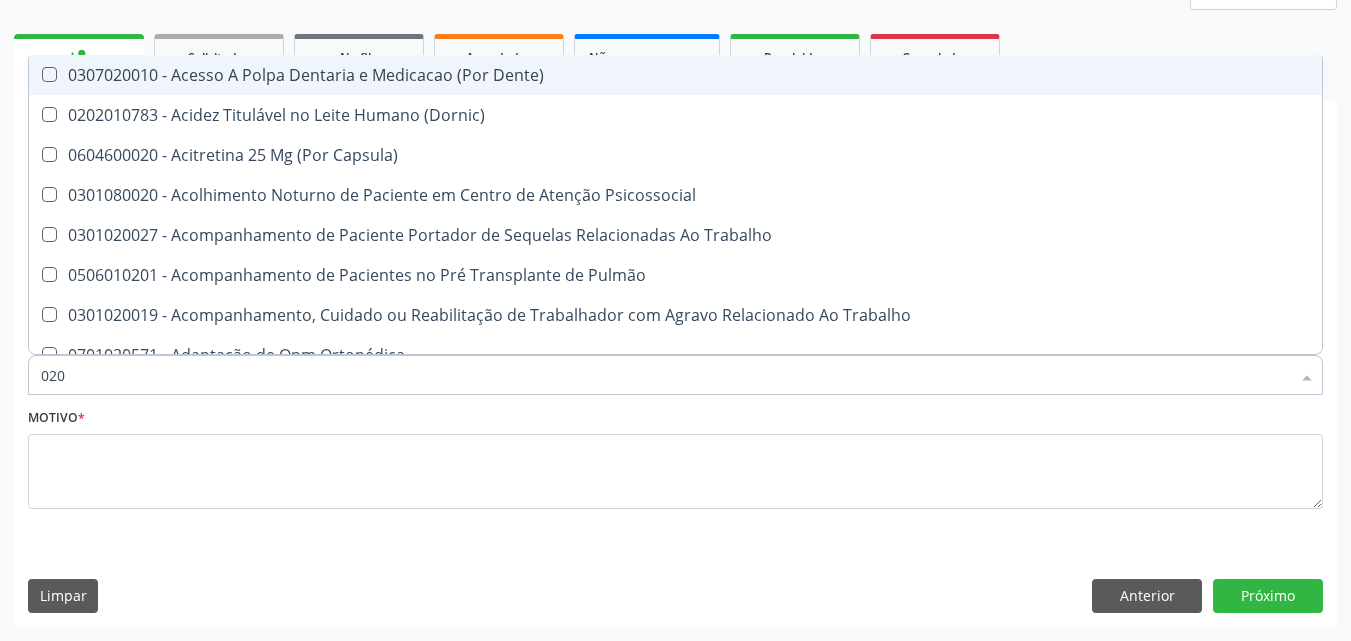 type on "0202" 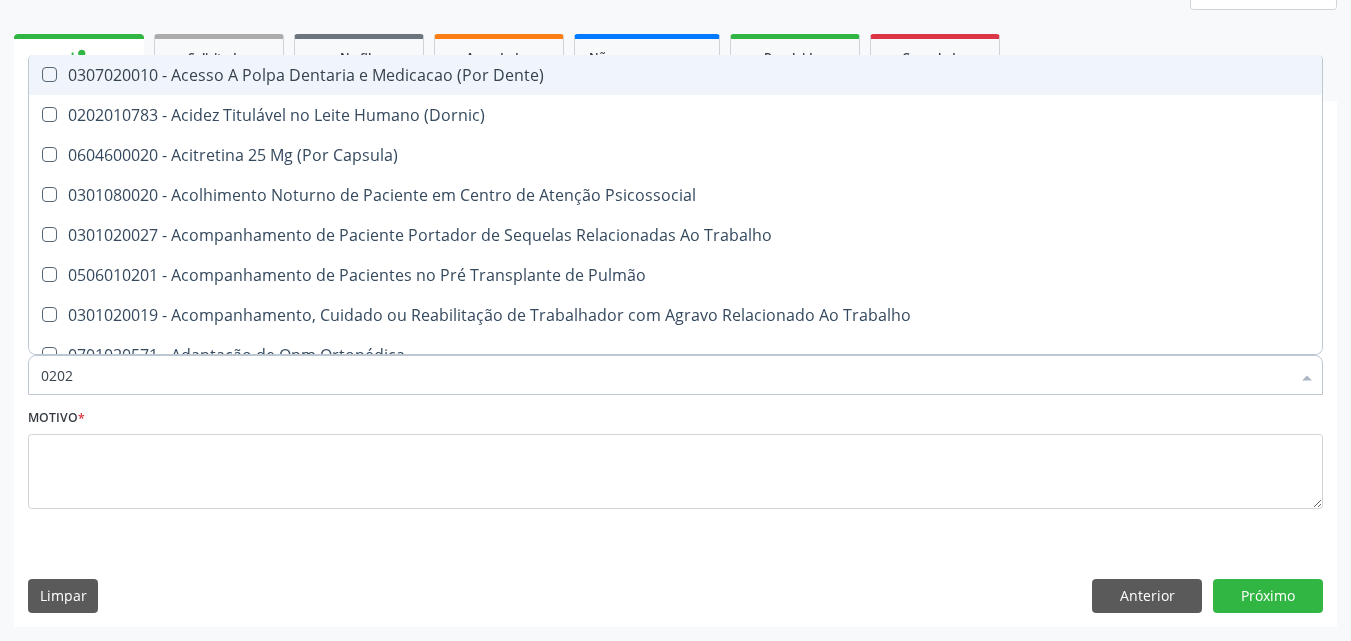 checkbox on "true" 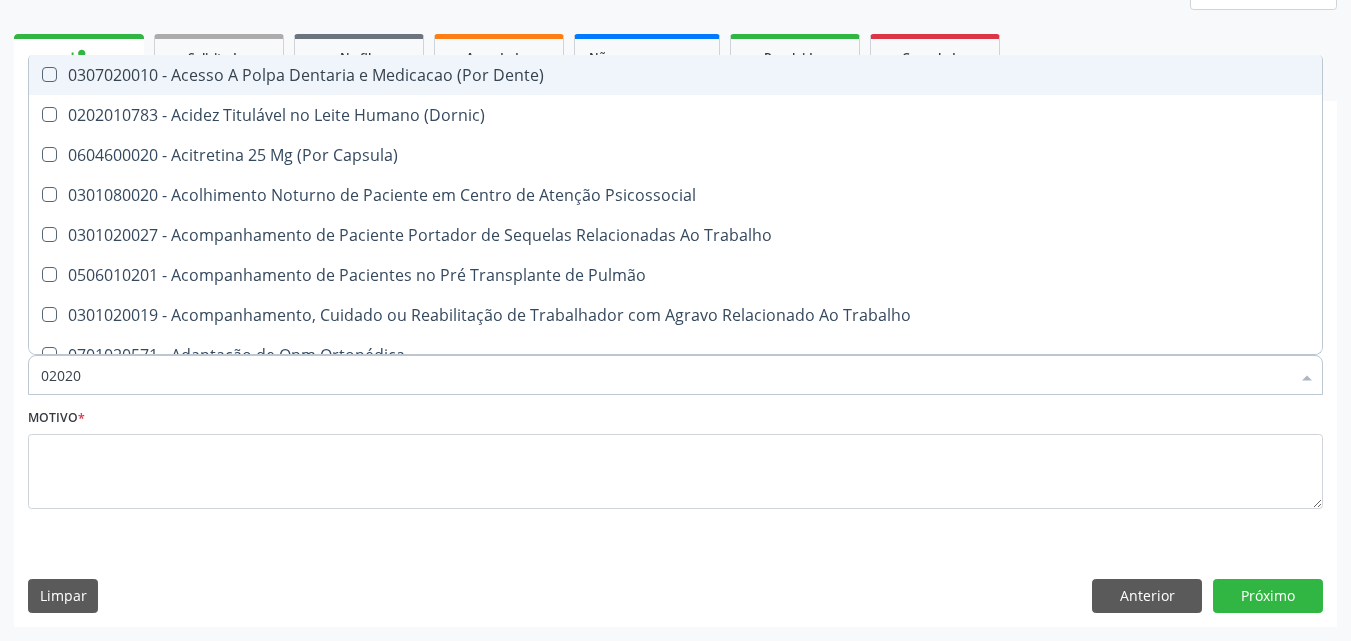 checkbox on "false" 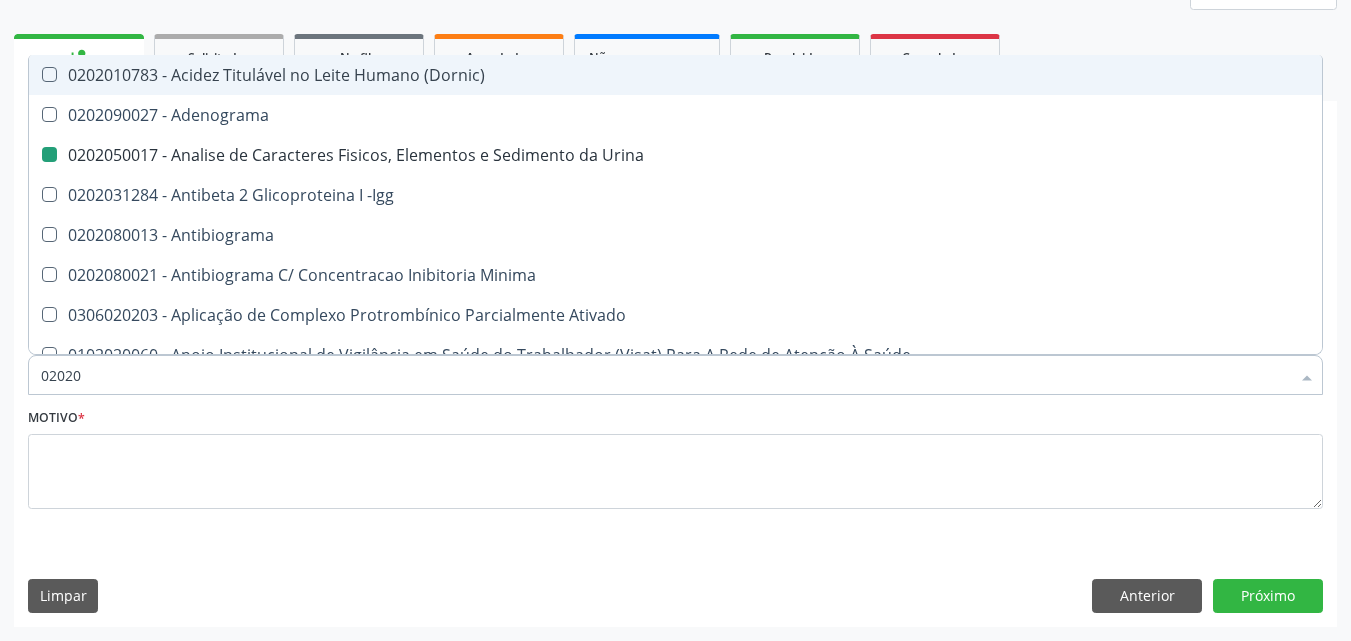 type on "020201" 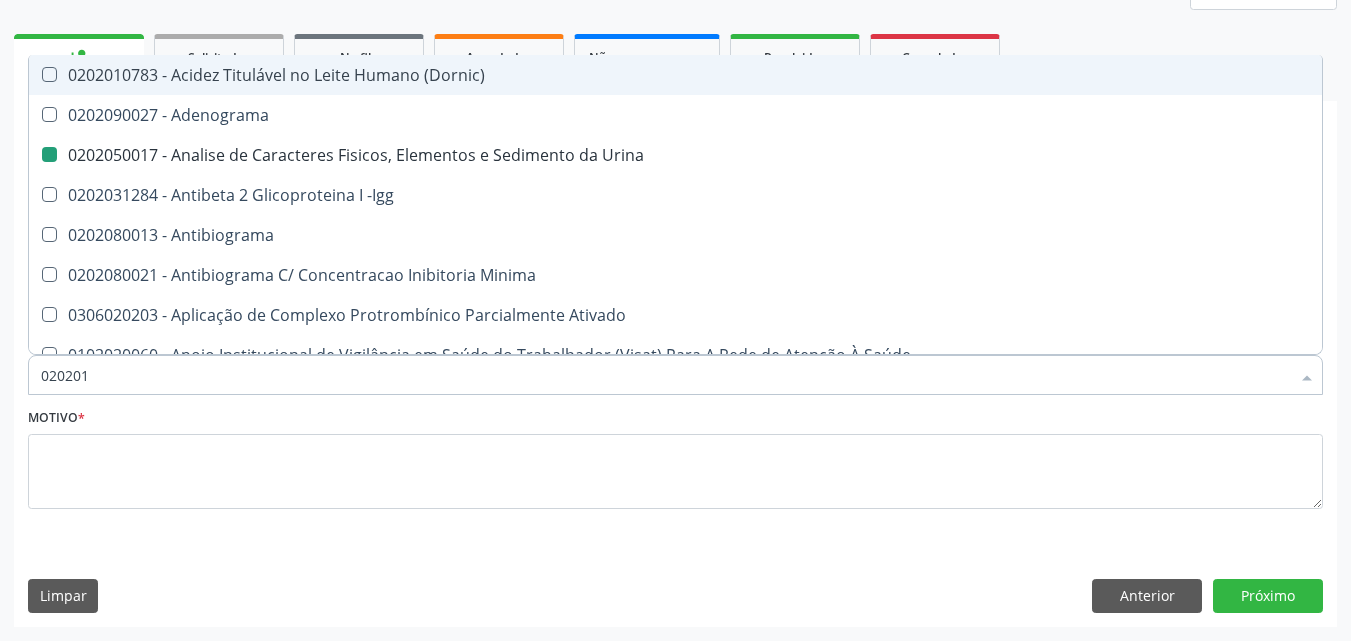 checkbox on "false" 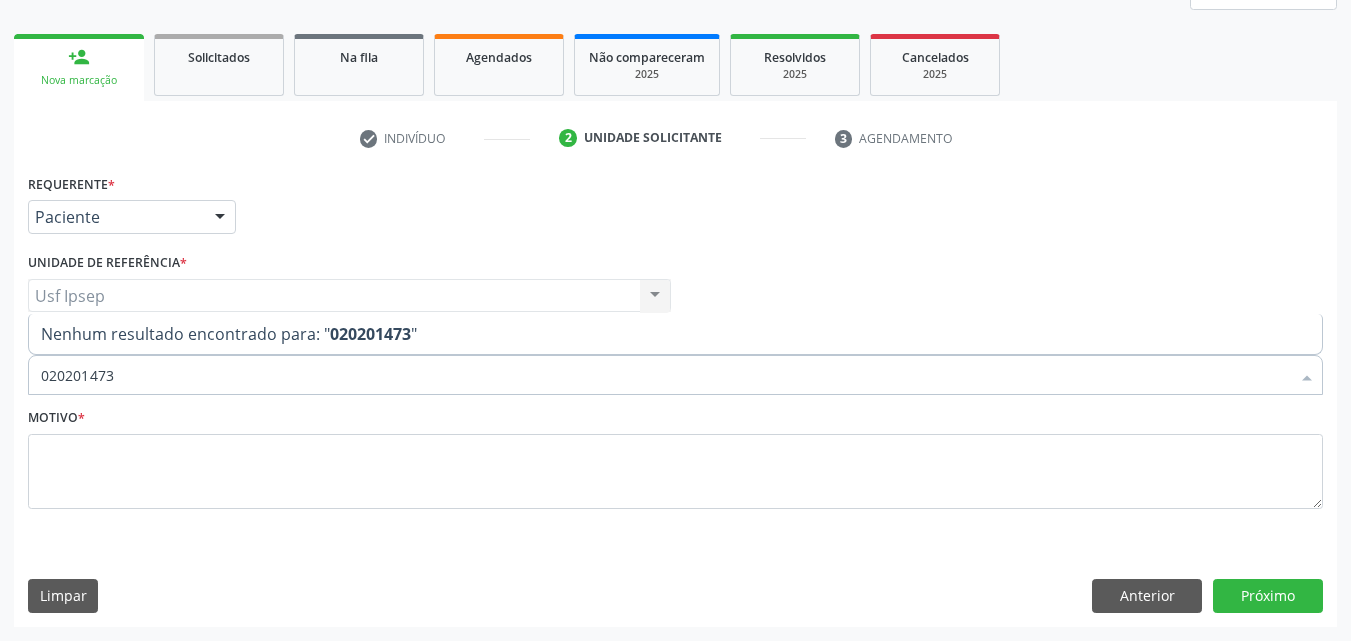 click on "020201473" at bounding box center [665, 375] 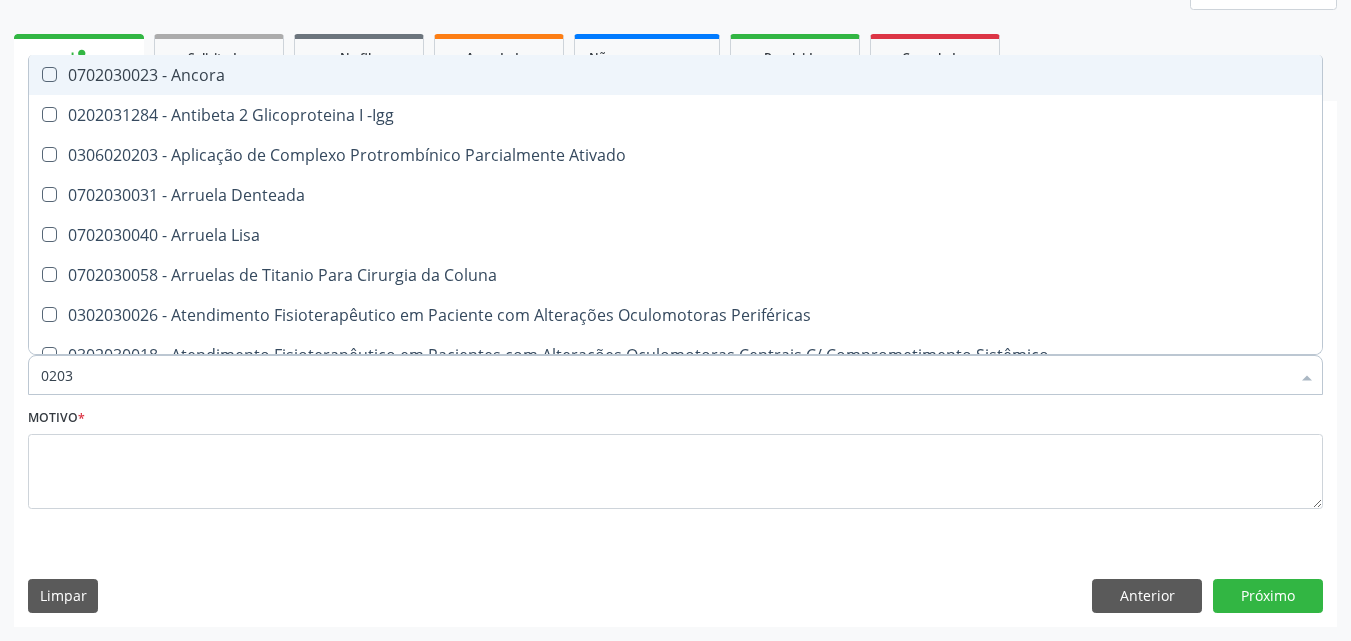 type on "023" 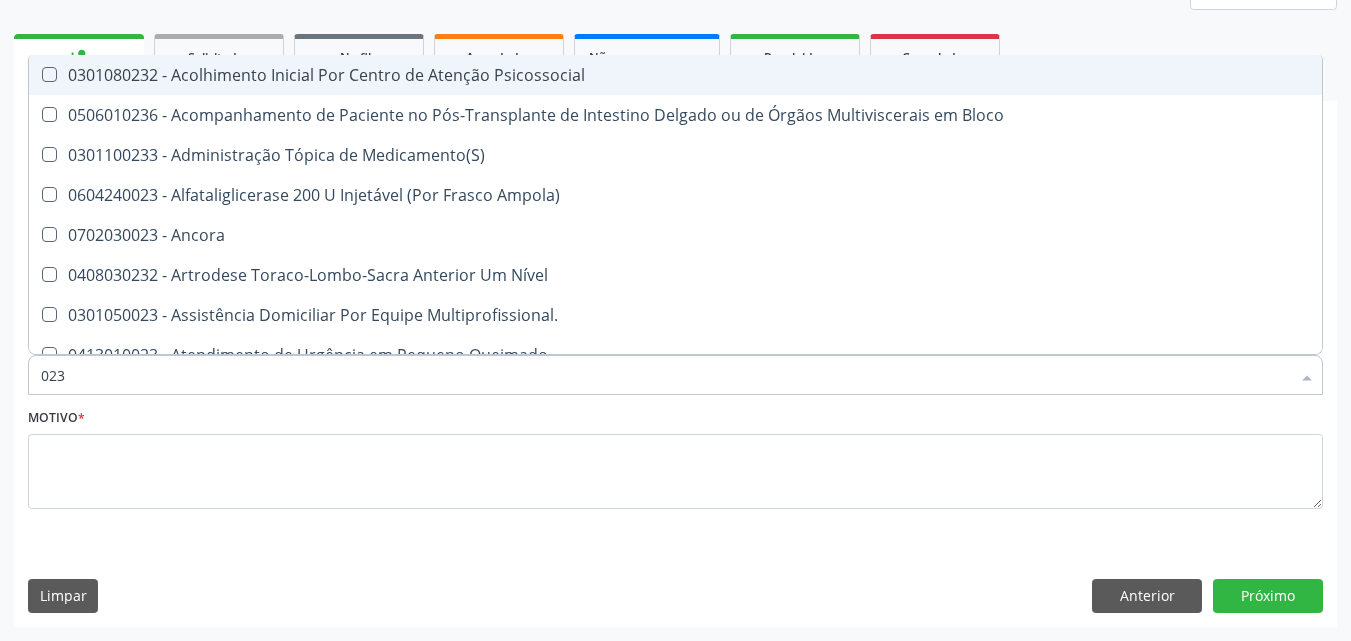 type on "03" 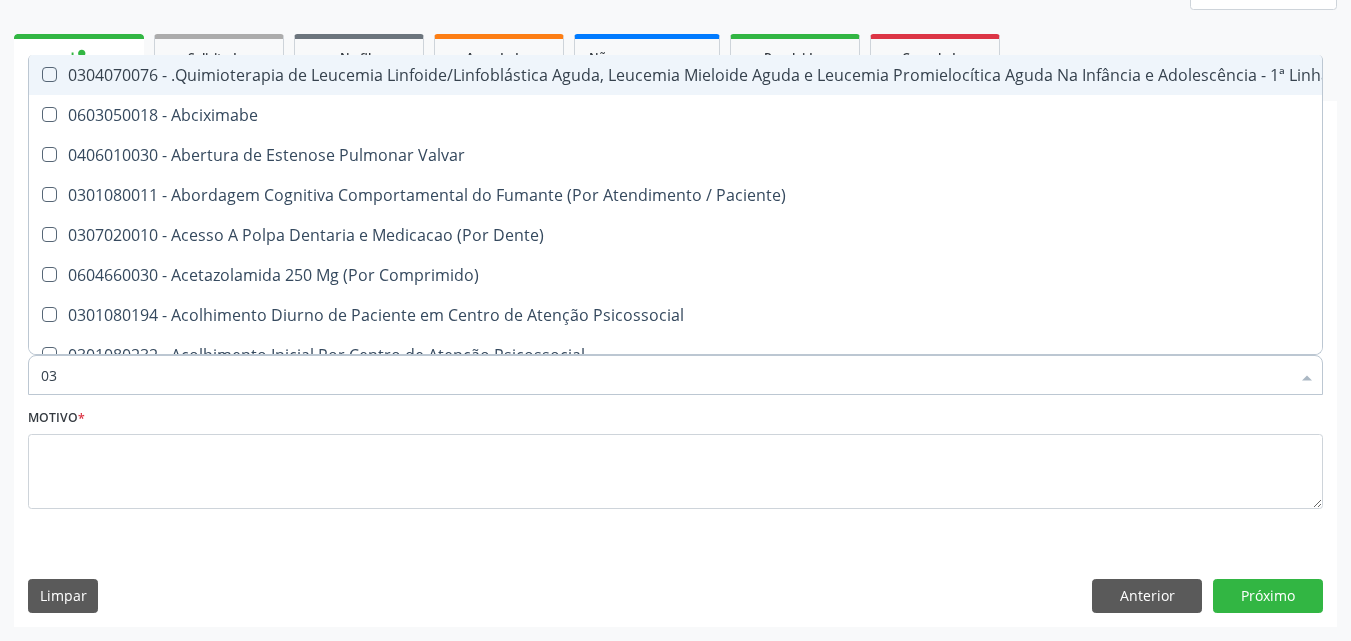 checkbox on "false" 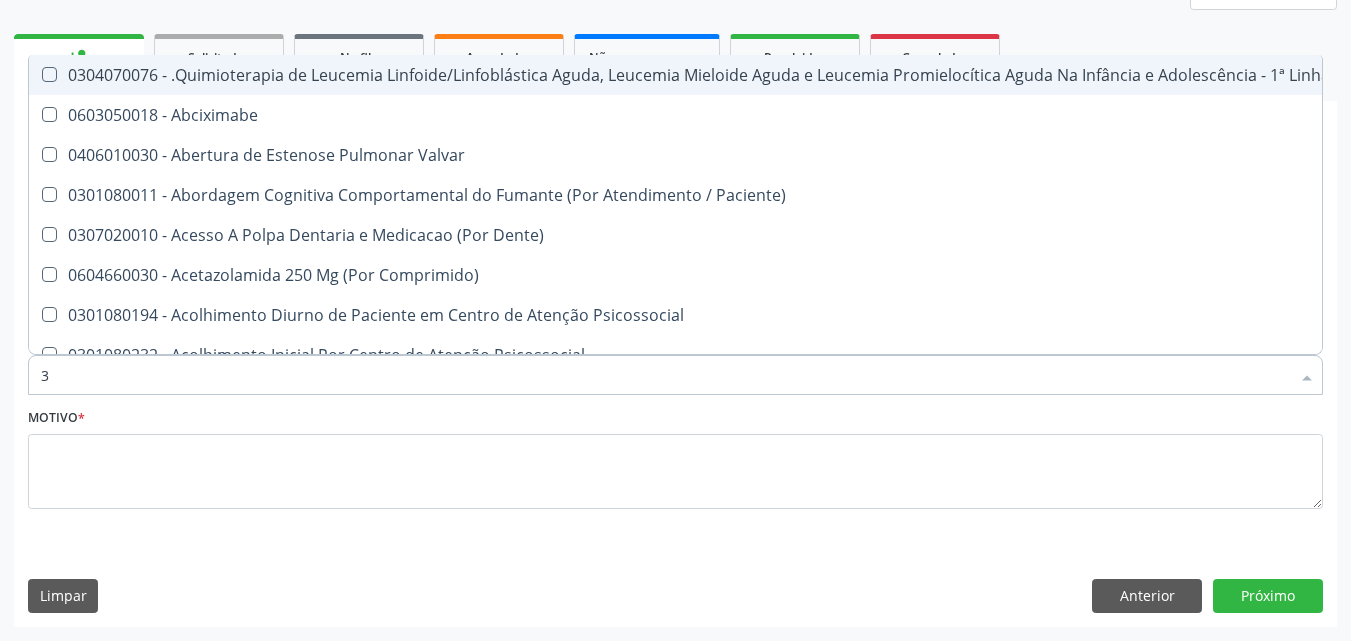checkbox on "true" 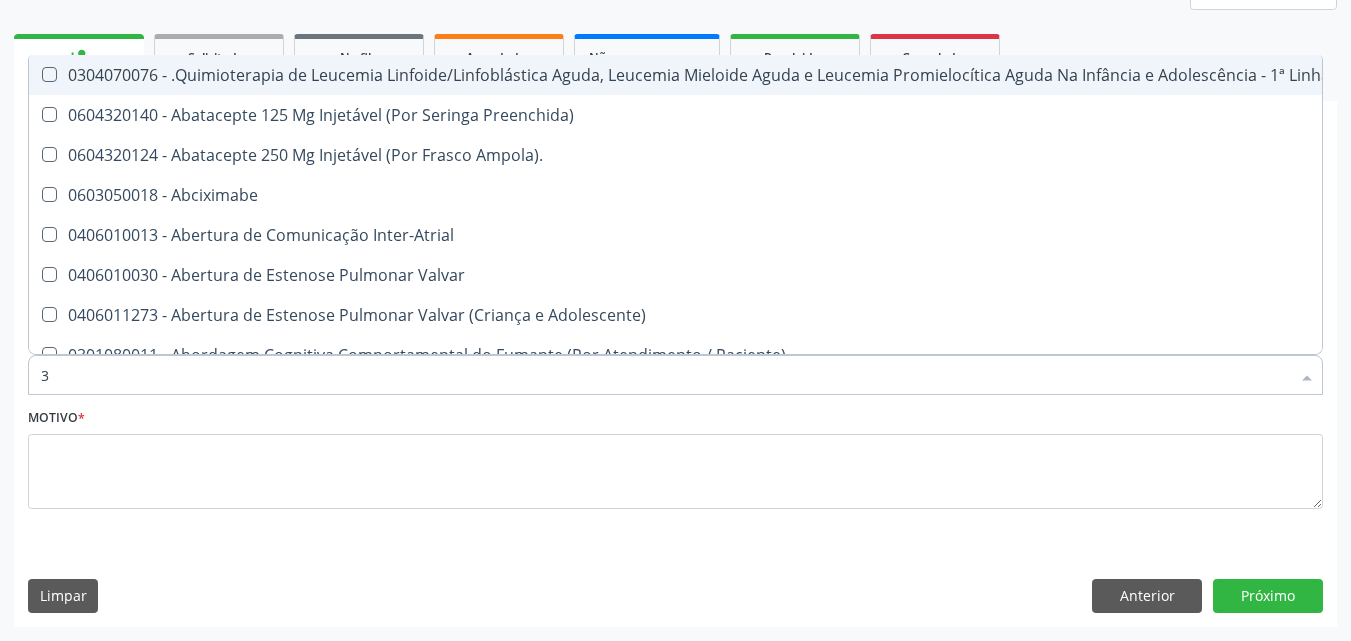 click on "3" at bounding box center [665, 375] 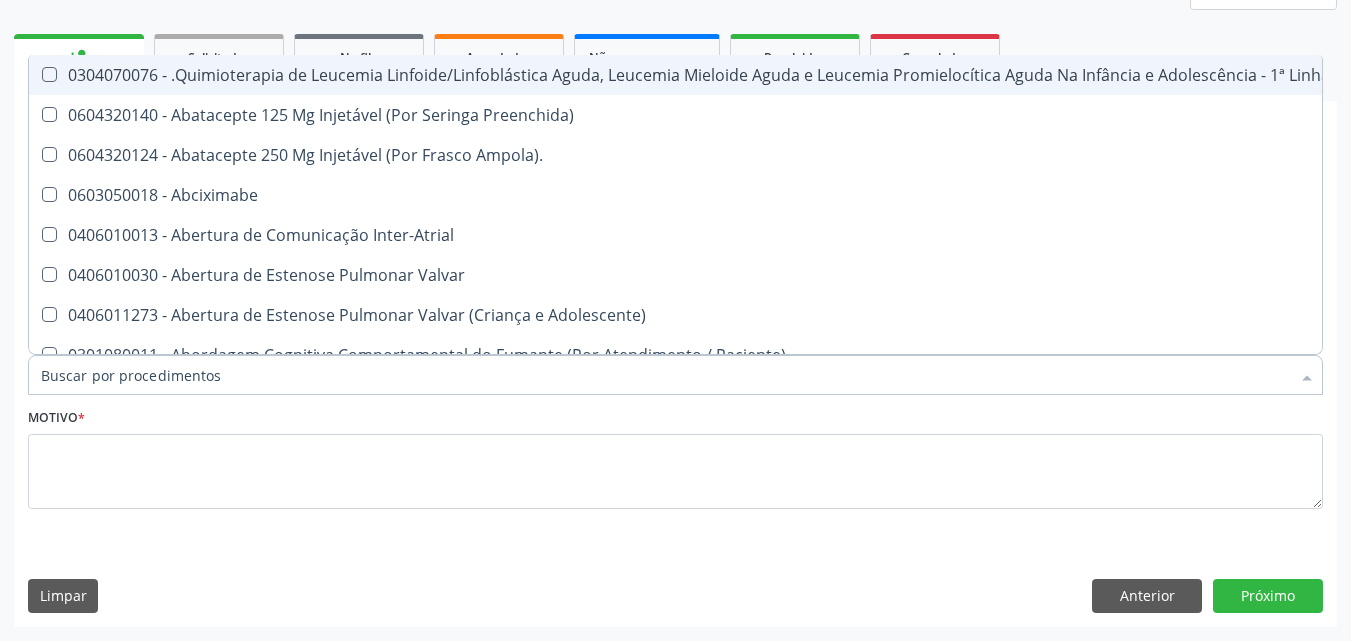 checkbox on "true" 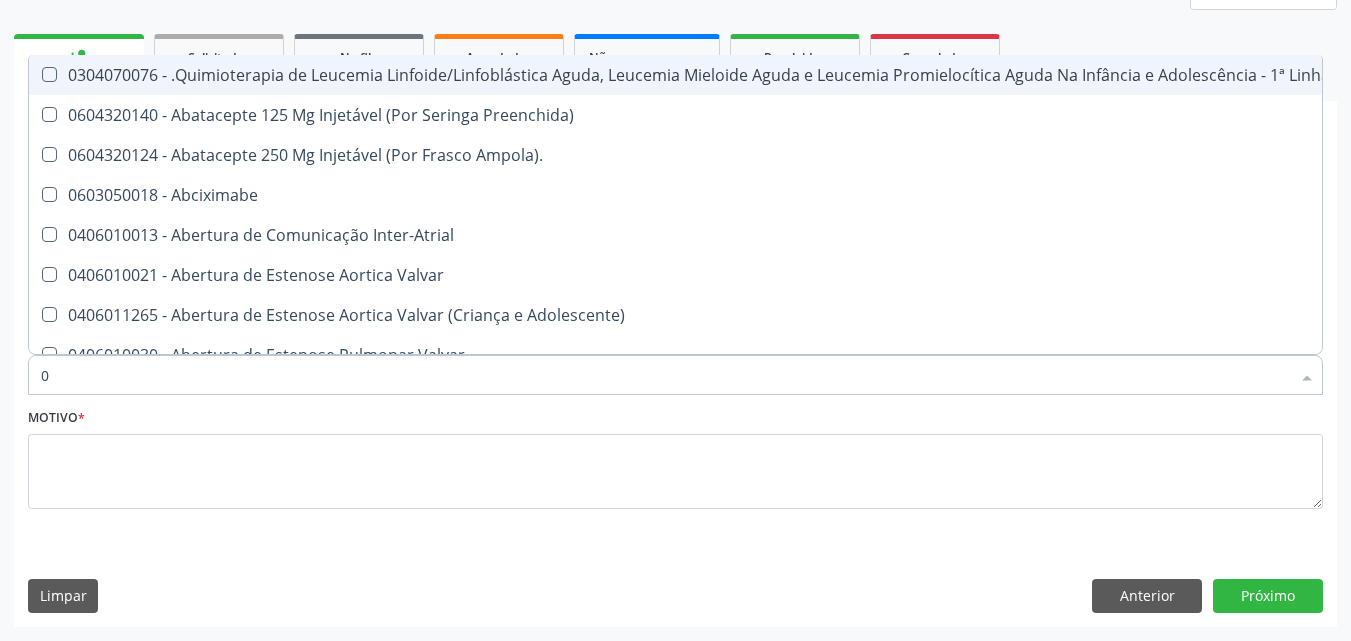 type on "02" 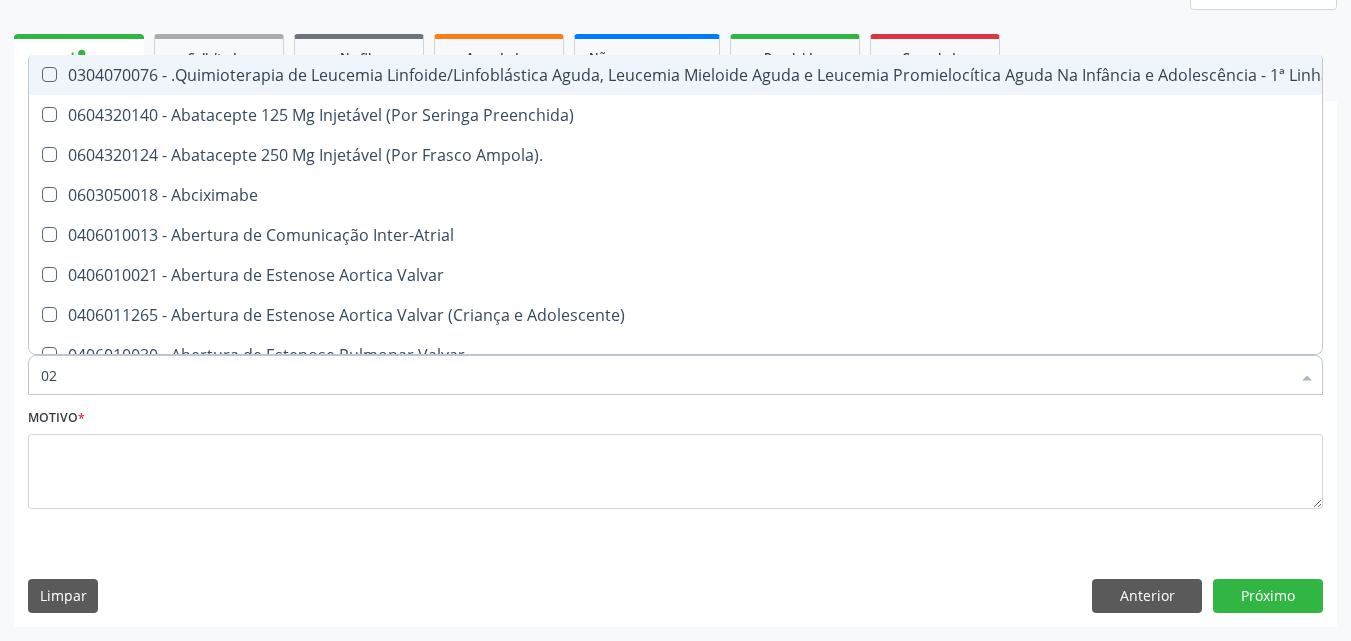 checkbox on "true" 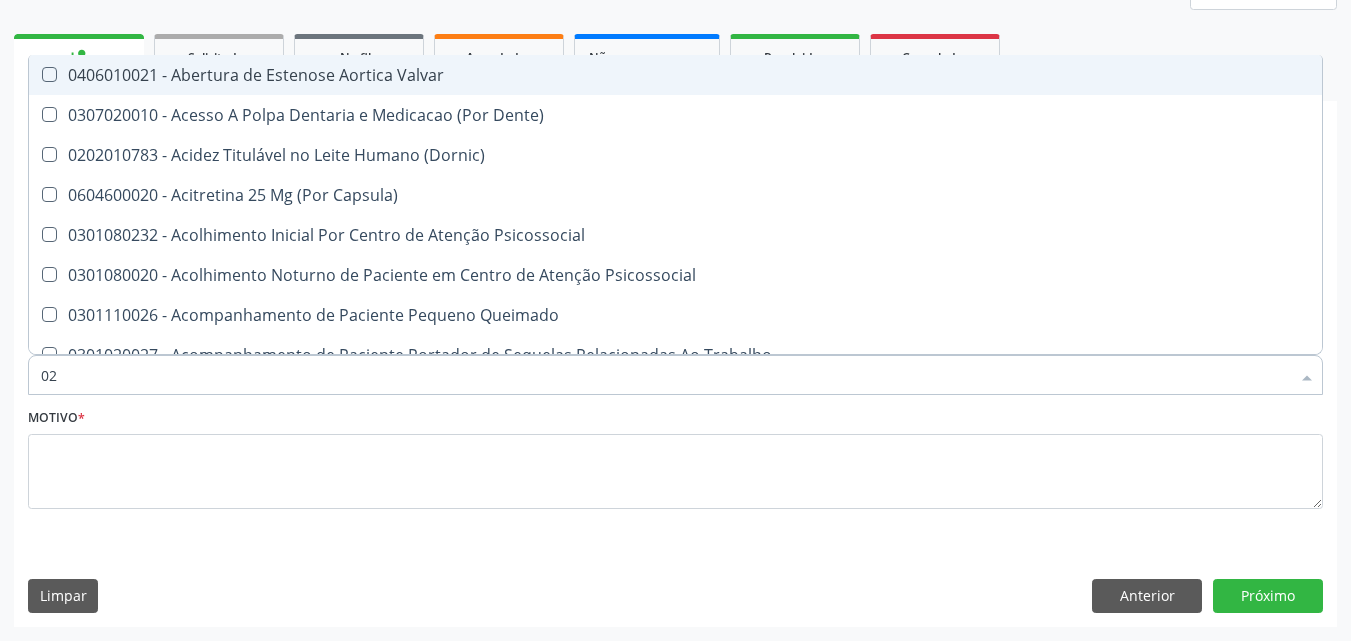 type on "020" 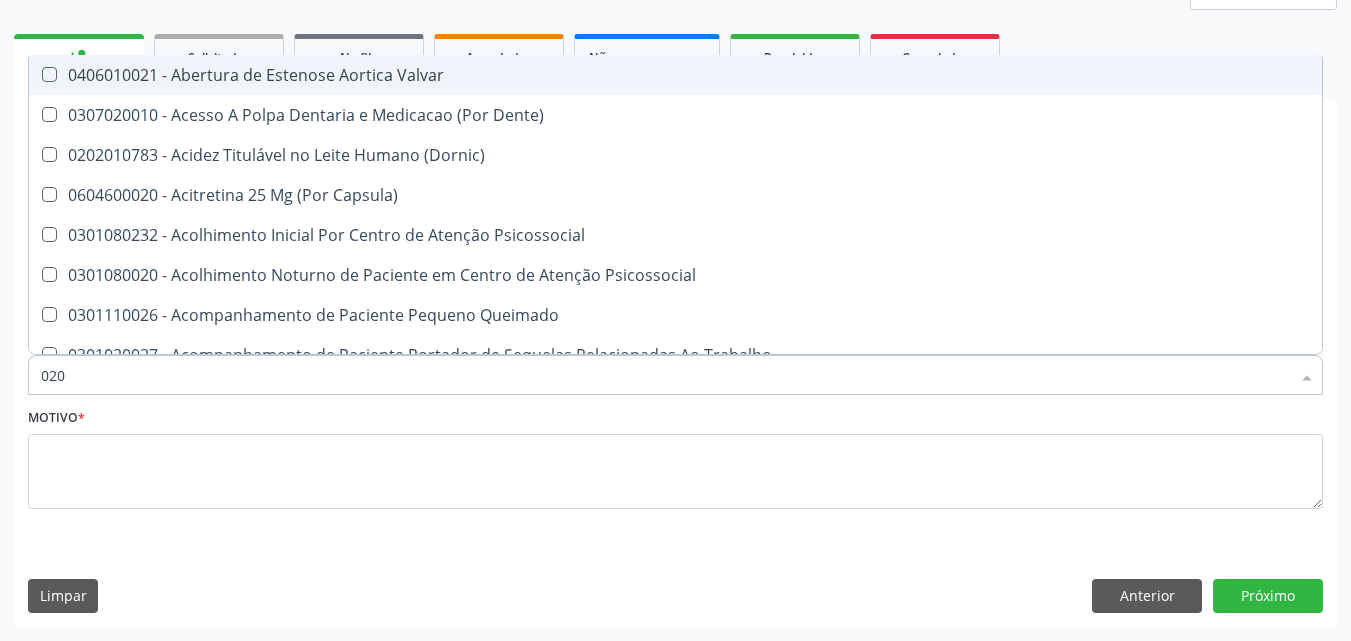 checkbox on "true" 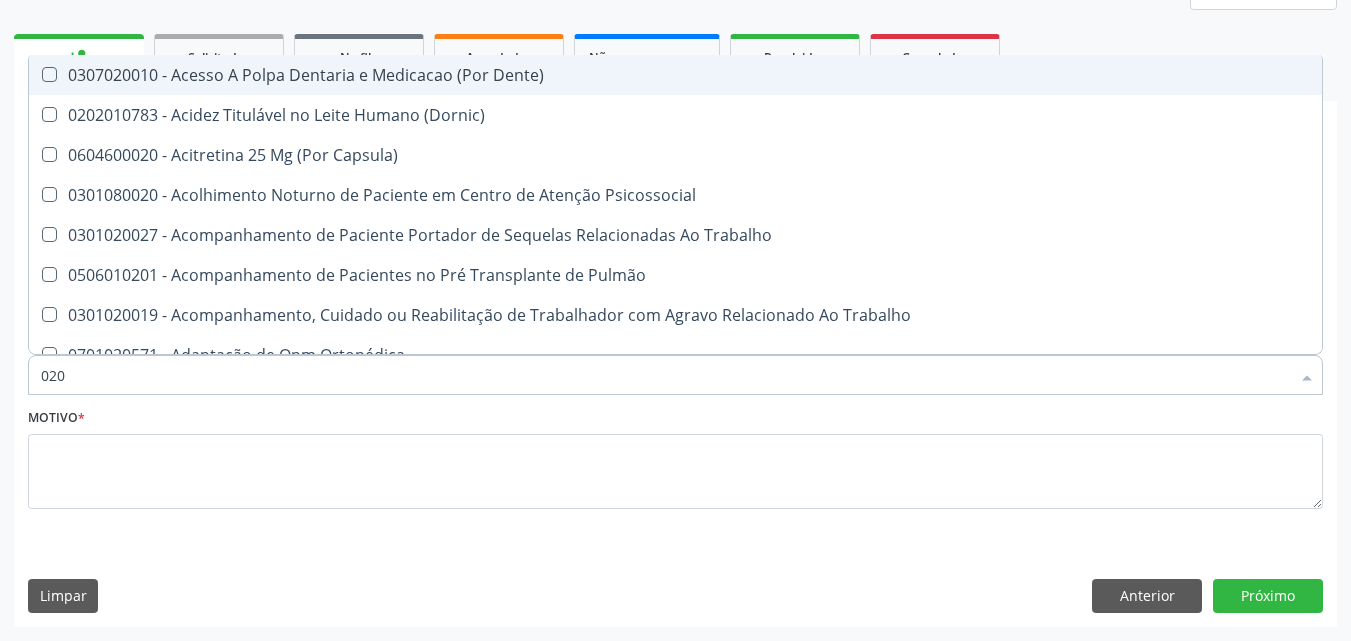 type on "0202" 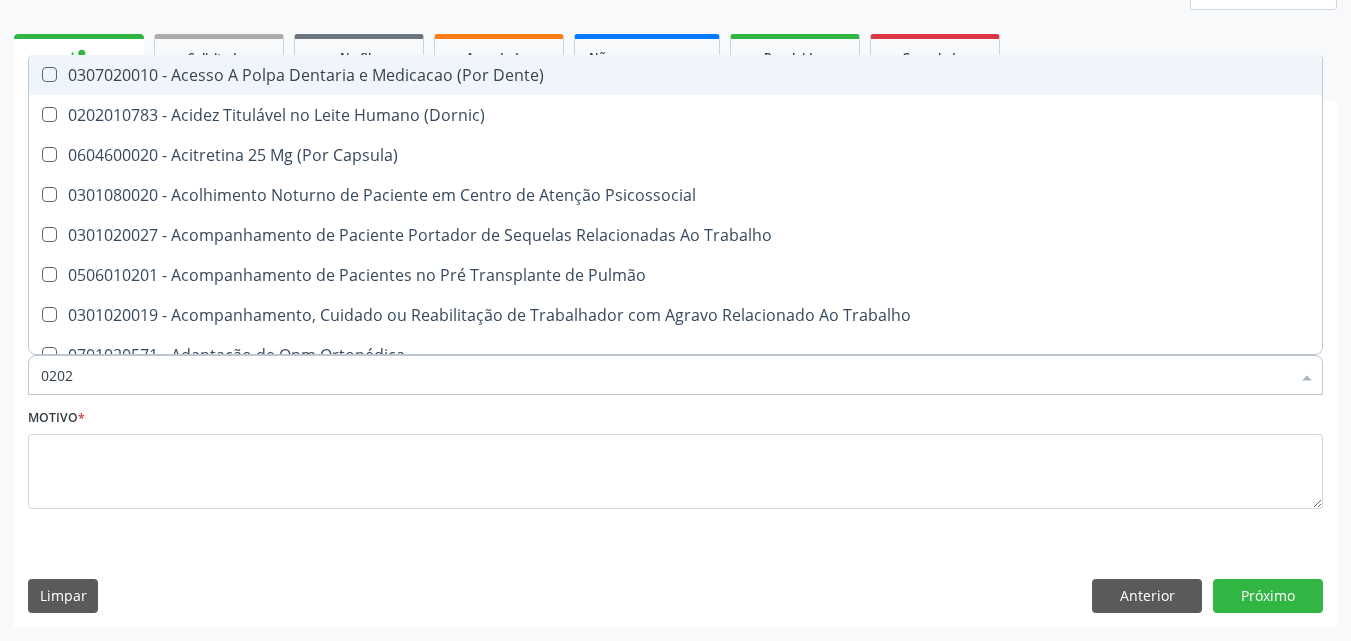 checkbox on "true" 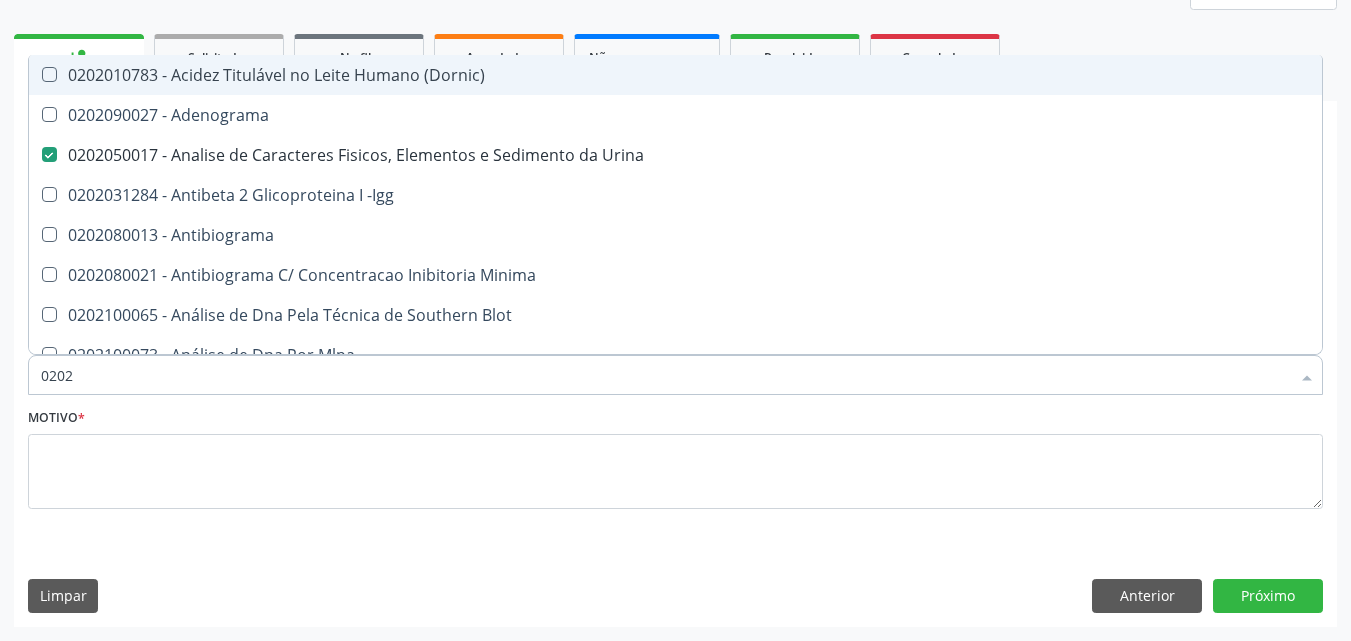 type on "02020" 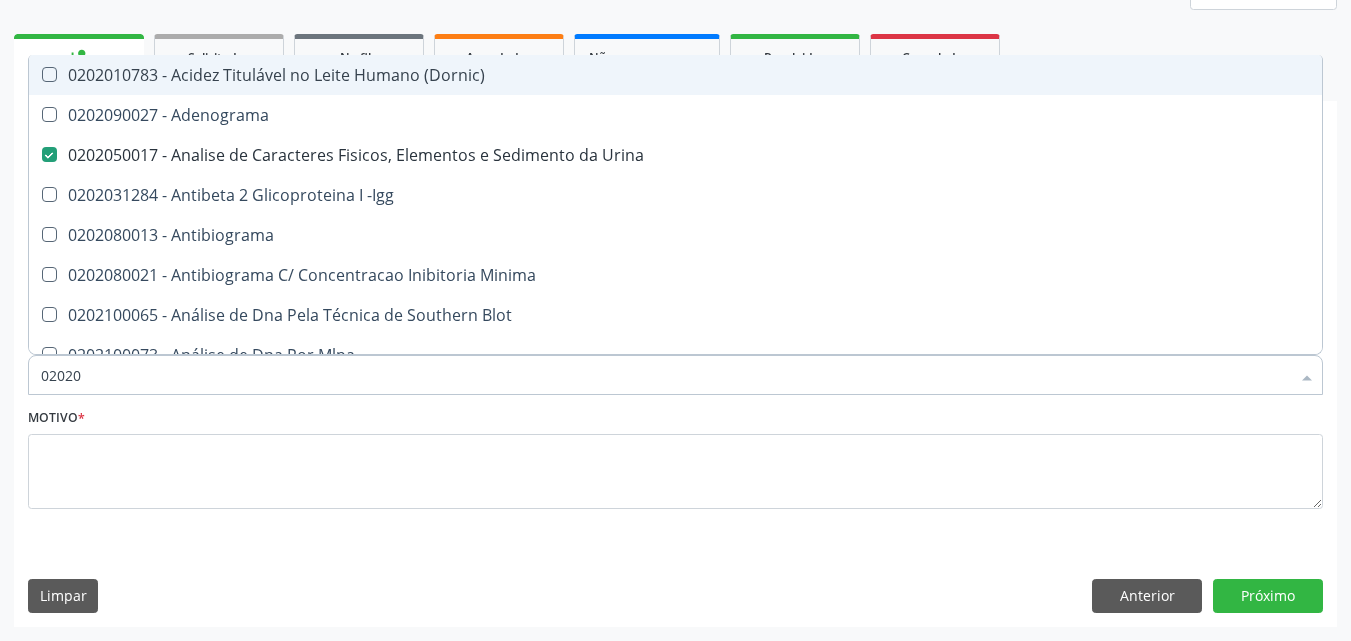 checkbox on "false" 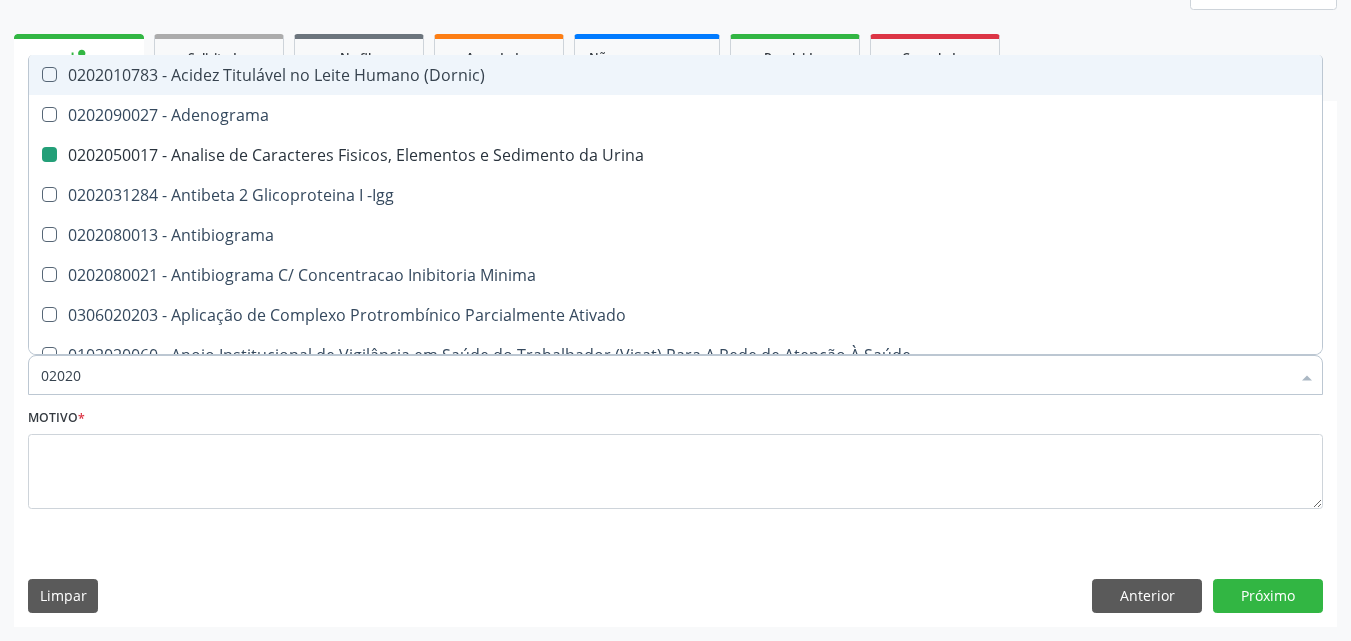type on "020201" 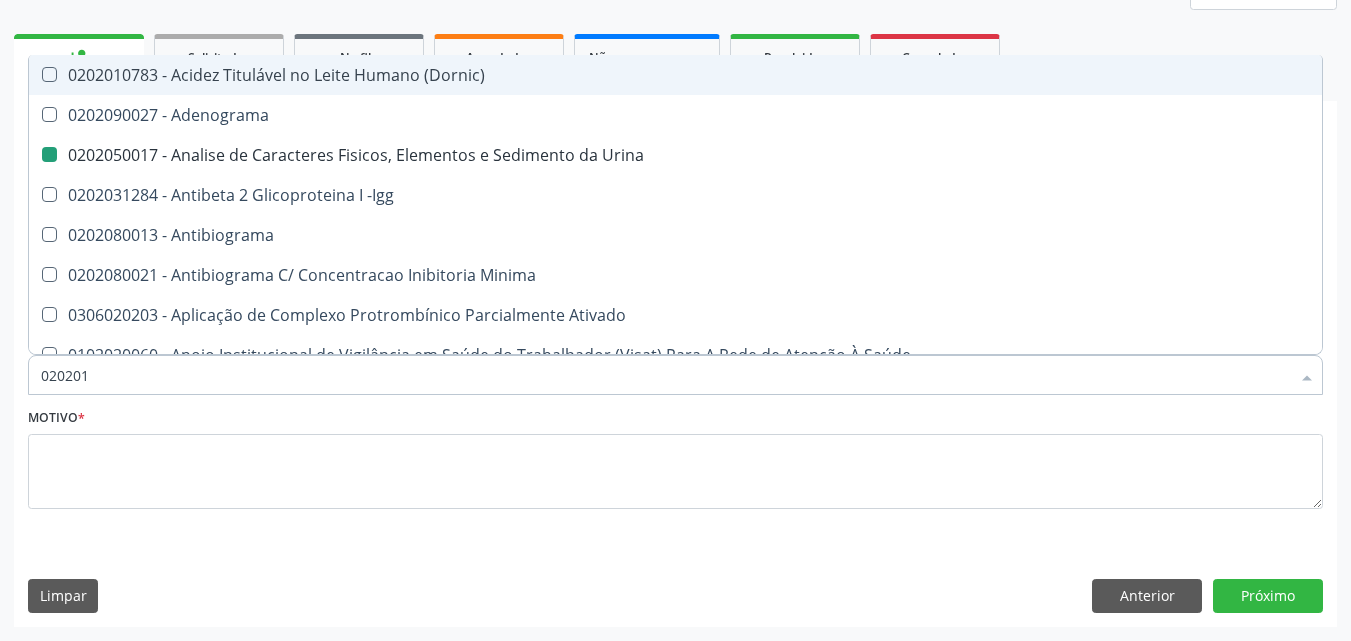 checkbox on "false" 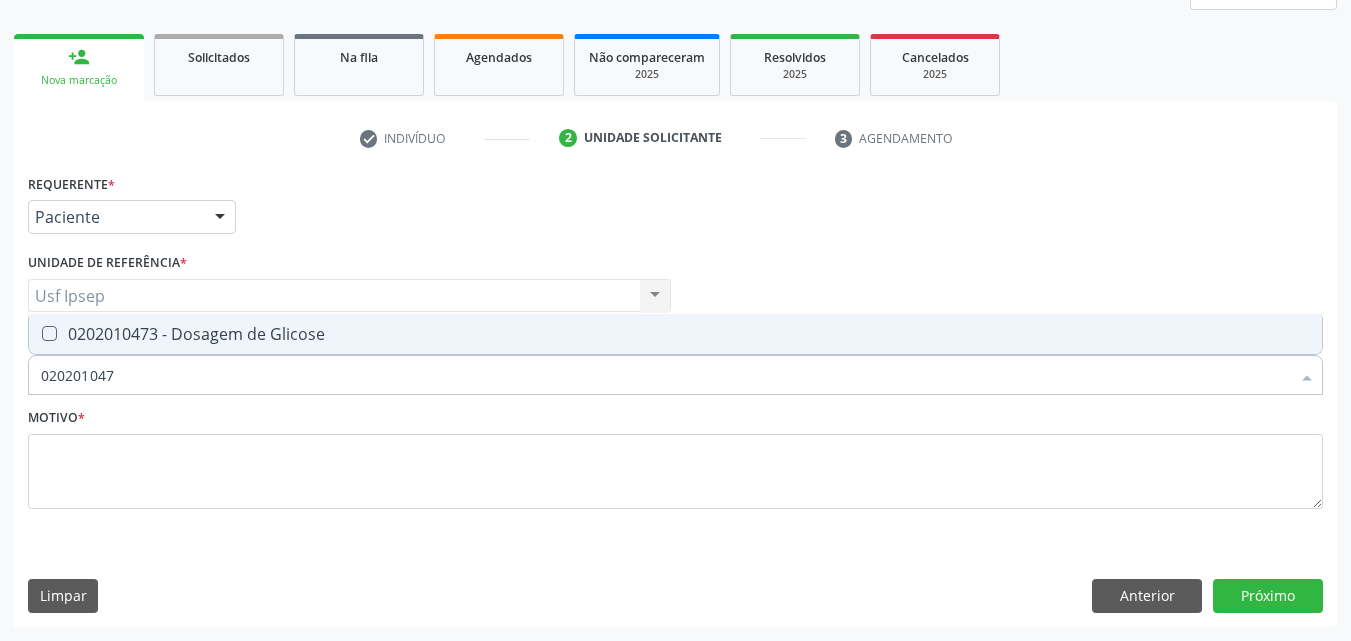 type on "0202010473" 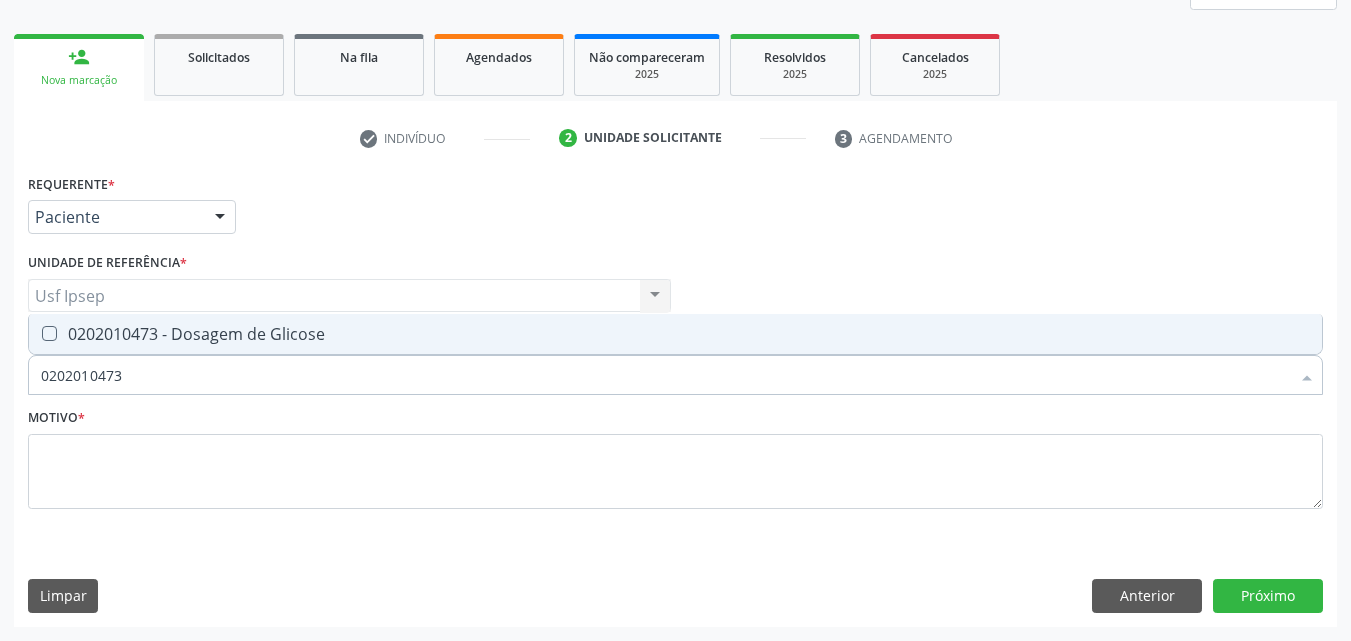 click at bounding box center [49, 333] 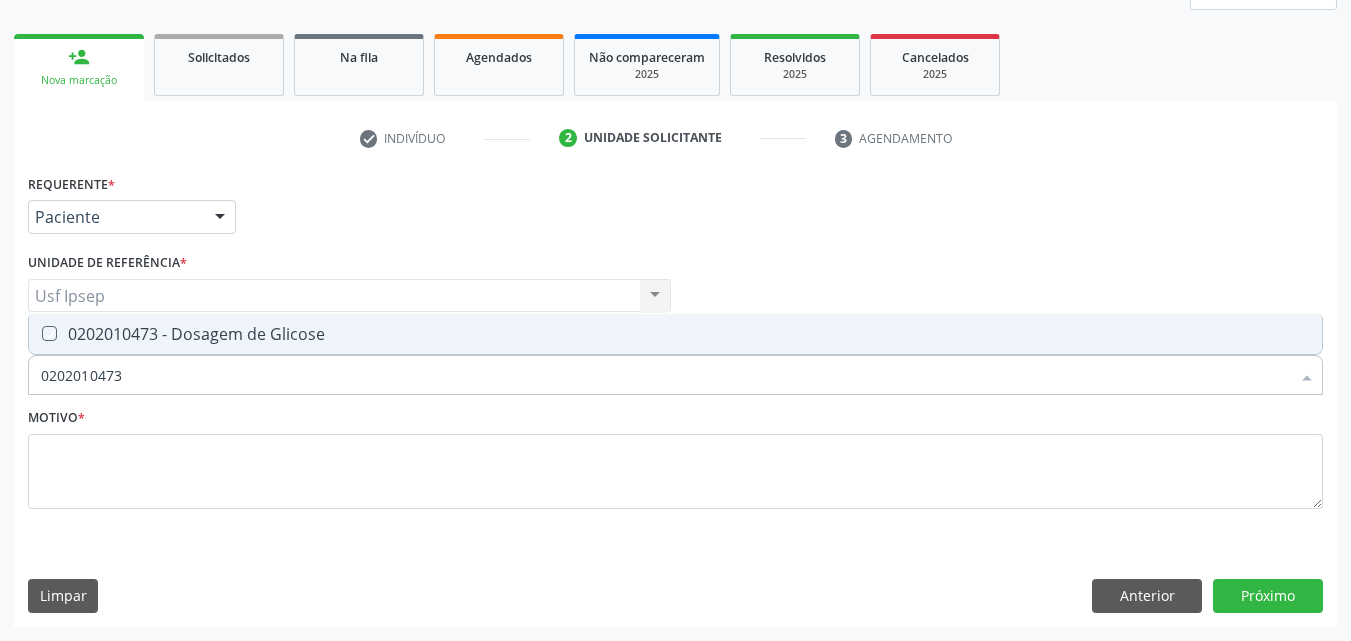 click at bounding box center [35, 333] 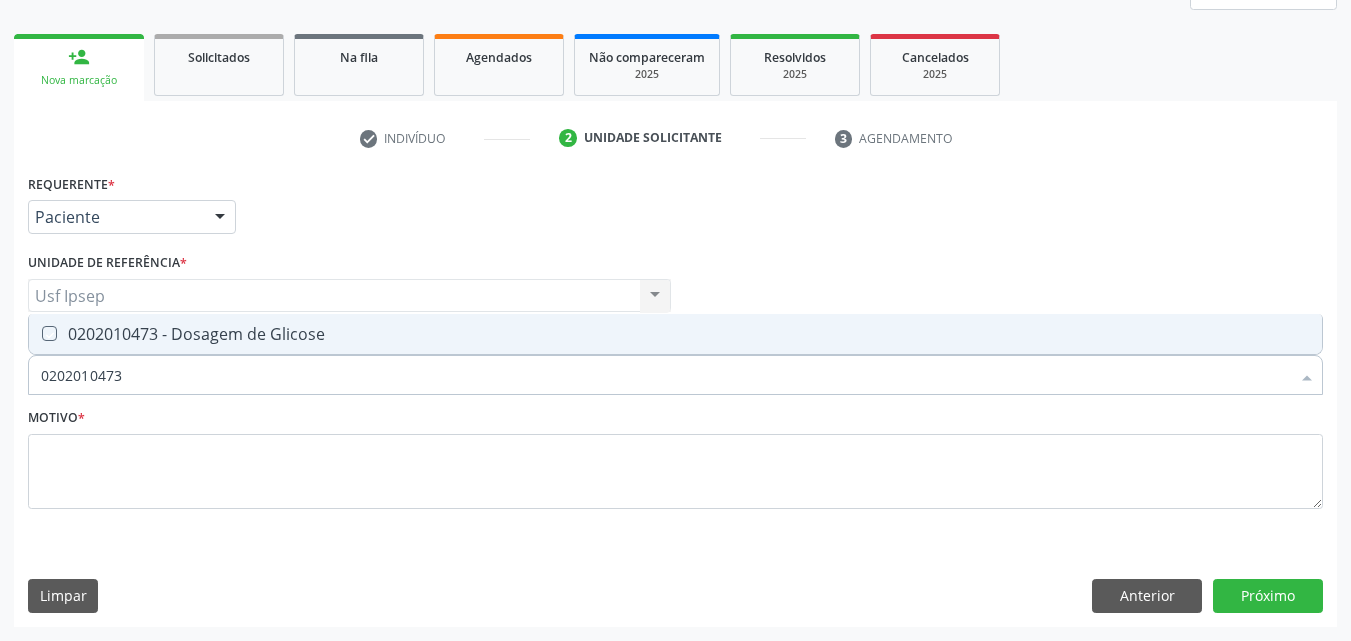 checkbox on "true" 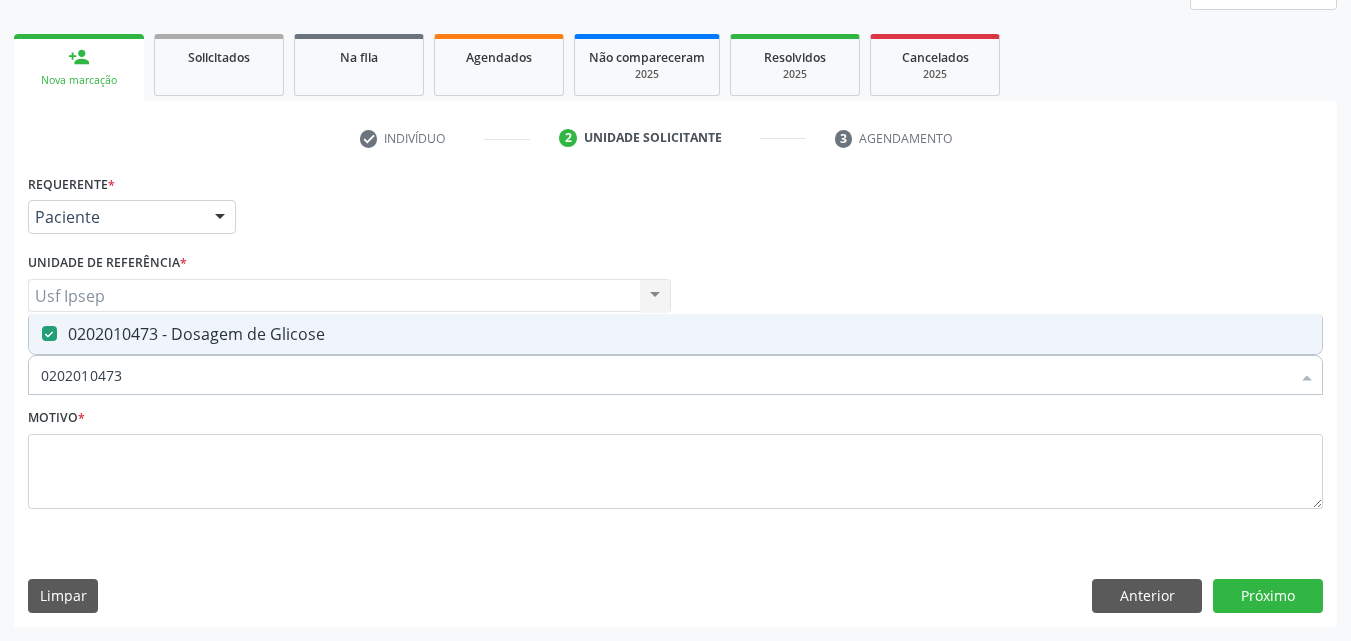 drag, startPoint x: 123, startPoint y: 377, endPoint x: 140, endPoint y: 422, distance: 48.104053 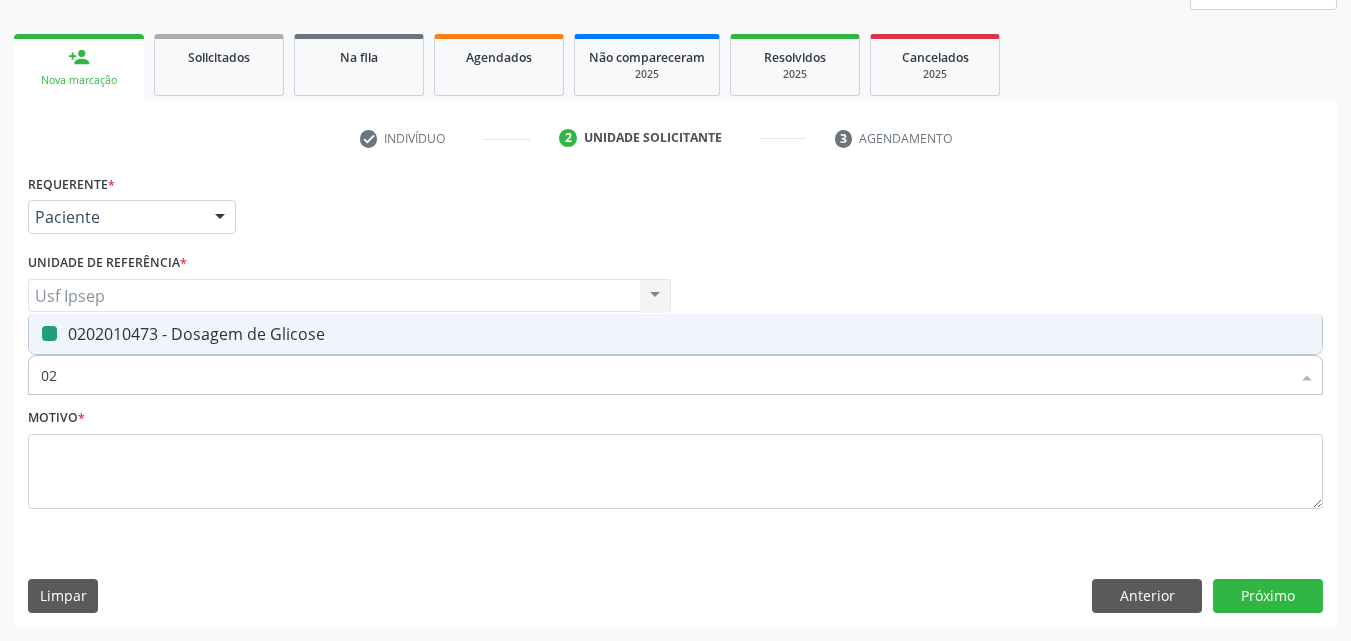 type on "0" 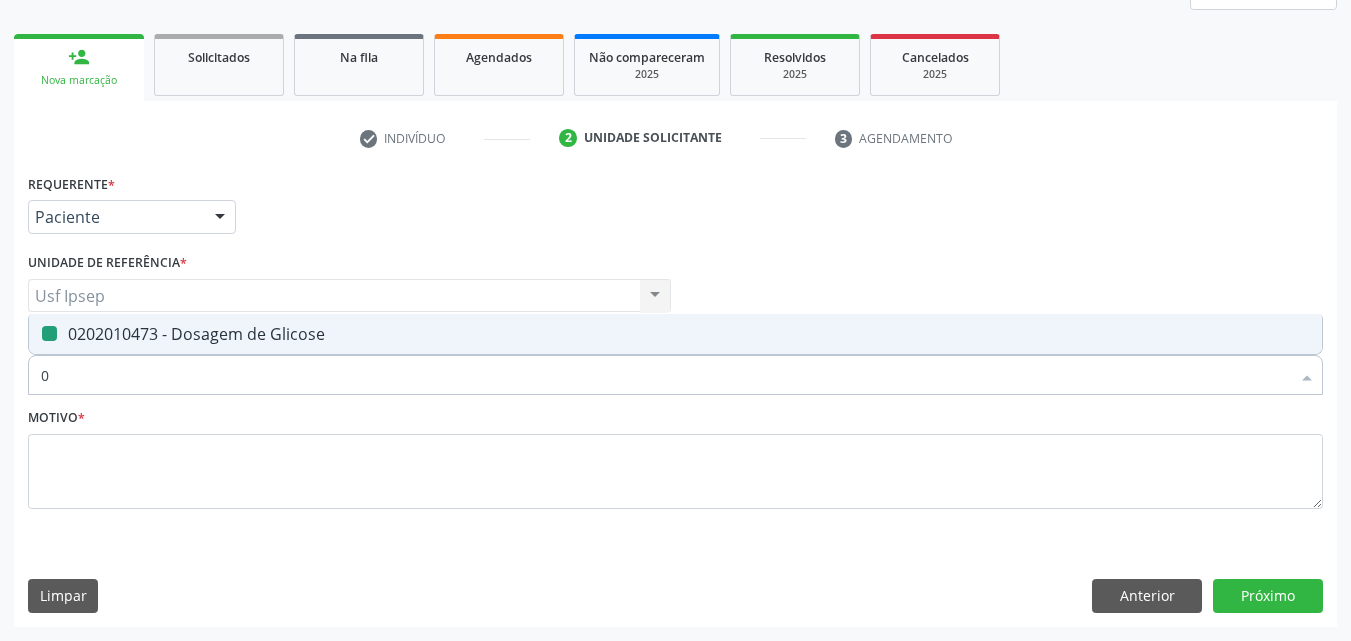 type 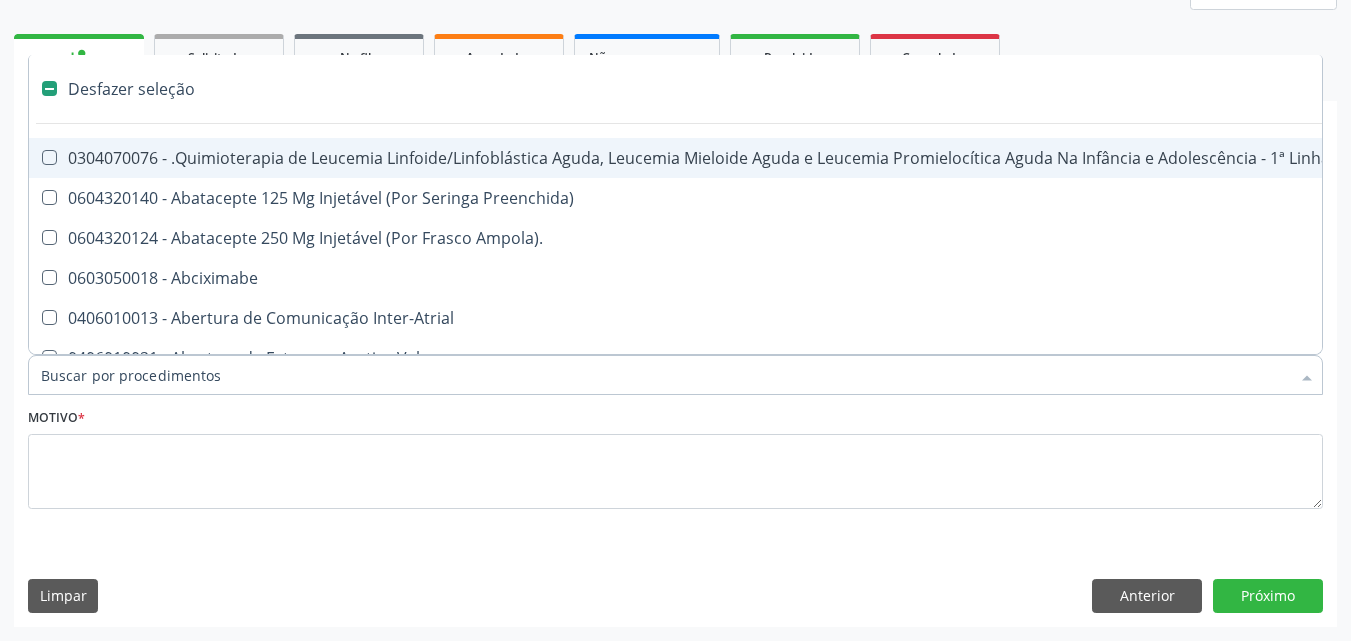 checkbox on "false" 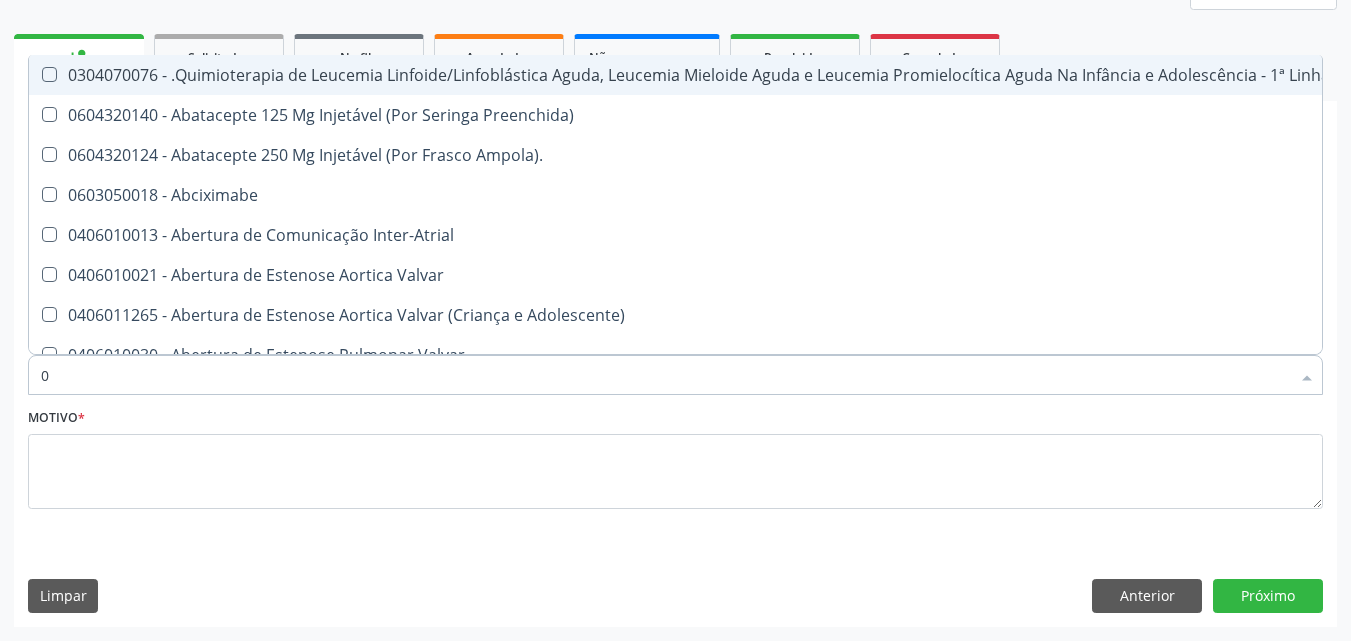 type on "02" 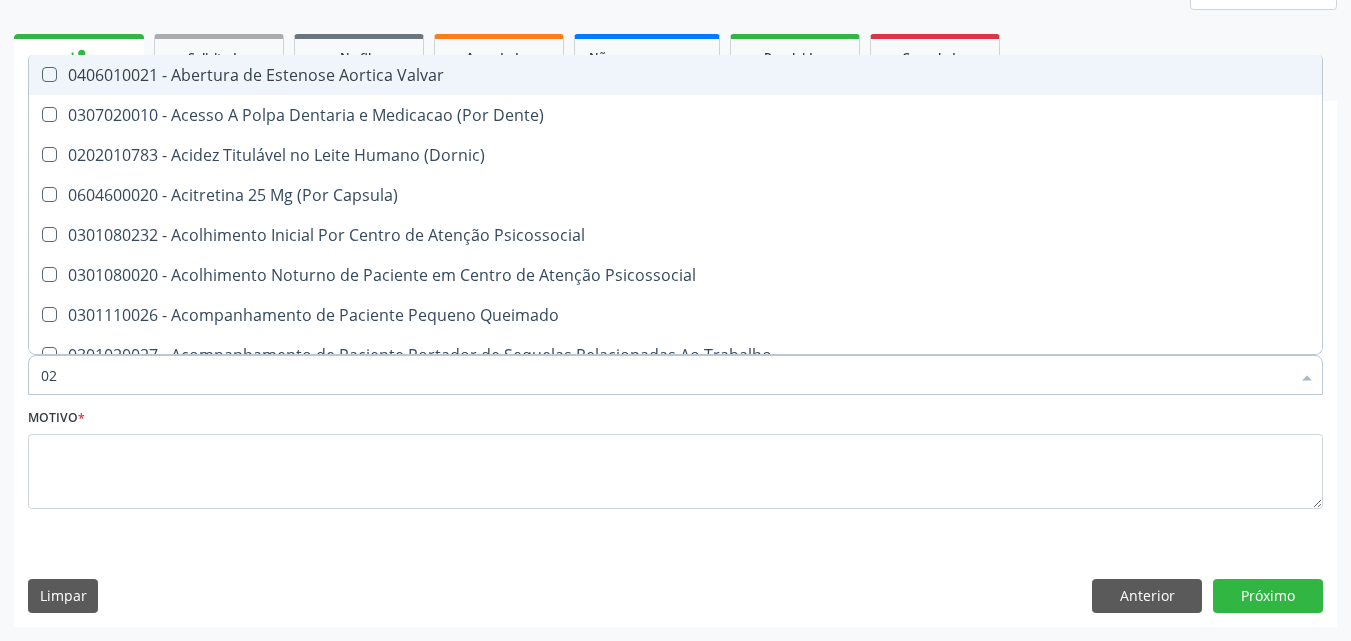 type on "020" 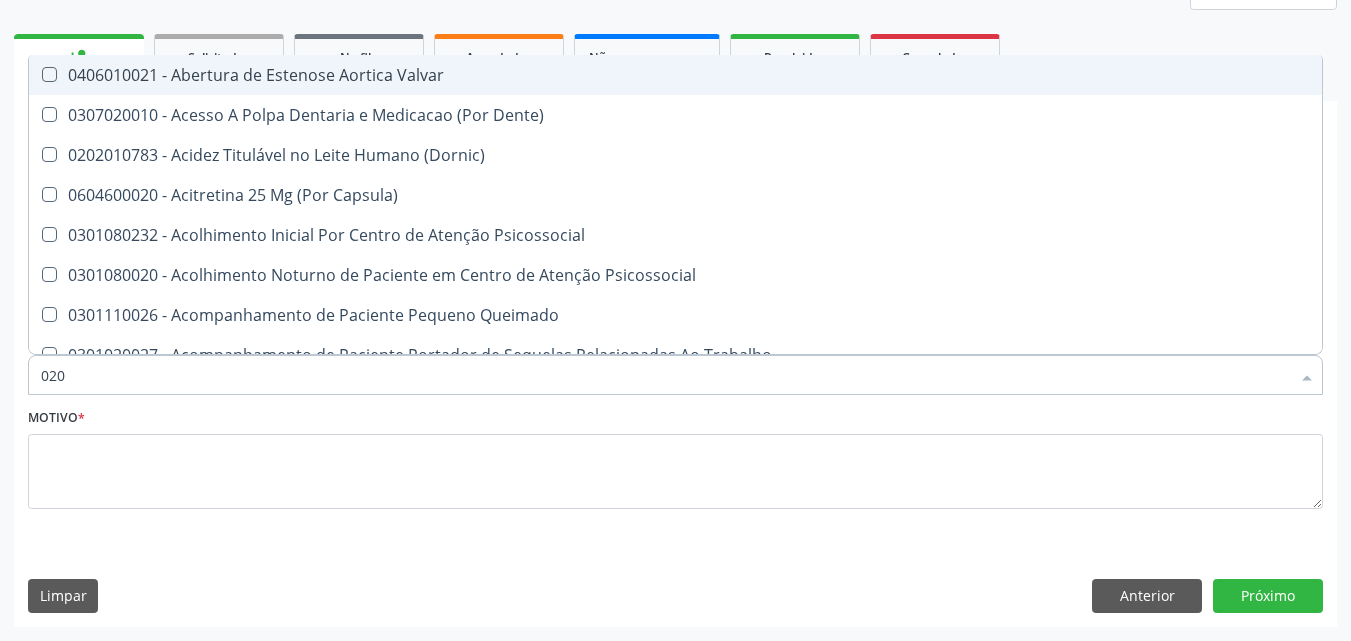 checkbox on "true" 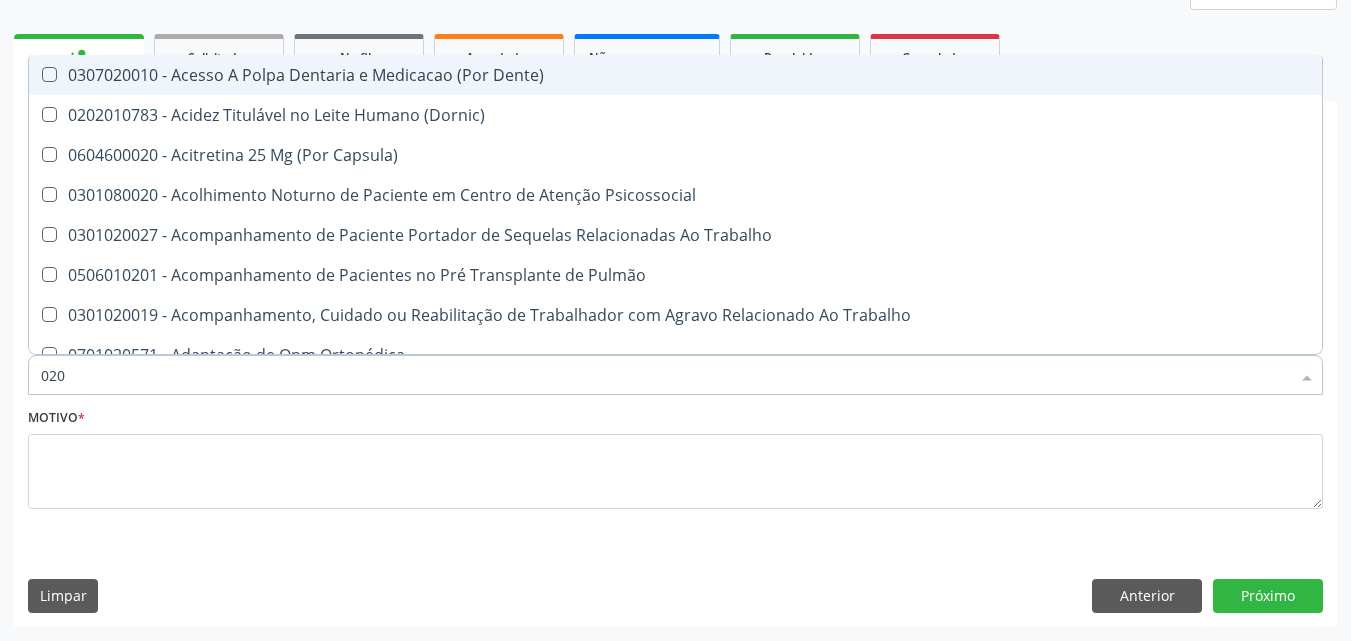 type on "0202" 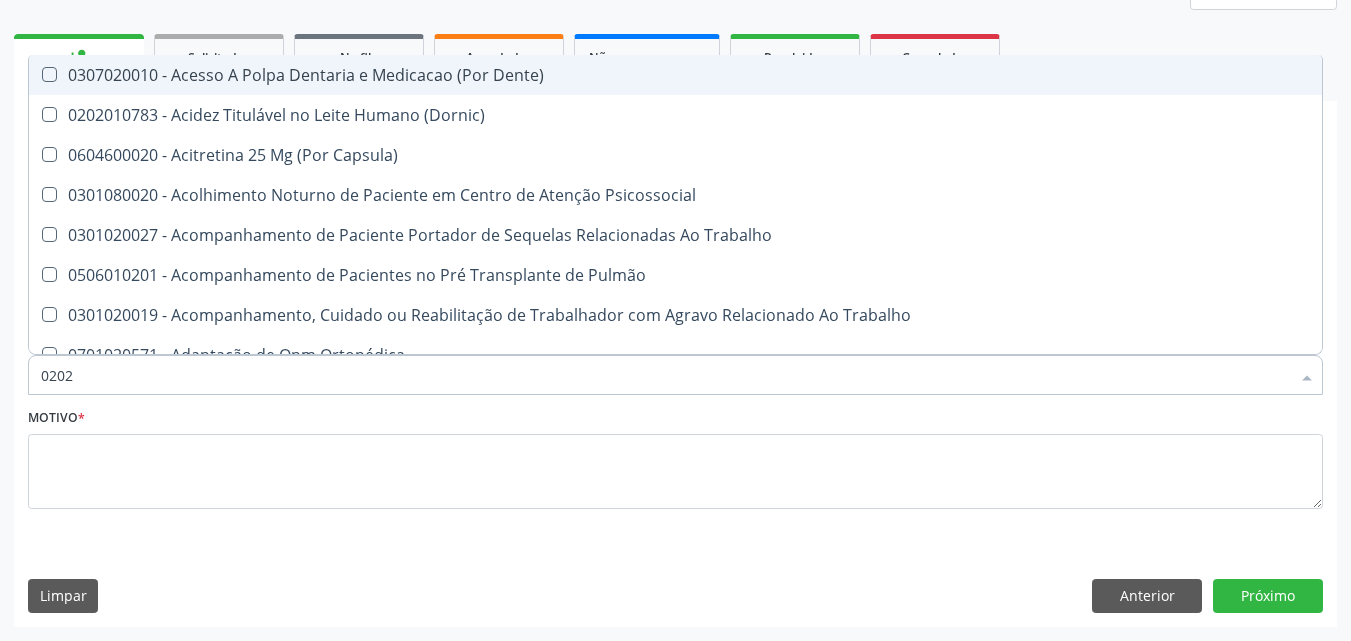 checkbox on "true" 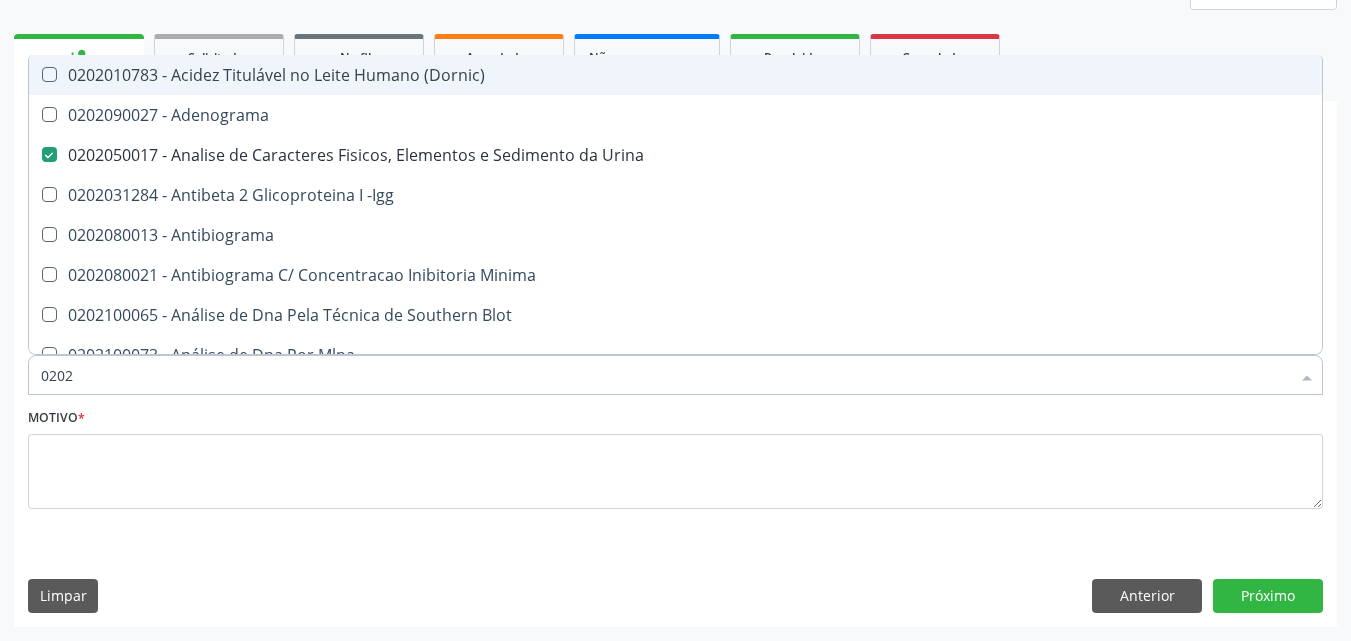 type on "02020" 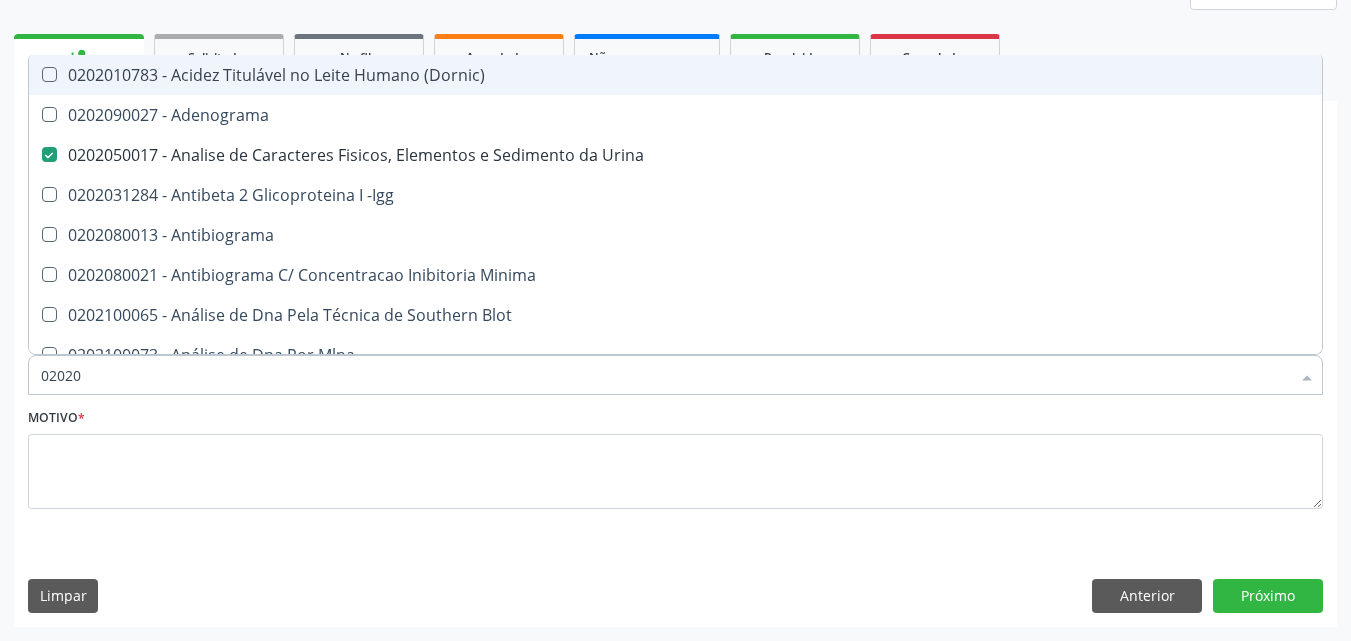 checkbox on "false" 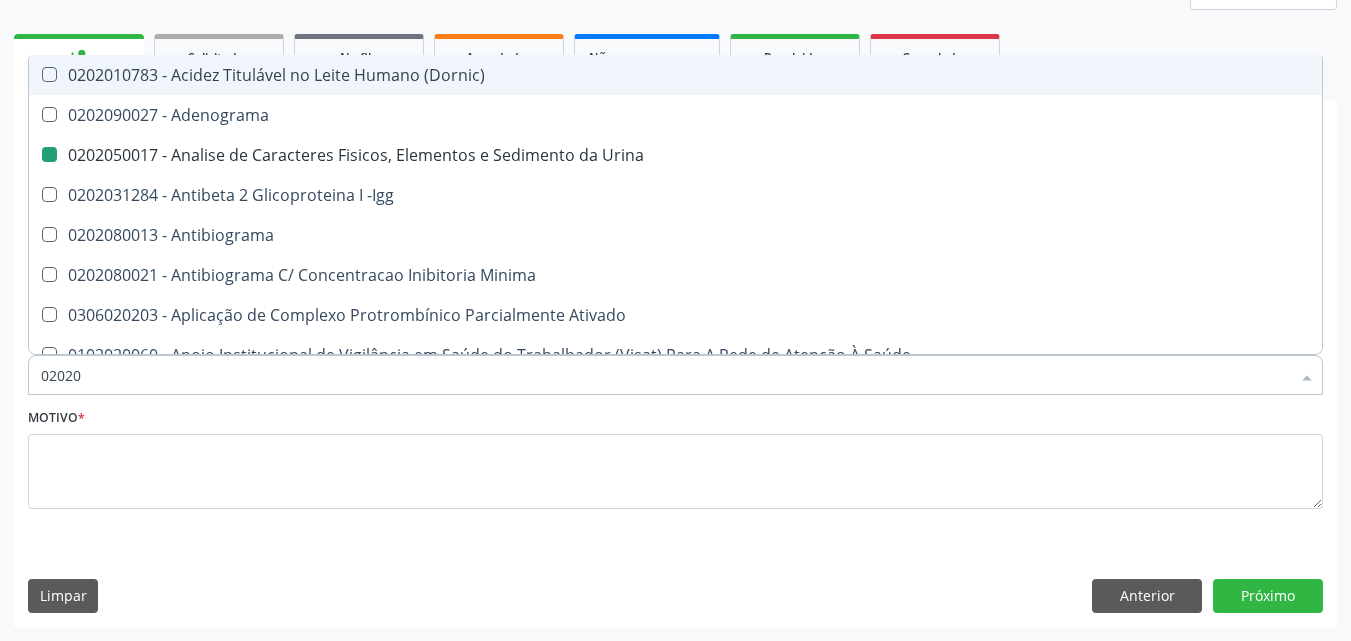 type on "020203" 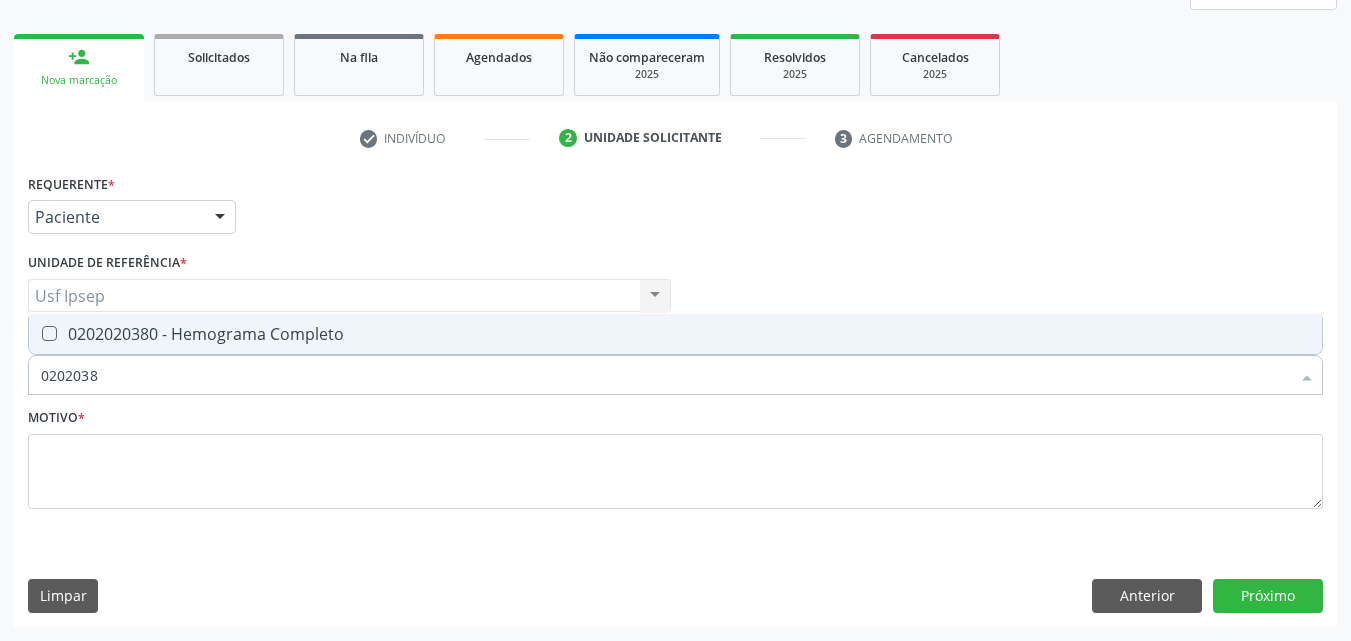 type on "02020380" 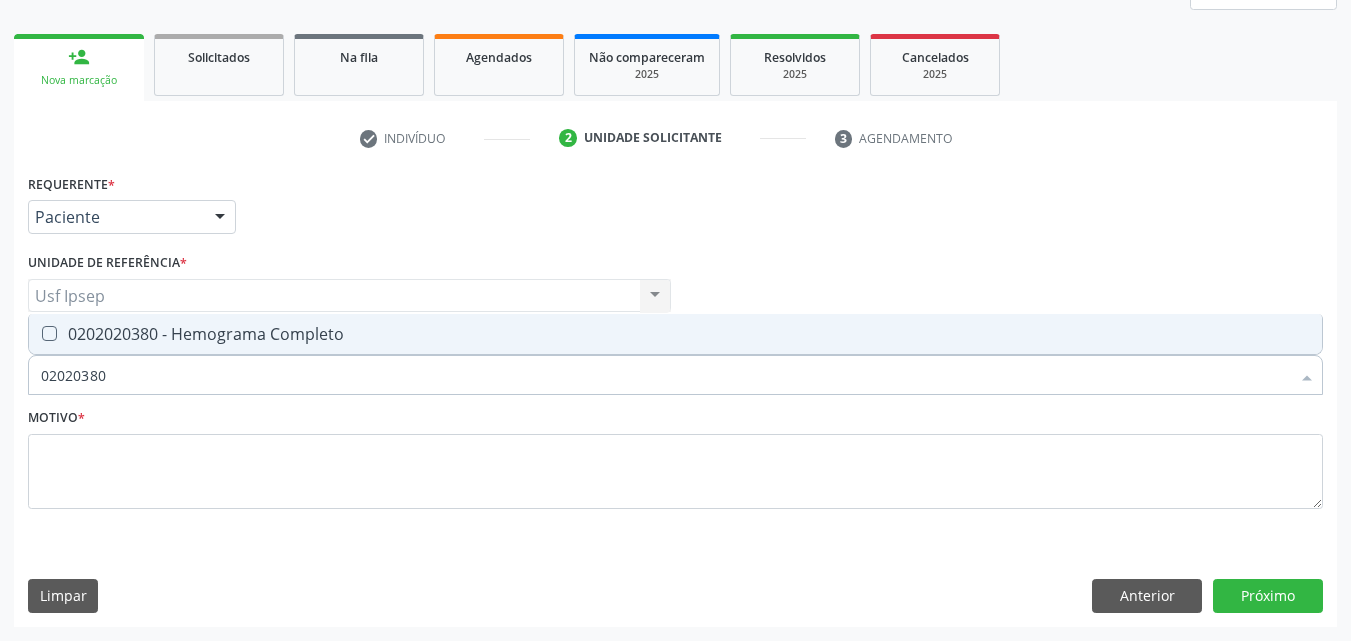 click at bounding box center (49, 333) 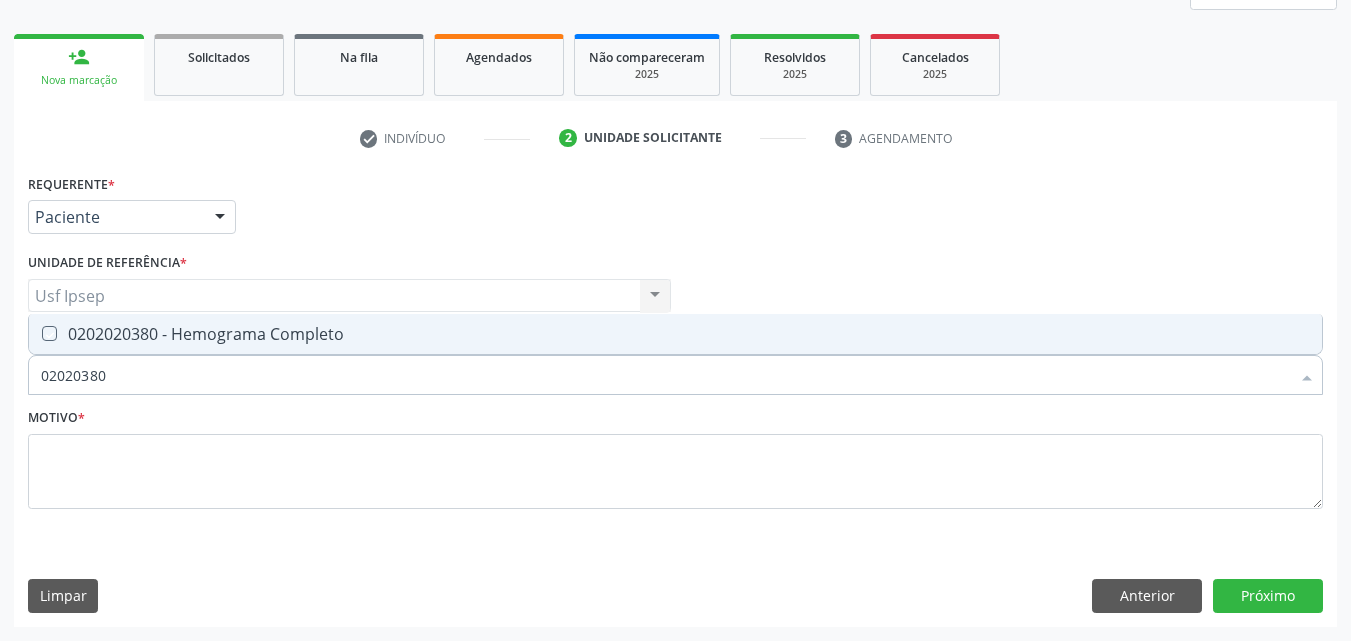click at bounding box center (35, 333) 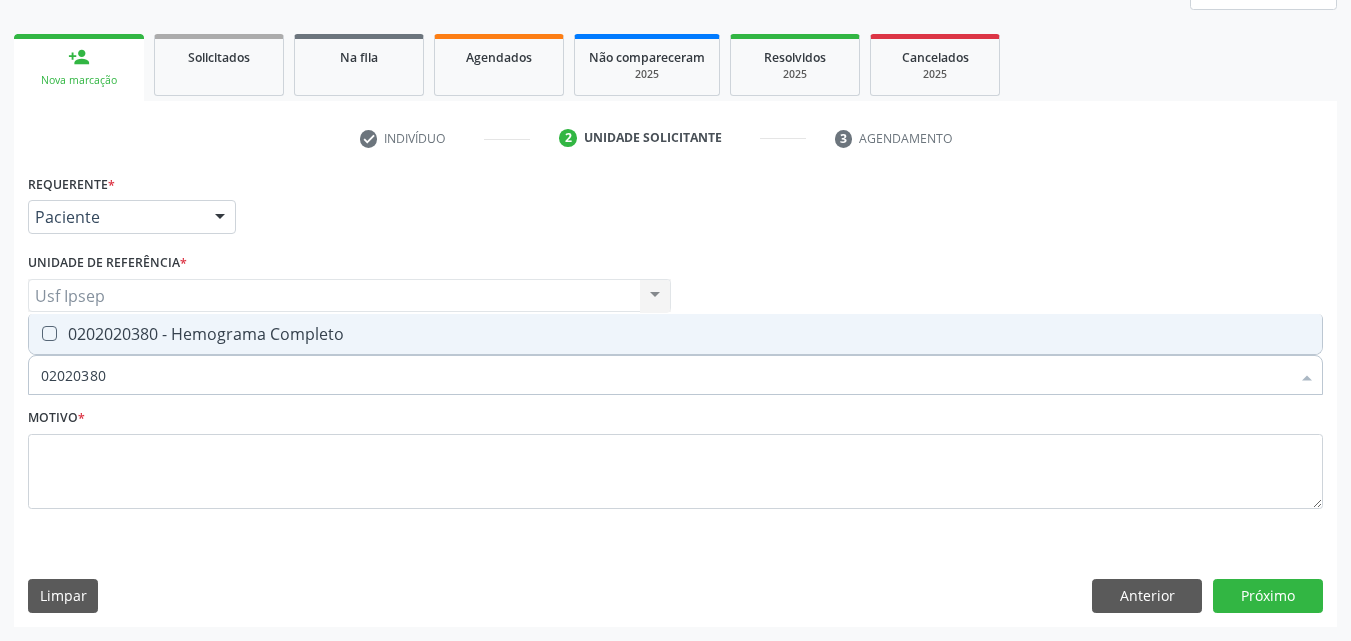 checkbox on "true" 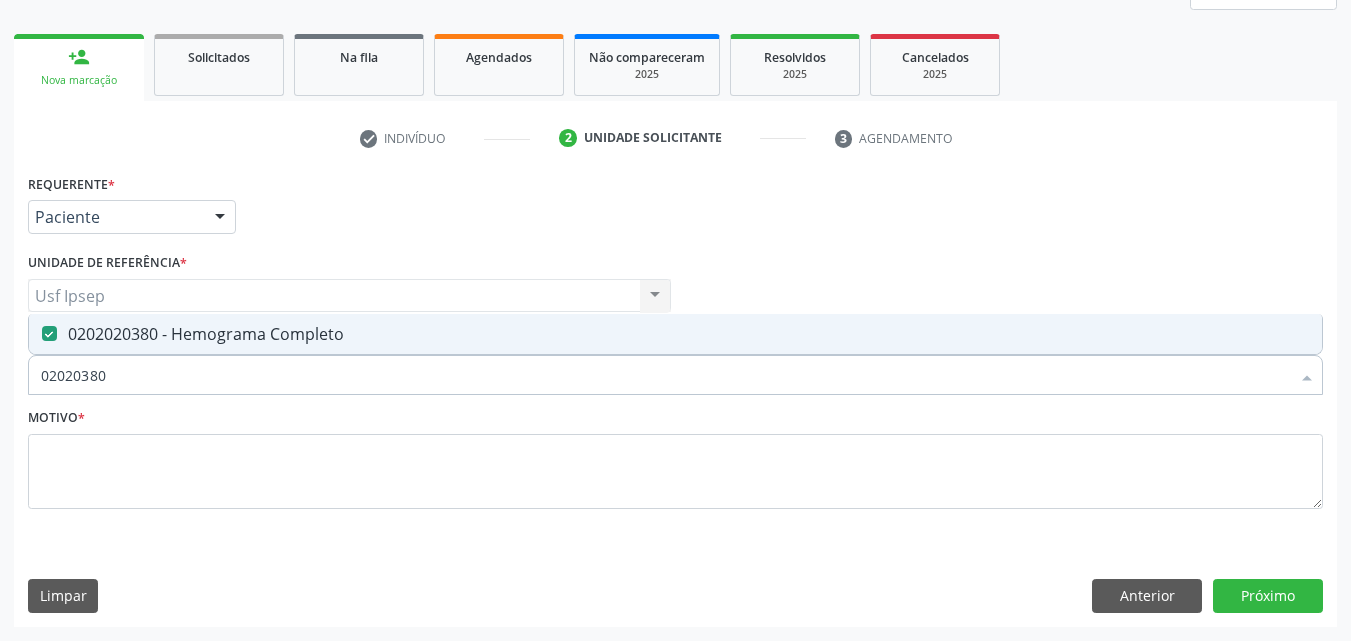 click on "02020380" at bounding box center [665, 375] 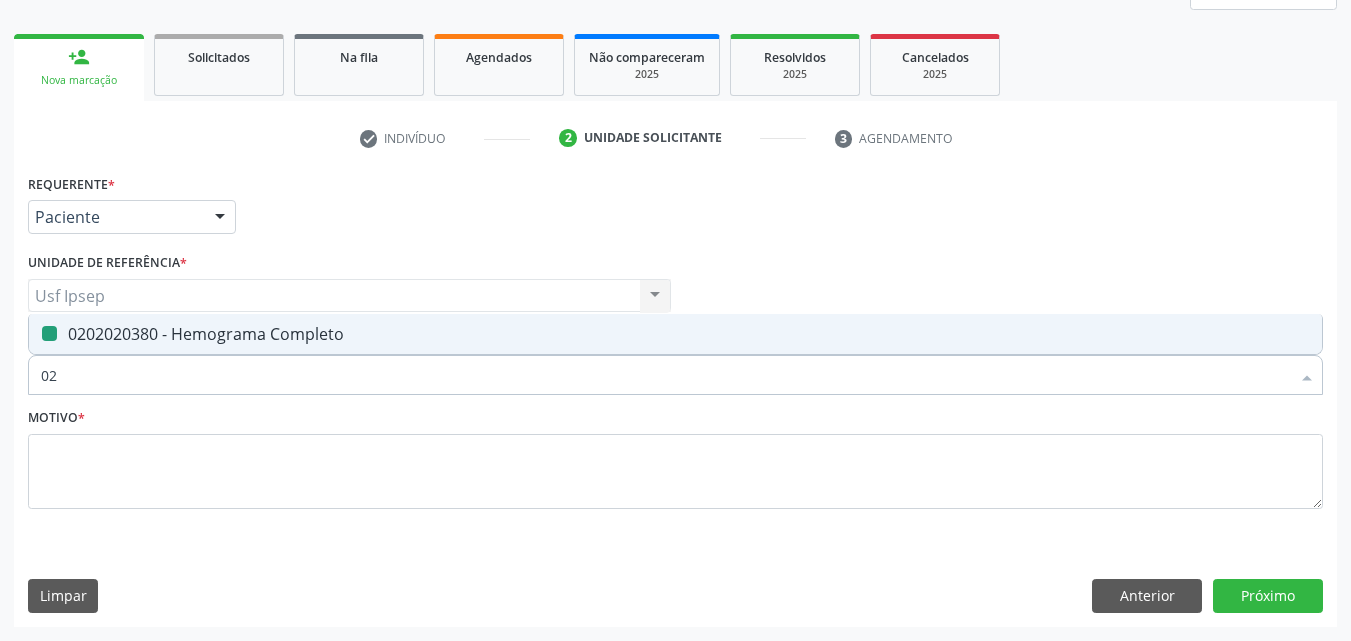 type on "0" 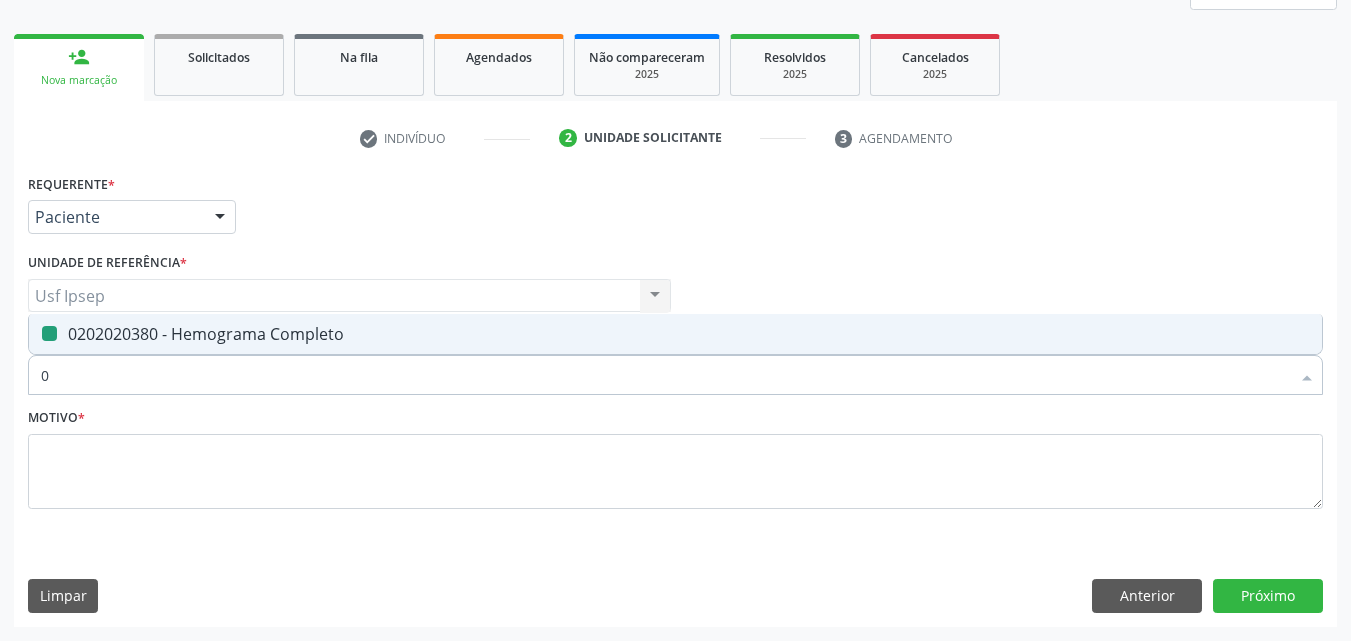 type 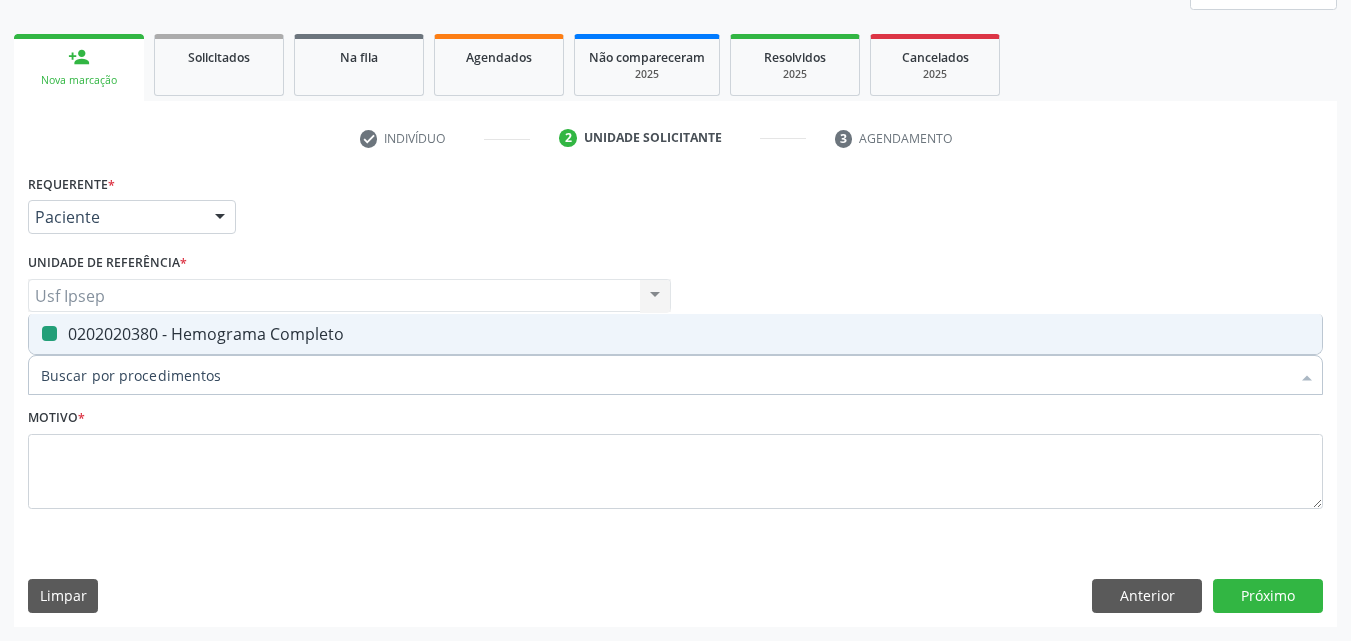 checkbox on "false" 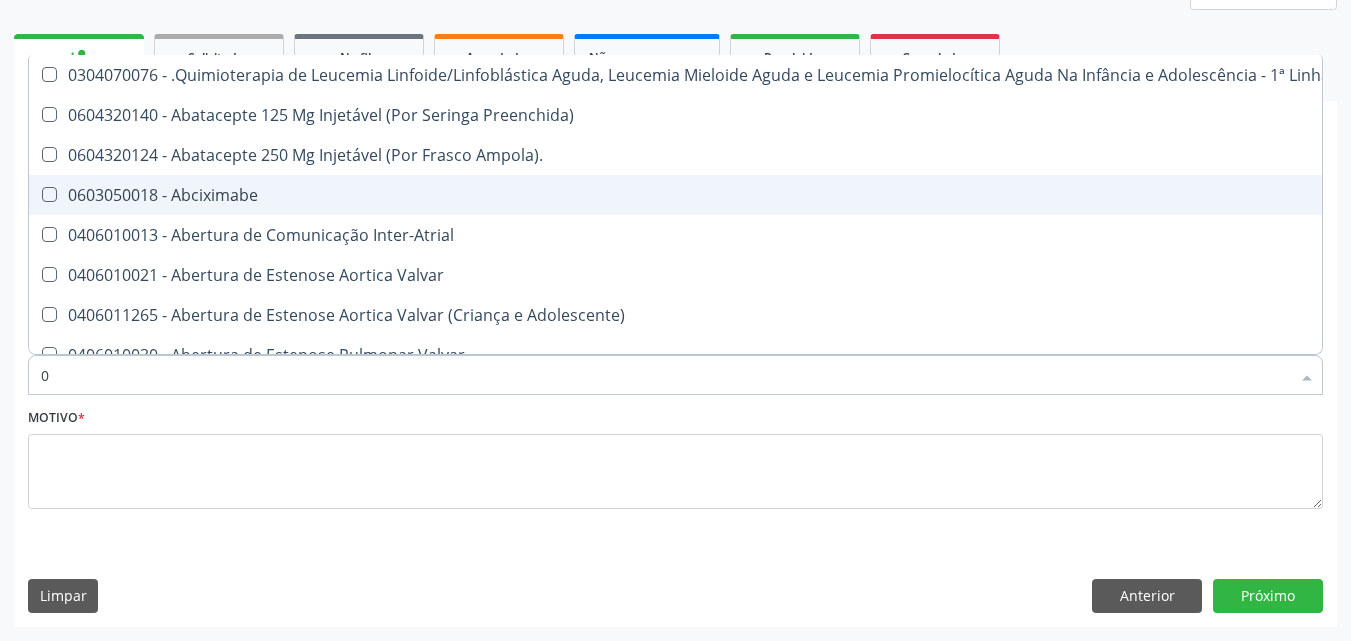 type on "02" 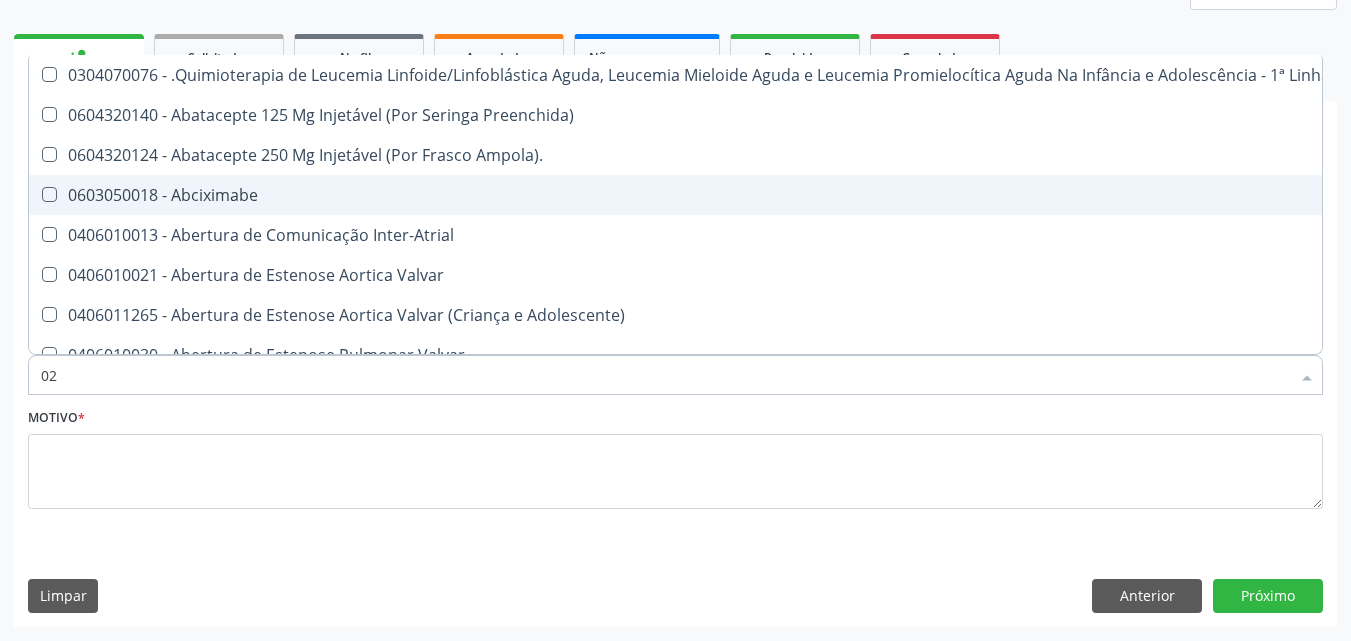 checkbox on "true" 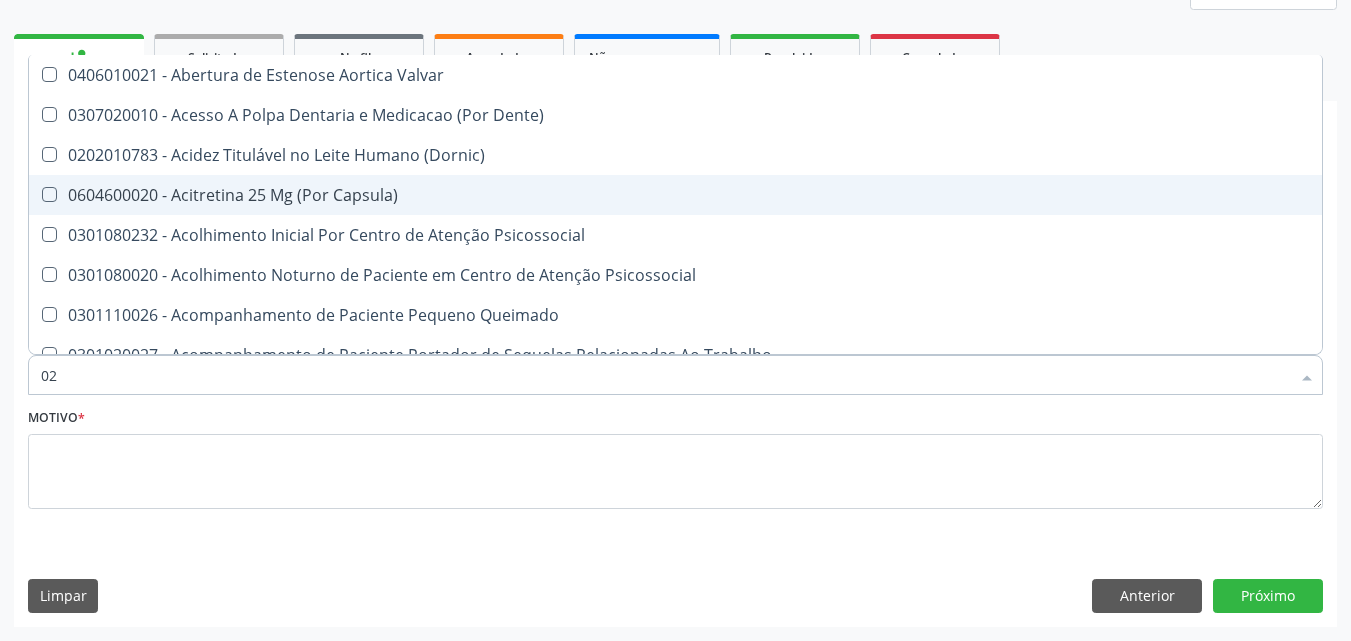 type on "020" 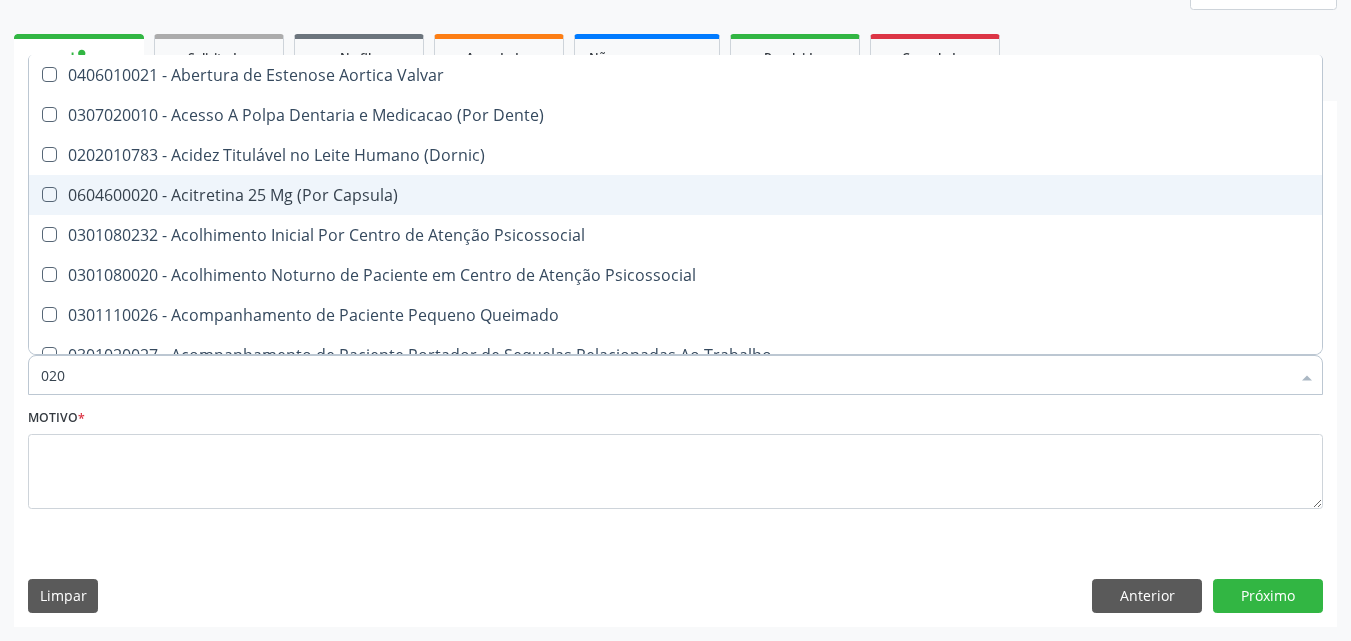 checkbox on "true" 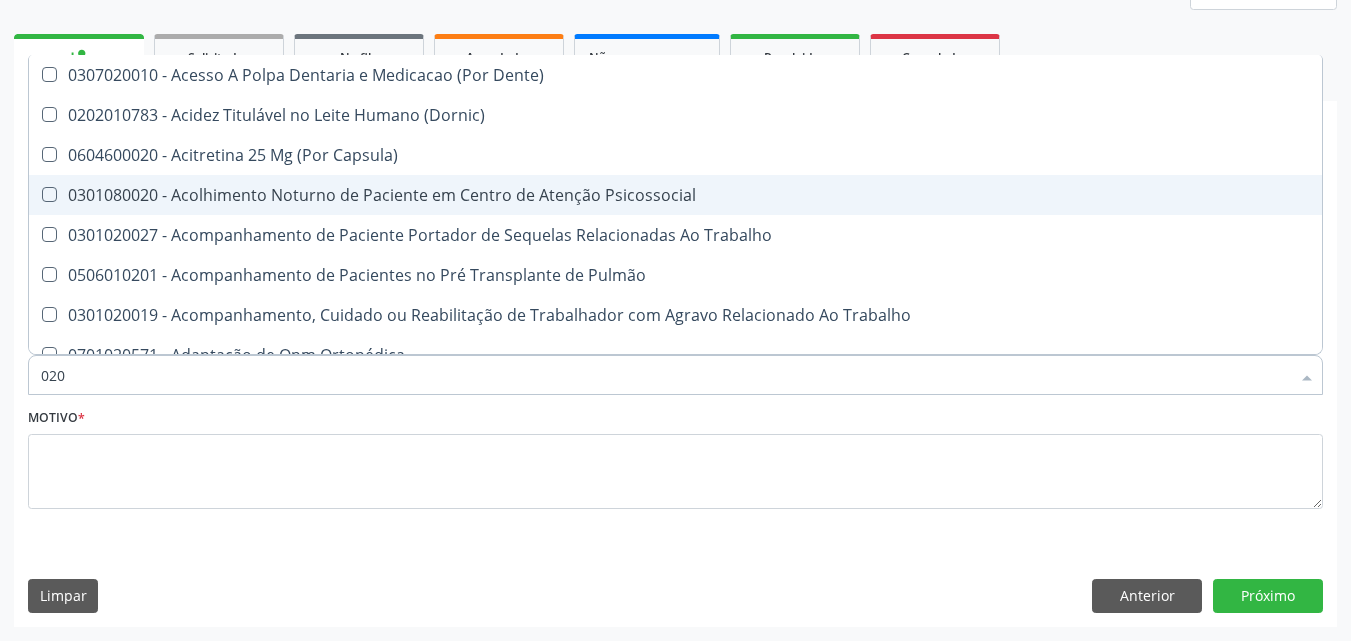 type on "0202" 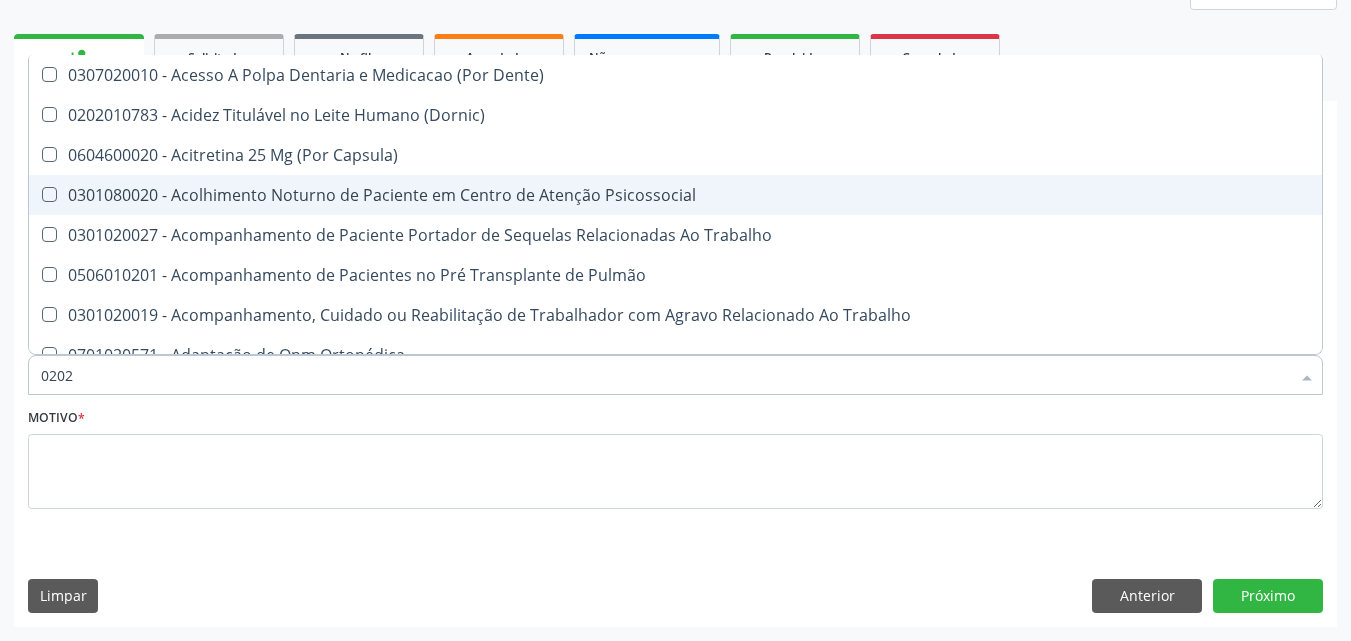 checkbox on "true" 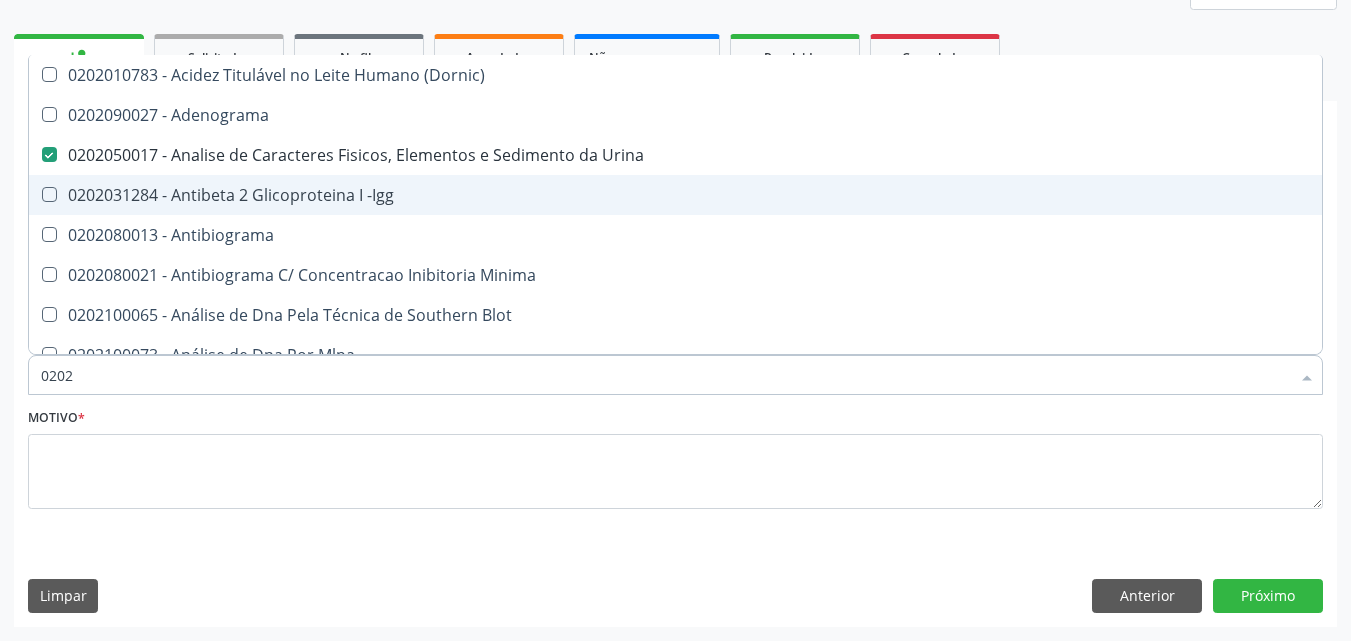 type on "02020" 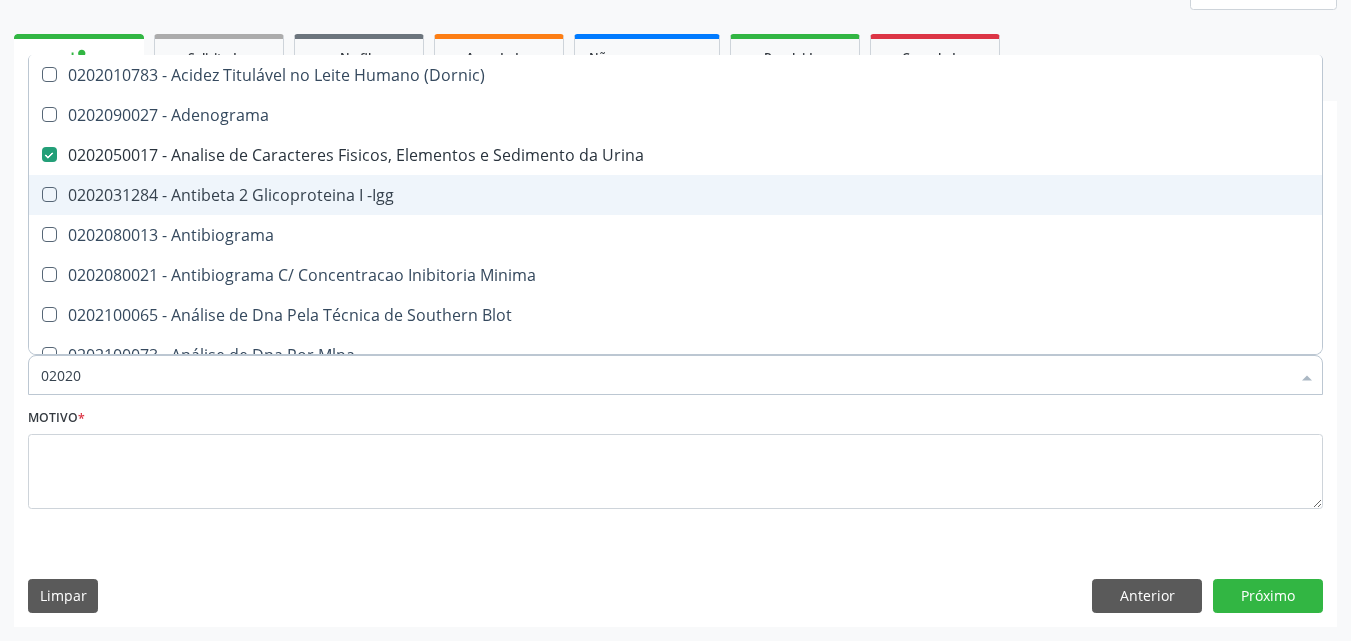 checkbox on "false" 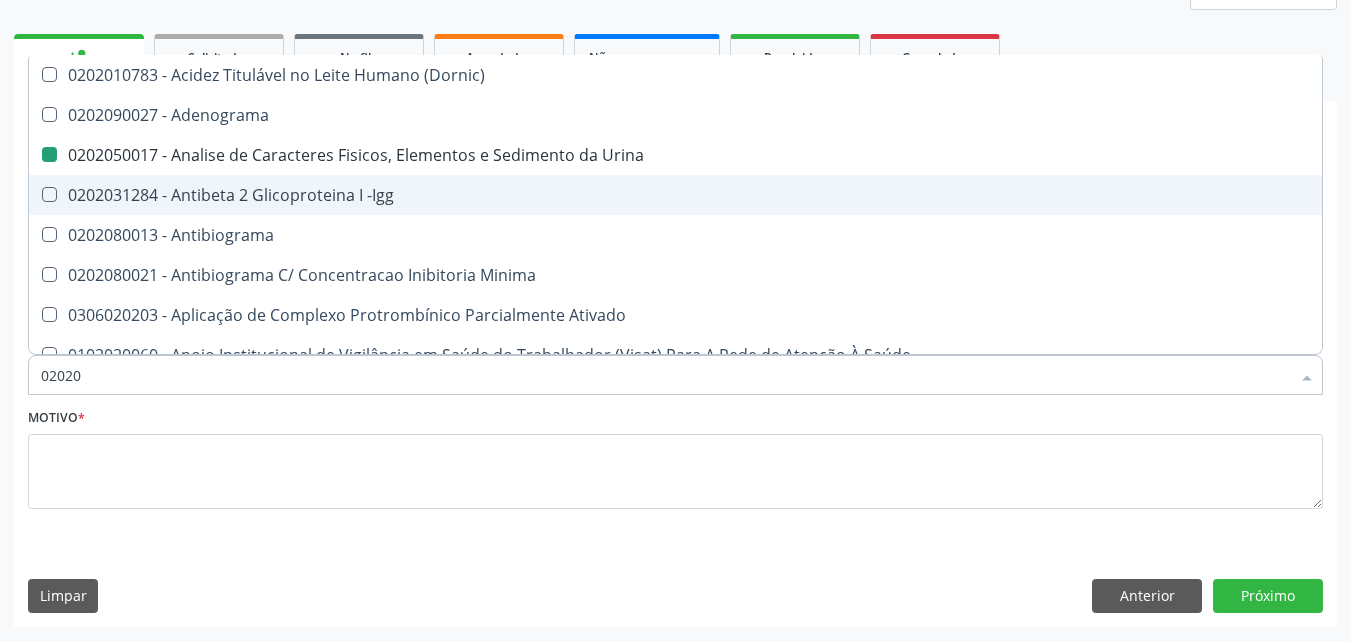 type on "020203" 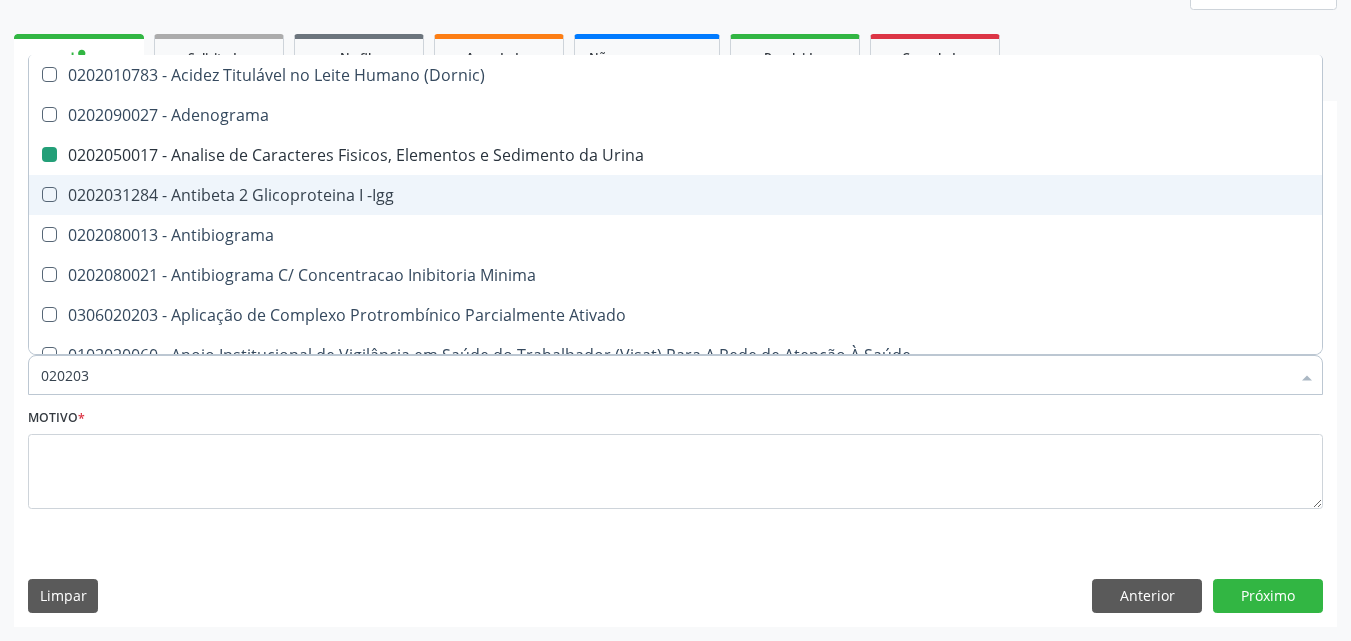 checkbox on "false" 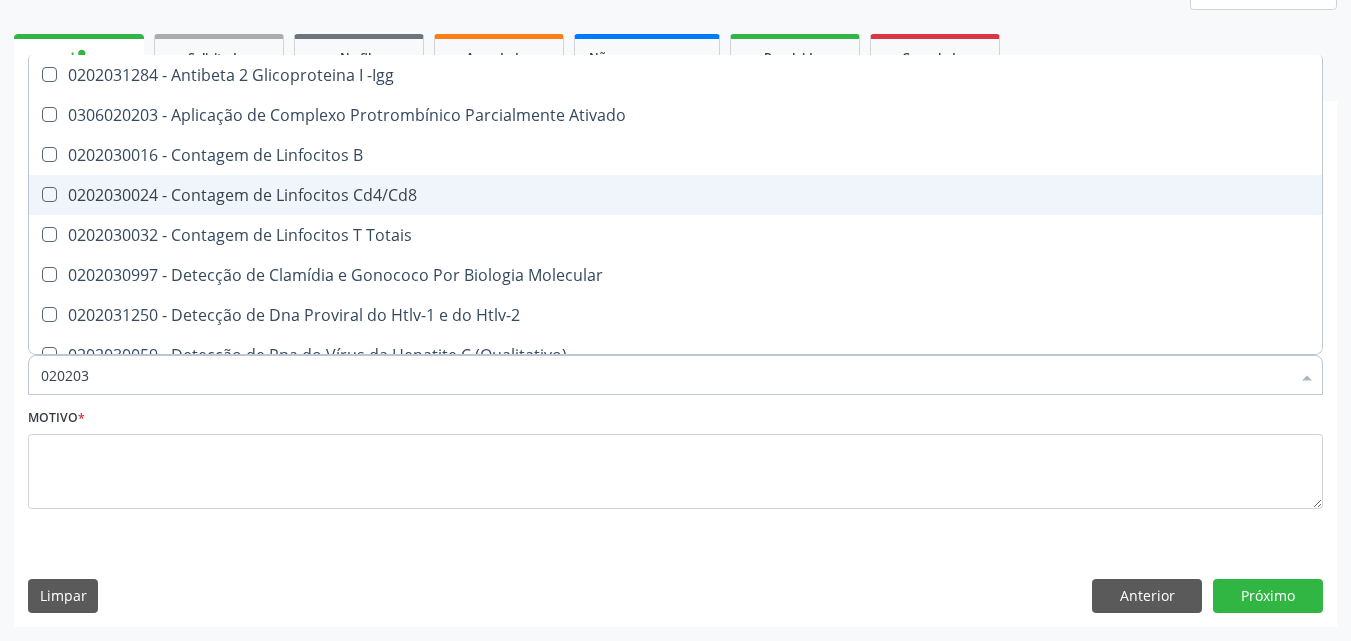 type on "0202030" 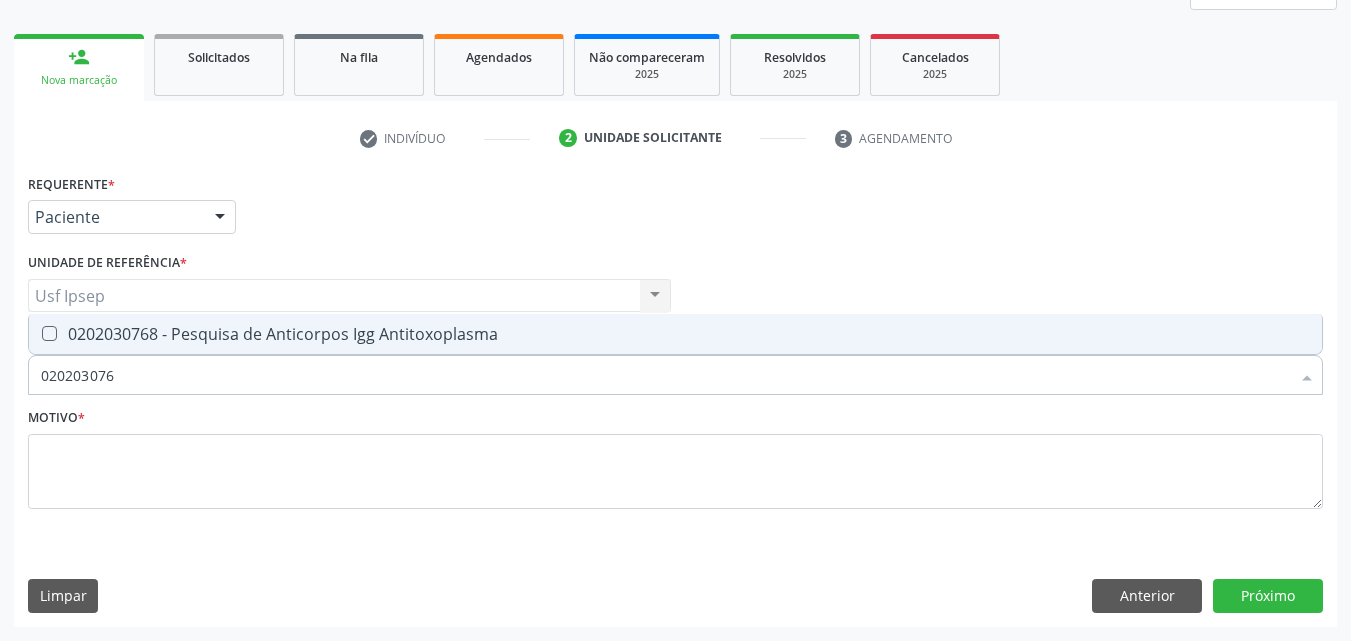 type on "0202030768" 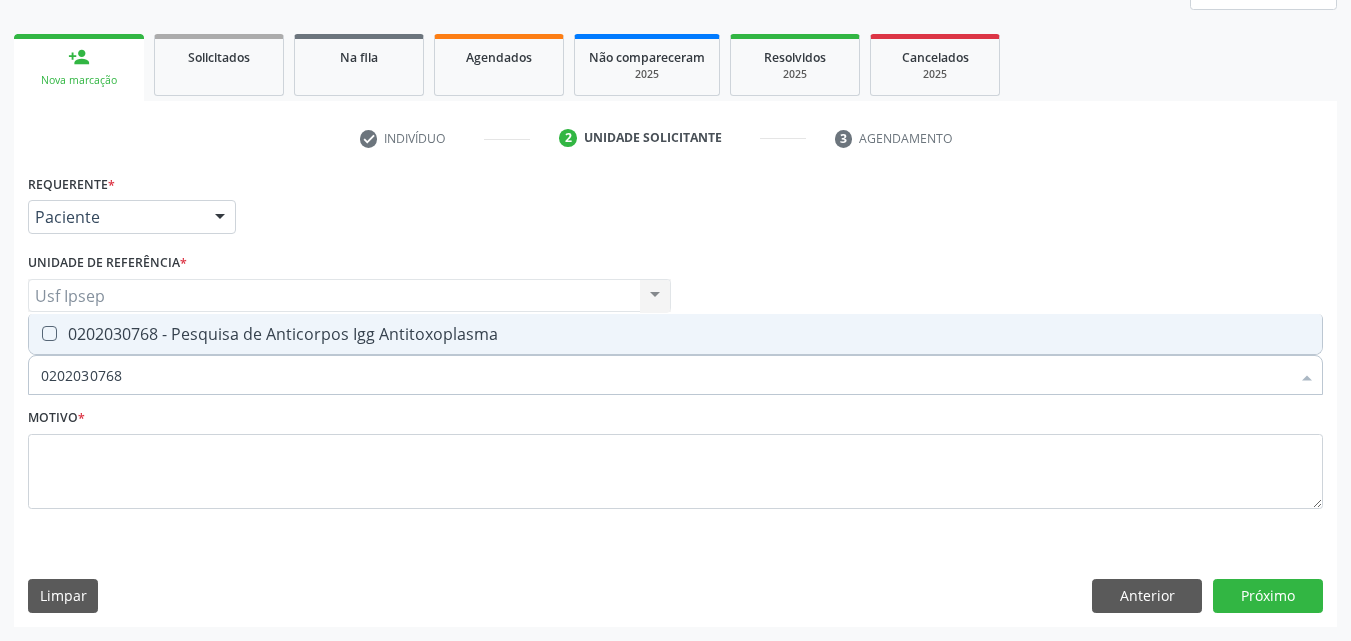click at bounding box center [49, 333] 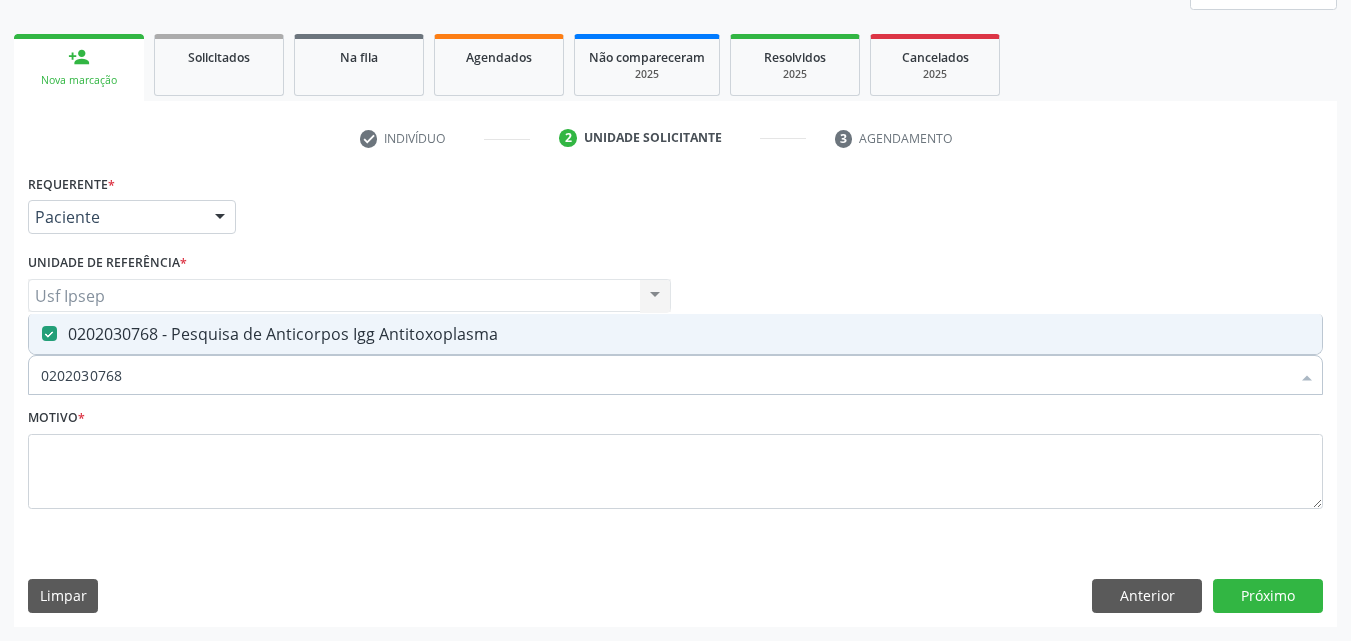 click on "0202030768" at bounding box center (665, 375) 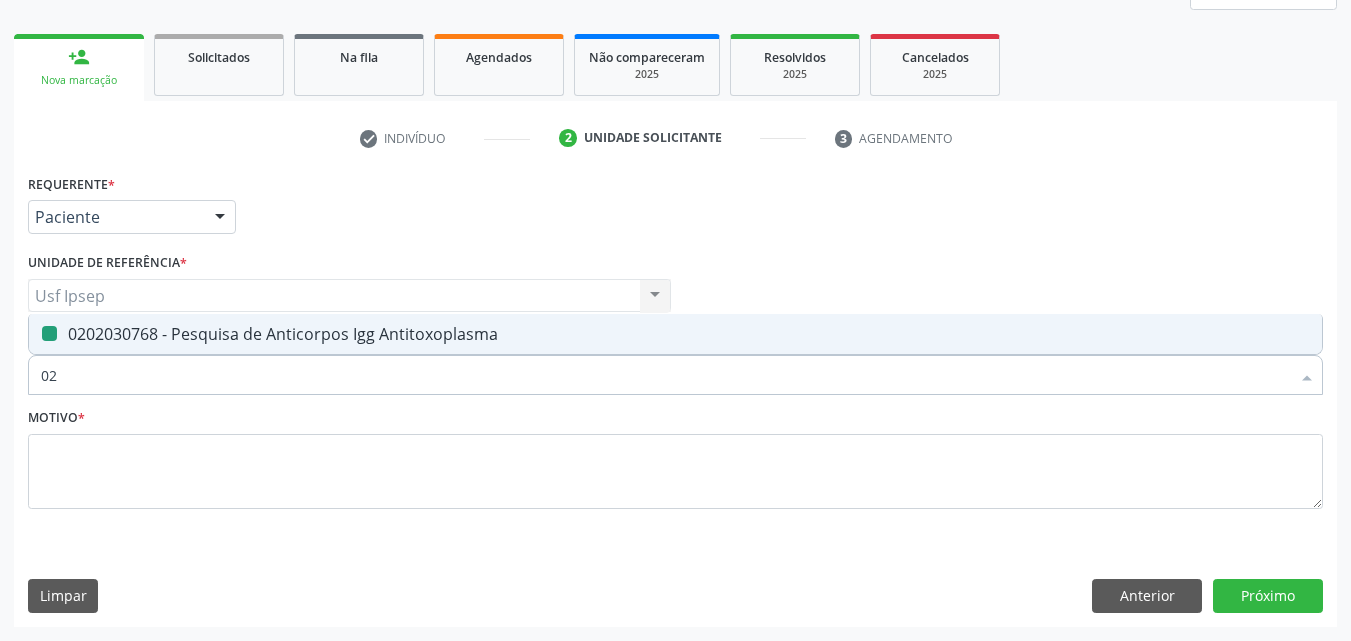 type on "0" 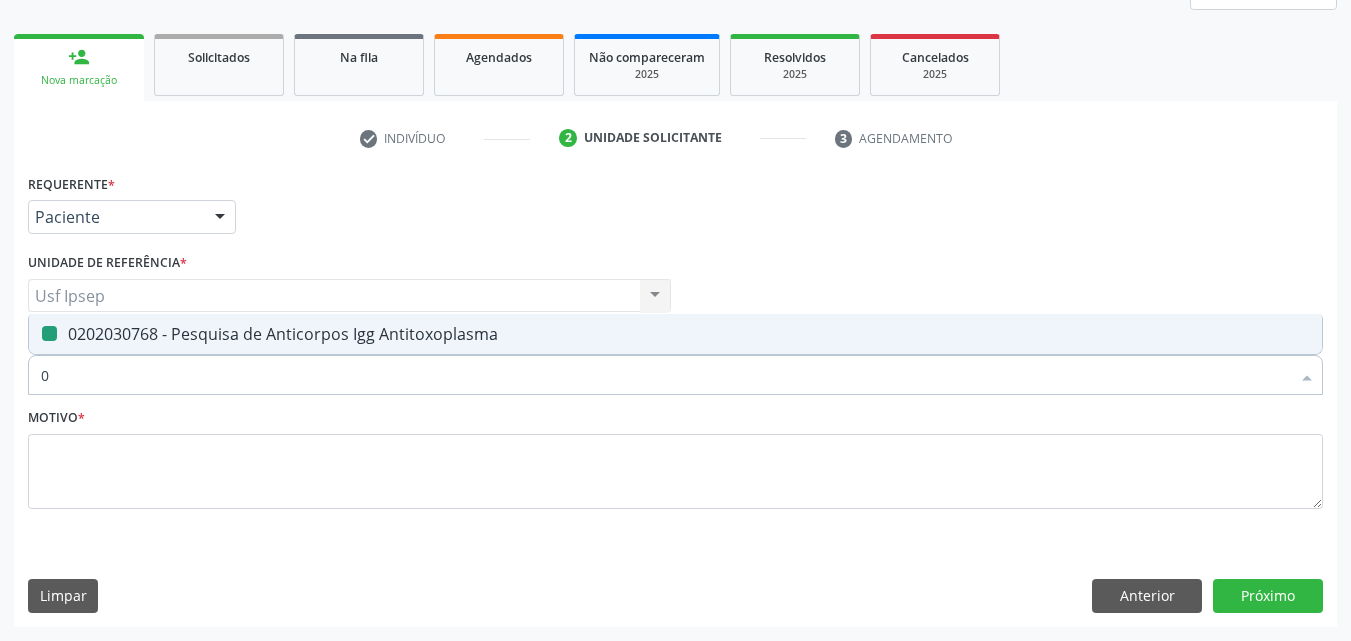 type 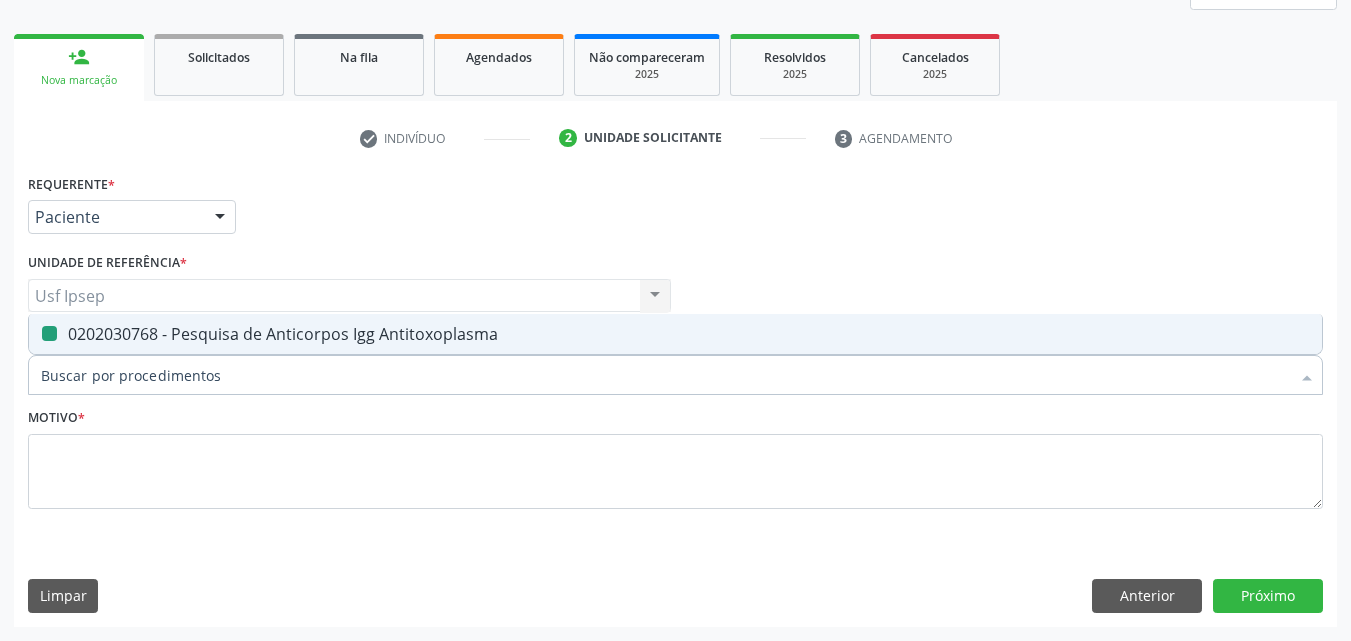 checkbox on "false" 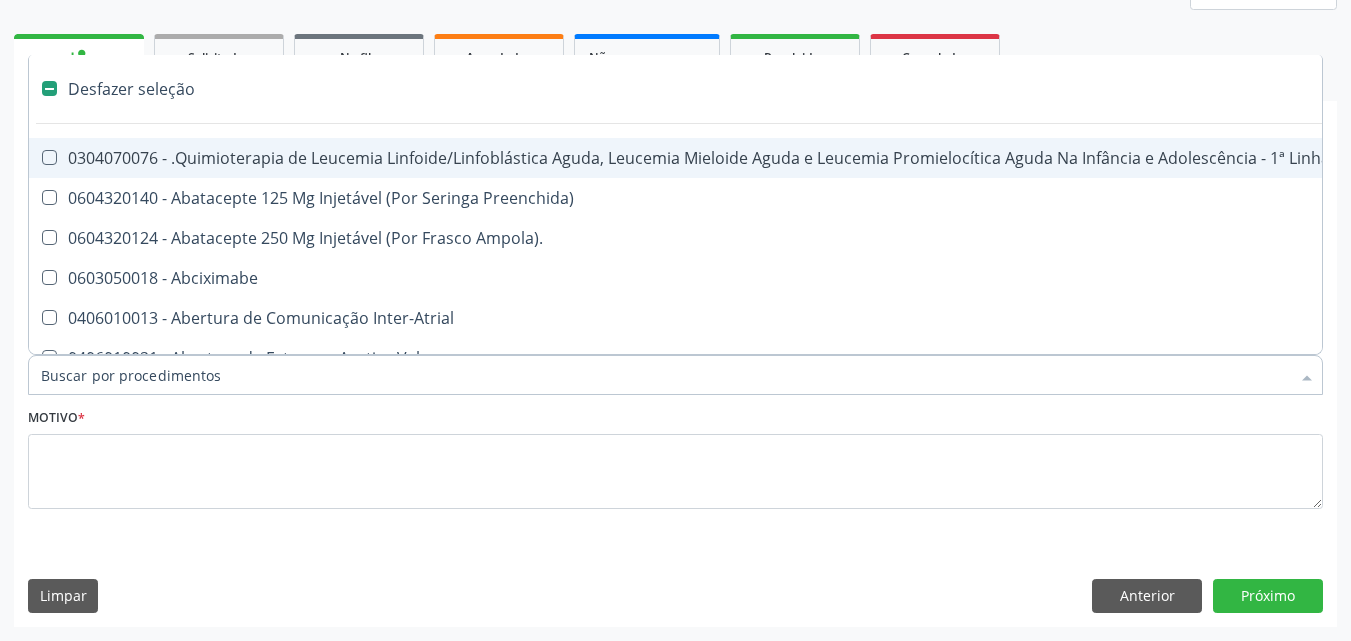 click on "Item de agendamento
*" at bounding box center (665, 375) 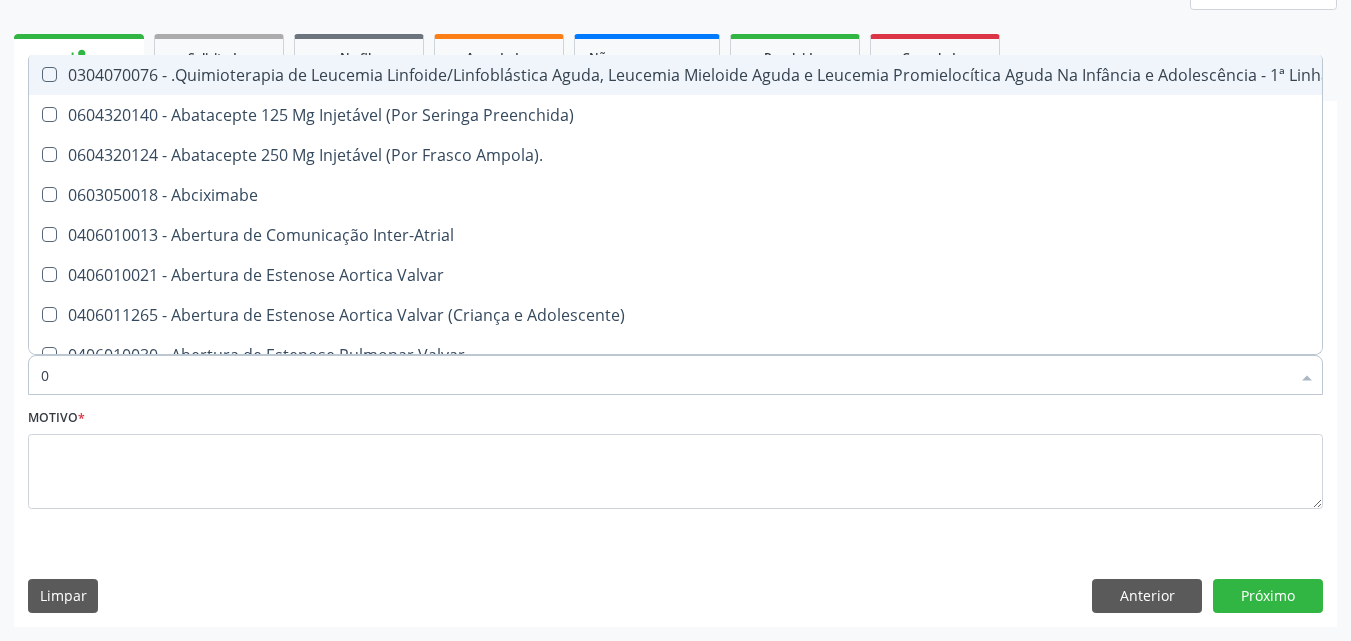 type on "02" 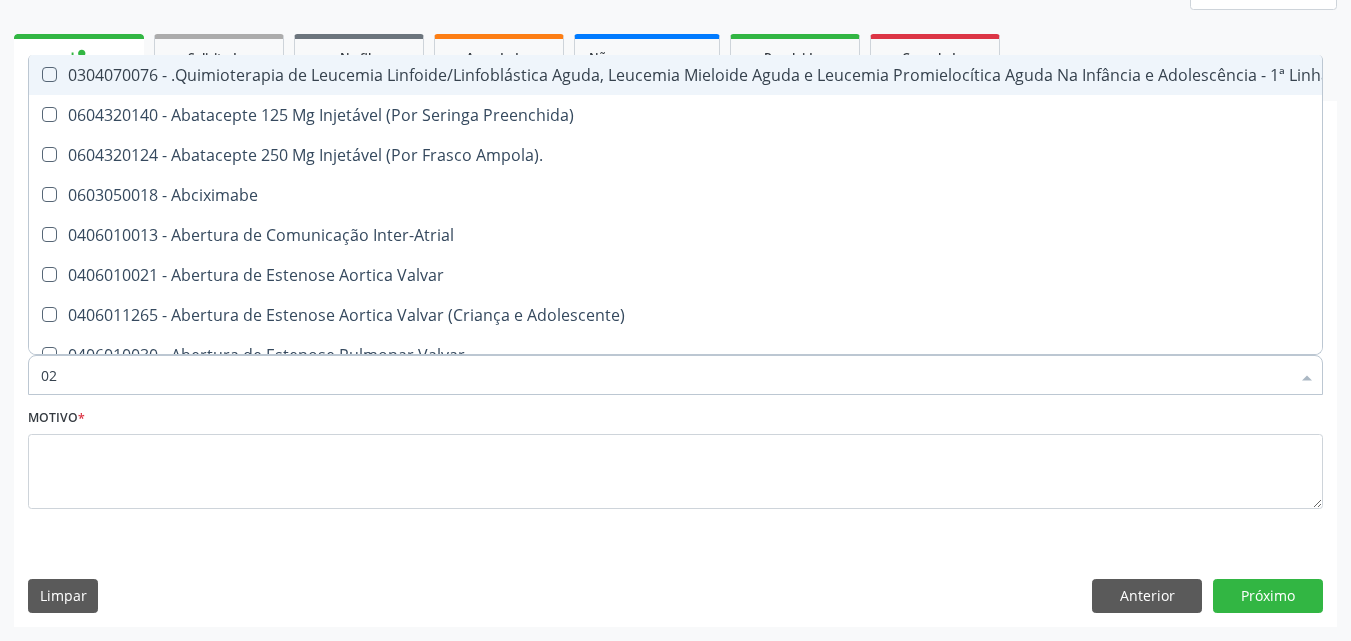 checkbox on "true" 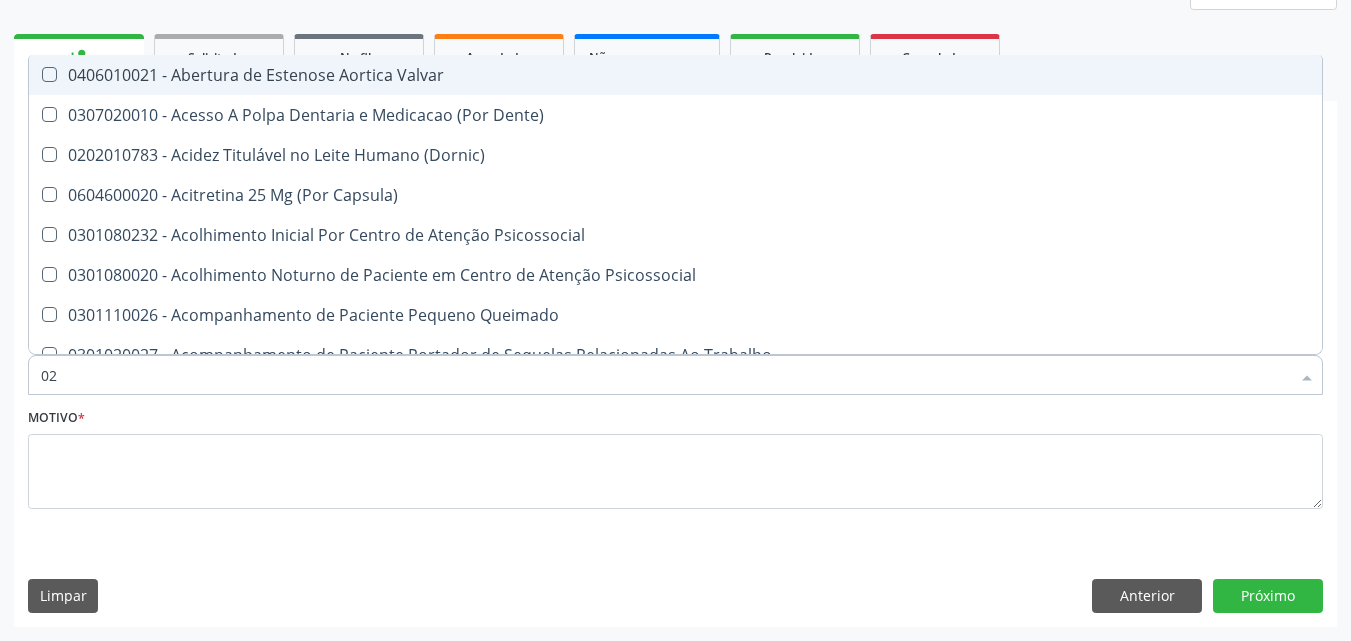type on "020" 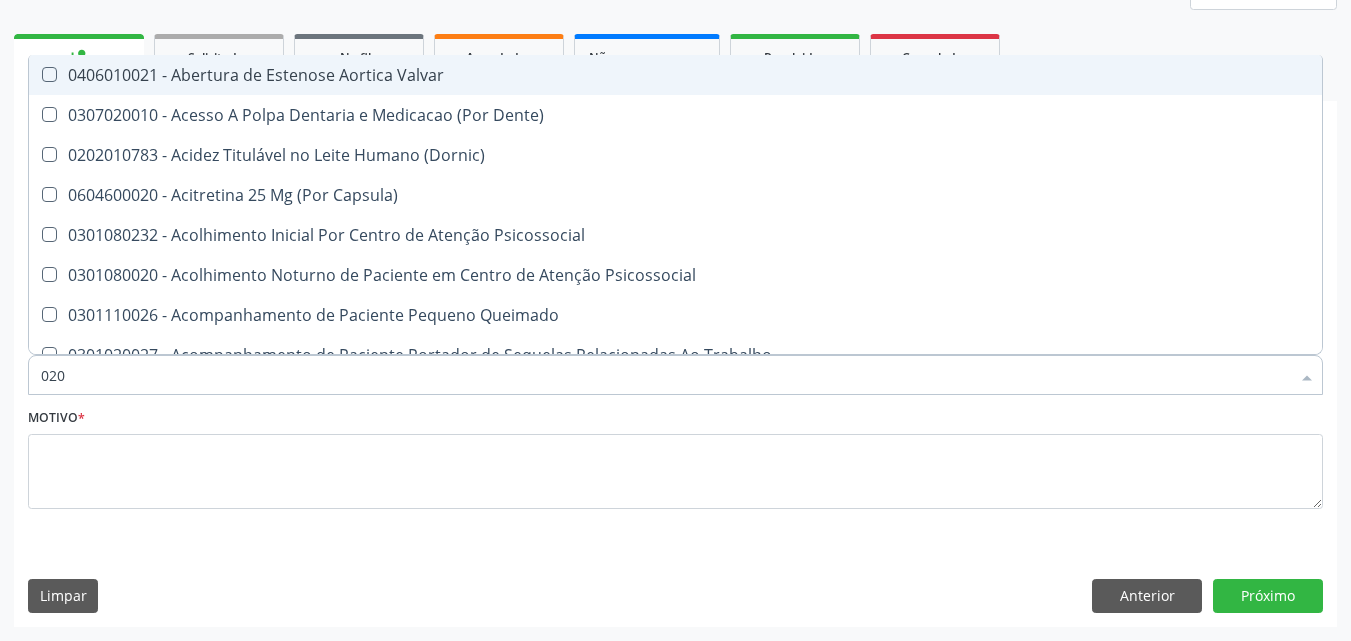 checkbox on "true" 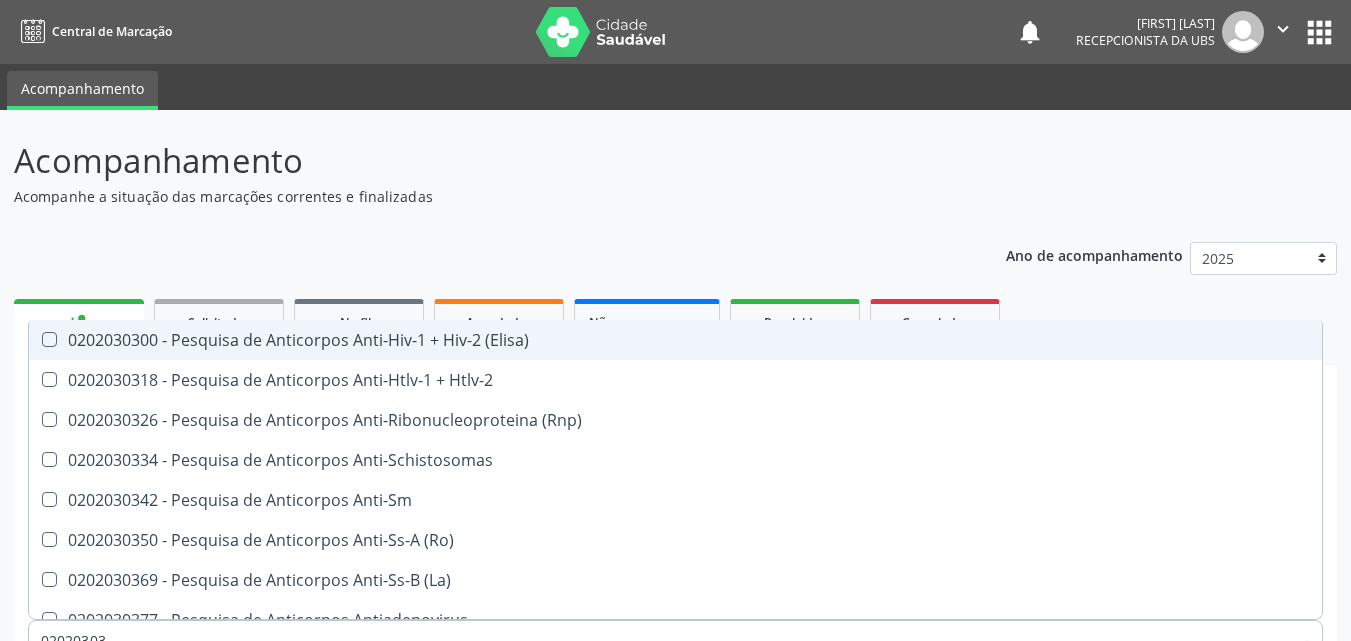 scroll, scrollTop: 265, scrollLeft: 0, axis: vertical 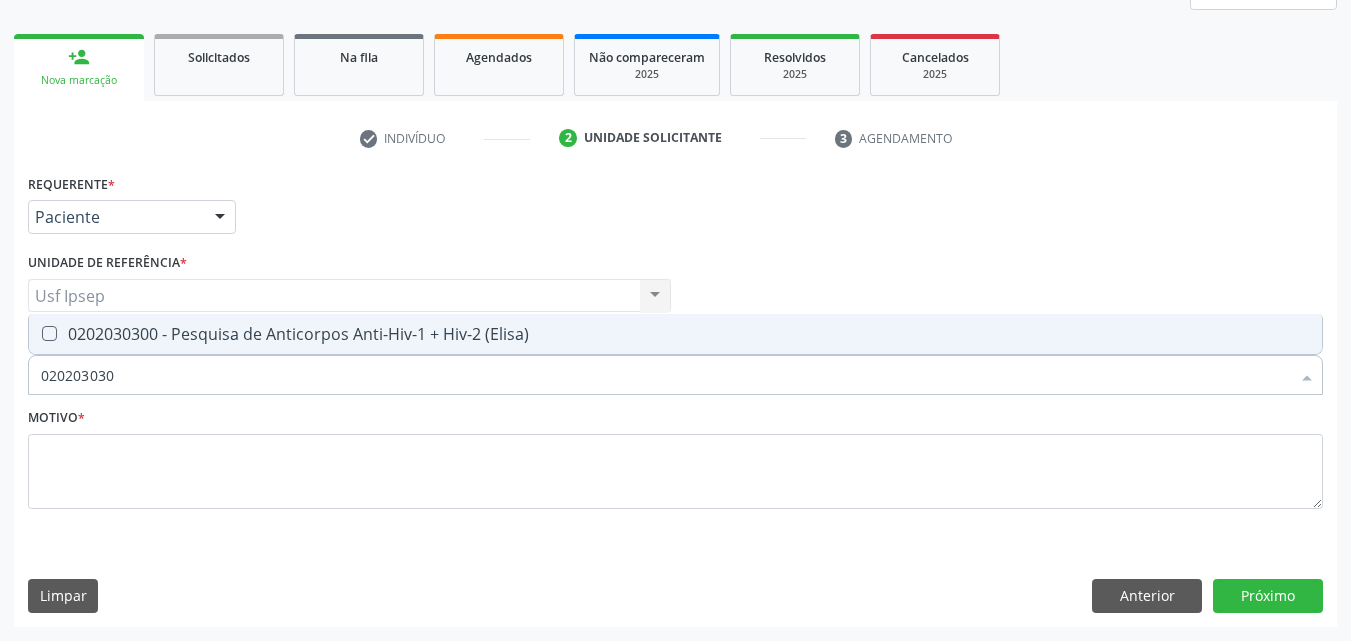type on "0202030300" 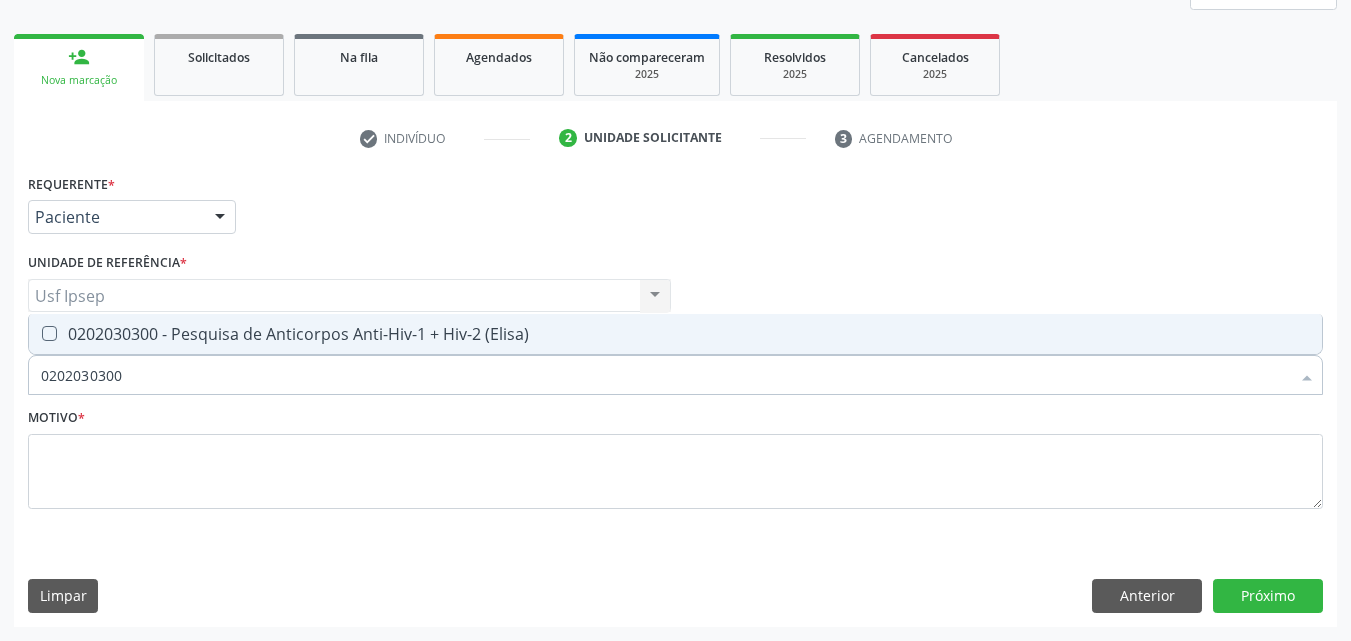 drag, startPoint x: 45, startPoint y: 332, endPoint x: 104, endPoint y: 360, distance: 65.30697 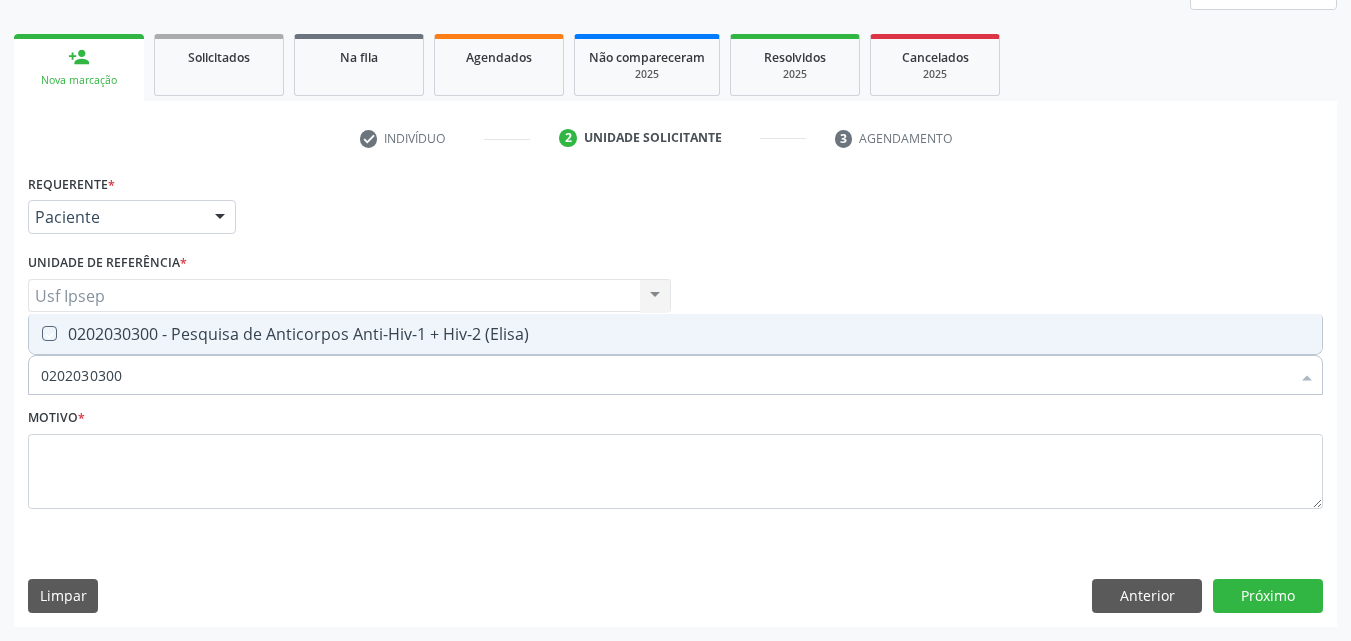 click at bounding box center [35, 333] 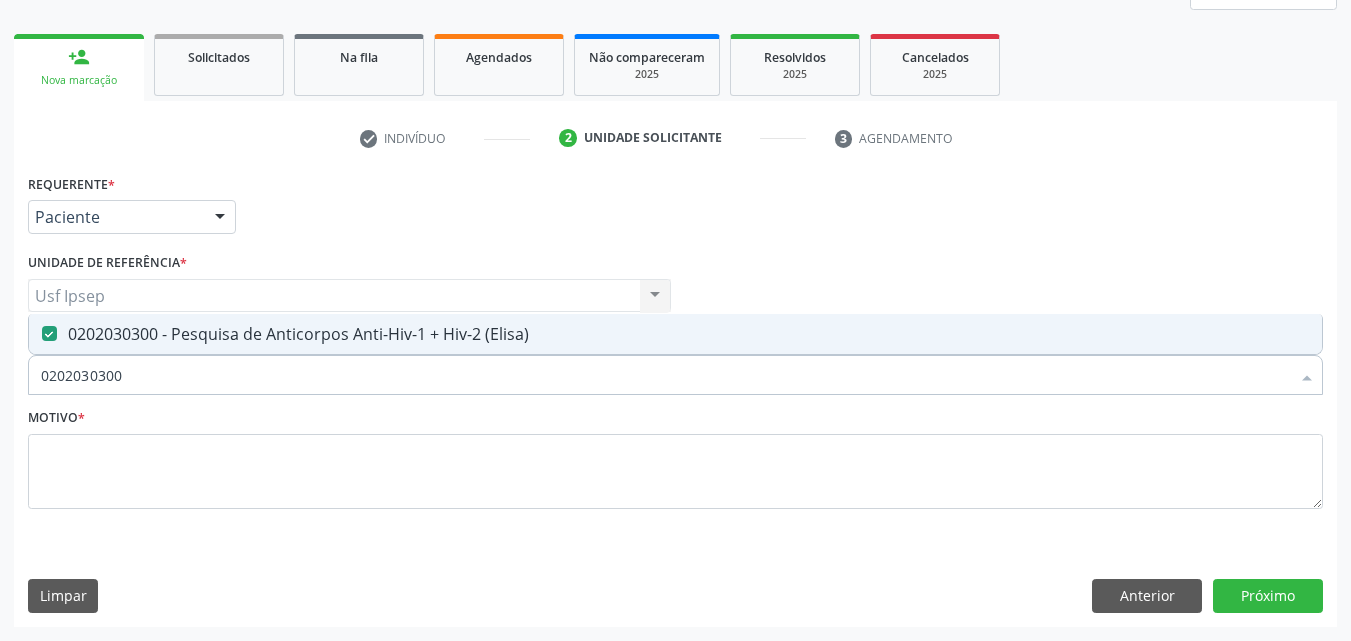 click on "0202030300" at bounding box center [665, 375] 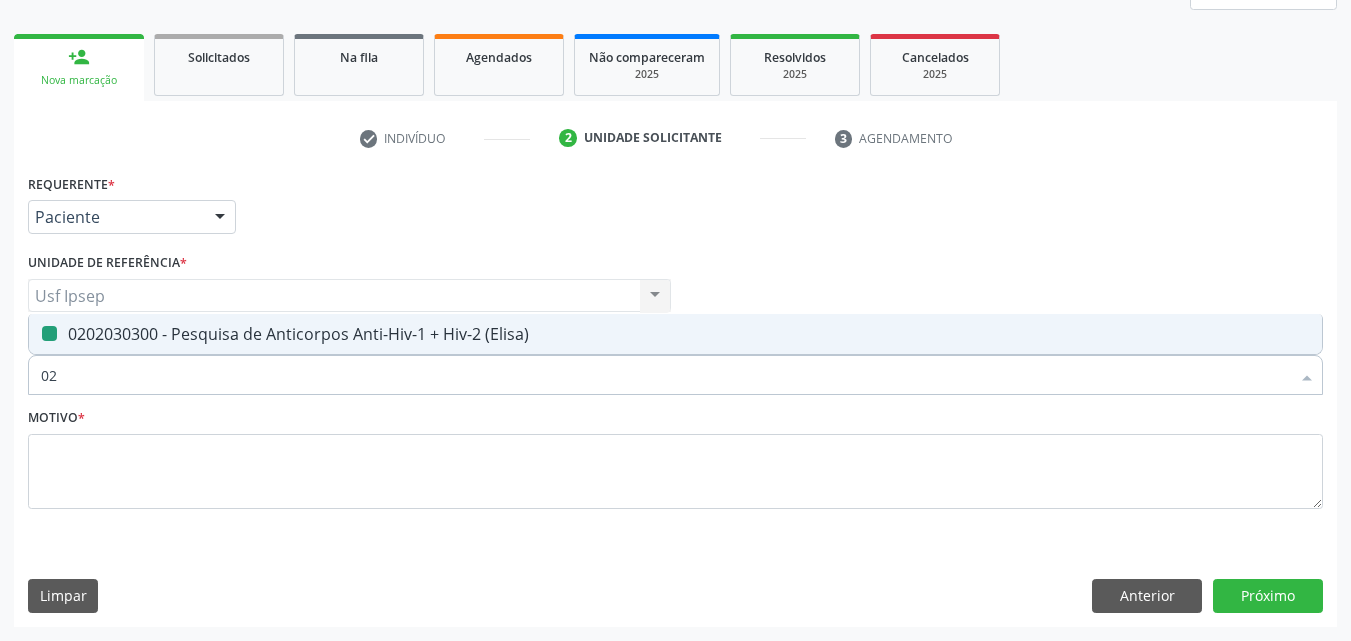 type on "0" 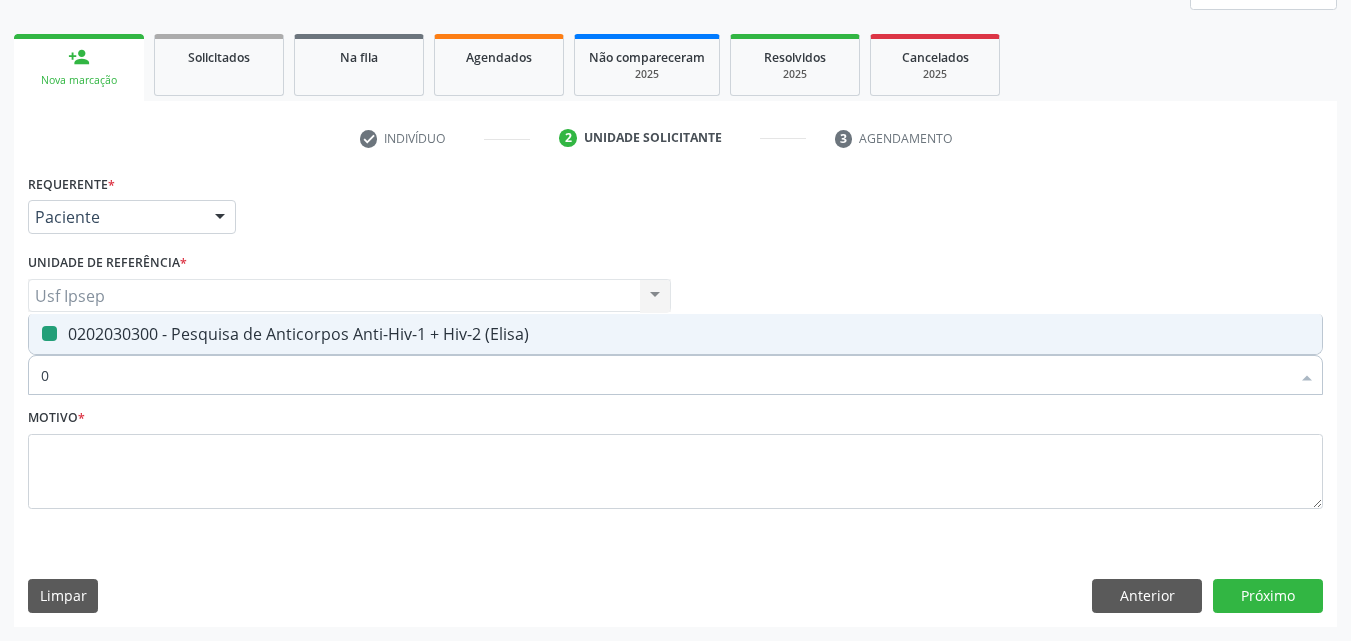 type 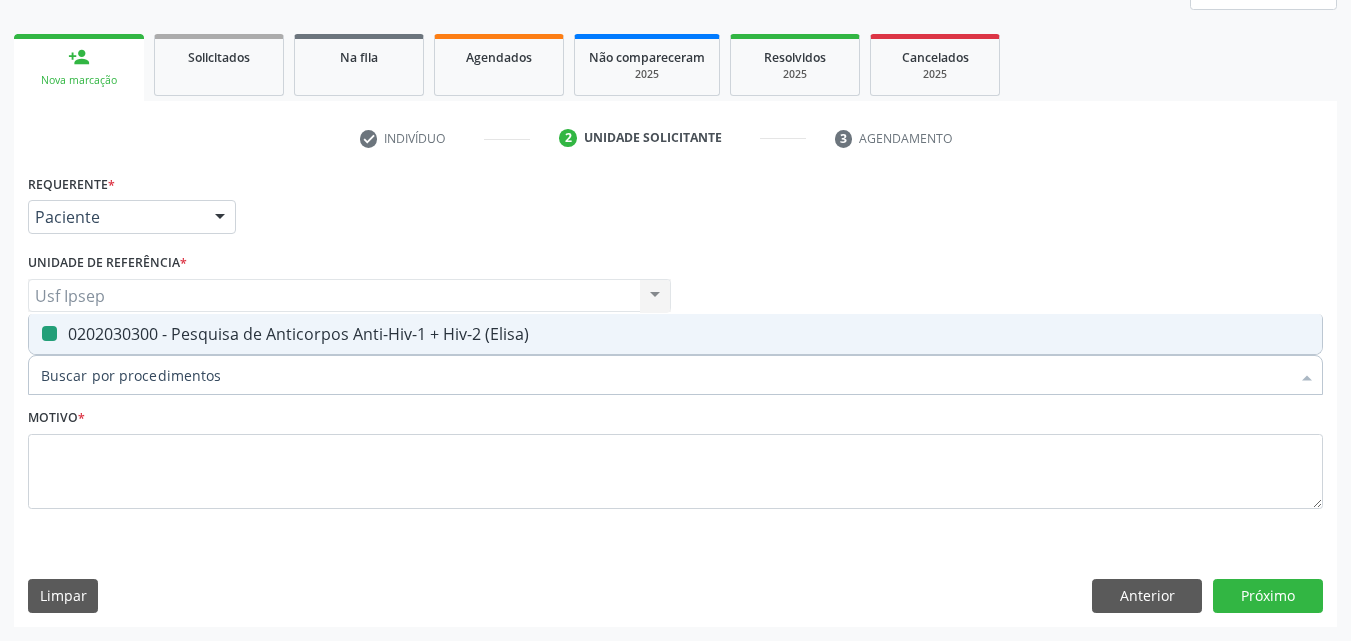 checkbox on "false" 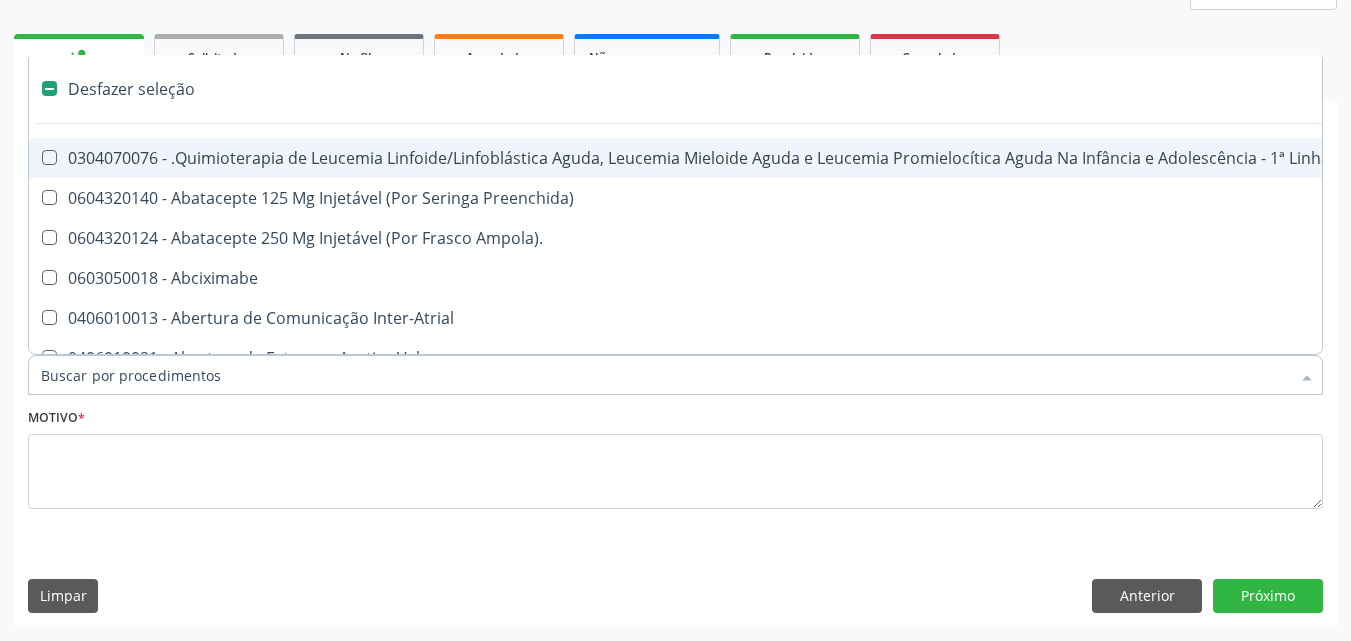 click on "Item de agendamento
*" at bounding box center (665, 375) 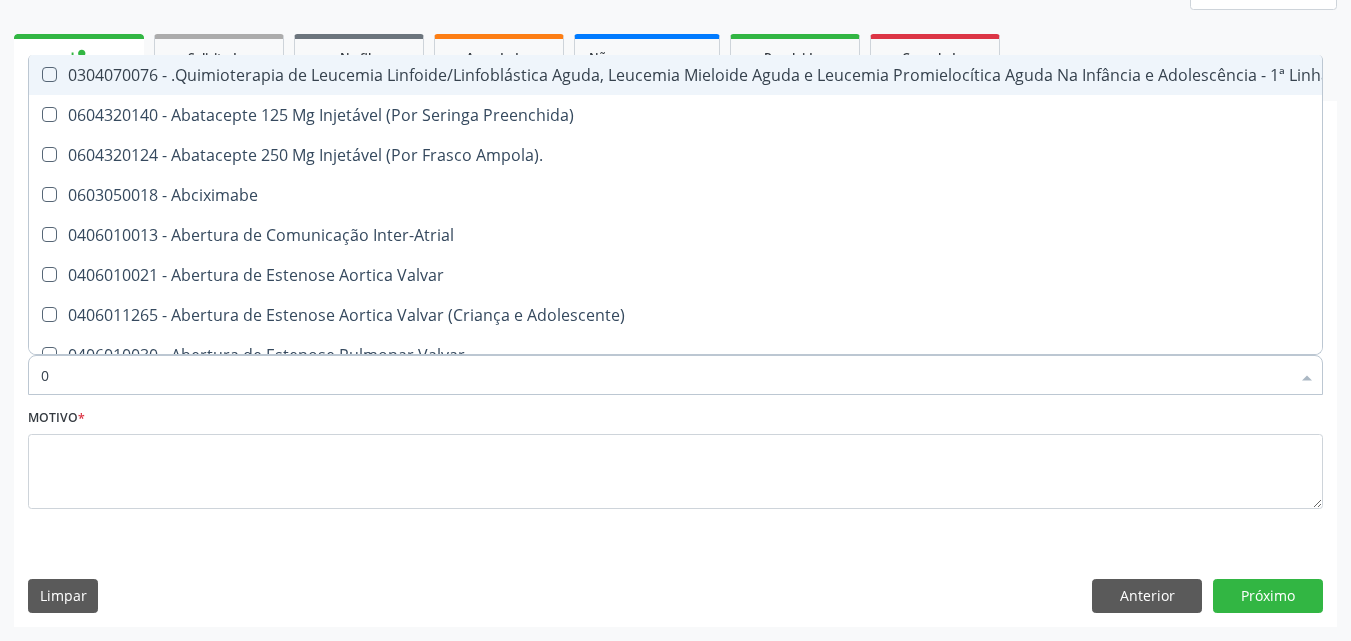 type on "02" 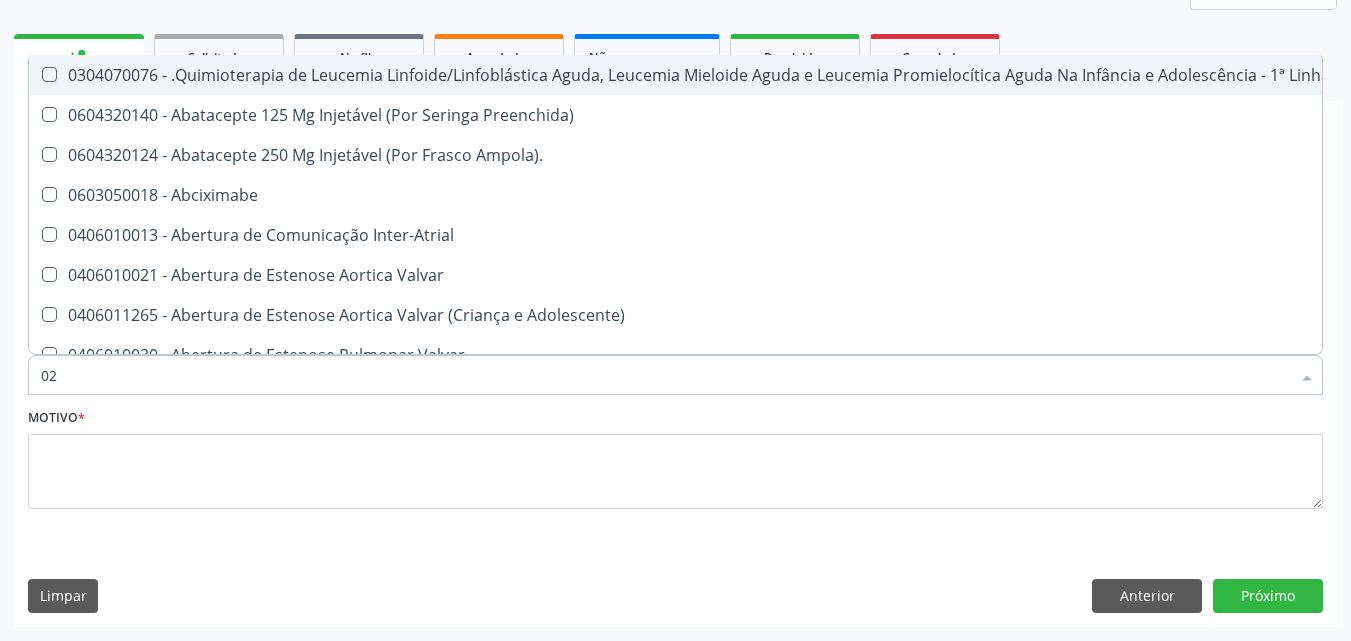 checkbox on "true" 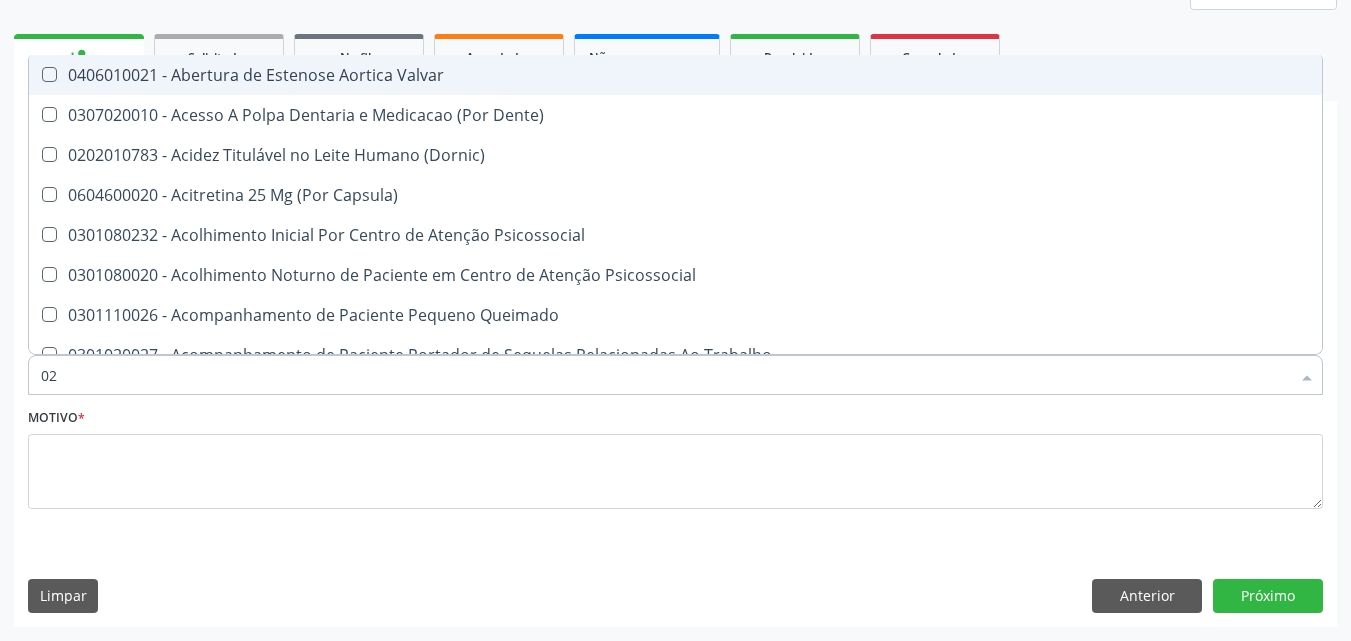 type on "020" 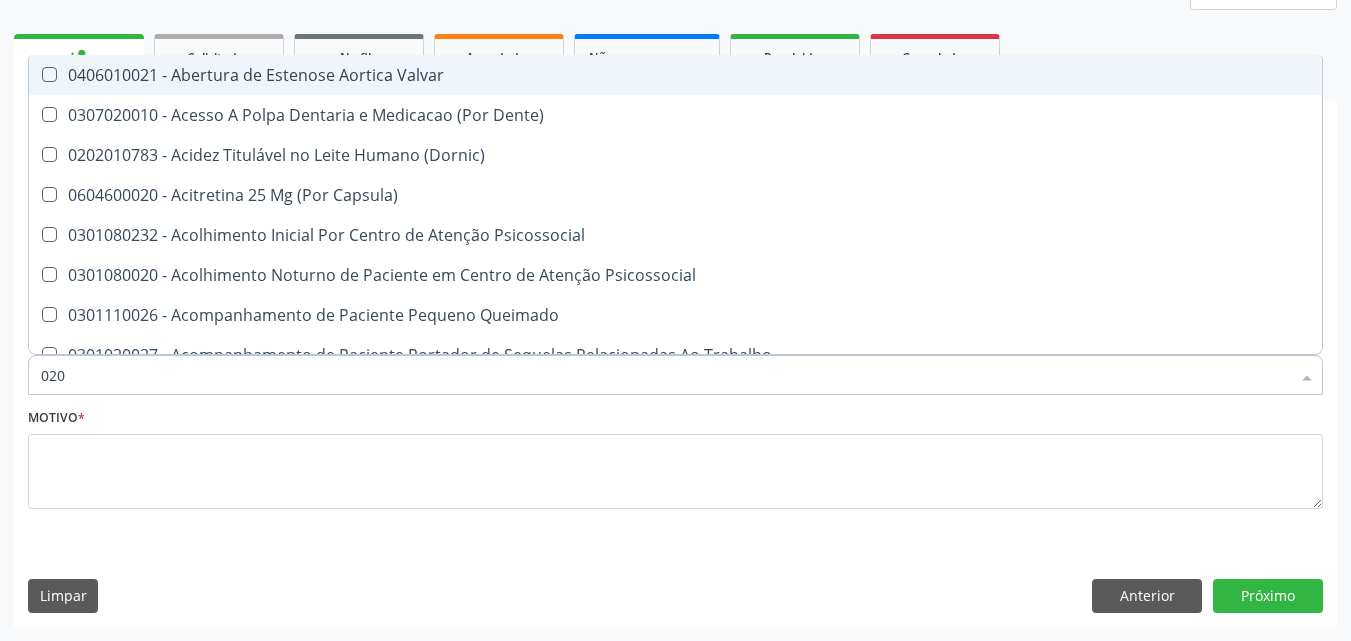 checkbox on "true" 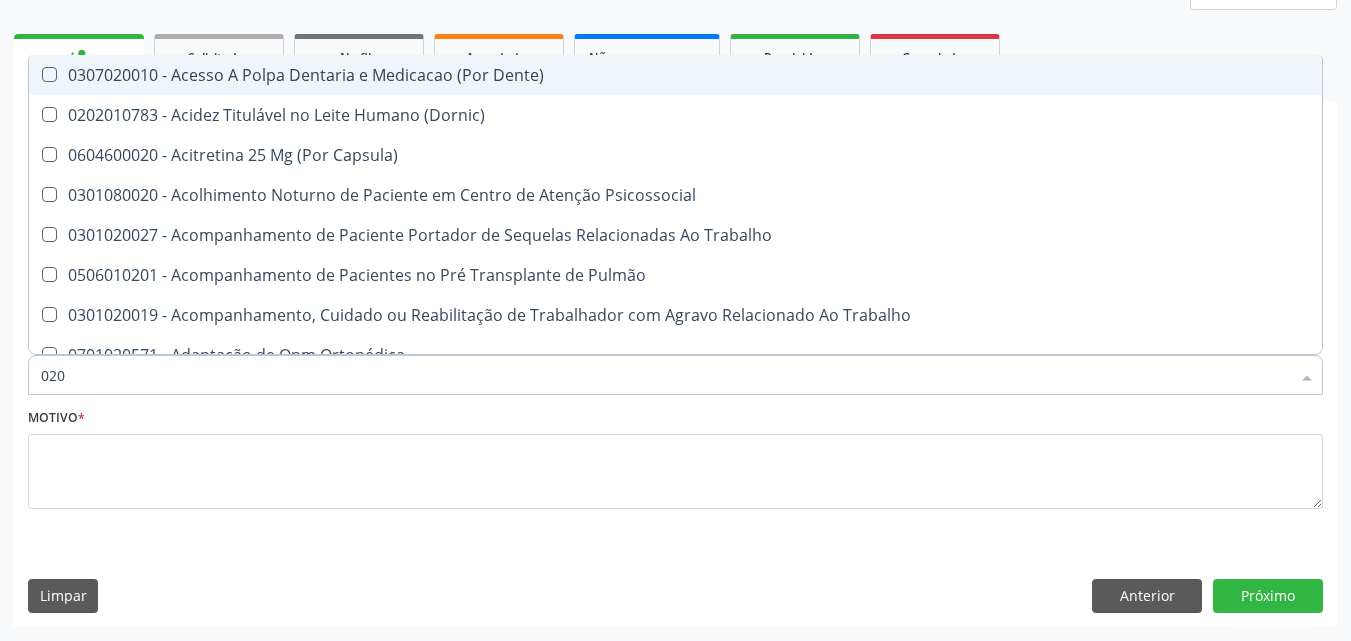 type on "0202" 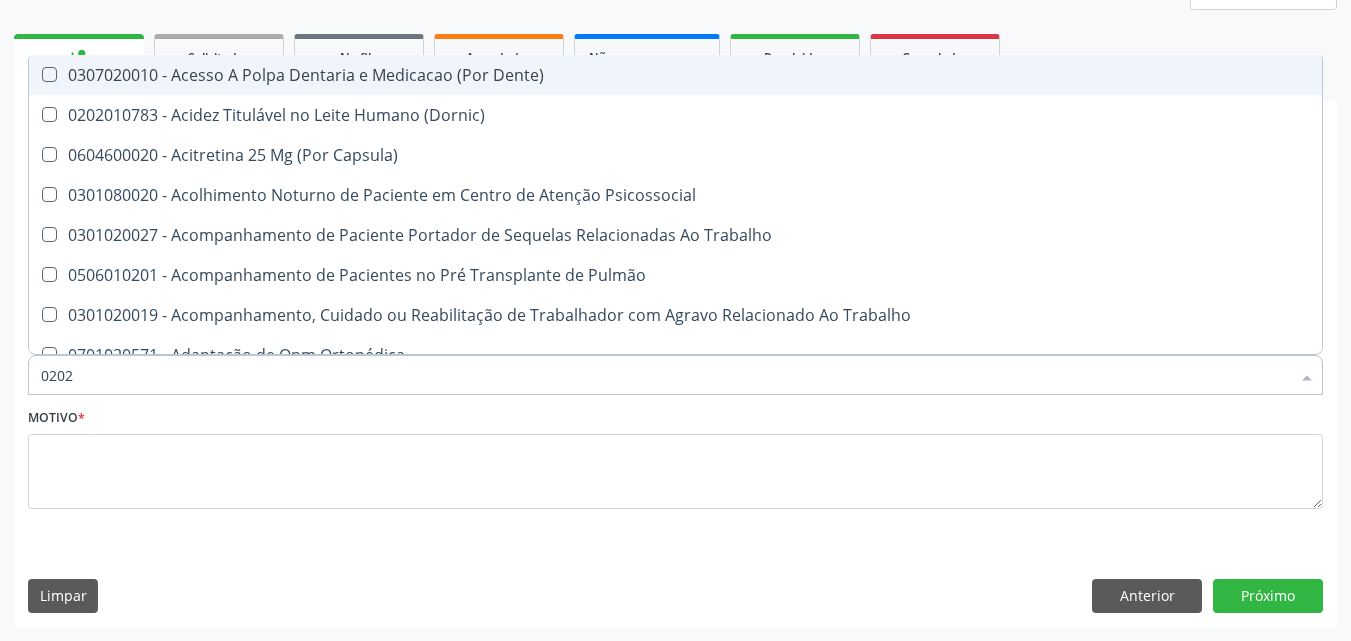 checkbox on "true" 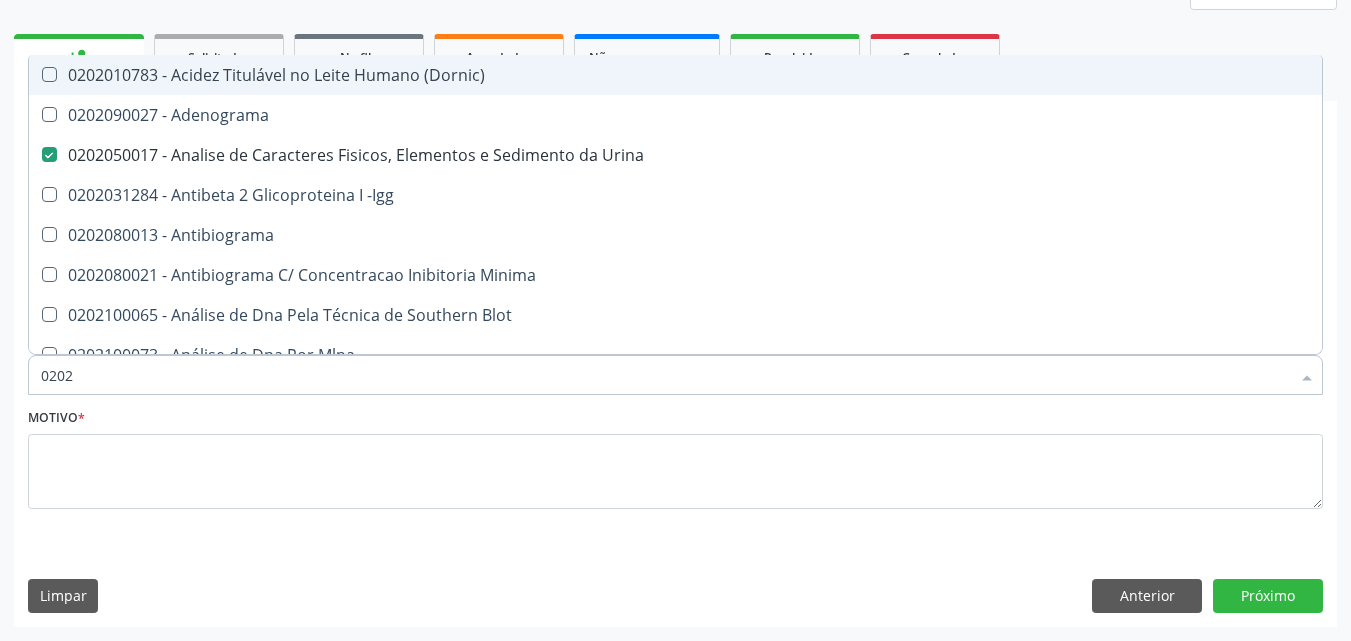 type on "02020" 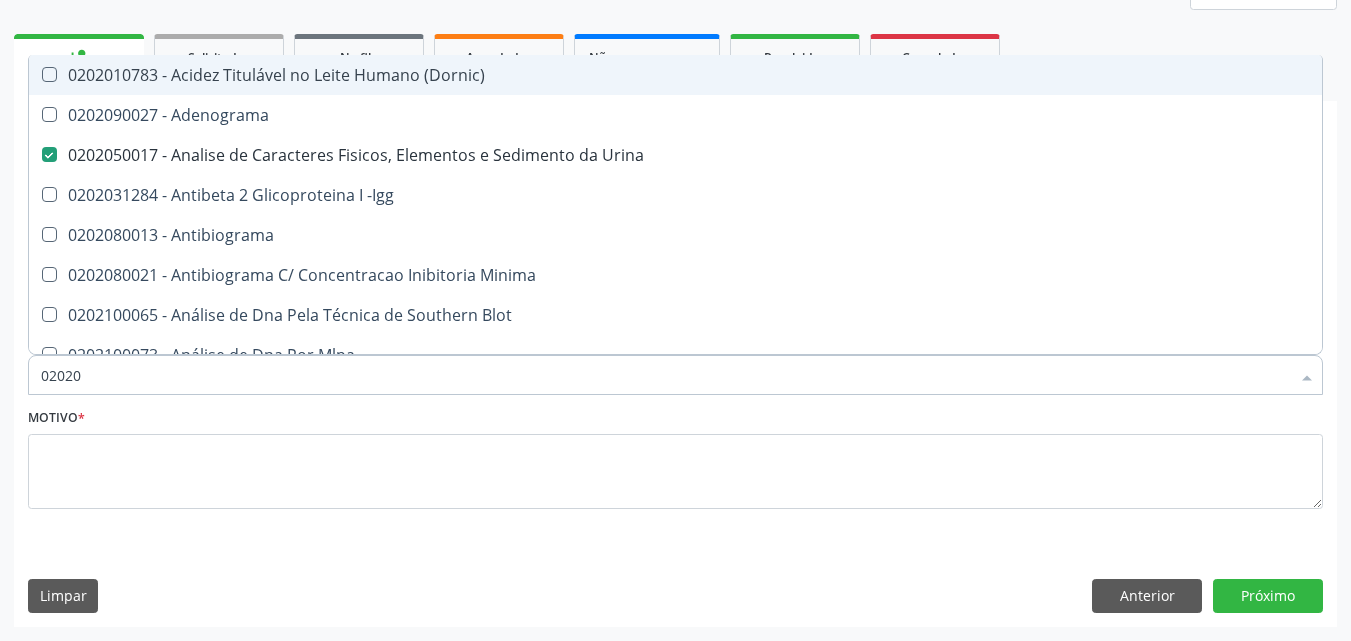 checkbox on "false" 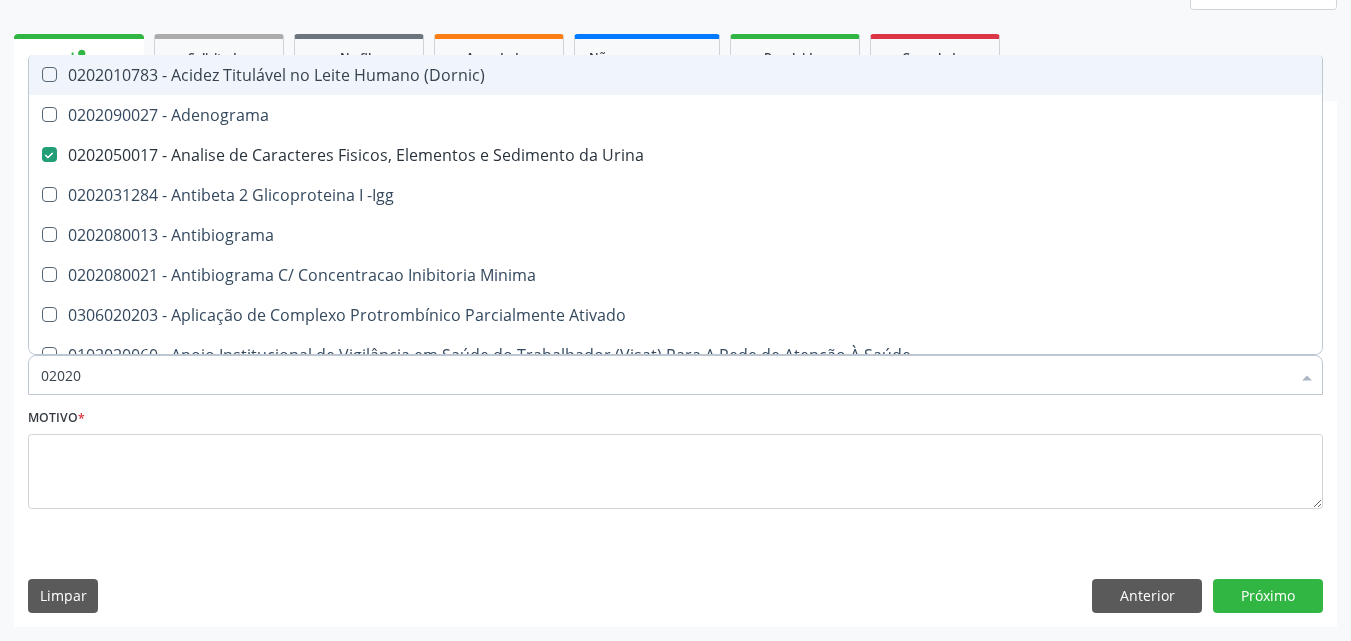 type on "0202" 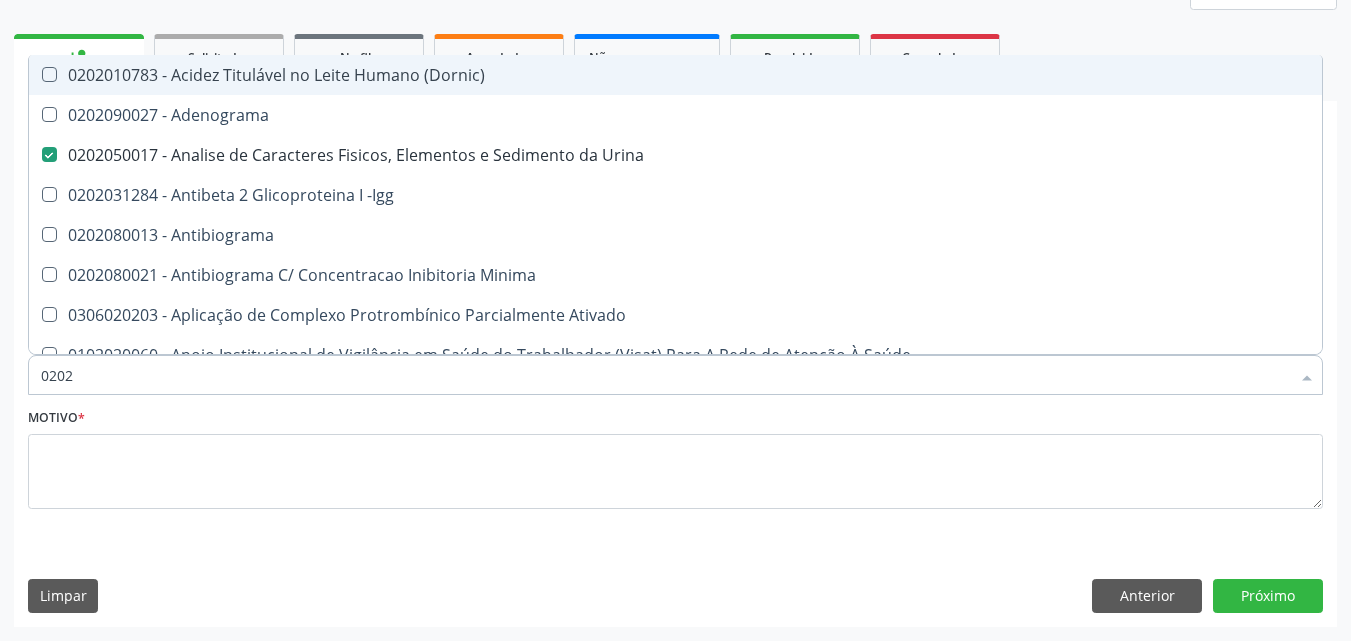 checkbox on "true" 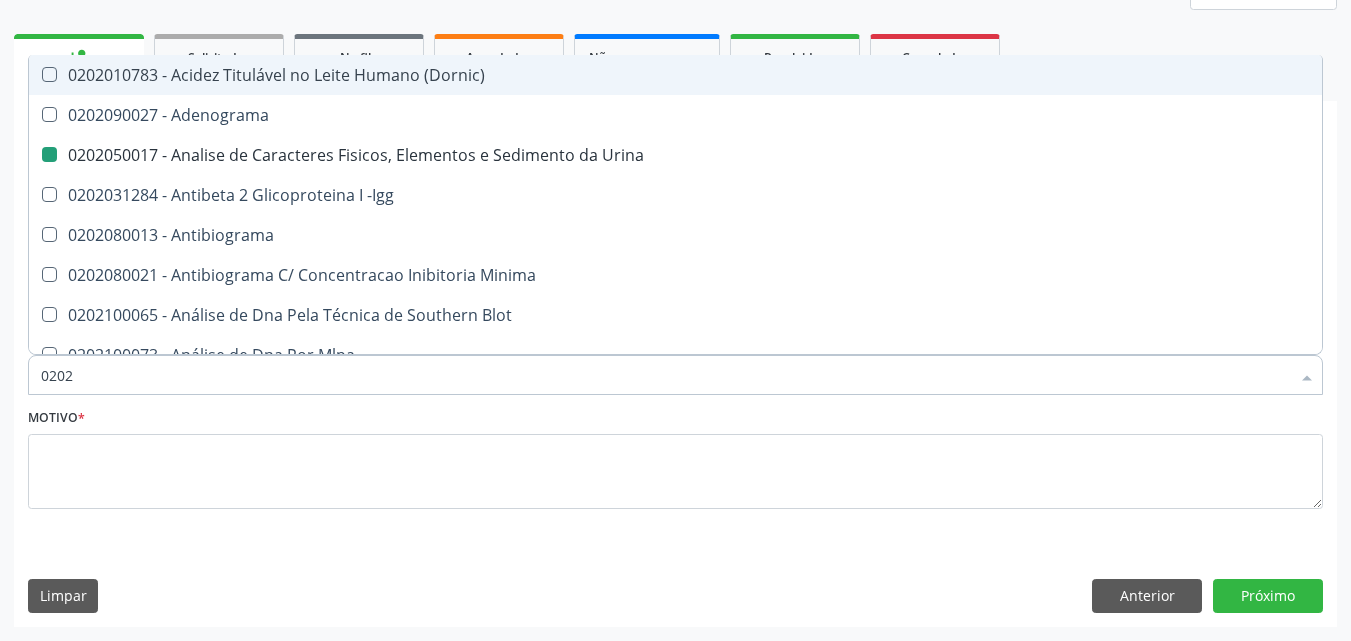 type on "02021" 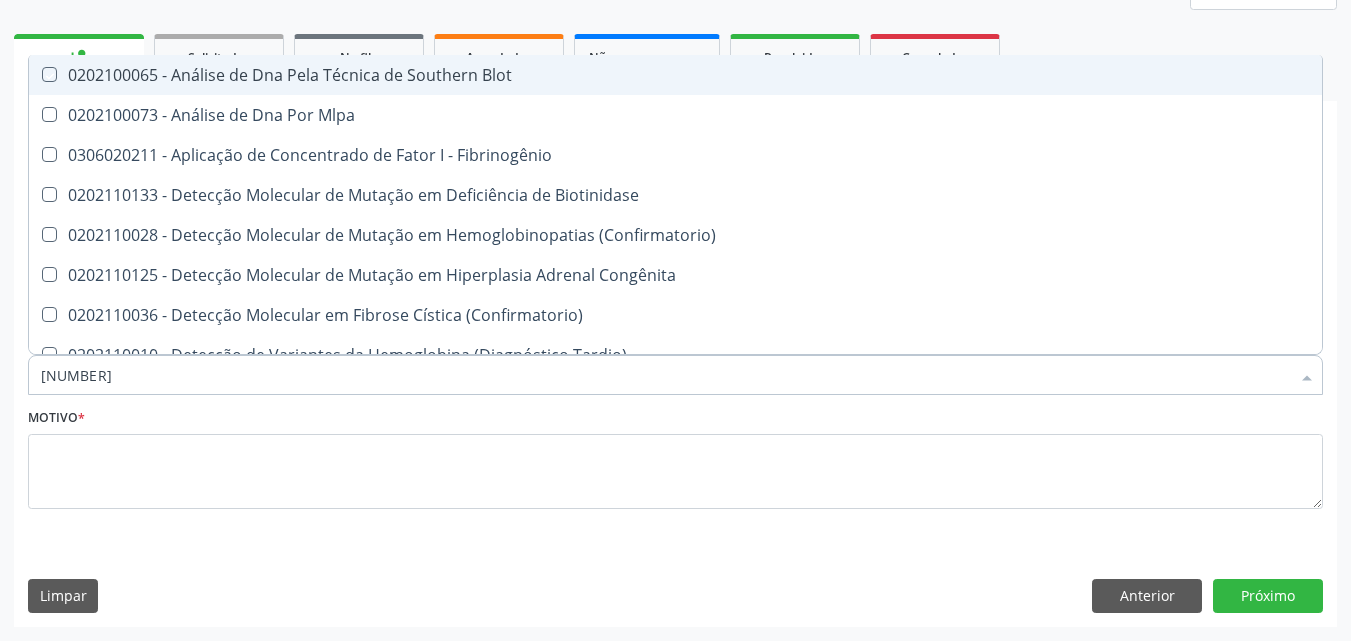 type on "020212" 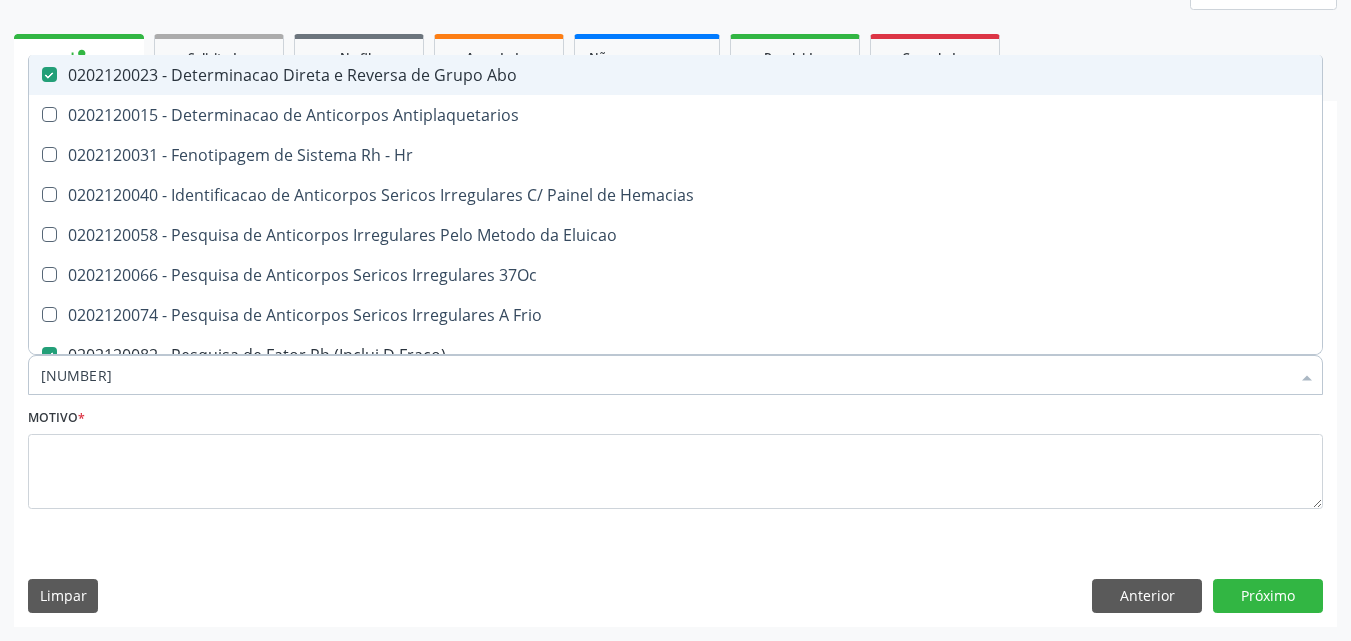 type on "020212009" 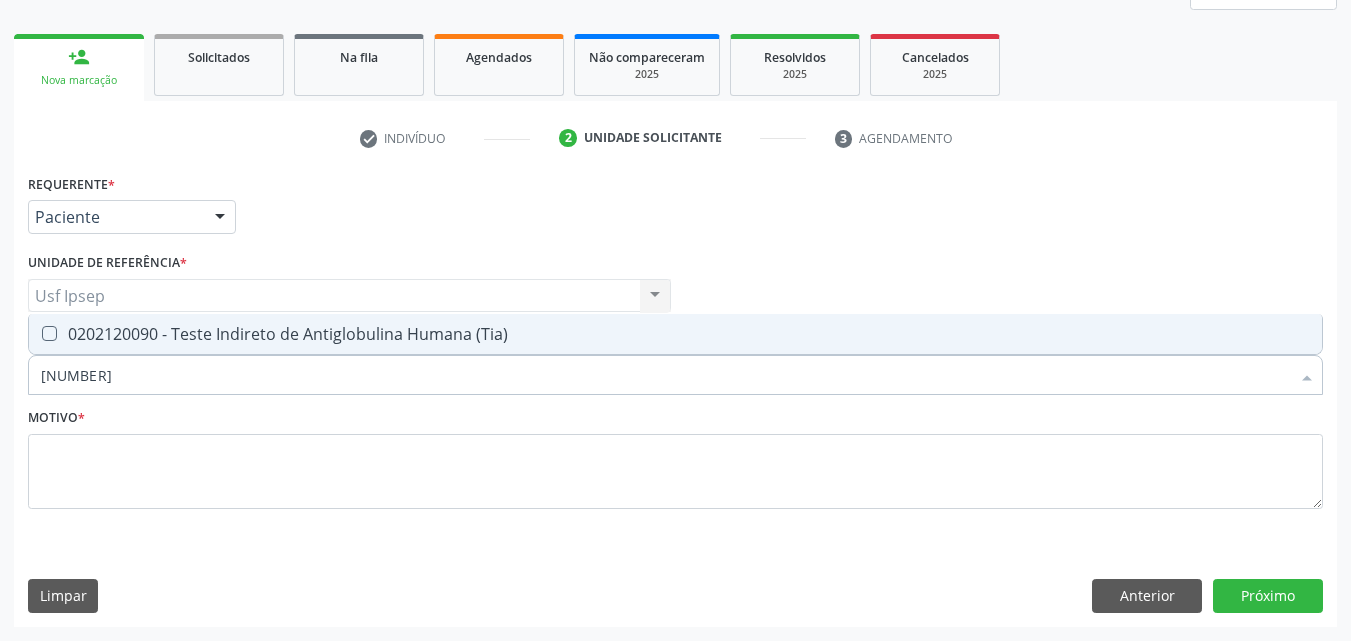 type on "0202120090" 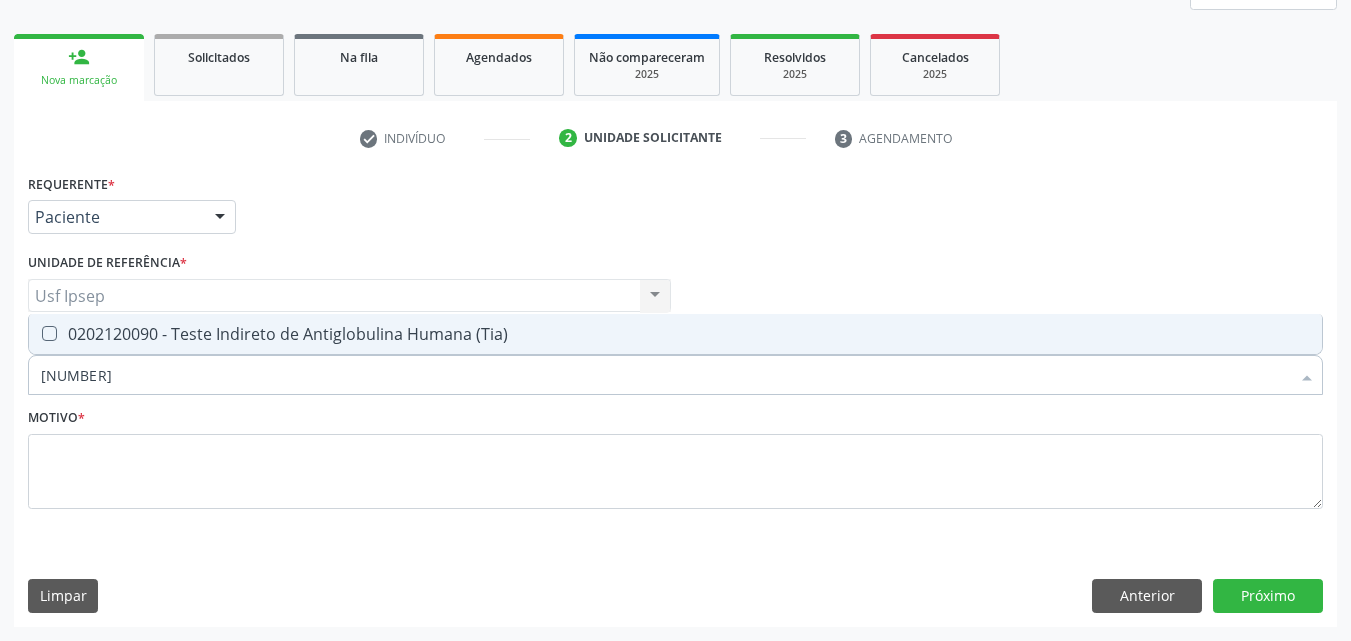 click on "0202120090 - Teste Indireto de Antiglobulina Humana (Tia)" at bounding box center [675, 334] 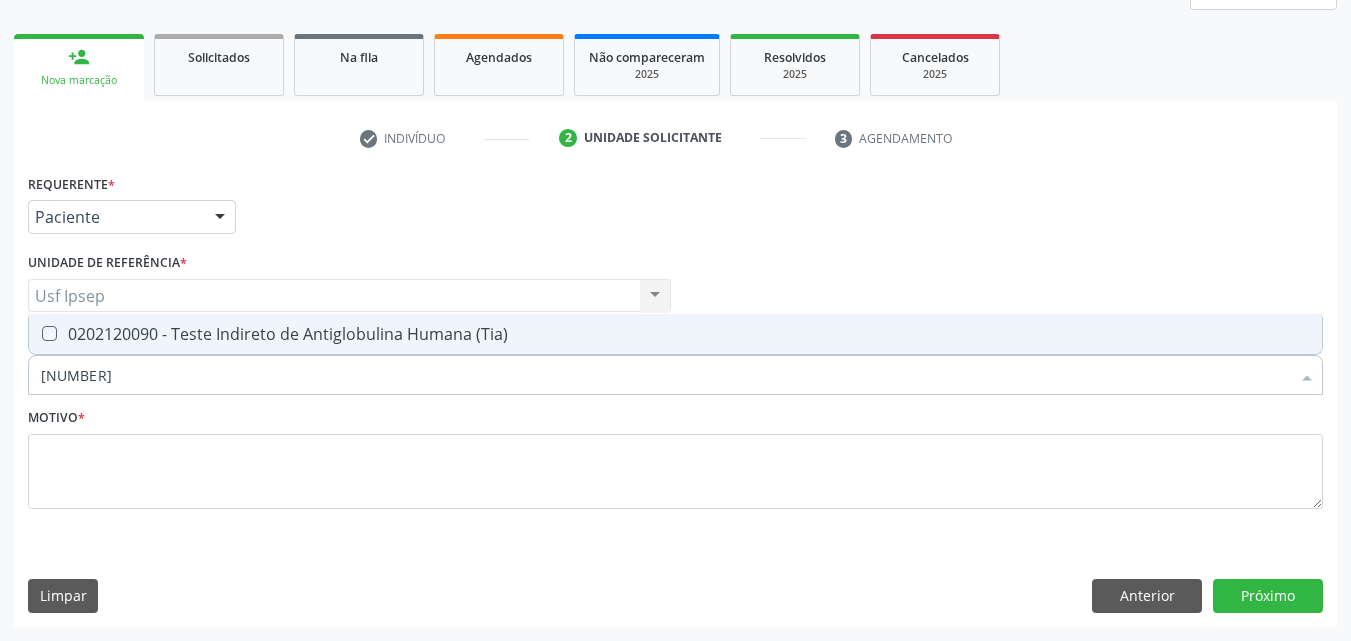 checkbox on "true" 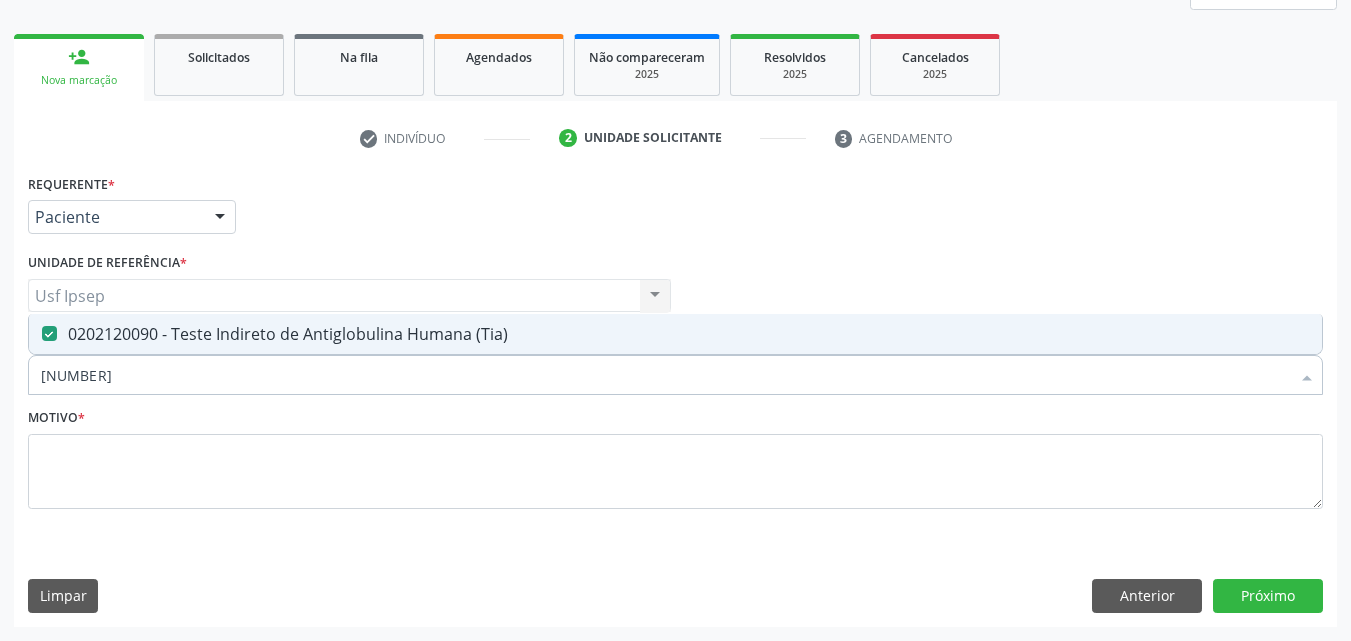 click on "0202120090" at bounding box center (665, 375) 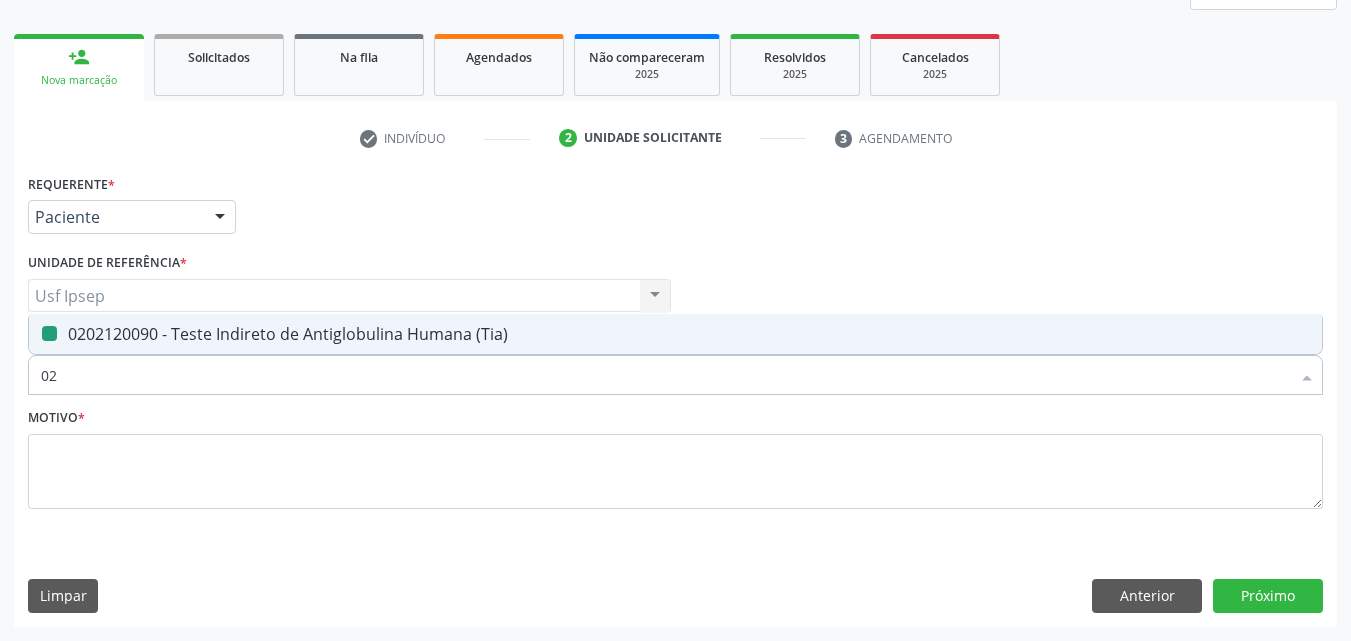 type on "0" 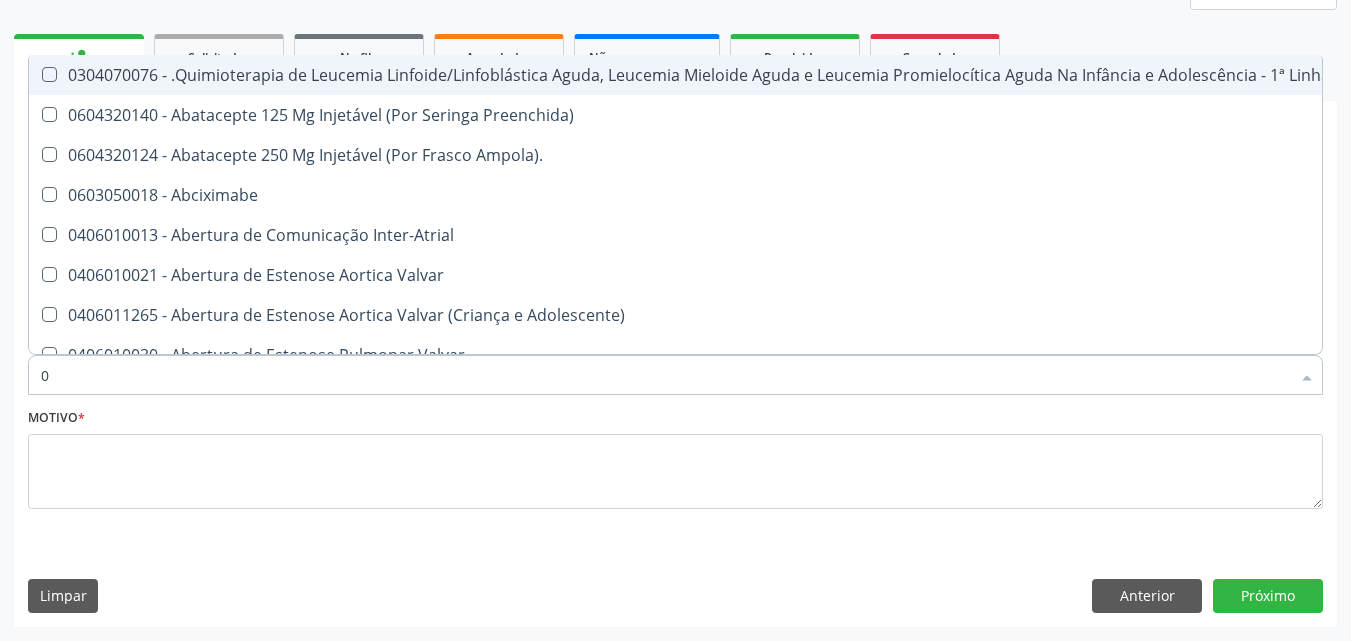 type on "02" 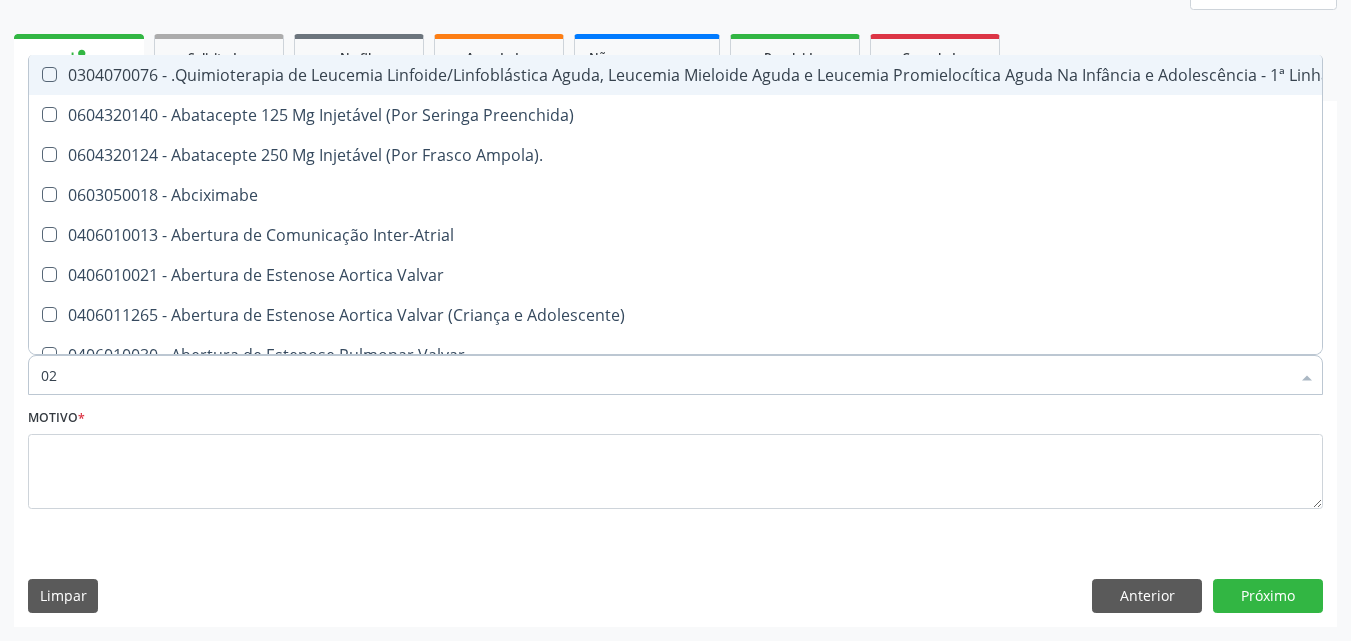 checkbox on "true" 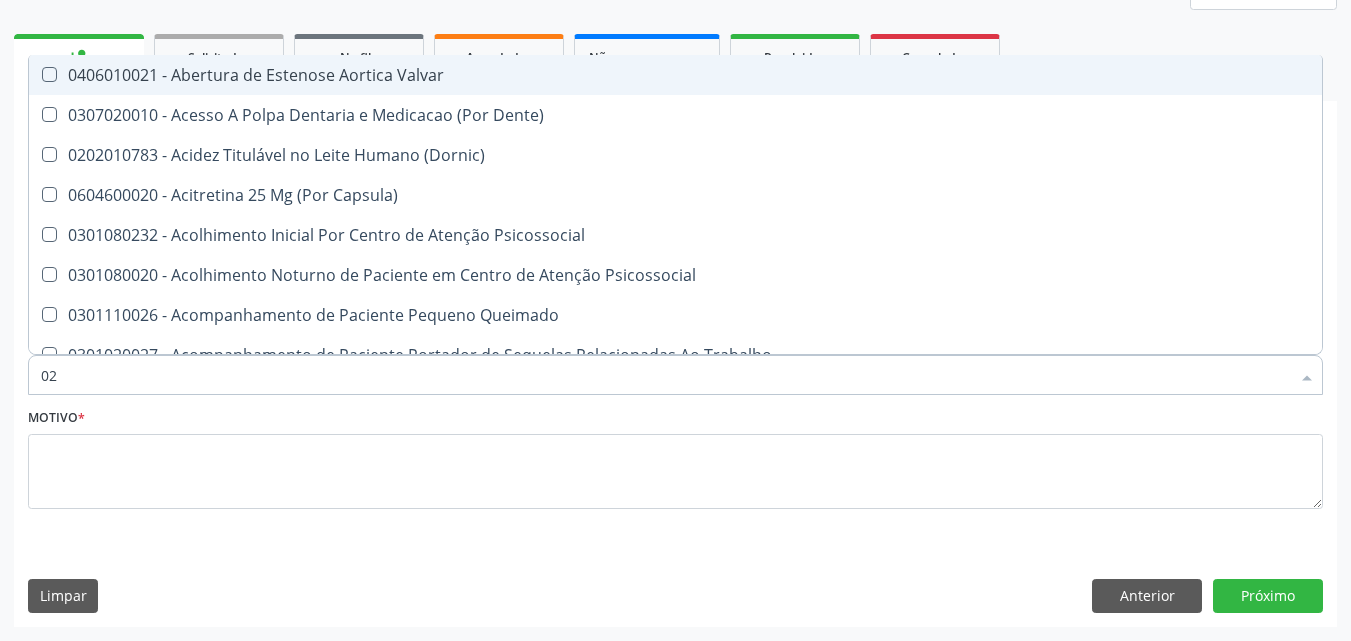 type on "020" 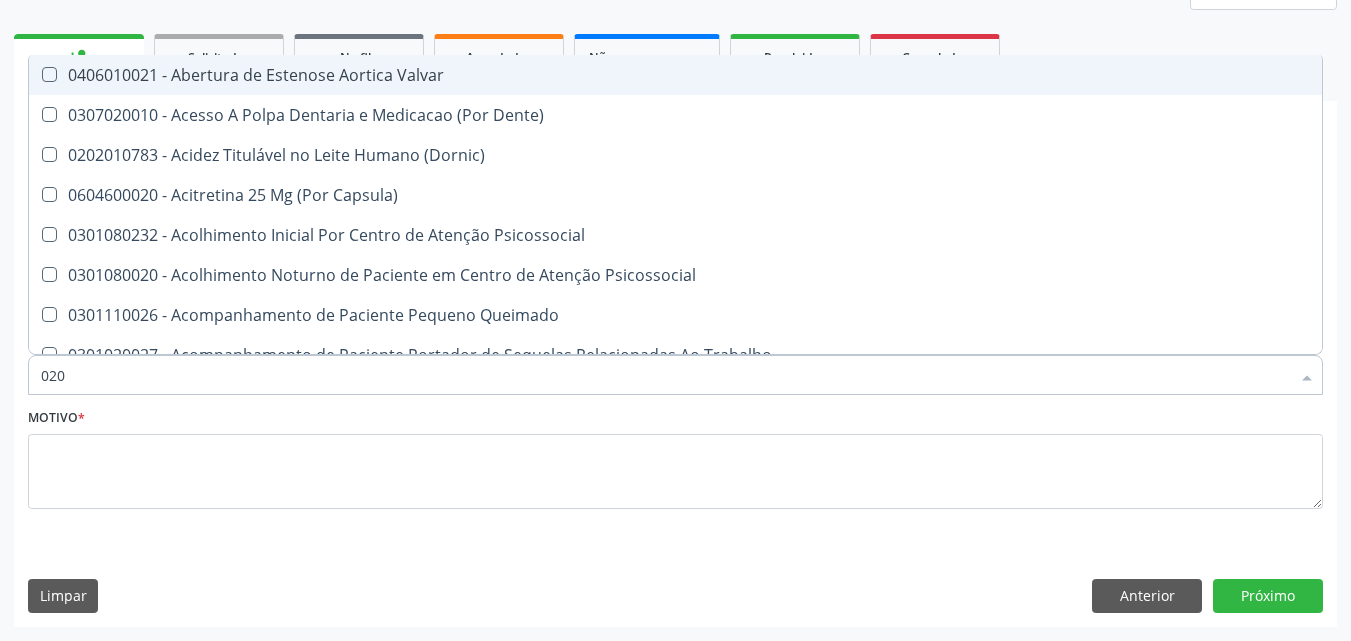 checkbox on "true" 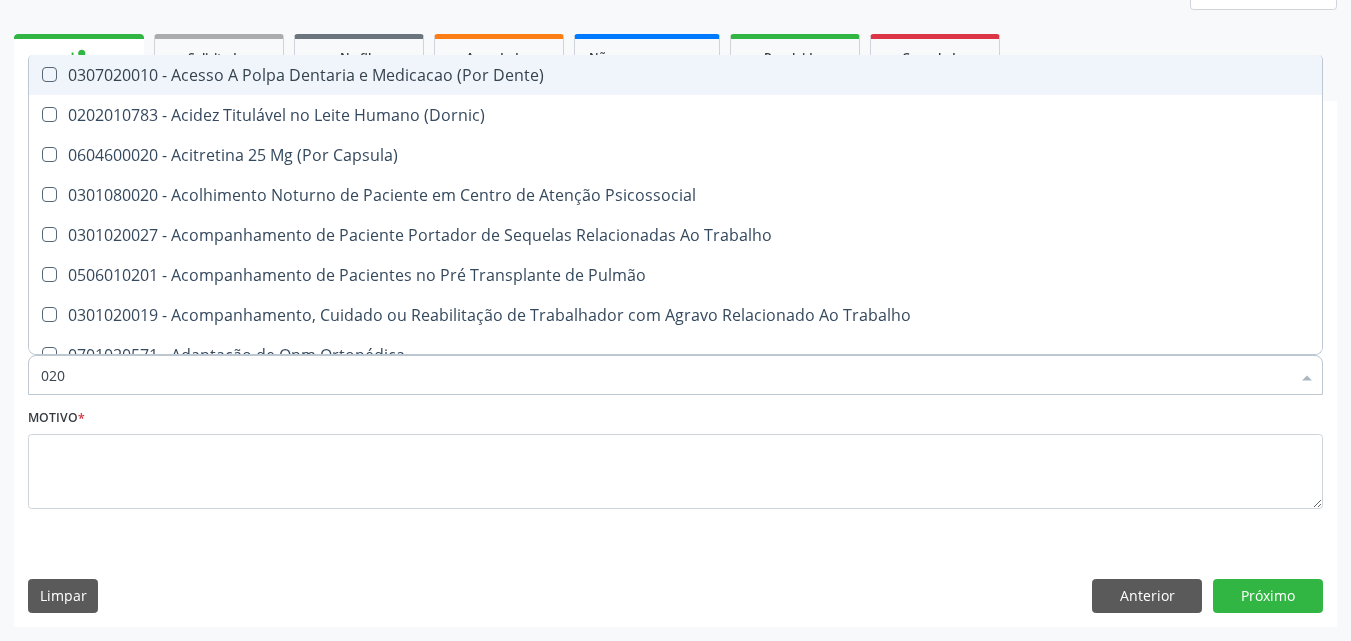 type on "0202" 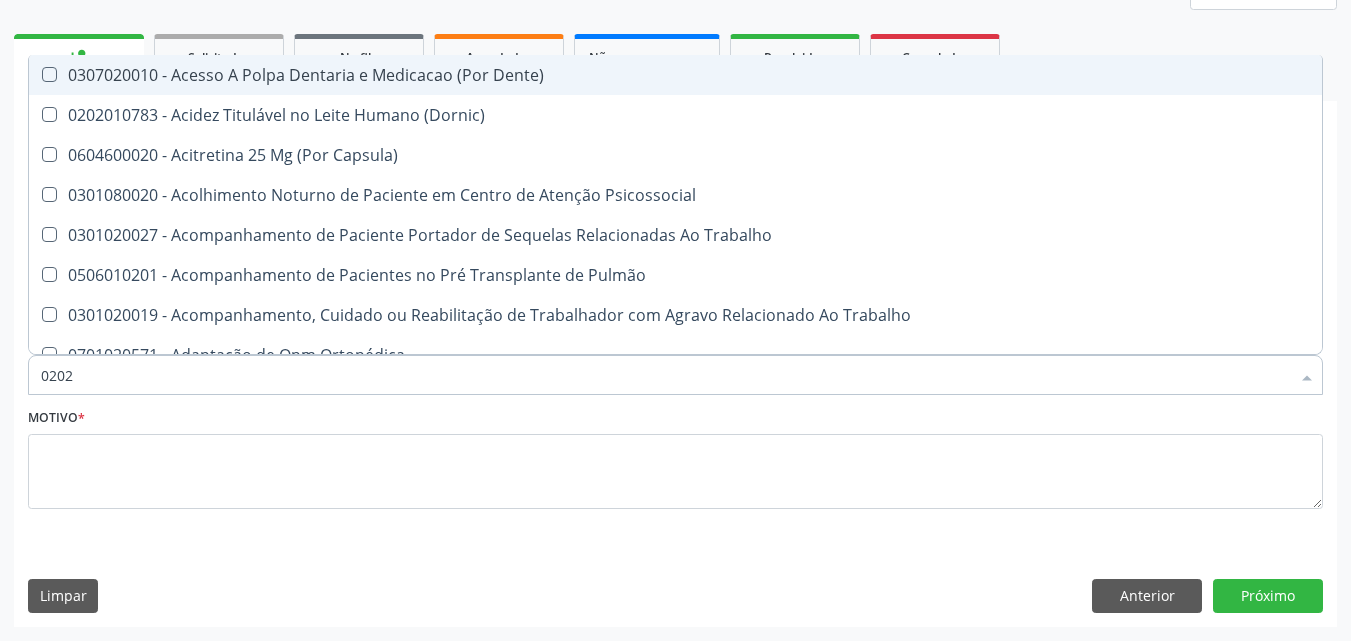 checkbox on "true" 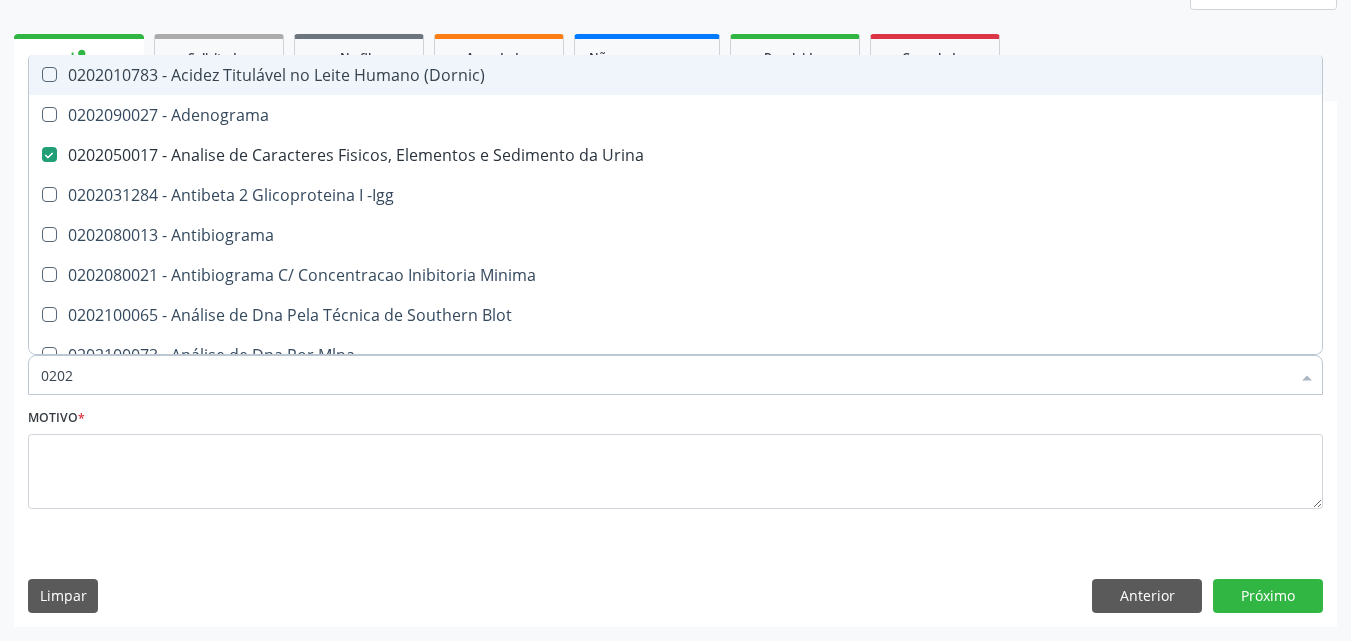 type on "02020" 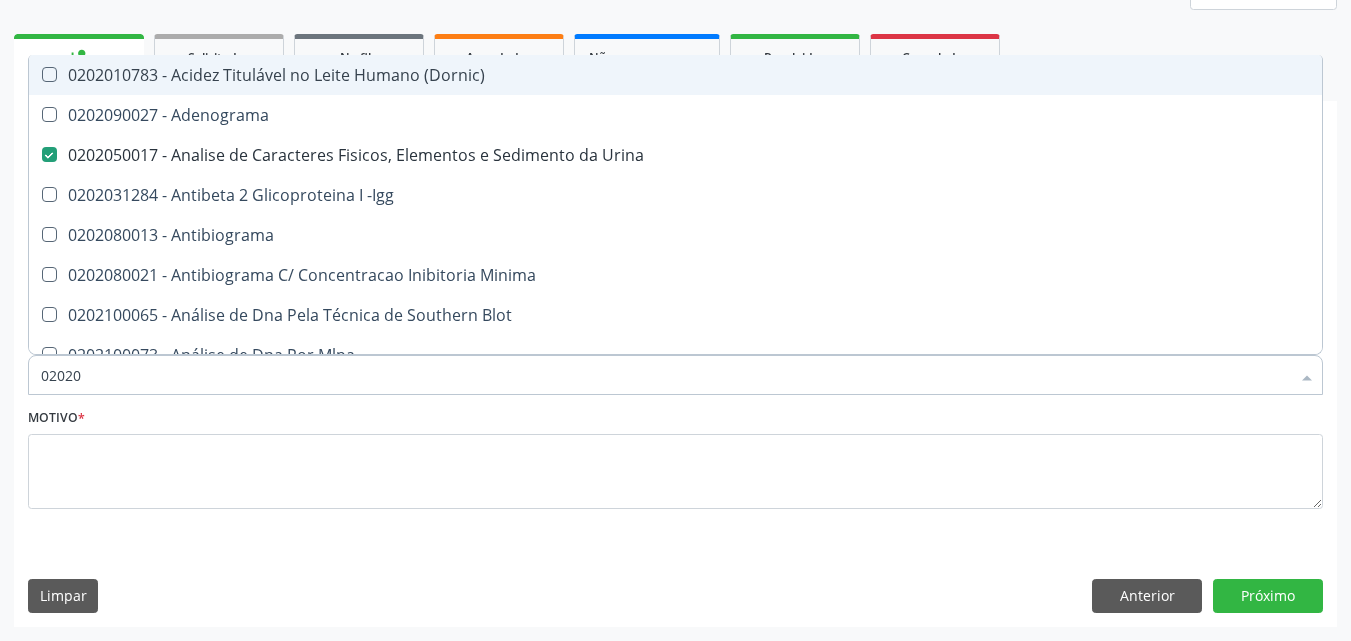 checkbox on "false" 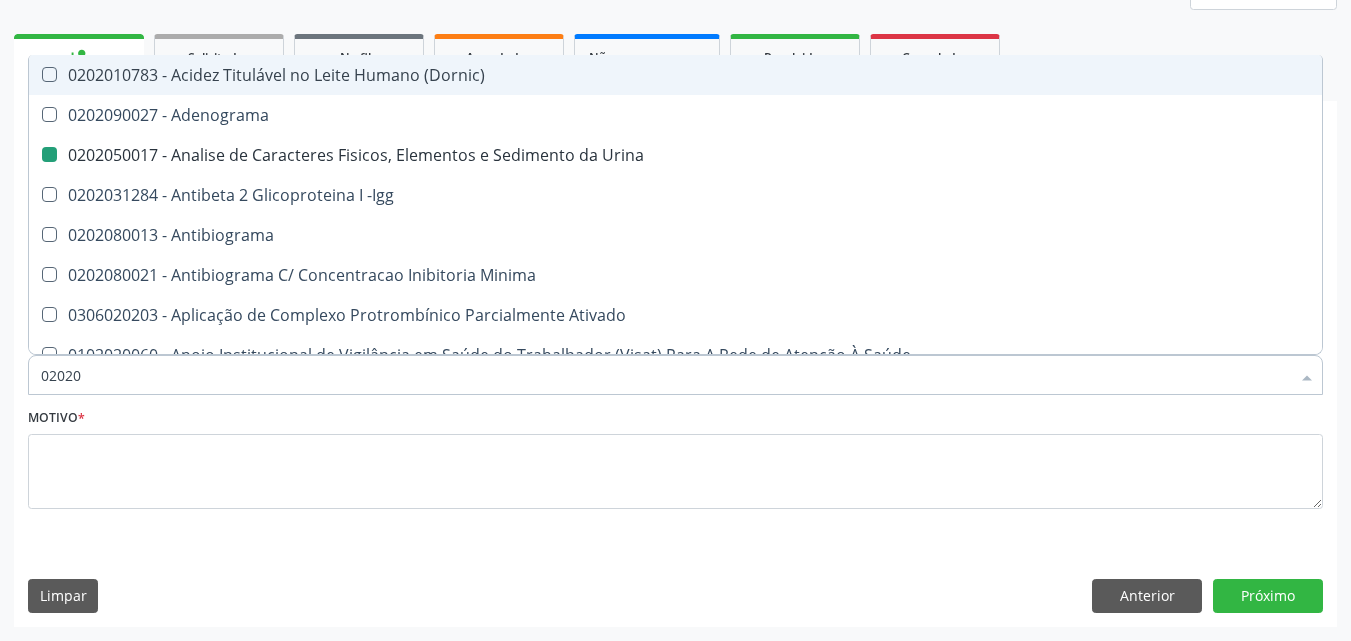type on "020201" 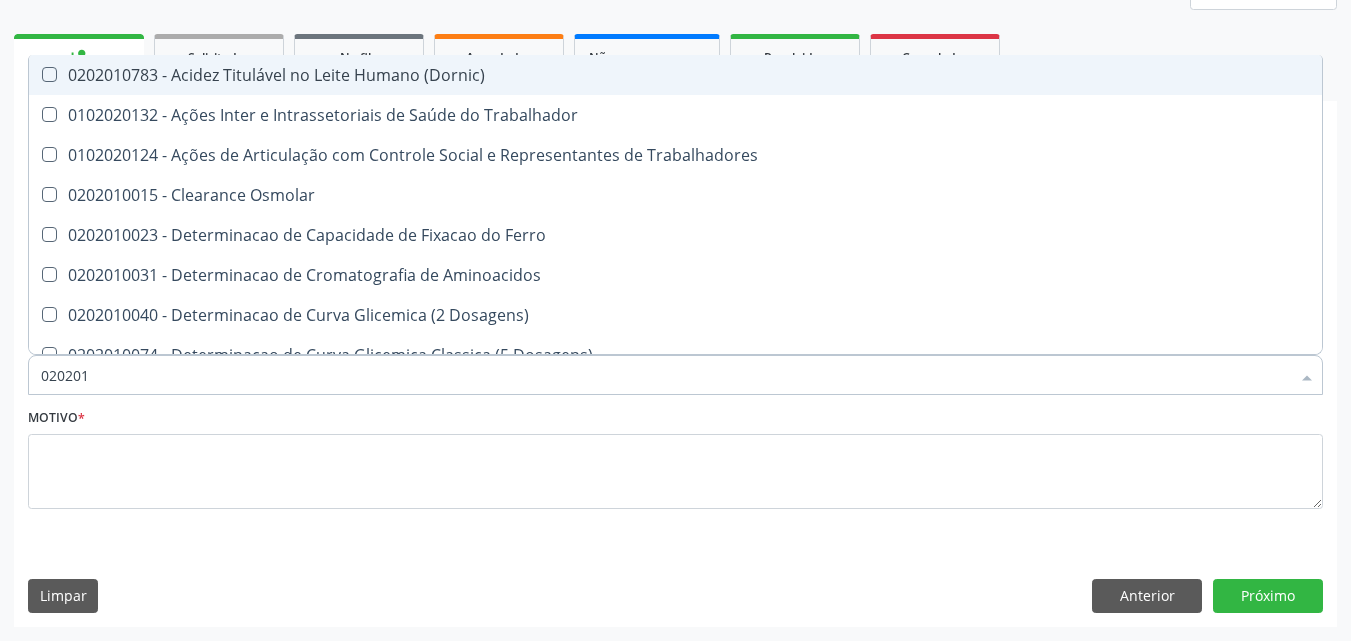 type on "02020" 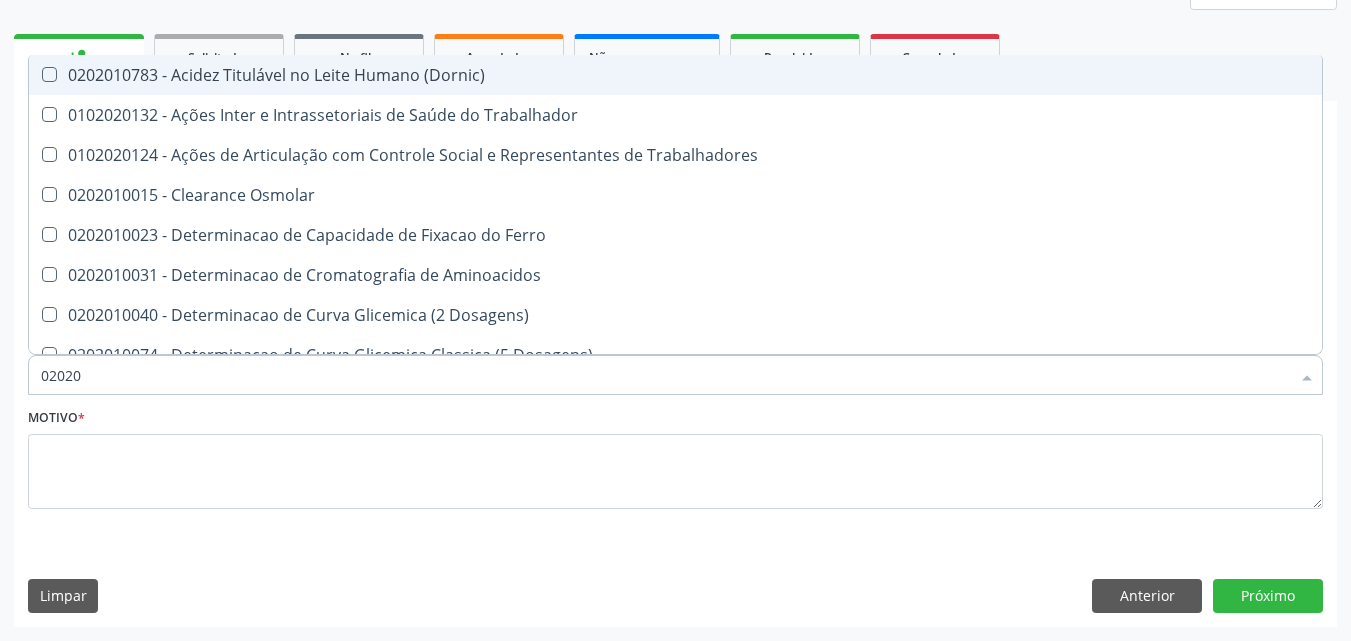checkbox on "true" 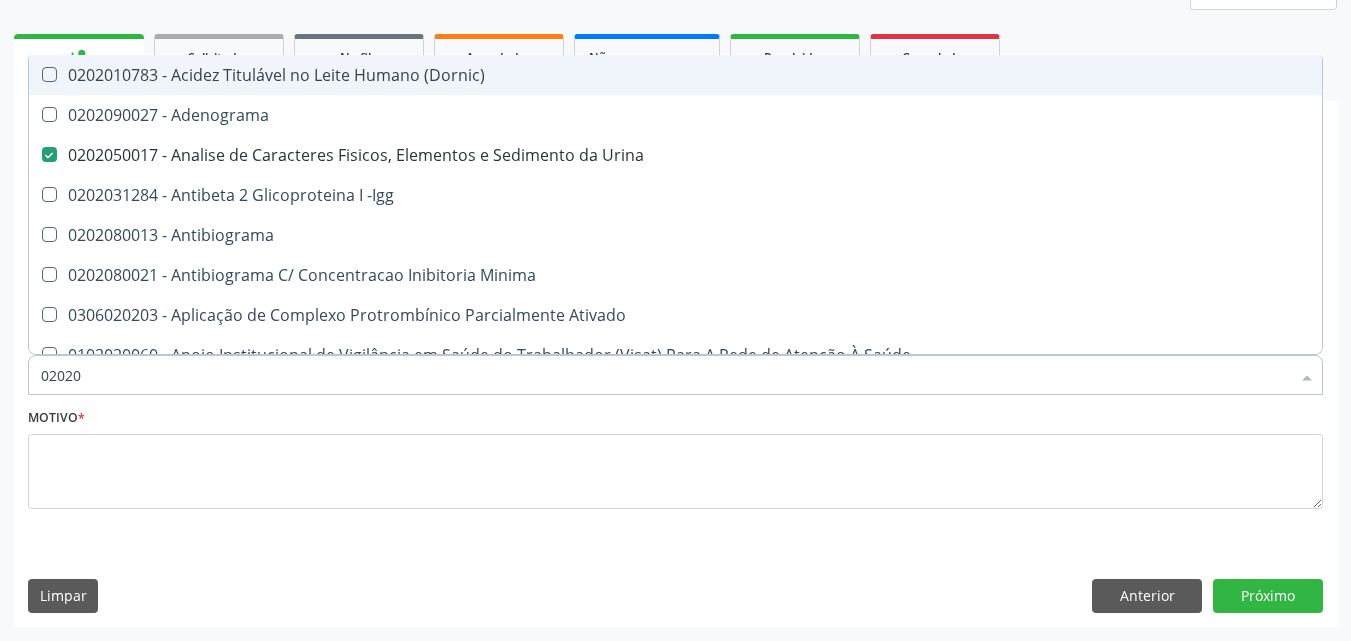 type on "0202" 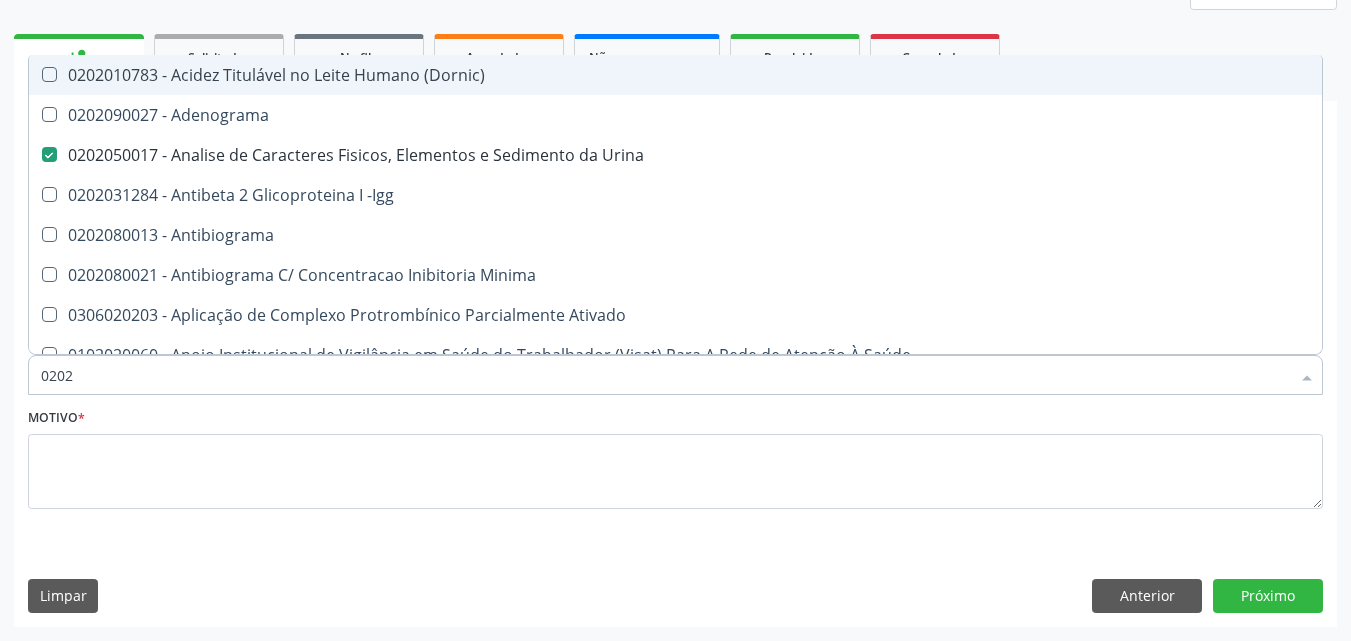 checkbox on "true" 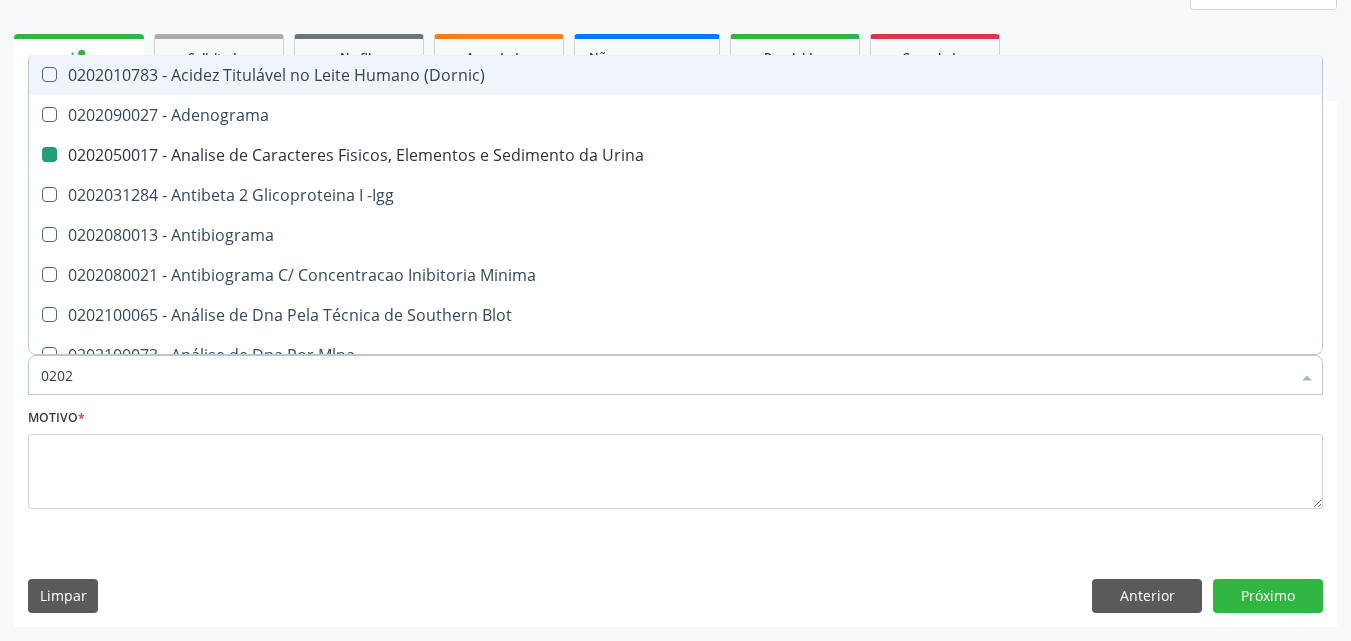 type on "020" 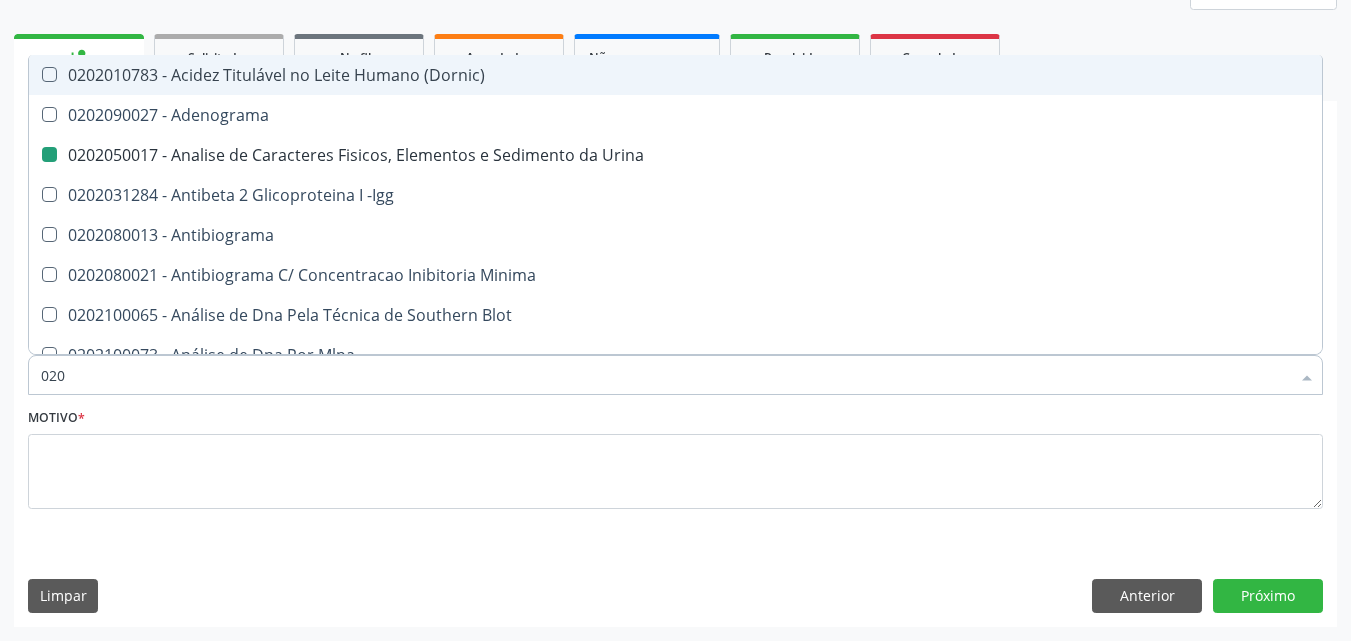 checkbox on "false" 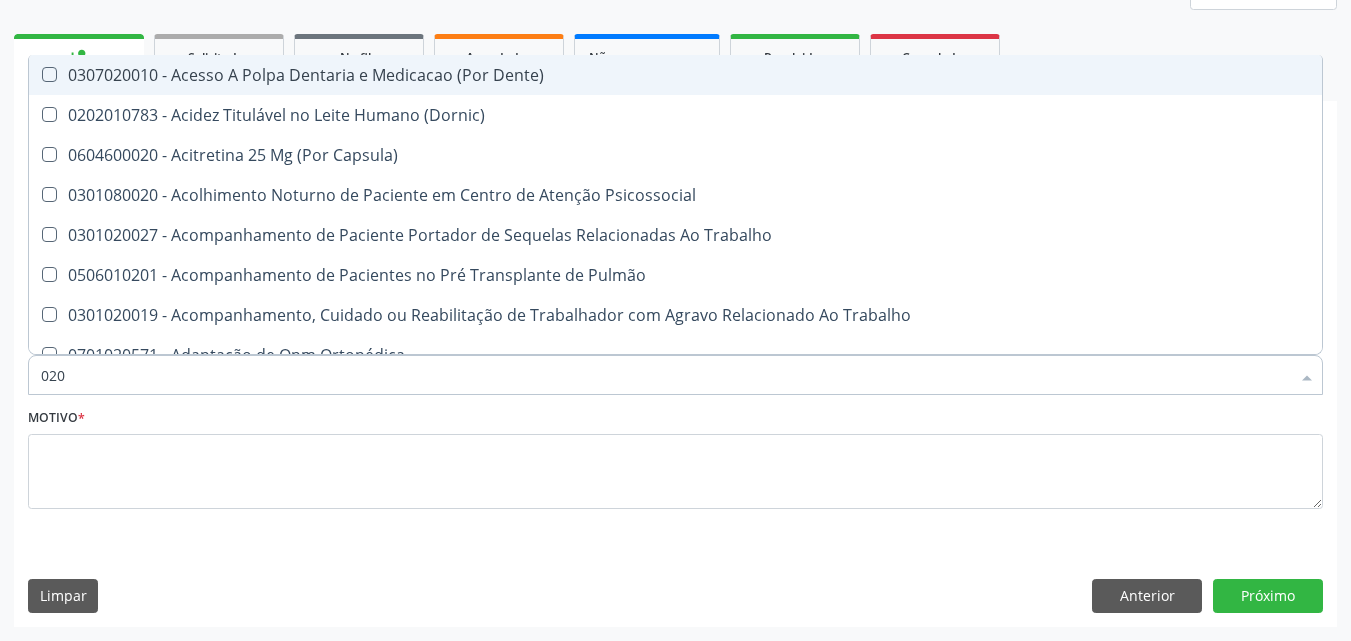 type on "0202" 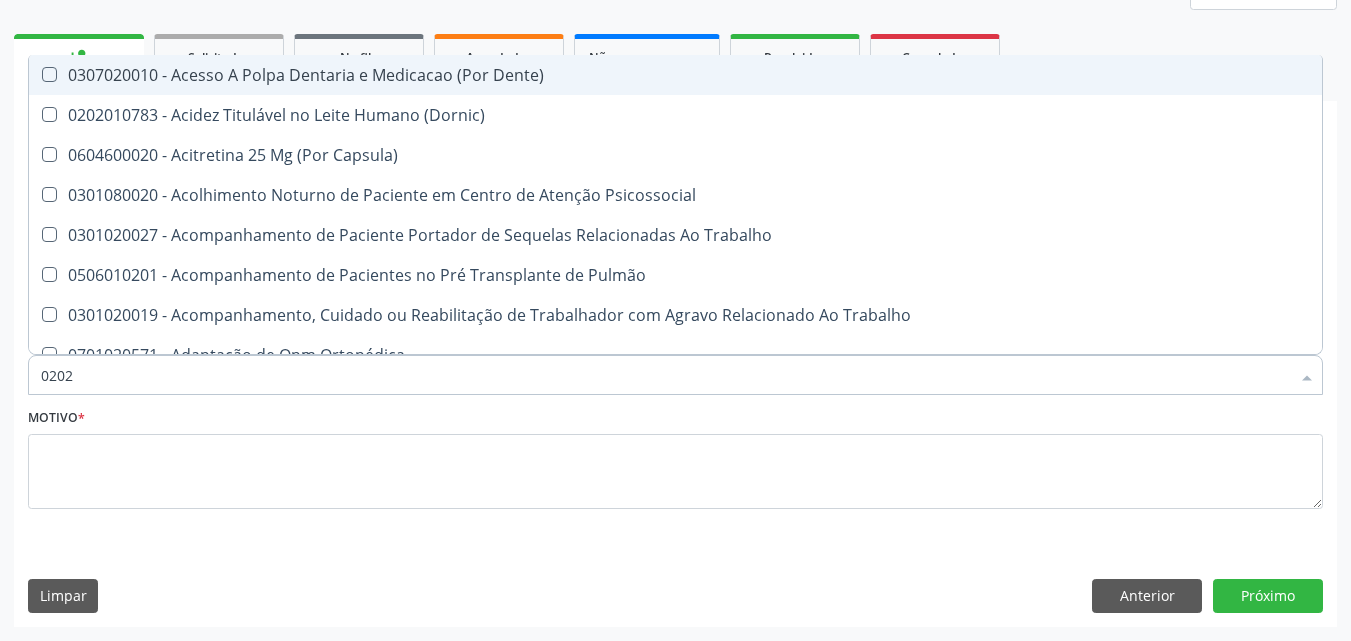 checkbox on "true" 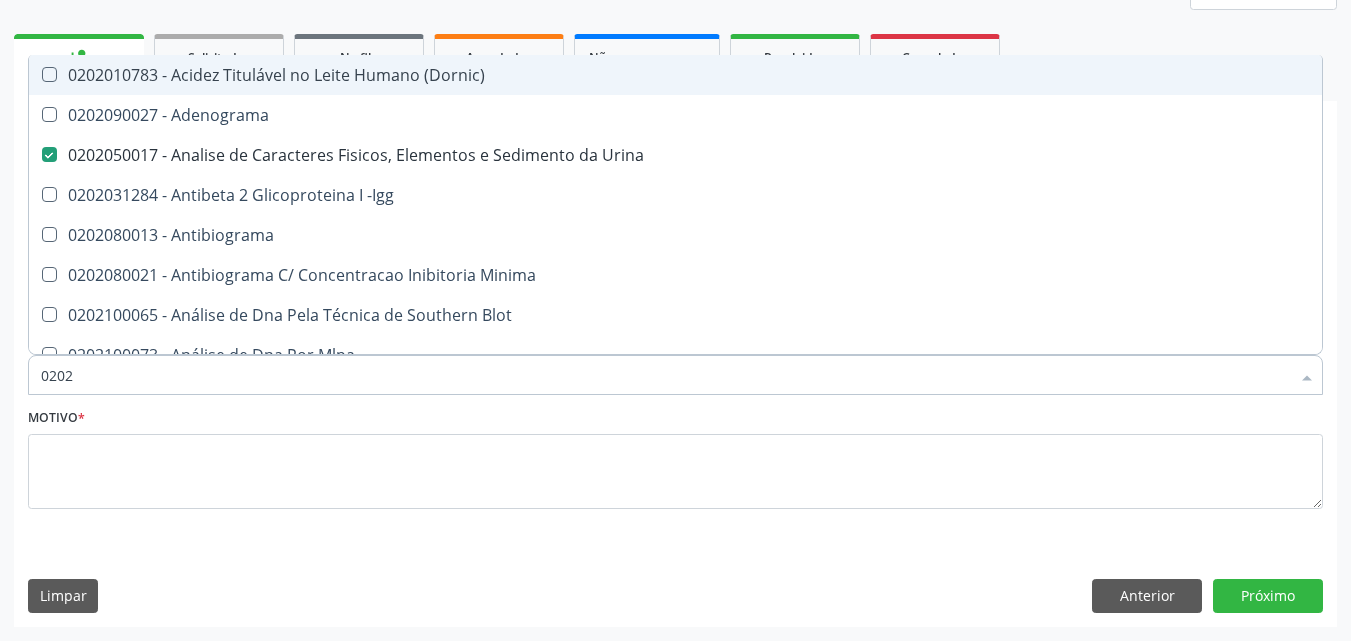 type on "02020" 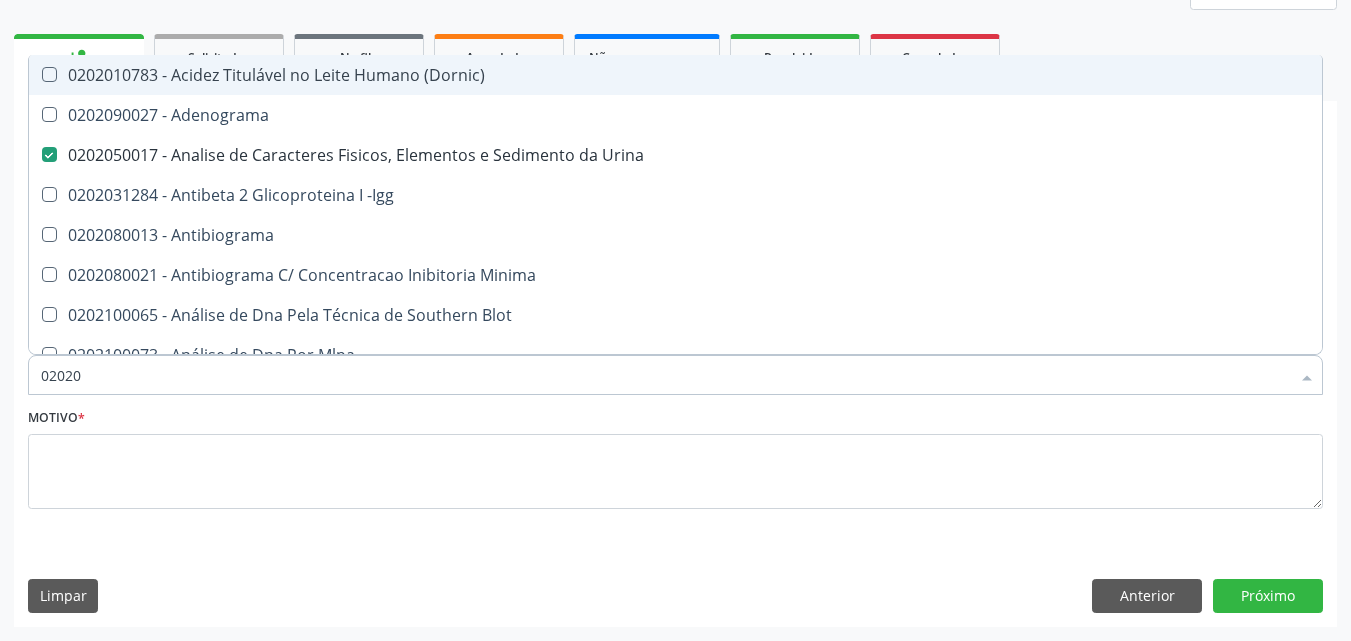 checkbox on "false" 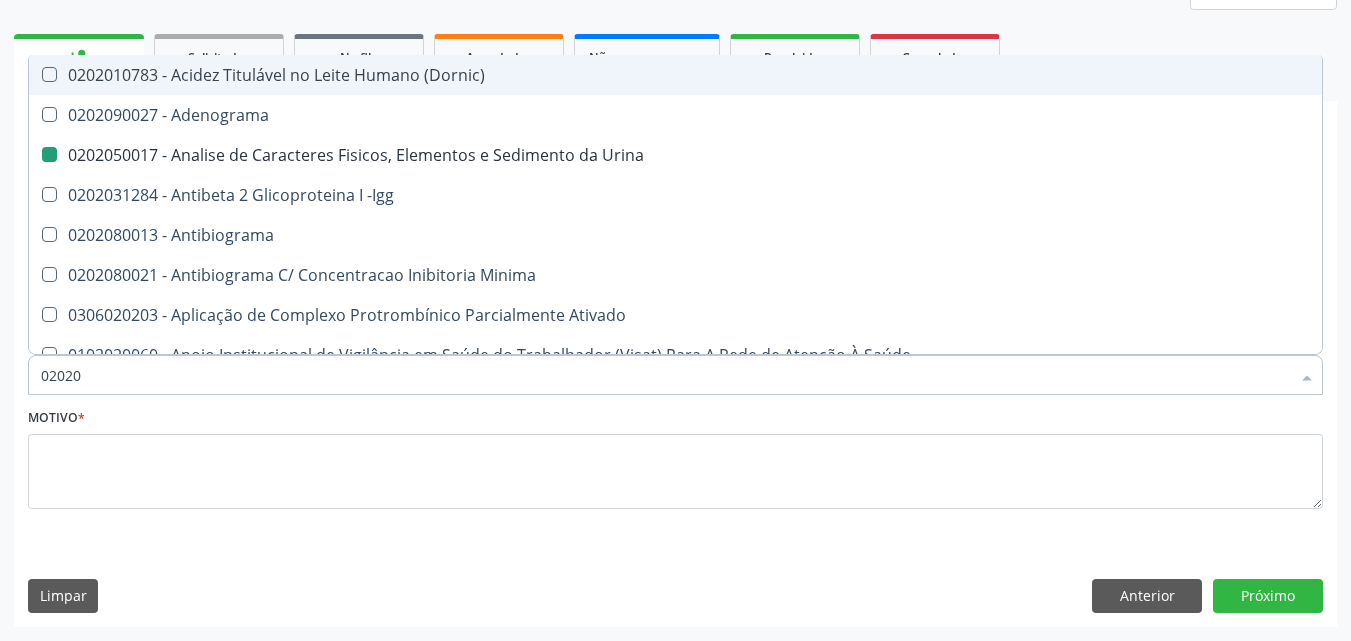 type on "020203" 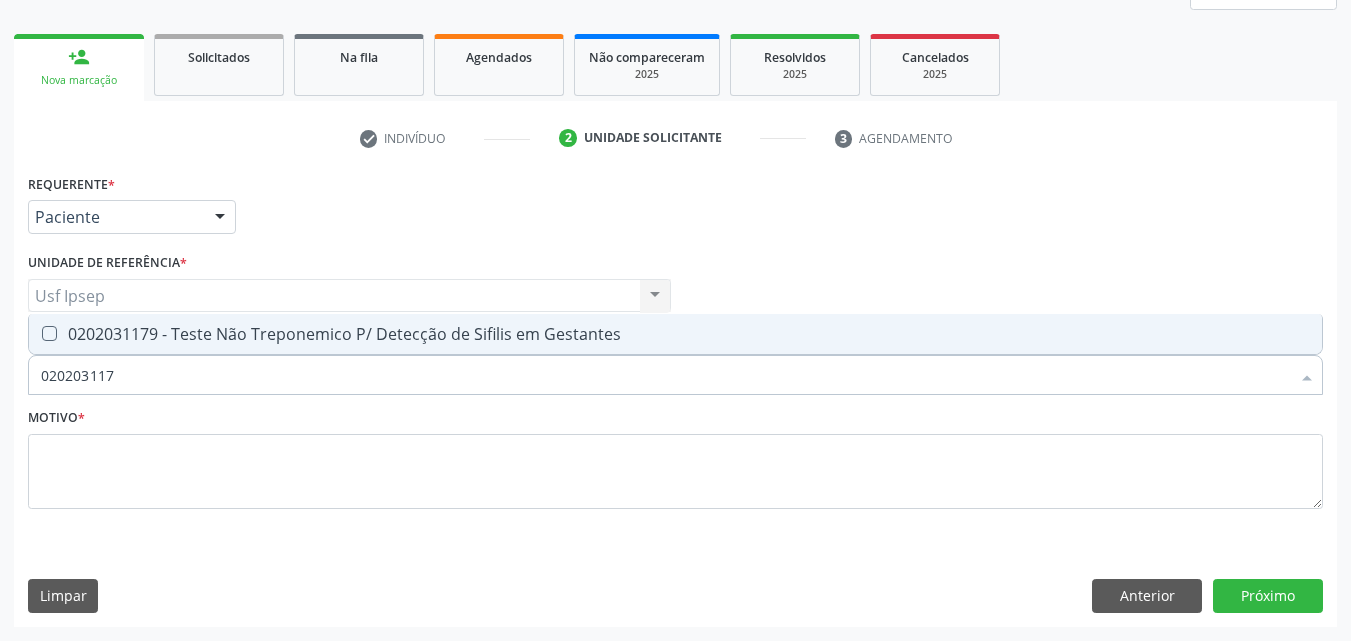 type on "0202031179" 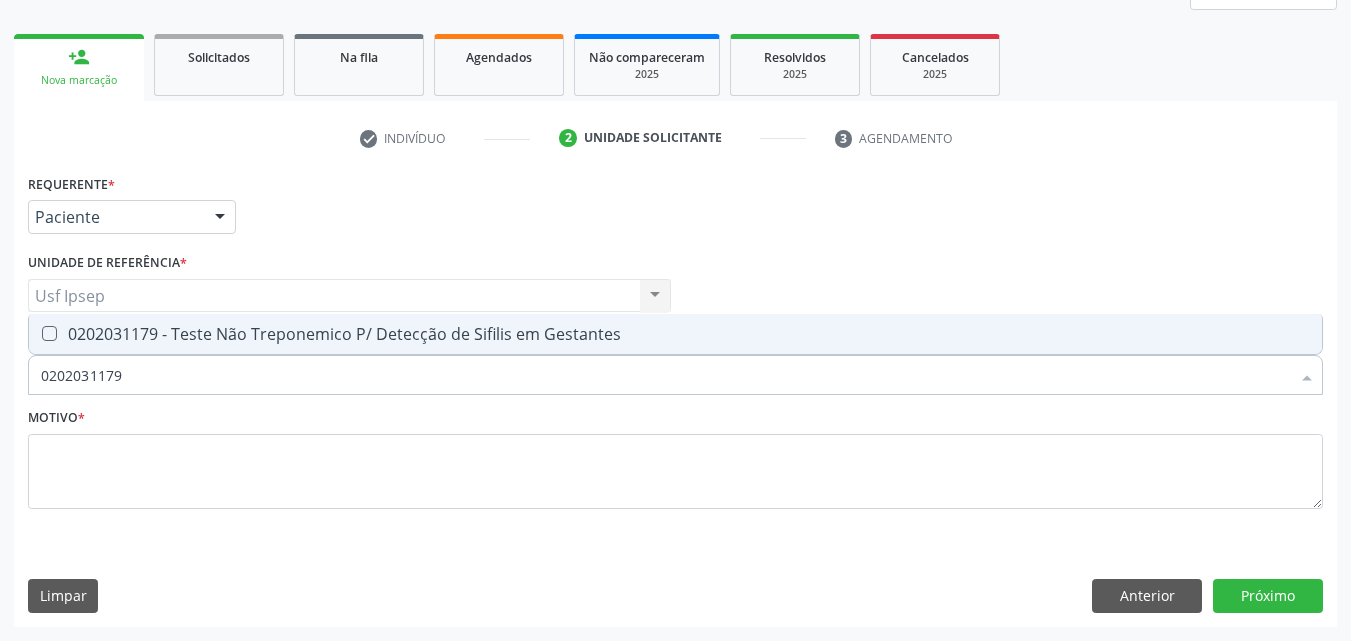 drag, startPoint x: 53, startPoint y: 331, endPoint x: 80, endPoint y: 352, distance: 34.20526 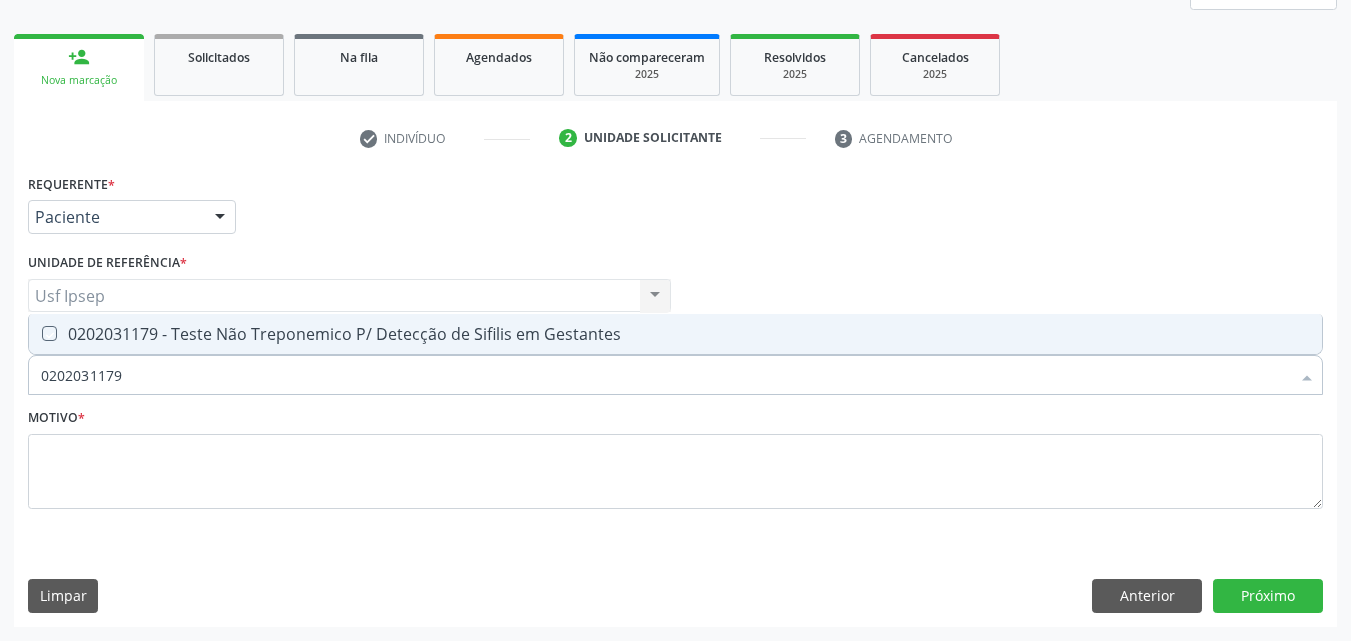 click at bounding box center [35, 333] 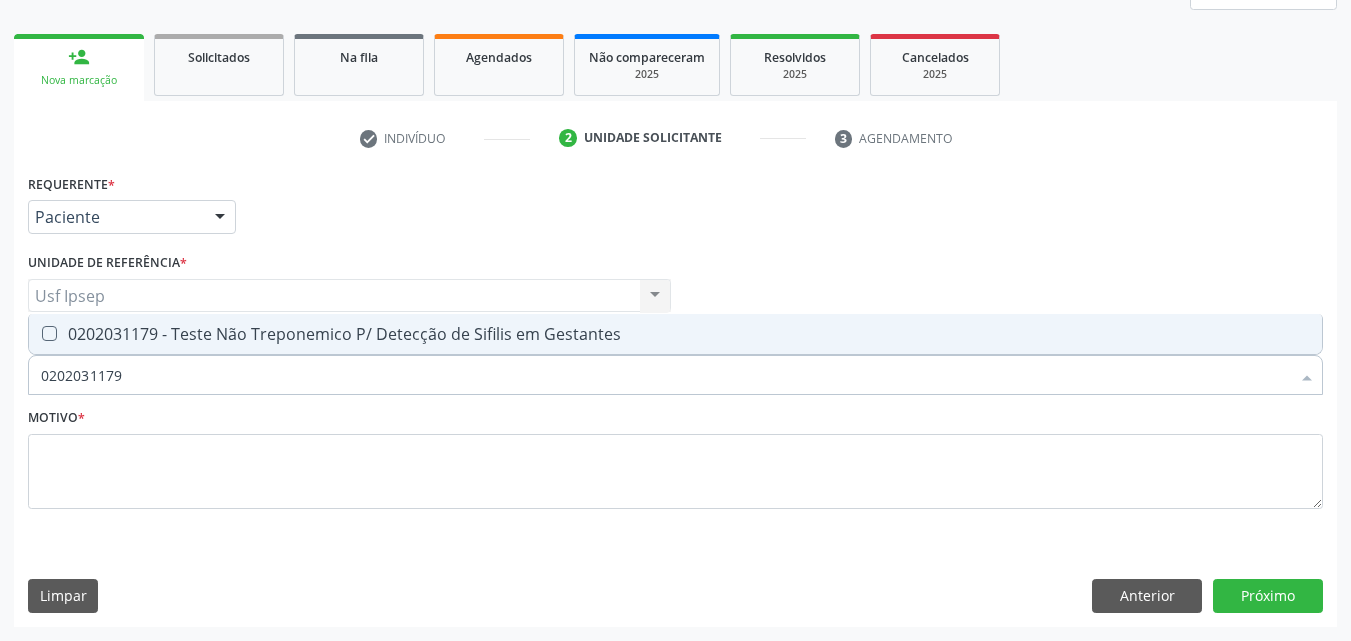 type 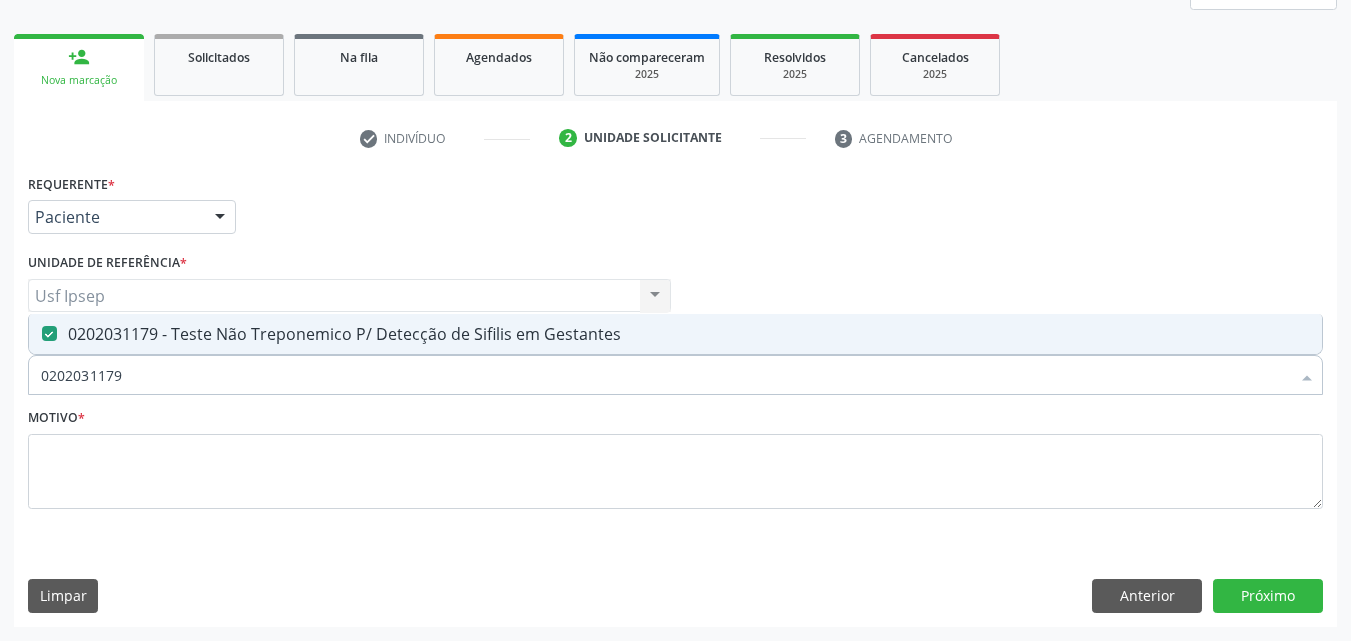 click on "0202031179" at bounding box center (665, 375) 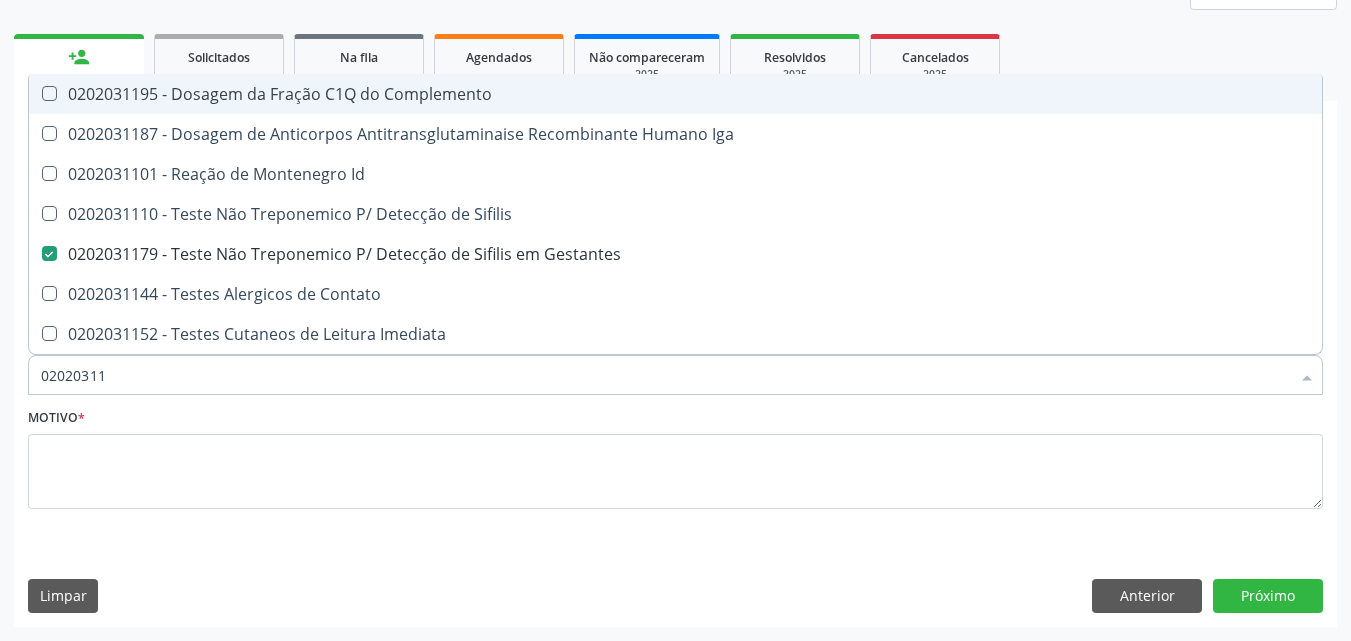 click on "02020311" at bounding box center [665, 375] 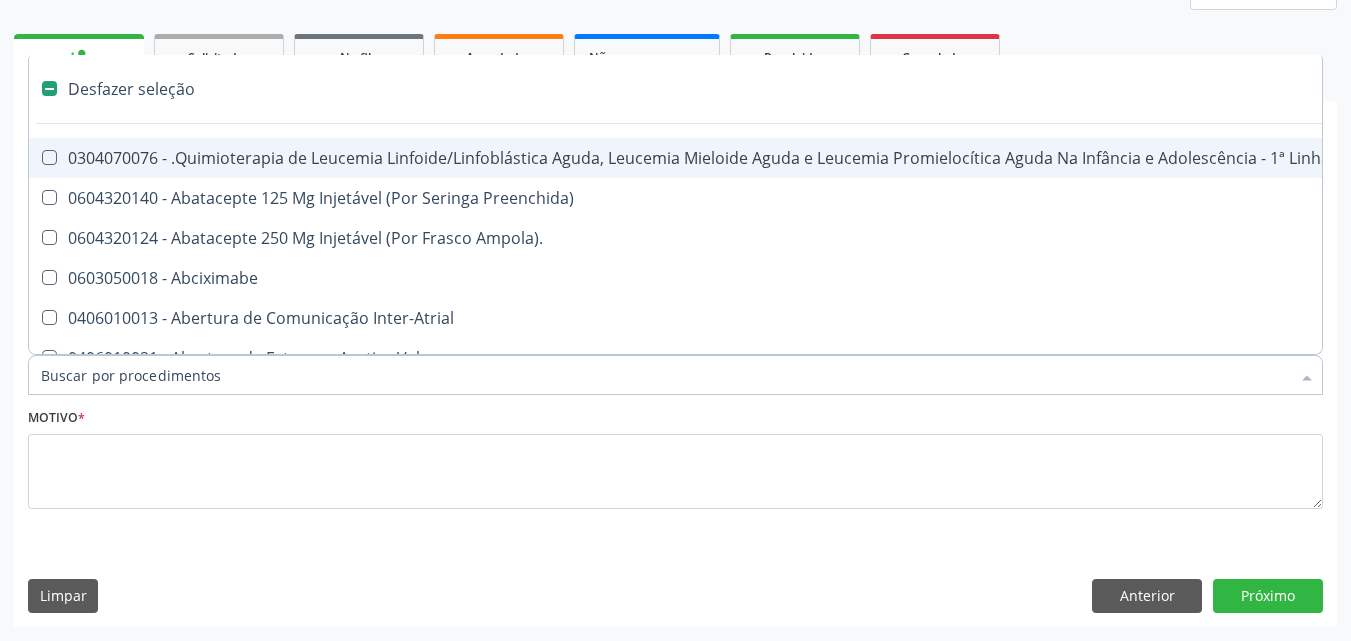 click at bounding box center [675, 375] 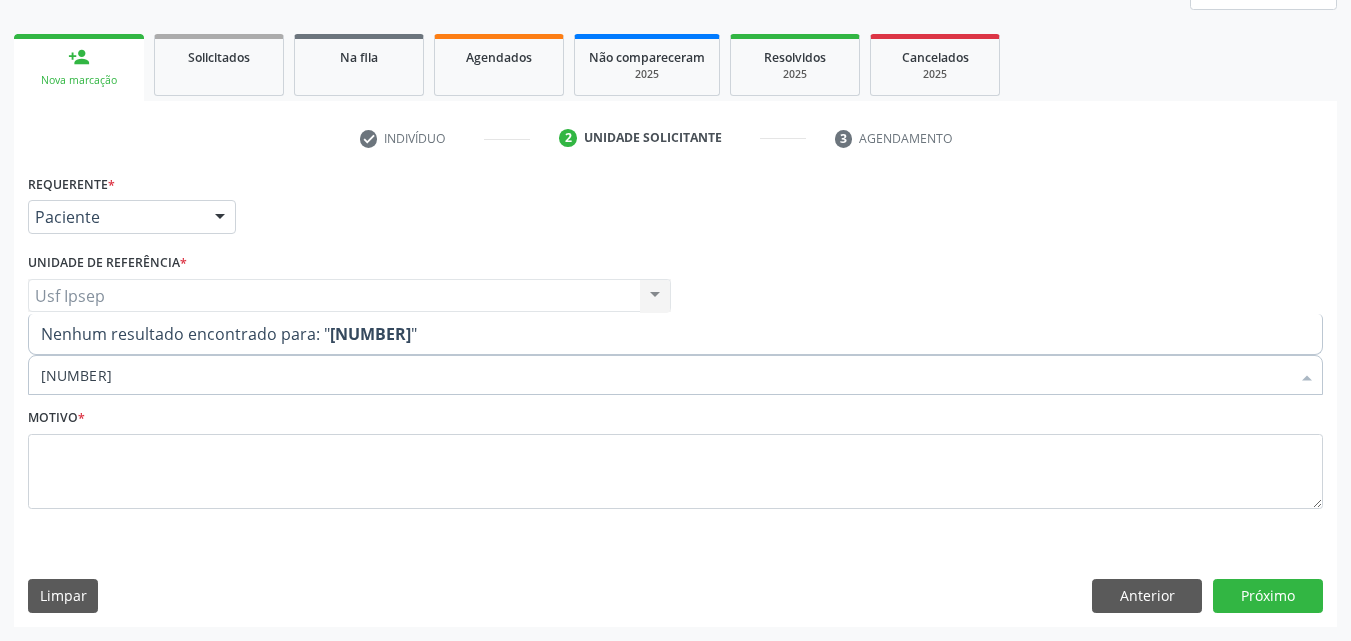 click on "02020800080" at bounding box center [665, 375] 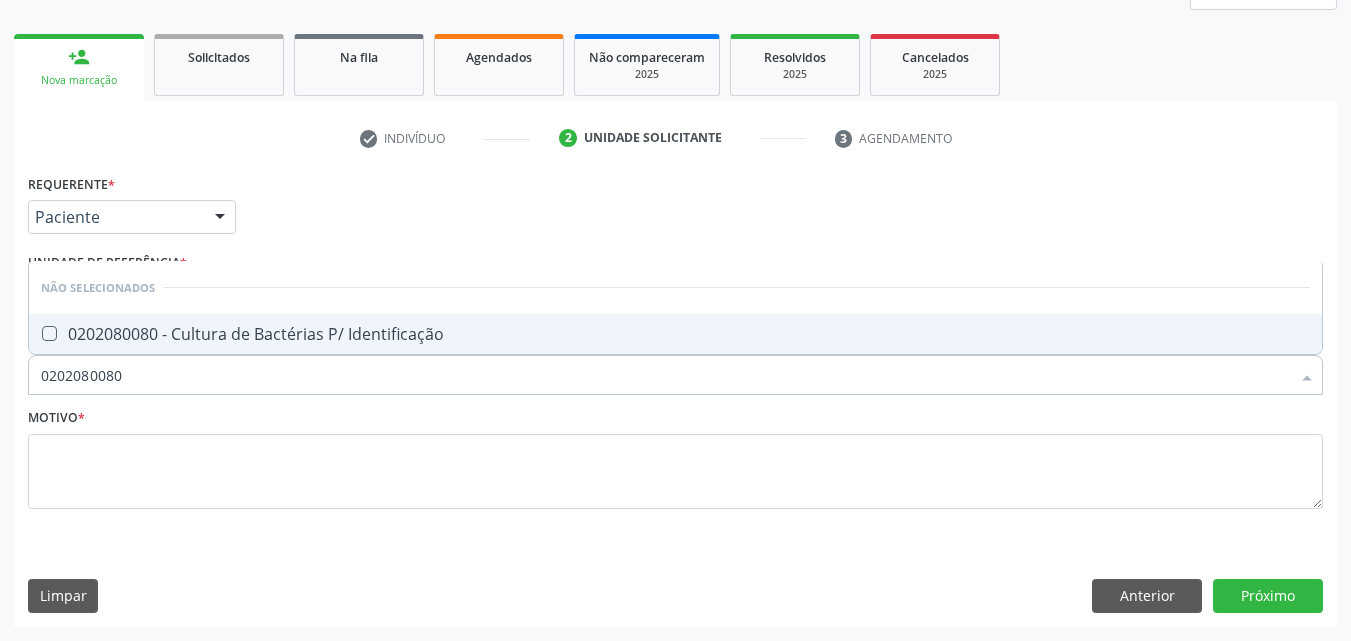 click at bounding box center (49, 333) 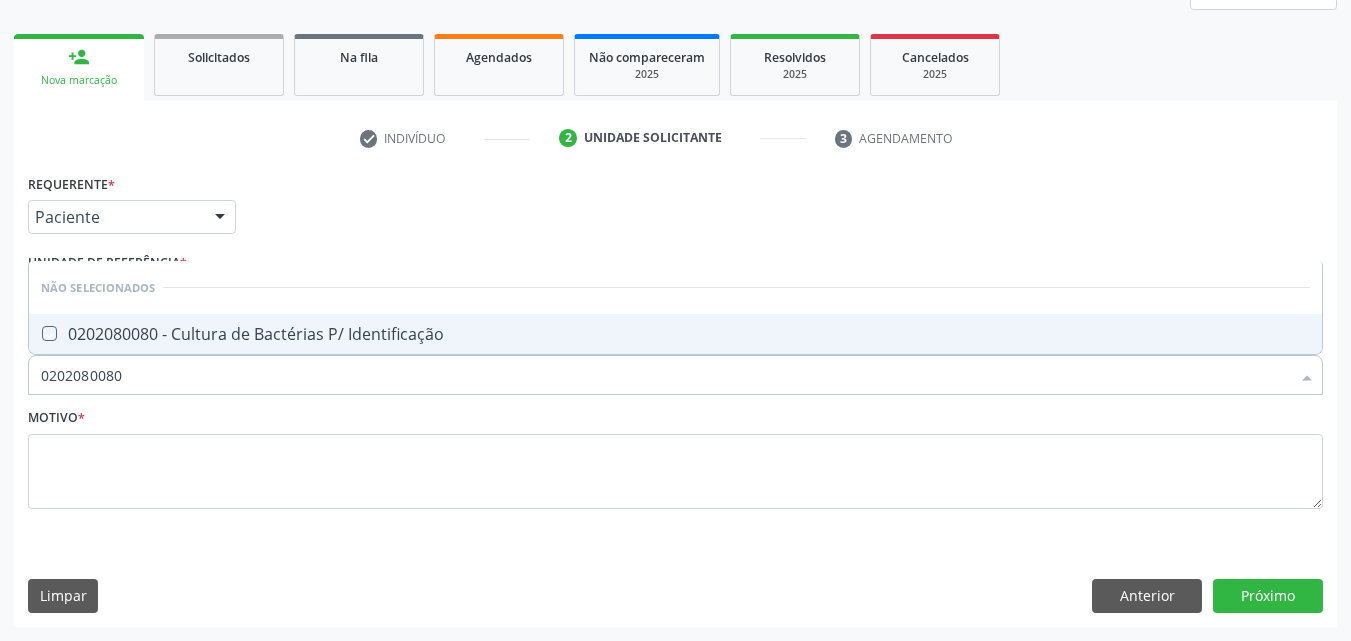 click at bounding box center (35, 333) 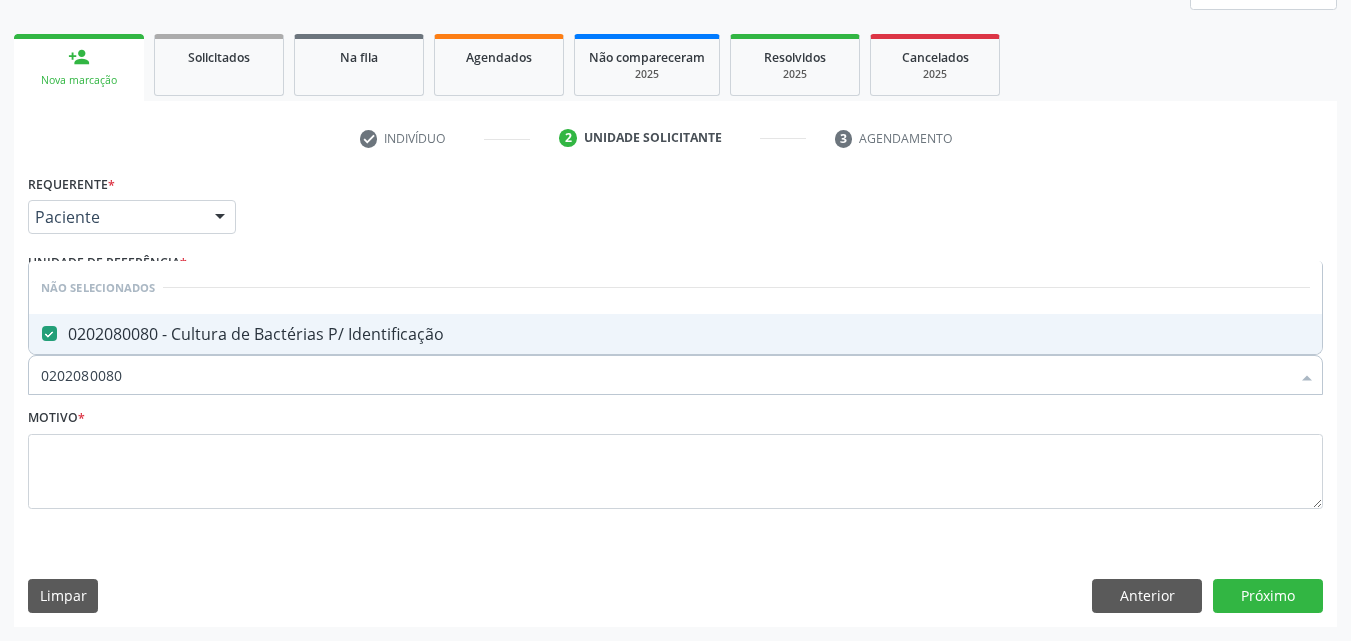 click on "0202080080" at bounding box center (665, 375) 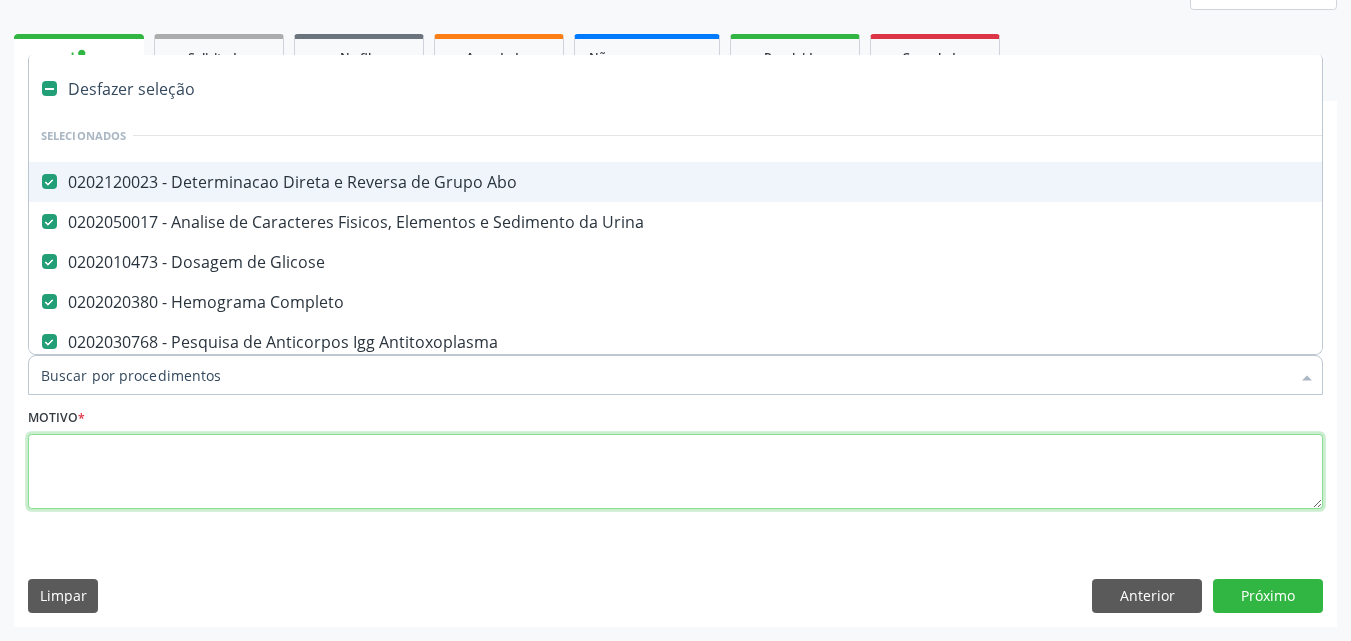 click at bounding box center (675, 472) 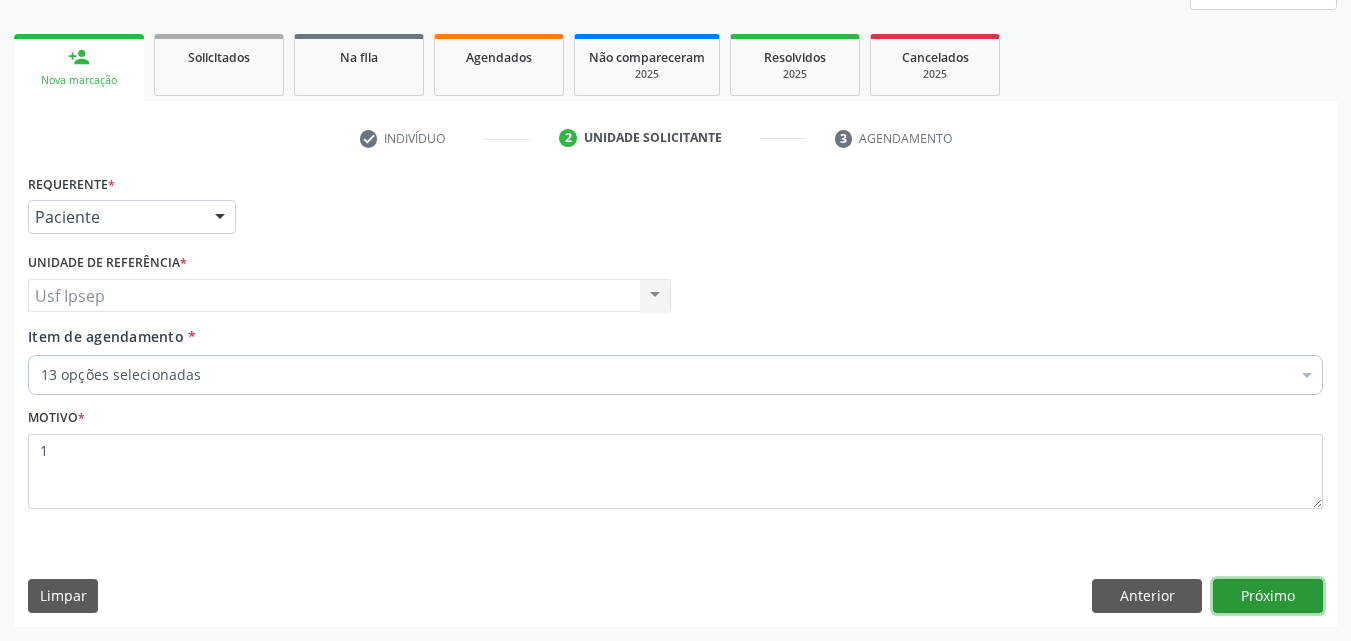 click on "Próximo" at bounding box center [1268, 596] 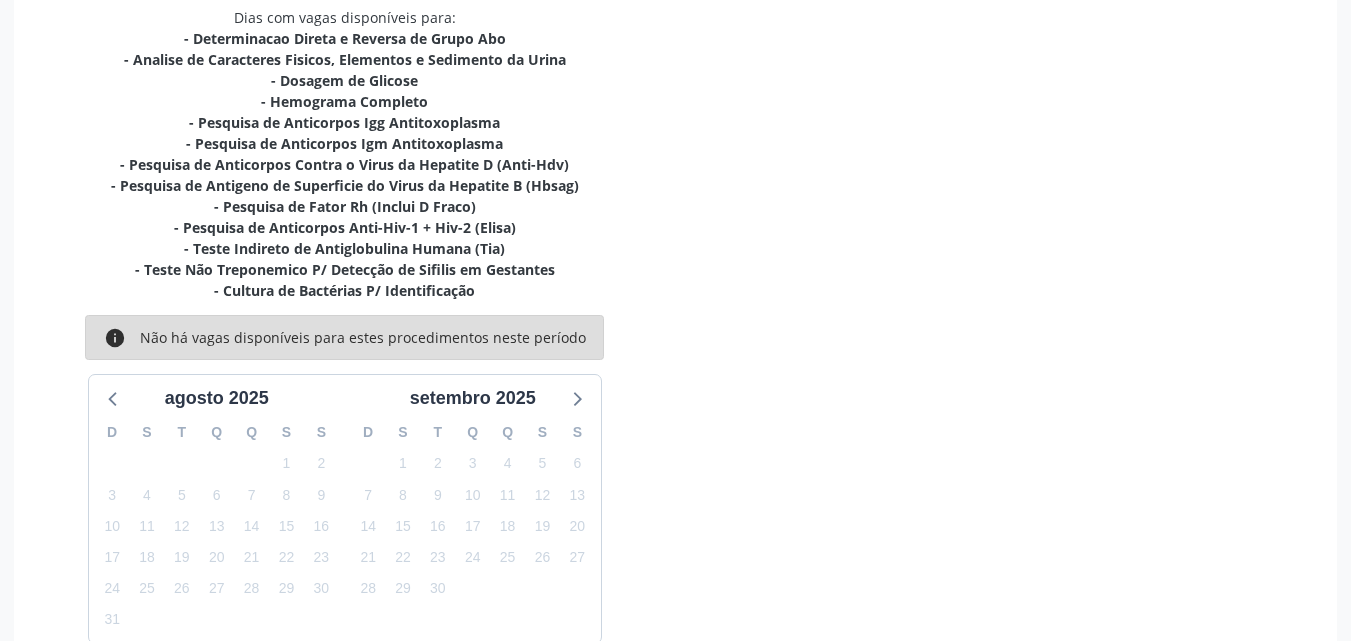 scroll, scrollTop: 540, scrollLeft: 0, axis: vertical 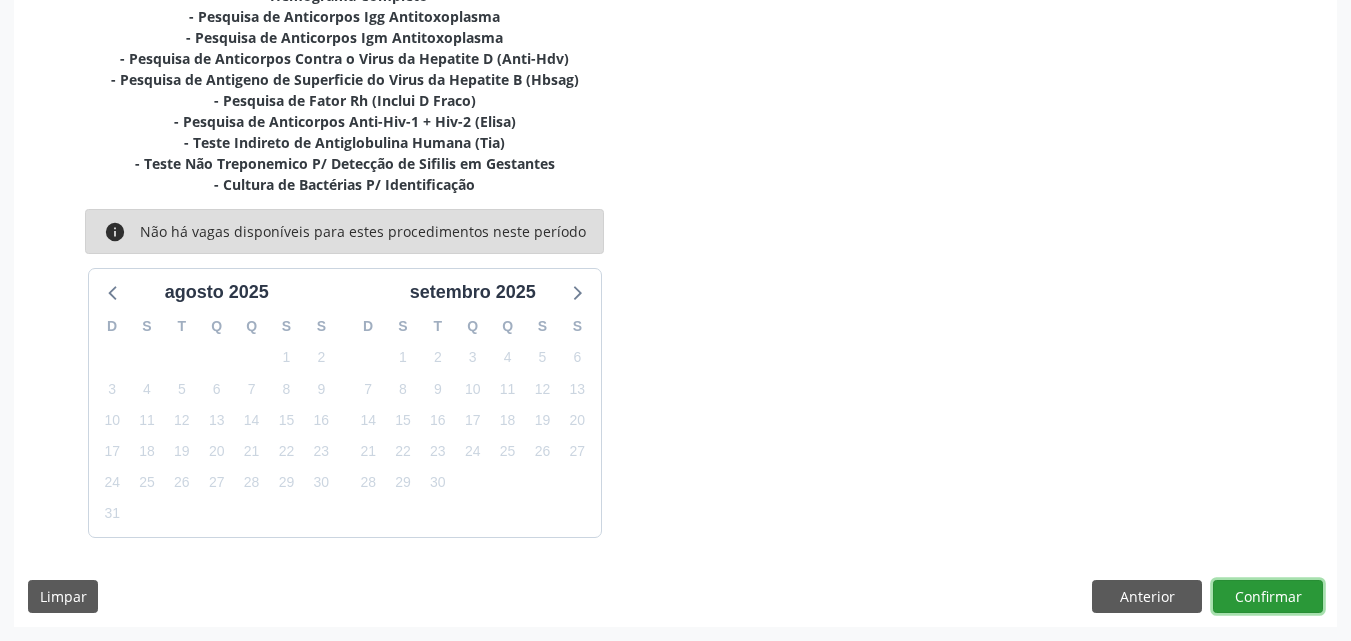click on "Confirmar" at bounding box center [1268, 597] 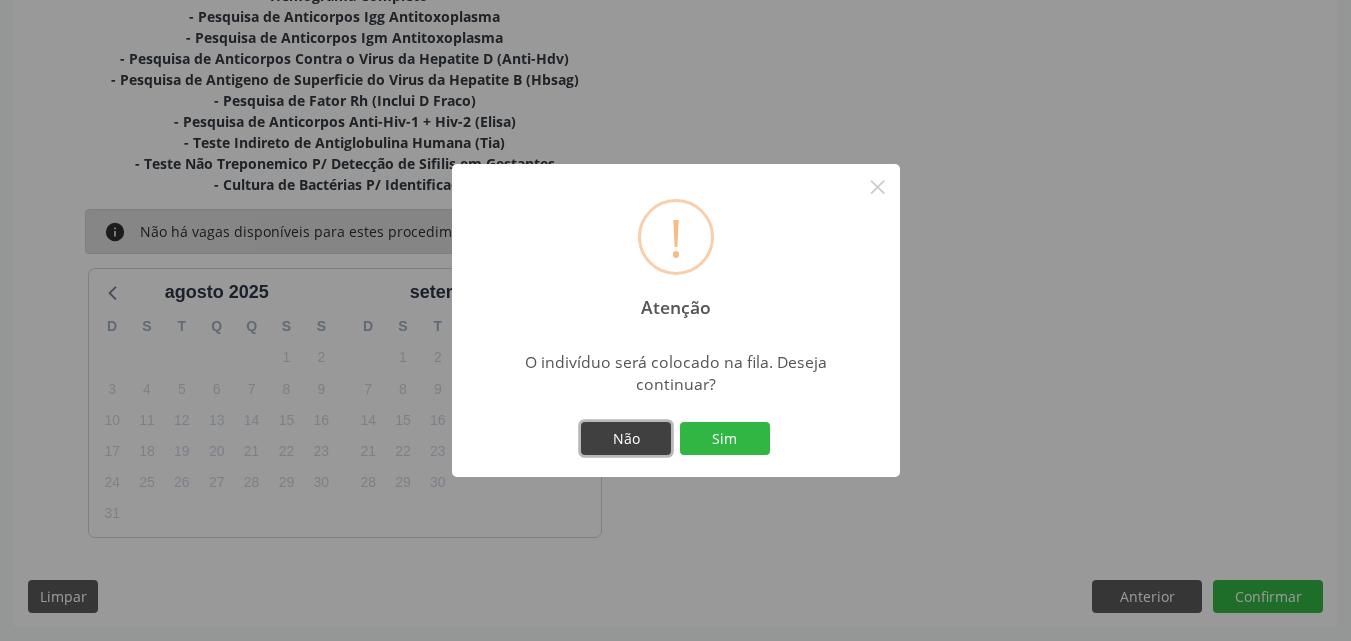 click on "Não" at bounding box center (626, 439) 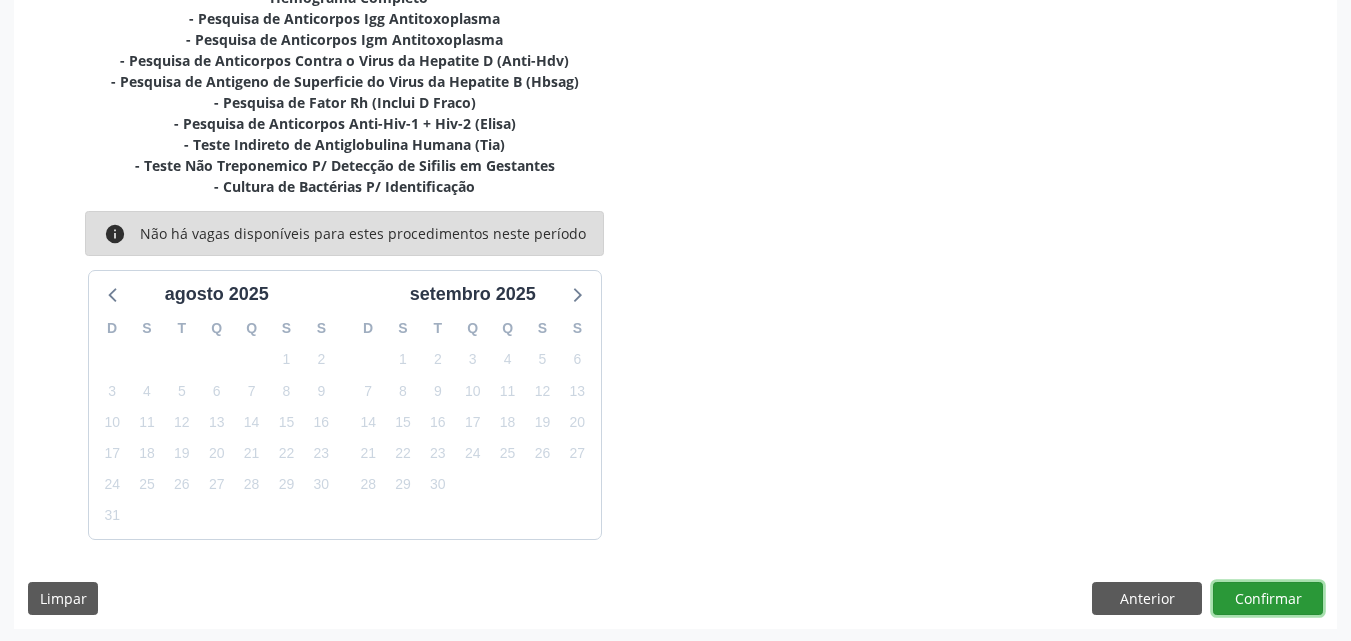 scroll, scrollTop: 540, scrollLeft: 0, axis: vertical 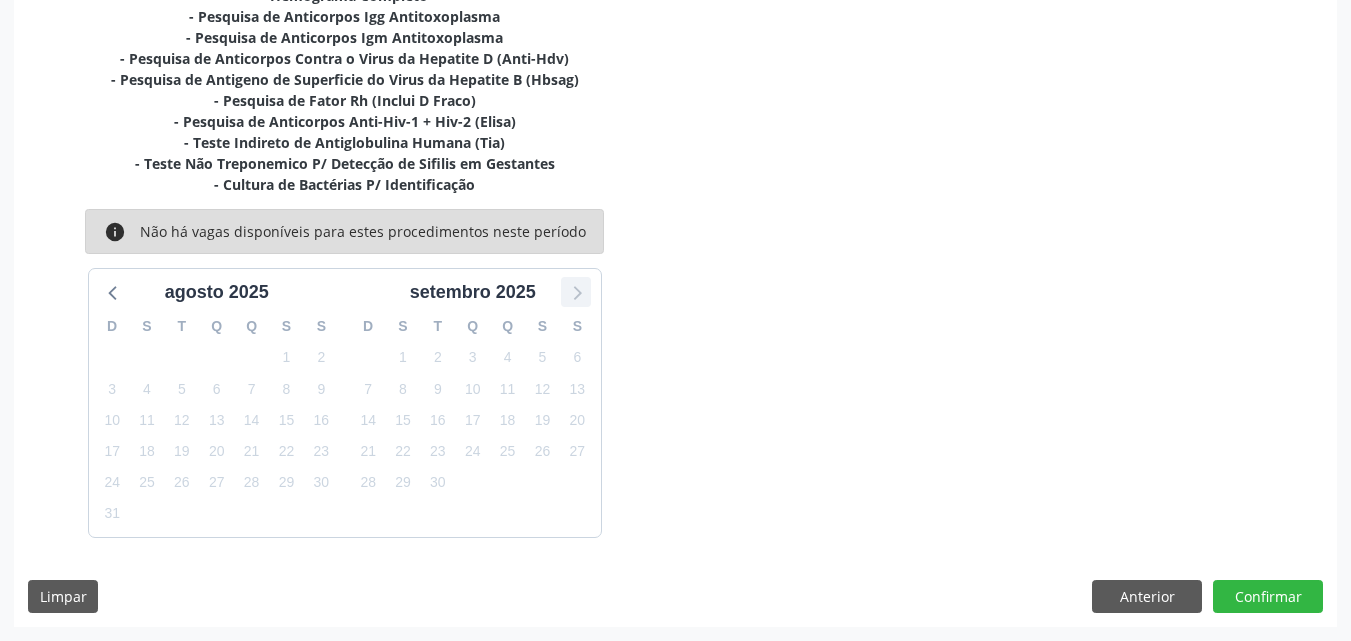 click 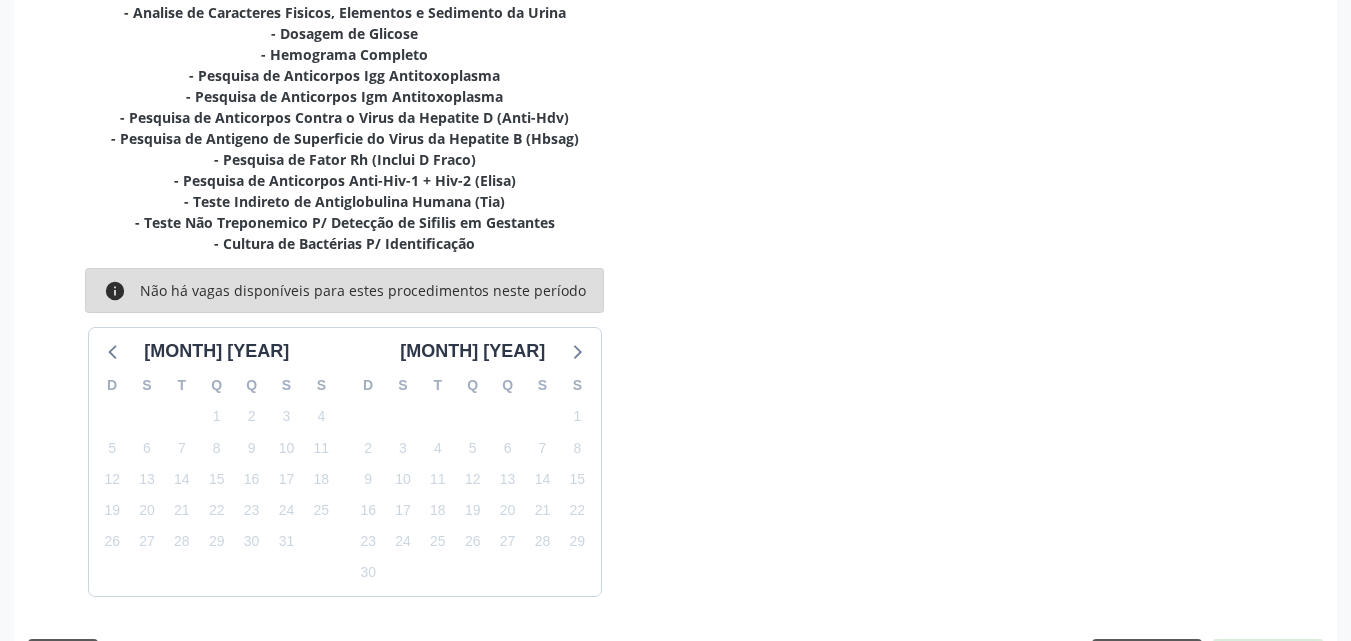 scroll, scrollTop: 540, scrollLeft: 0, axis: vertical 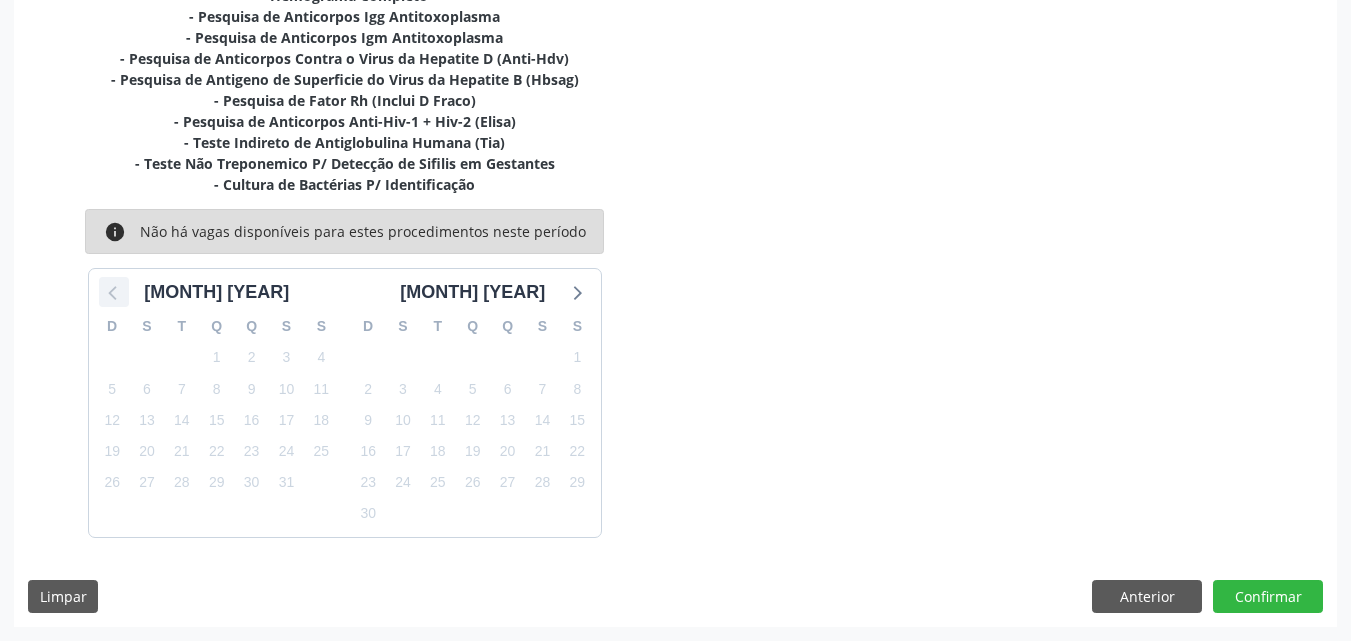 click 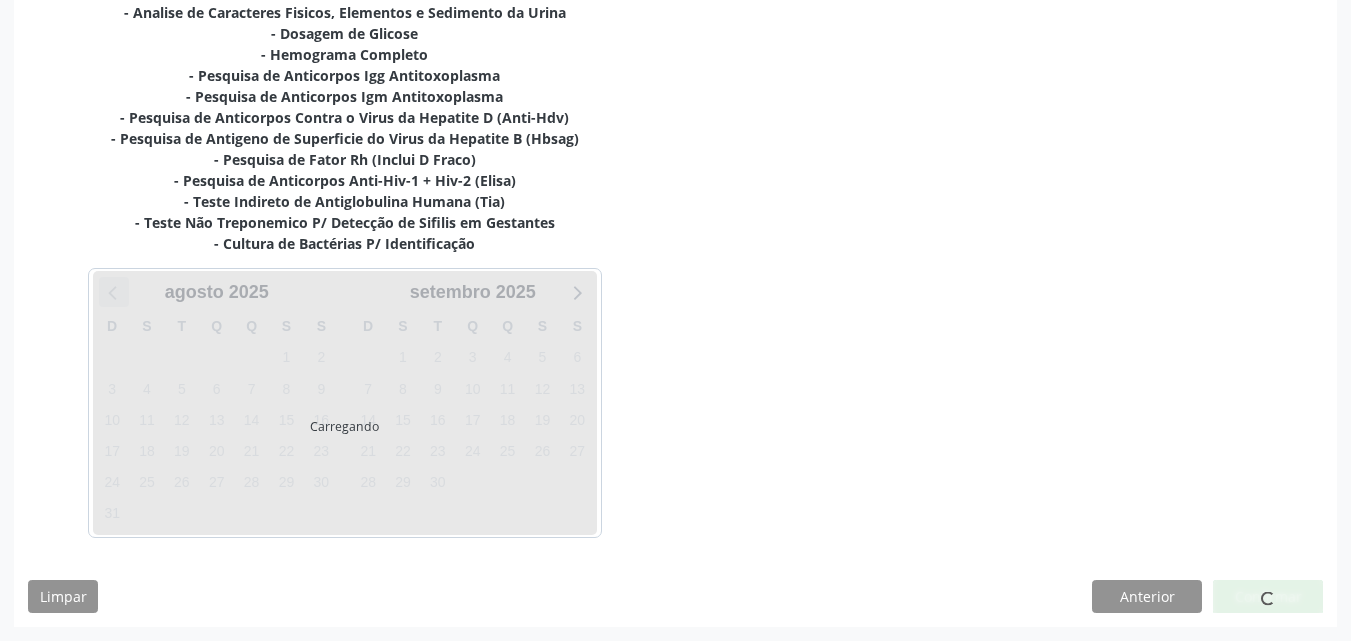 scroll, scrollTop: 540, scrollLeft: 0, axis: vertical 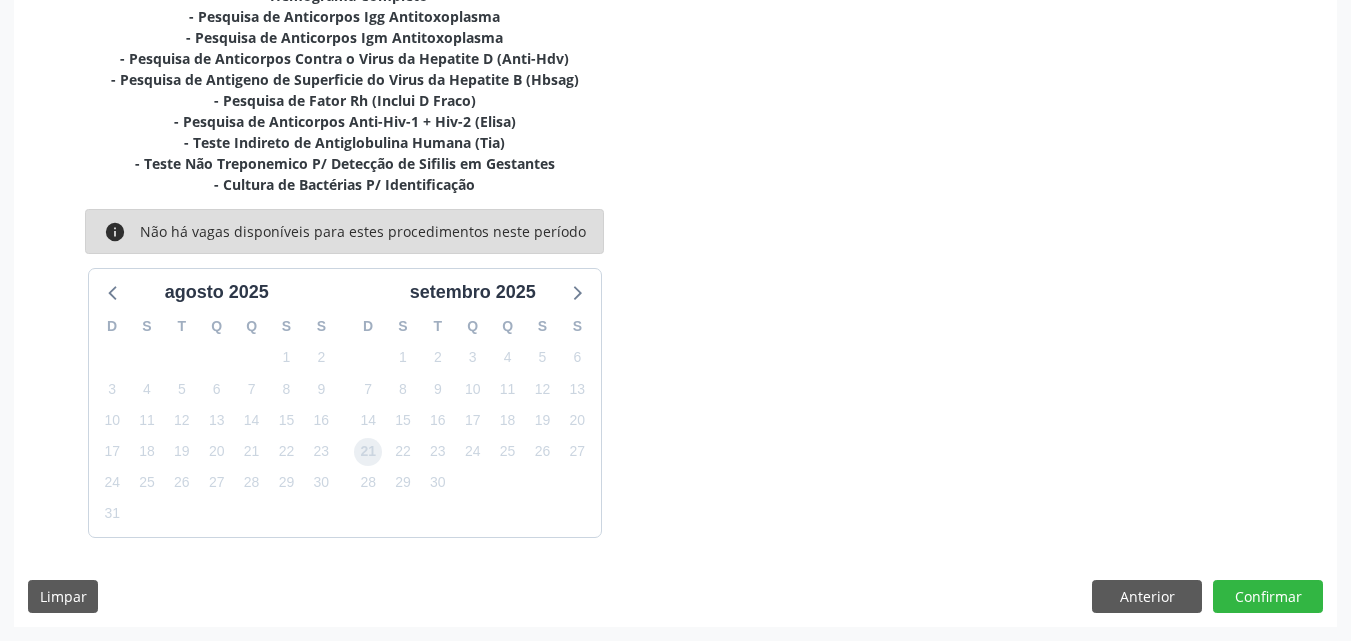 click on "21" at bounding box center [368, 452] 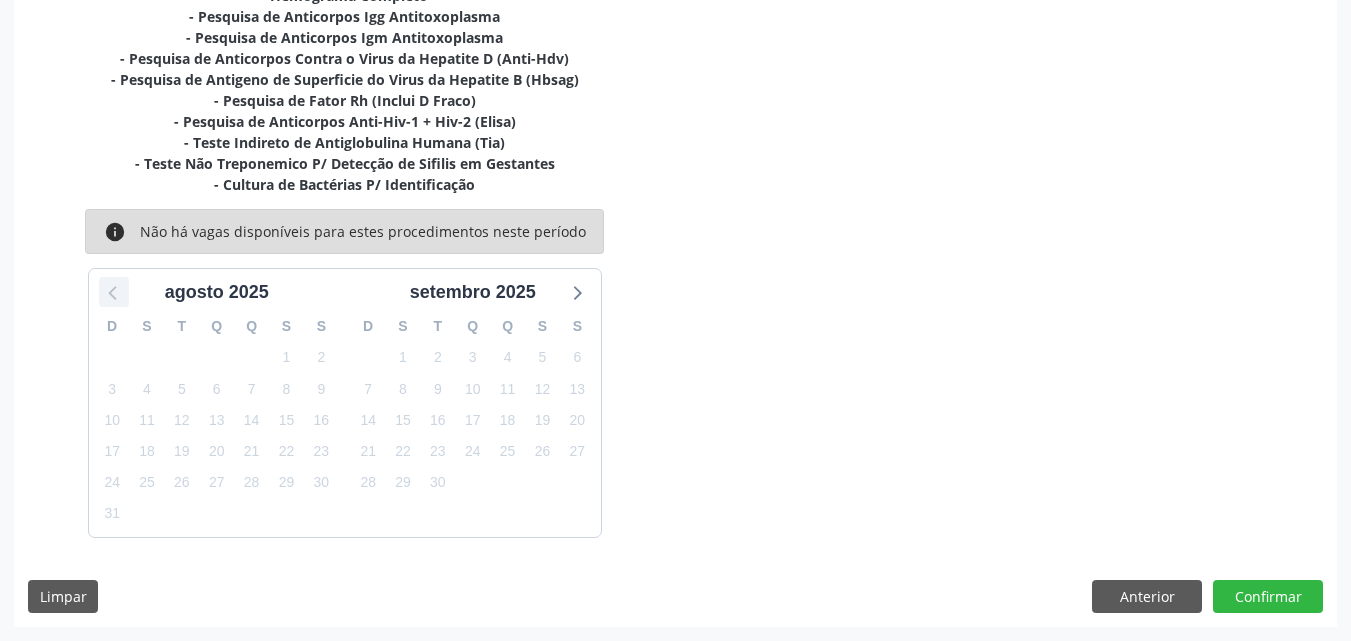 click 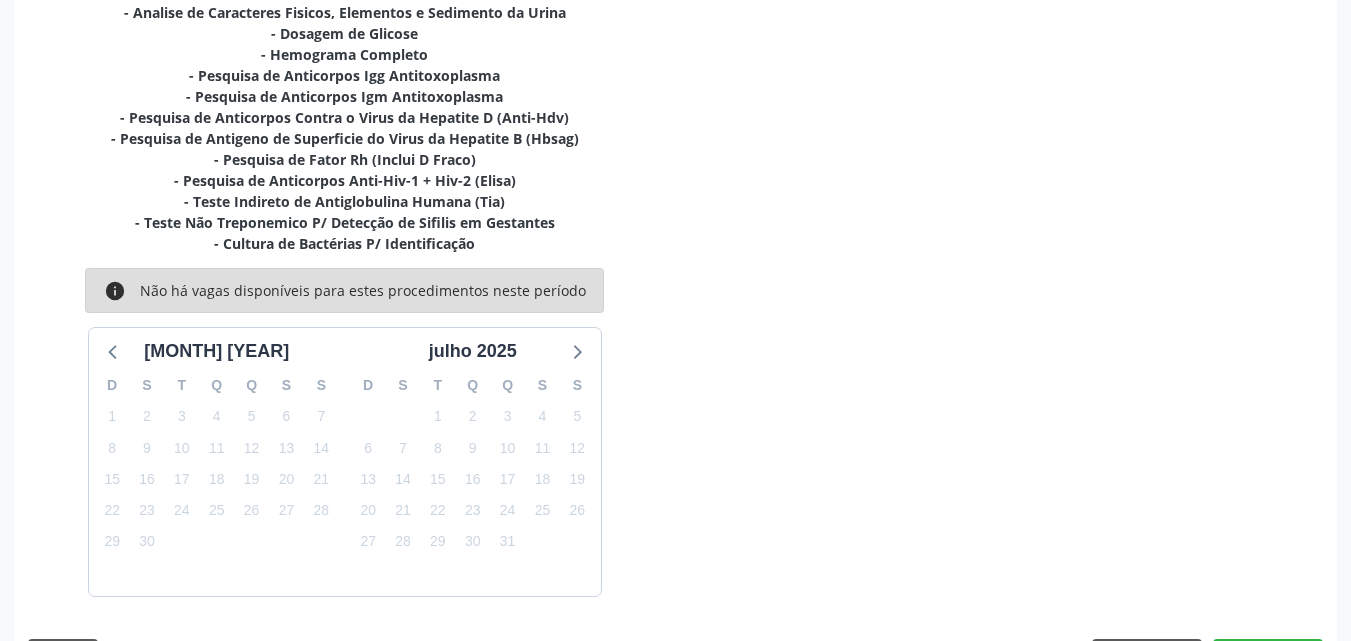 scroll, scrollTop: 540, scrollLeft: 0, axis: vertical 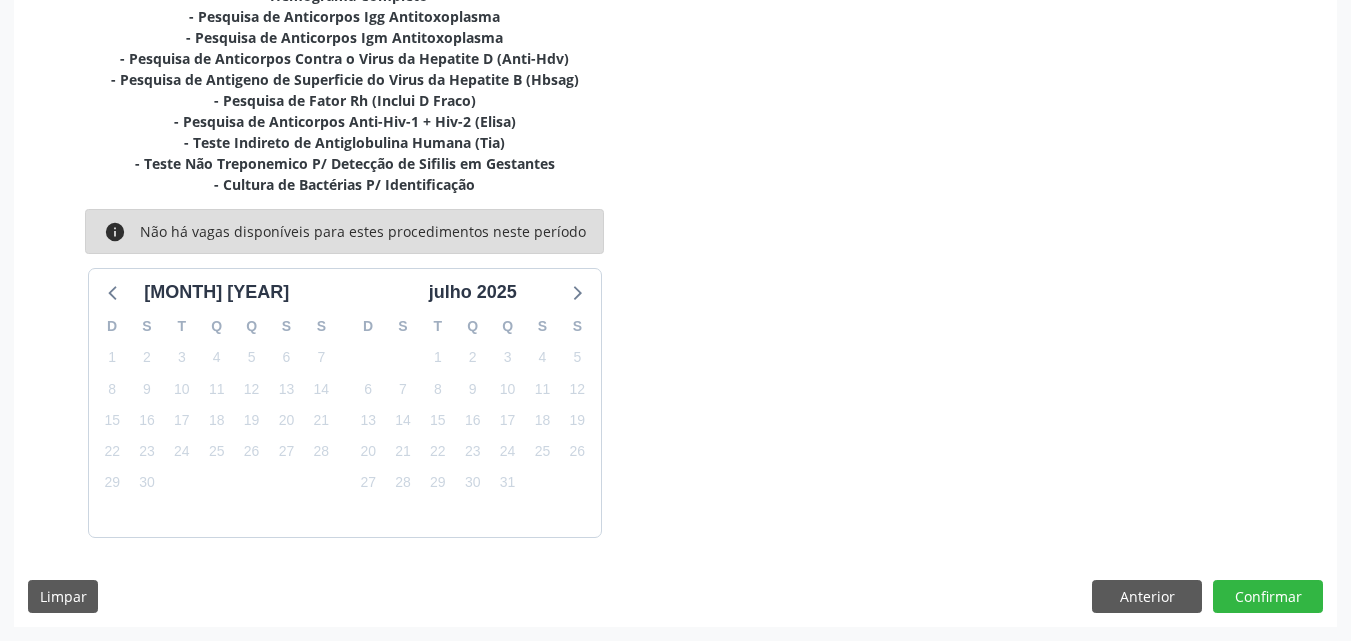 click on "junho 2025" at bounding box center [217, 292] 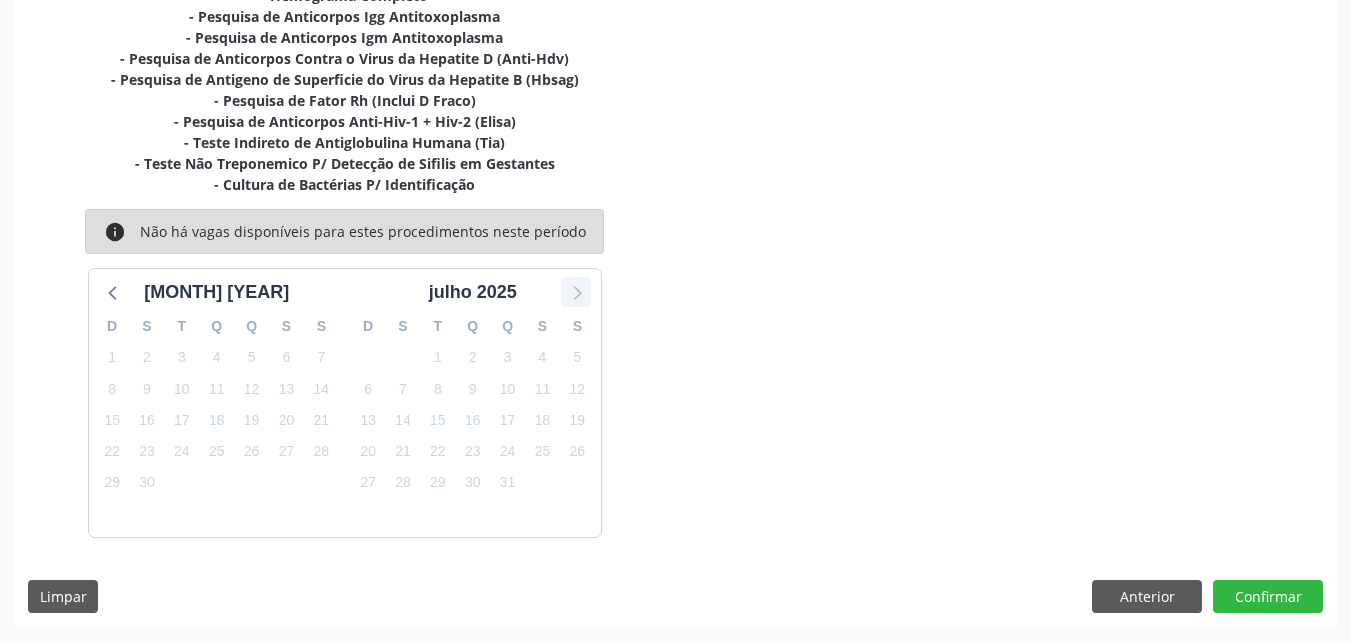 click 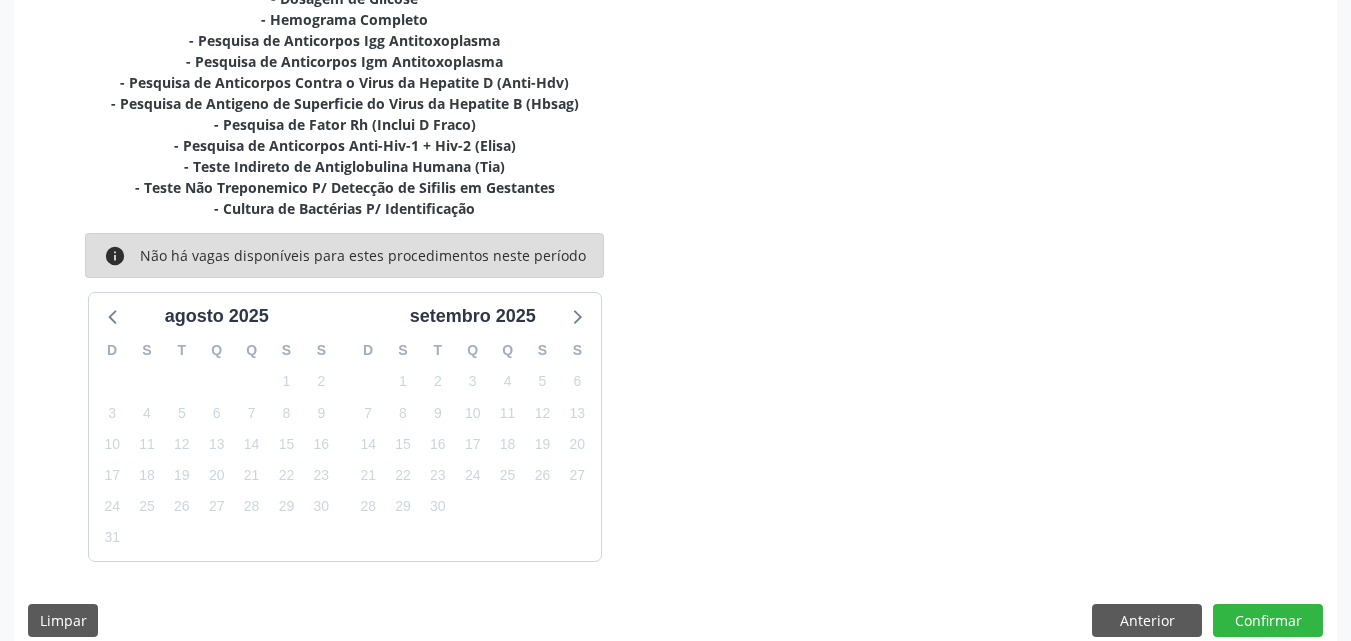 scroll, scrollTop: 540, scrollLeft: 0, axis: vertical 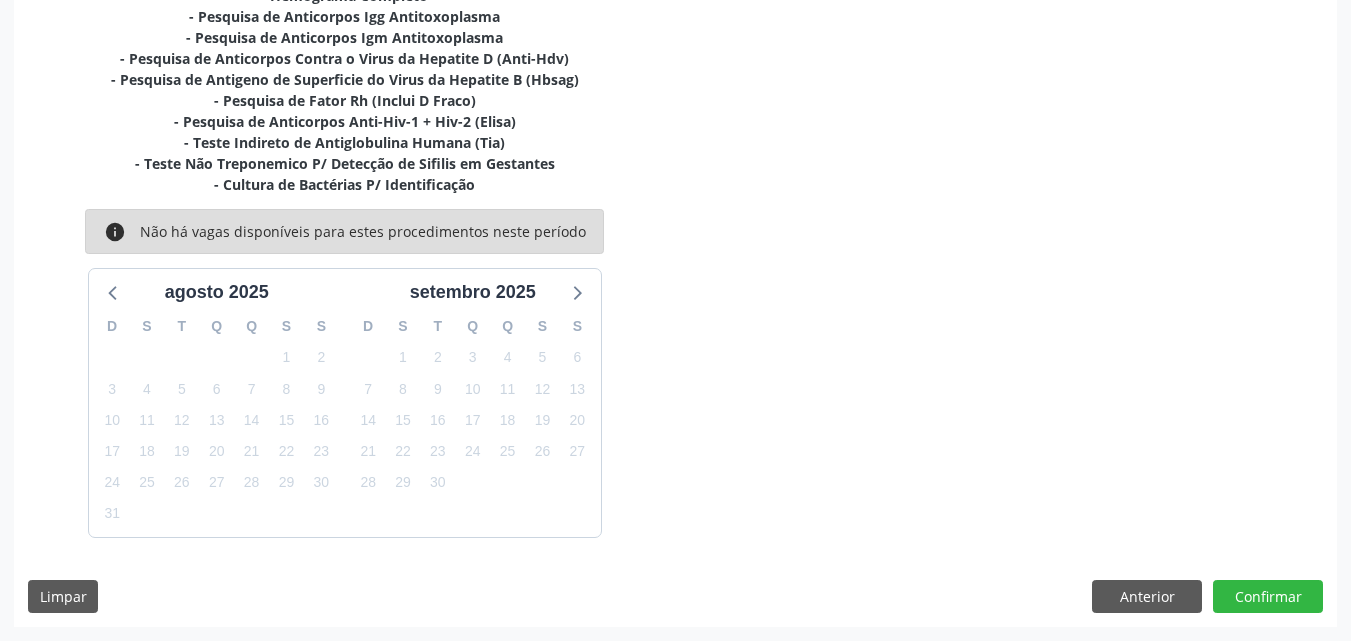 drag, startPoint x: 52, startPoint y: 218, endPoint x: 79, endPoint y: 220, distance: 27.073973 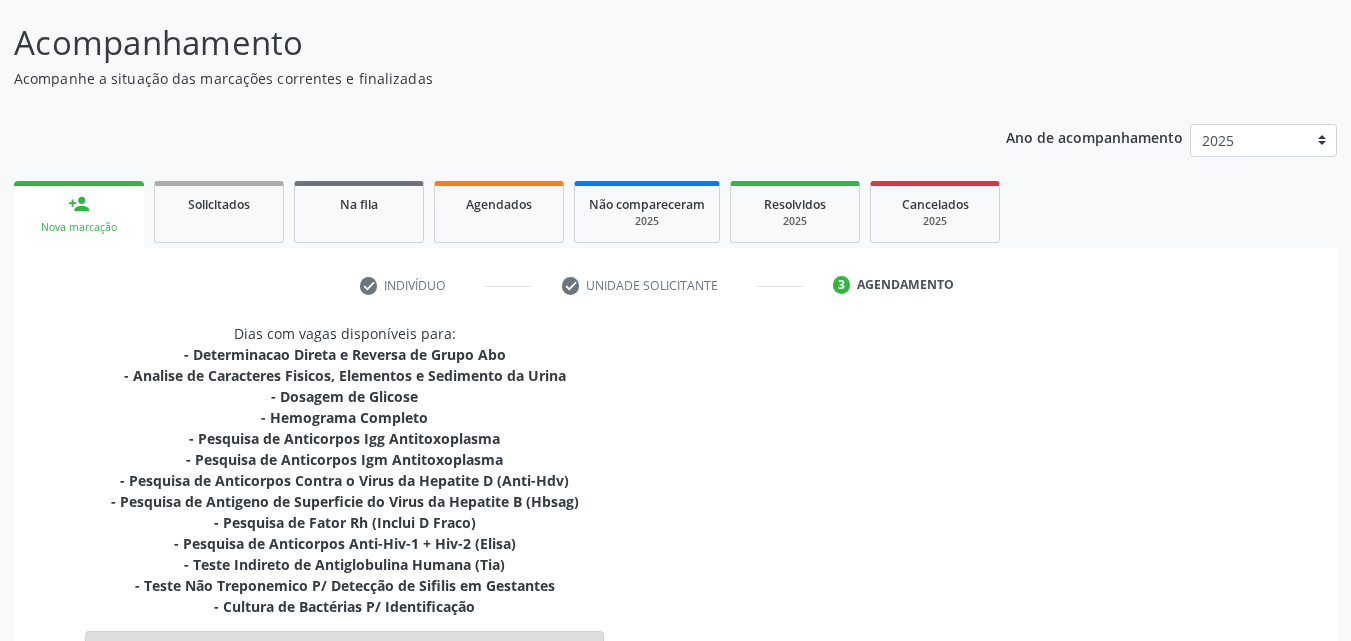 scroll, scrollTop: 0, scrollLeft: 0, axis: both 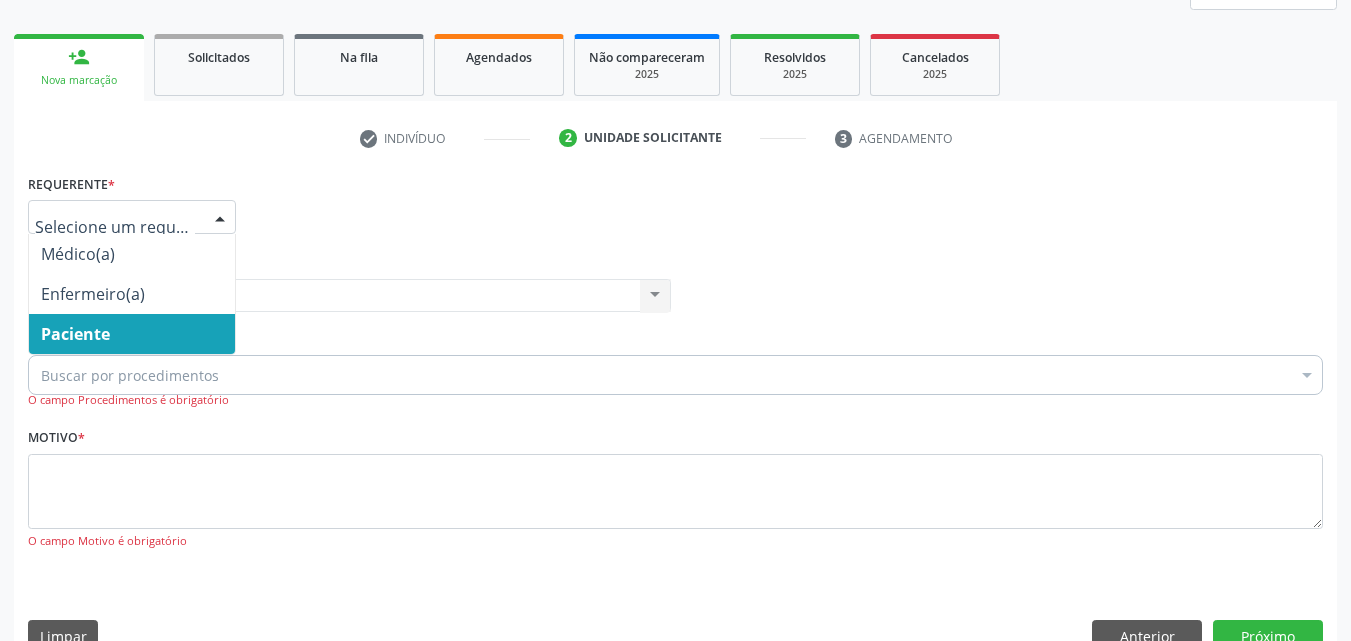 click at bounding box center [220, 218] 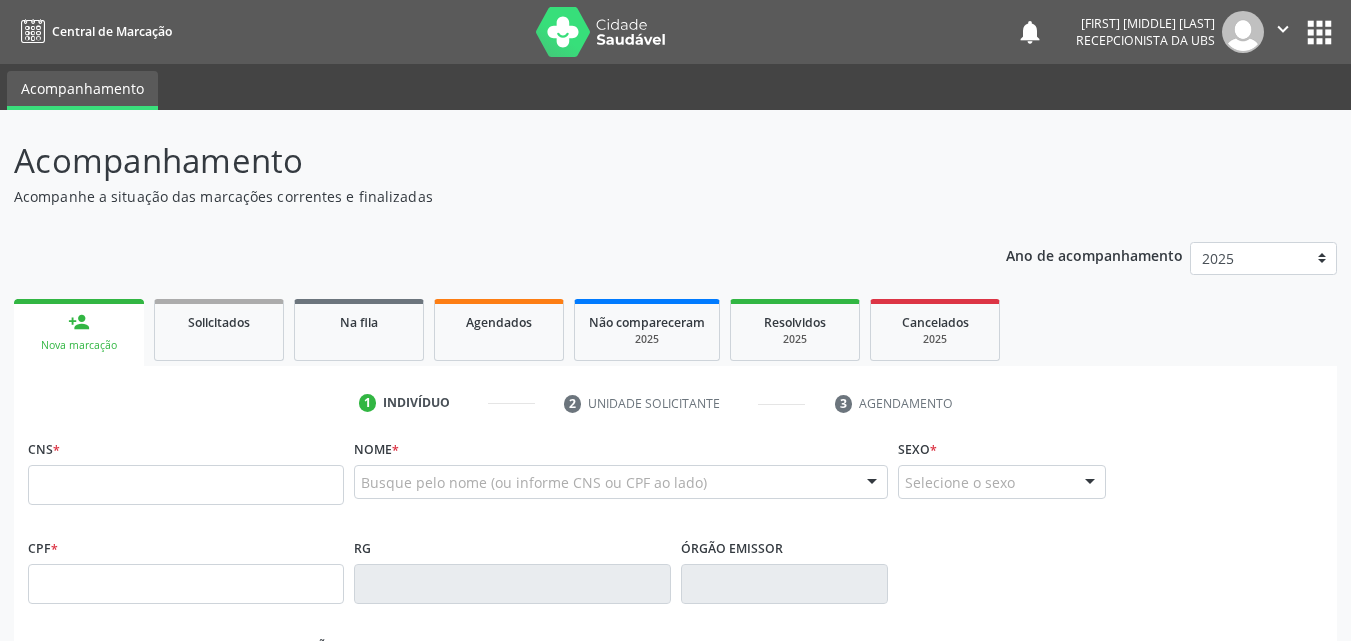 scroll, scrollTop: 0, scrollLeft: 0, axis: both 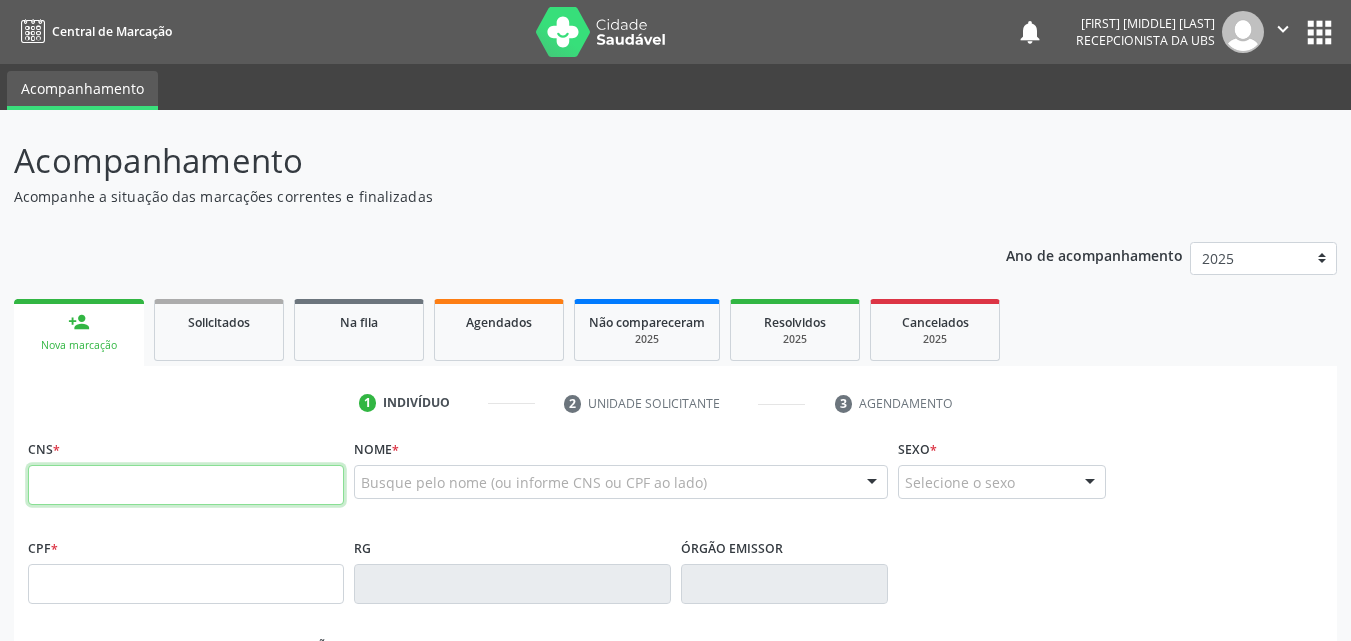 click at bounding box center [186, 485] 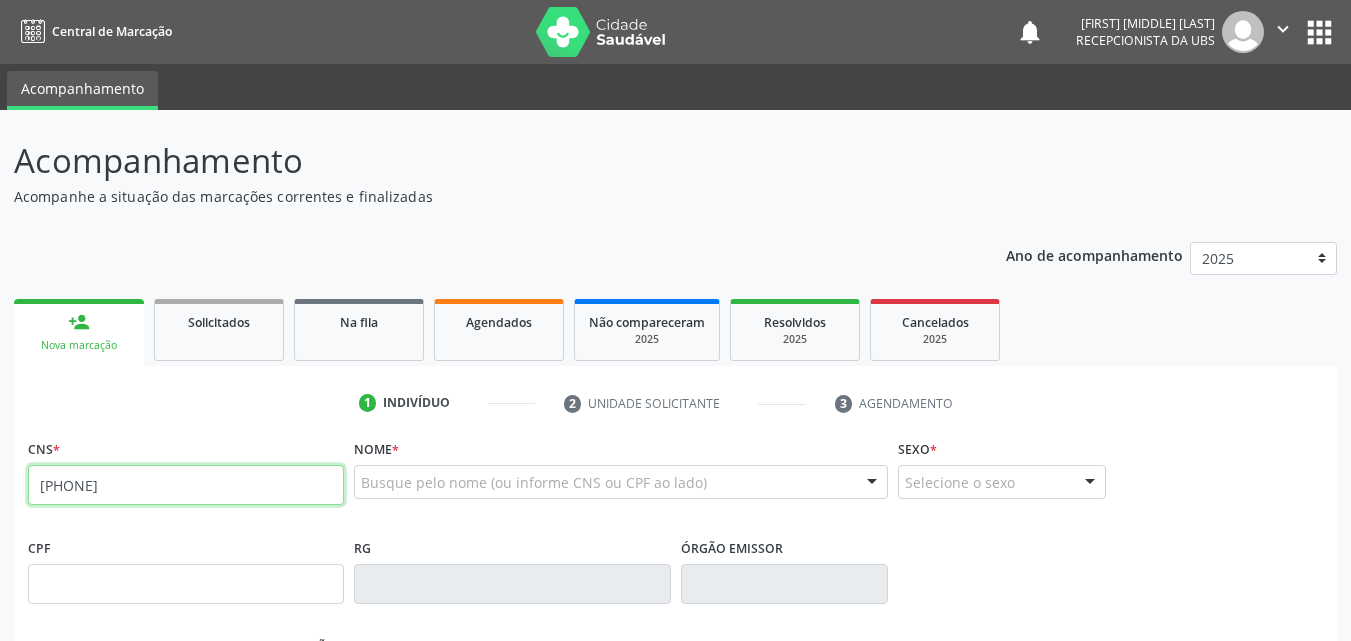 type on "702 6077 7872 0340" 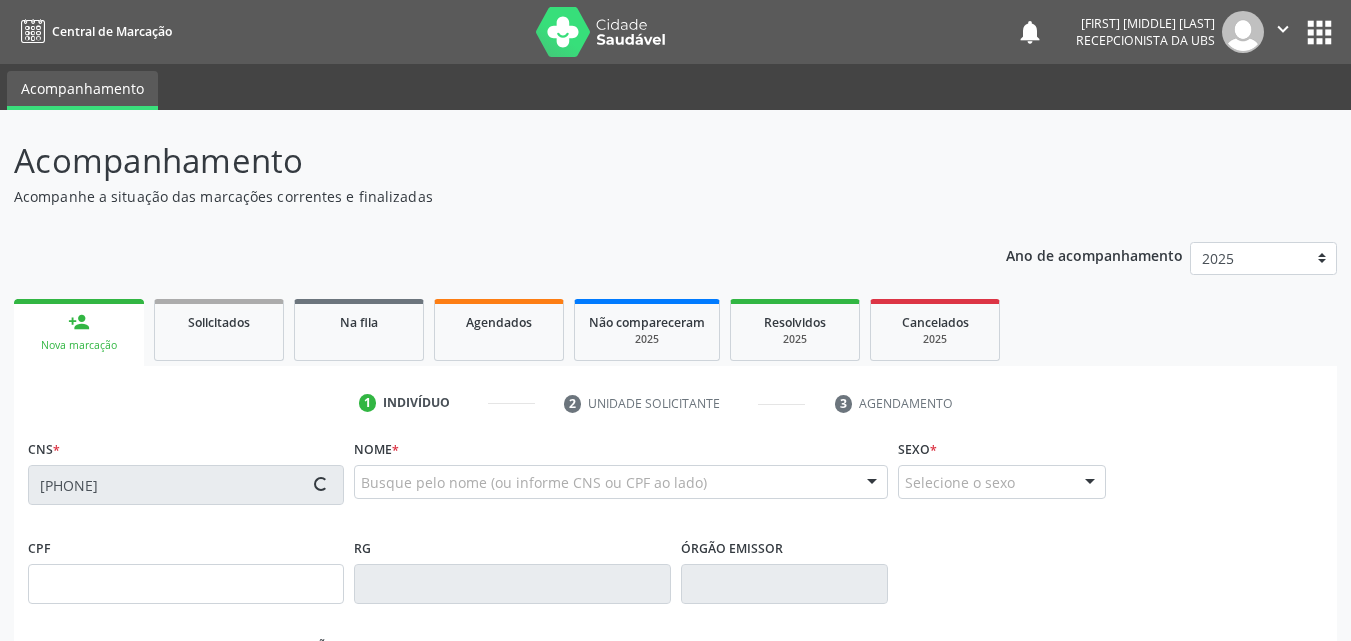 type on "121.040.344-77" 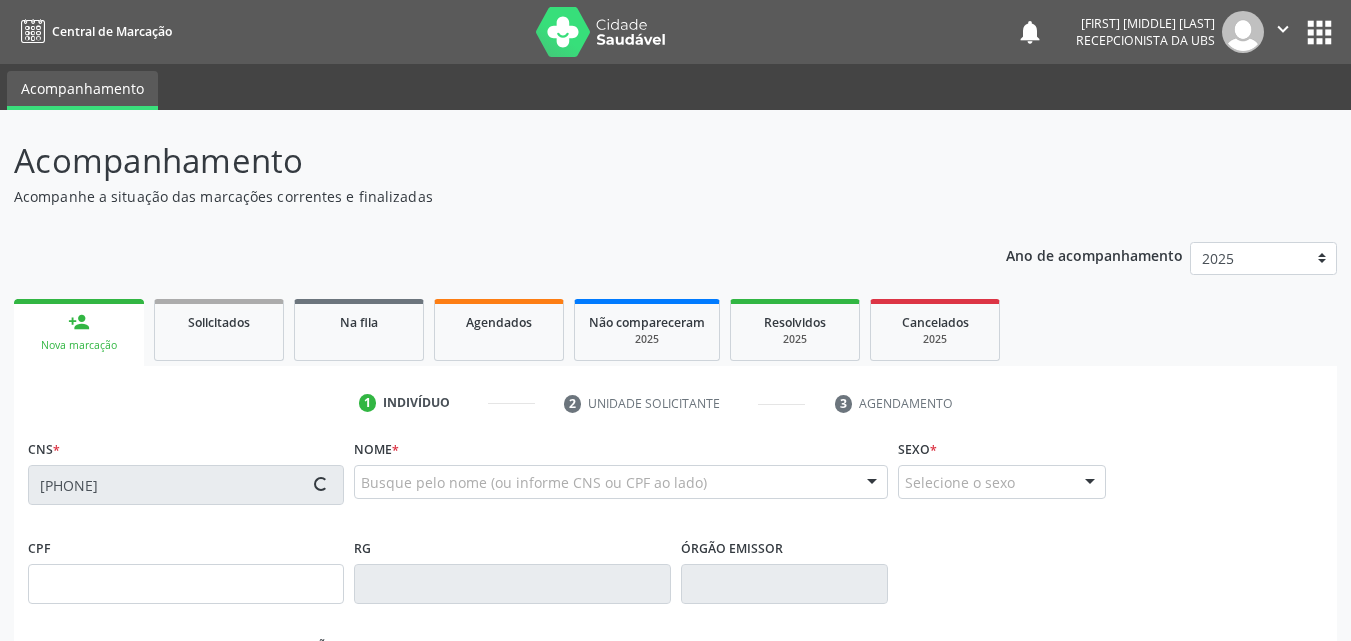 type on "17/05/1997" 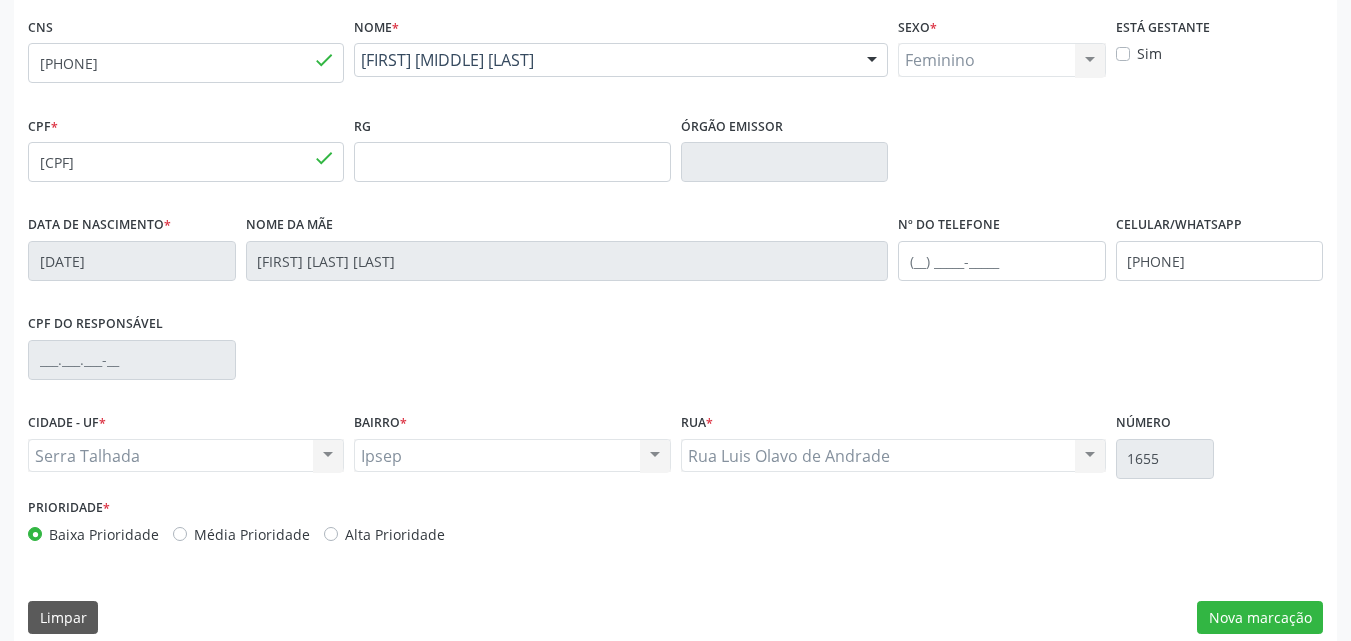 scroll, scrollTop: 443, scrollLeft: 0, axis: vertical 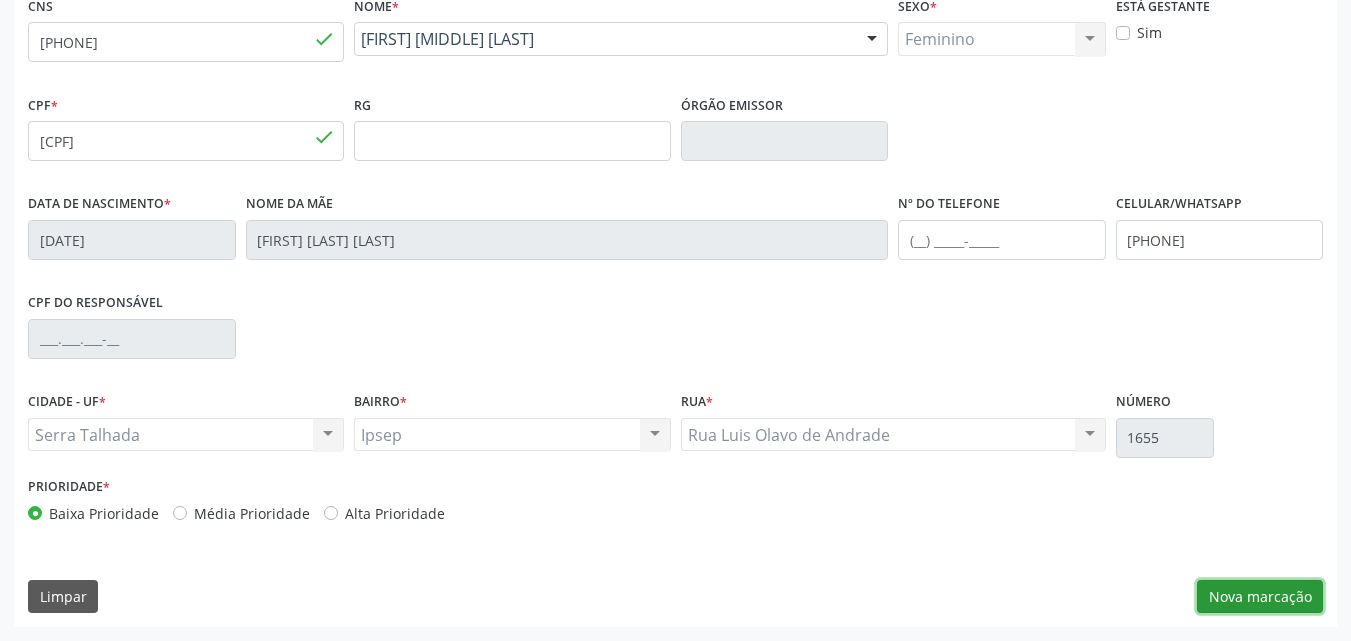 drag, startPoint x: 1273, startPoint y: 593, endPoint x: 1228, endPoint y: 571, distance: 50.08992 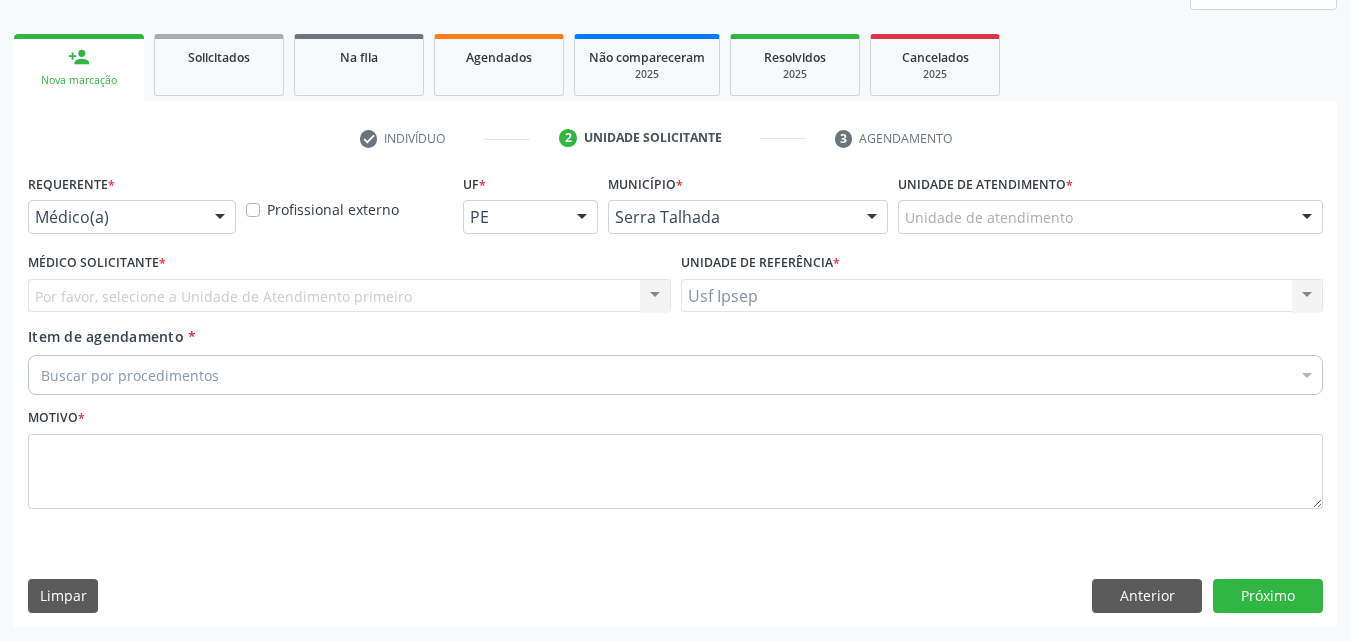 scroll, scrollTop: 265, scrollLeft: 0, axis: vertical 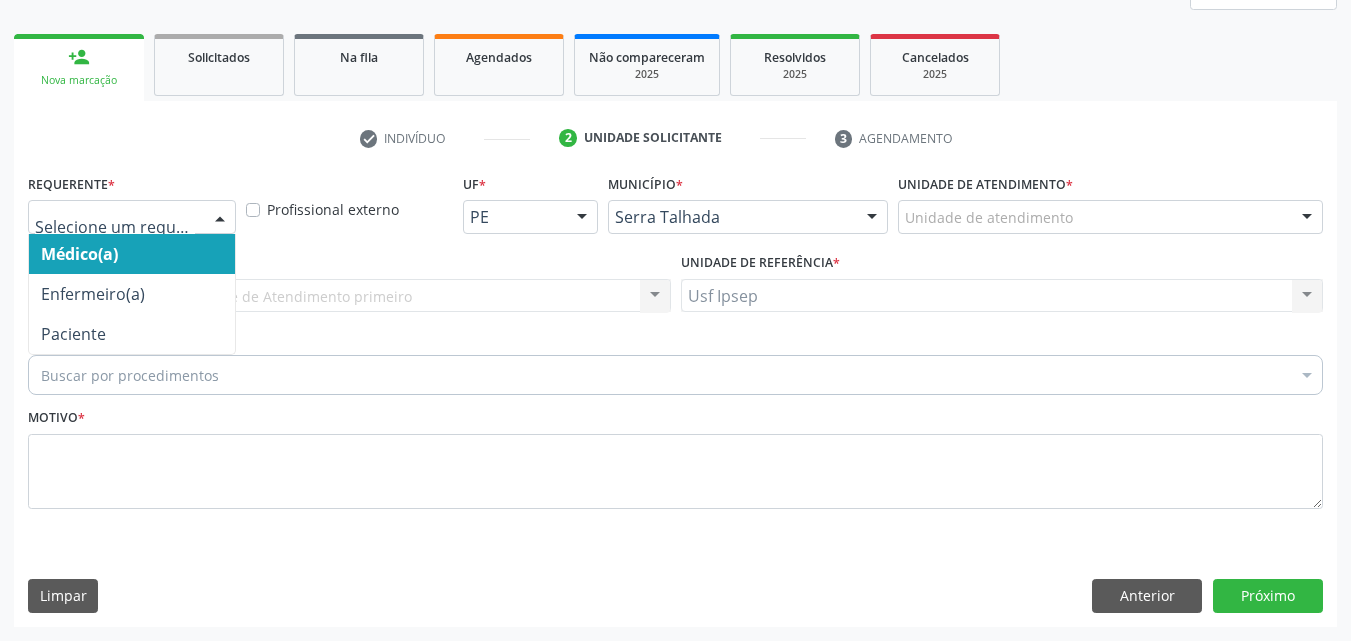 click at bounding box center [220, 218] 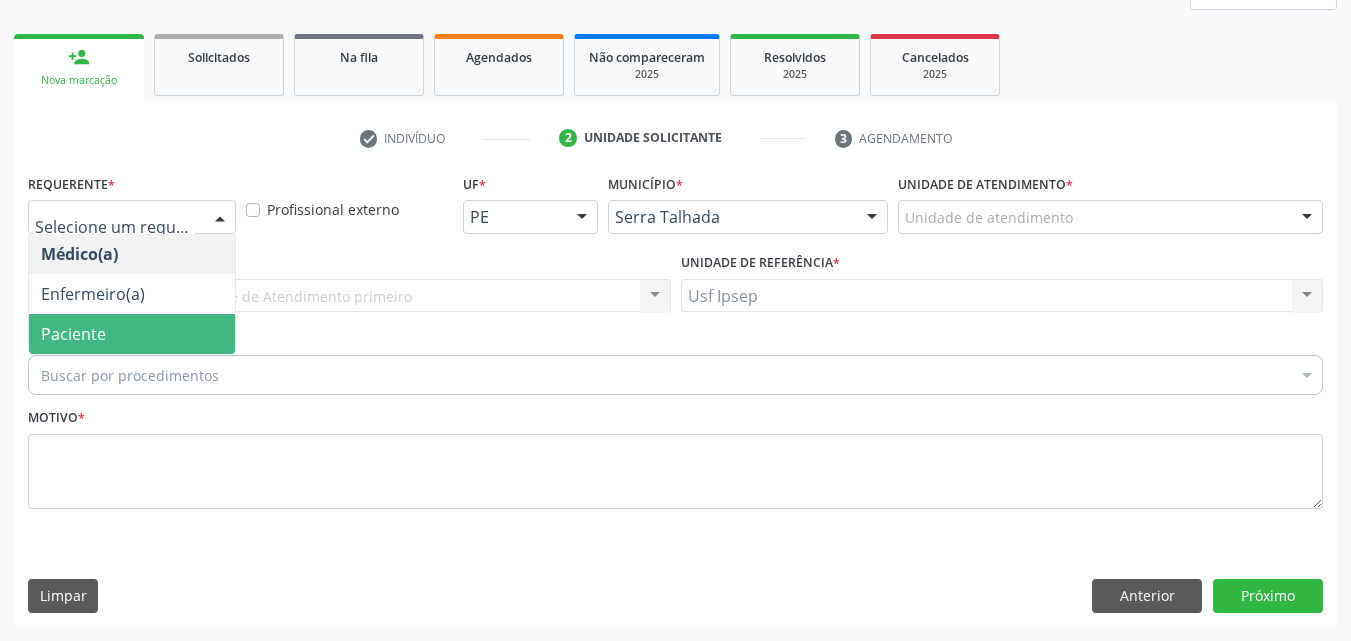 click on "Paciente" at bounding box center (73, 334) 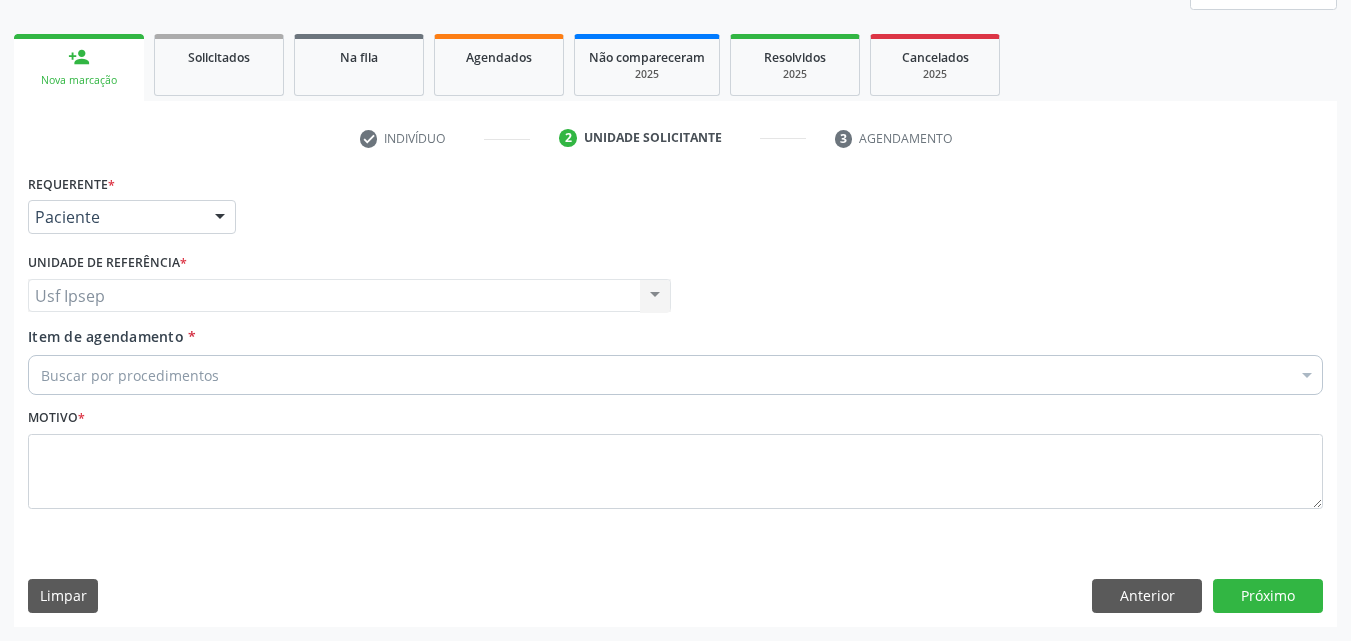 click on "Item de agendamento" at bounding box center [106, 336] 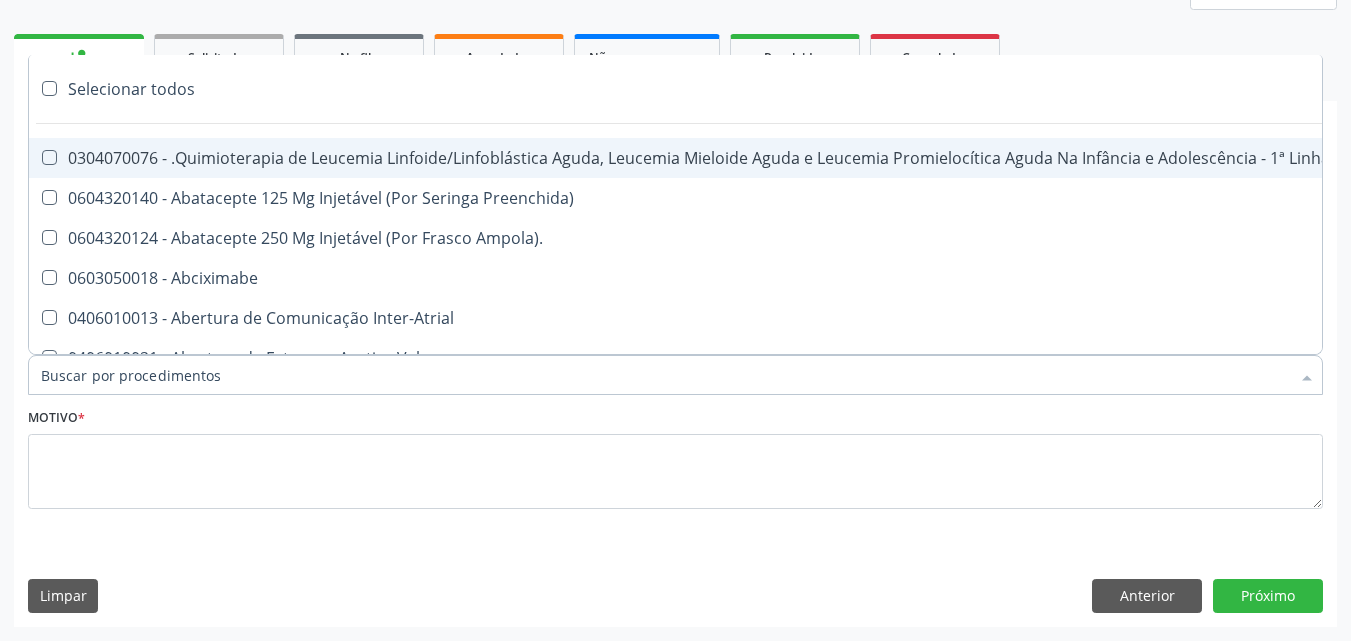 drag, startPoint x: 49, startPoint y: 381, endPoint x: 46, endPoint y: 368, distance: 13.341664 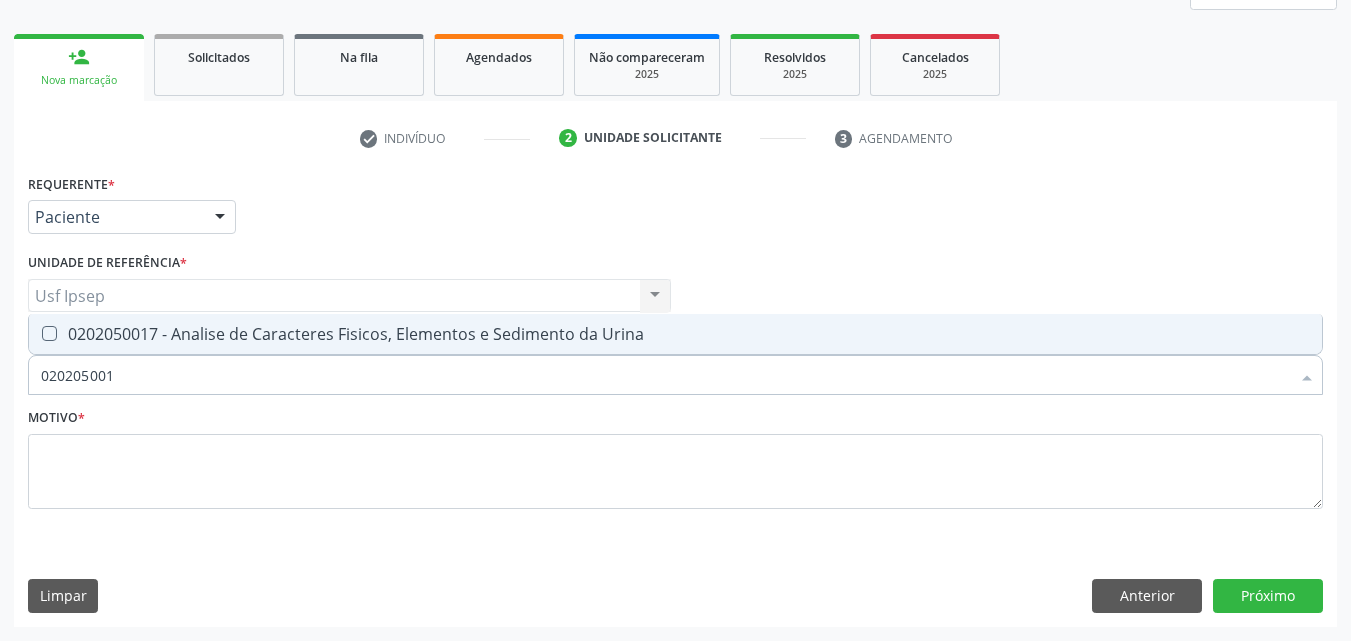 type on "0202050017" 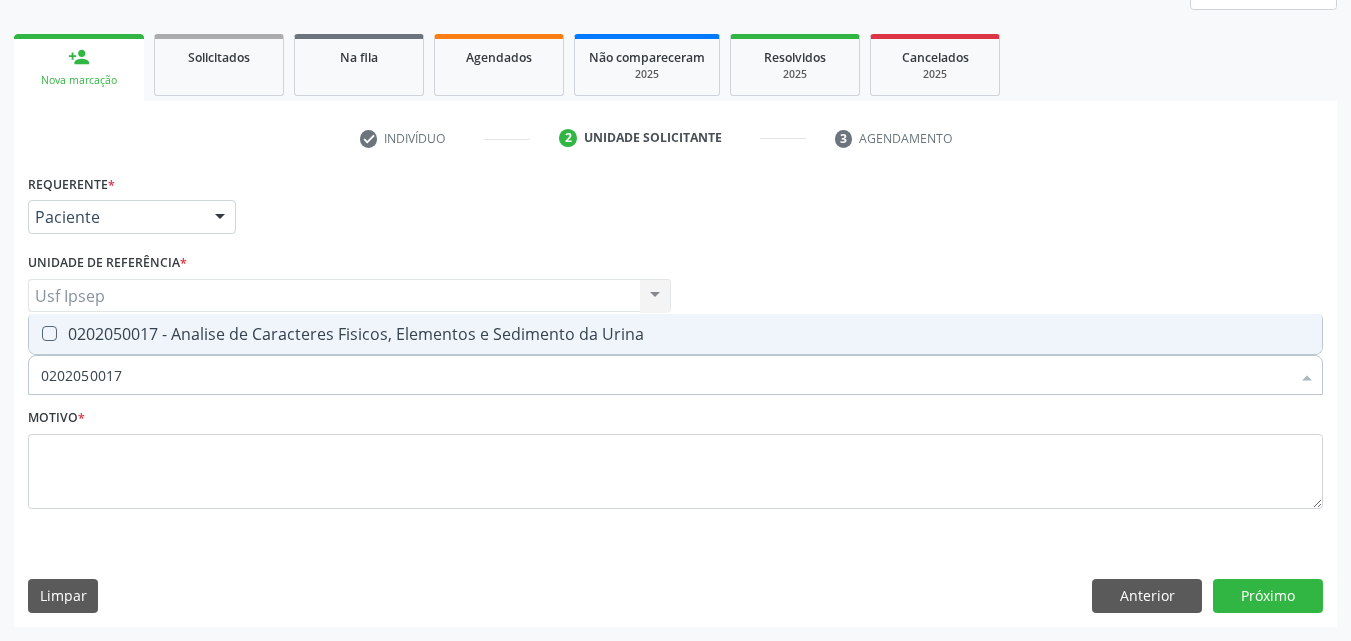 click at bounding box center [49, 333] 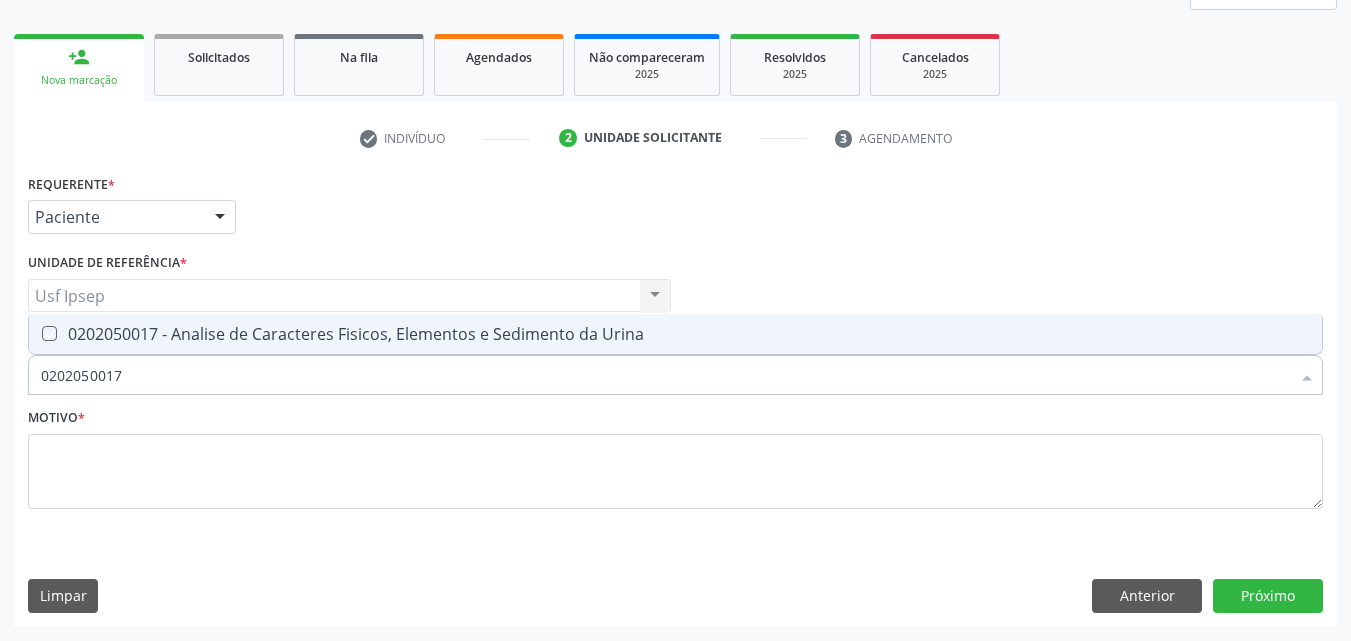 checkbox on "true" 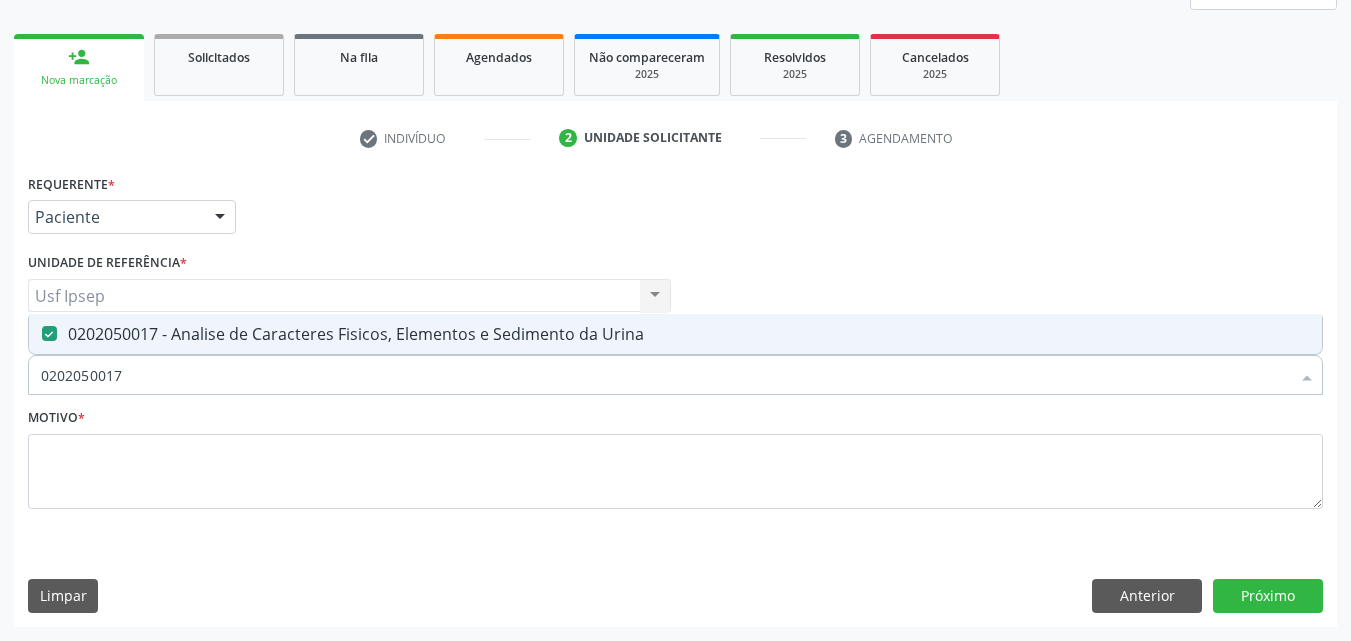 click on "0202050017" at bounding box center (665, 375) 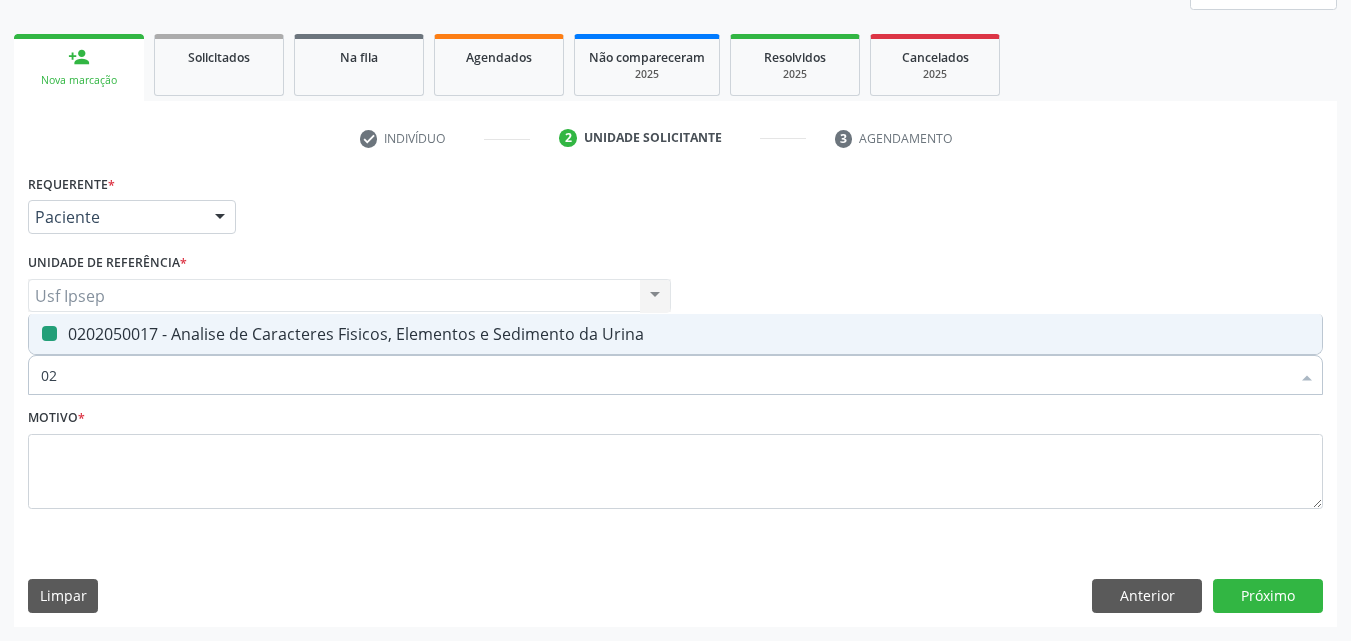 type on "0" 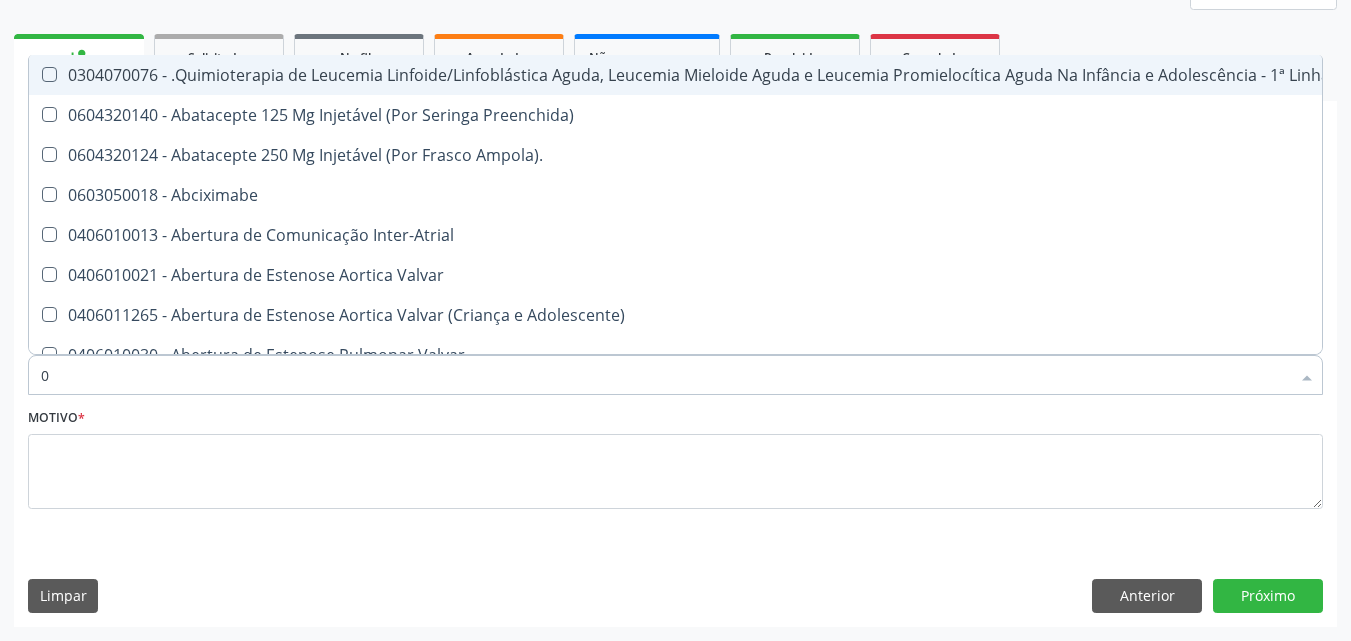type on "02" 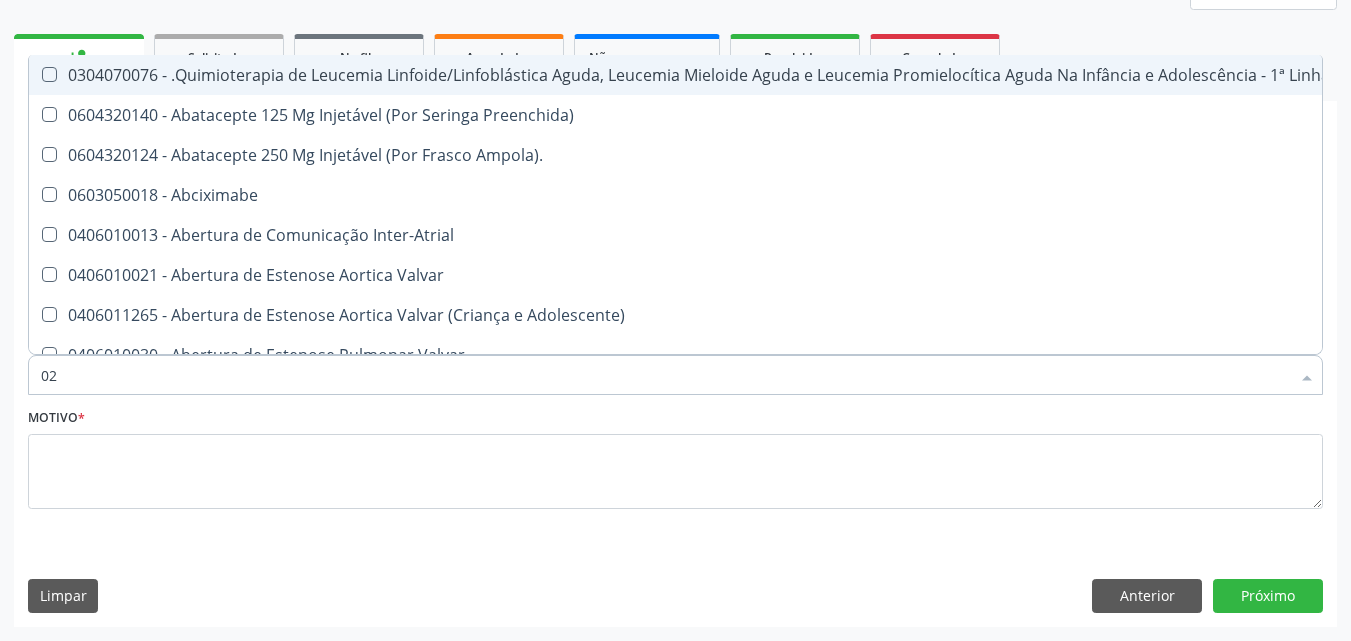 checkbox on "true" 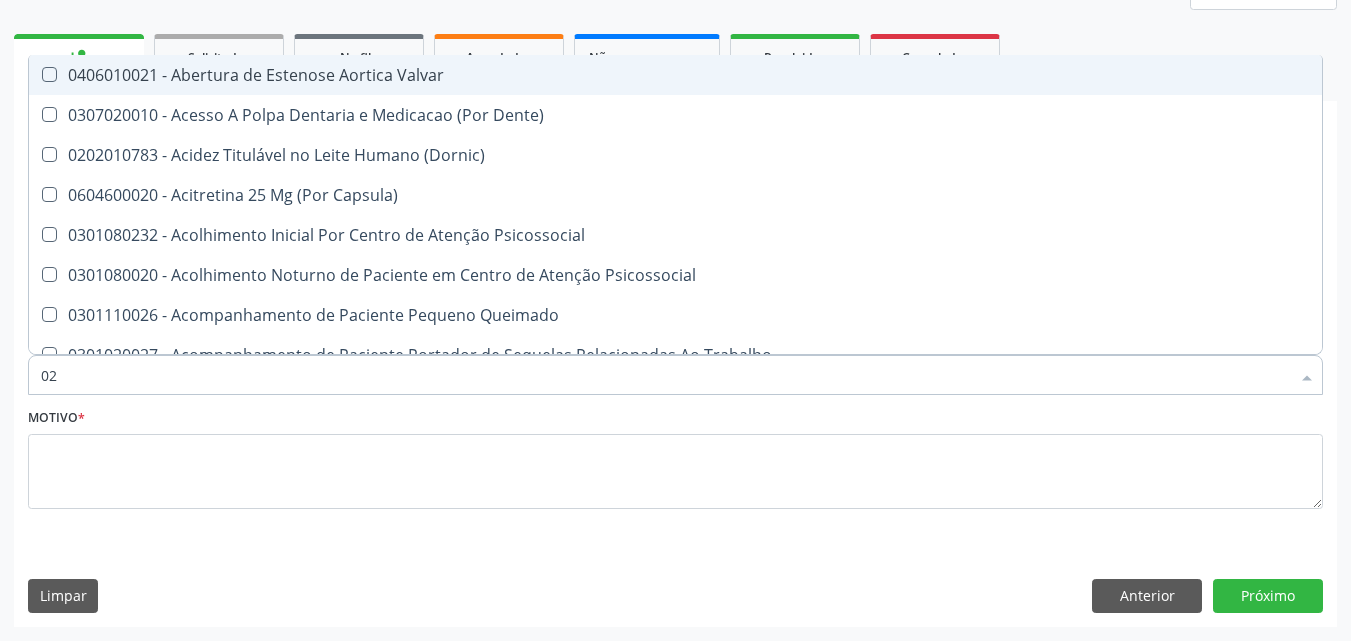 type on "020" 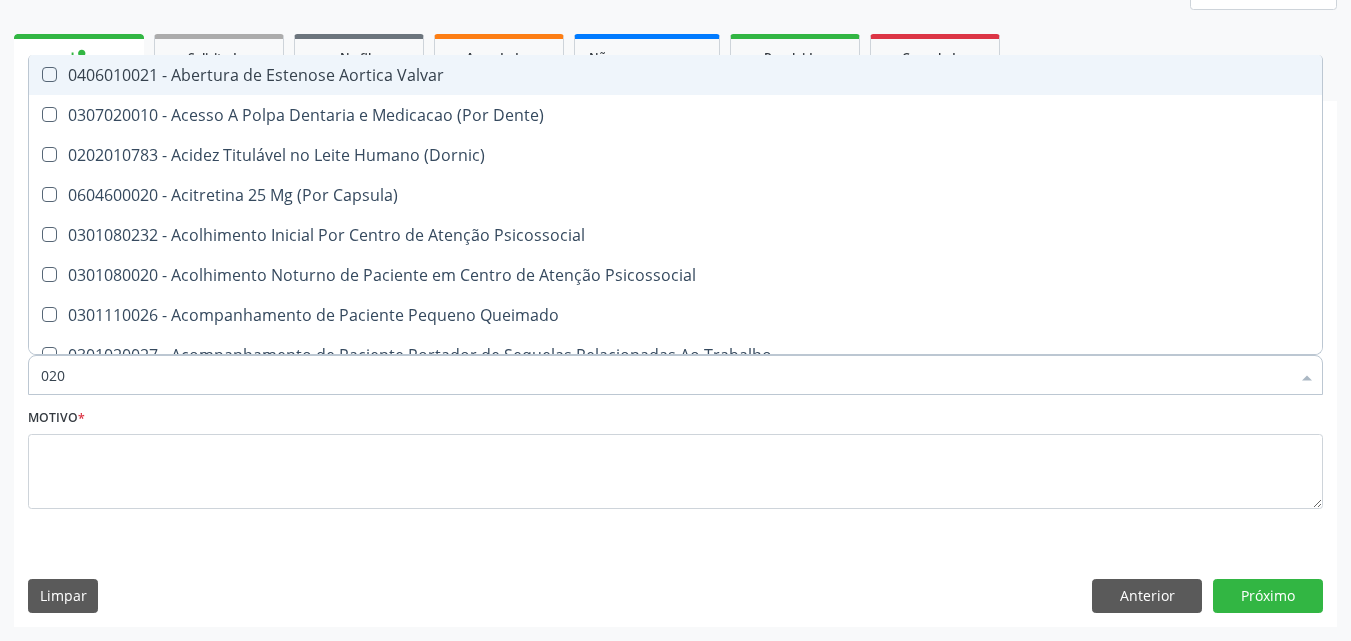 checkbox on "true" 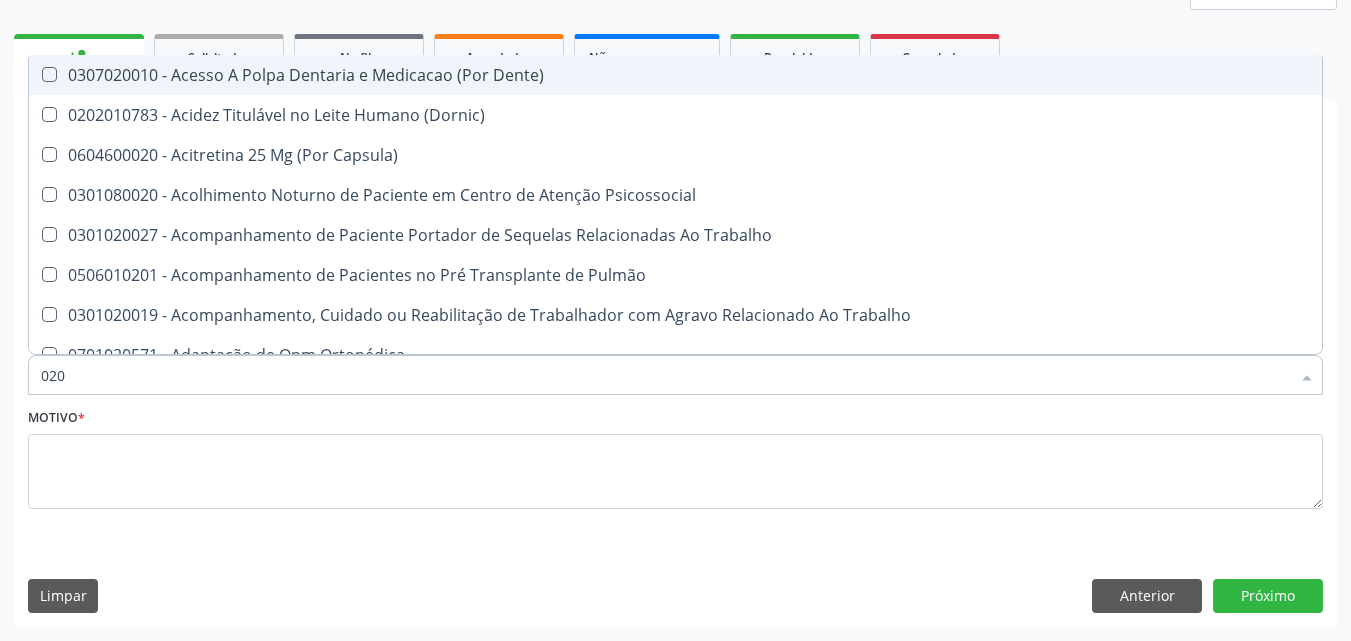 type on "0202" 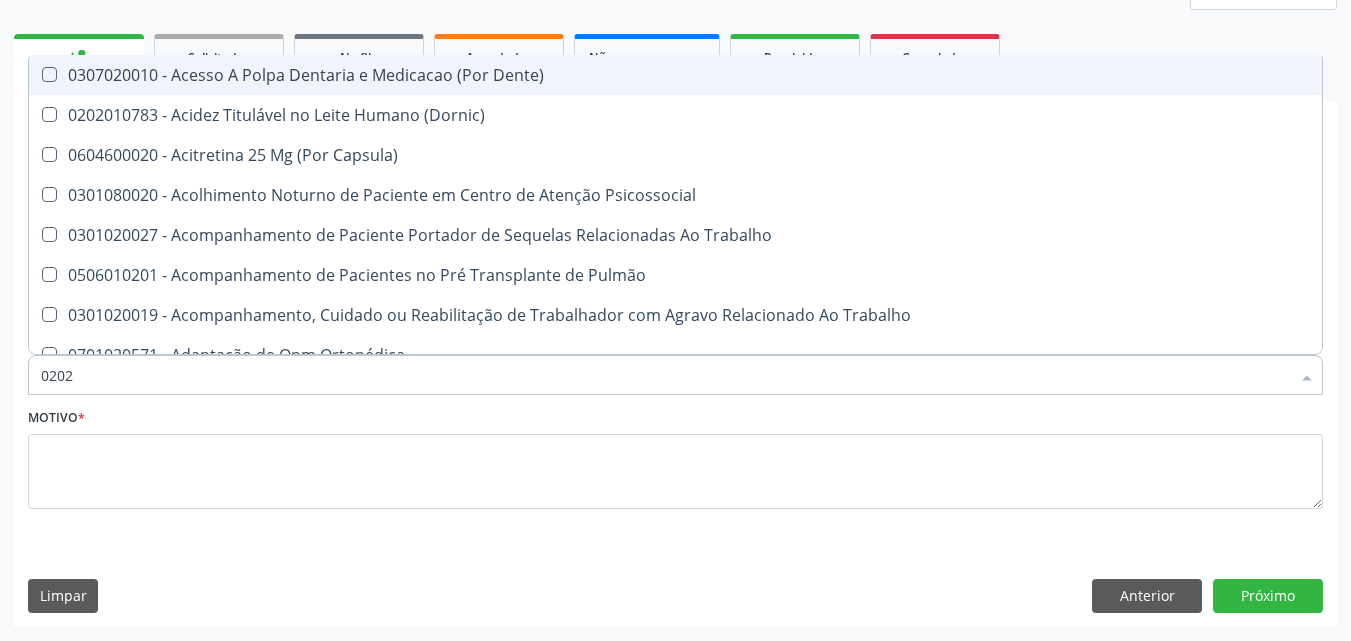checkbox on "true" 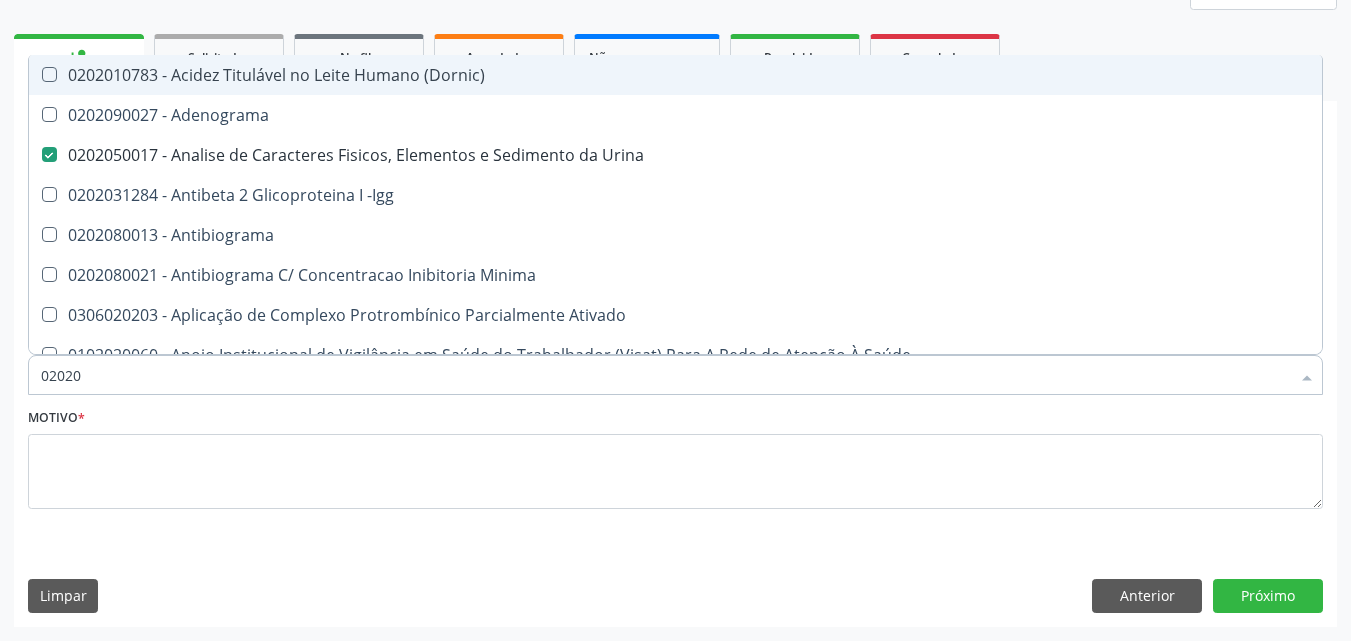 type on "020201" 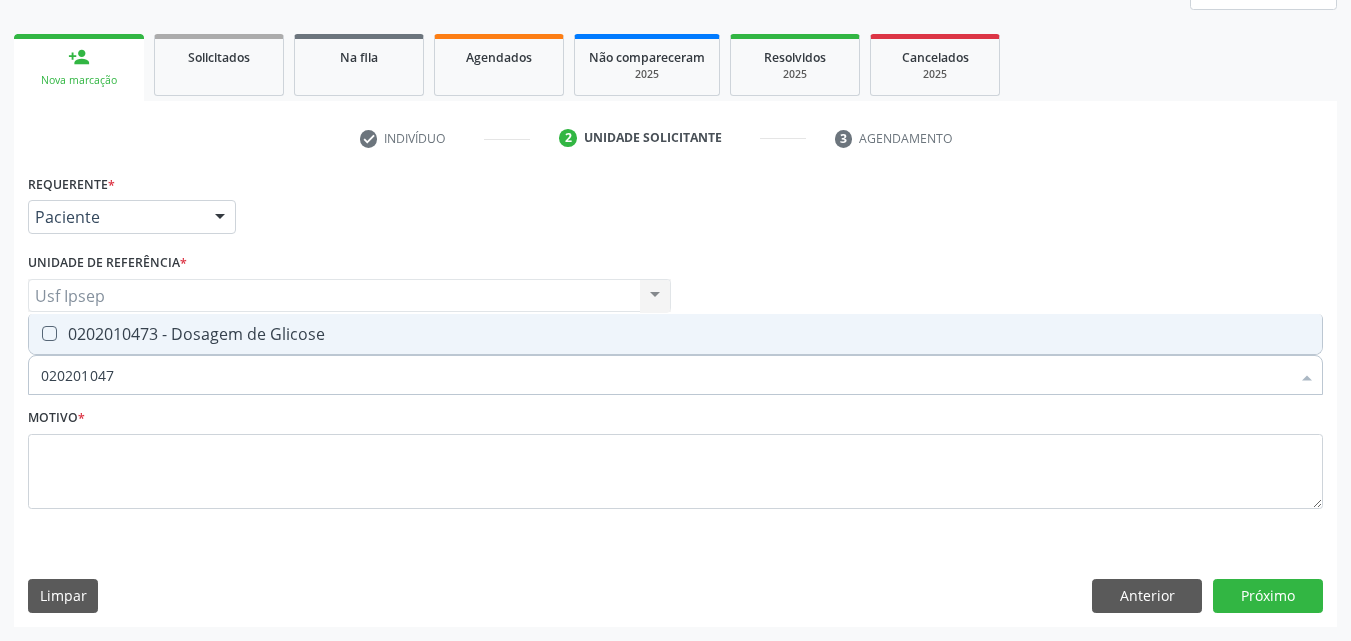 type on "0202010473" 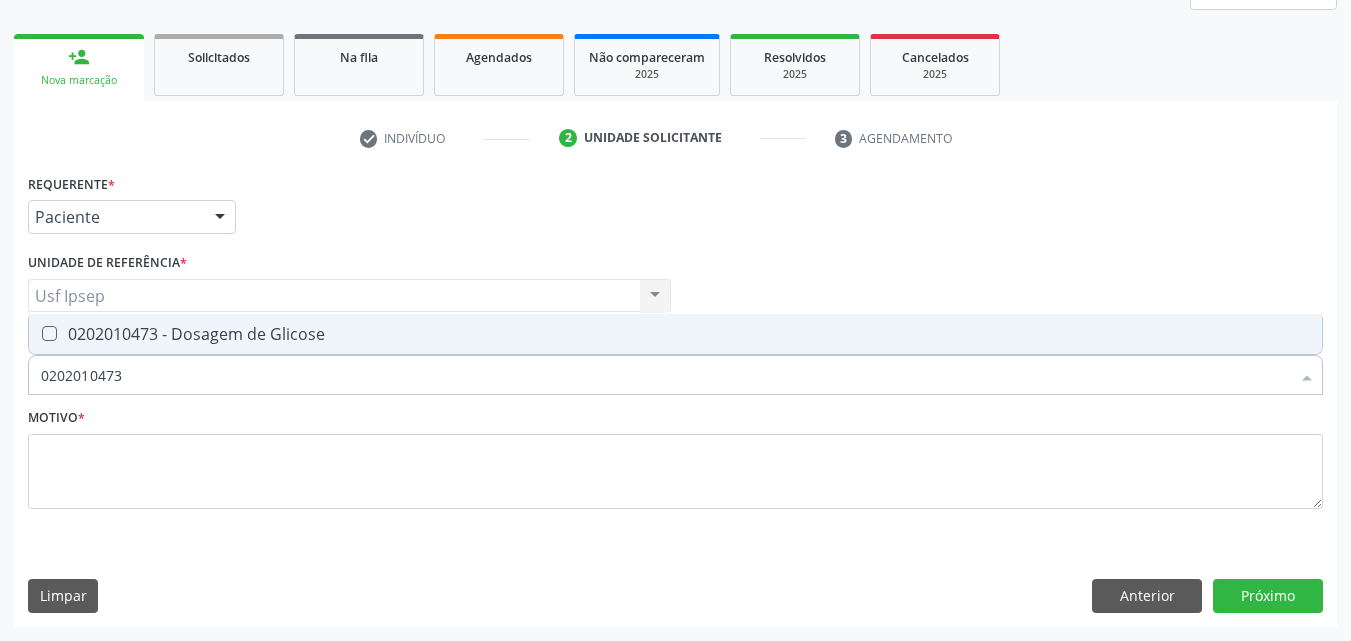 drag, startPoint x: 50, startPoint y: 338, endPoint x: 46, endPoint y: 354, distance: 16.492422 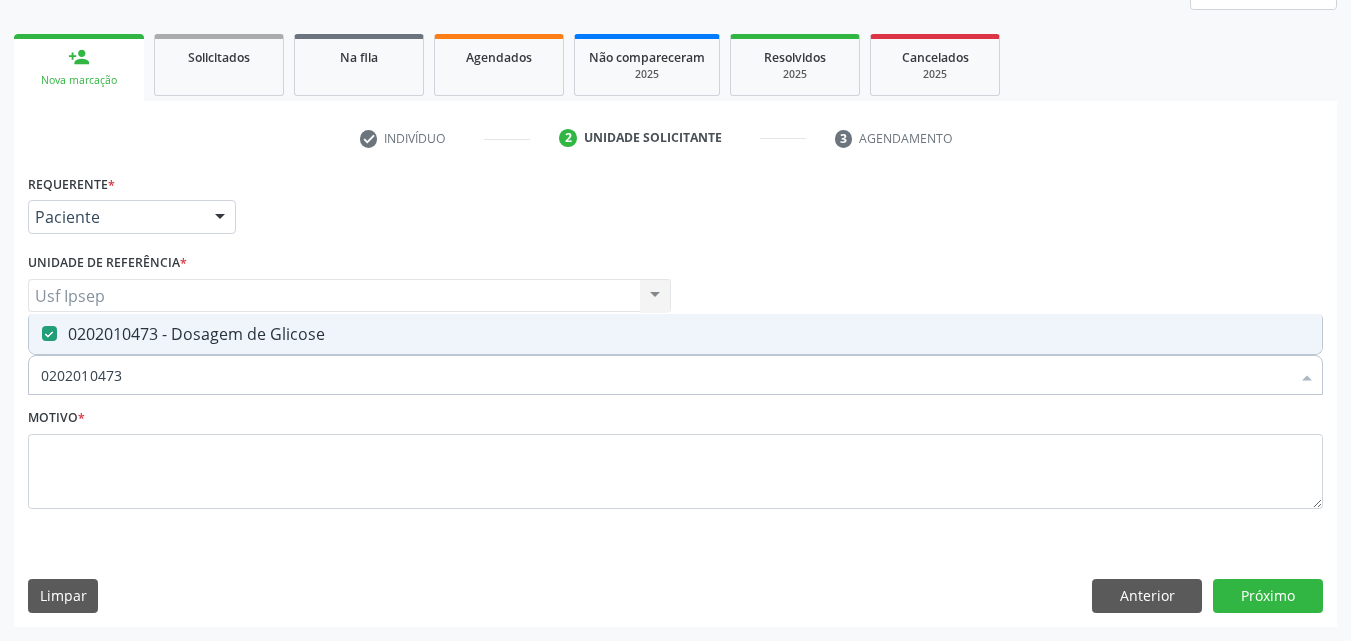 type on "0202010473" 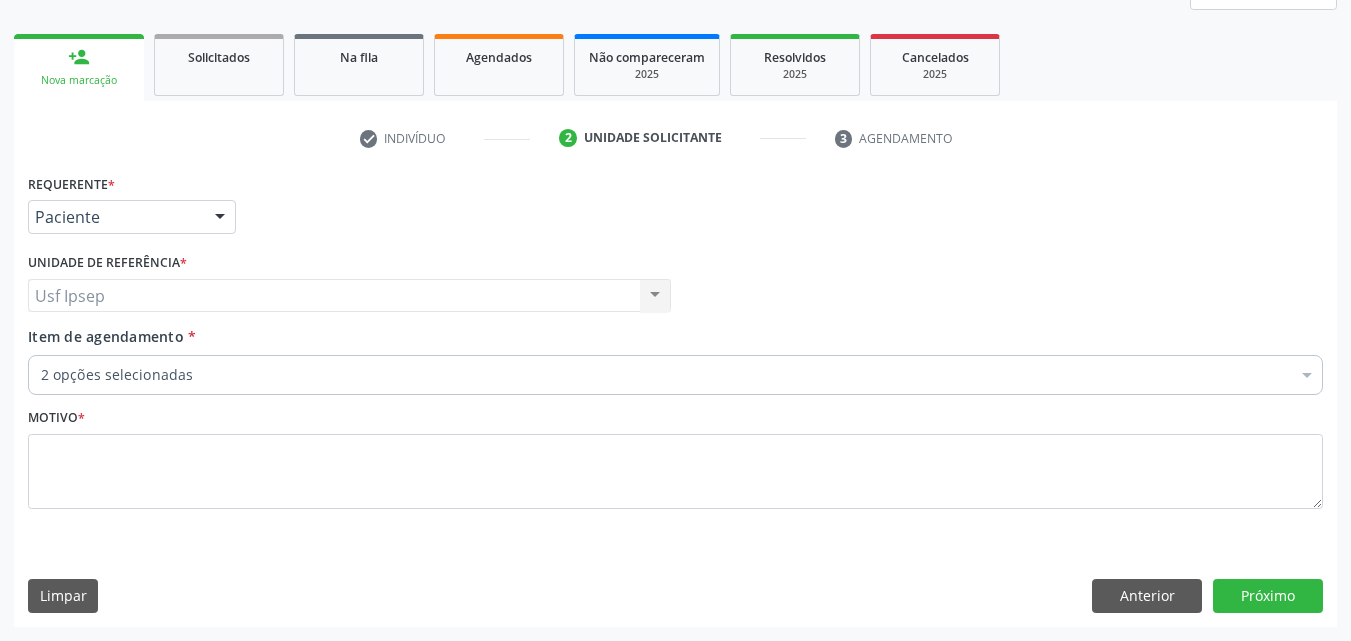 click at bounding box center (220, 218) 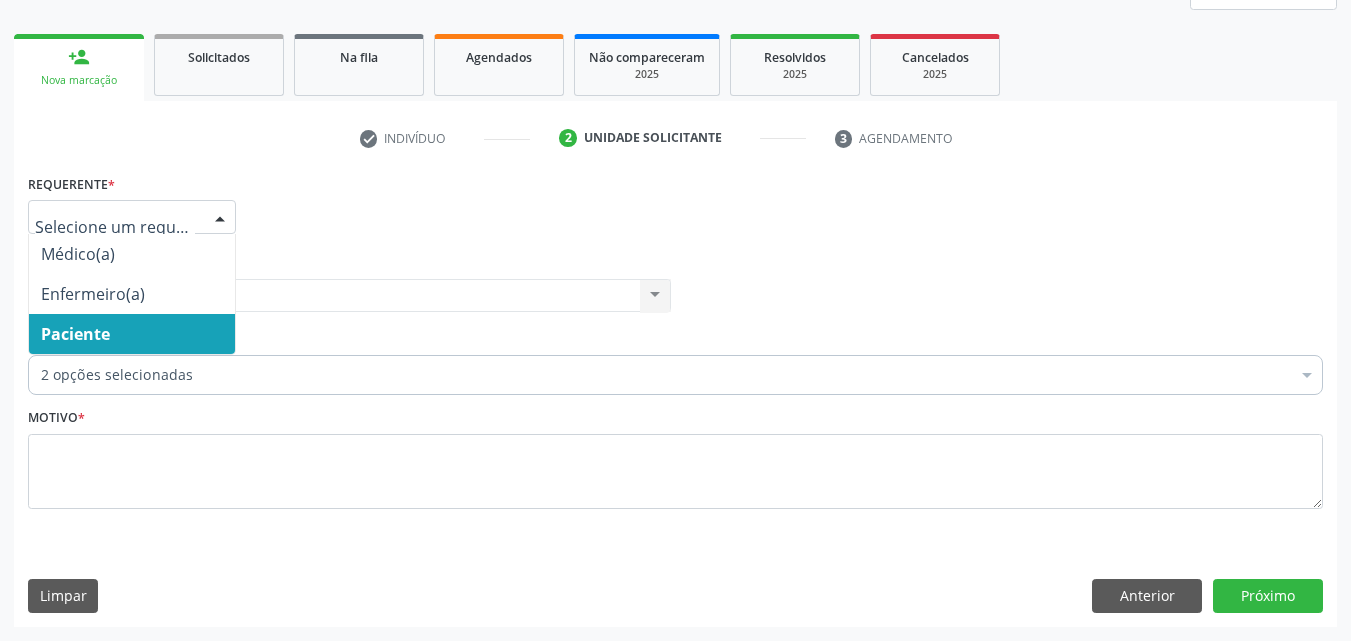 click on "Paciente" at bounding box center [132, 334] 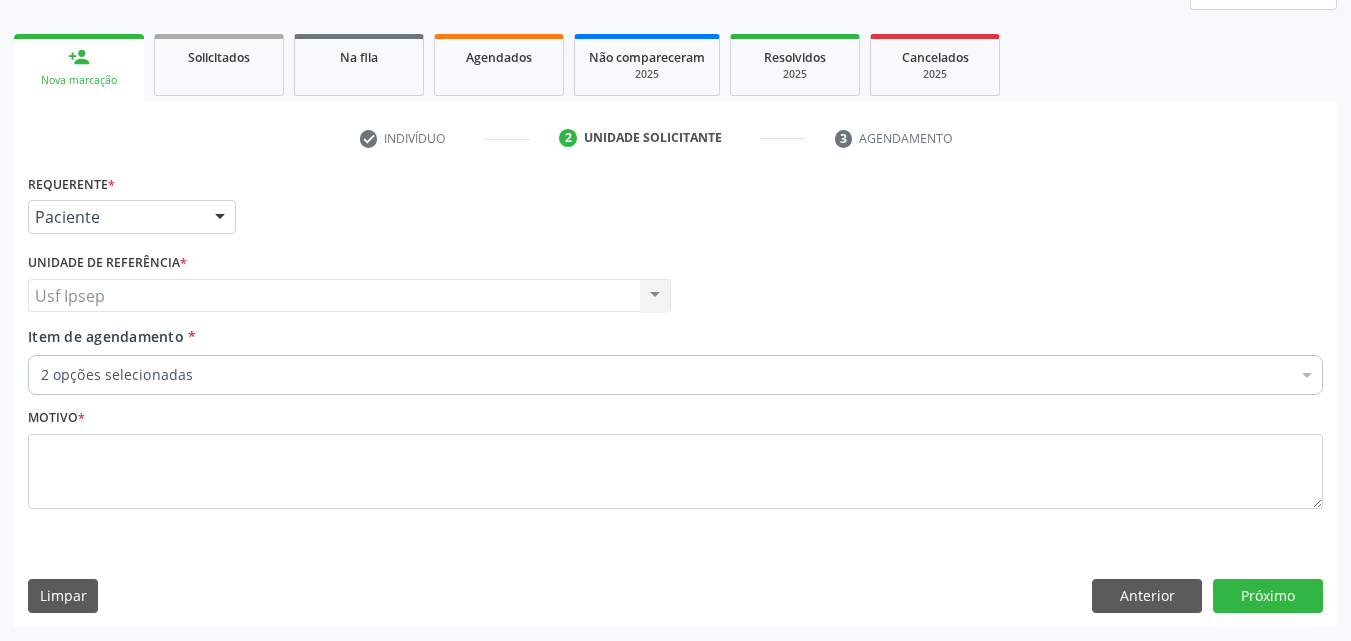 click on "Item de agendamento" at bounding box center [106, 336] 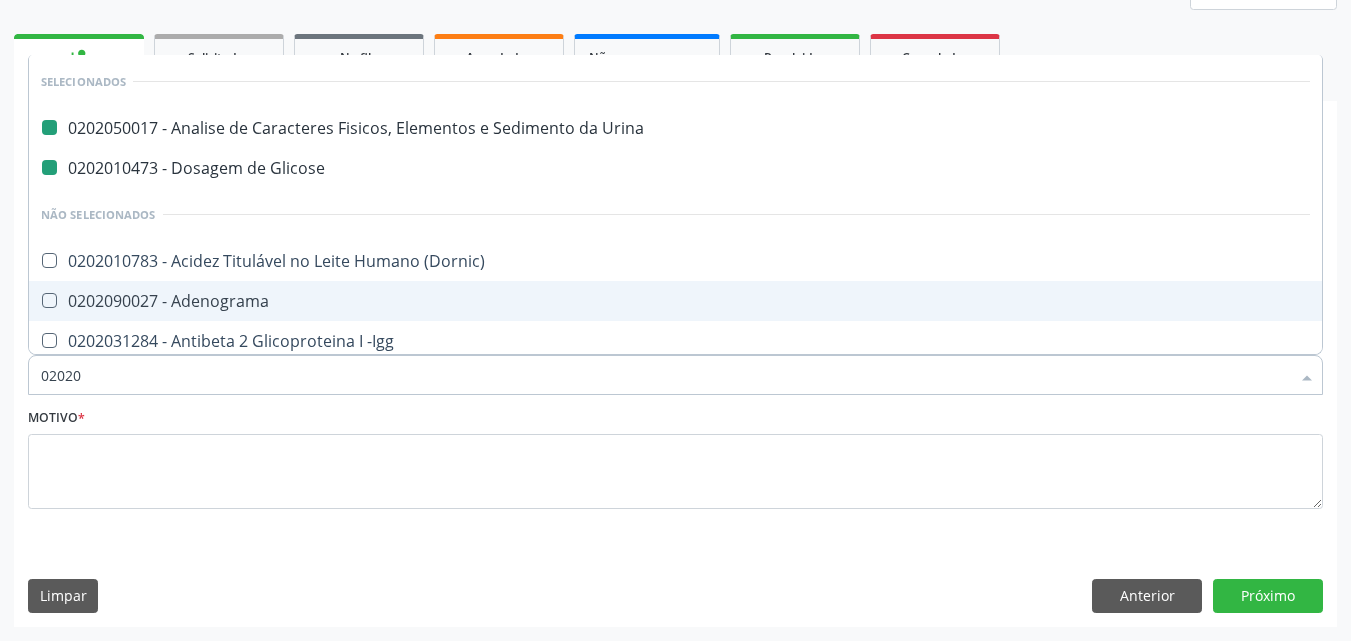 type on "020202" 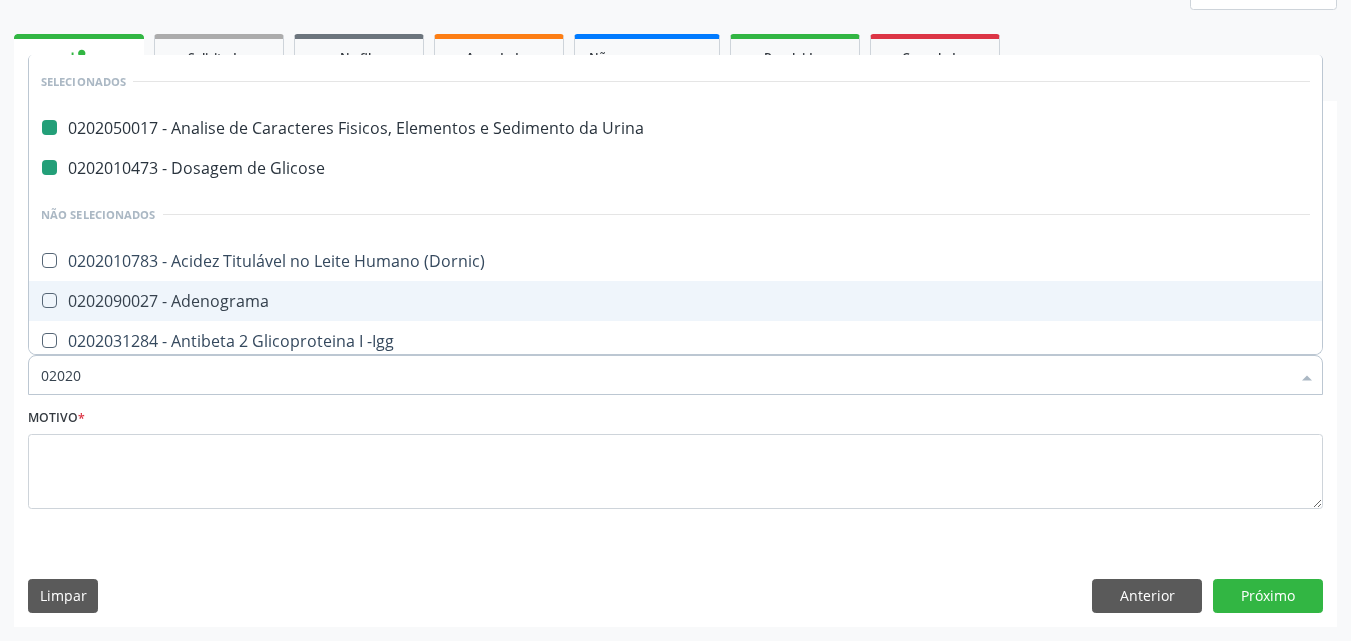 checkbox on "false" 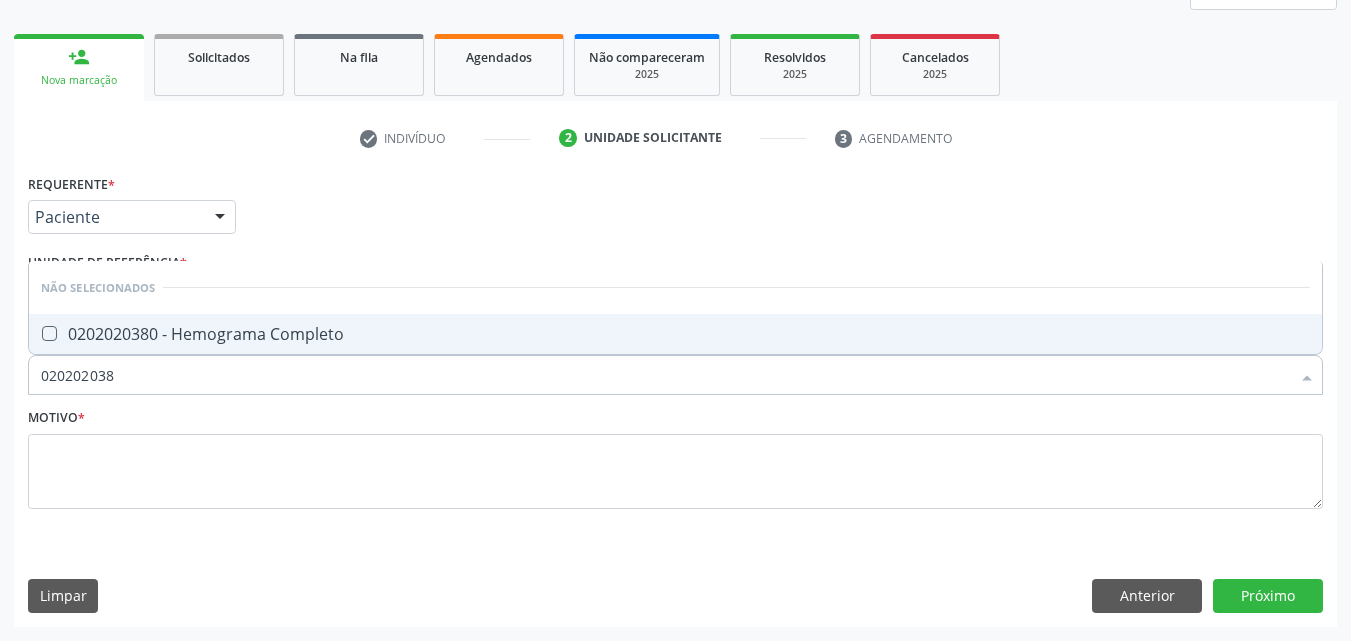 type on "0202020380" 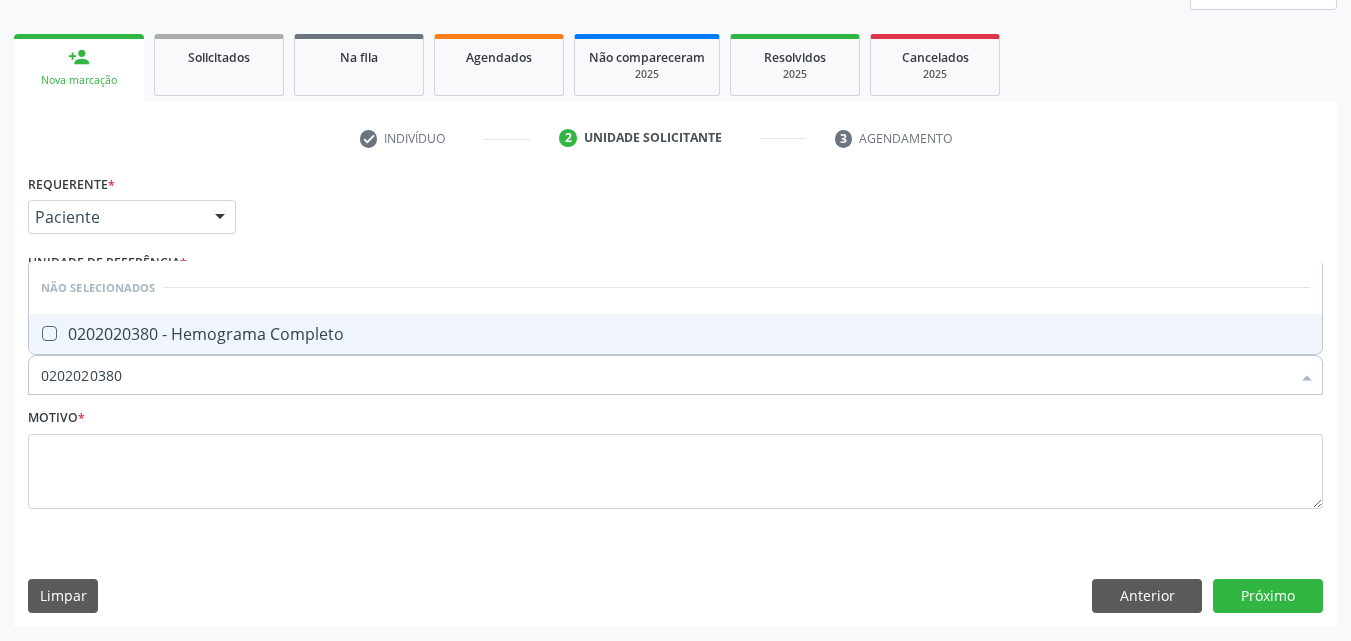 click at bounding box center [49, 333] 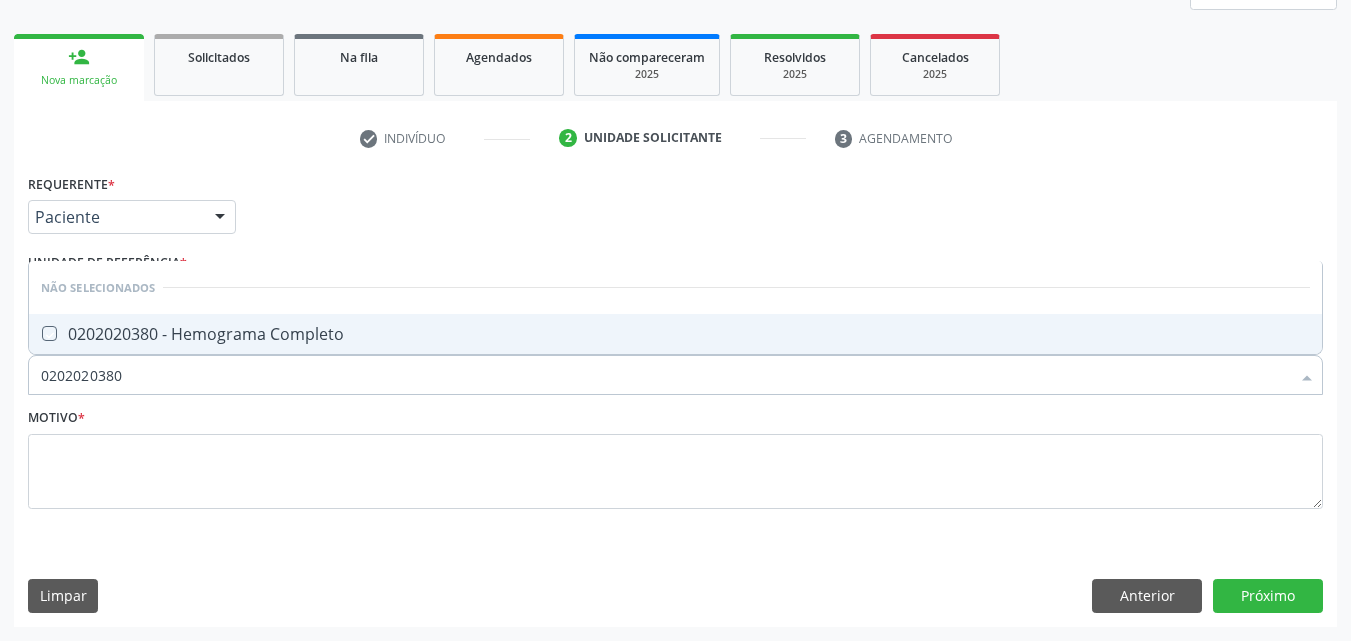 click at bounding box center [35, 333] 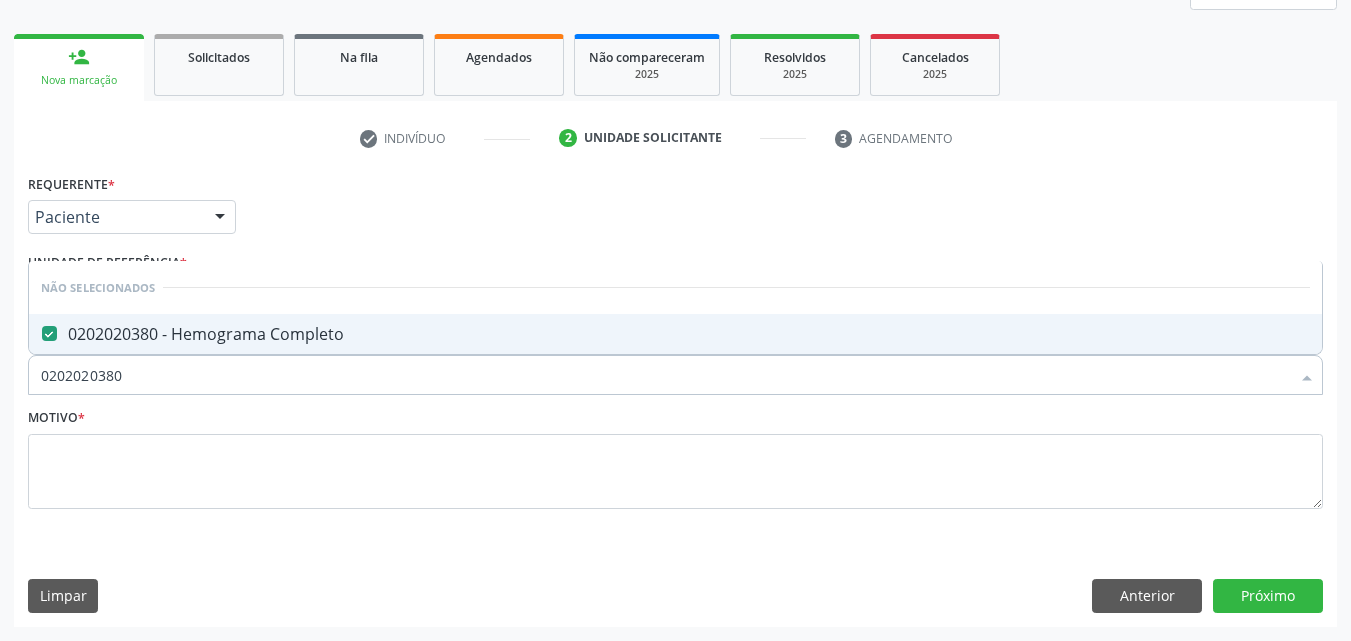click on "0202020380" at bounding box center [665, 375] 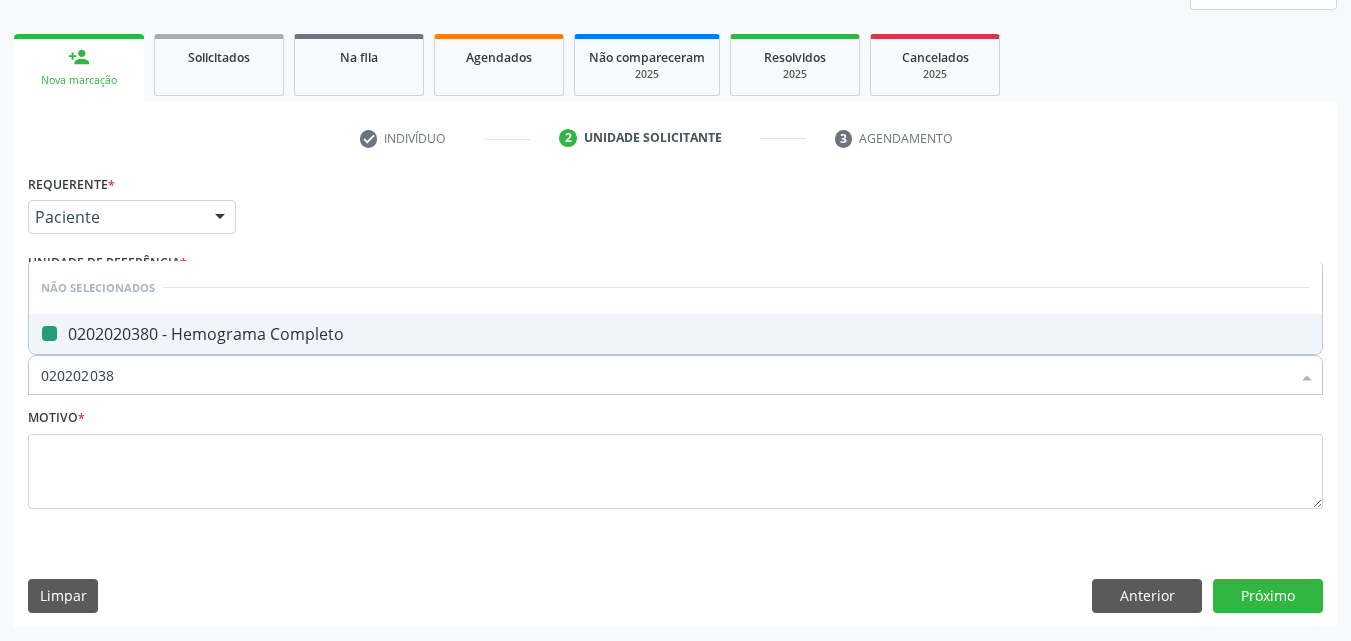 type on "02020203" 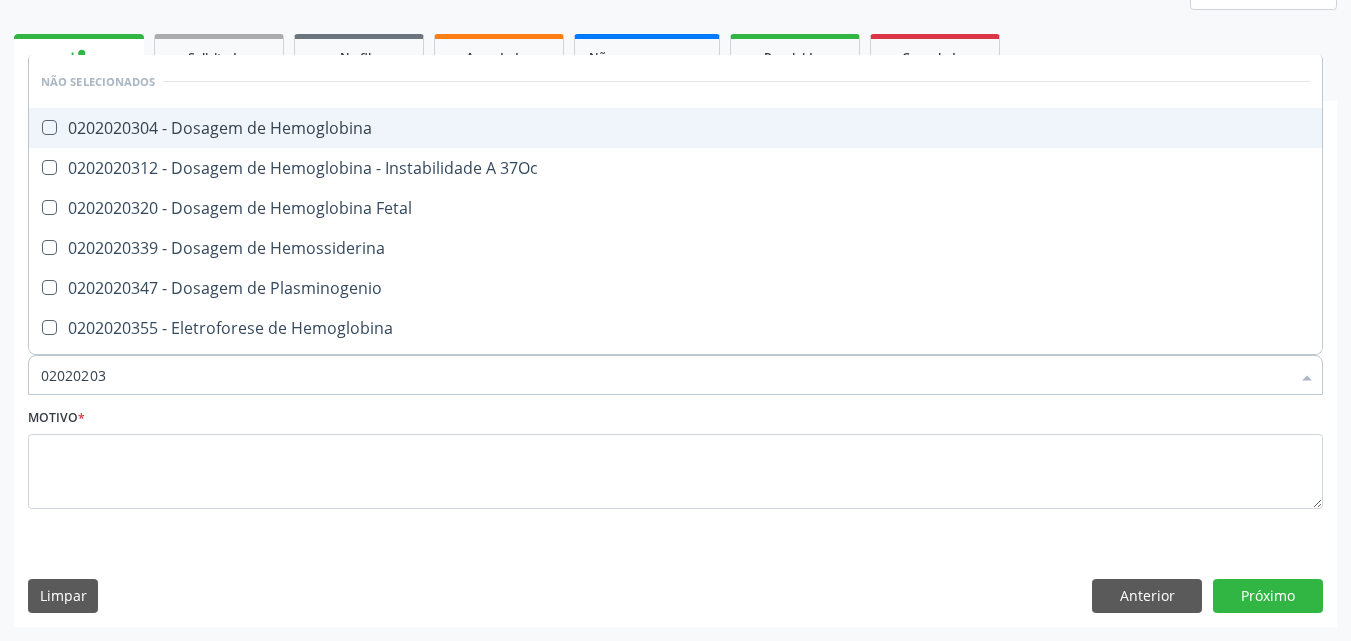 type on "0202020" 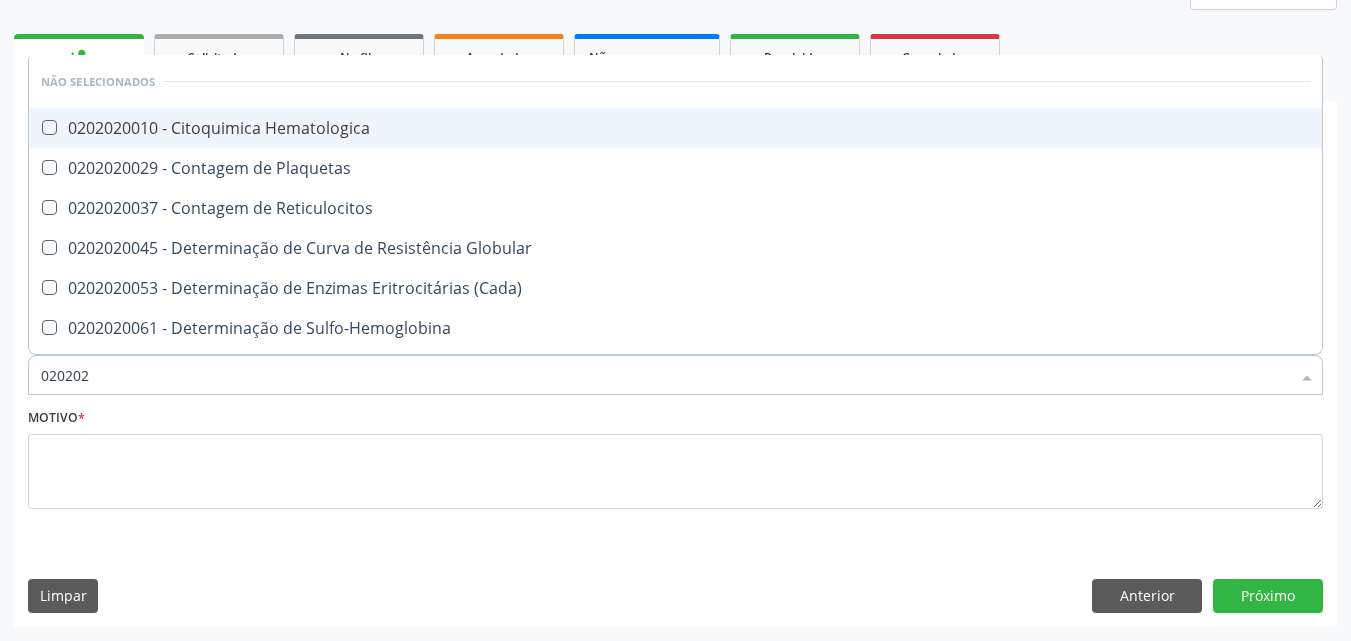 type on "02020" 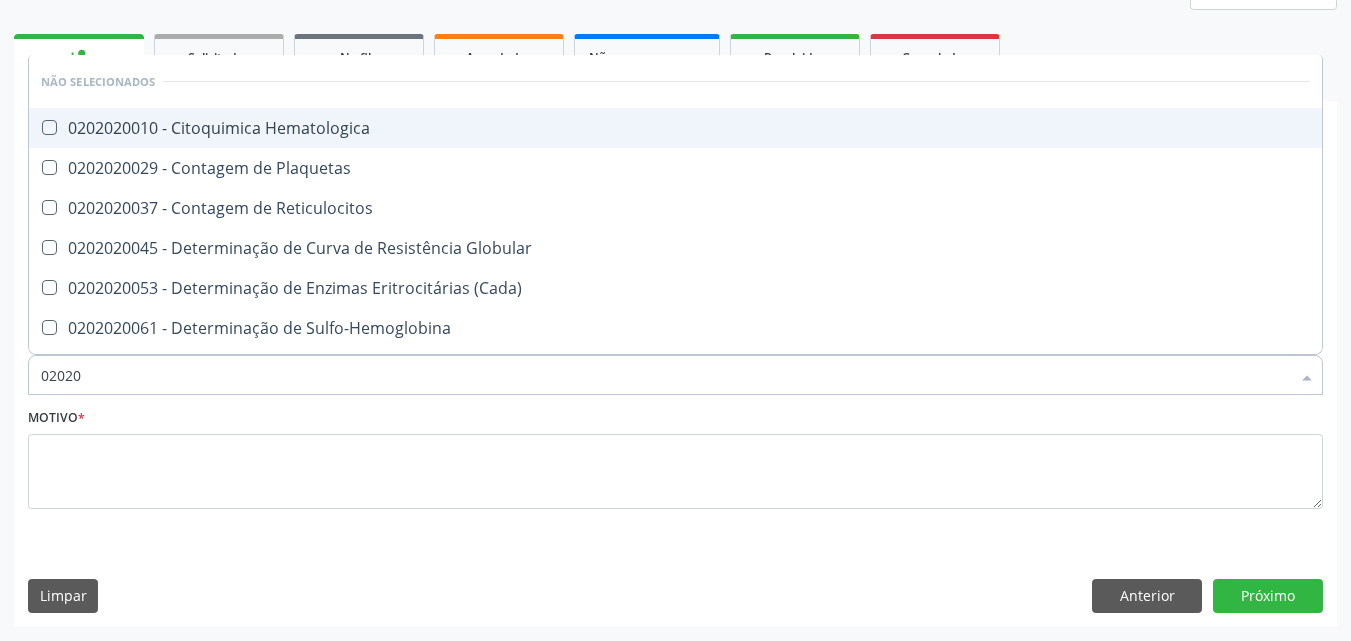 checkbox on "true" 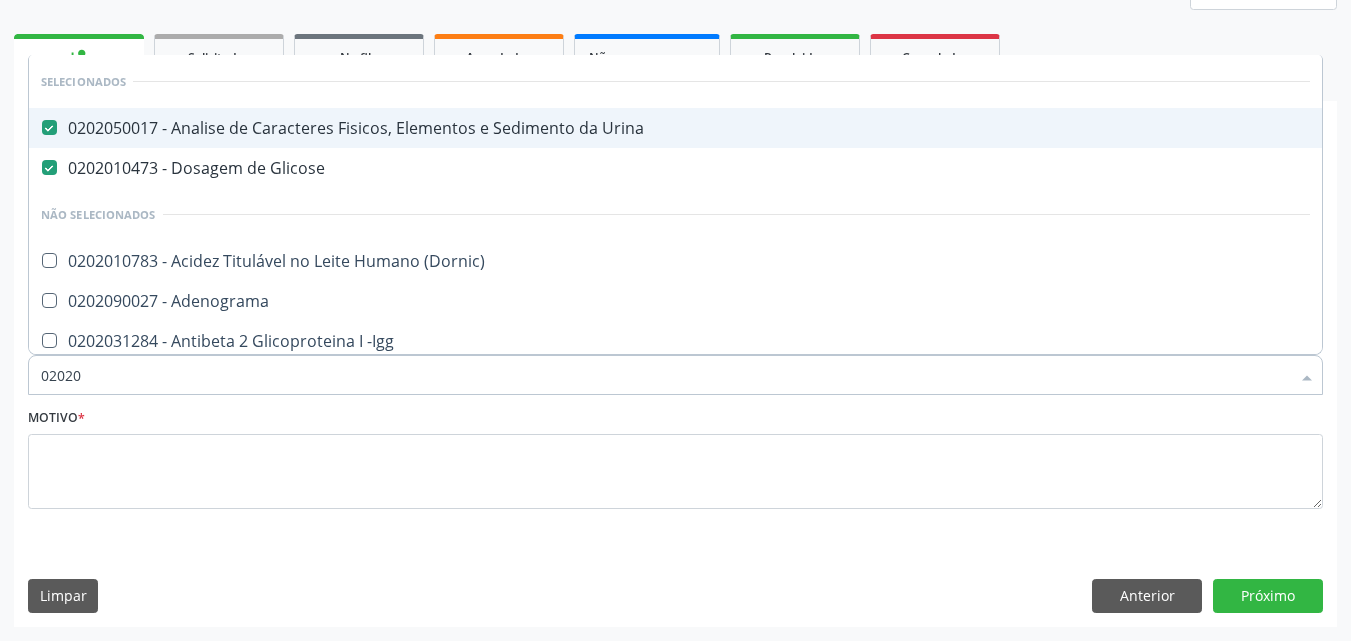 type on "0202" 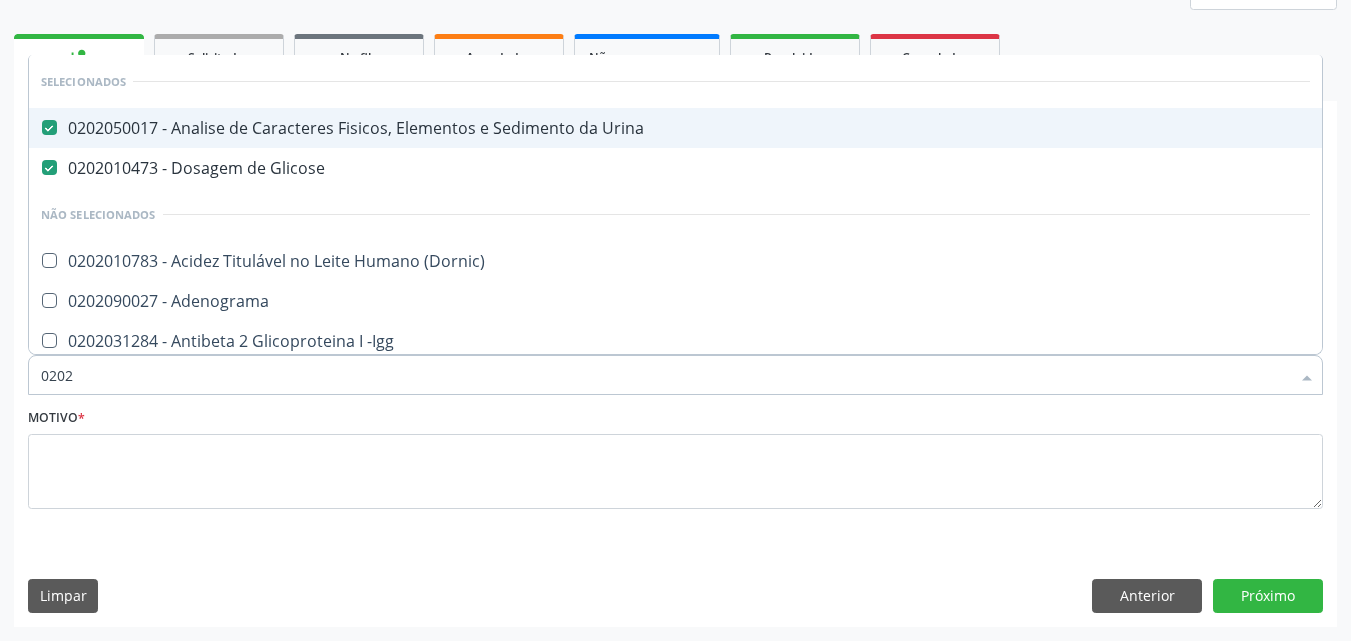 checkbox on "false" 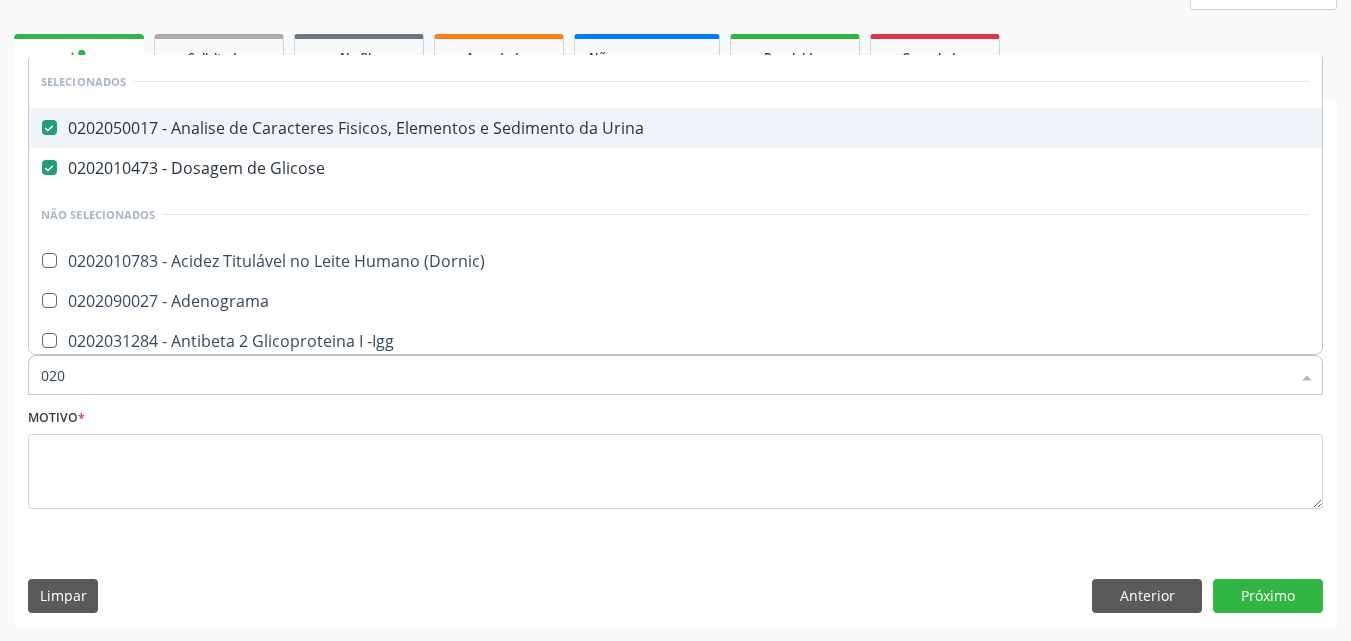 type on "02" 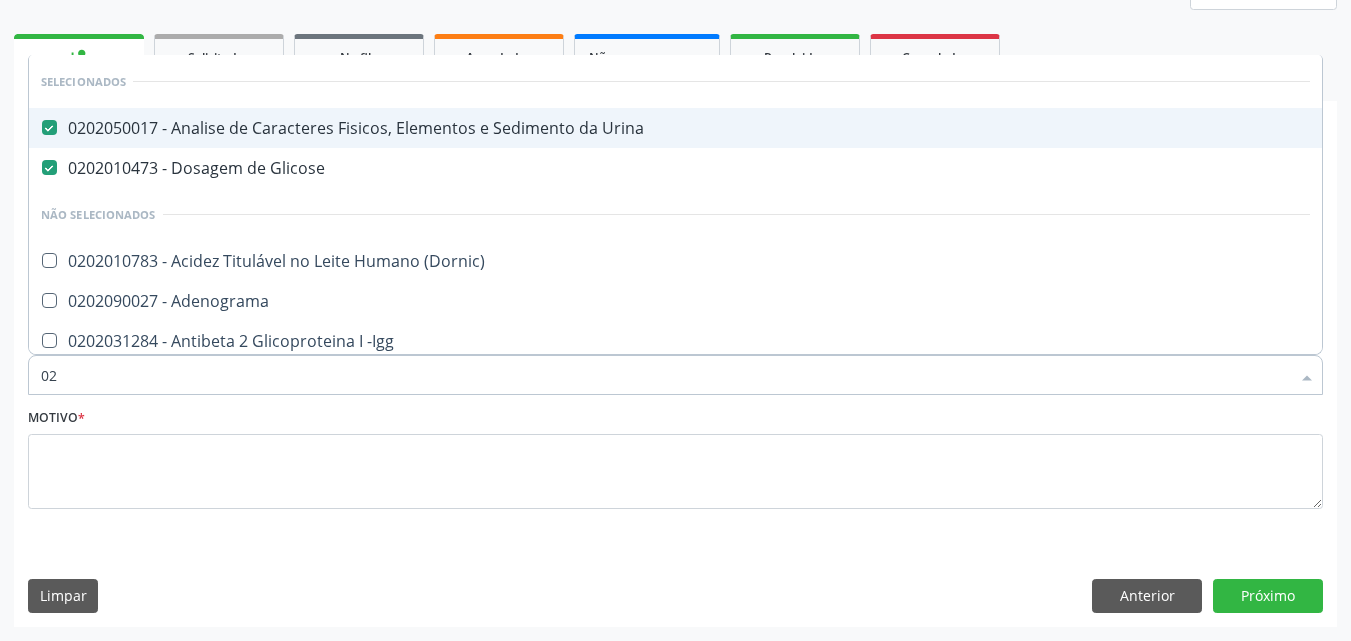 checkbox on "false" 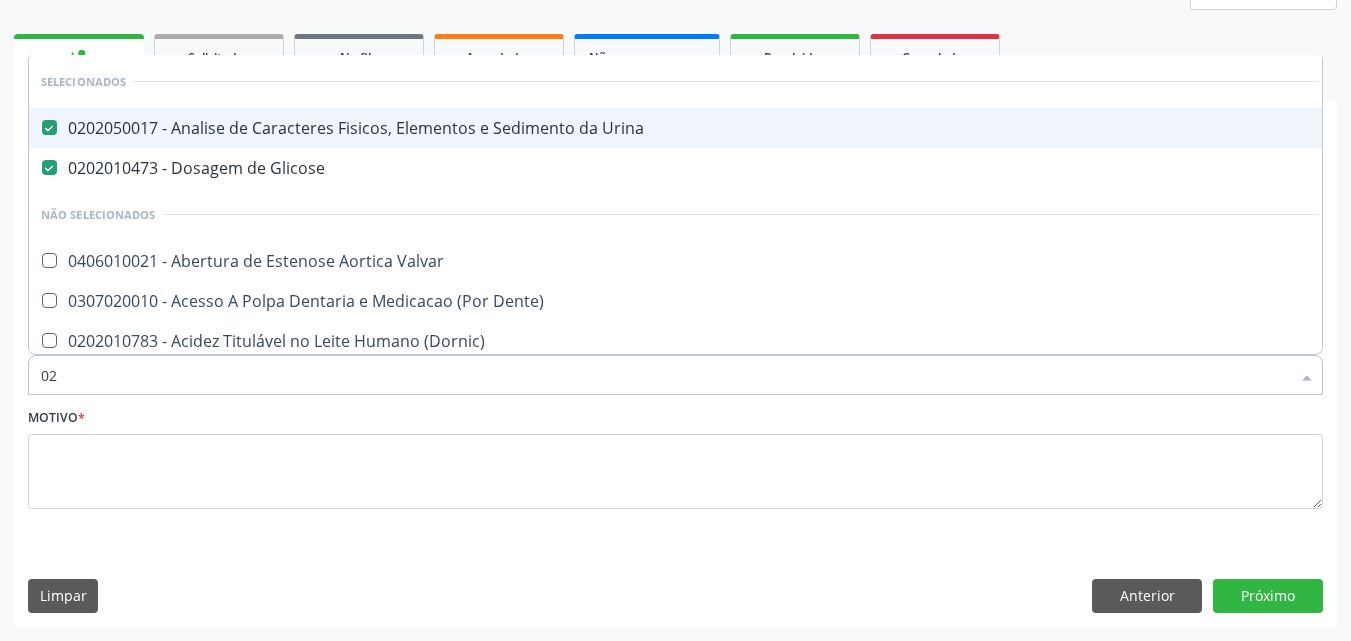 type on "0" 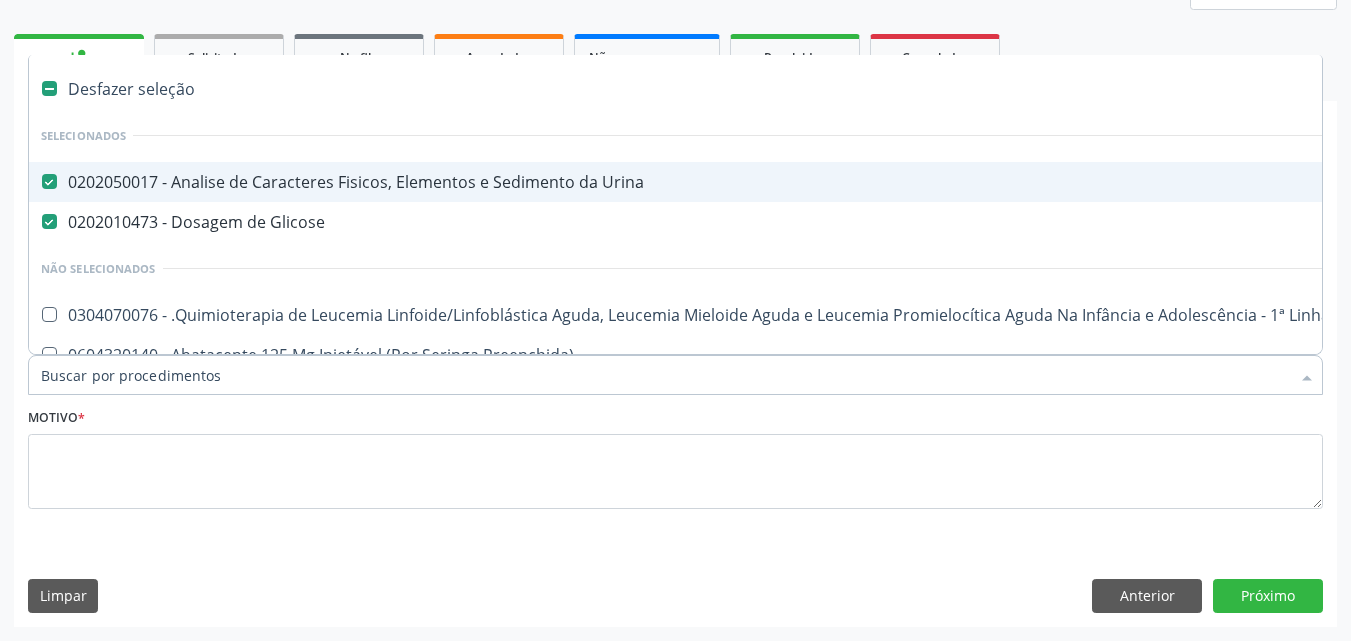 click on "Item de agendamento
*" at bounding box center [665, 375] 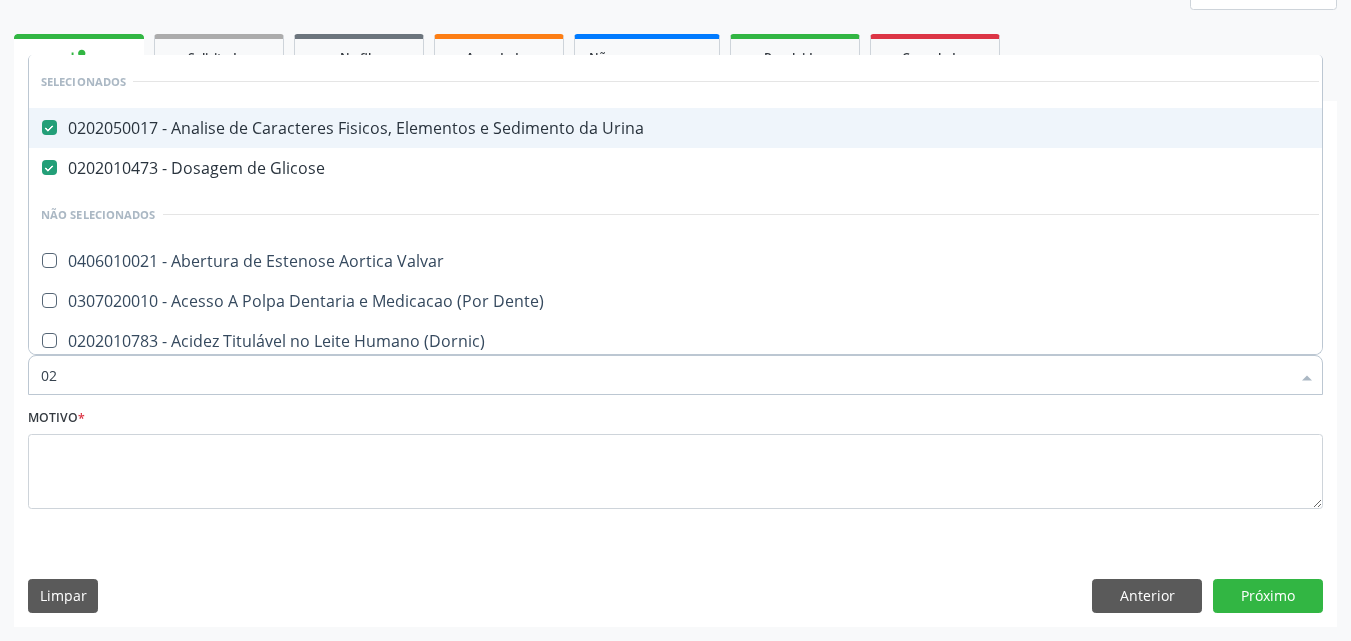 type on "020" 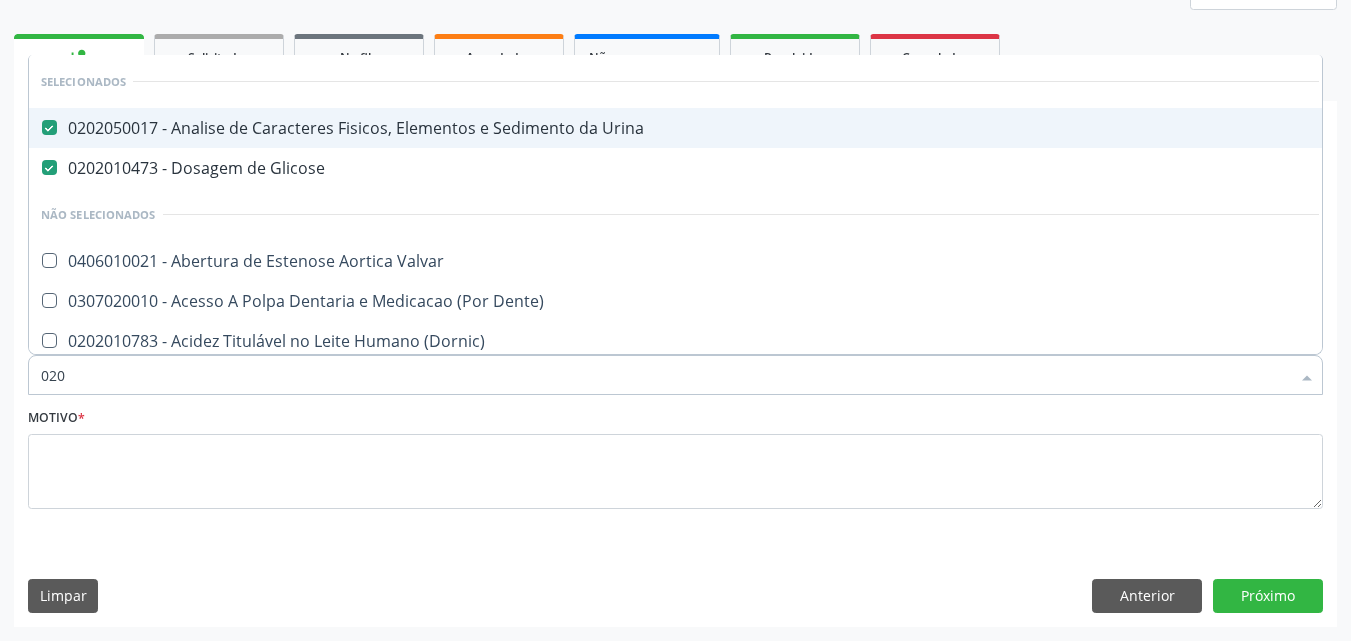 checkbox on "true" 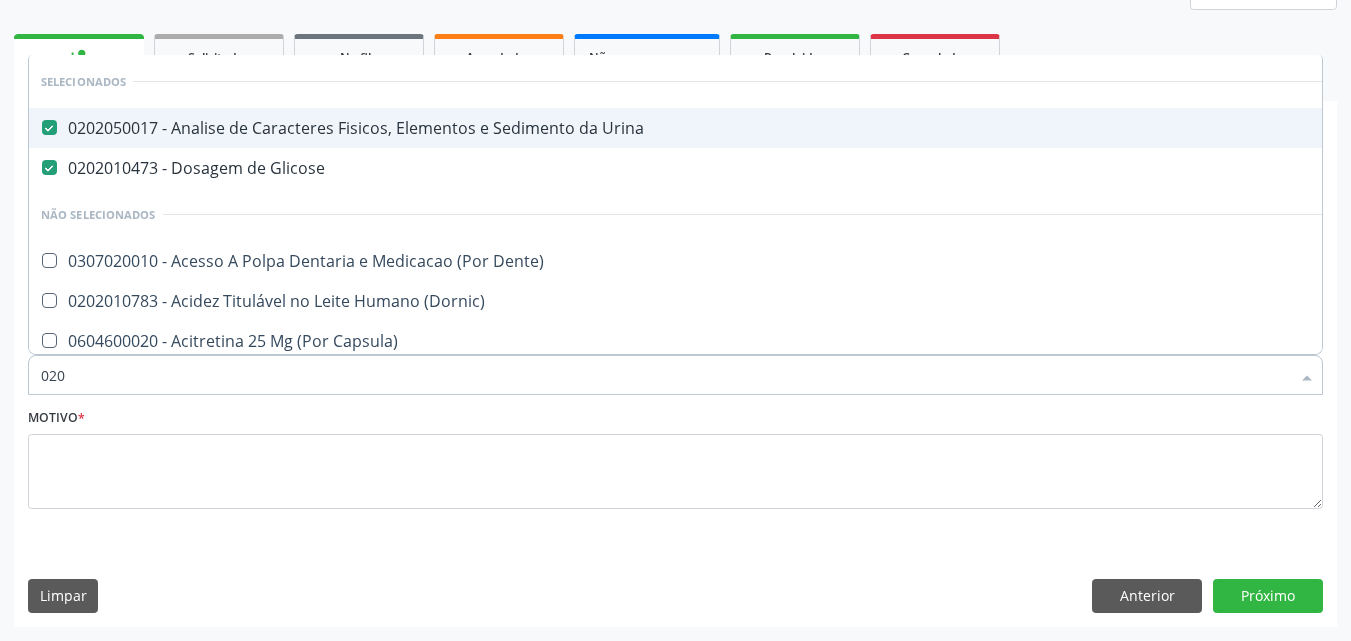 type on "0202" 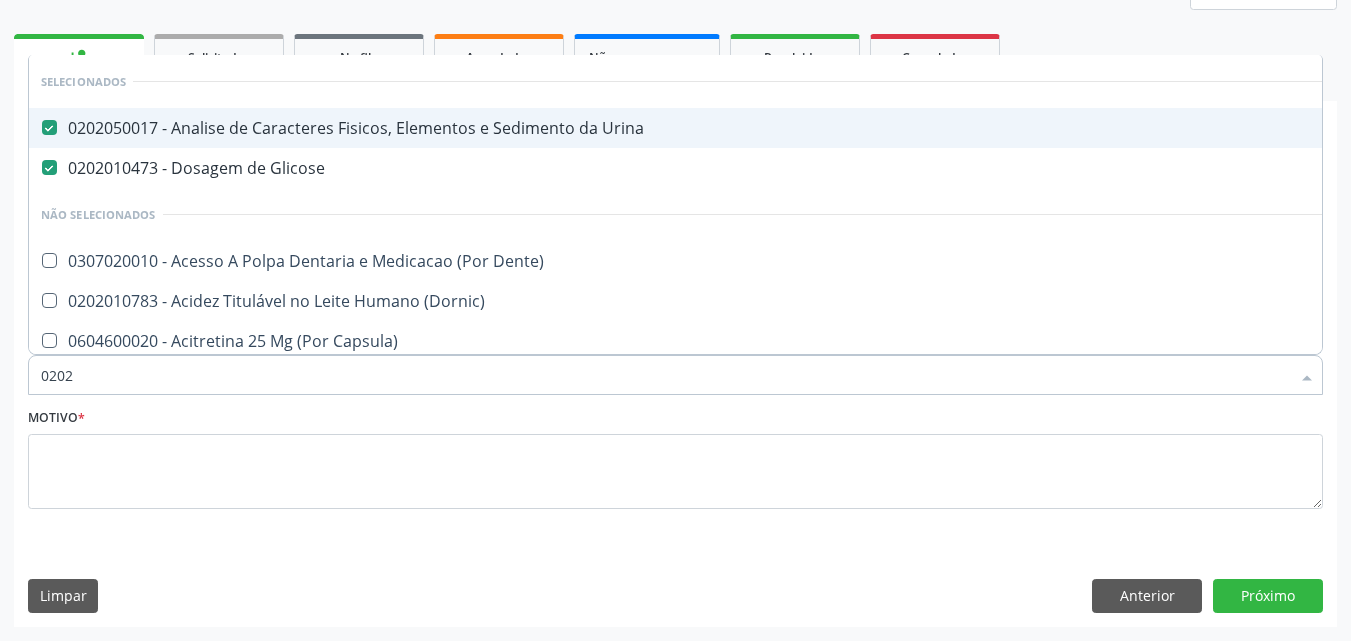 checkbox on "true" 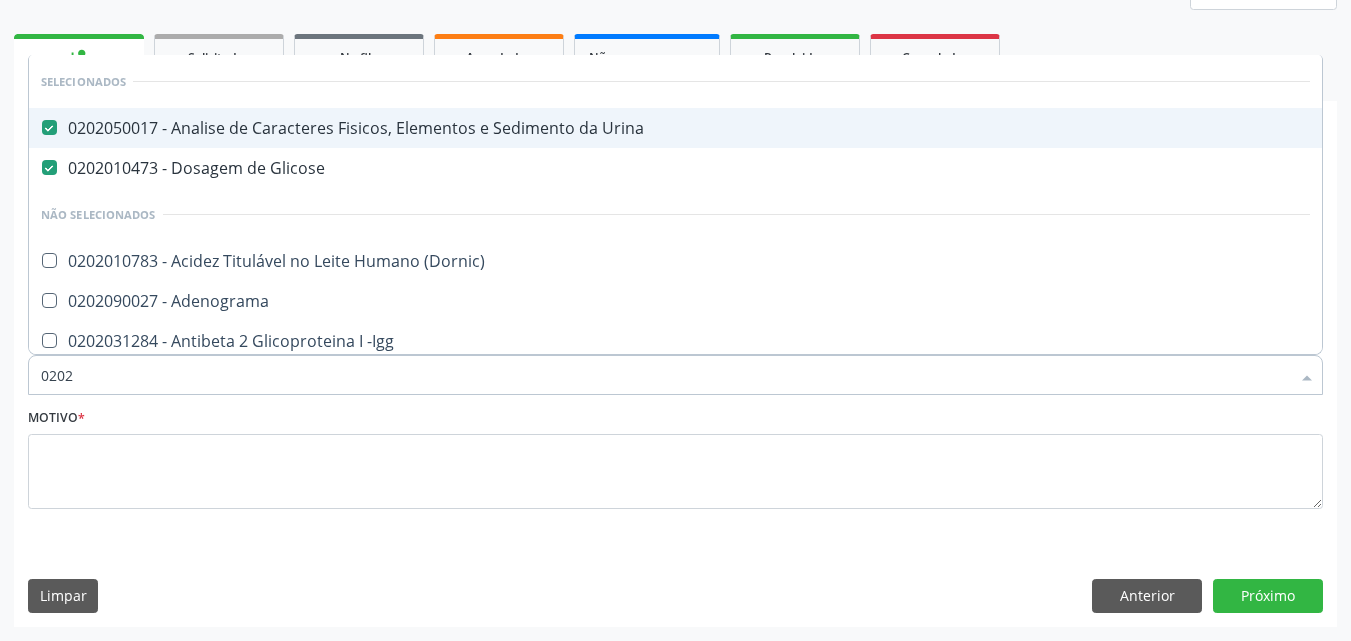 type on "02020" 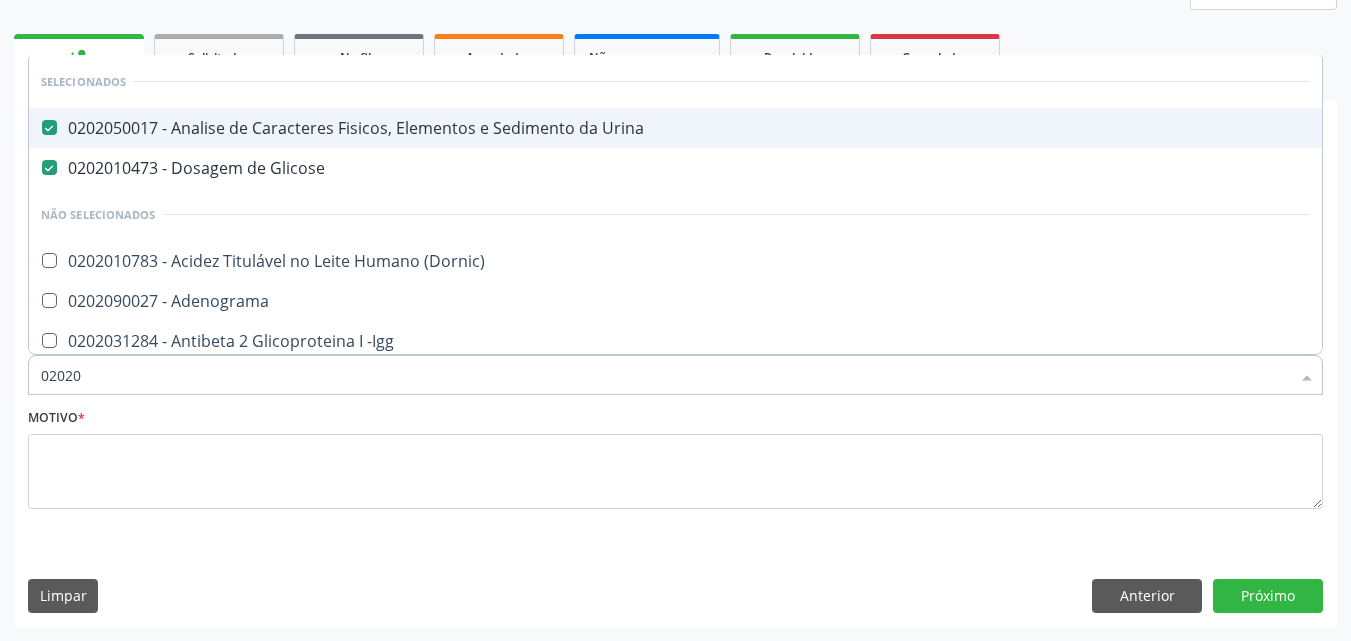 checkbox on "true" 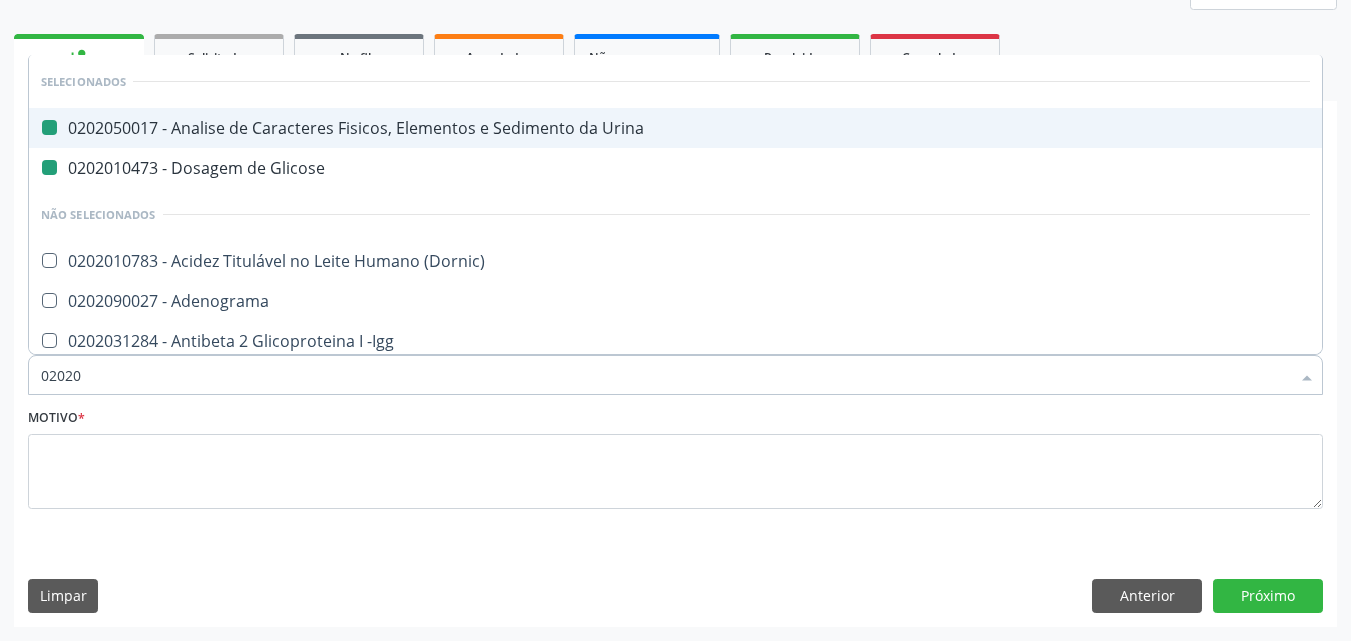 type on "020203" 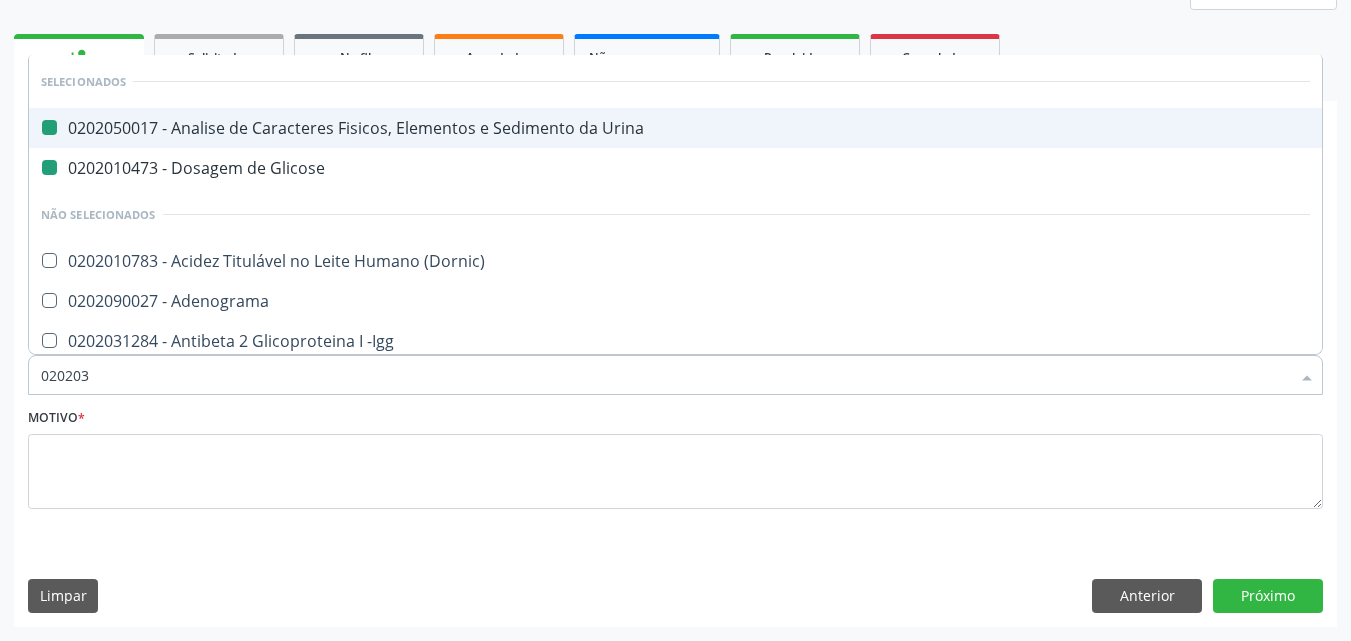 checkbox on "false" 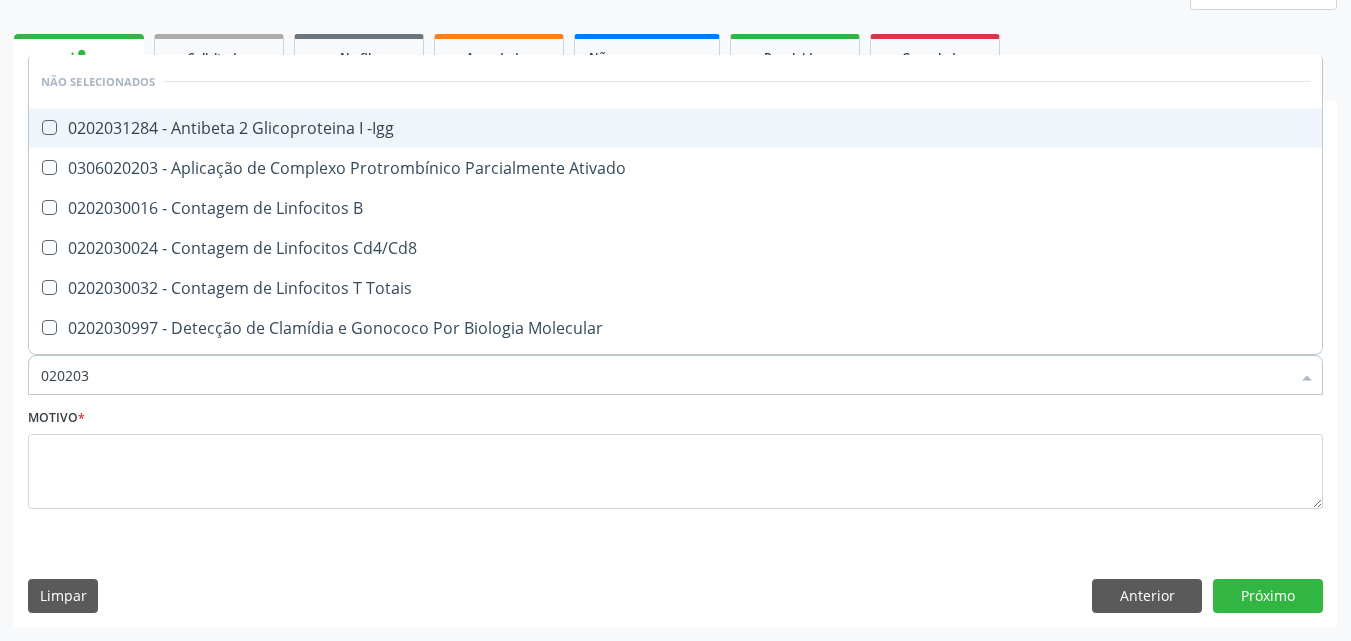 type on "0202030" 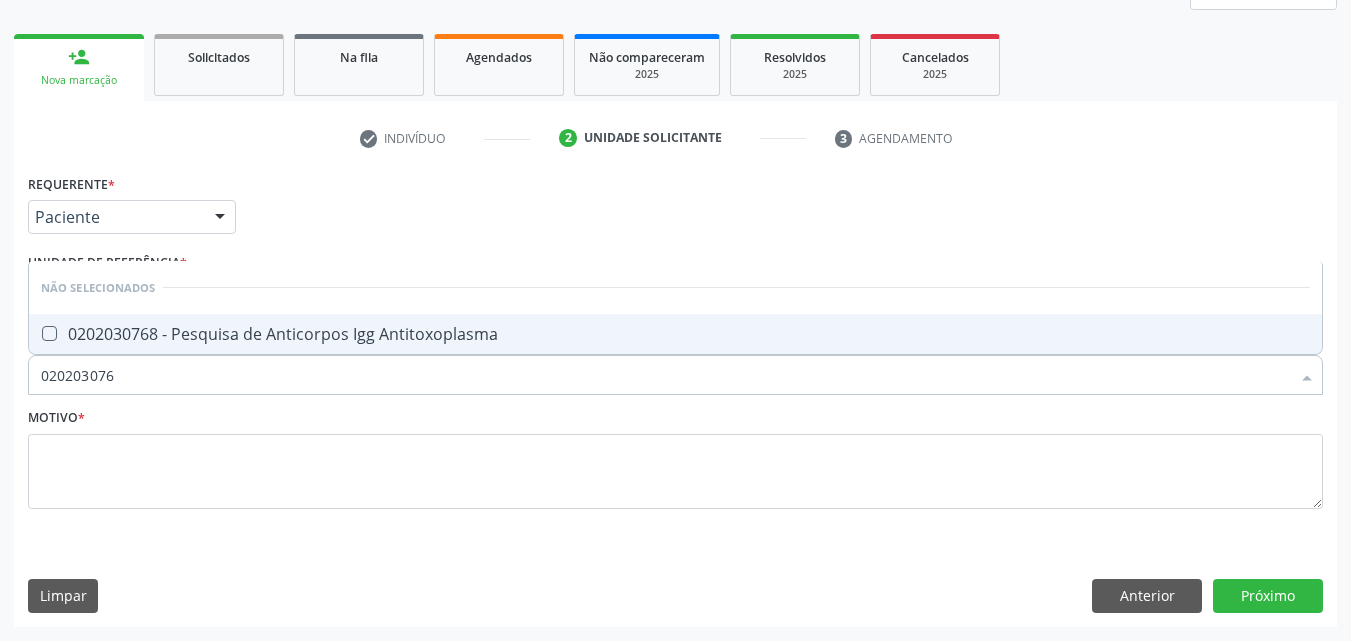 type on "0202030768" 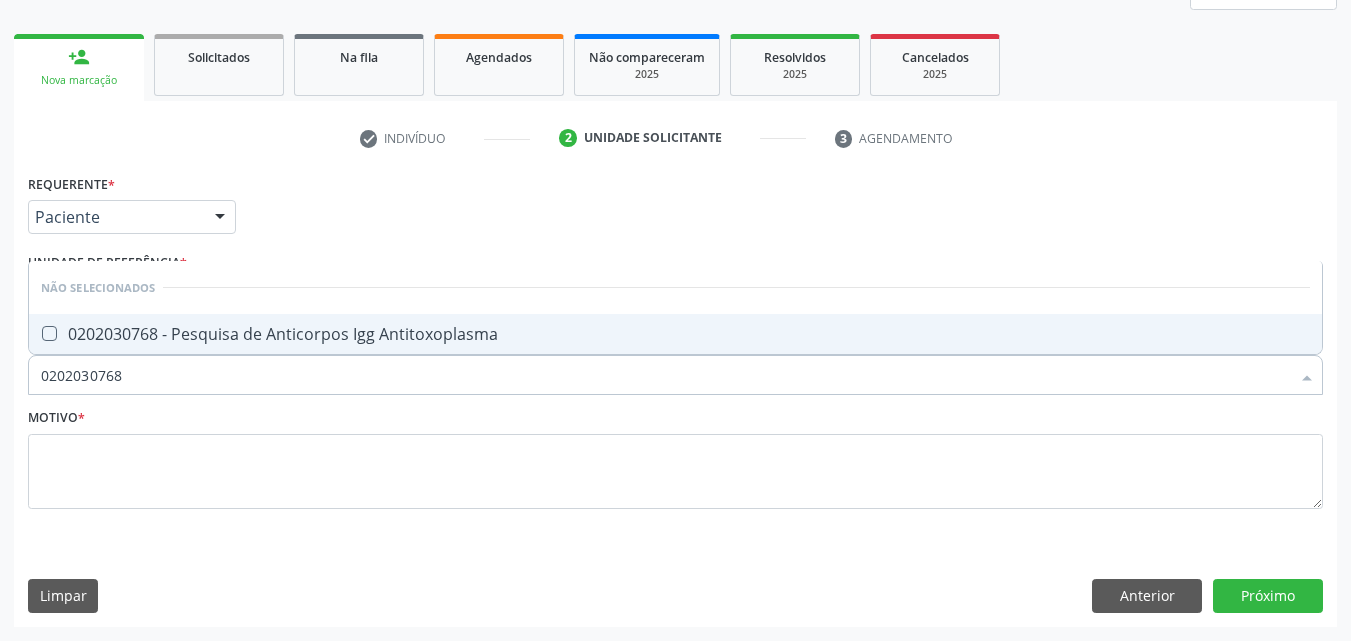 drag, startPoint x: 50, startPoint y: 324, endPoint x: 76, endPoint y: 343, distance: 32.202484 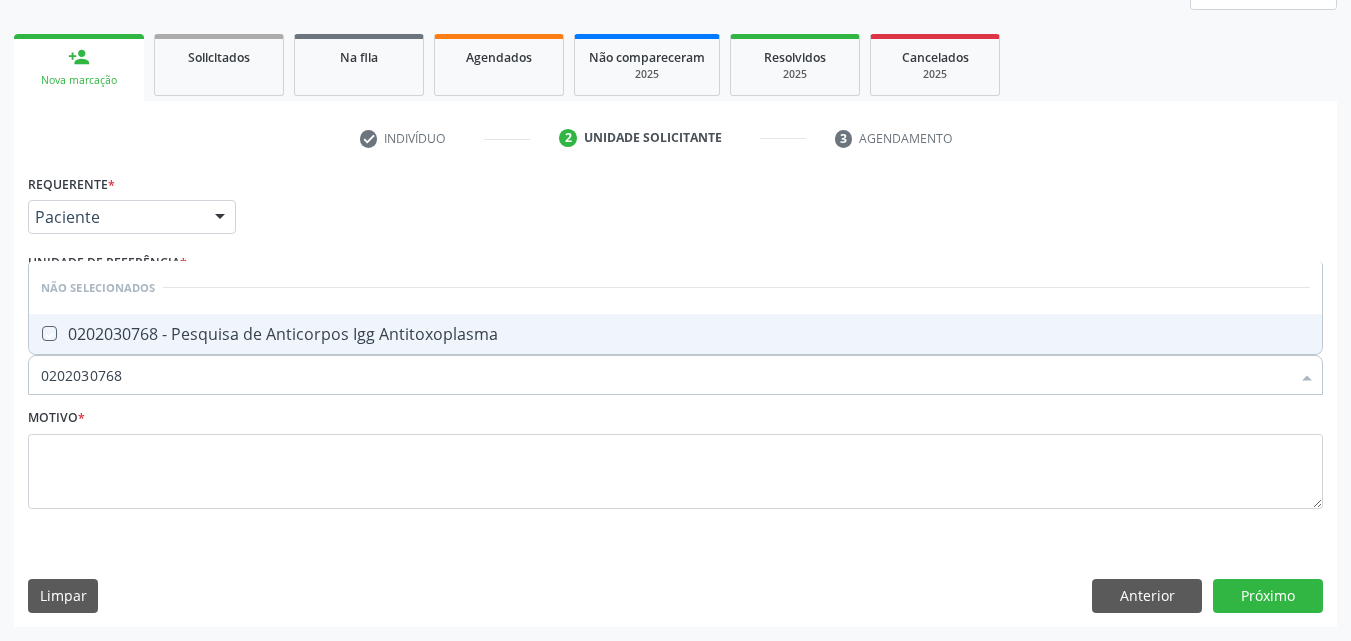 checkbox on "true" 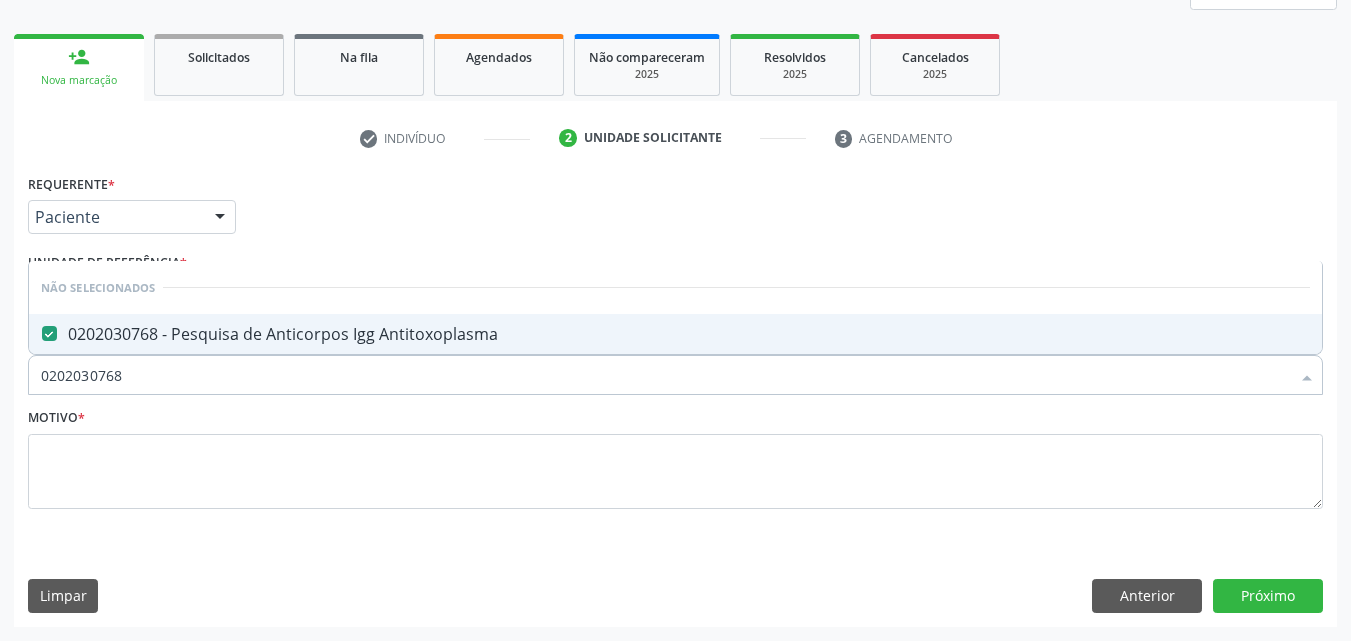 click on "0202030768" at bounding box center (665, 375) 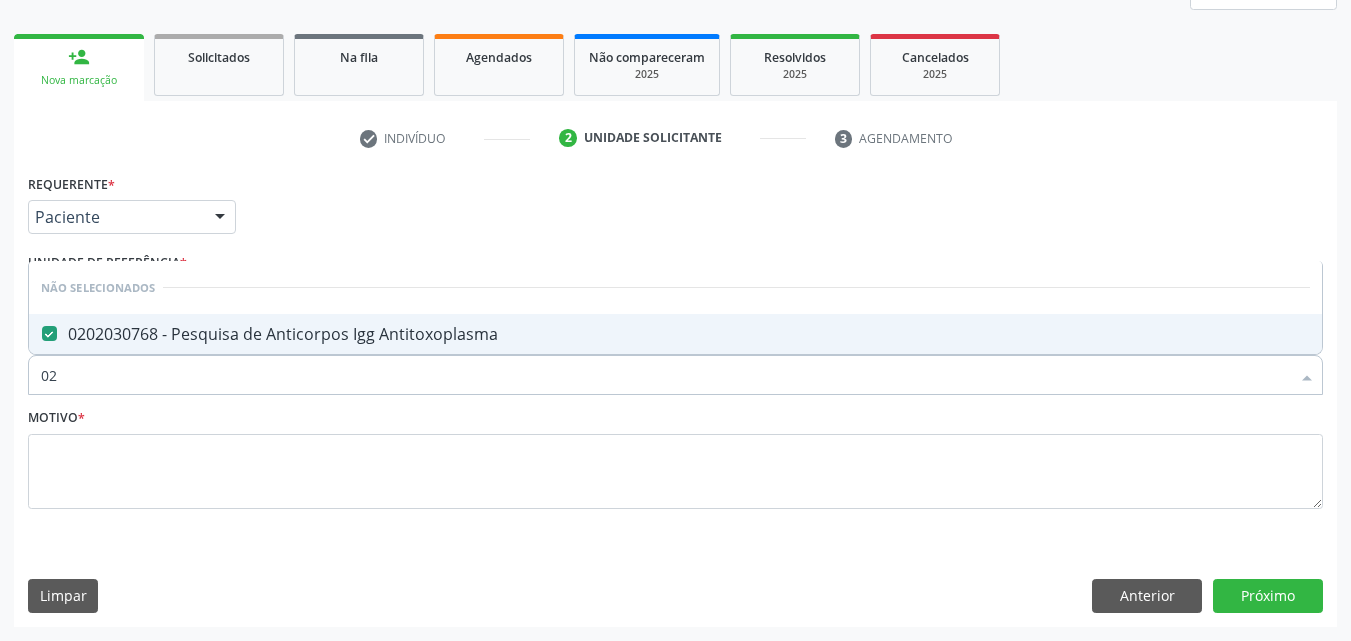 type on "0" 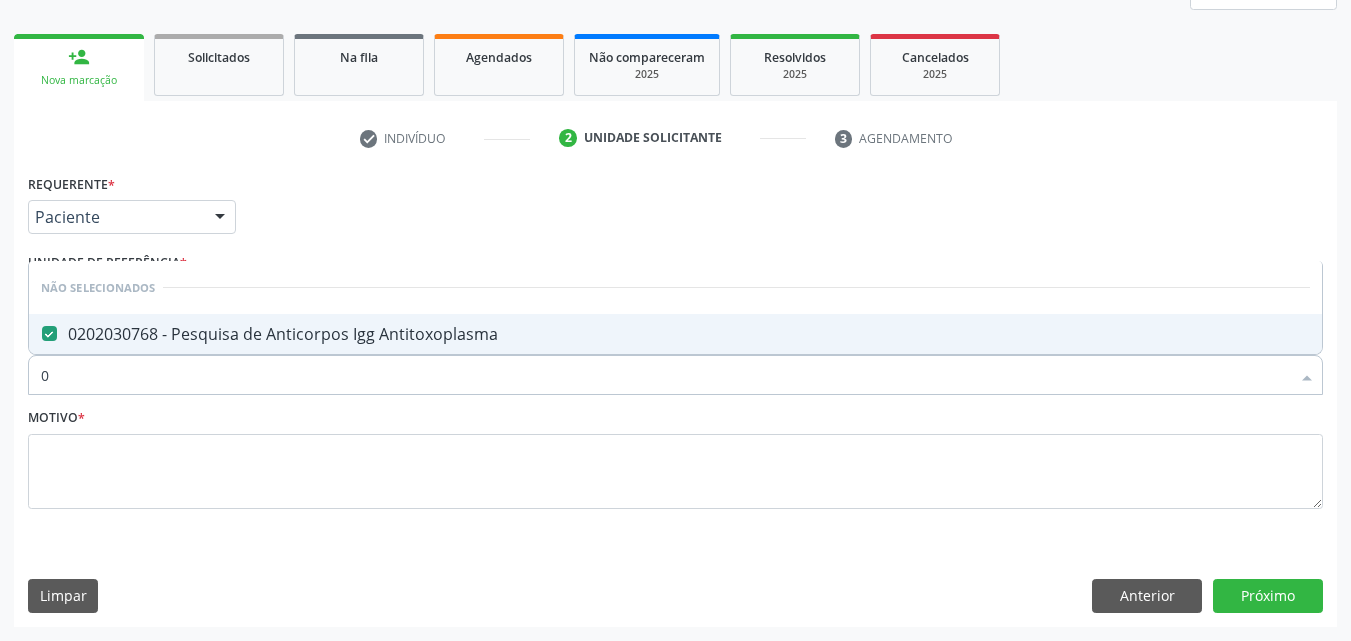 type 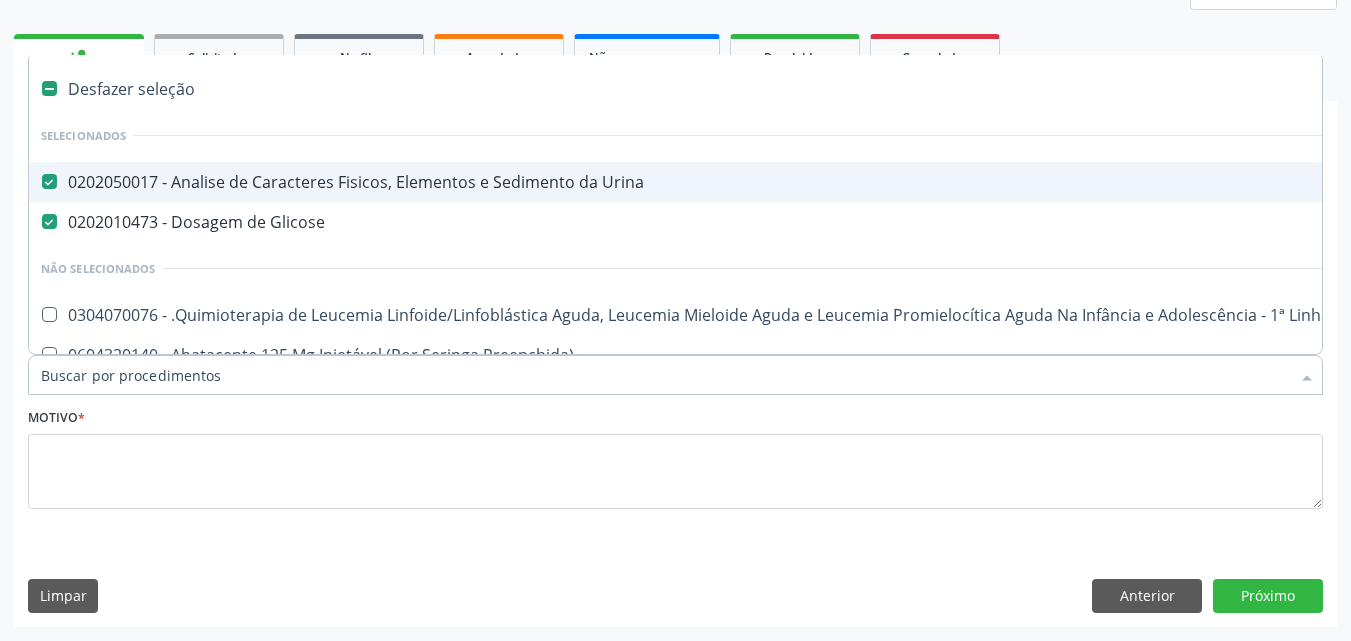 checkbox on "true" 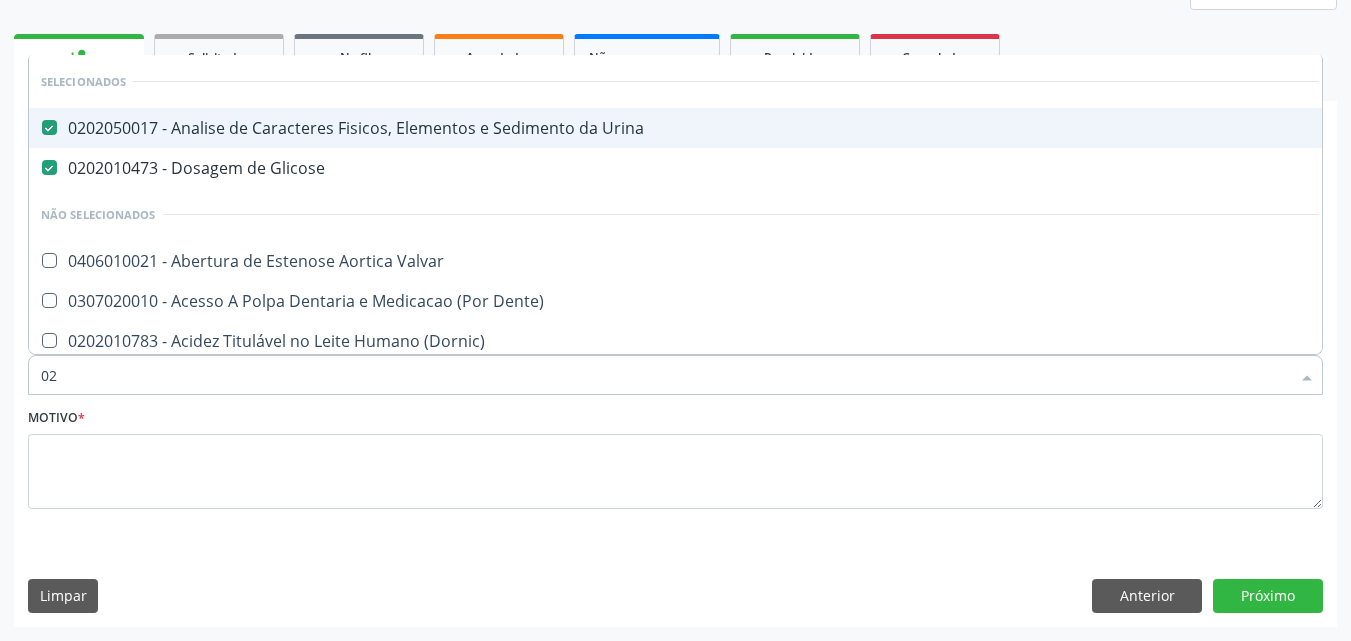 type on "020" 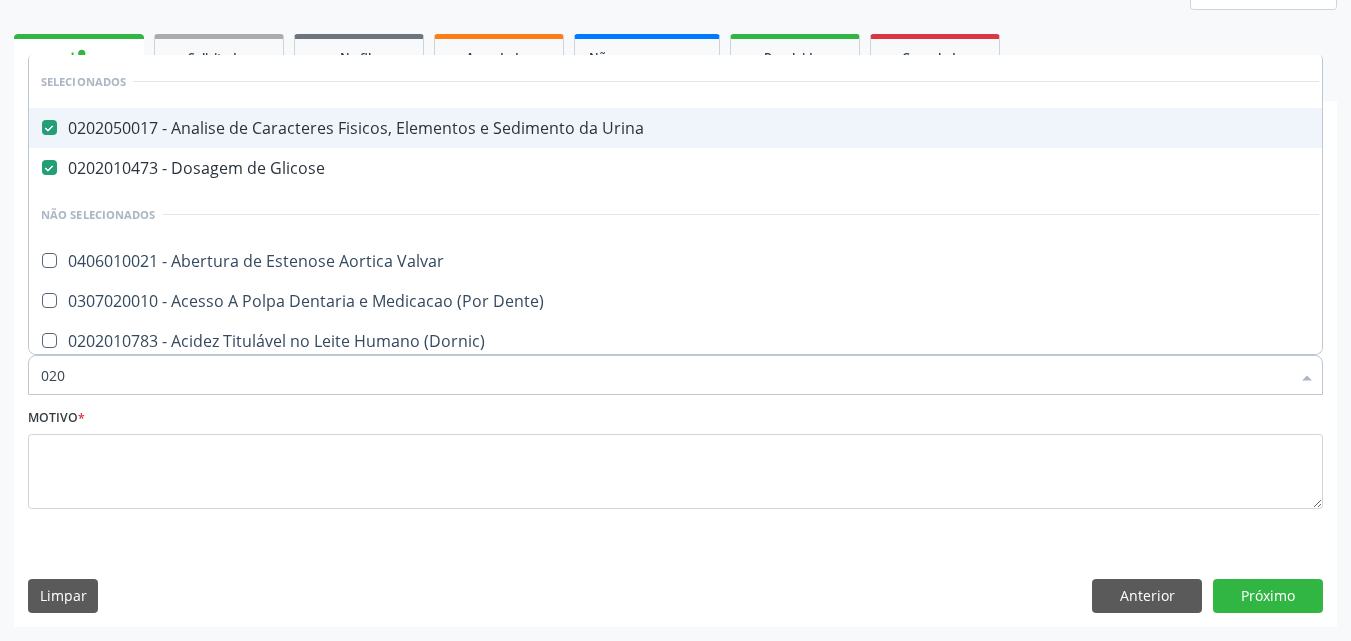 checkbox on "true" 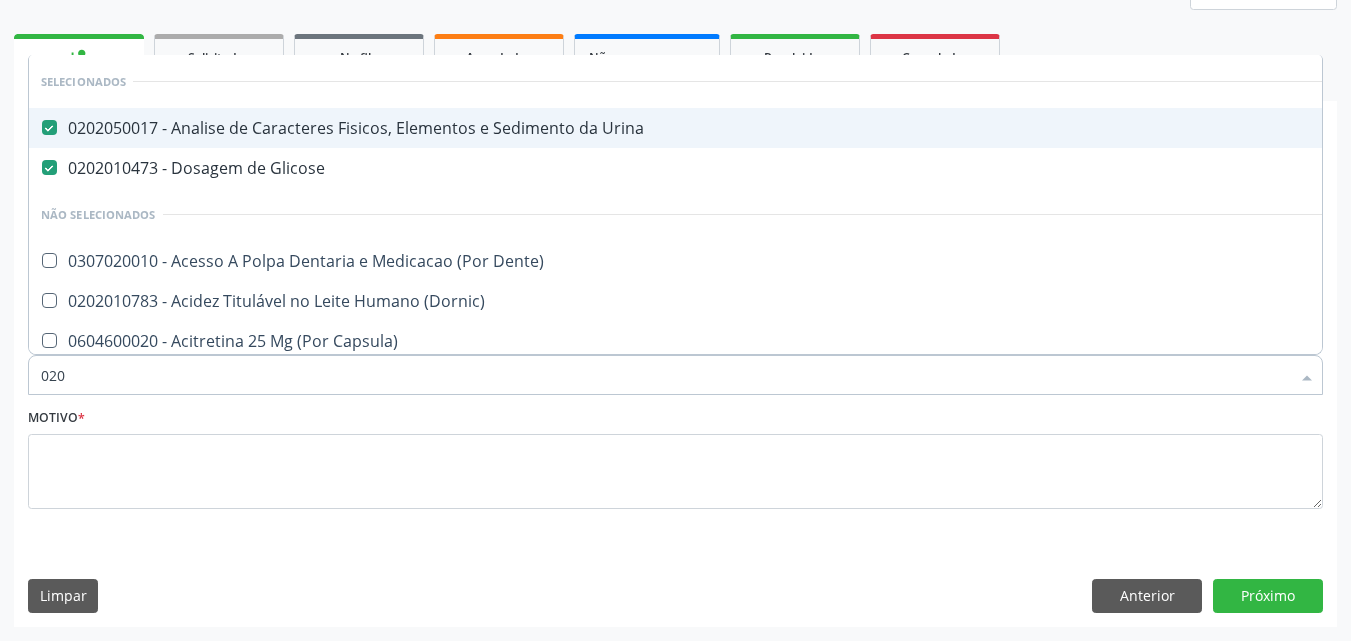 type on "0202" 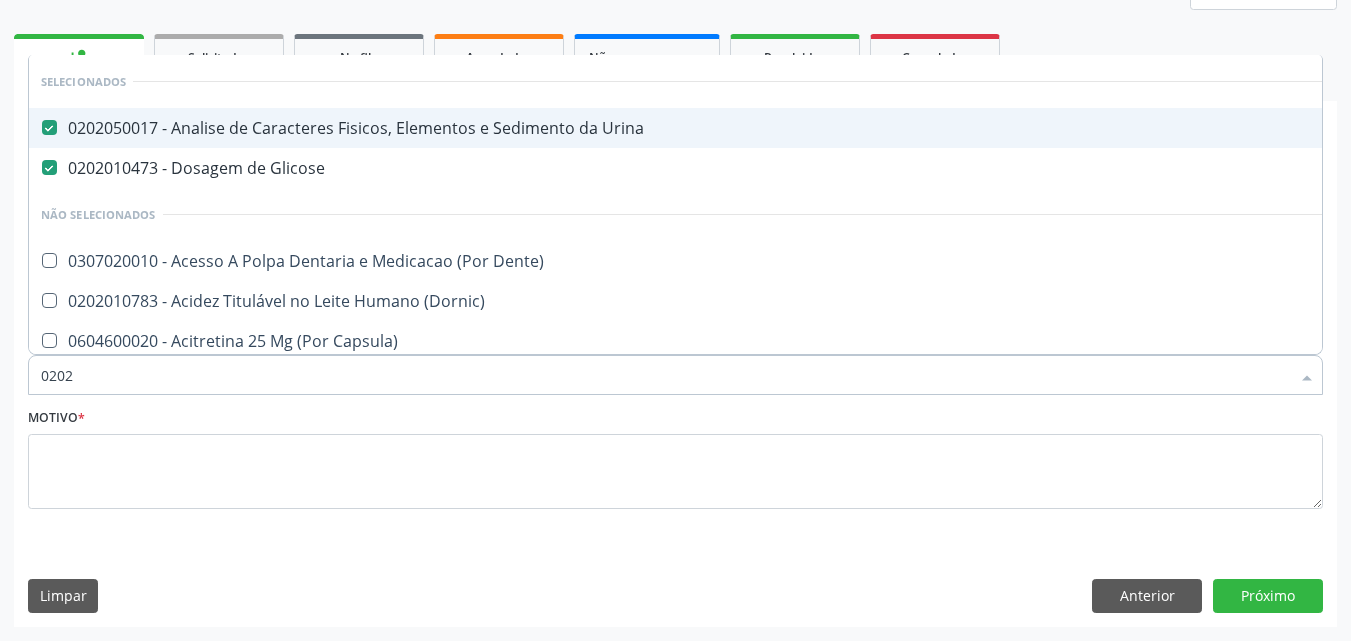 checkbox on "true" 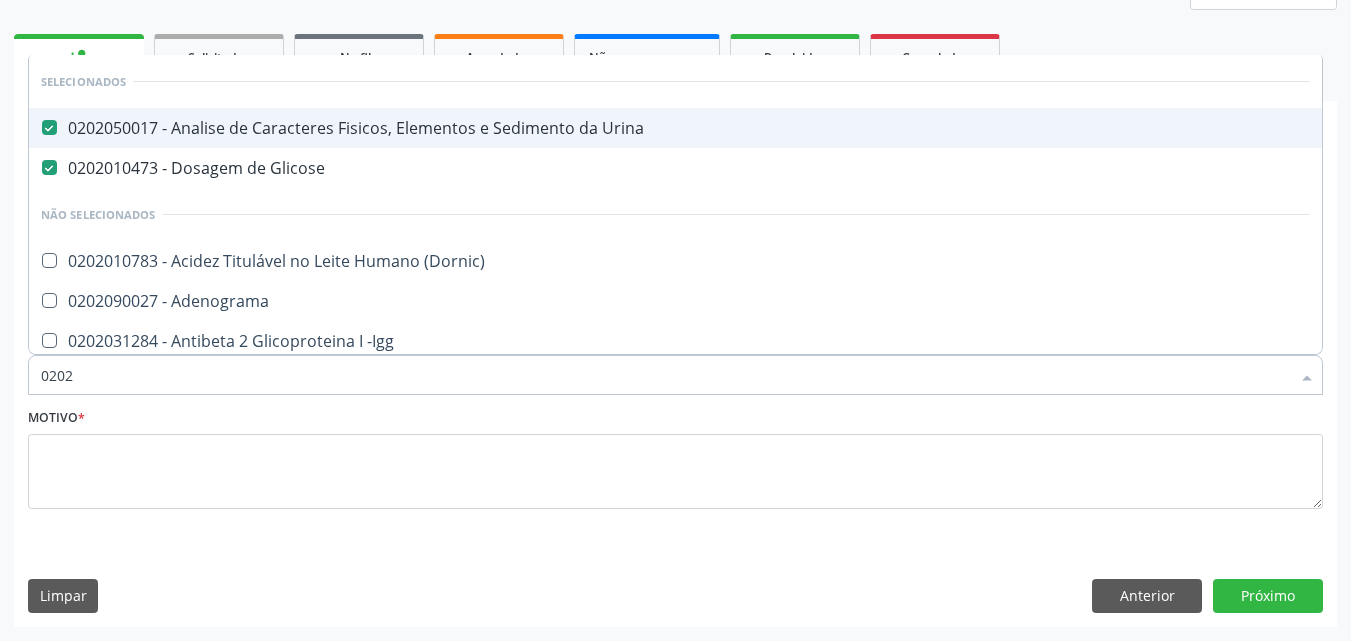 type on "02020" 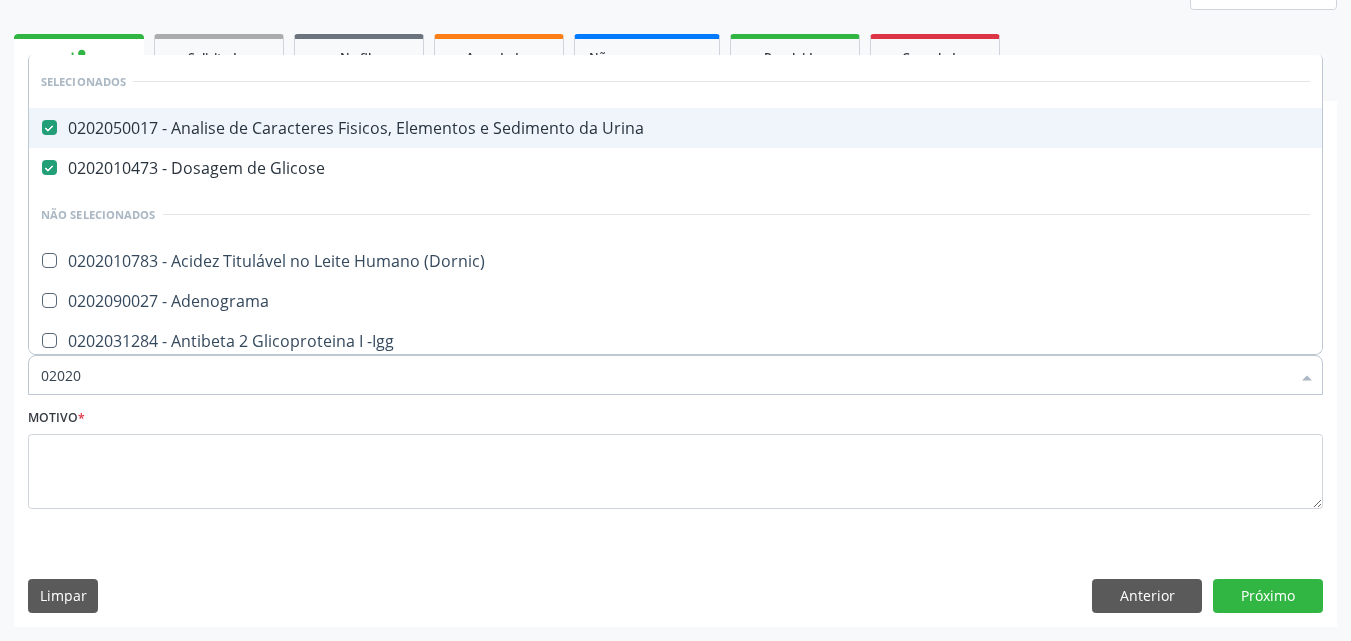 checkbox on "true" 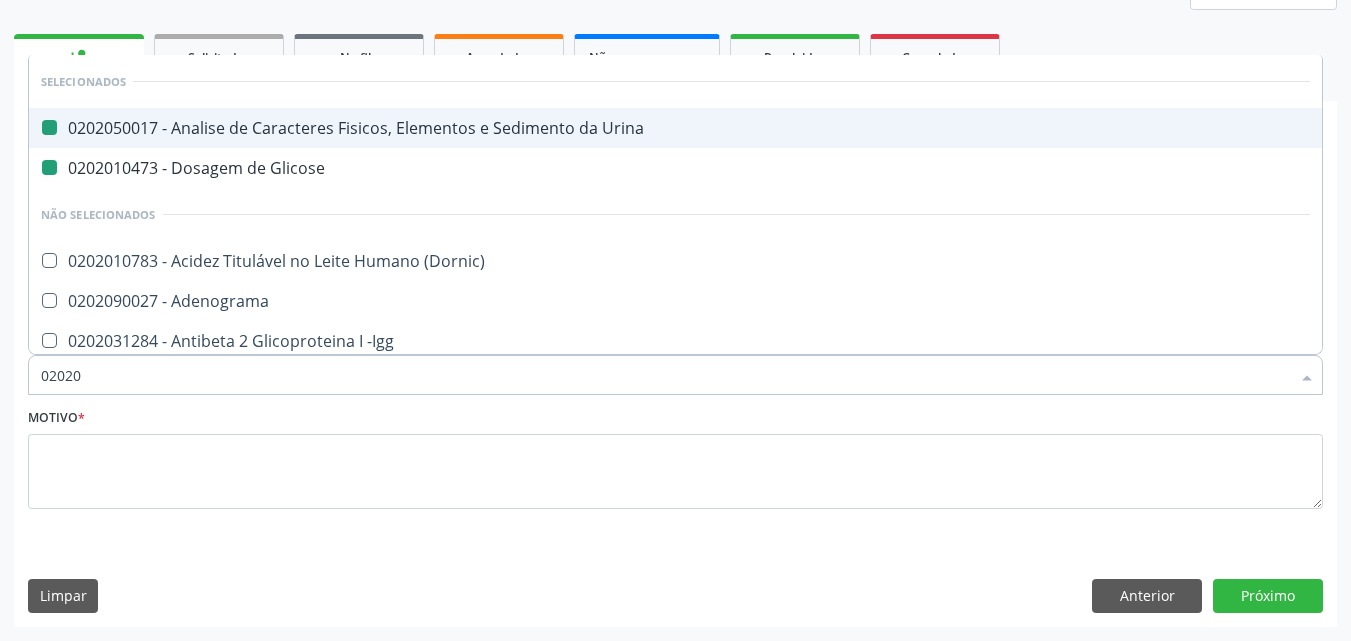 type on "020203" 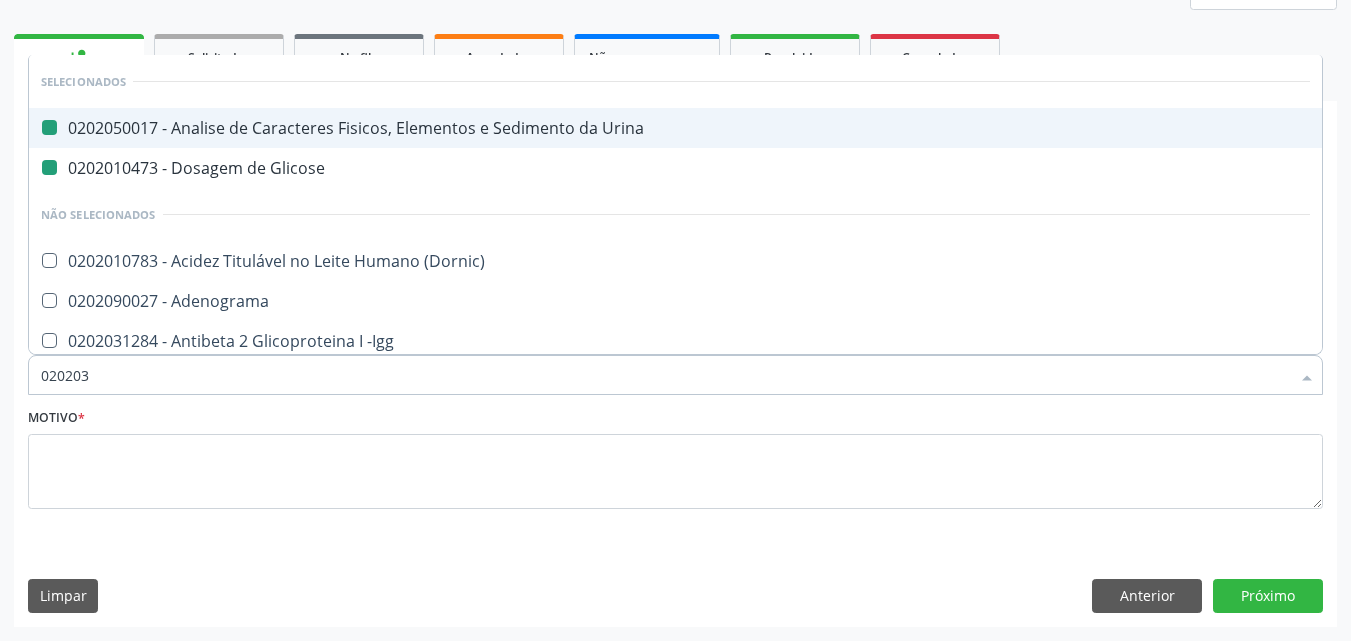 checkbox on "false" 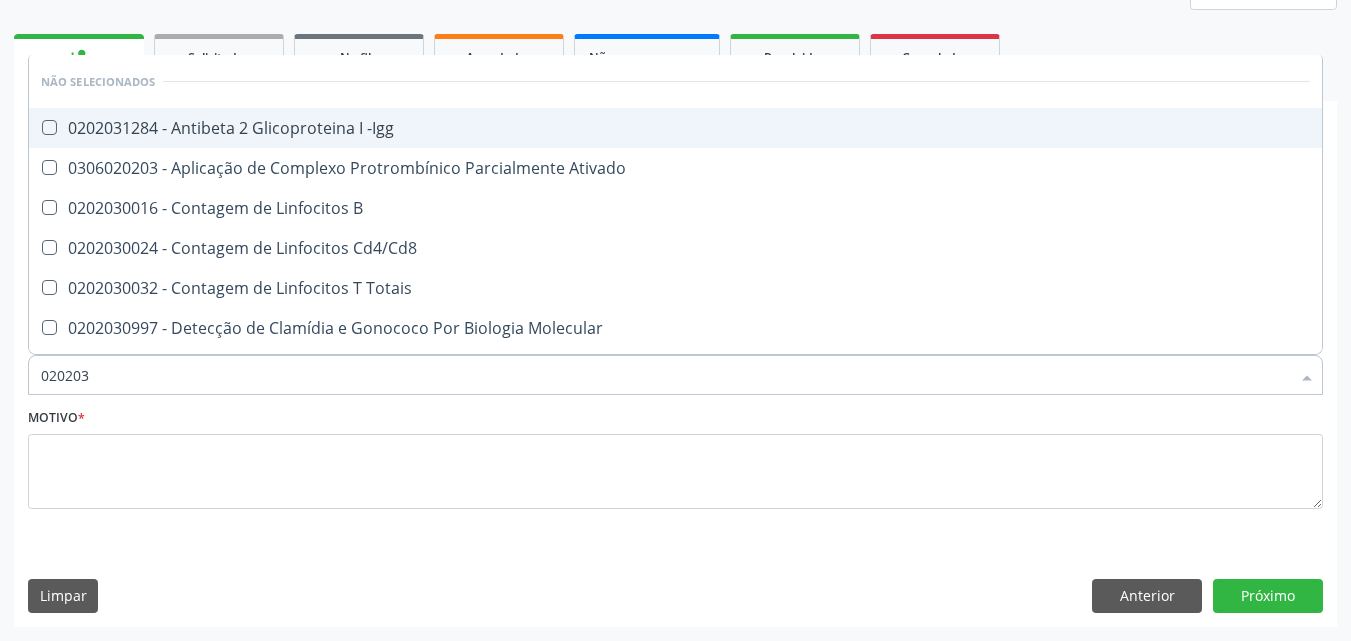 type on "0202030" 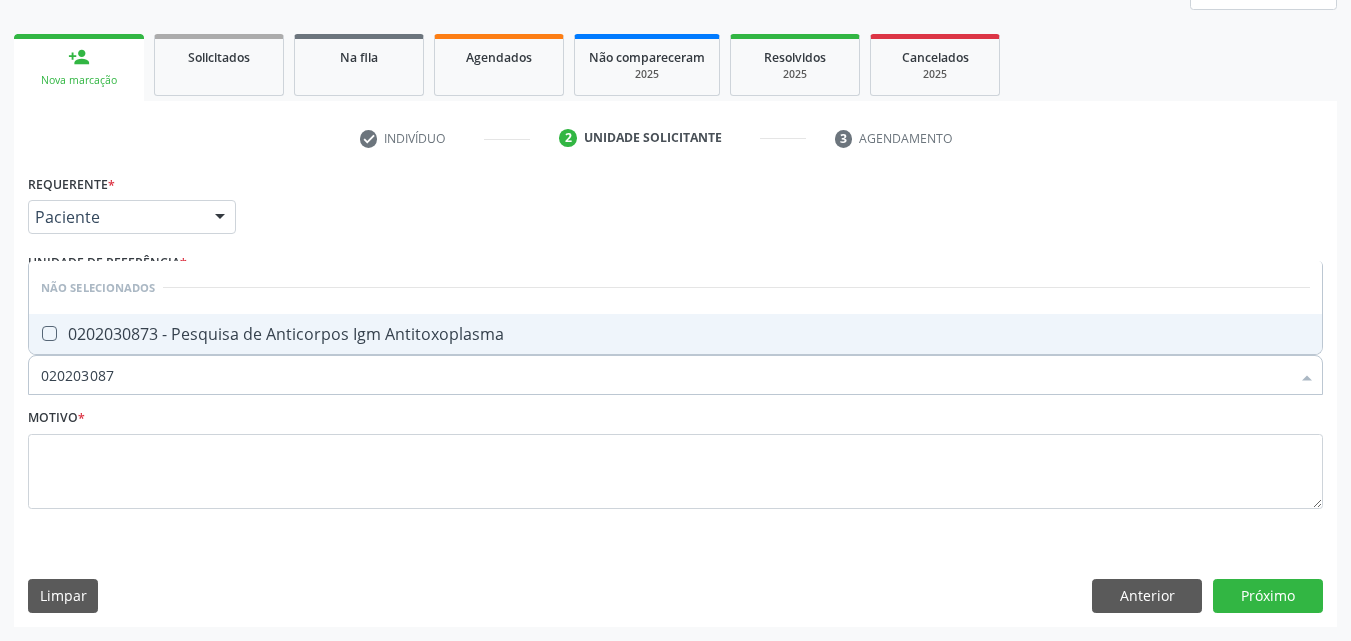 type on "0202030873" 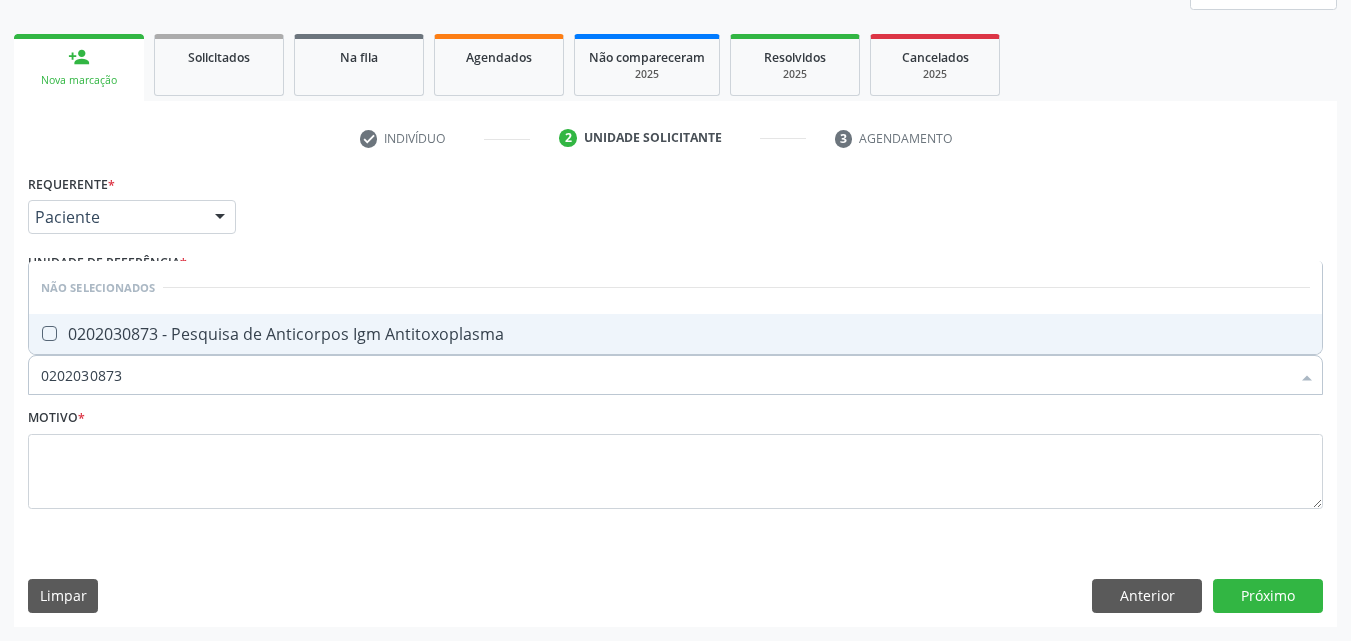 drag, startPoint x: 49, startPoint y: 337, endPoint x: 77, endPoint y: 361, distance: 36.878178 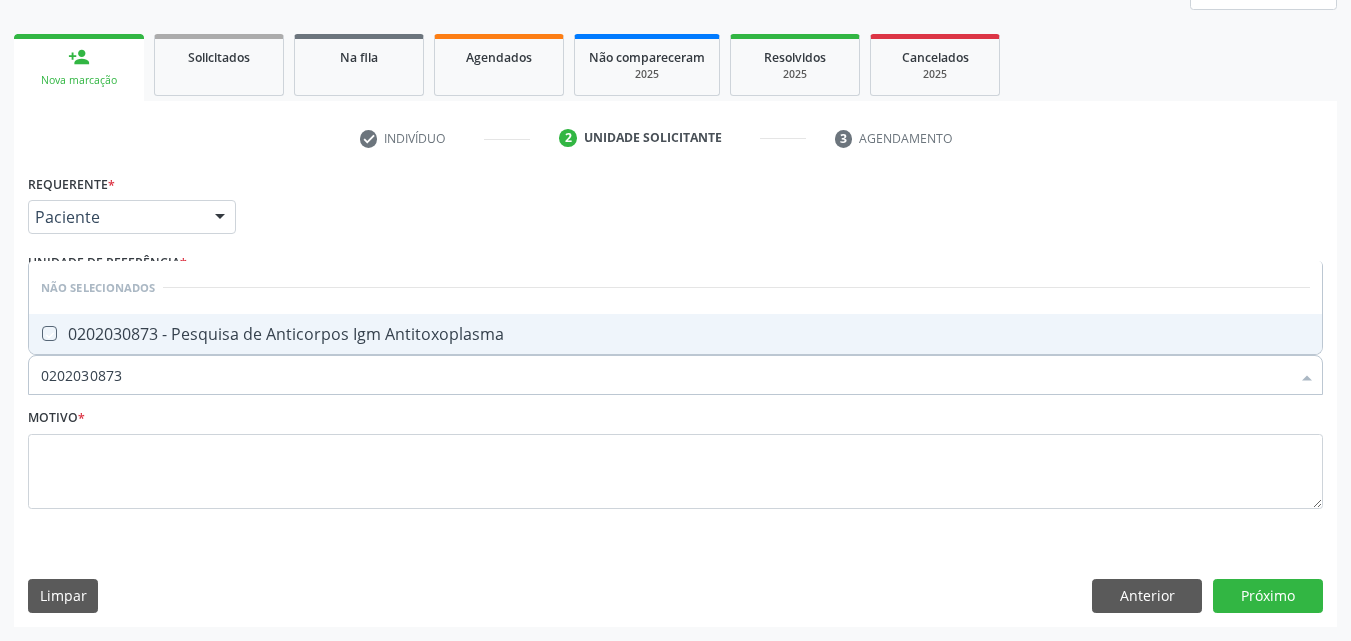 checkbox on "true" 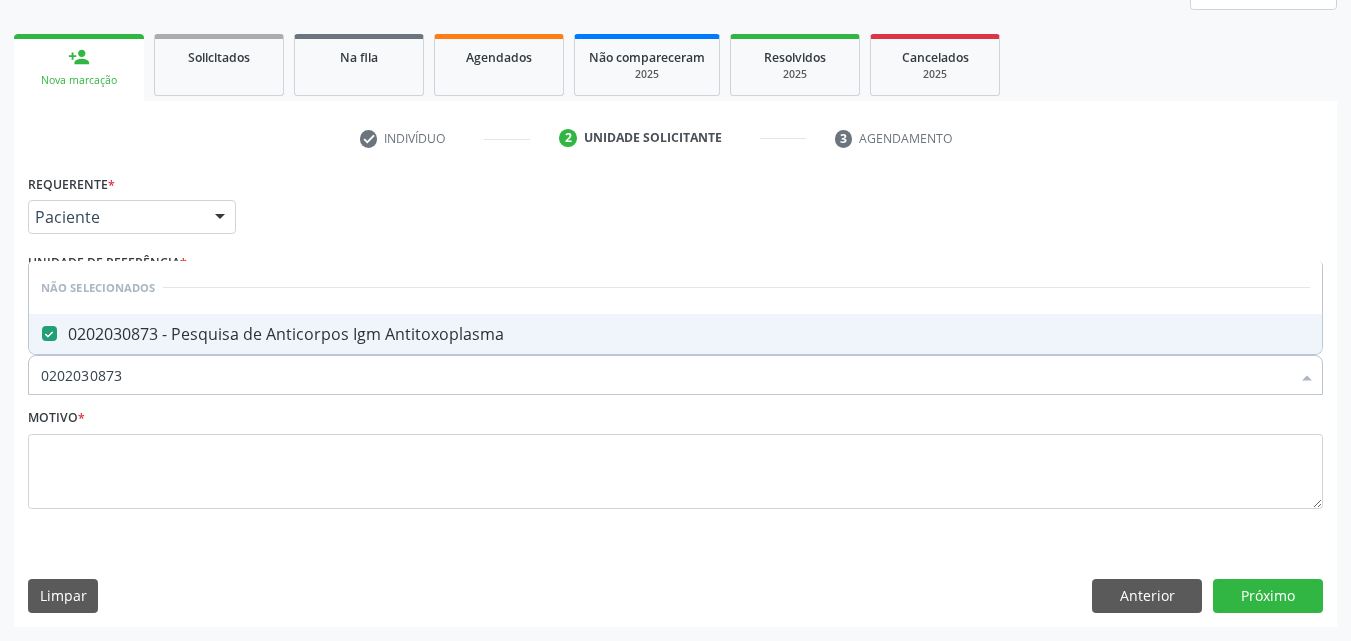 drag, startPoint x: 125, startPoint y: 380, endPoint x: 156, endPoint y: 368, distance: 33.24154 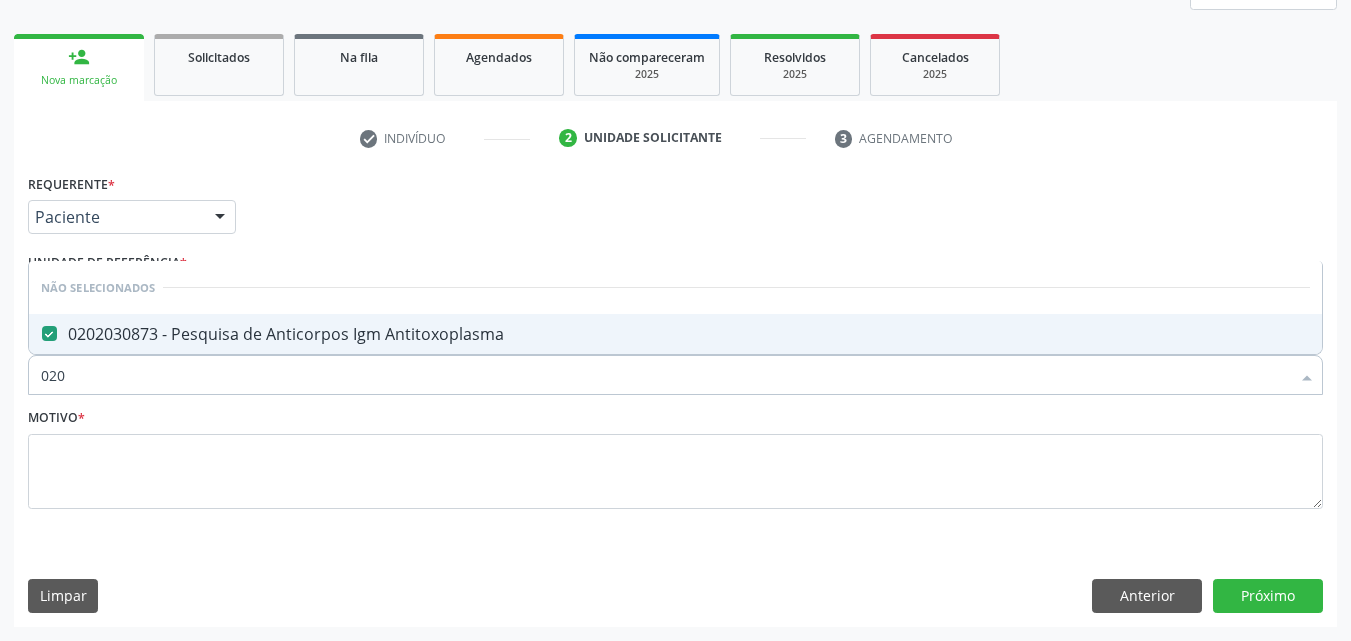 type on "02" 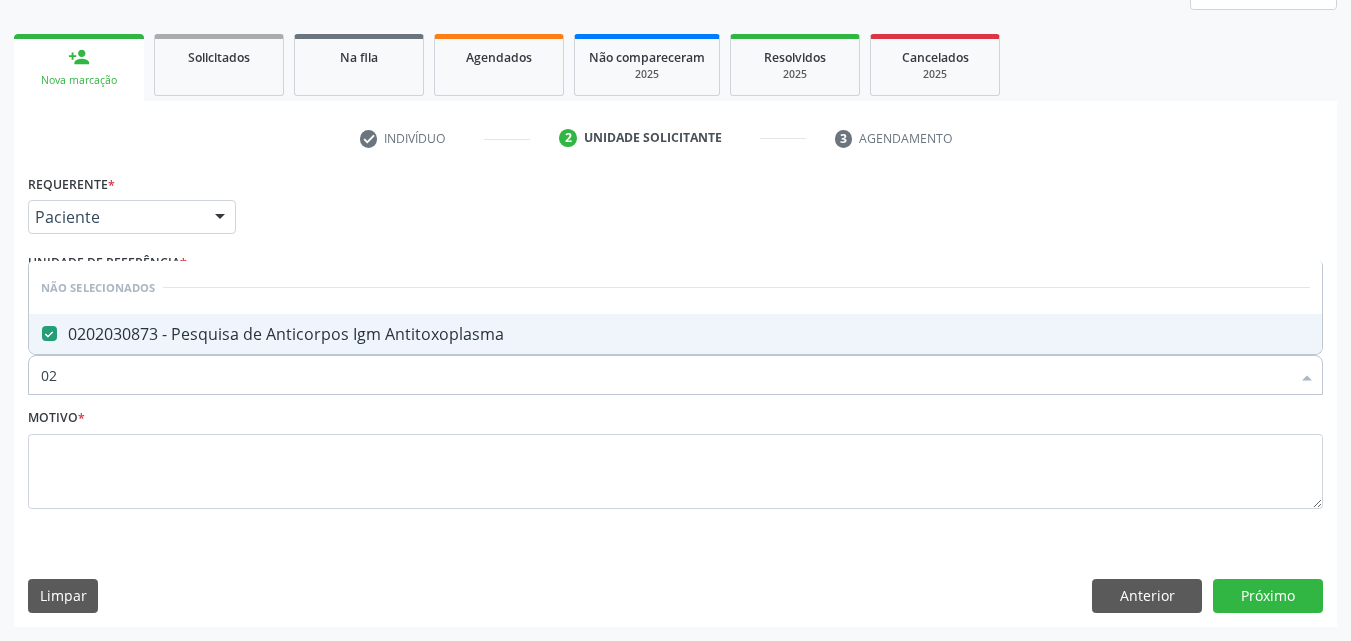 checkbox on "true" 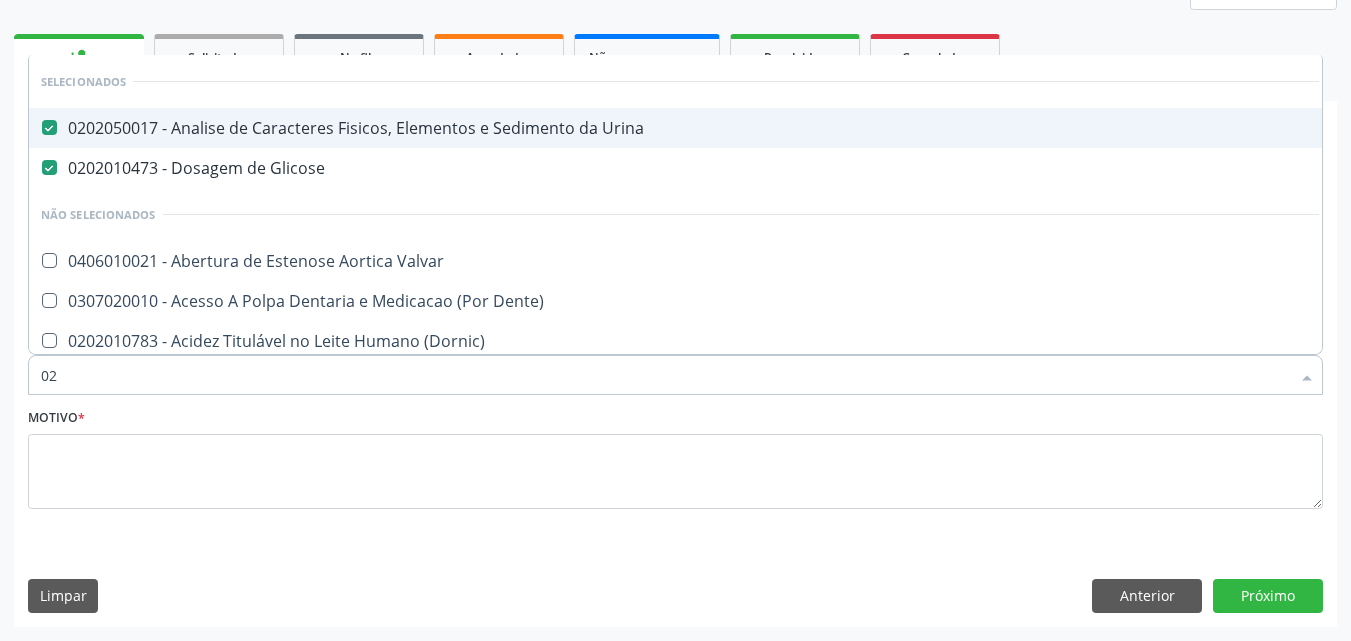 type on "020" 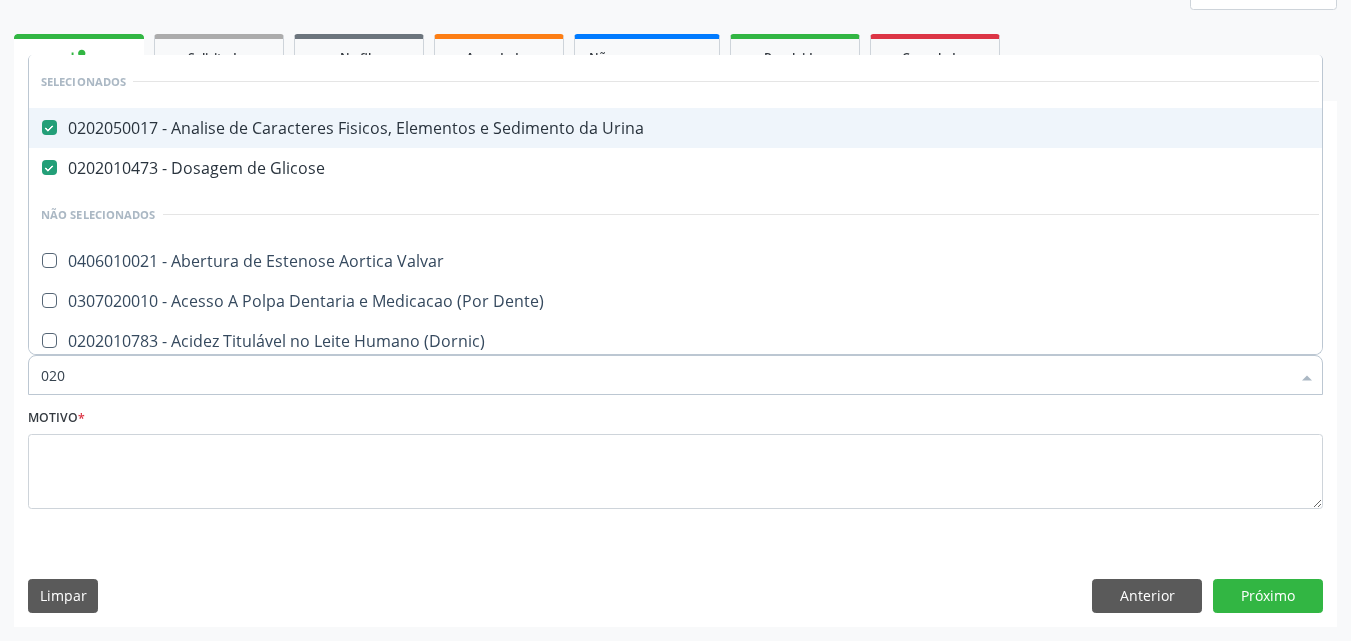 checkbox on "true" 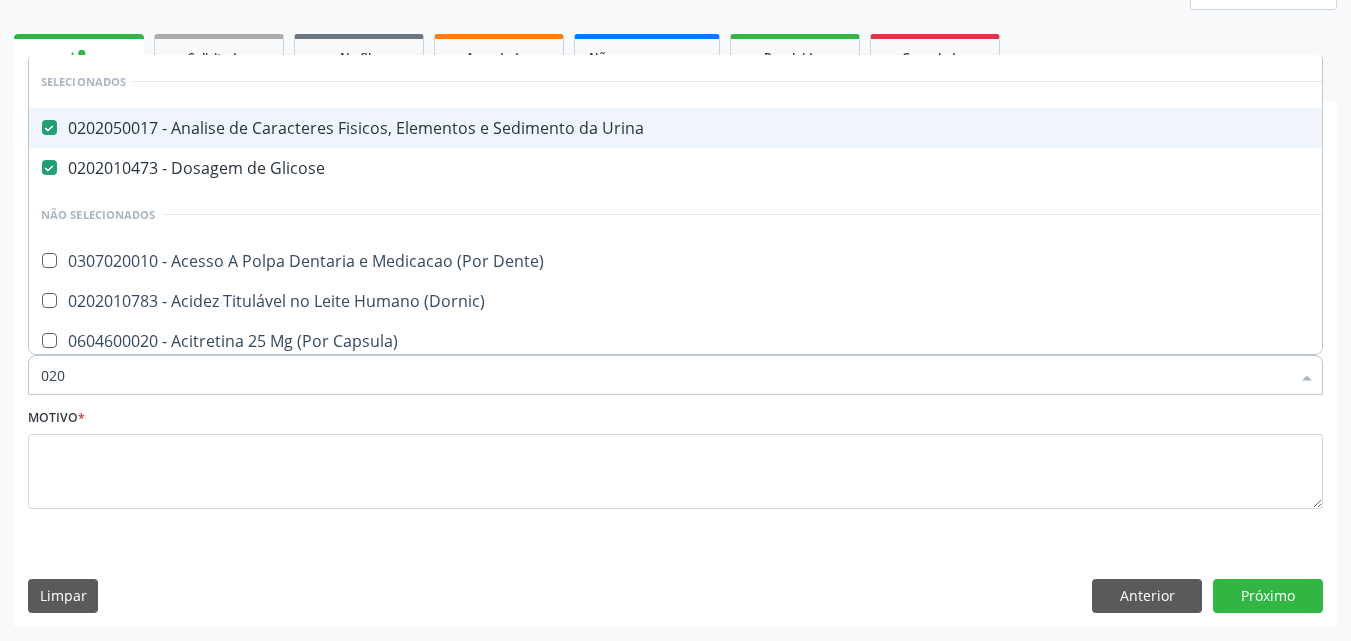 type on "0202" 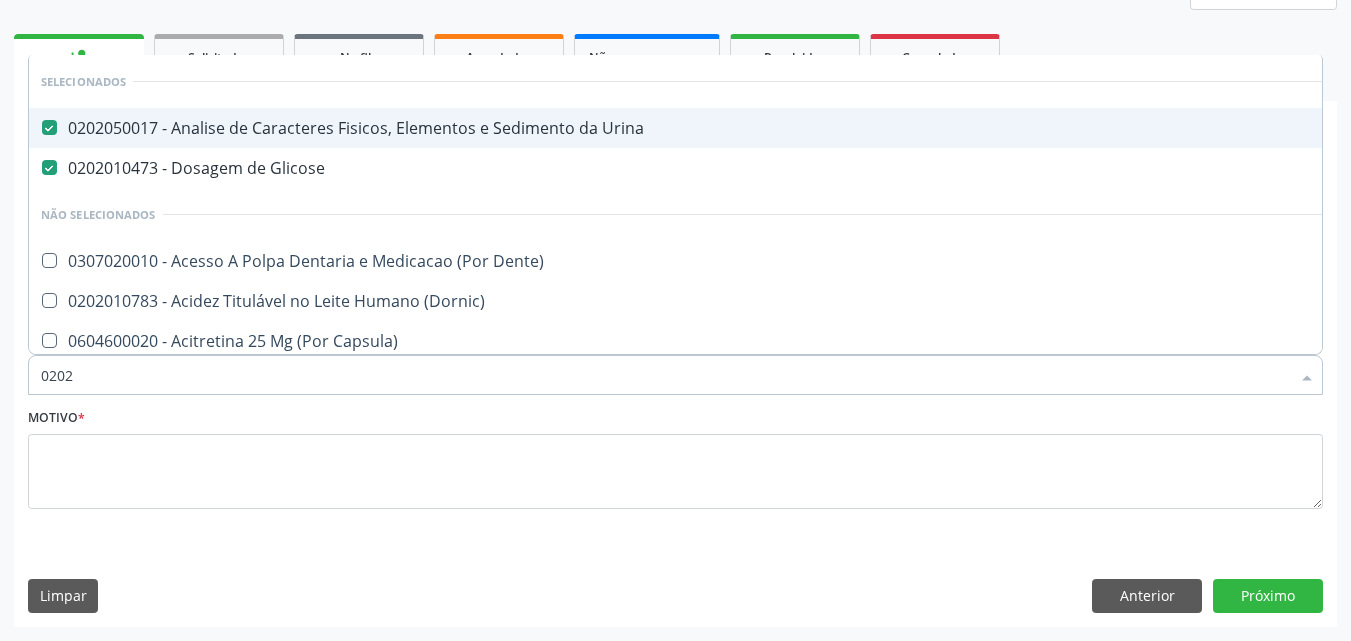 checkbox on "true" 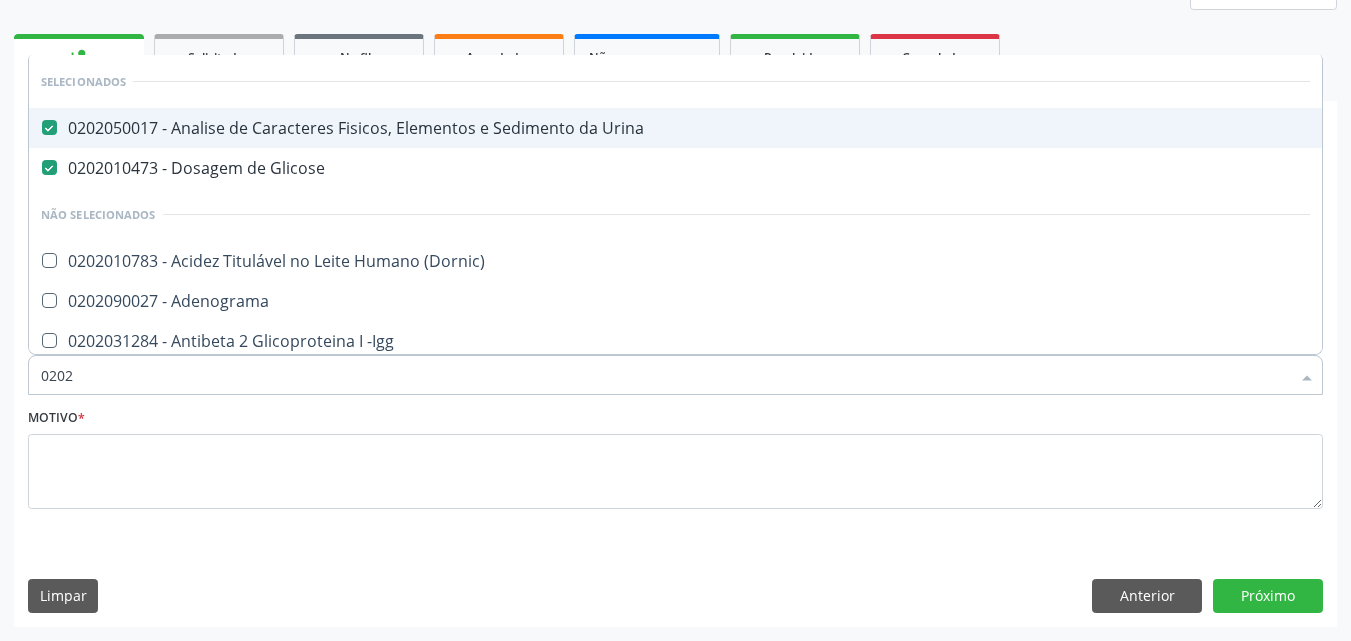 type on "02020" 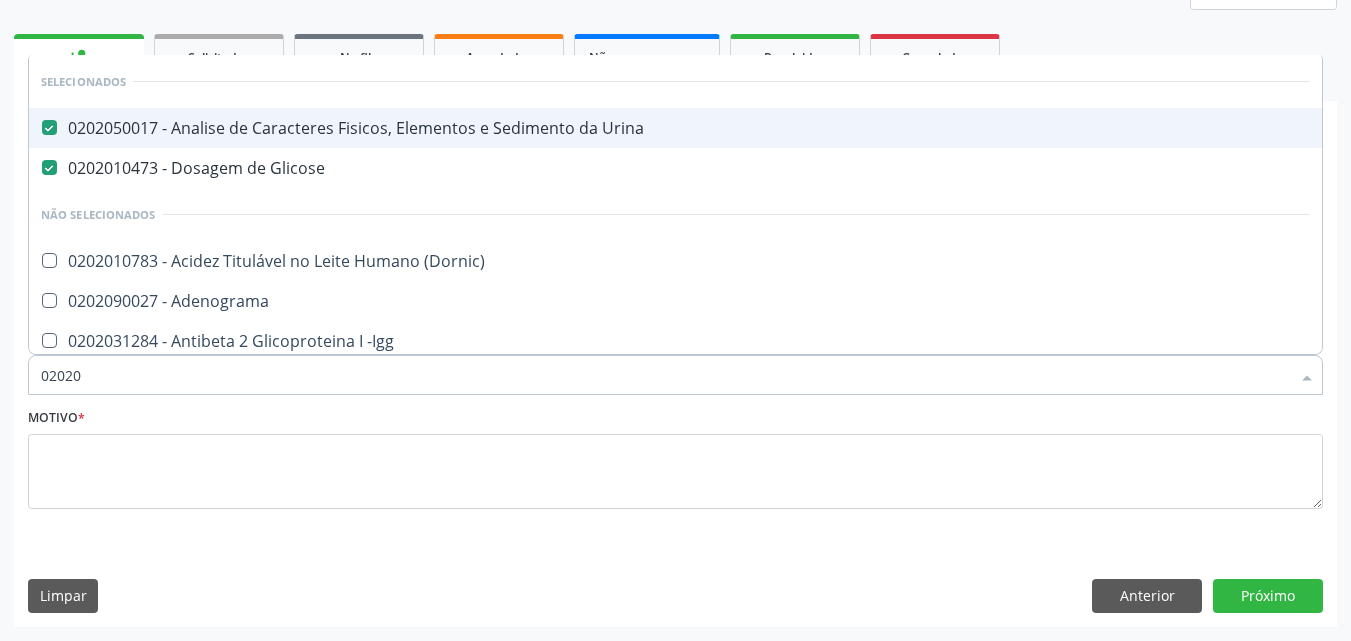 checkbox on "true" 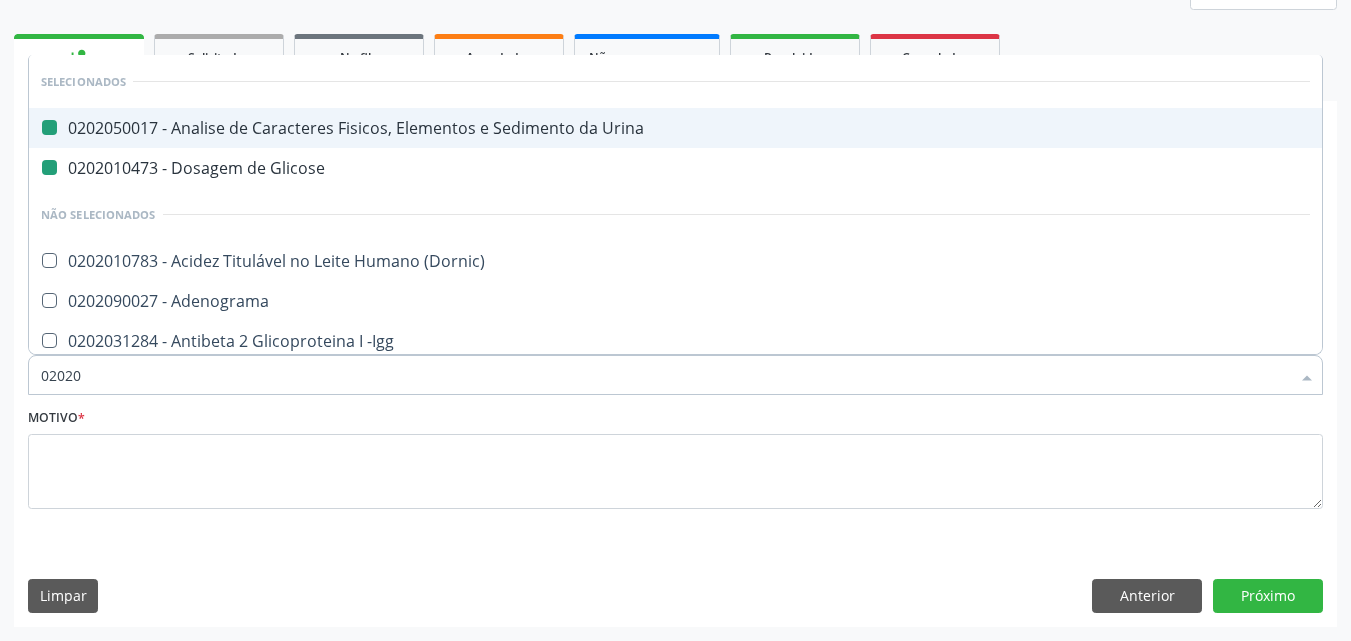 type on "020202" 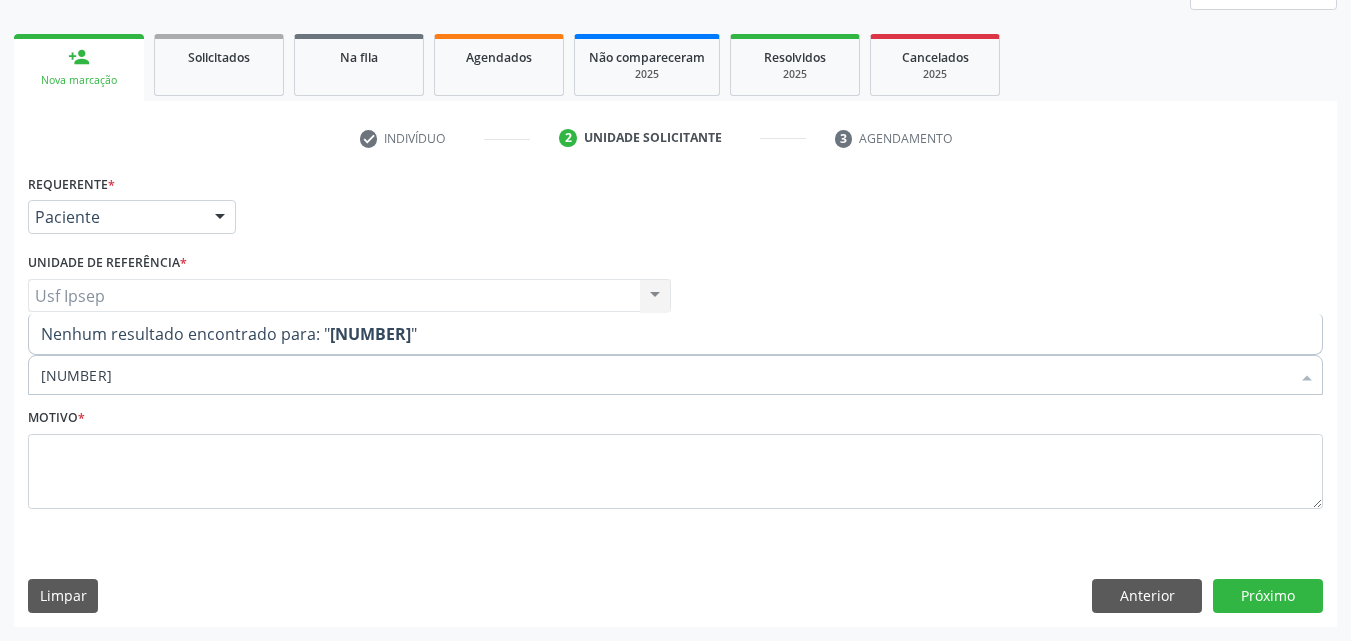 click on "020202120082" at bounding box center [665, 375] 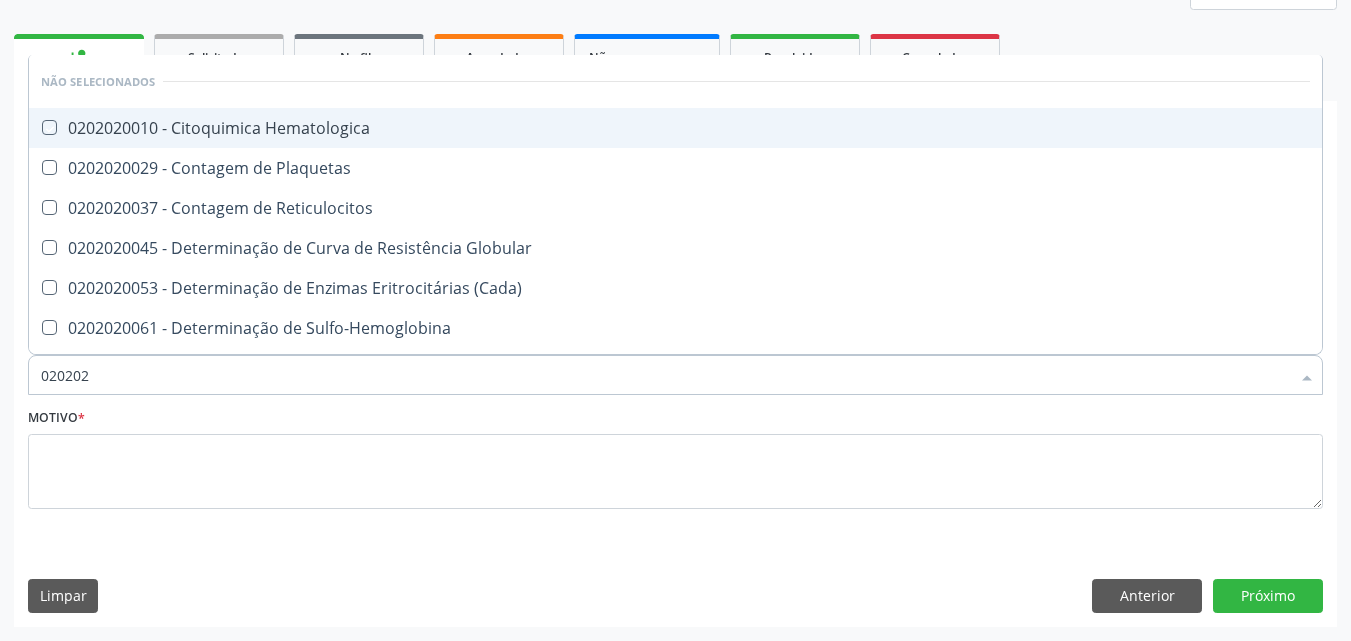 type on "02020" 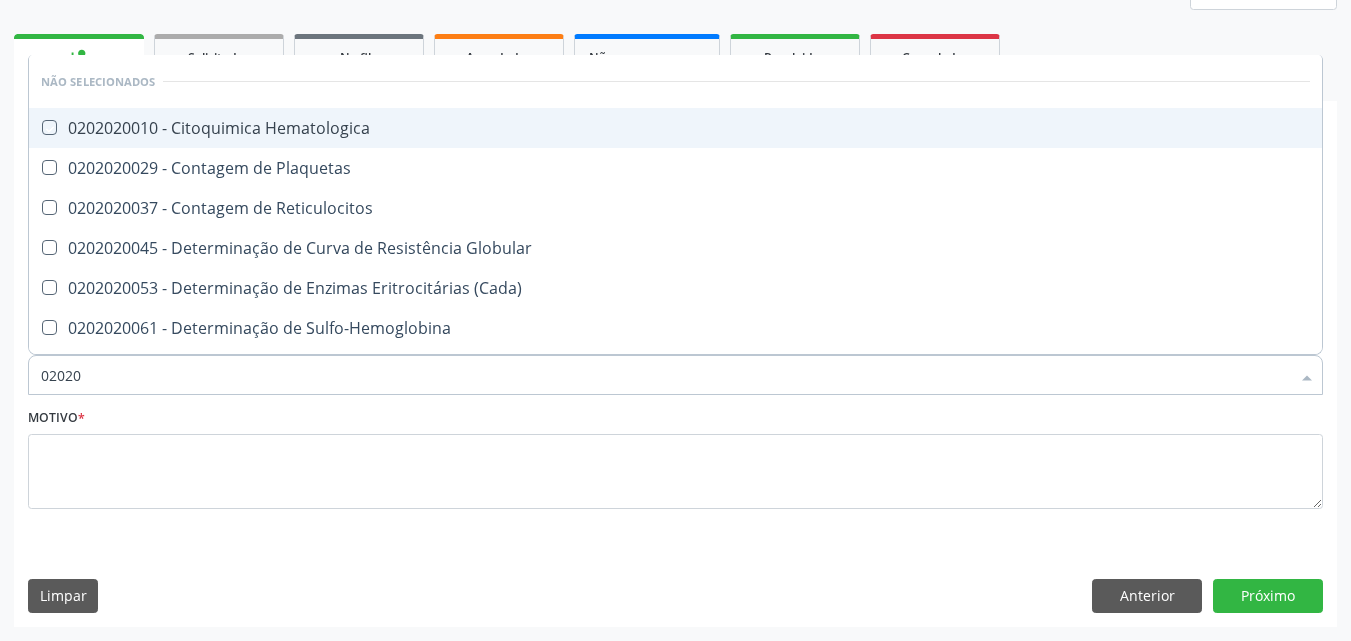 checkbox on "true" 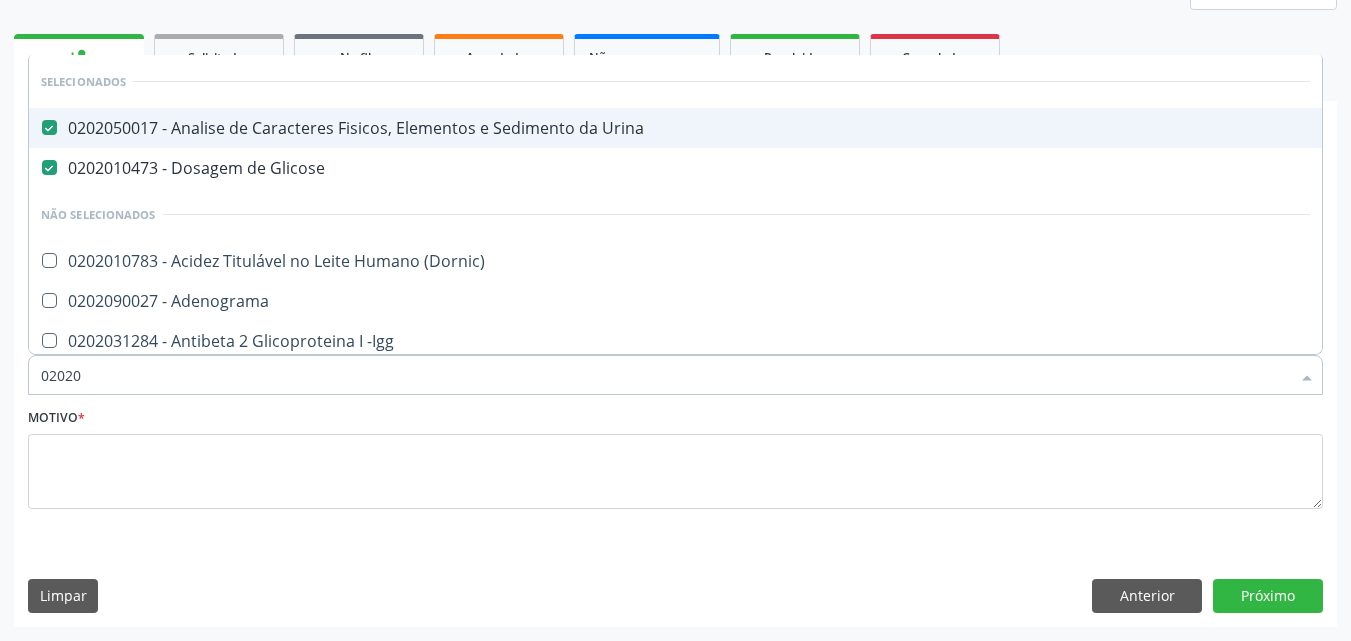 type on "0202" 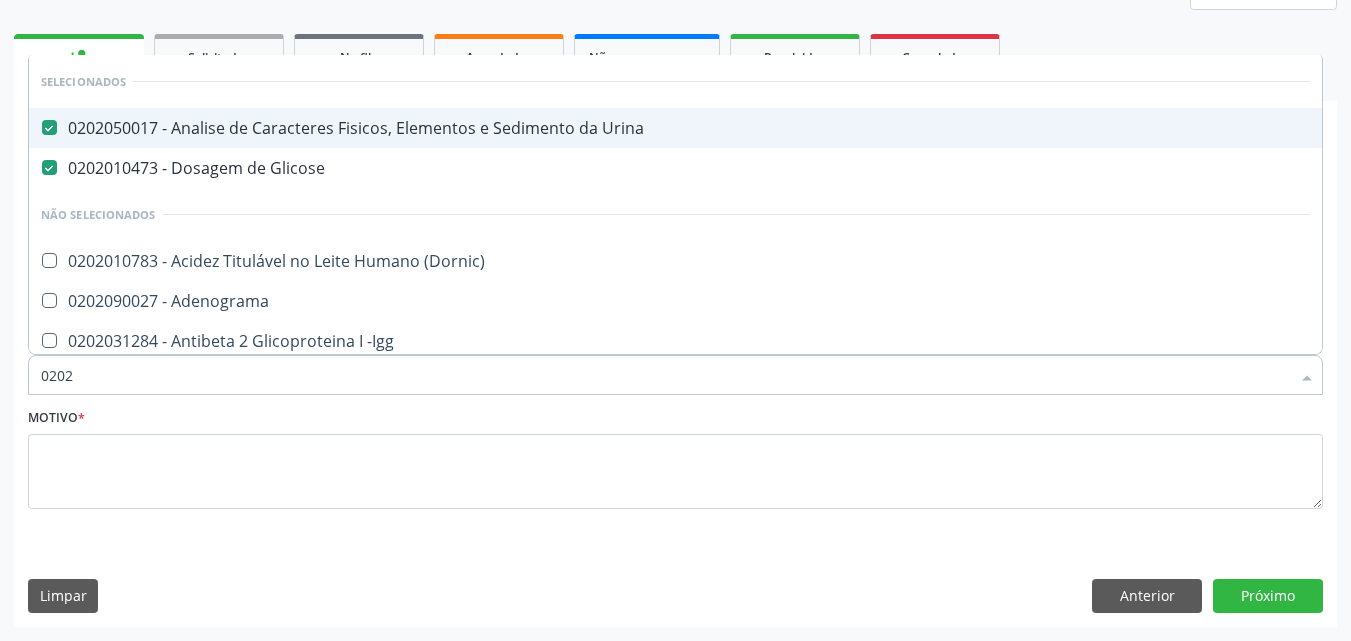 checkbox on "false" 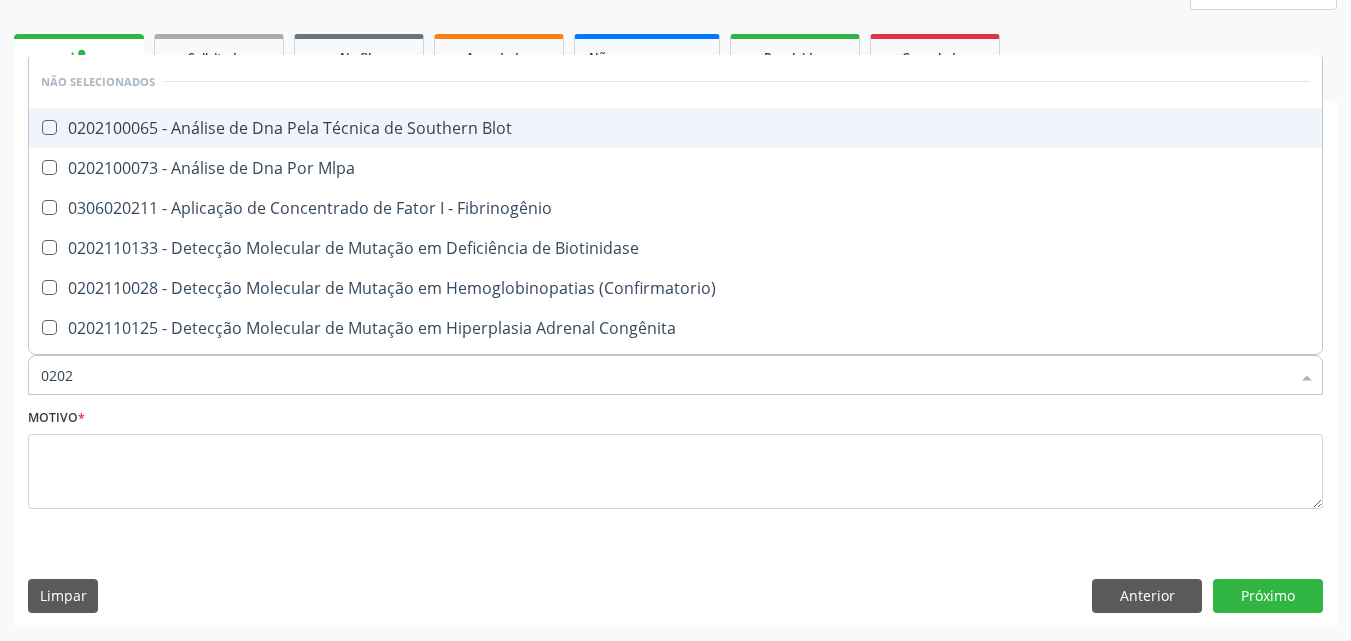 type on "02021" 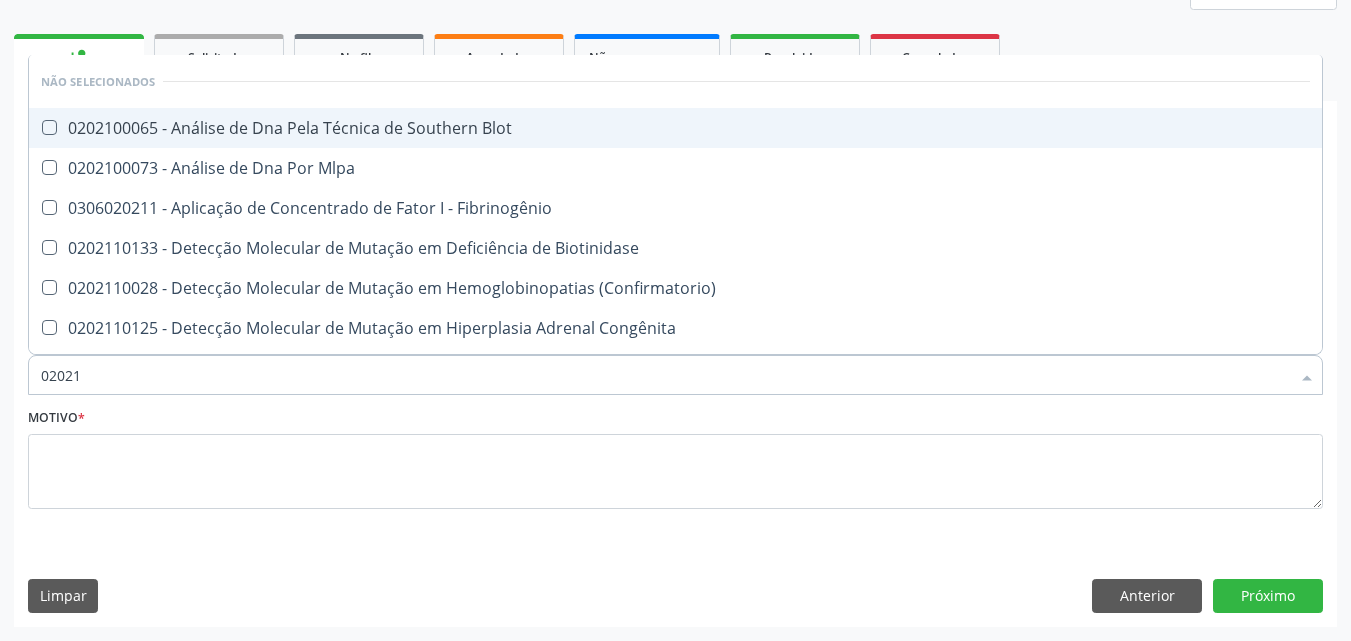 checkbox on "false" 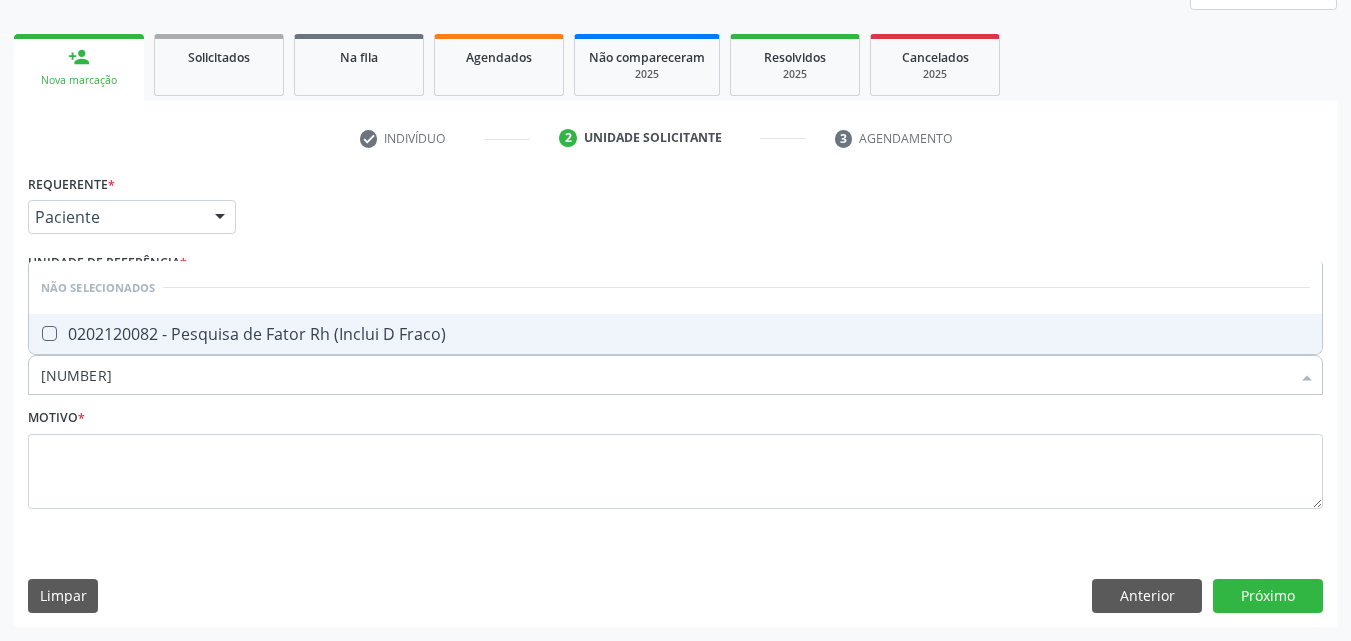 type on "0202120082" 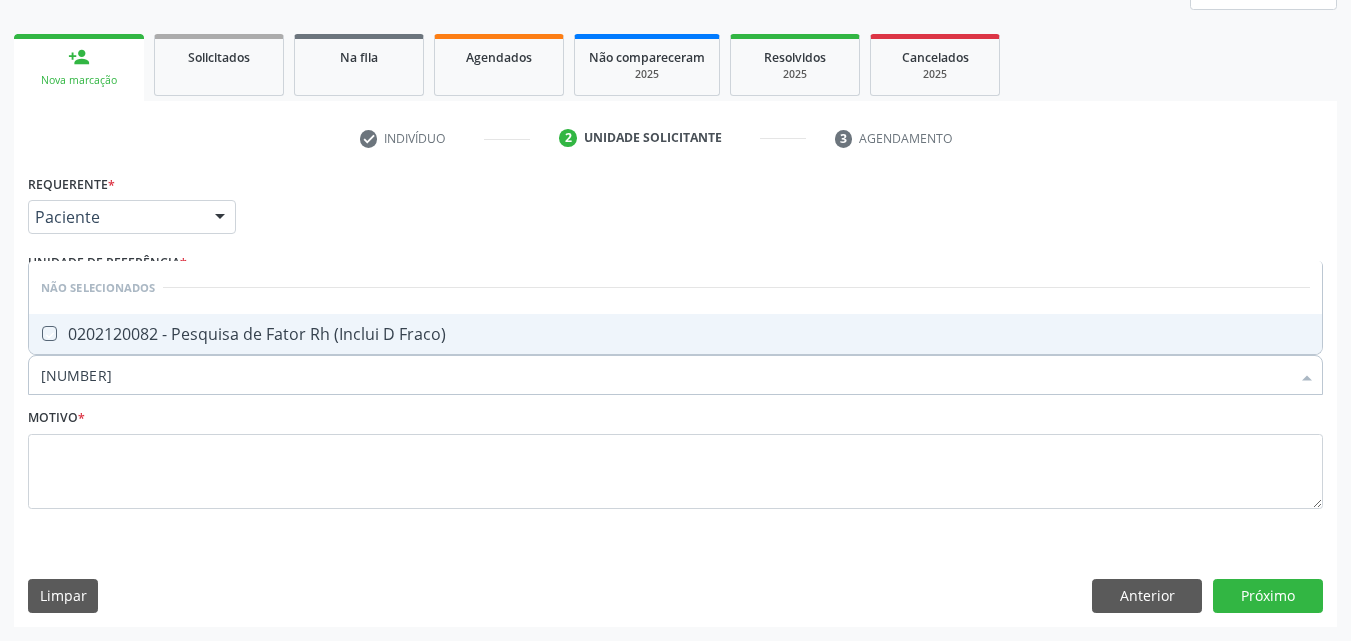 checkbox on "true" 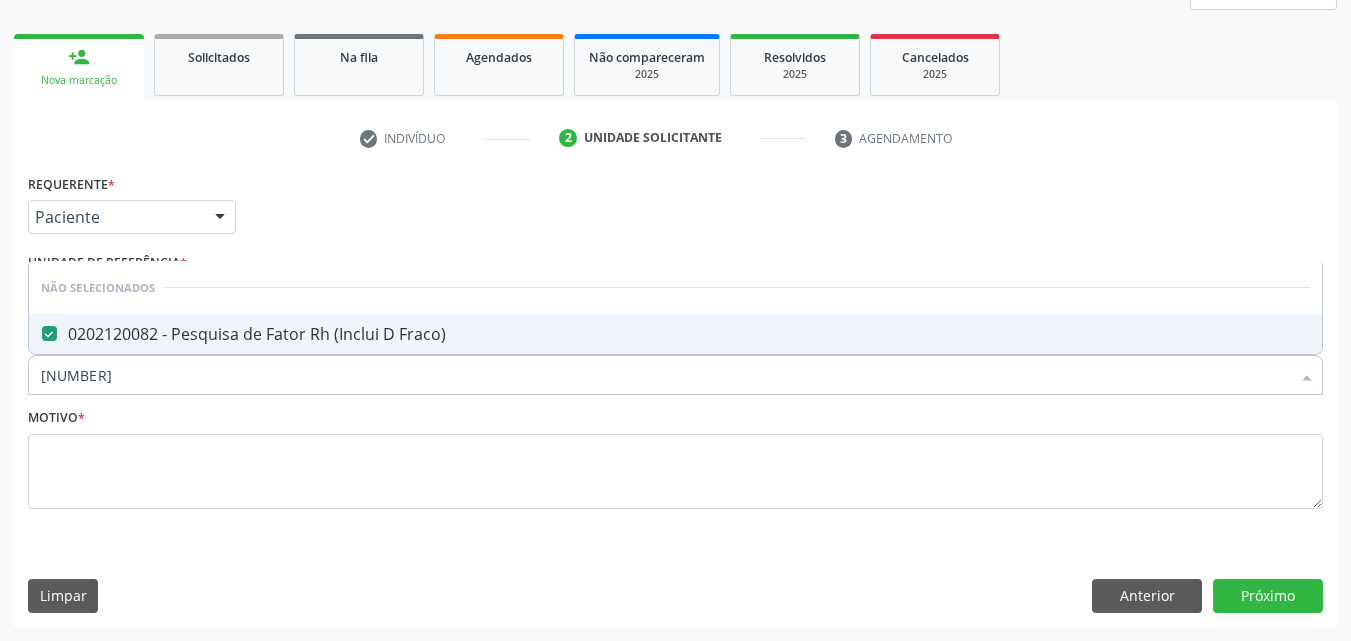 click on "0202120082" at bounding box center [665, 375] 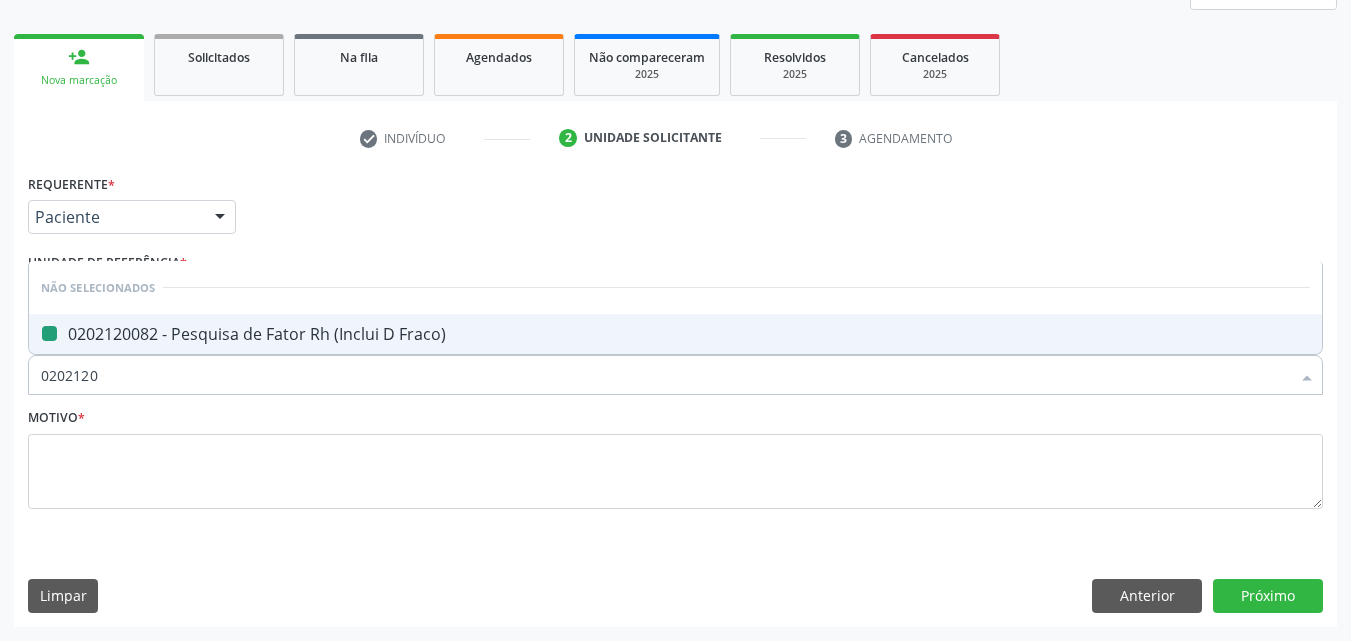 type on "020212" 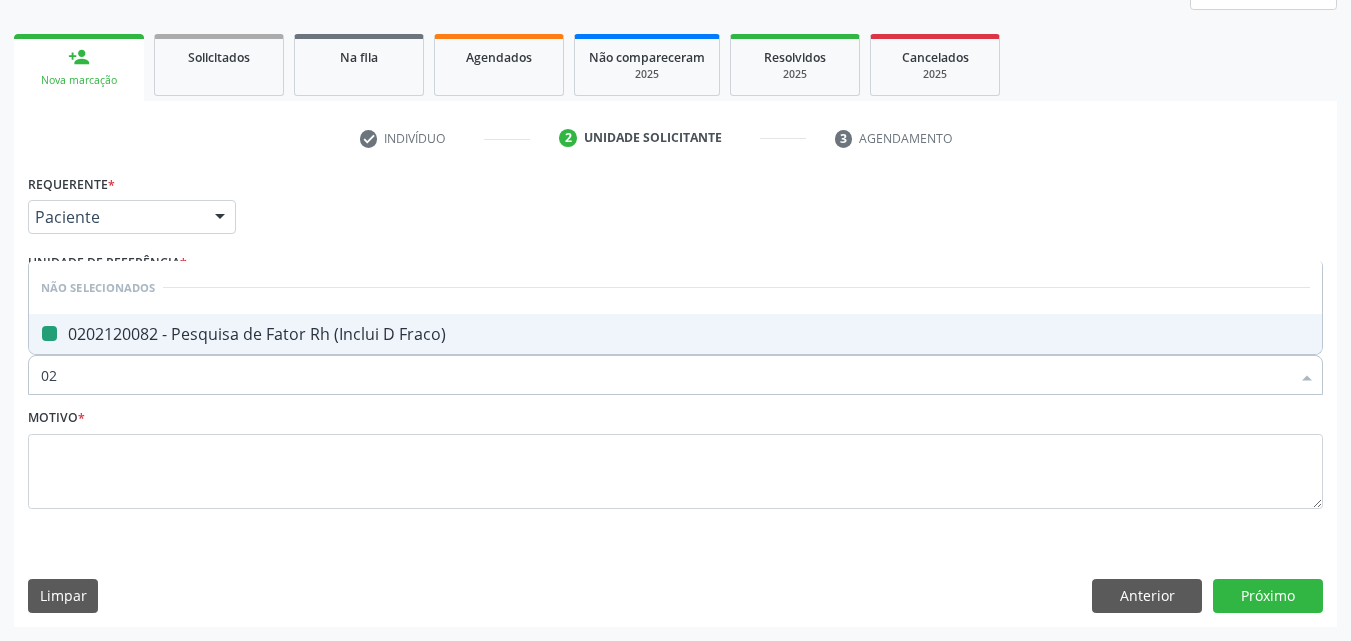 type on "0" 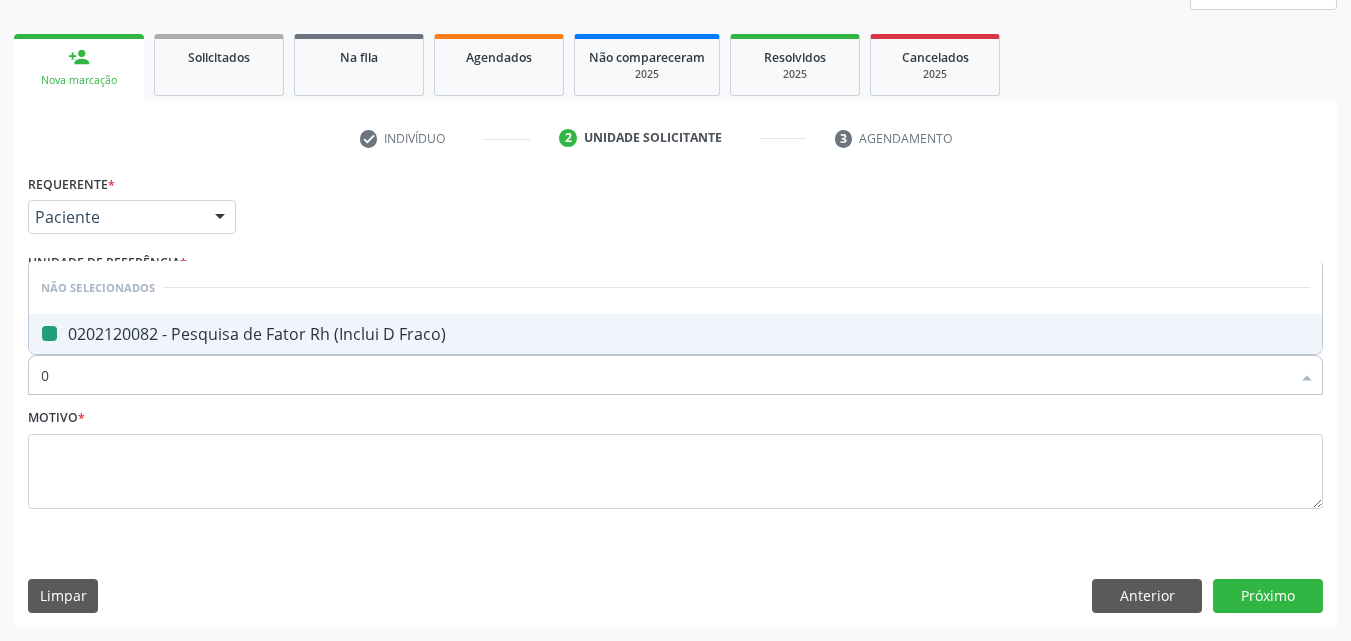 type 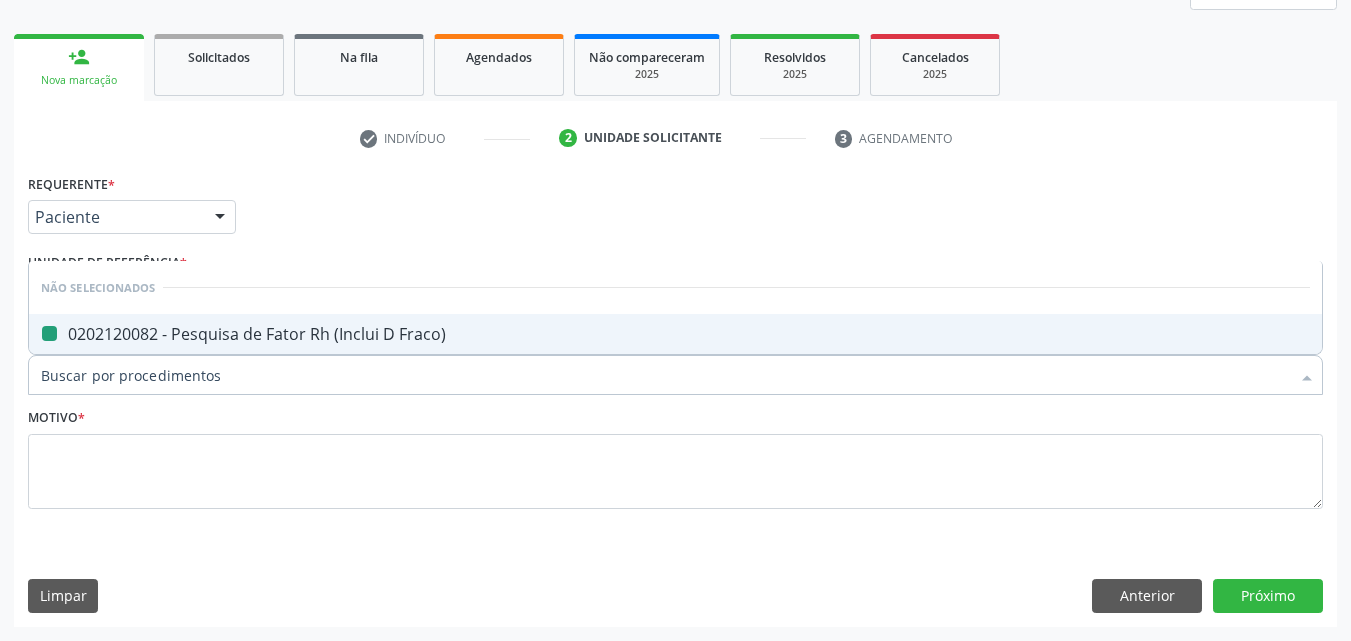 checkbox on "true" 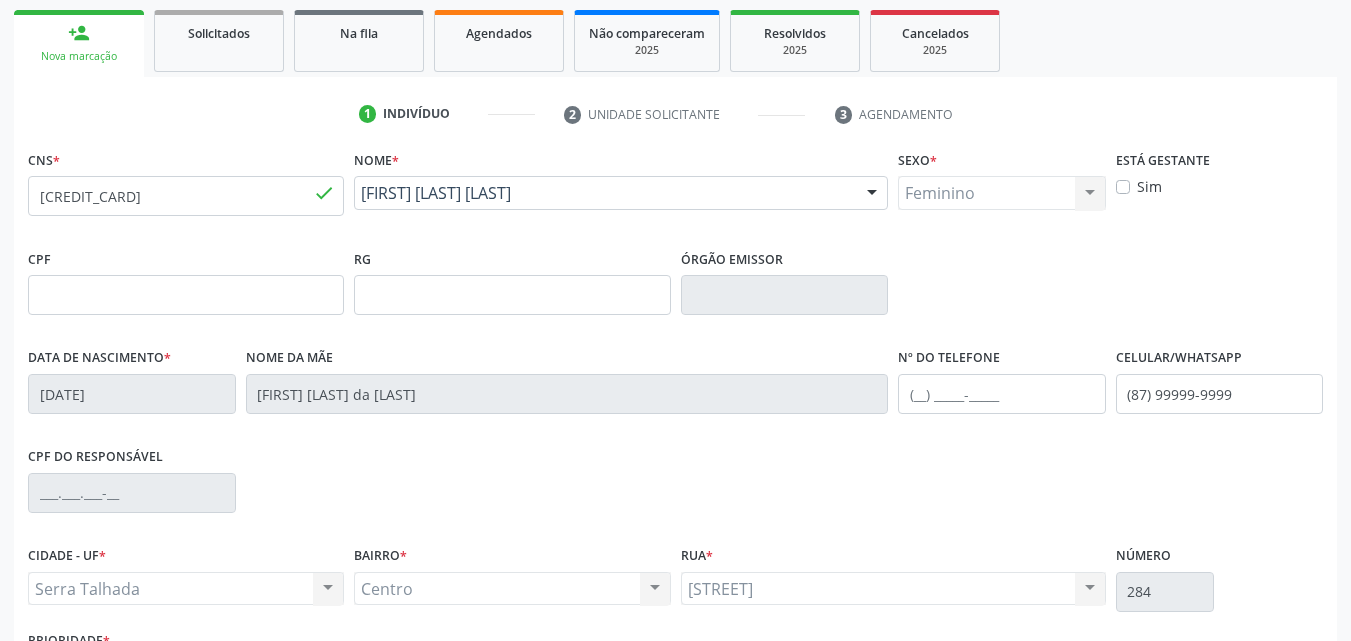 scroll, scrollTop: 443, scrollLeft: 0, axis: vertical 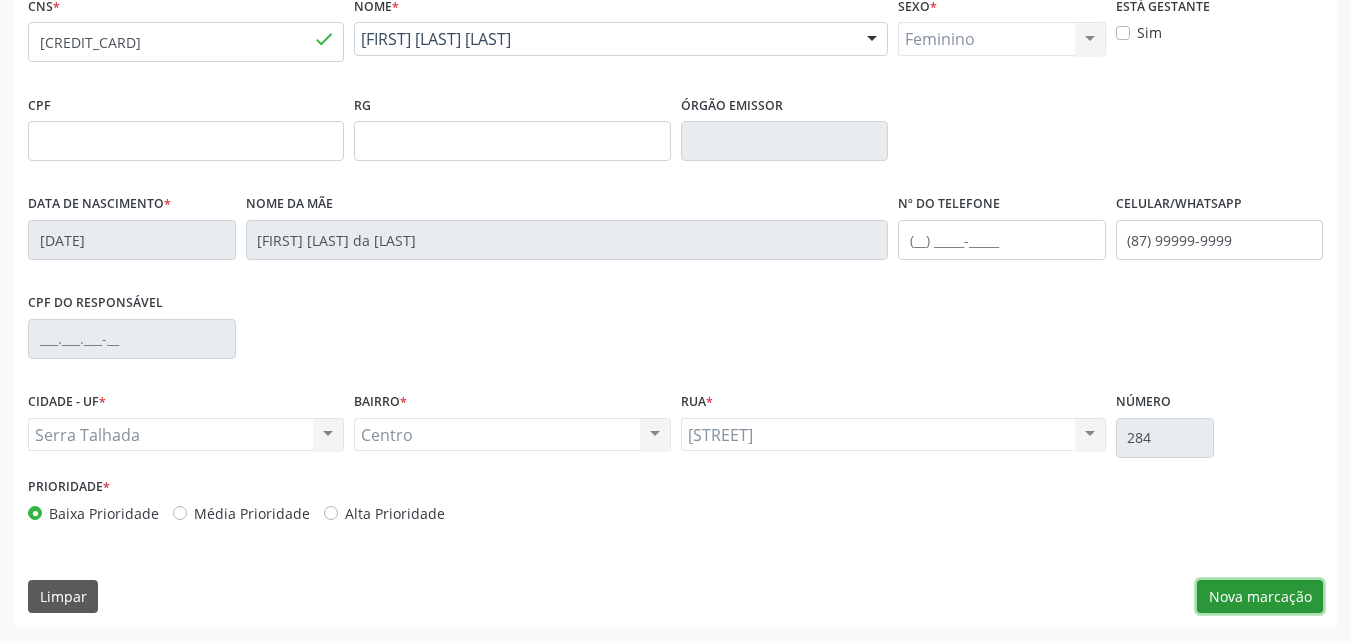 drag, startPoint x: 1247, startPoint y: 600, endPoint x: 1238, endPoint y: 558, distance: 42.953465 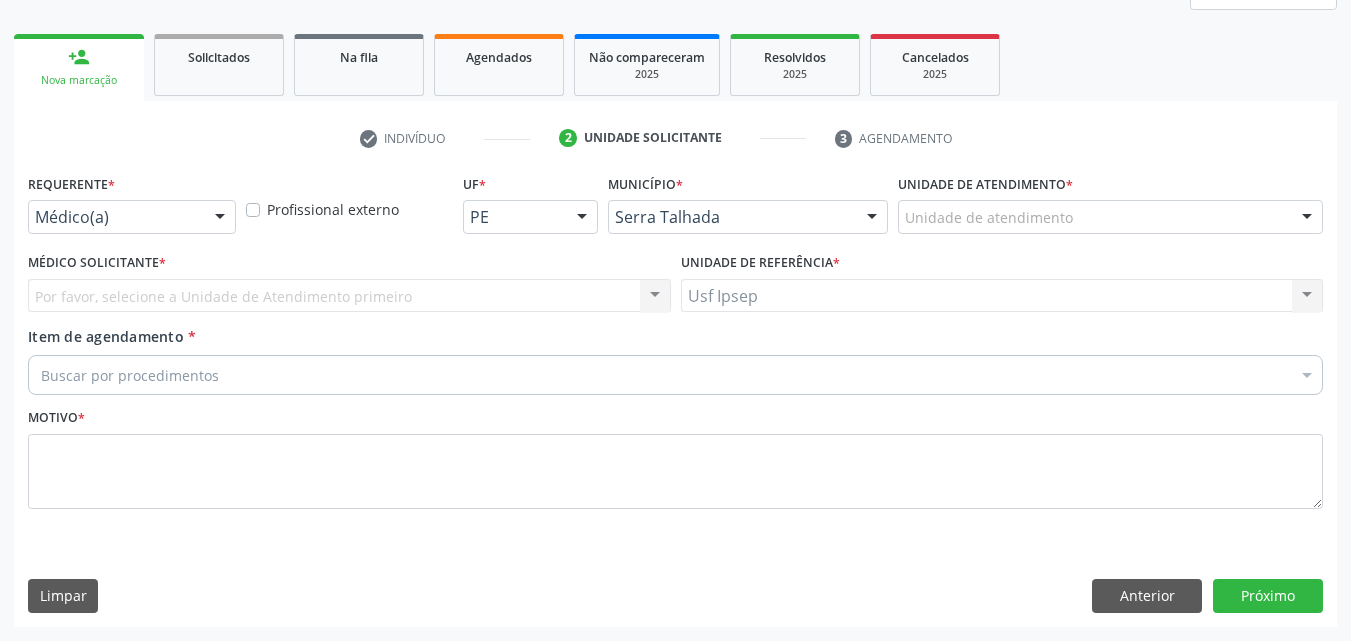 scroll, scrollTop: 265, scrollLeft: 0, axis: vertical 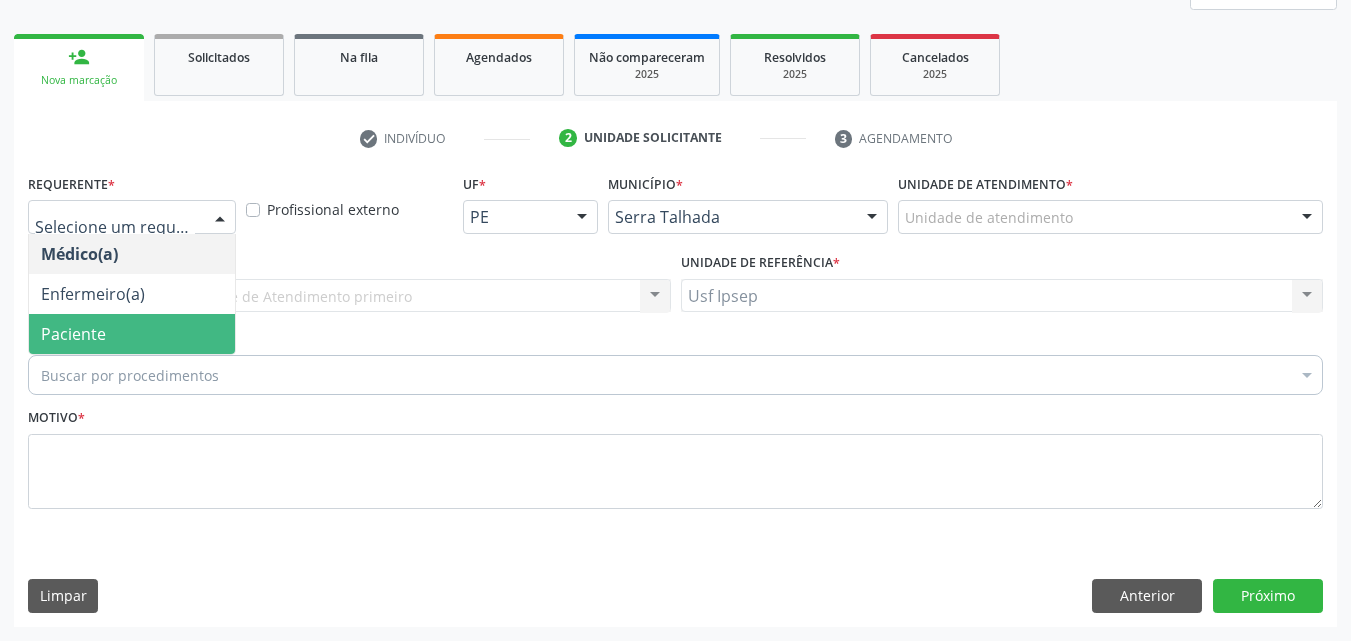 click on "Paciente" at bounding box center (73, 334) 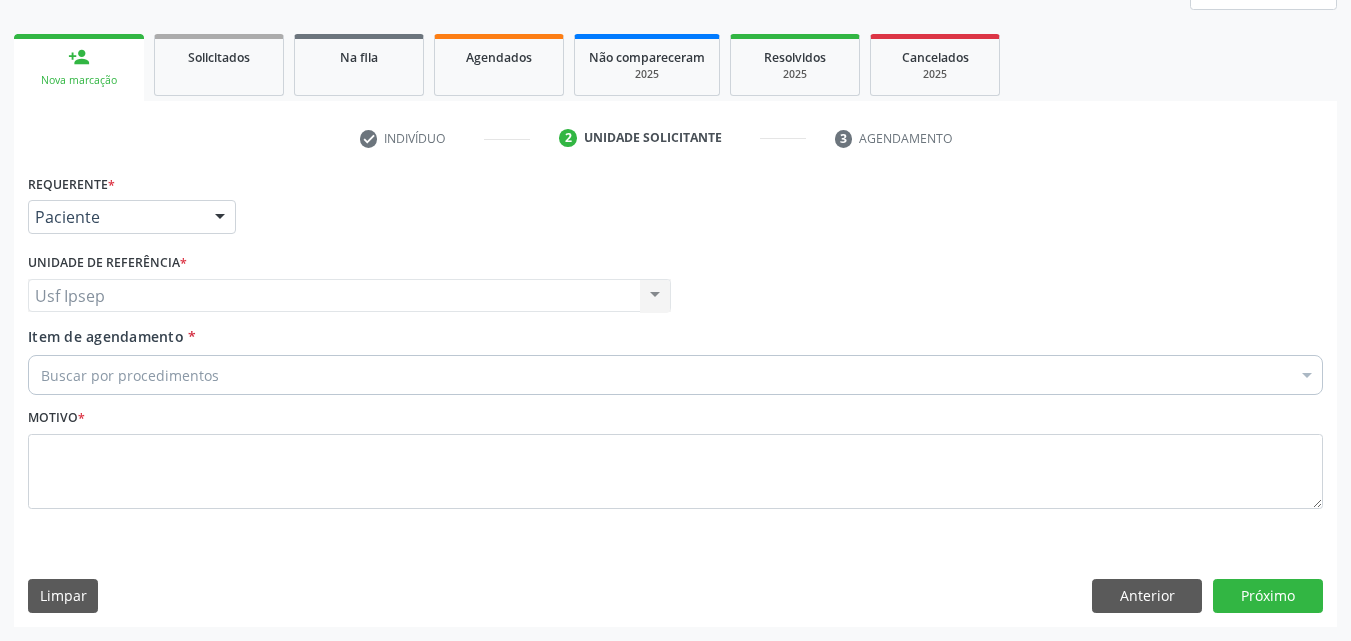 click on "Item de agendamento" at bounding box center [106, 336] 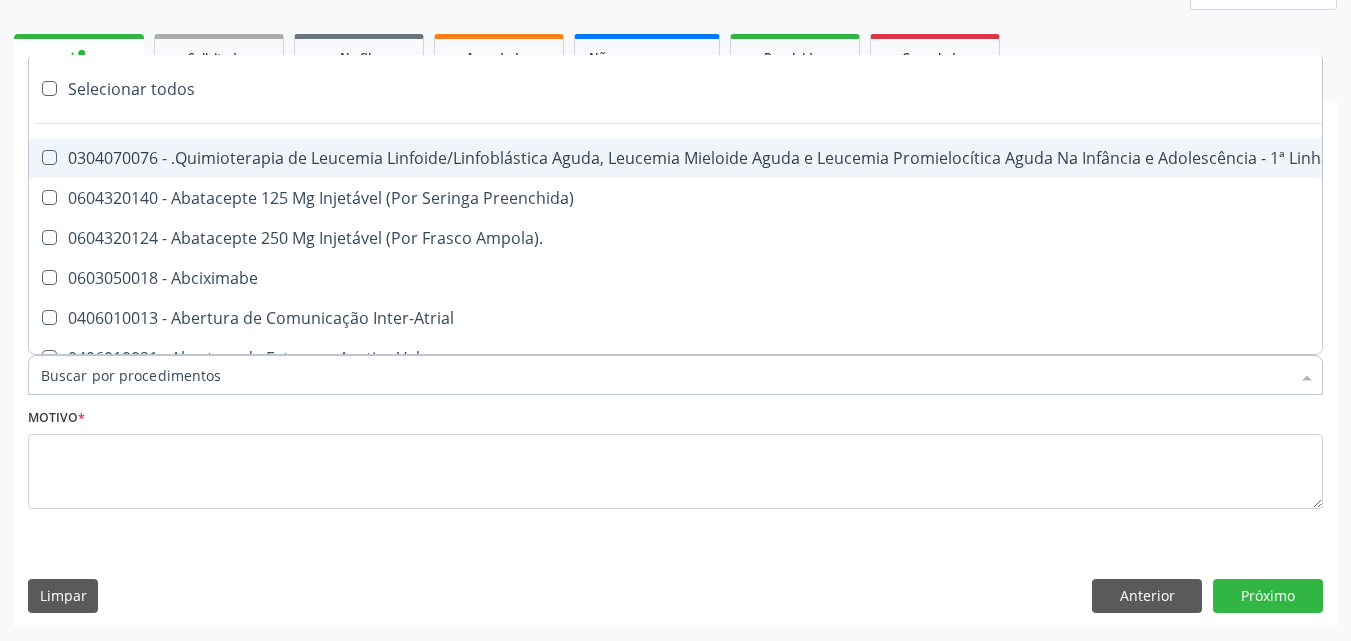 click at bounding box center [675, 375] 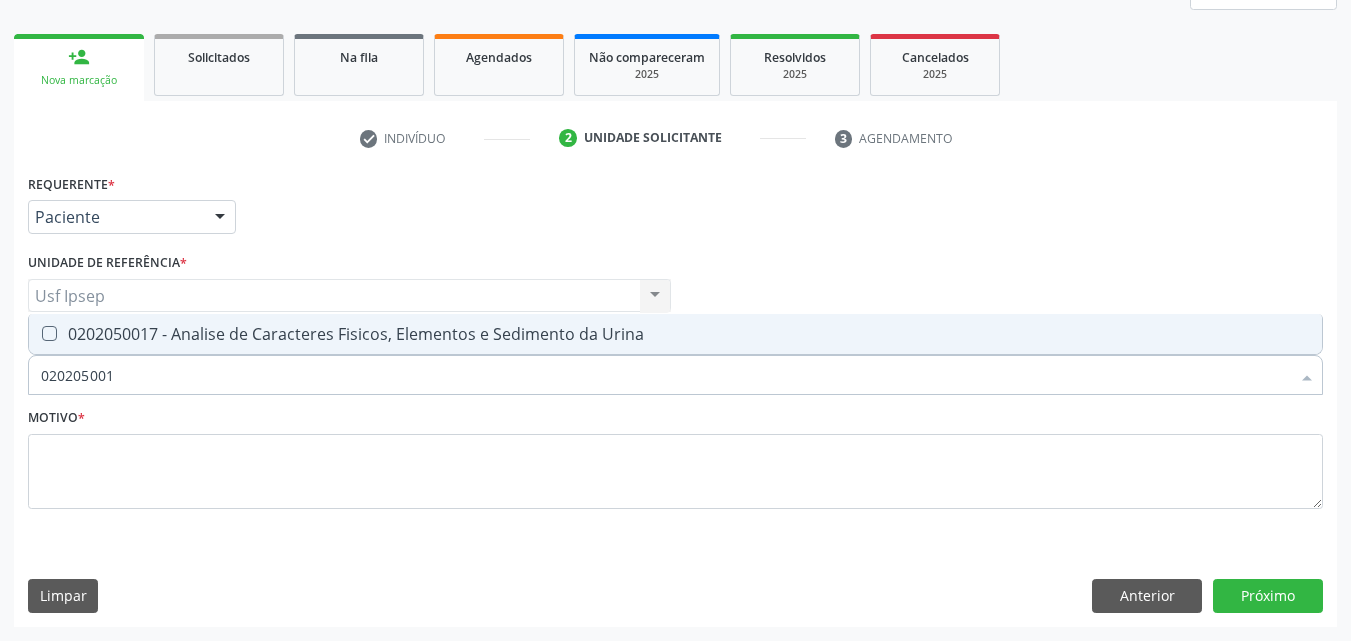 type on "0202050017" 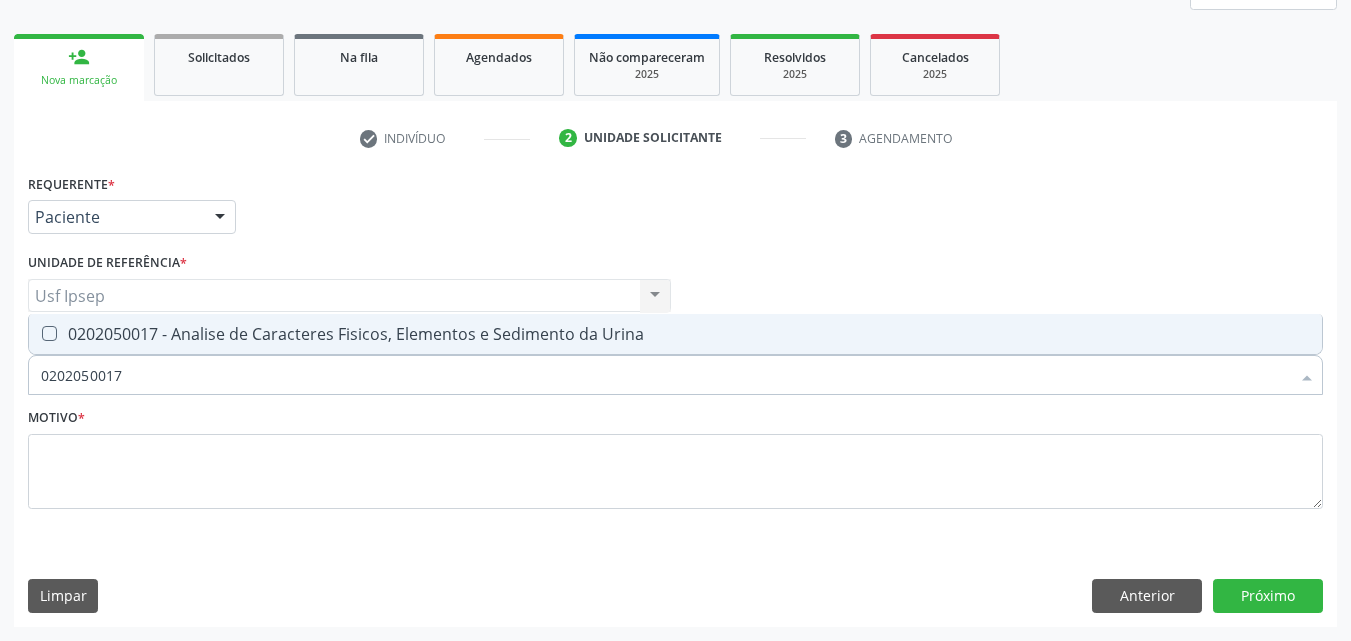click at bounding box center (49, 333) 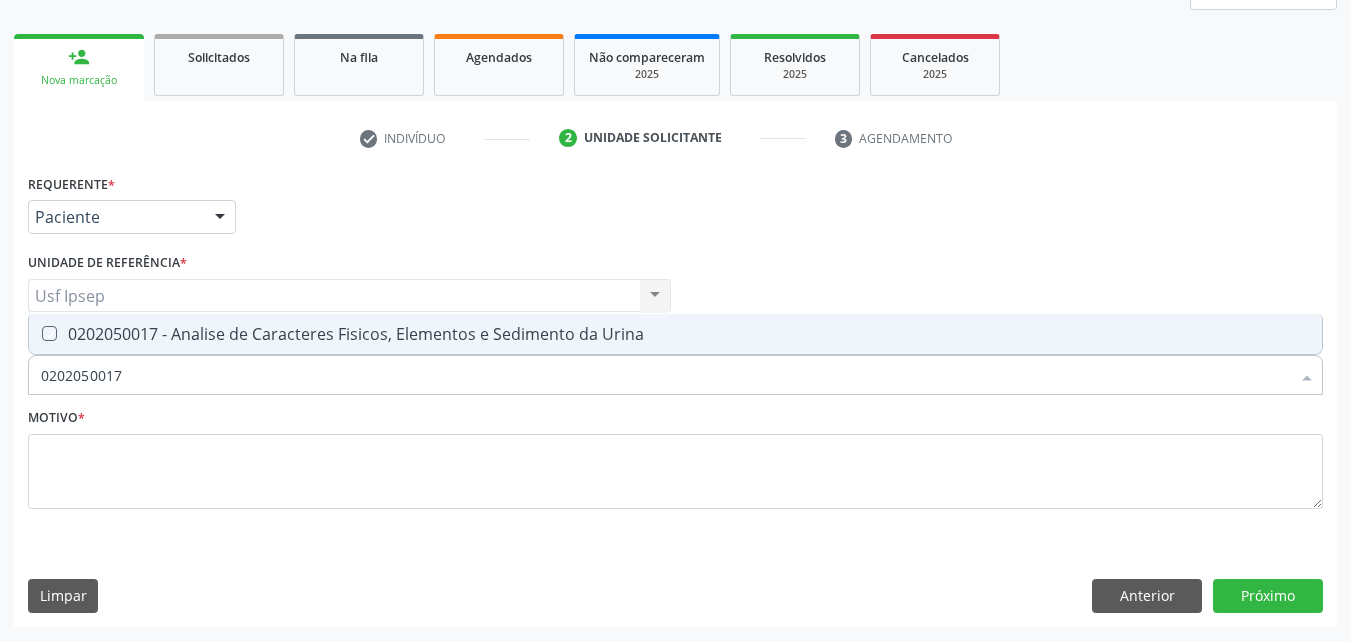click at bounding box center (35, 333) 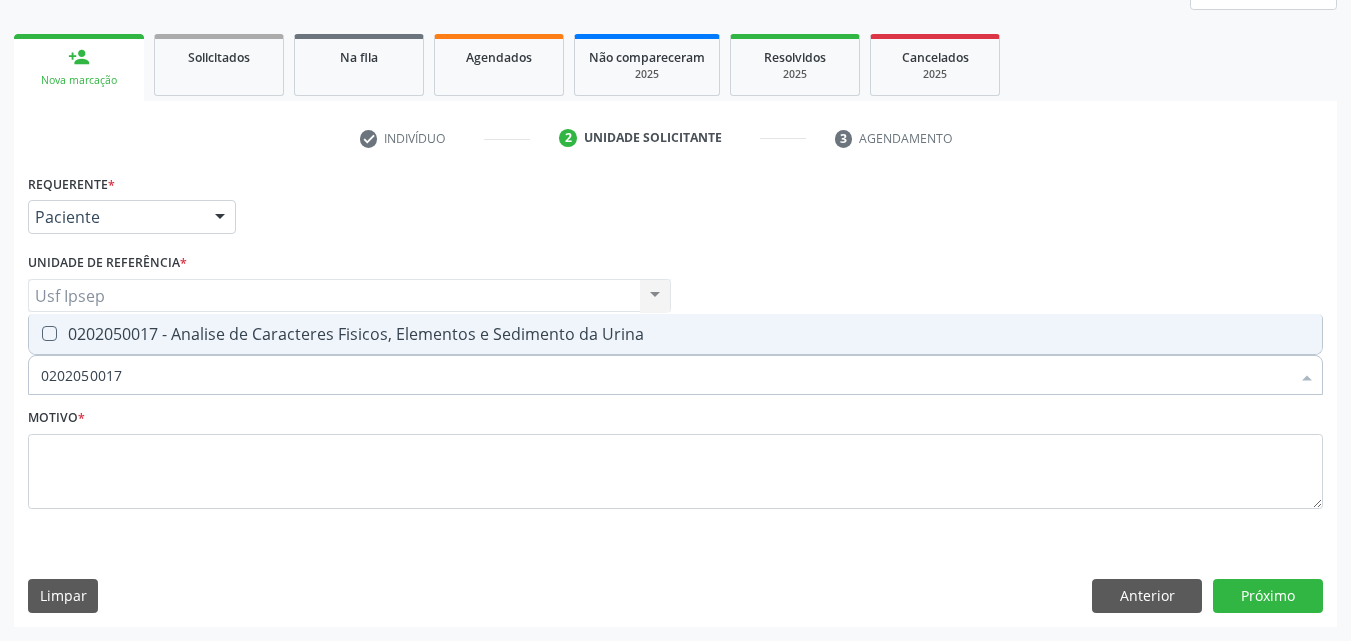 checkbox on "true" 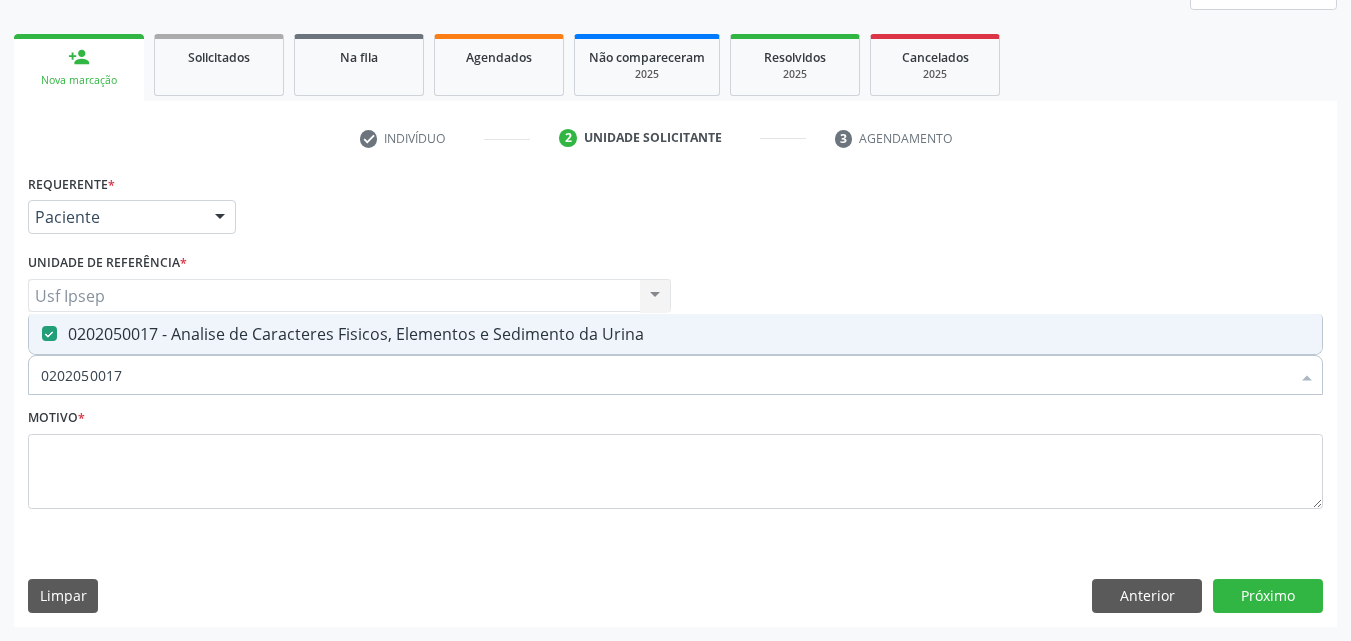 click on "0202050017" at bounding box center (665, 375) 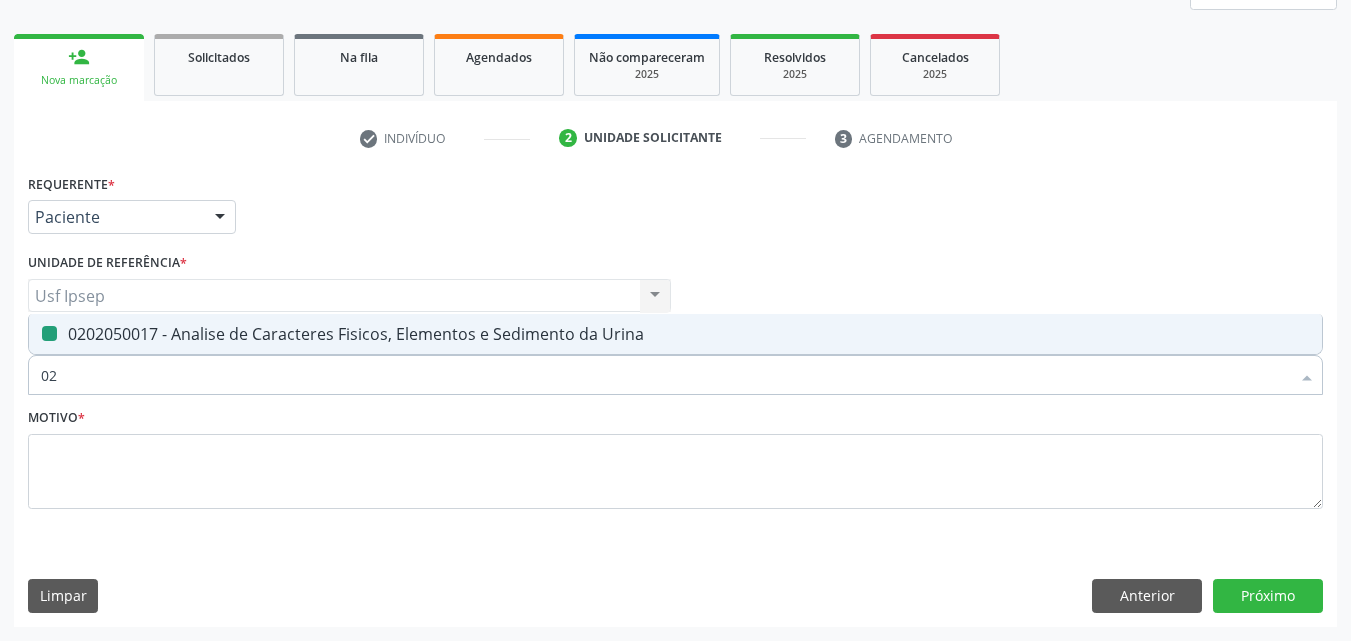 type on "0" 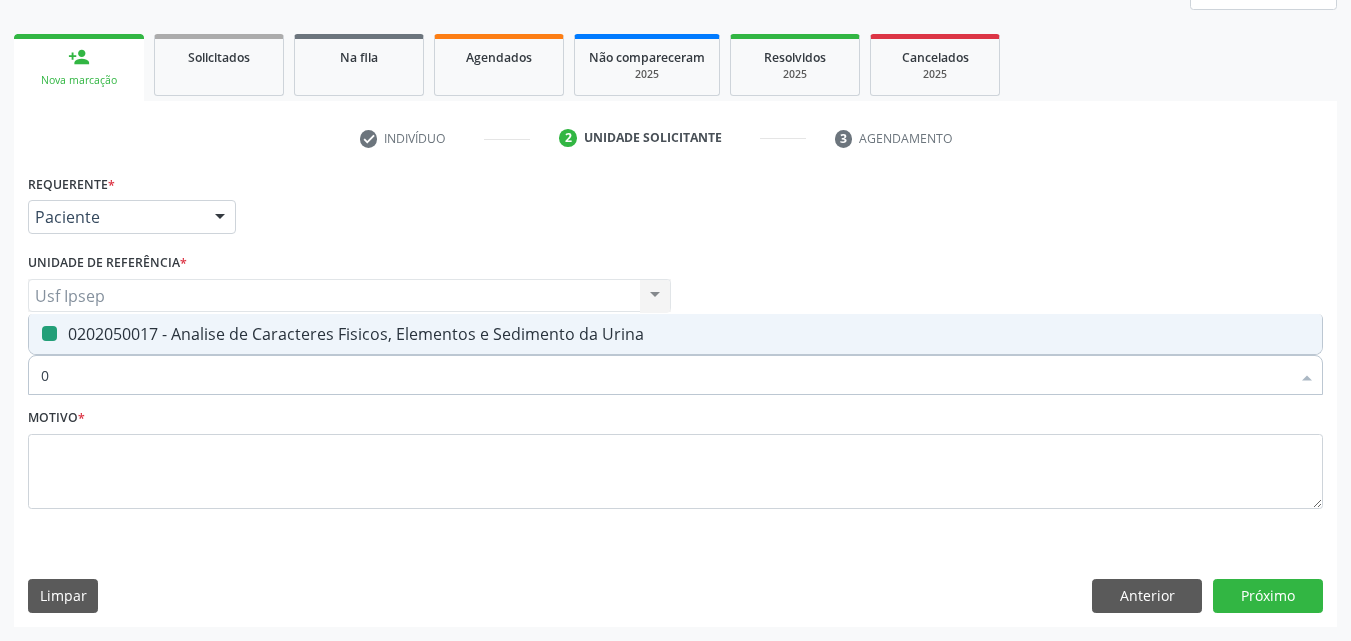 type 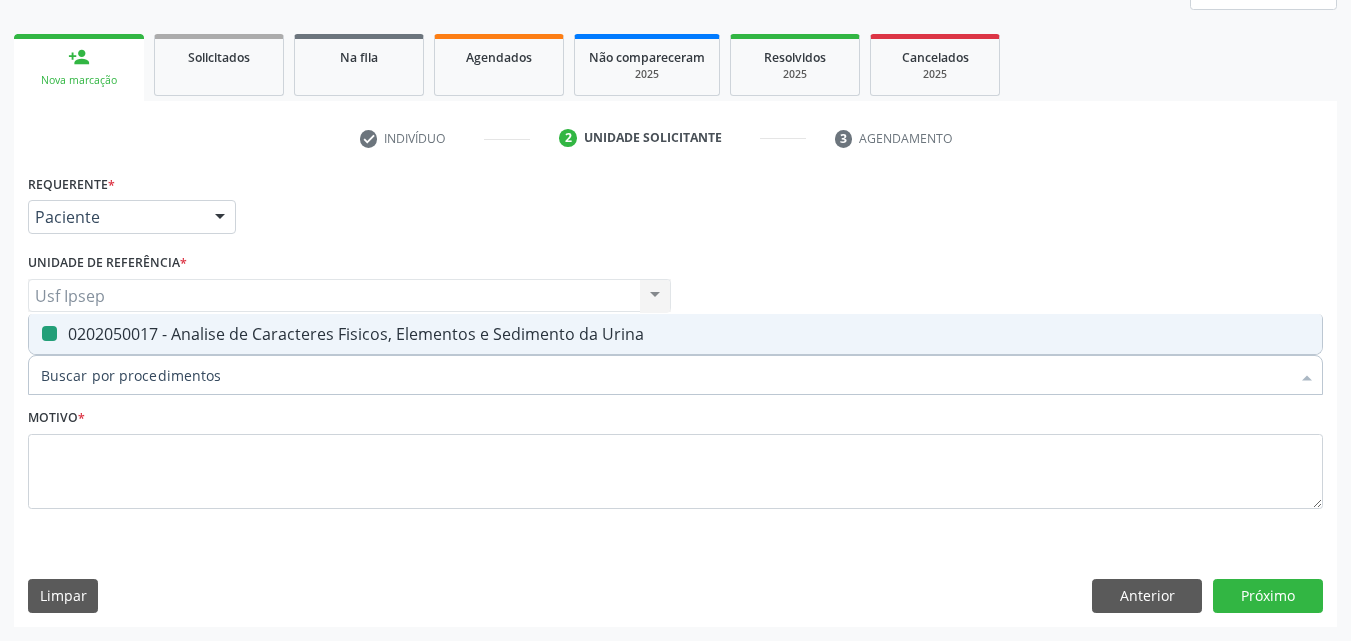 checkbox on "false" 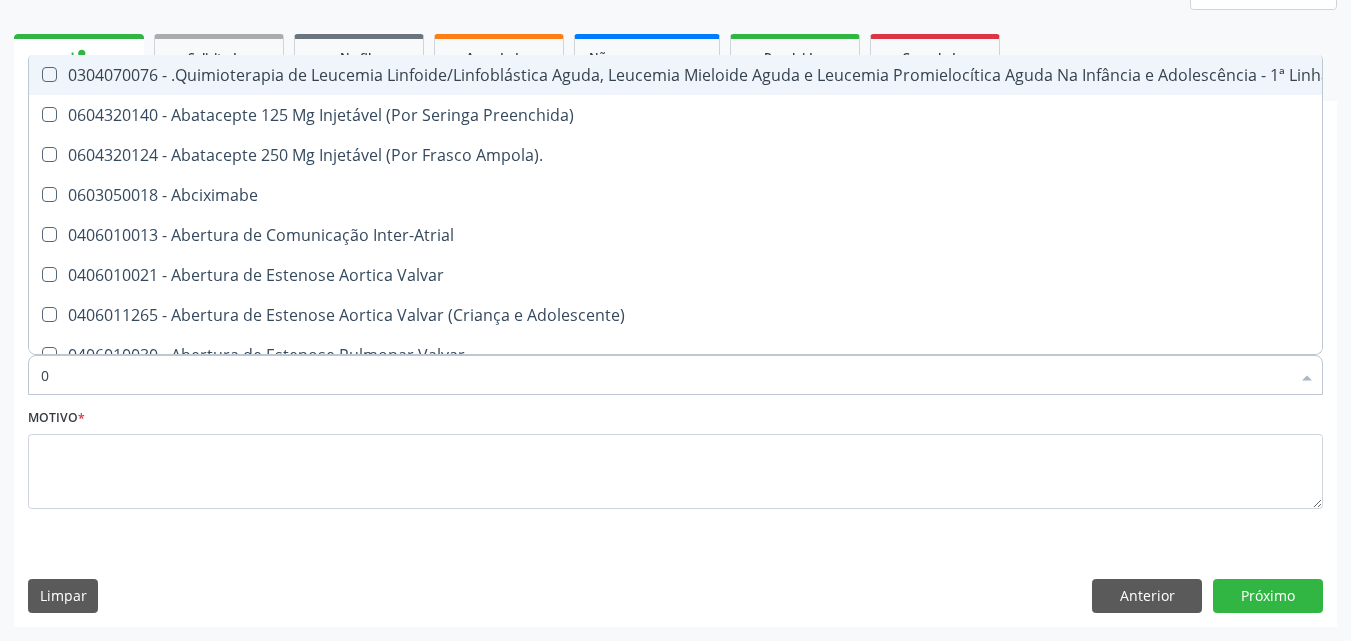 type on "02" 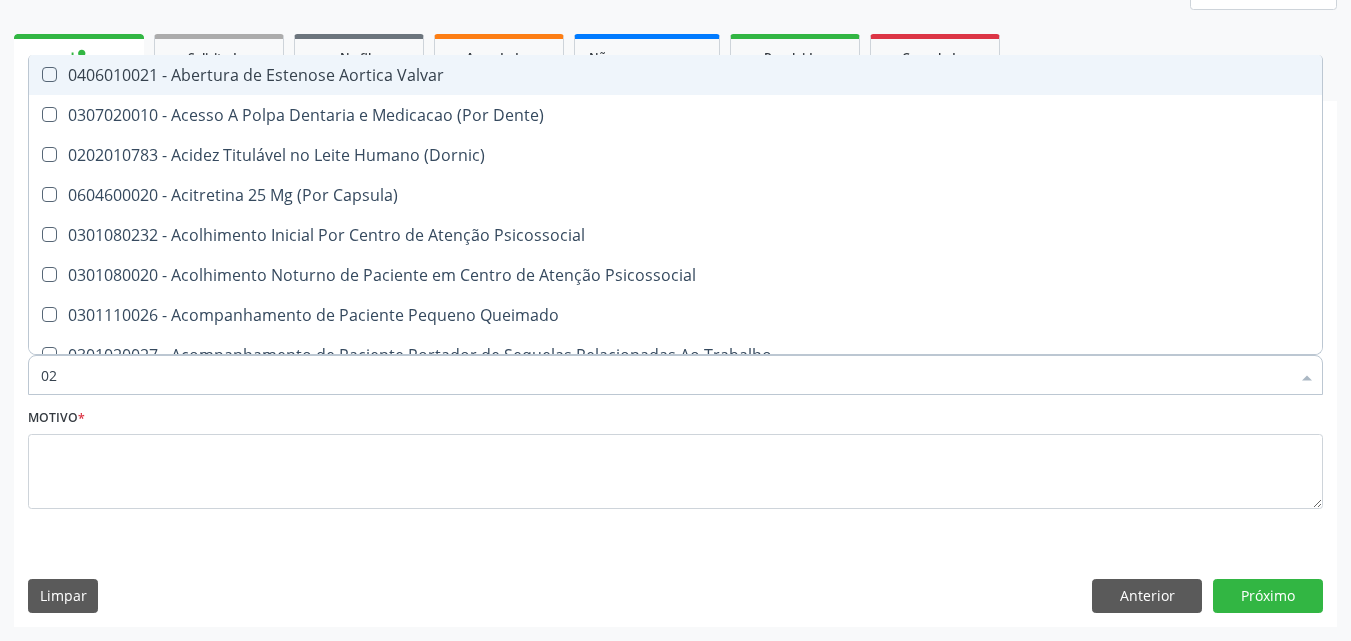 checkbox on "true" 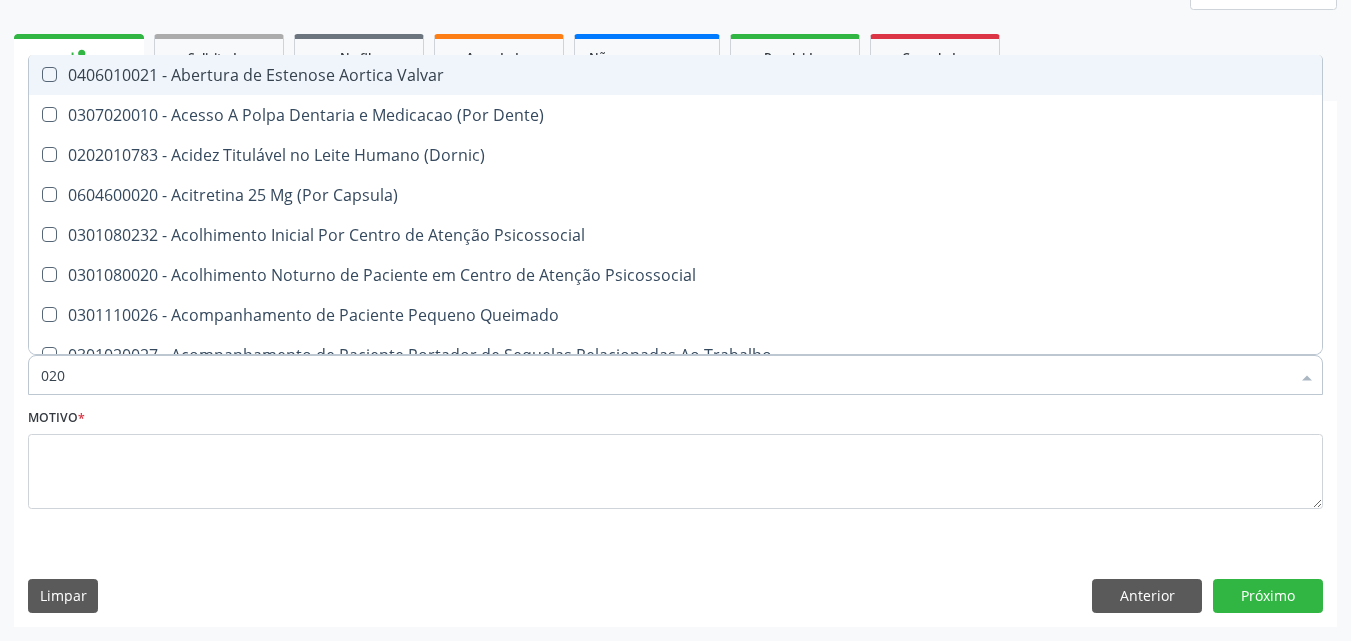 checkbox on "true" 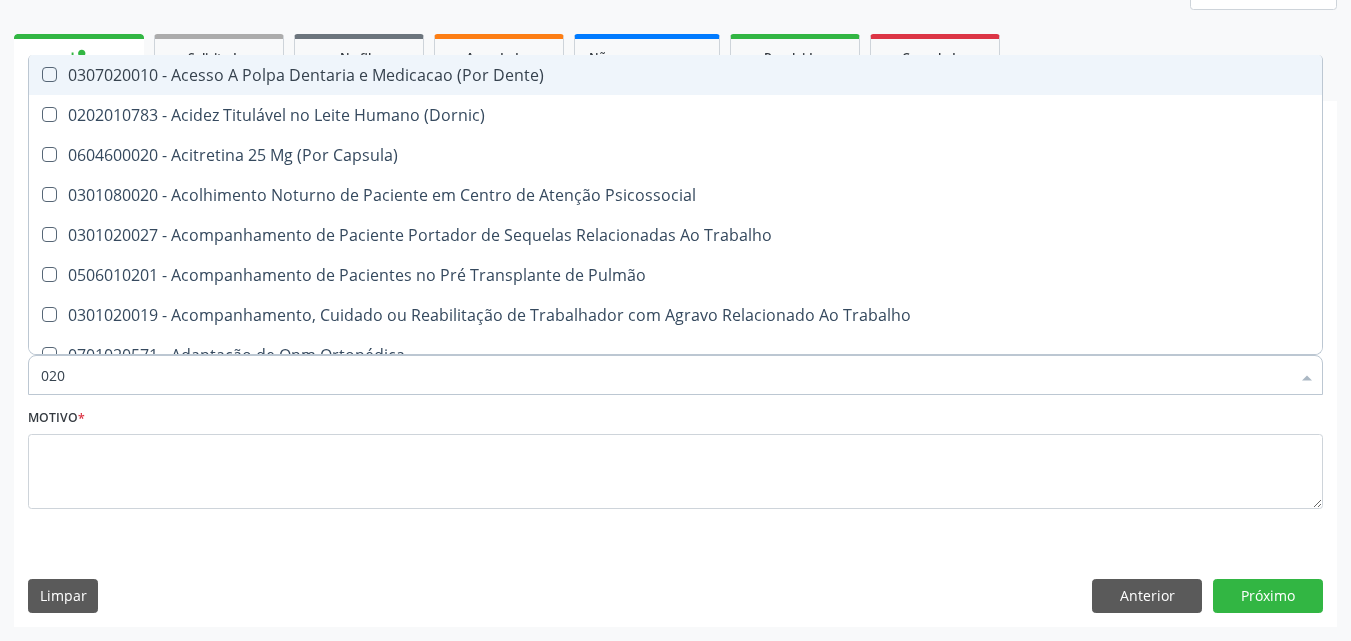 type on "0202" 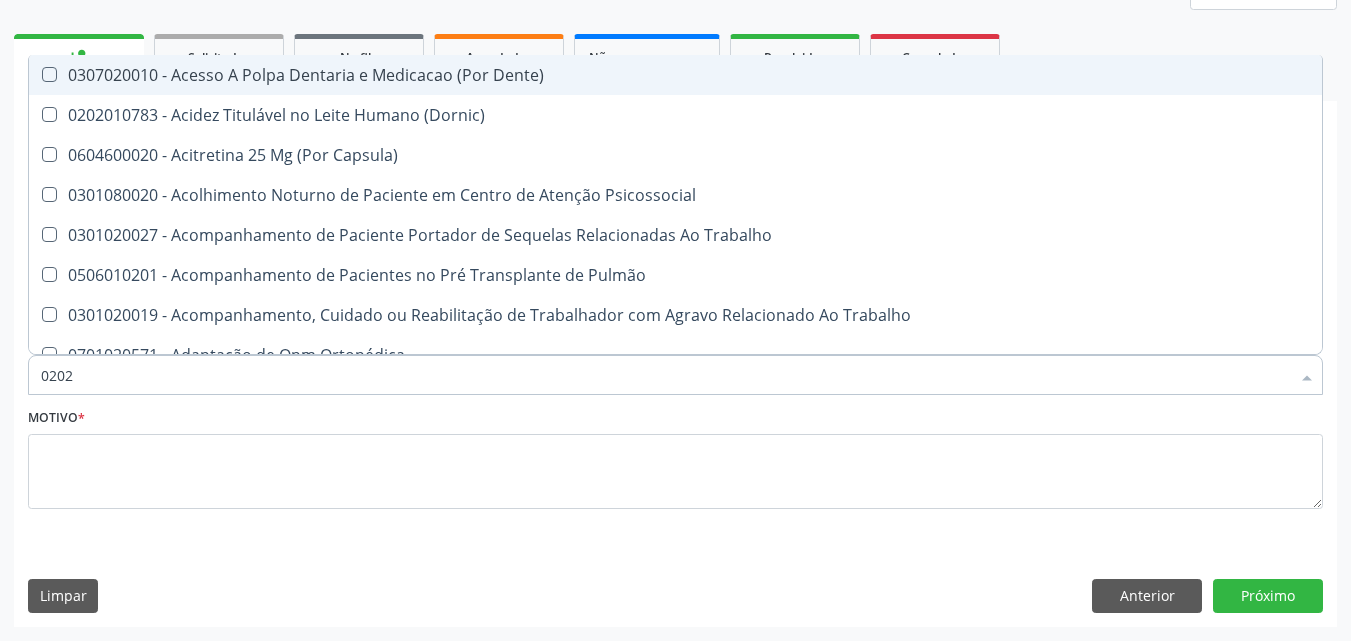 checkbox on "true" 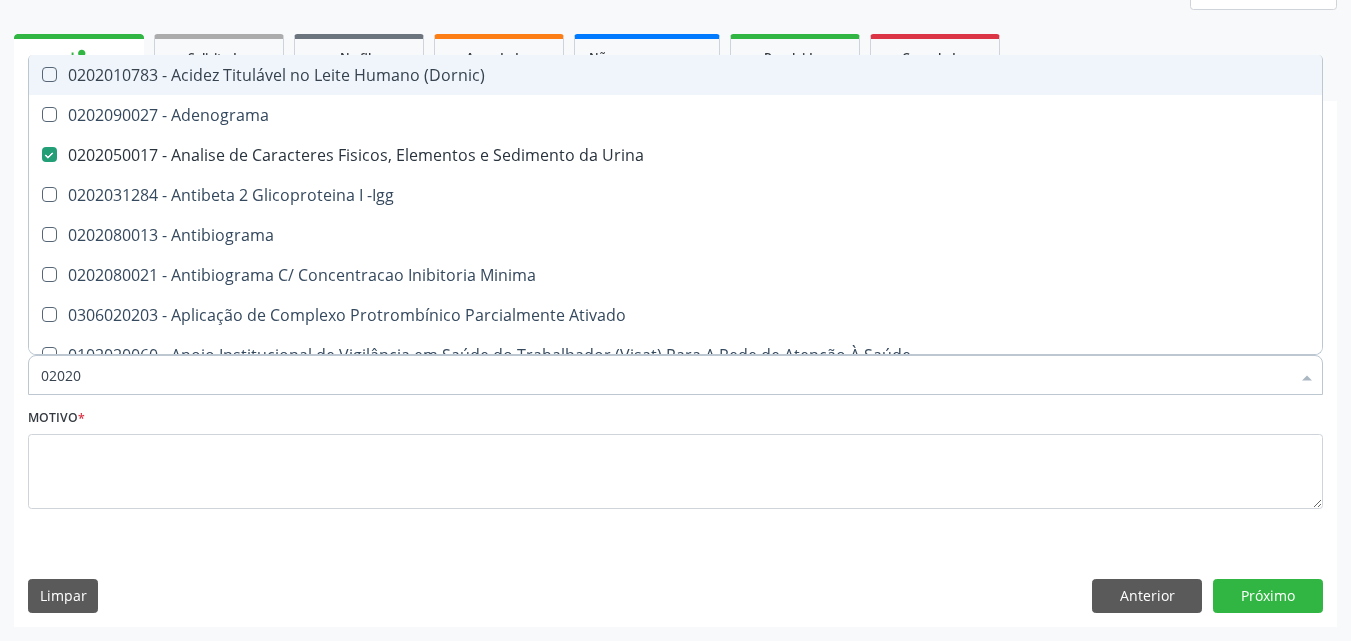 type on "020201" 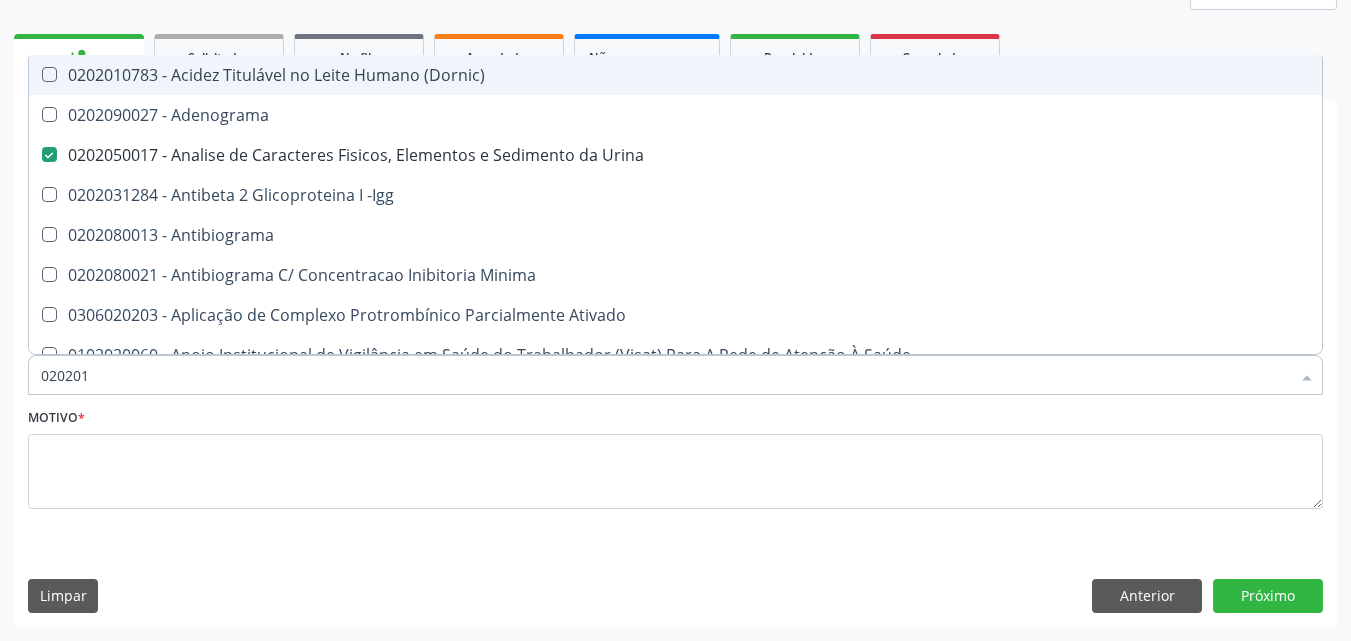 checkbox on "false" 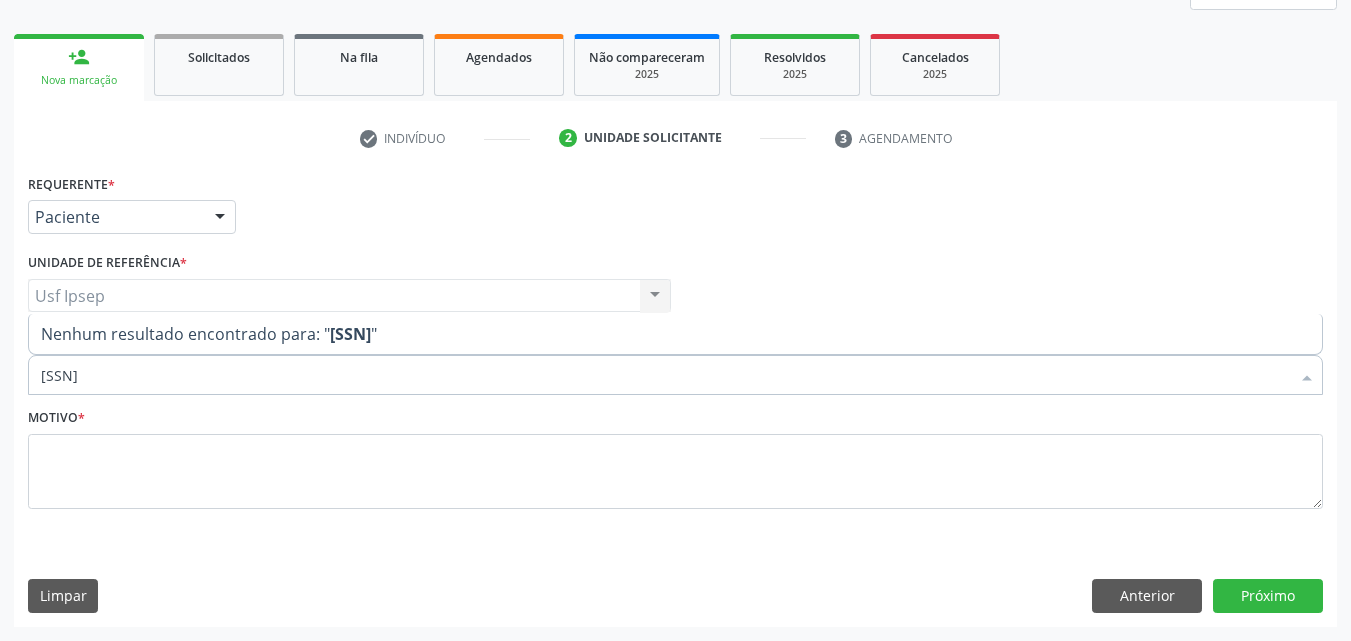 click on "[SSN]" at bounding box center [665, 375] 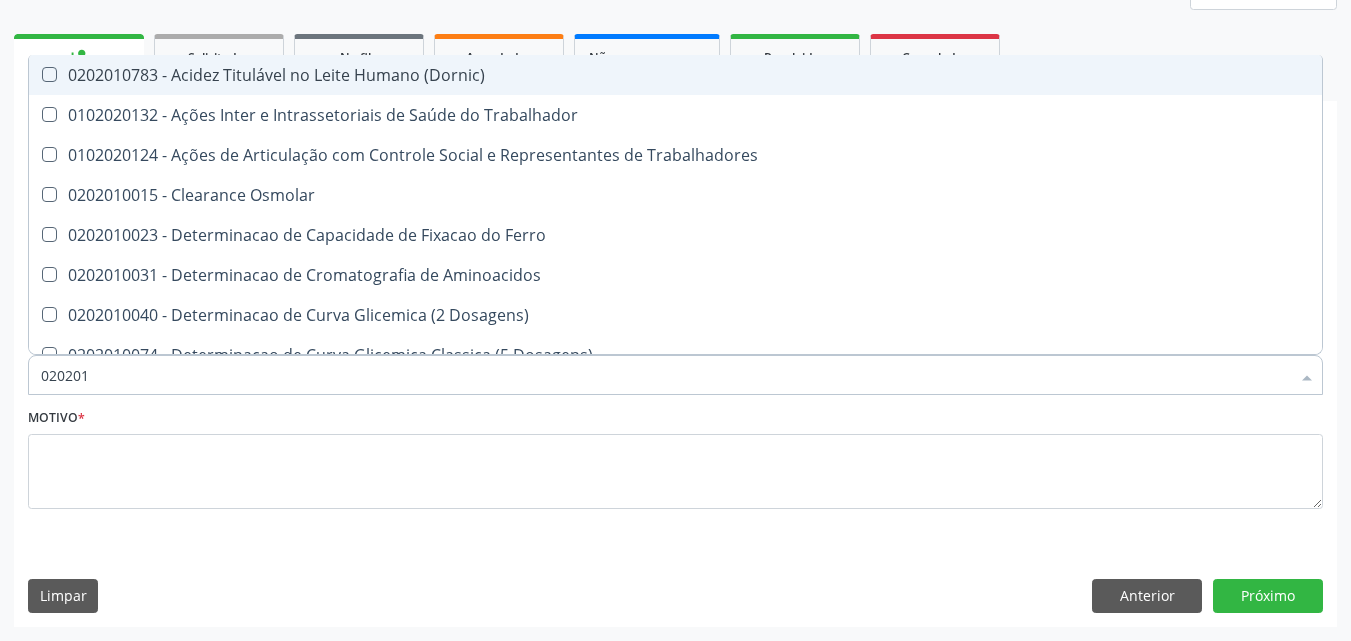 type on "02020" 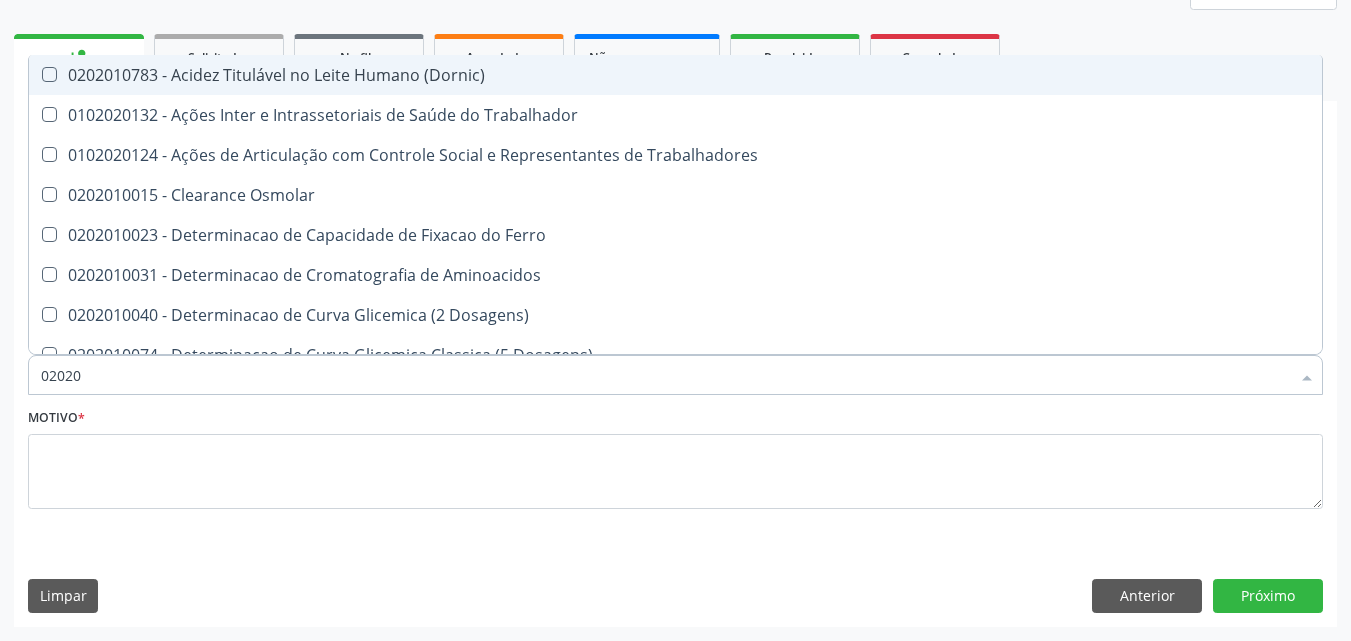 checkbox on "true" 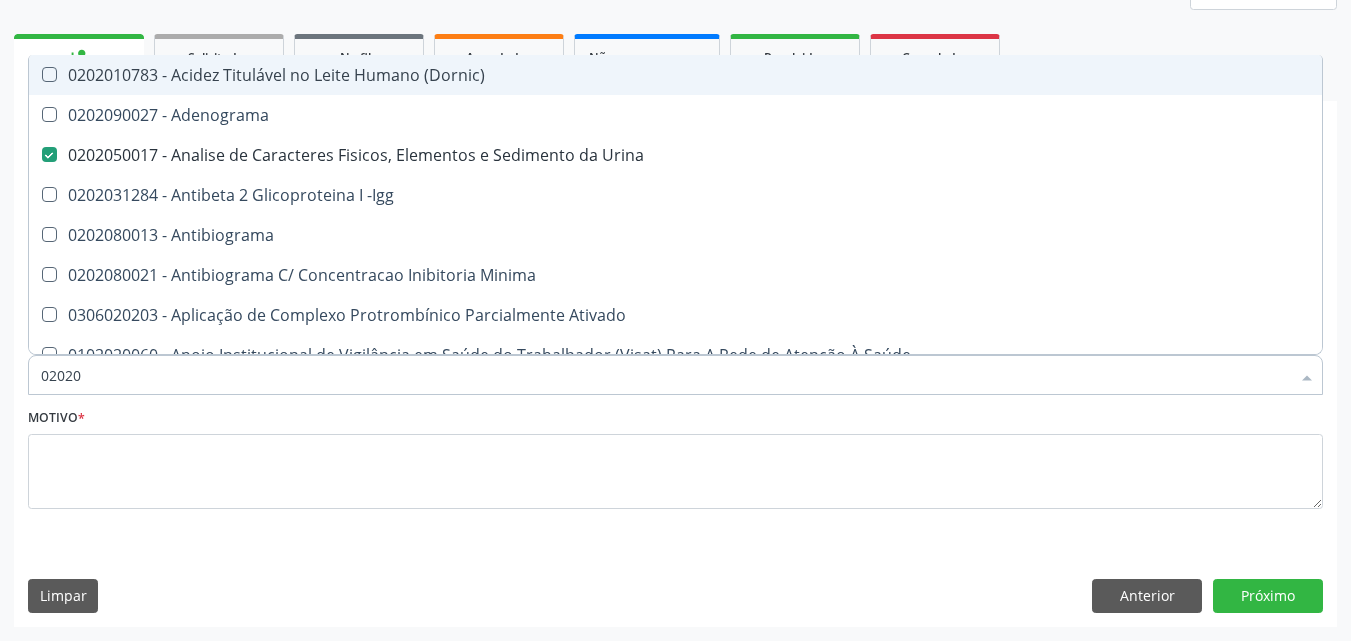 type on "020201" 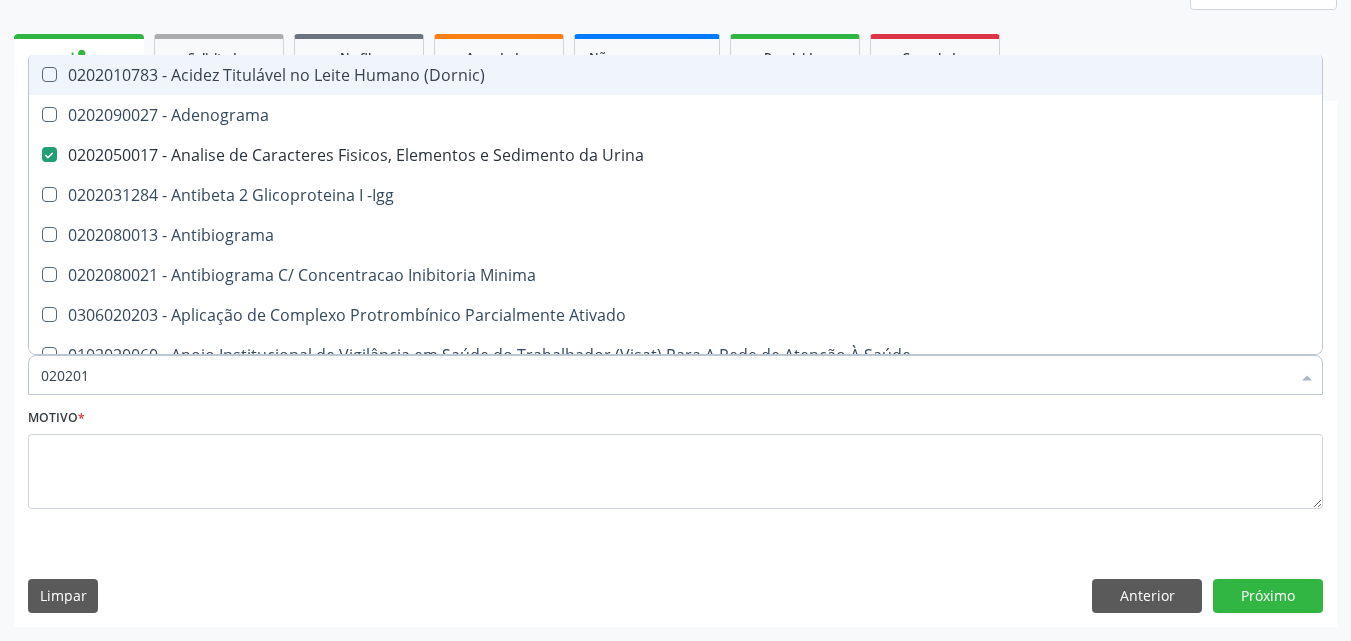 checkbox on "false" 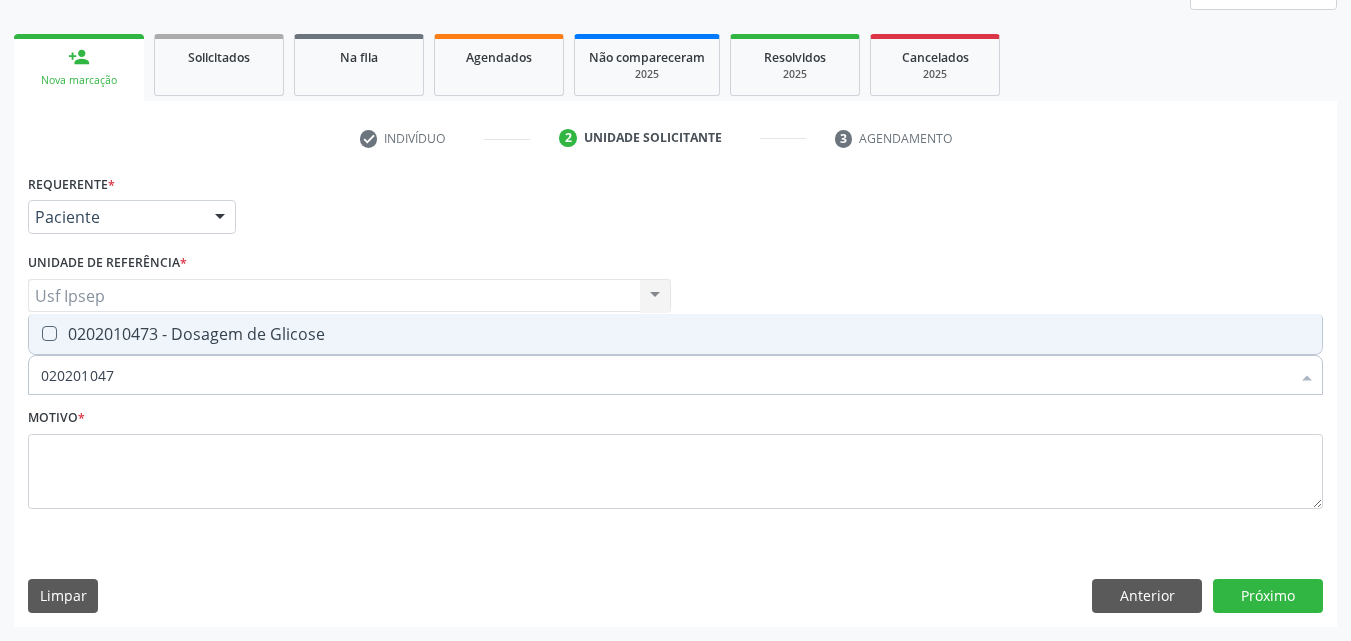type on "0202010473" 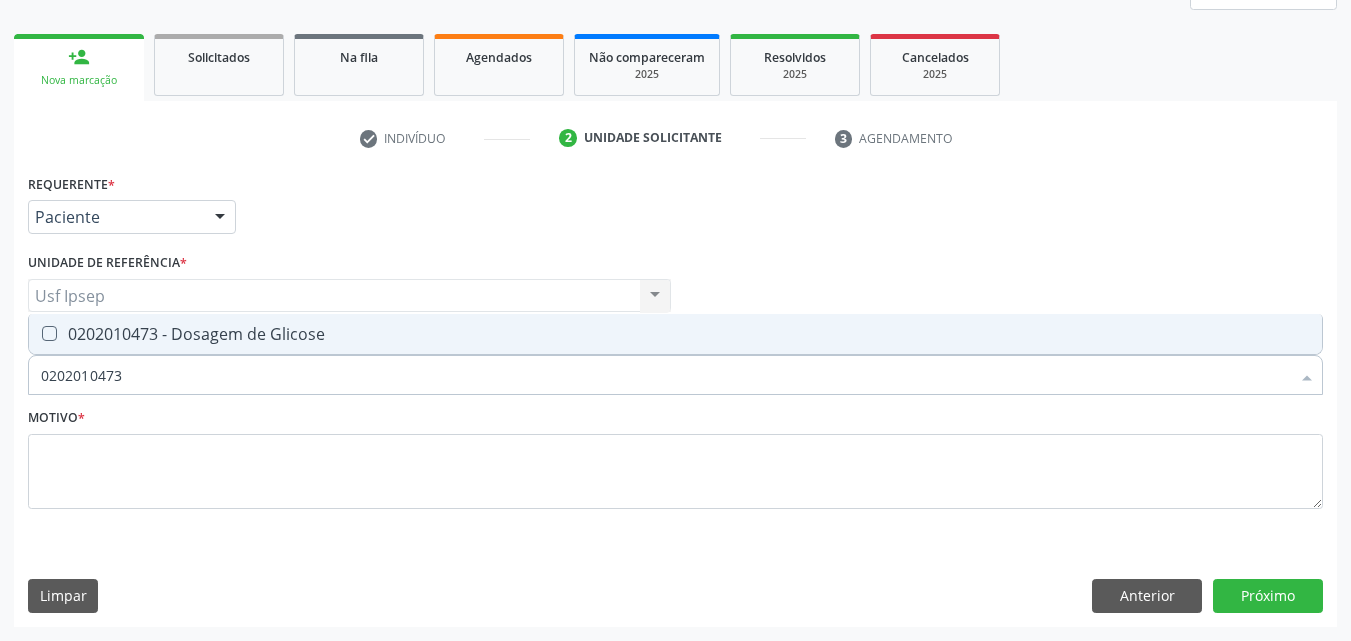 click at bounding box center (49, 333) 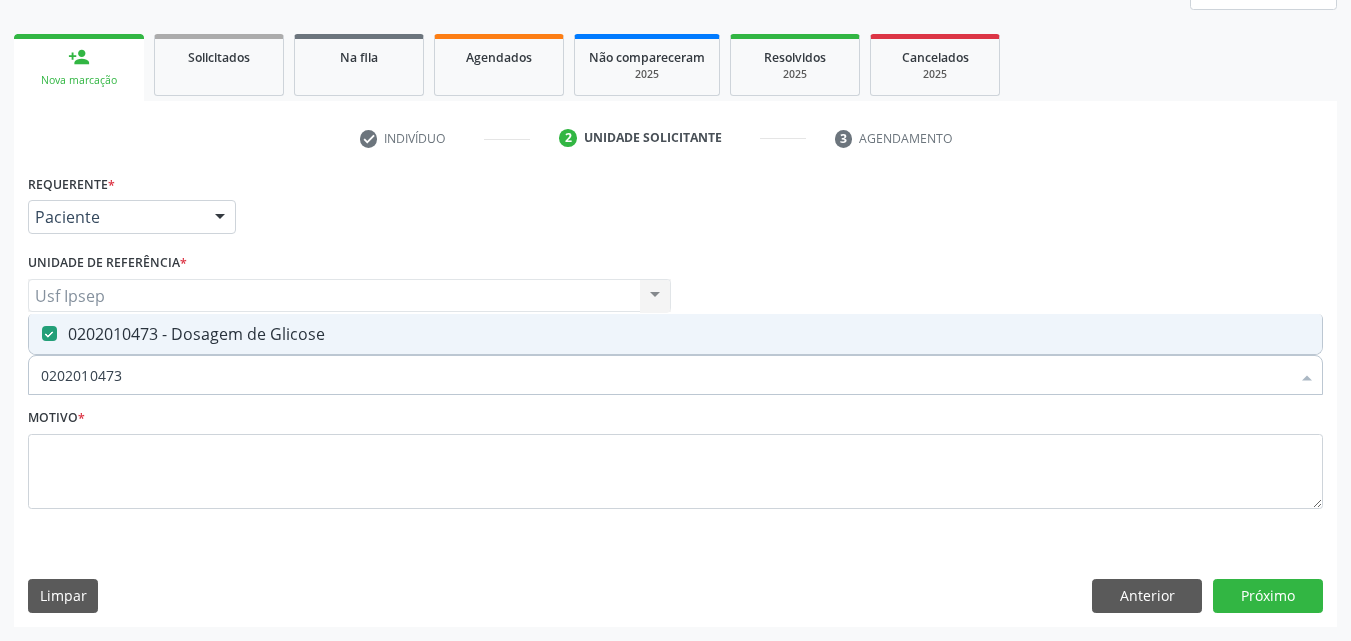 click on "0202010473" at bounding box center (665, 375) 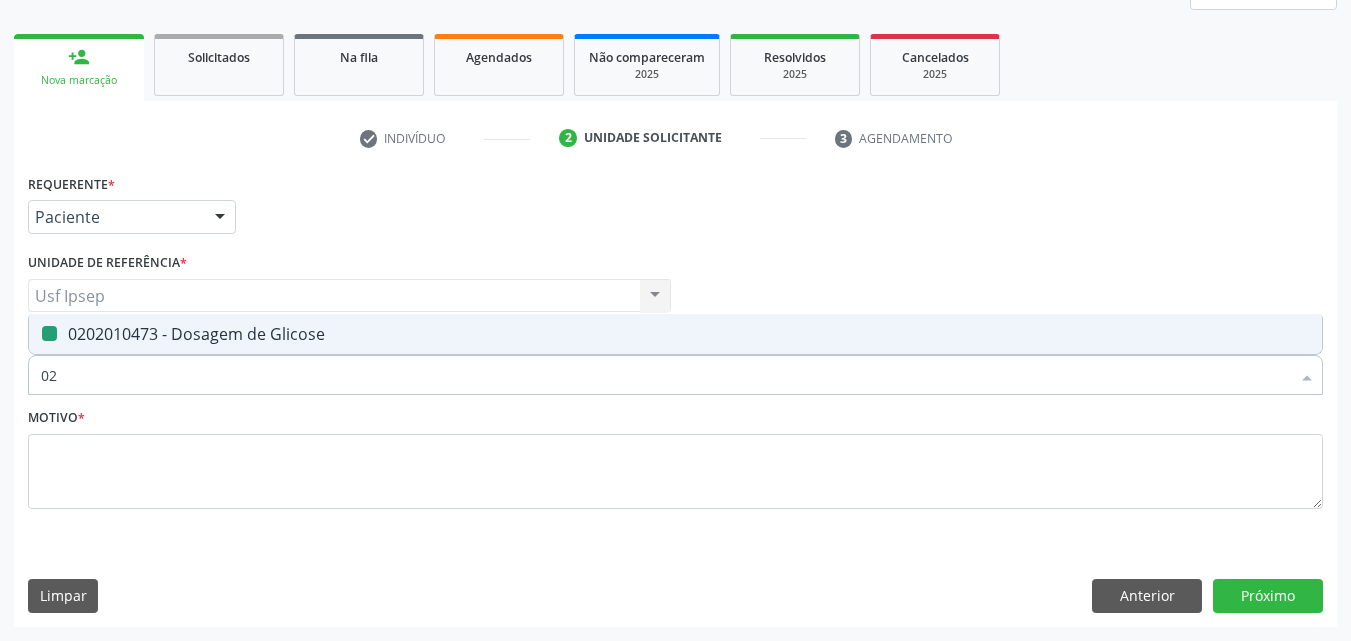 type on "0" 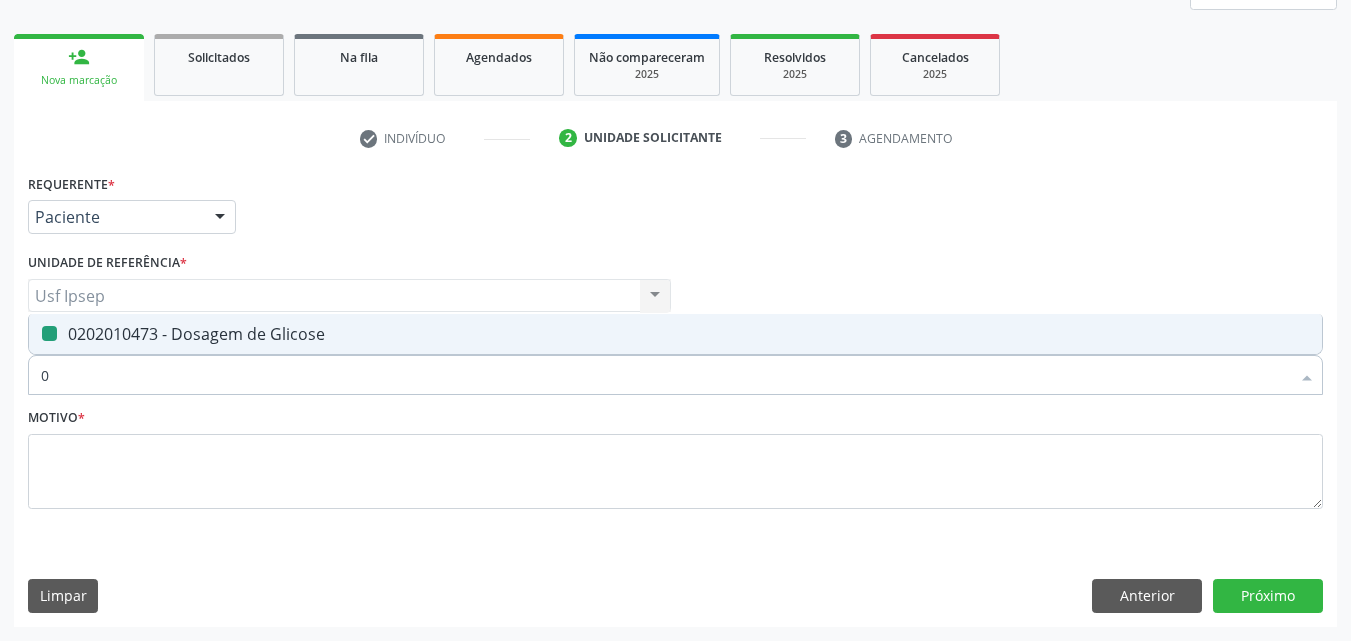 type 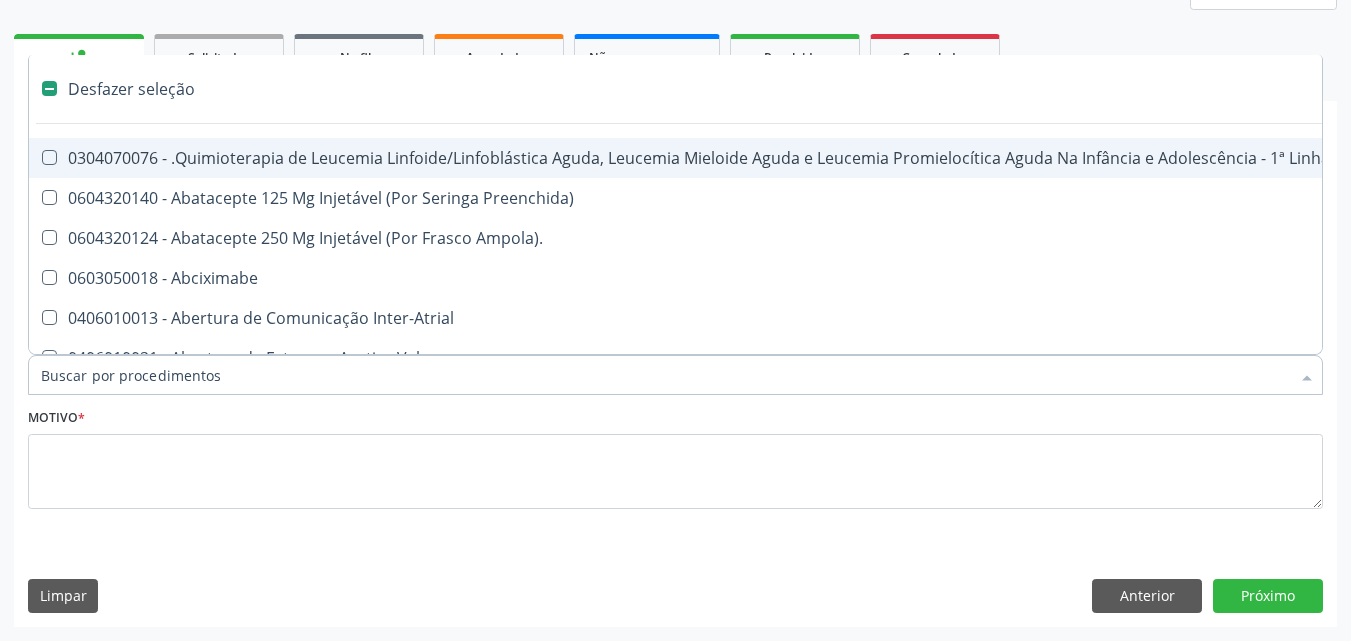checkbox on "false" 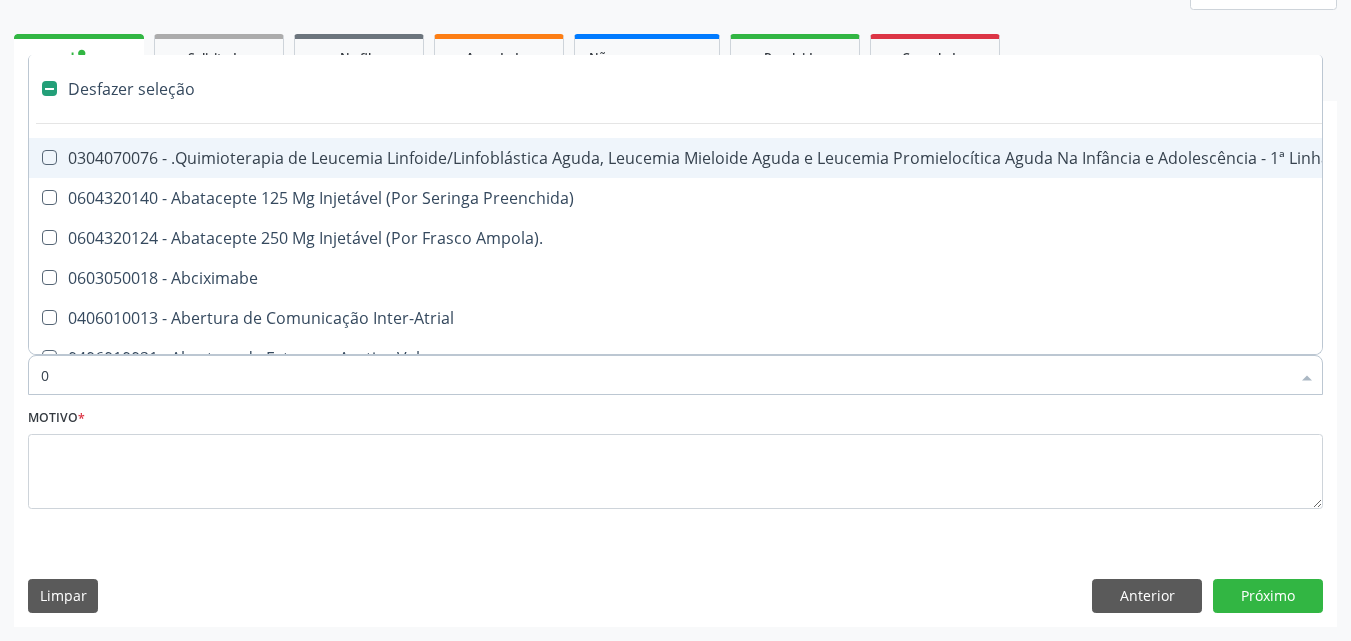type on "02" 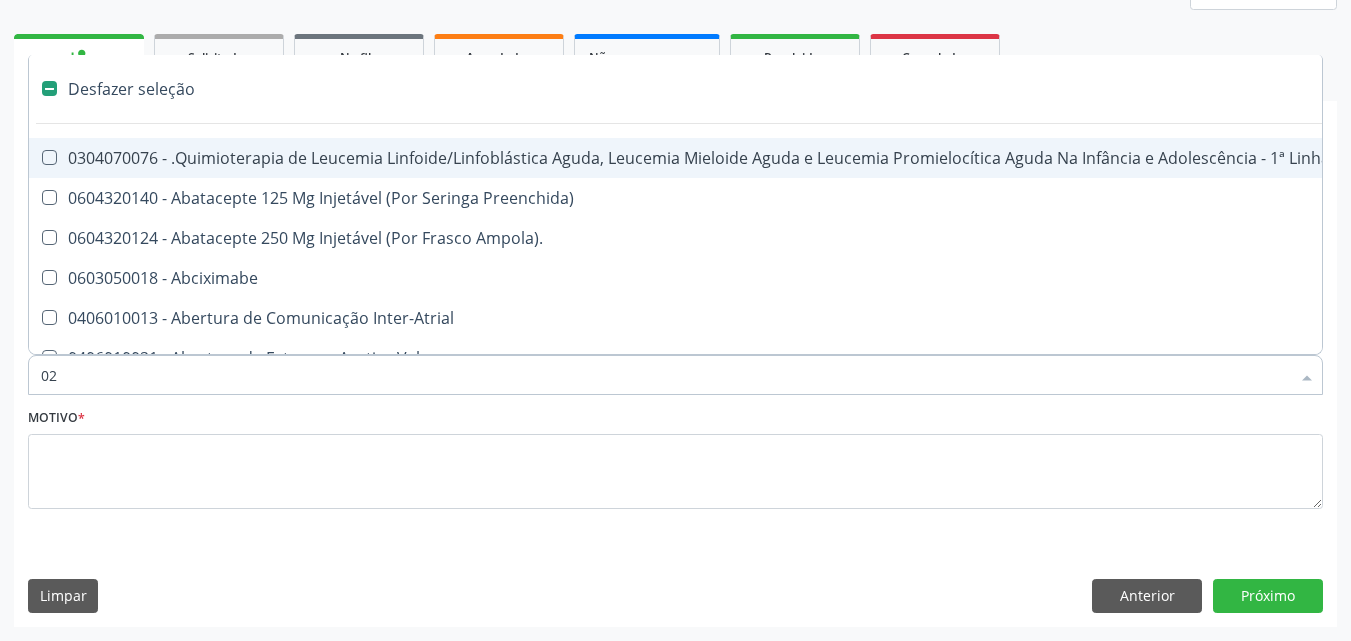 checkbox on "true" 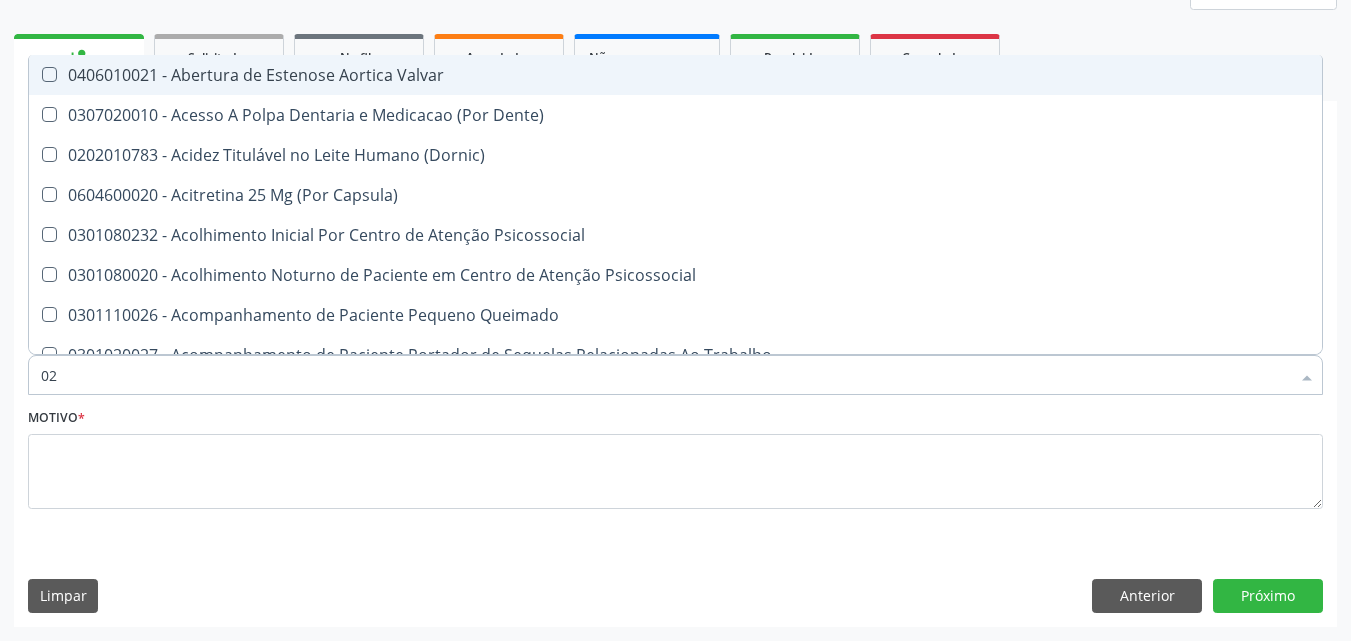 type on "020" 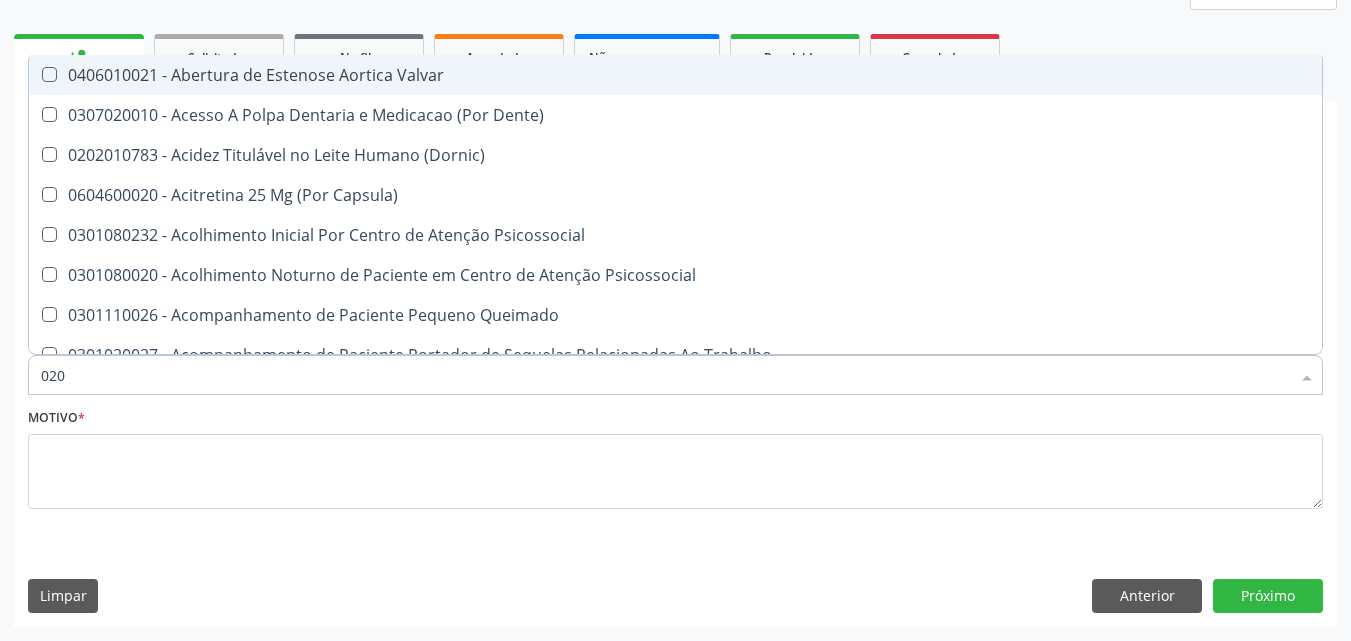checkbox on "true" 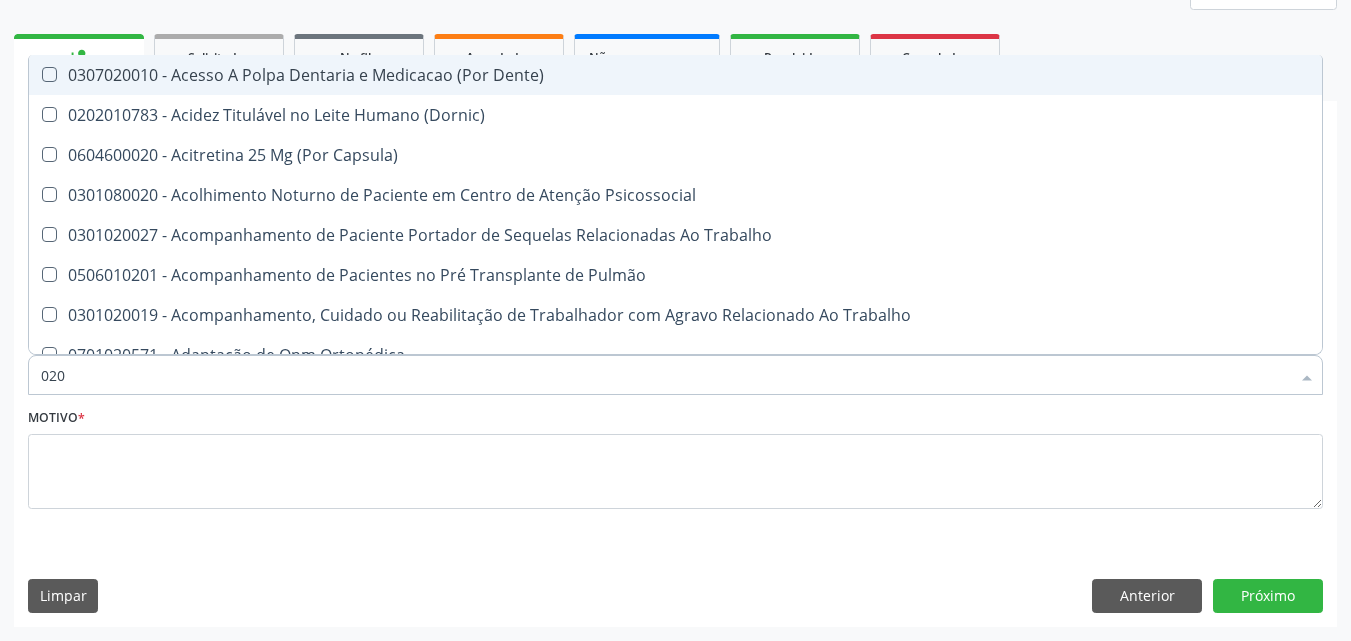 type on "0202" 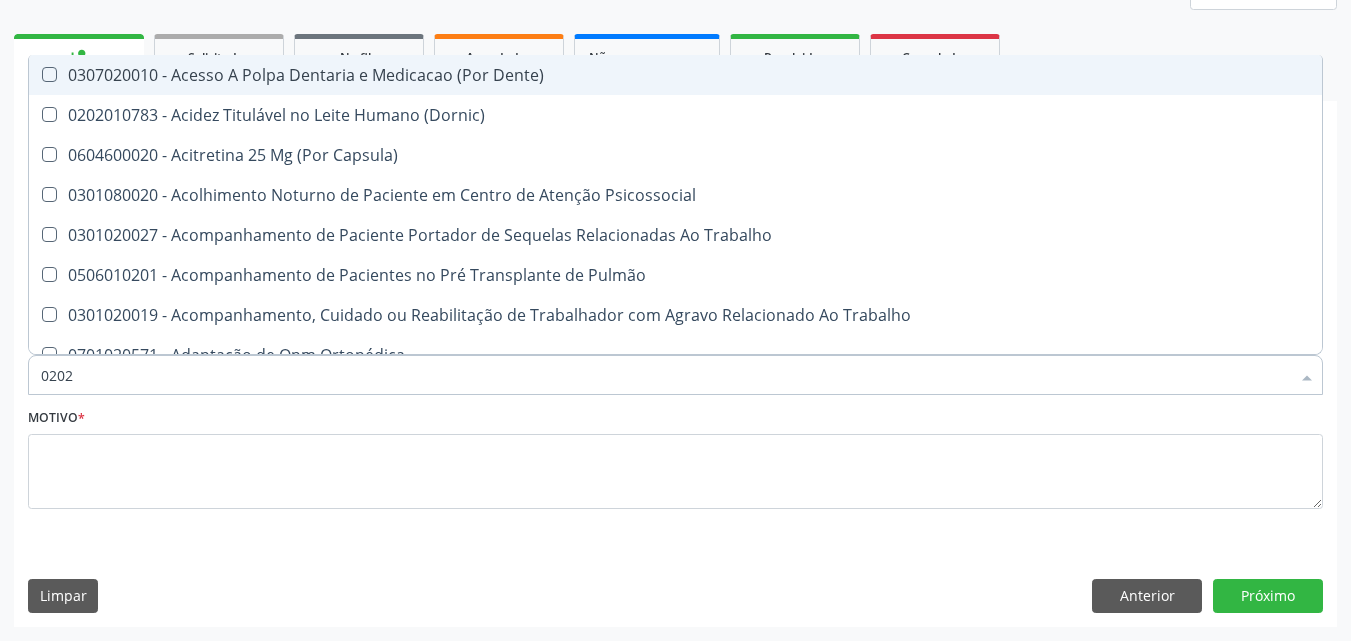checkbox on "true" 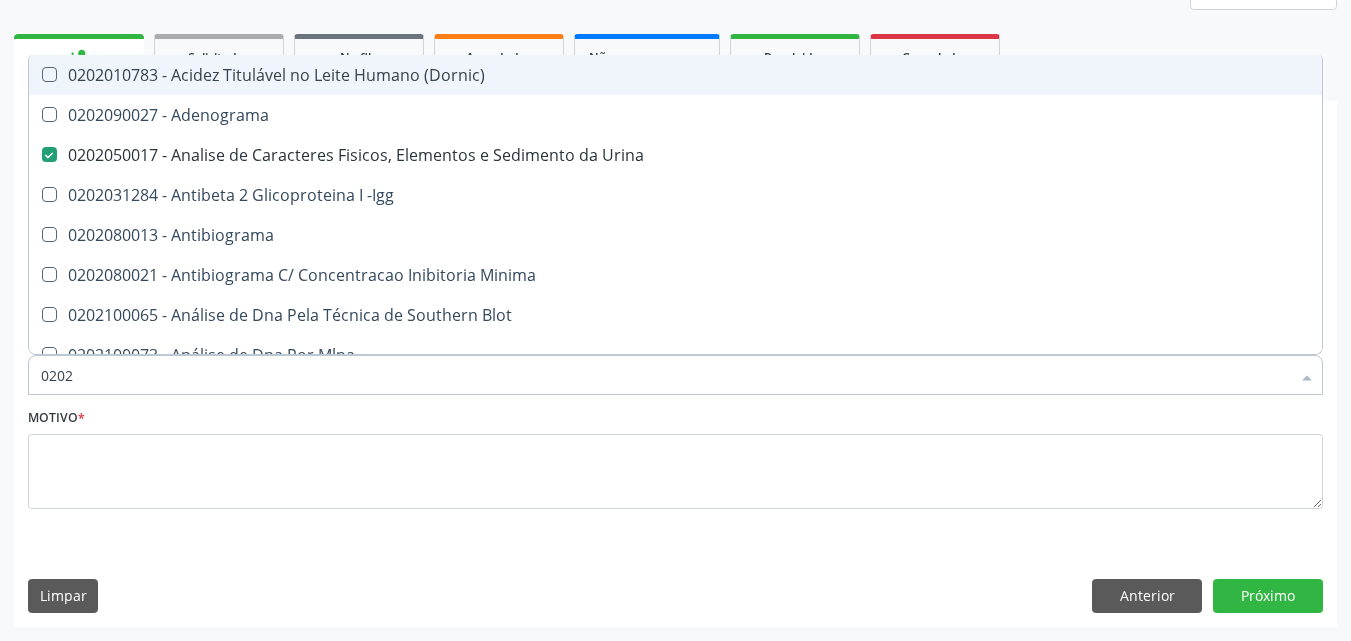 type on "02020" 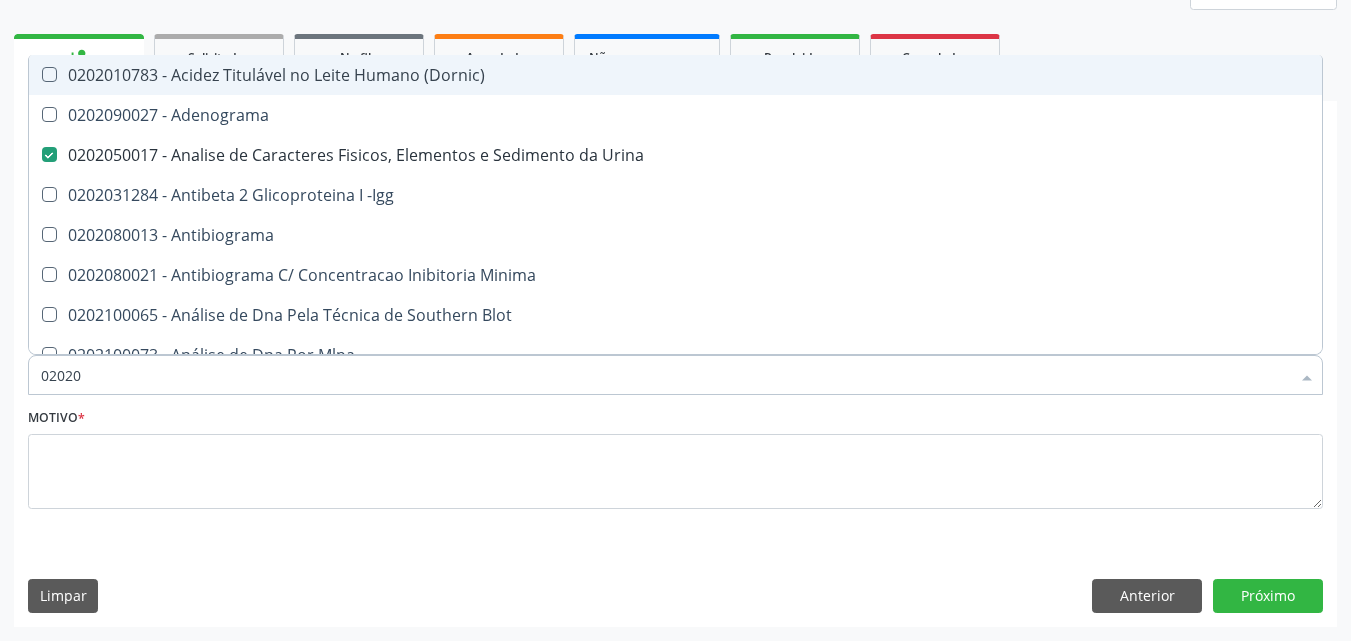 checkbox on "true" 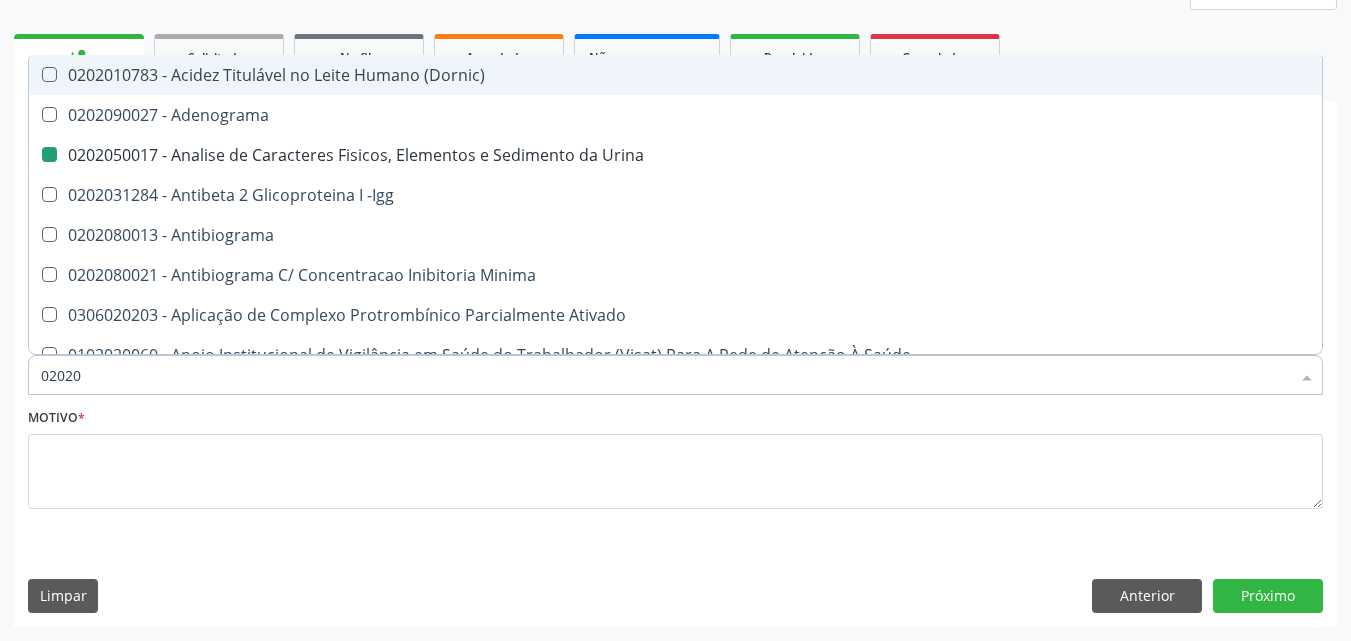 type on "020202" 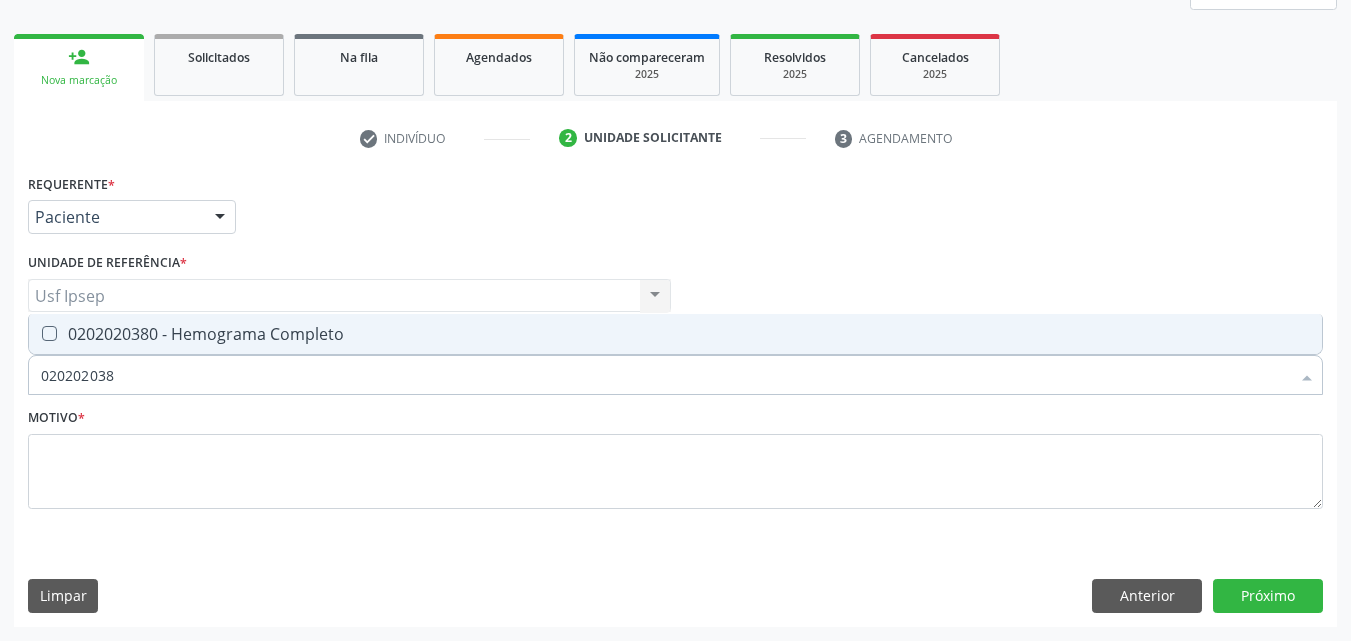 type on "0202020380" 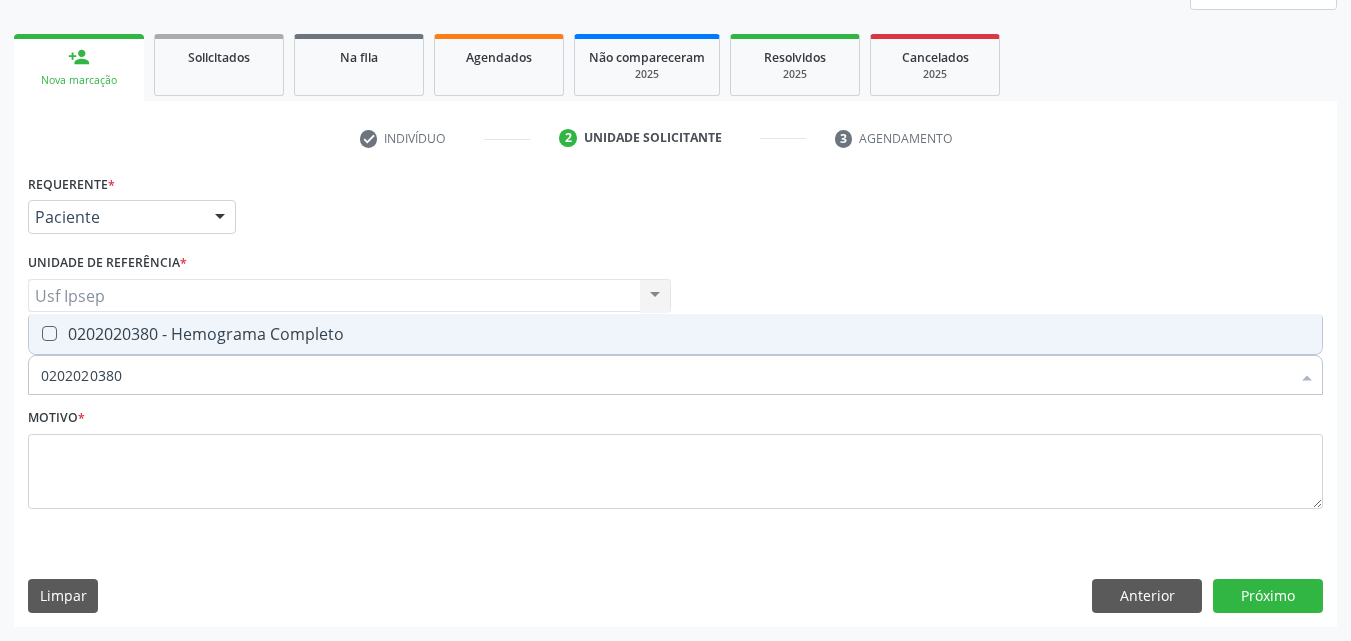drag, startPoint x: 51, startPoint y: 334, endPoint x: 63, endPoint y: 334, distance: 12 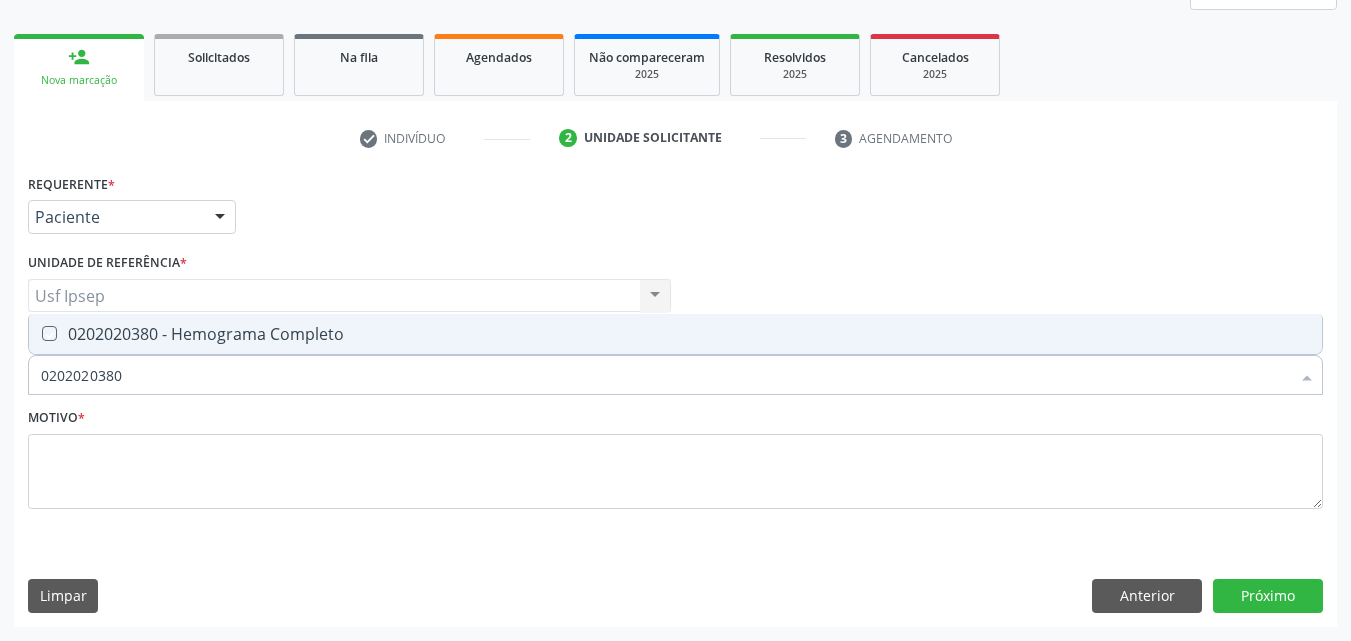 checkbox on "true" 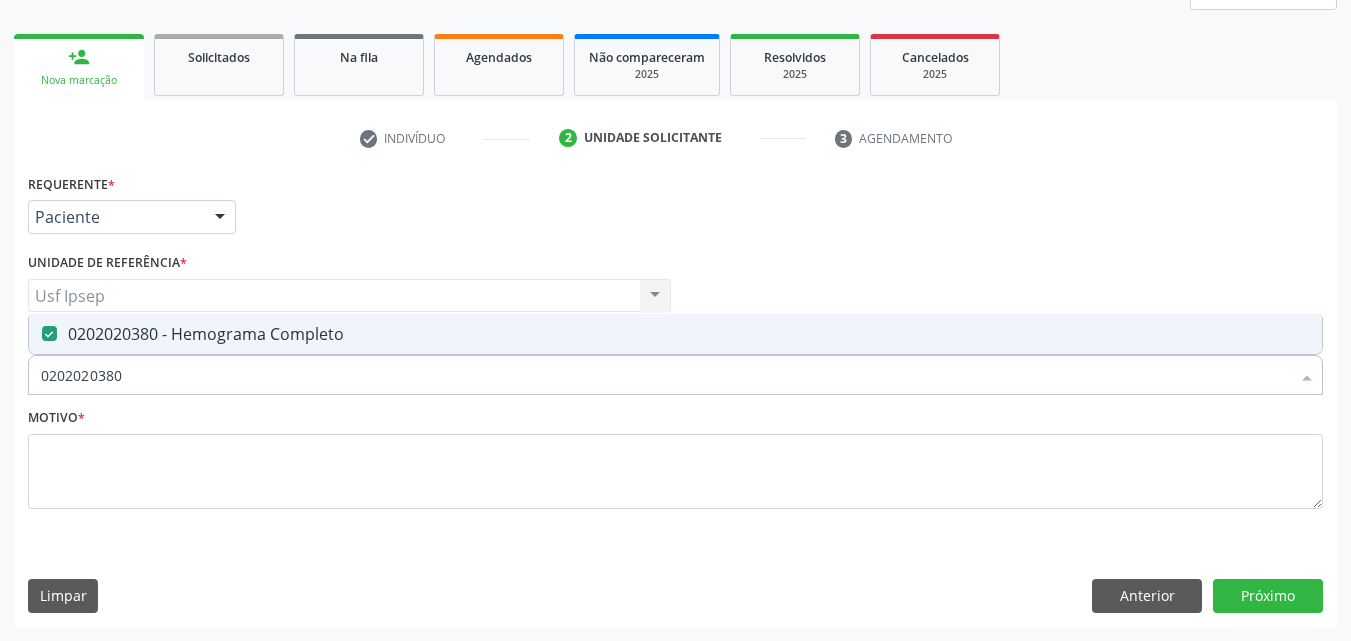 drag, startPoint x: 127, startPoint y: 375, endPoint x: 144, endPoint y: 371, distance: 17.464249 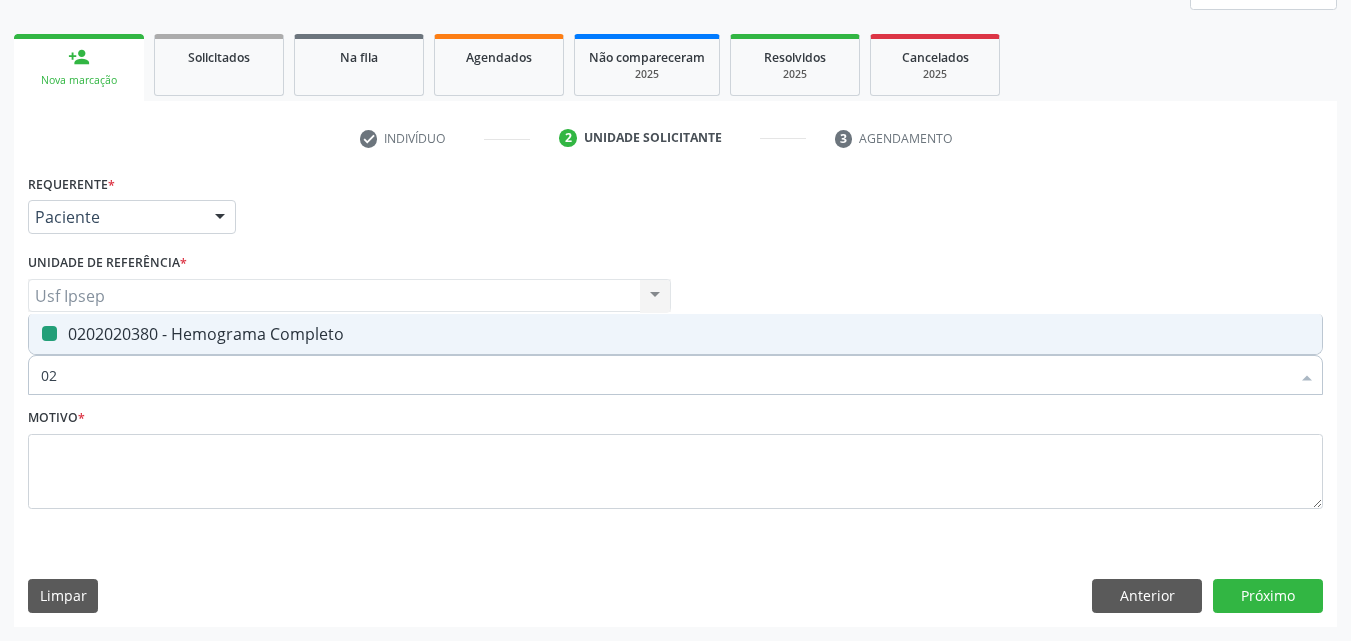 type on "0" 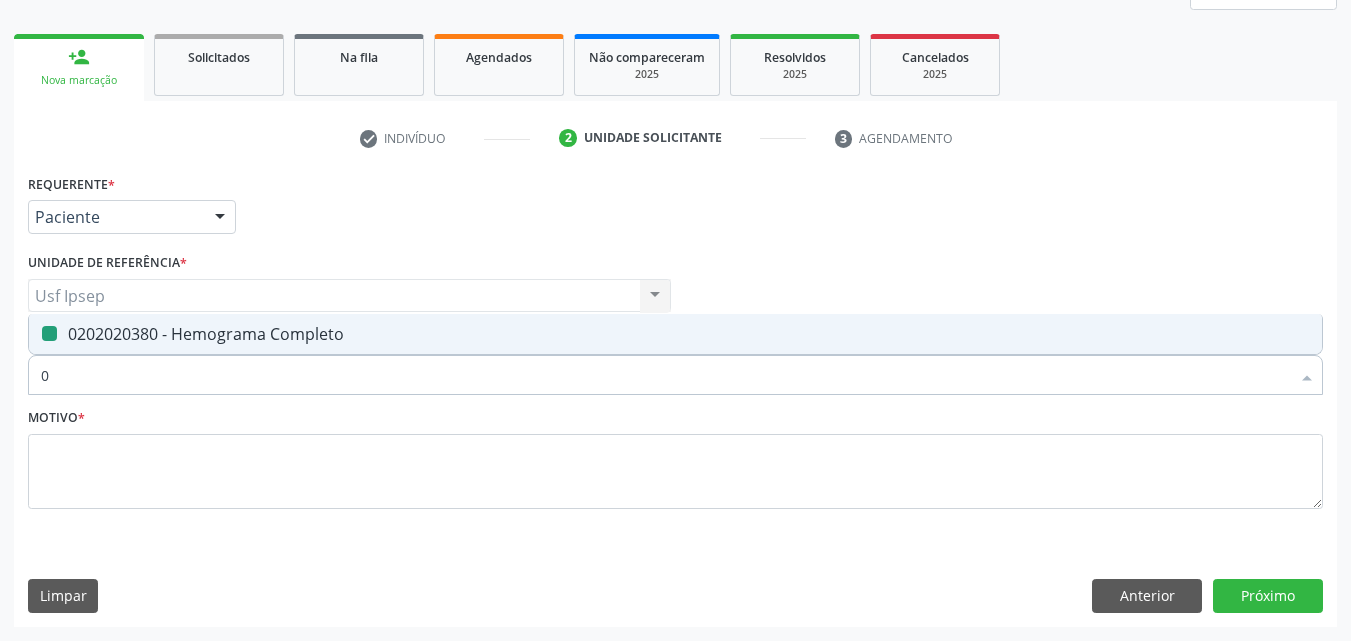 type 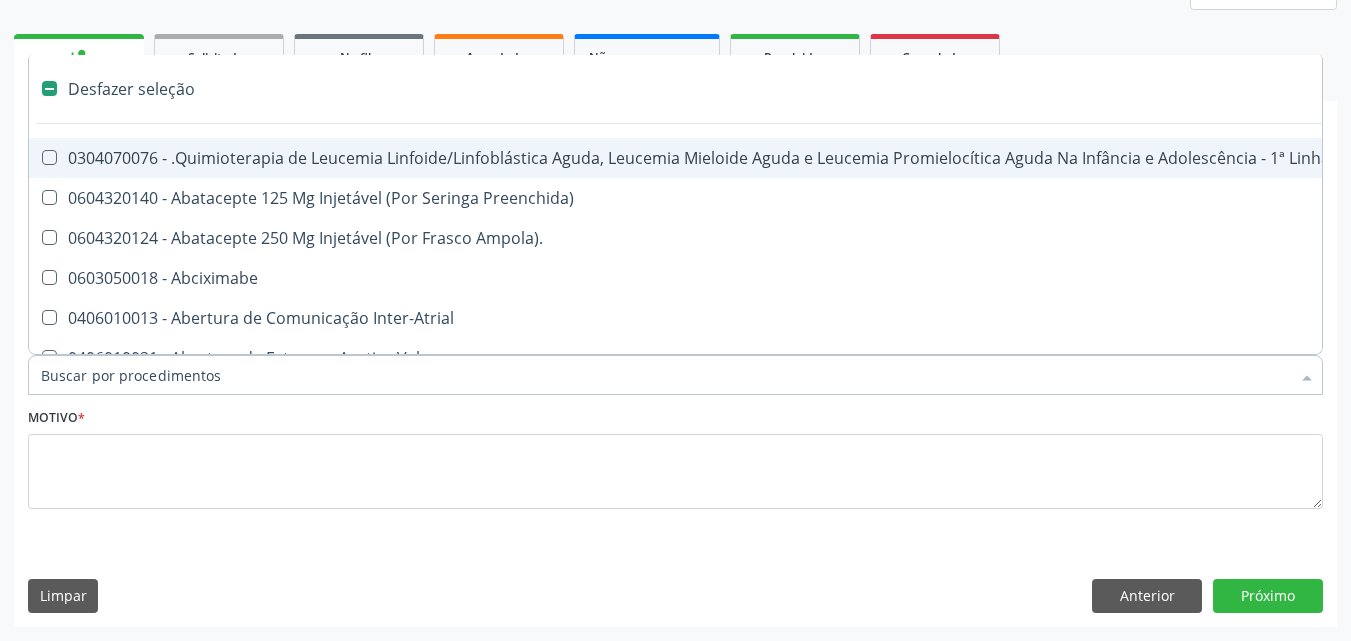 checkbox on "false" 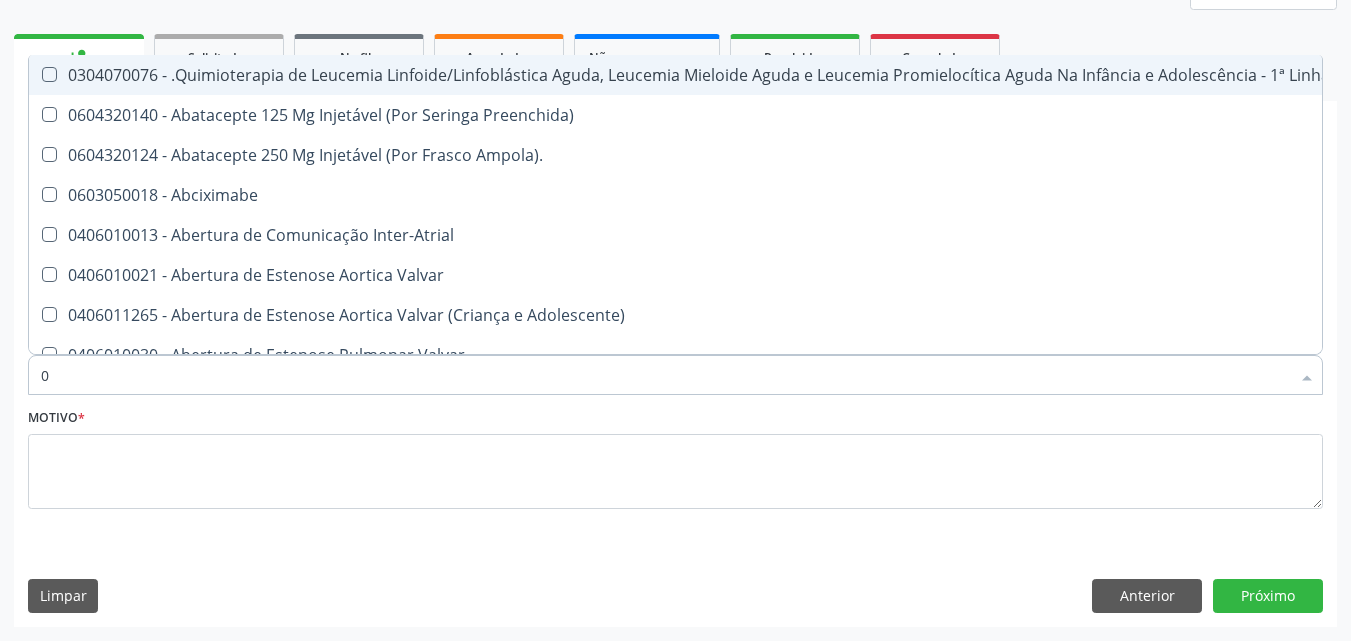 type on "02" 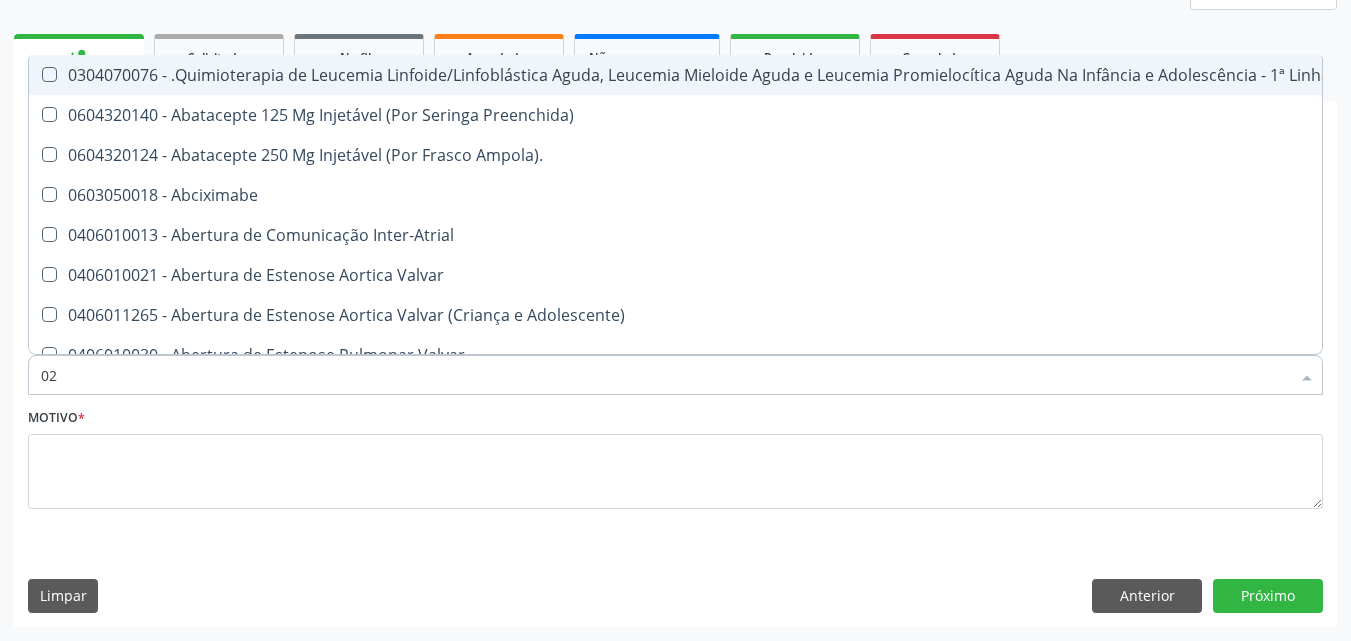 checkbox on "true" 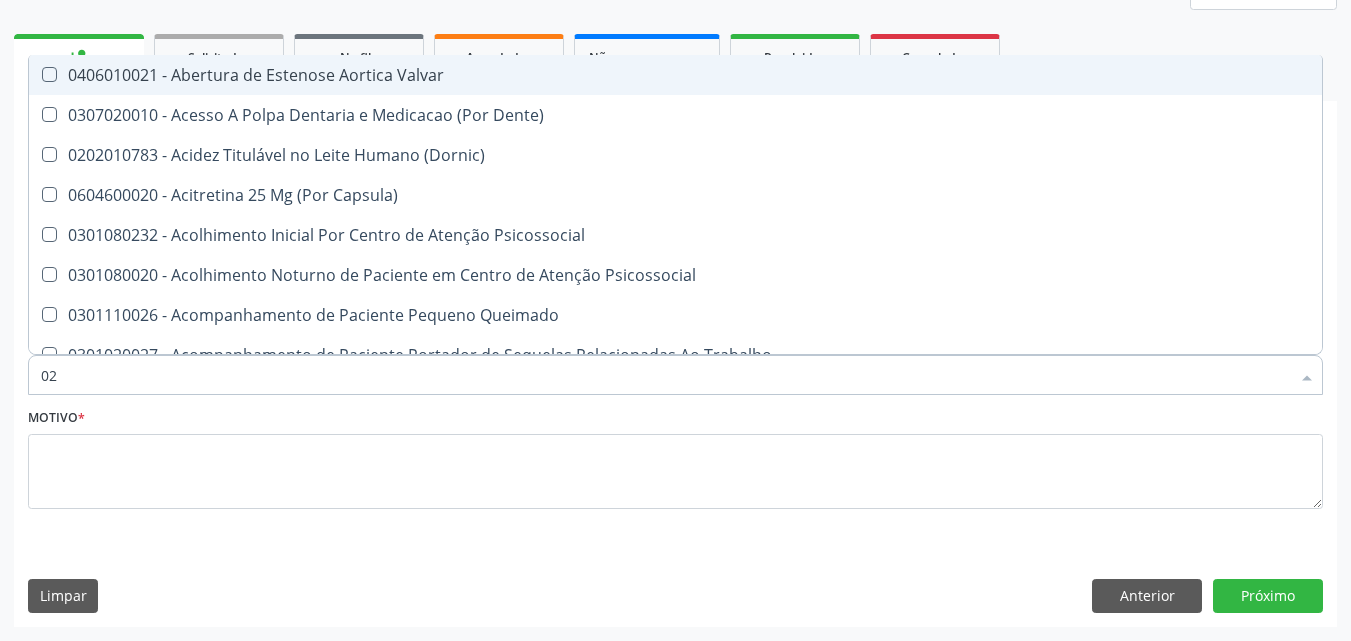 type on "020" 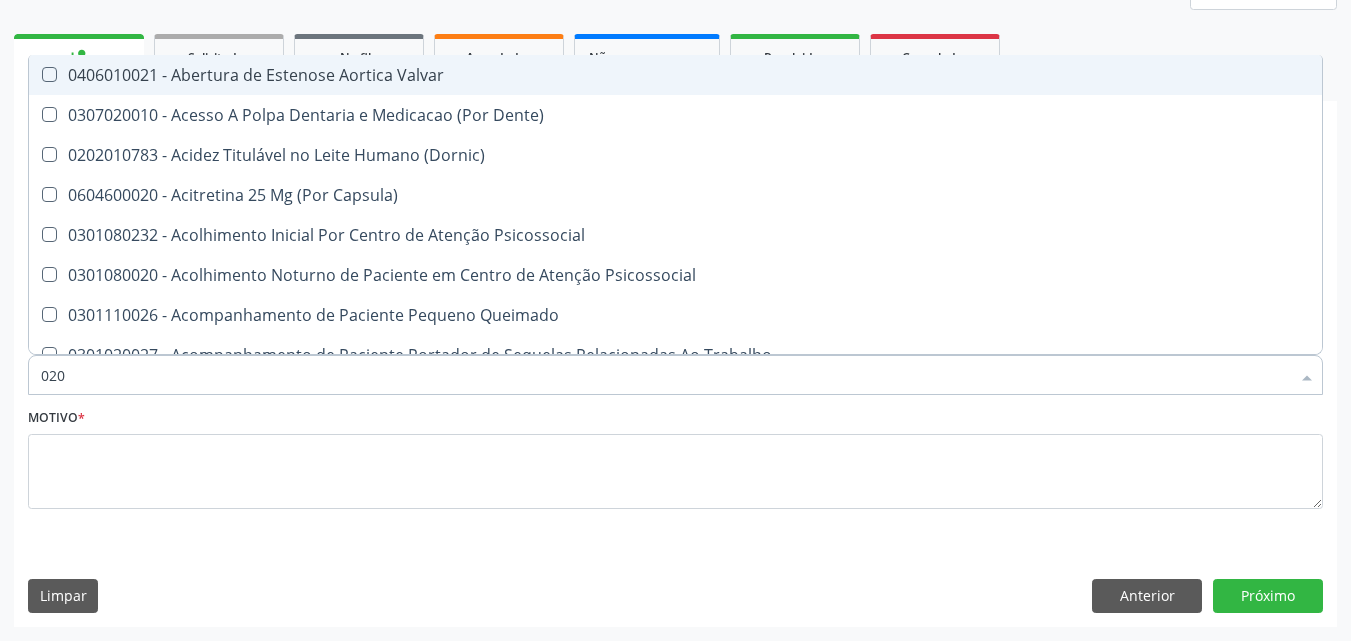 checkbox on "true" 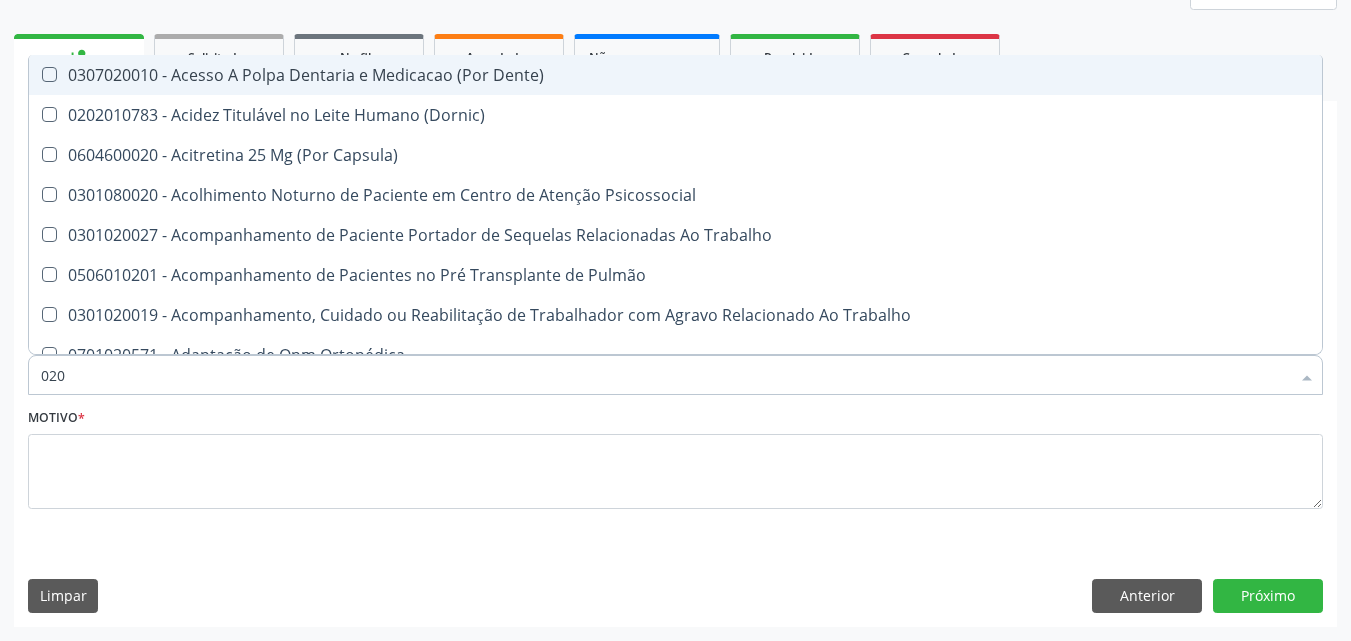 type on "0202" 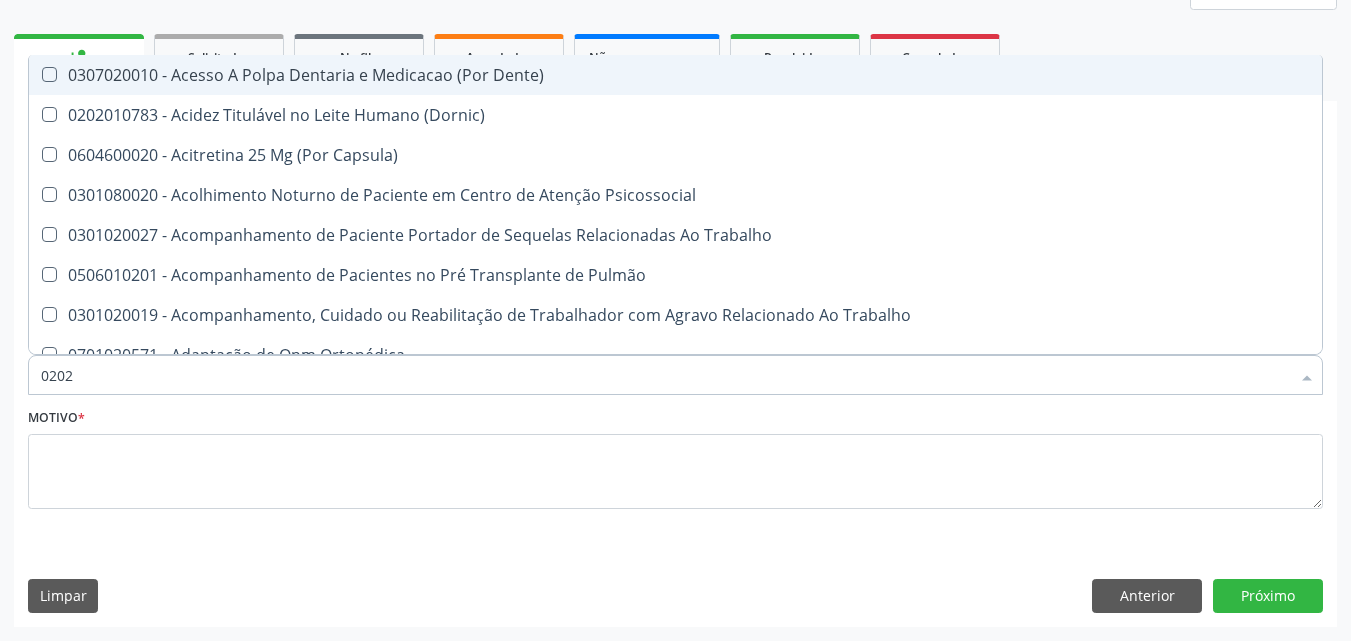 checkbox on "true" 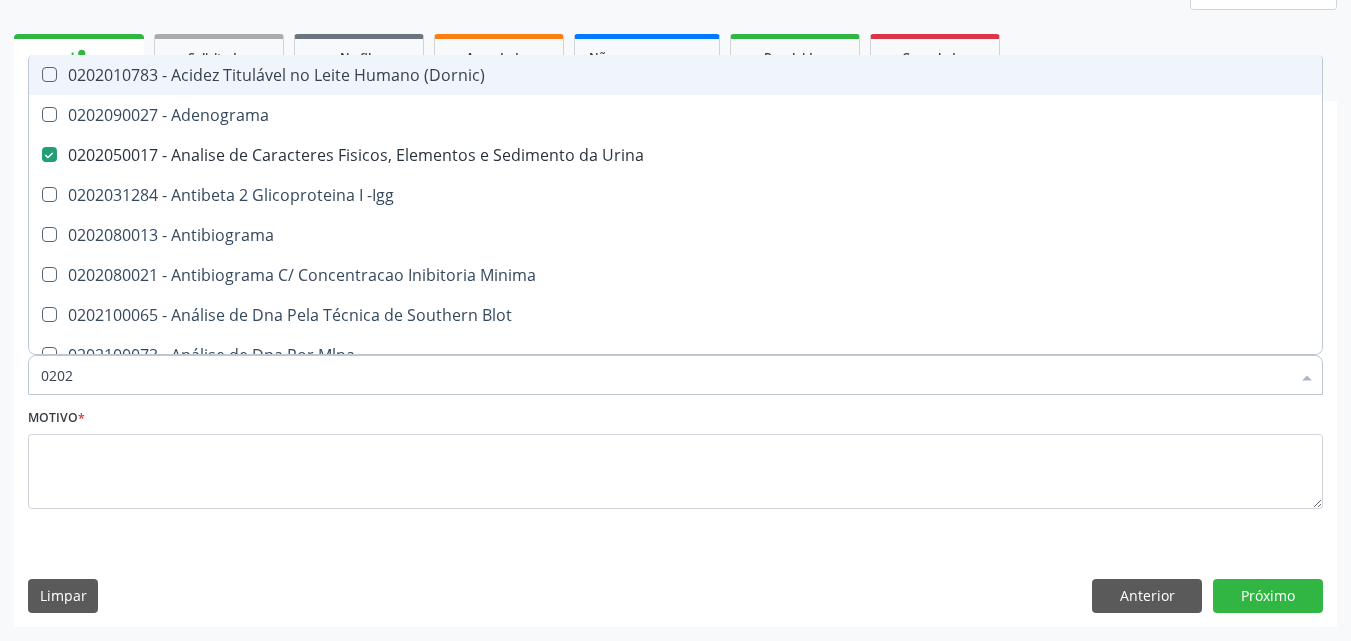 type on "02020" 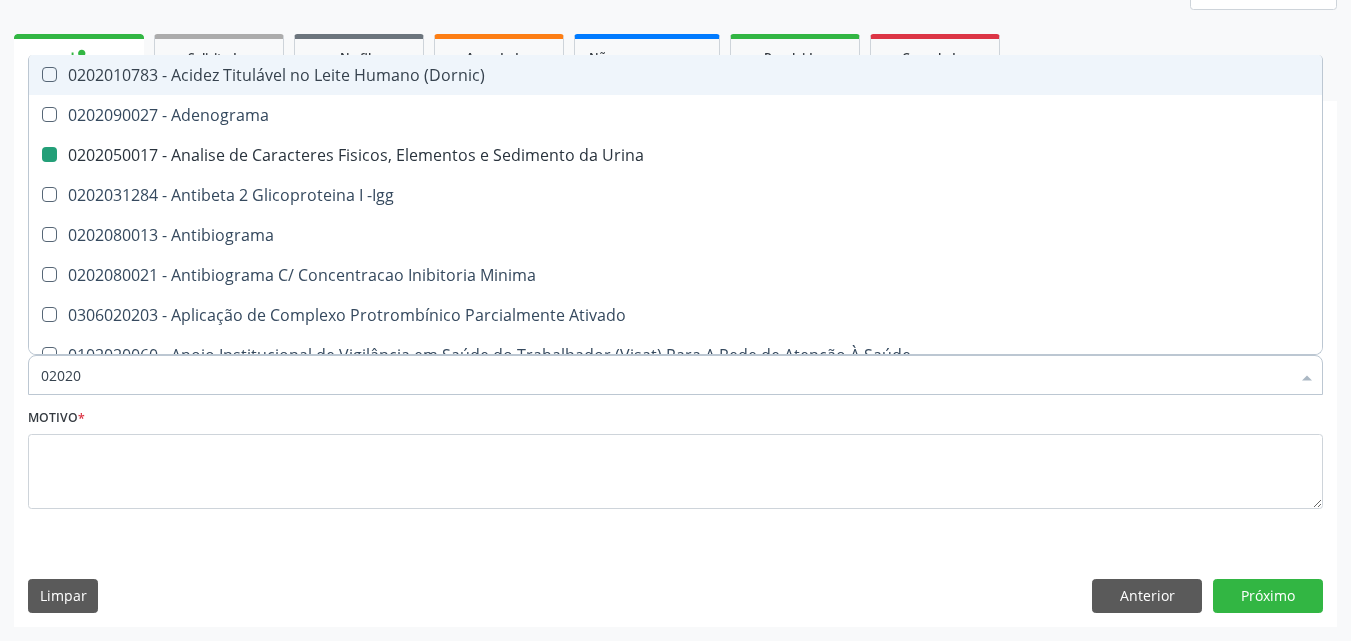 type on "020203" 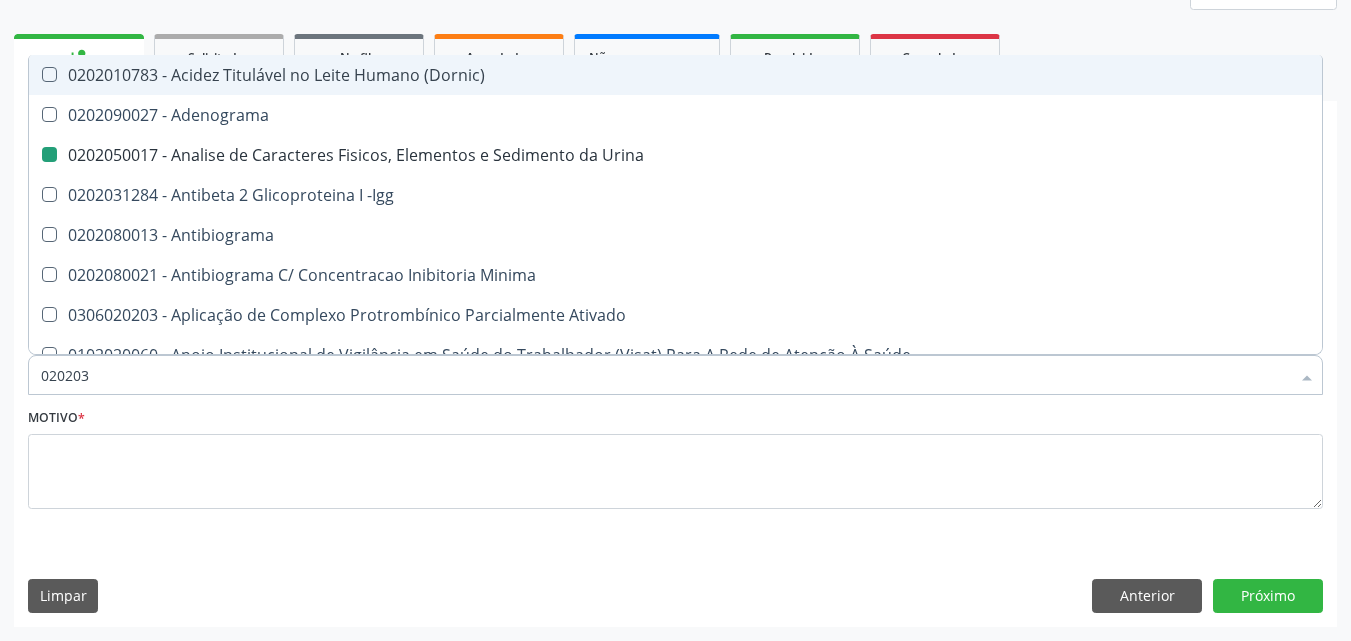 checkbox on "false" 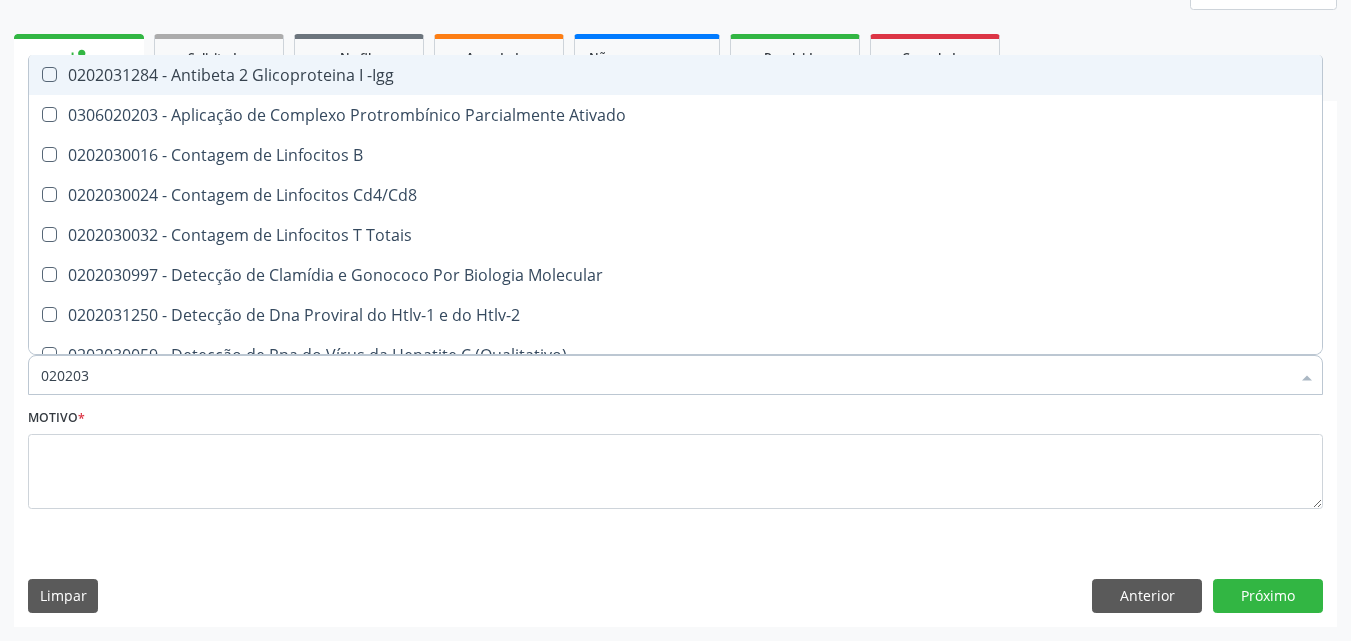 type on "0202030" 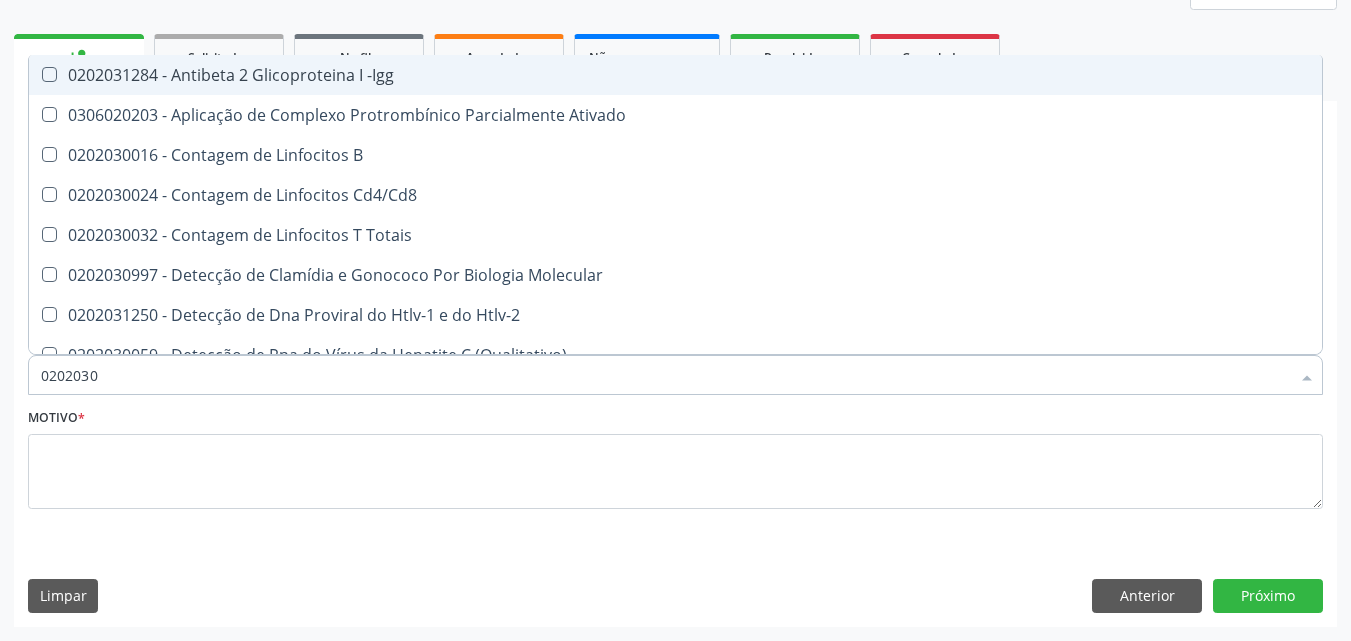 checkbox on "false" 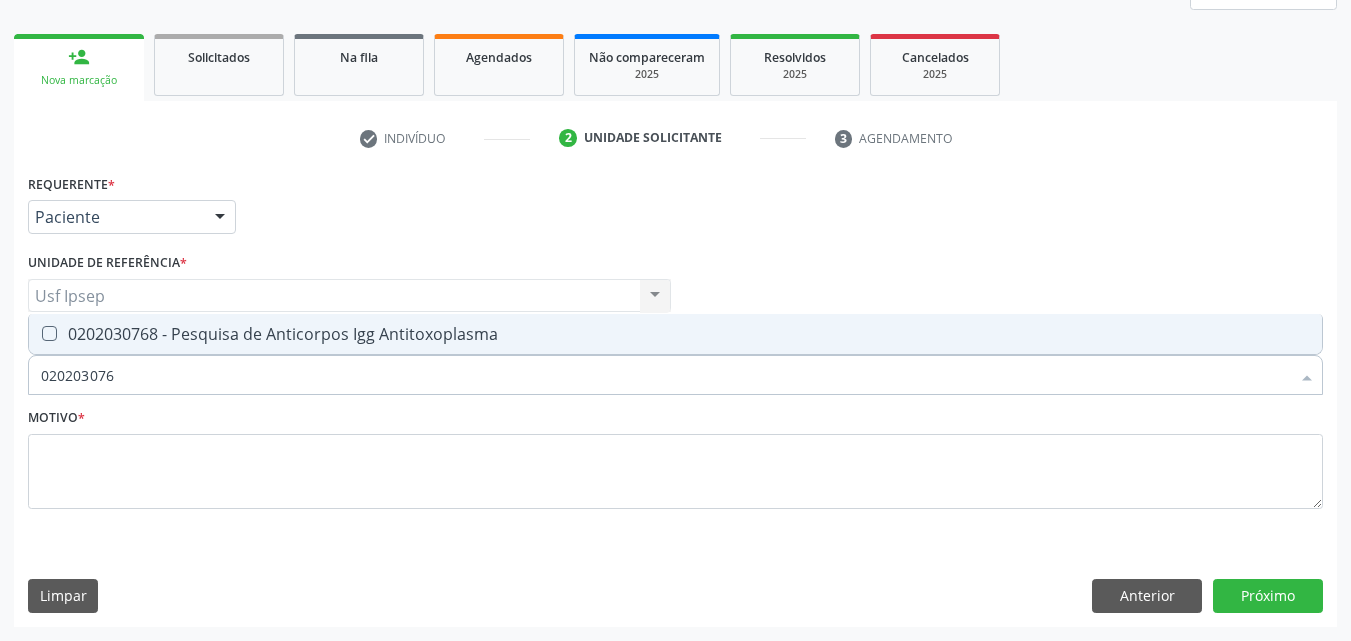 type on "0202030768" 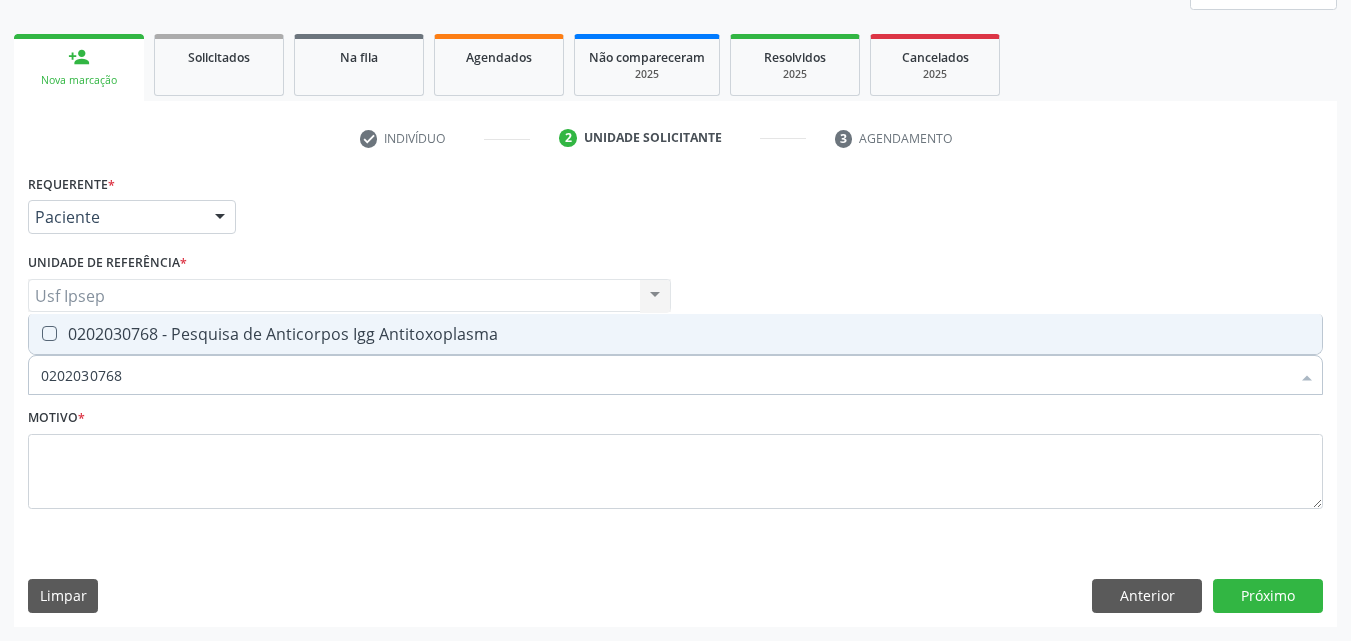 click at bounding box center [36, 334] 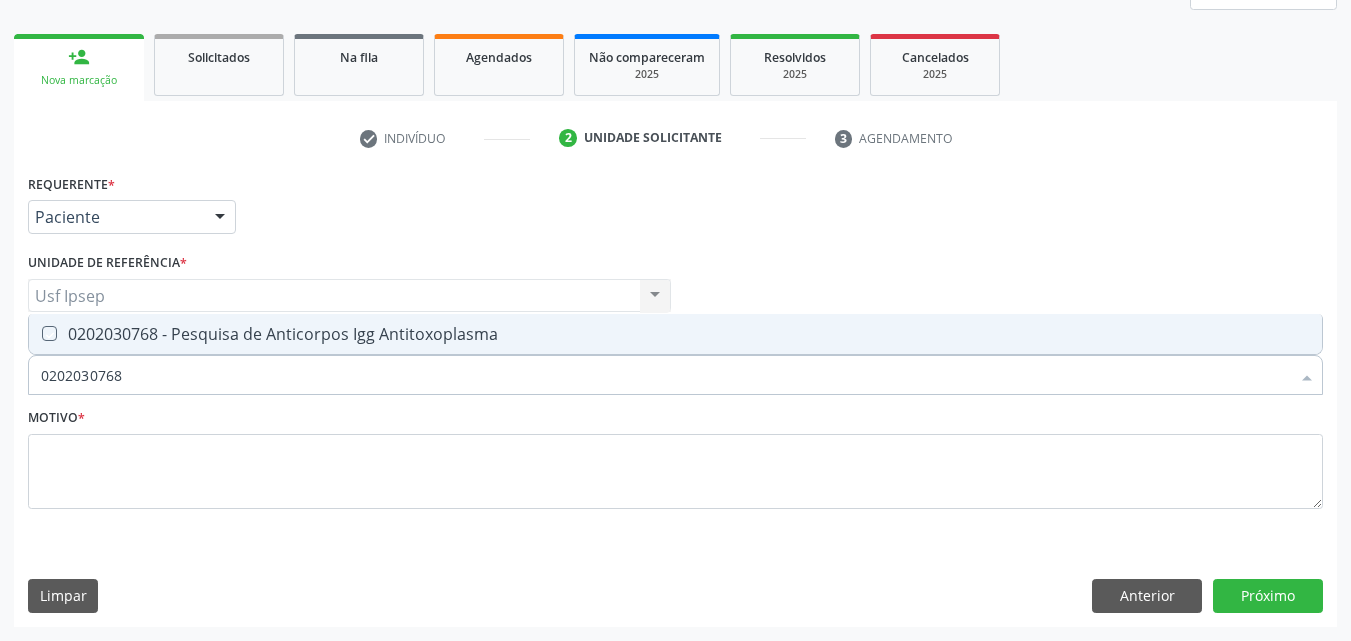 checkbox on "true" 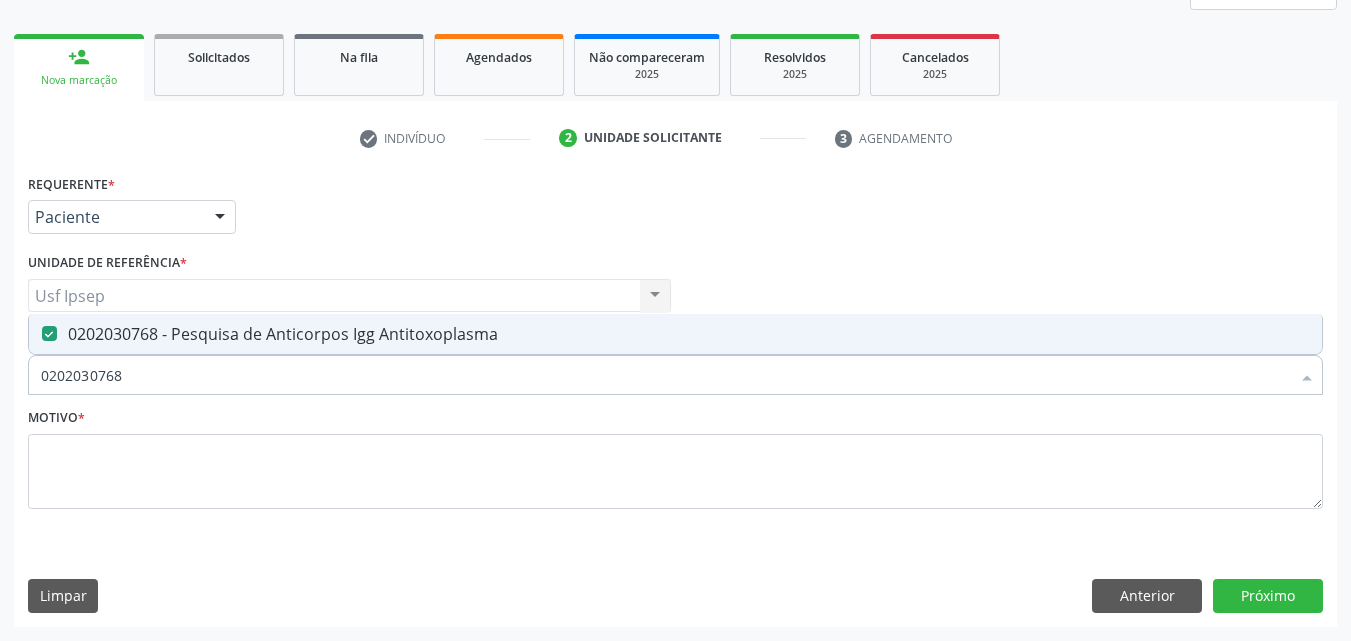 drag, startPoint x: 126, startPoint y: 380, endPoint x: 111, endPoint y: 372, distance: 17 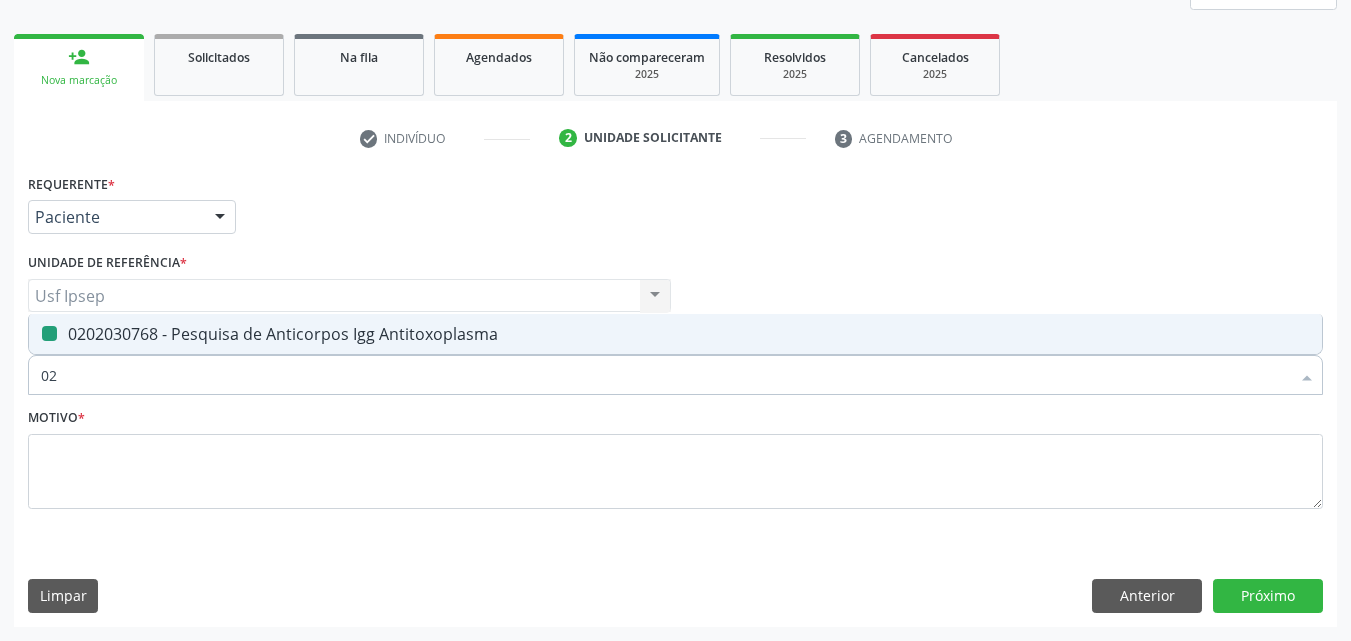 type on "0" 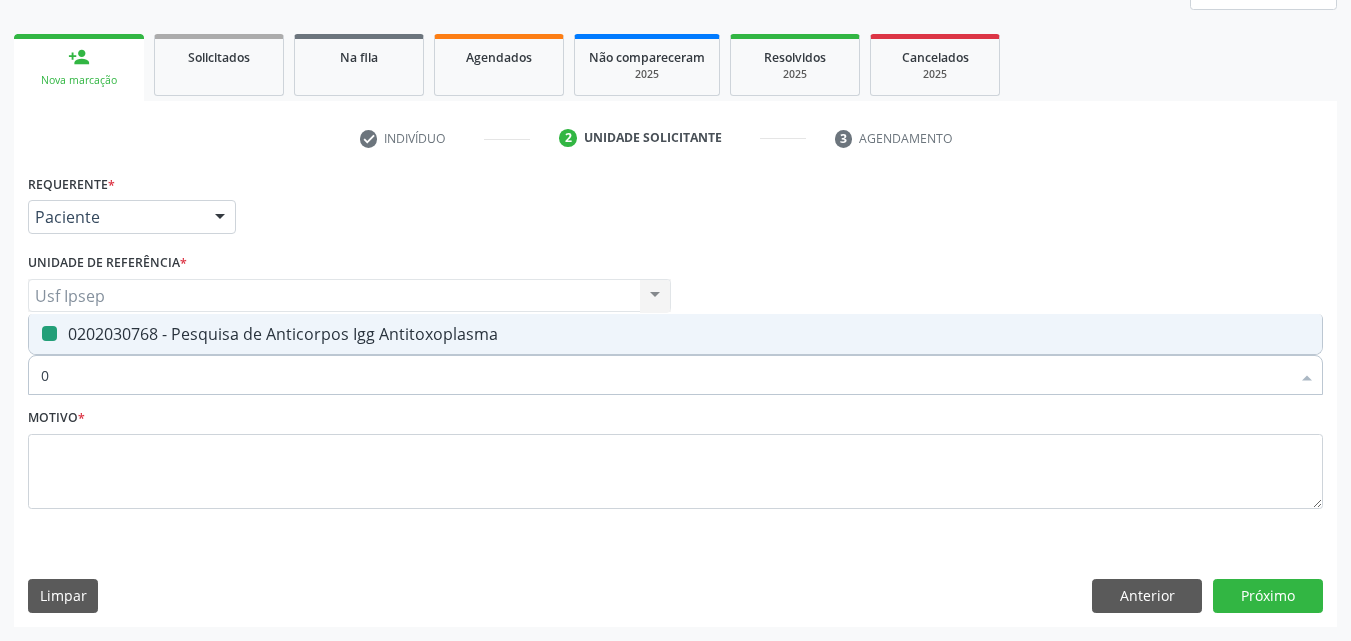 type 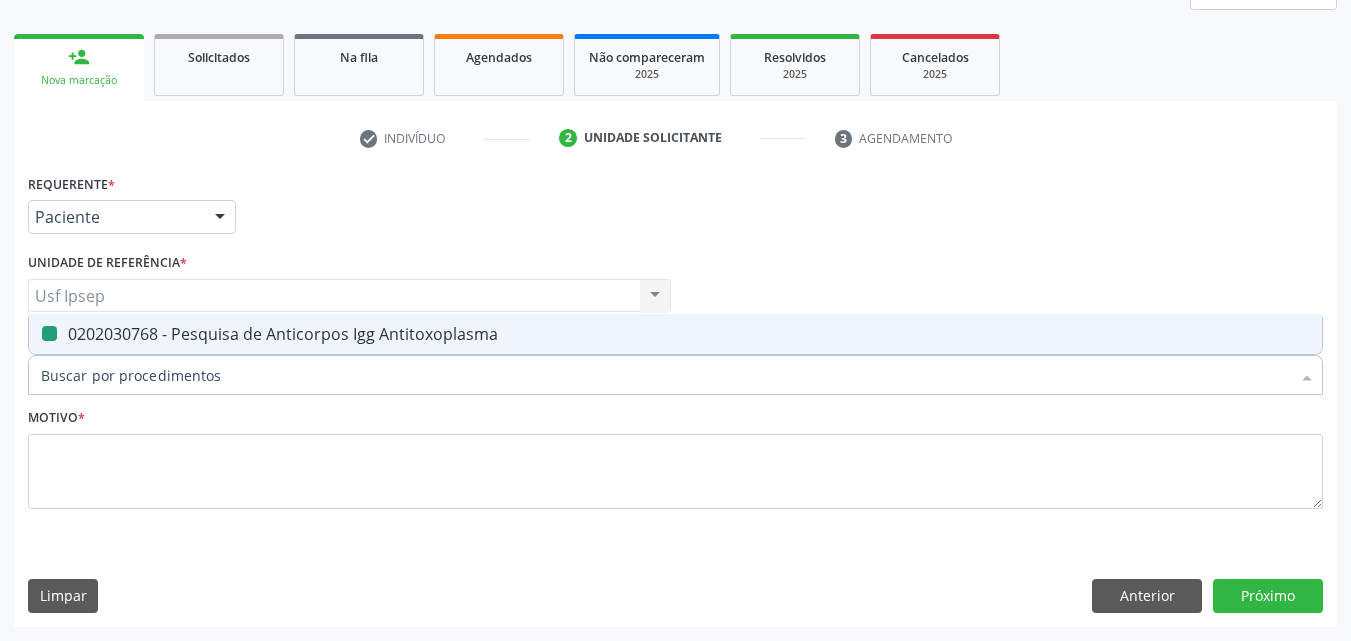 checkbox on "false" 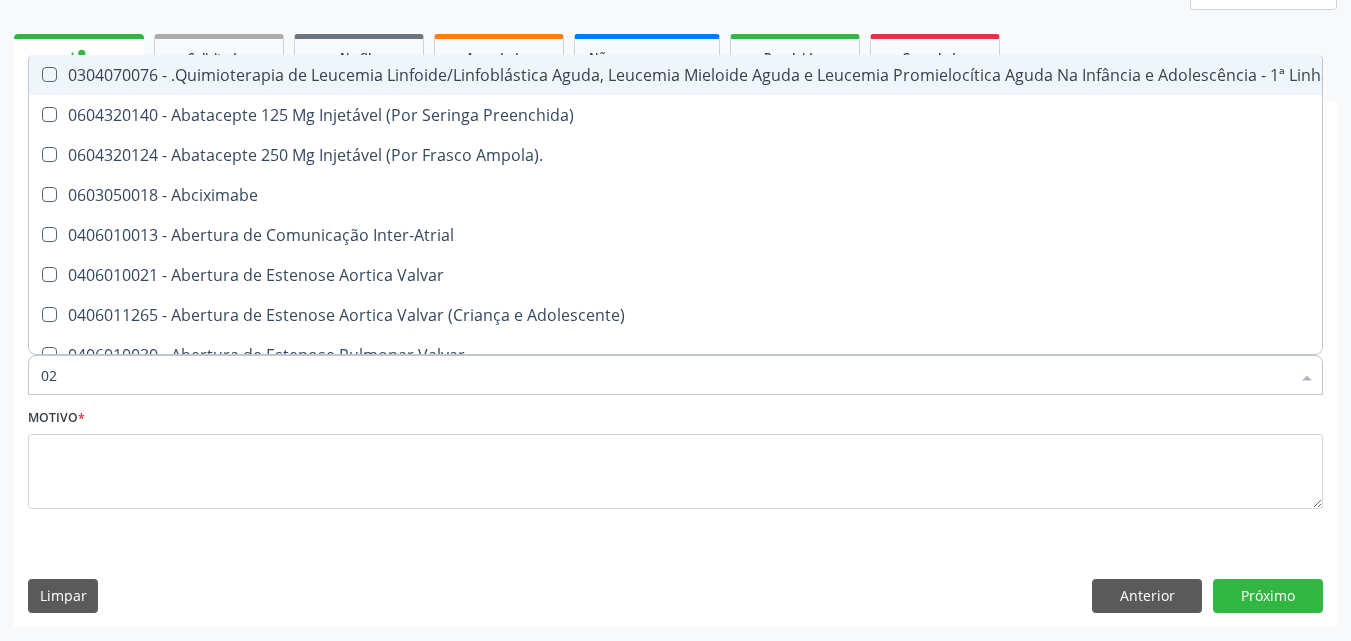 type on "020" 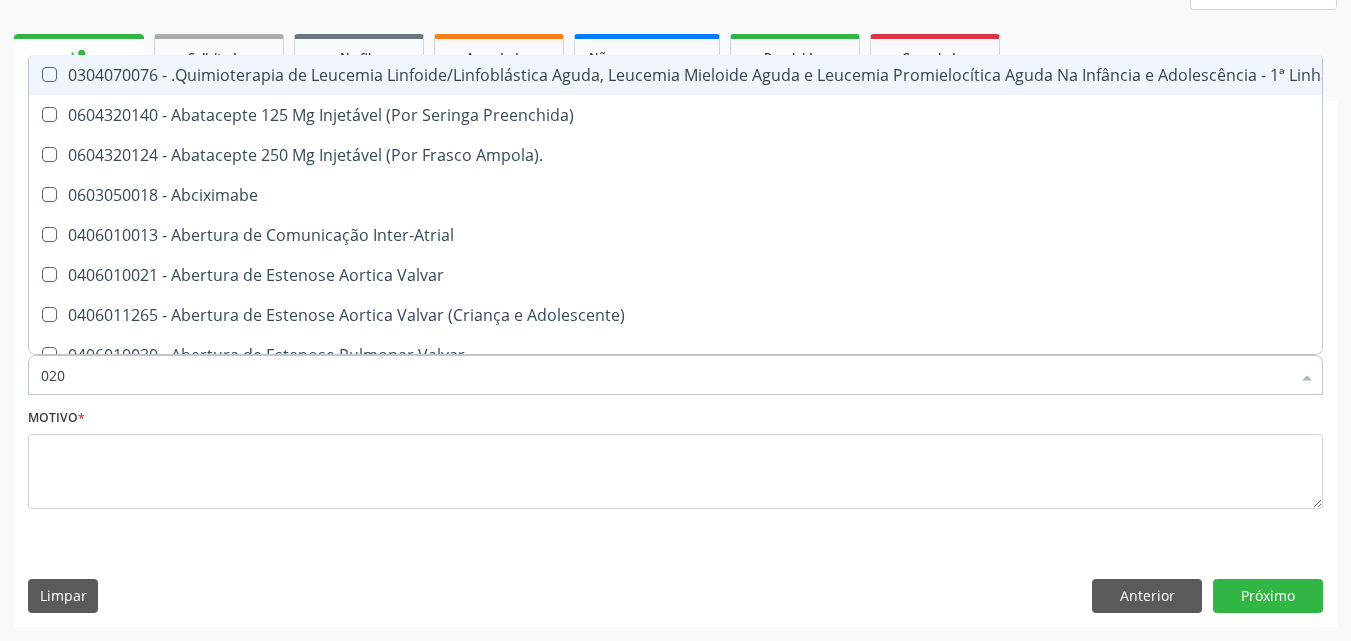 checkbox on "true" 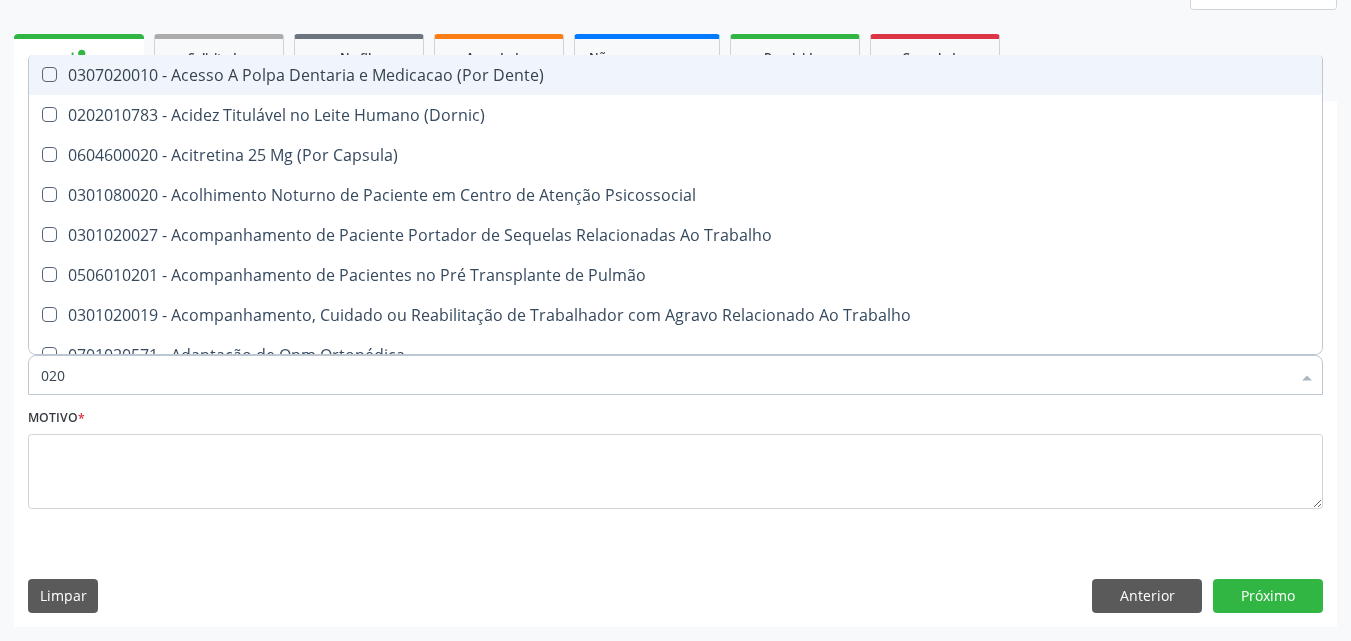 type on "0202" 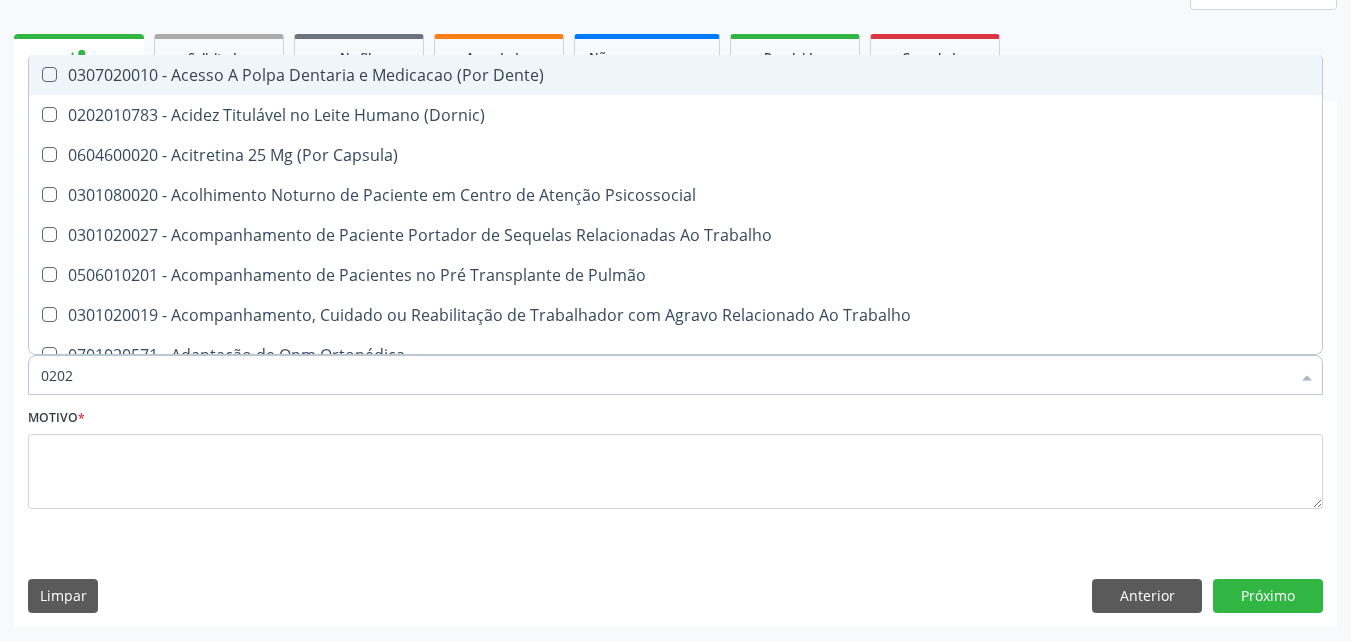 checkbox on "true" 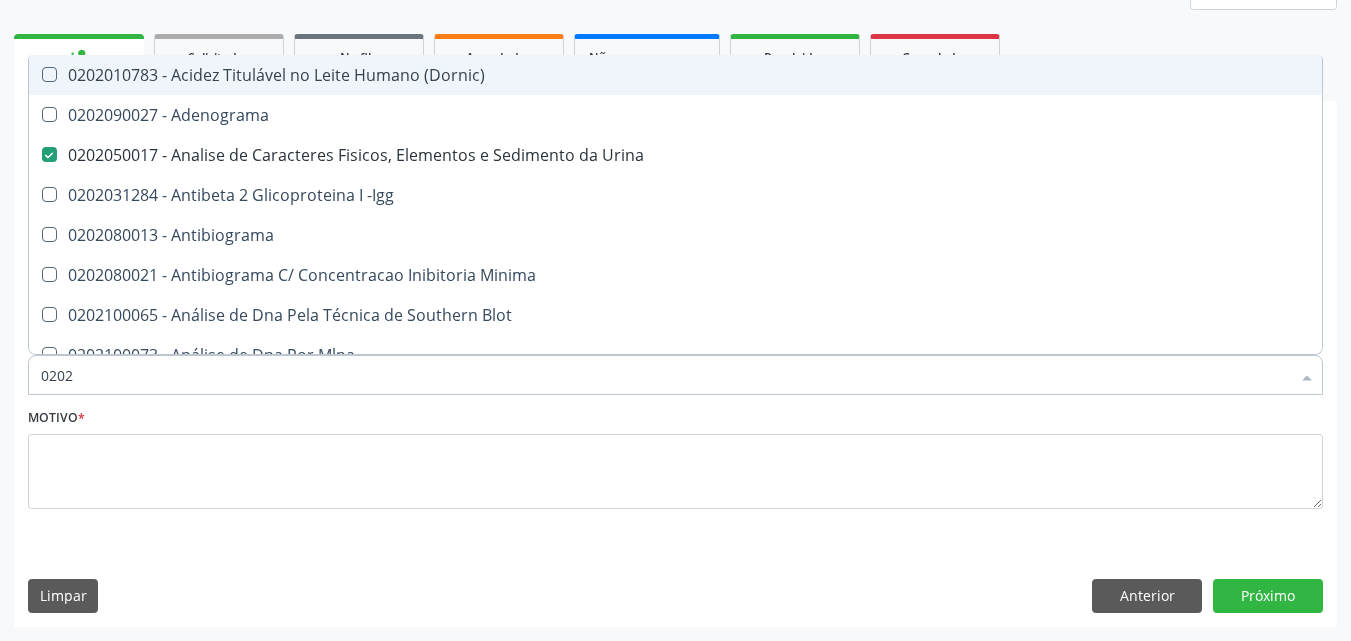type on "02020" 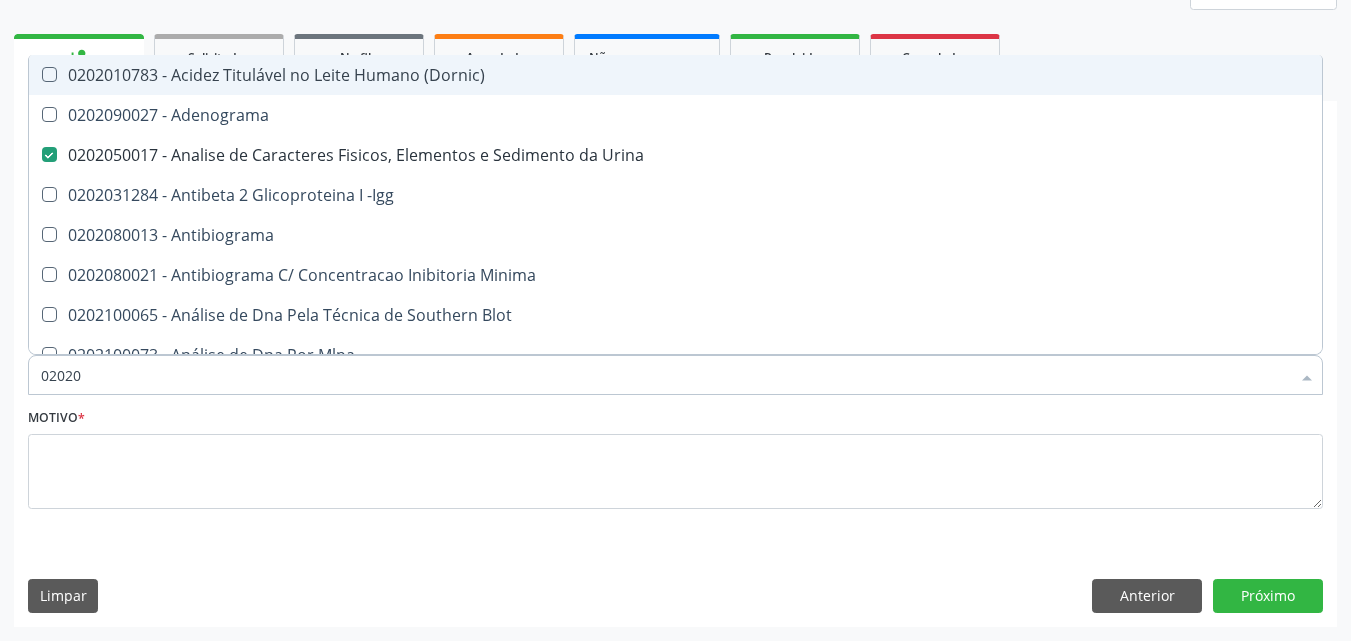 checkbox on "true" 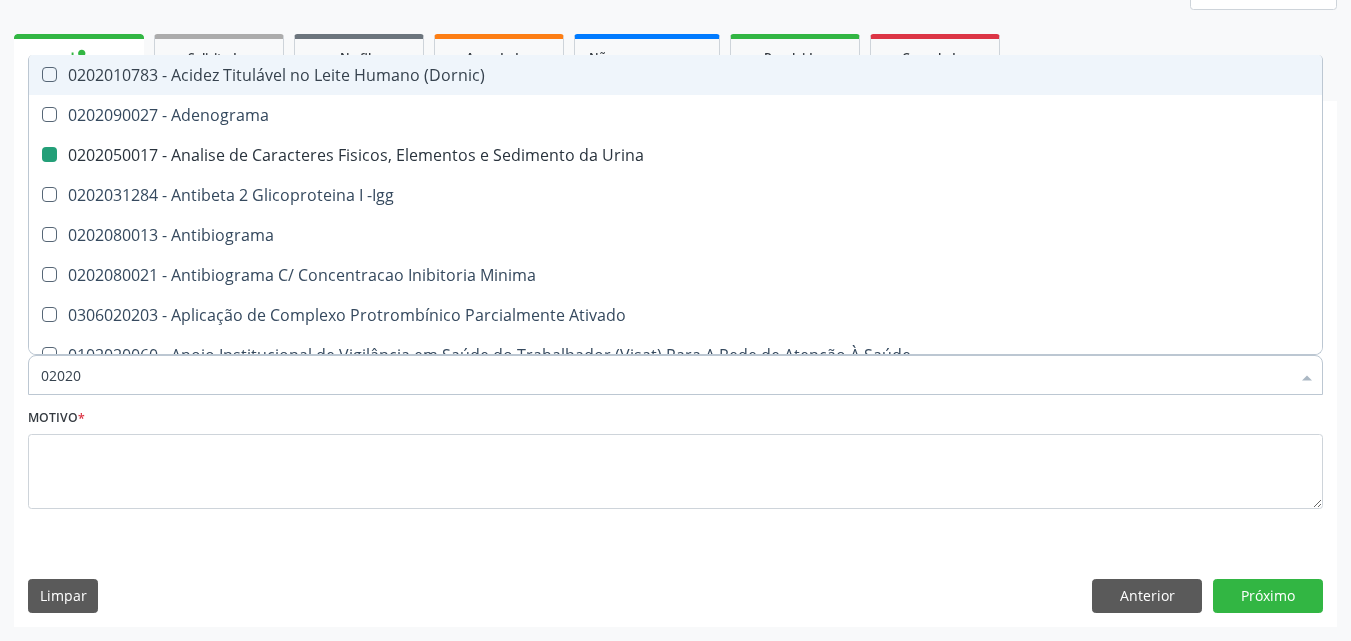 type on "020203" 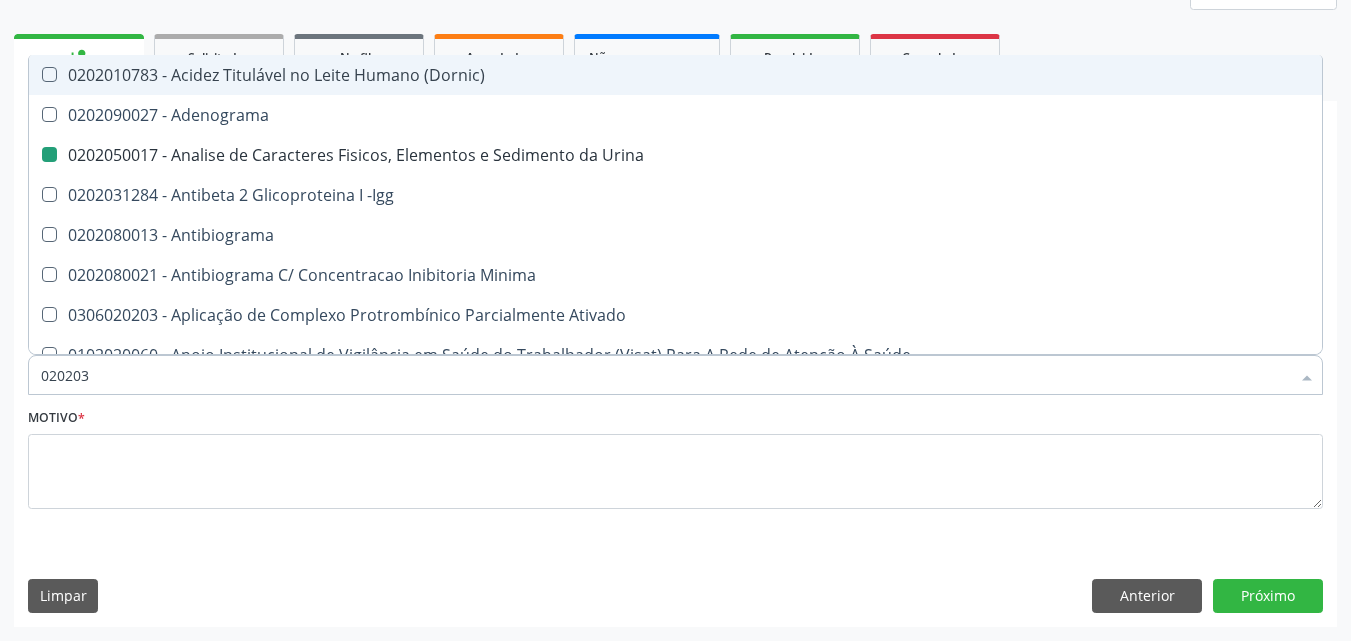 checkbox on "false" 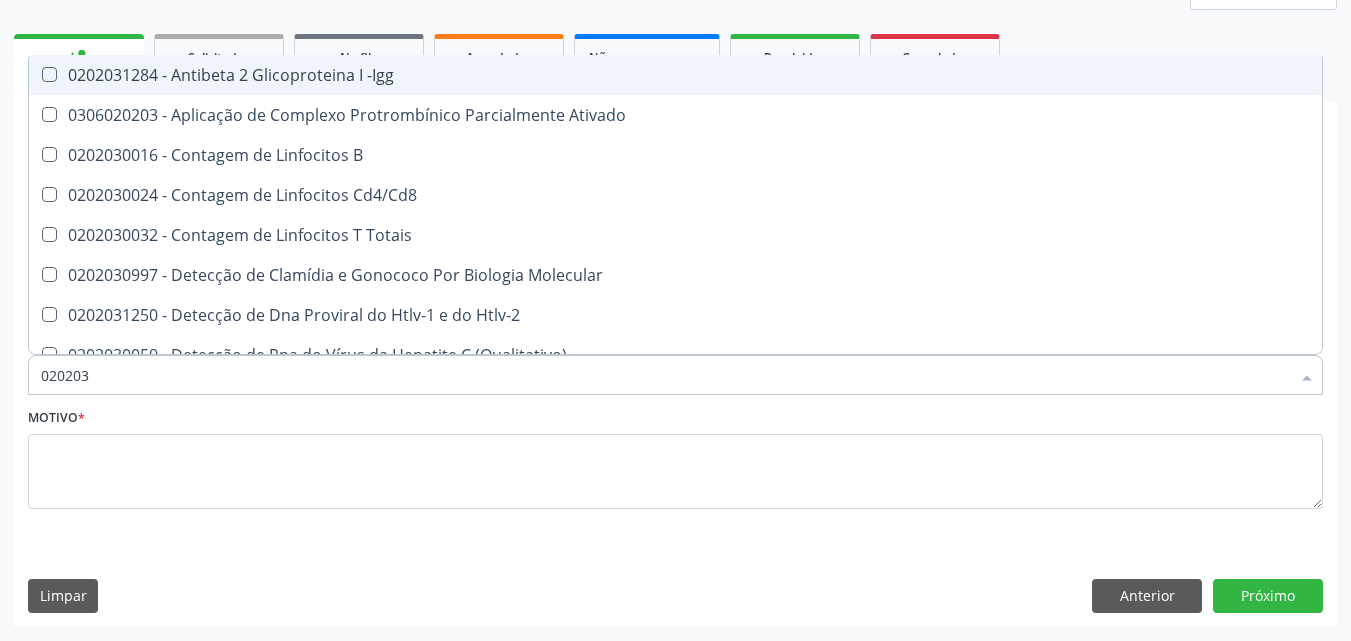 type on "0202030" 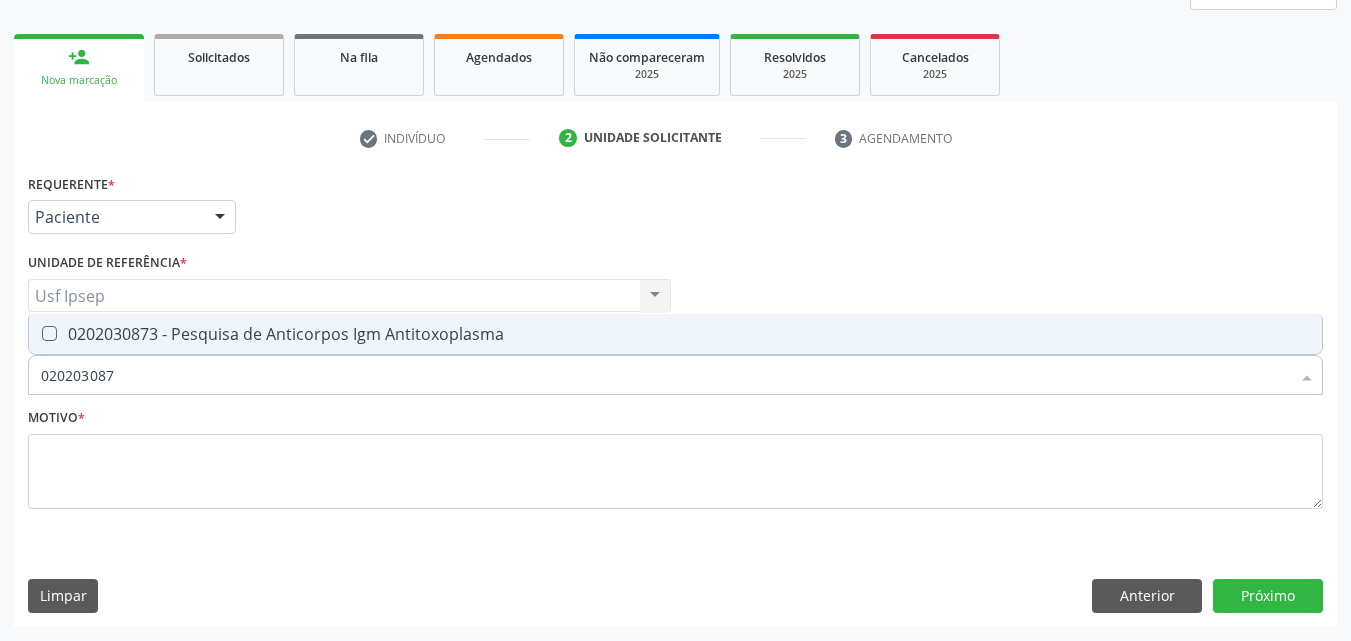 type on "0202030873" 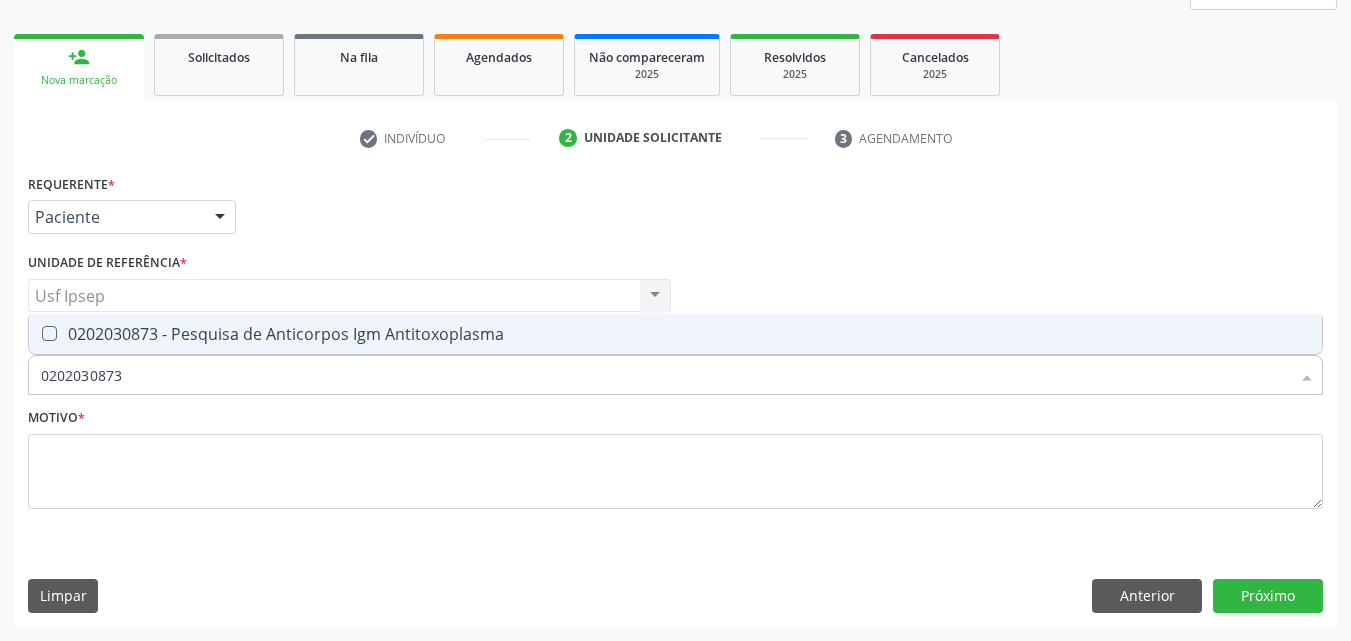click at bounding box center (49, 333) 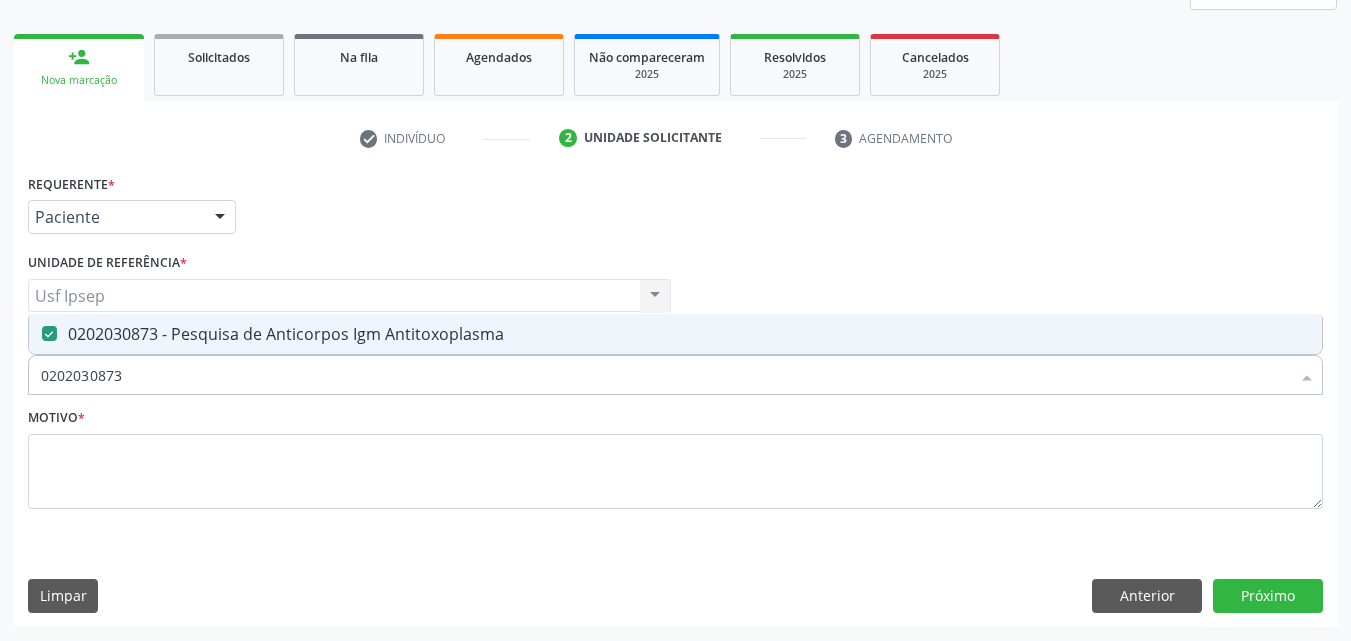 click on "0202030873" at bounding box center (665, 375) 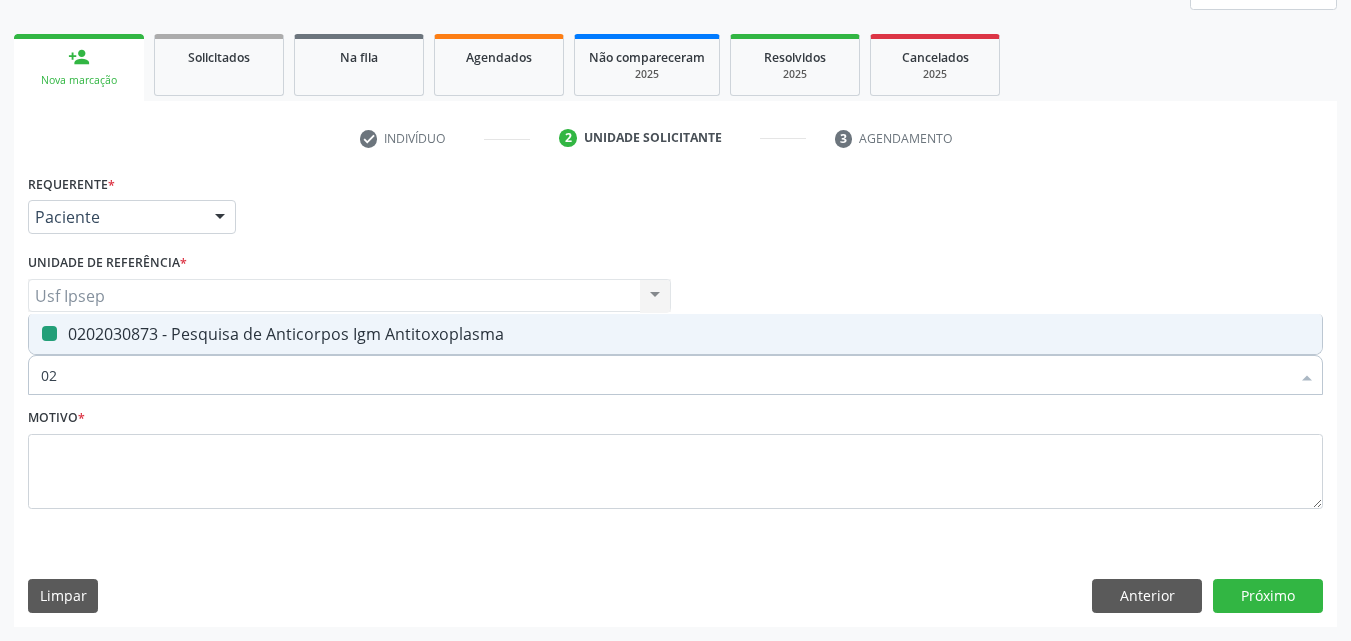 type on "0" 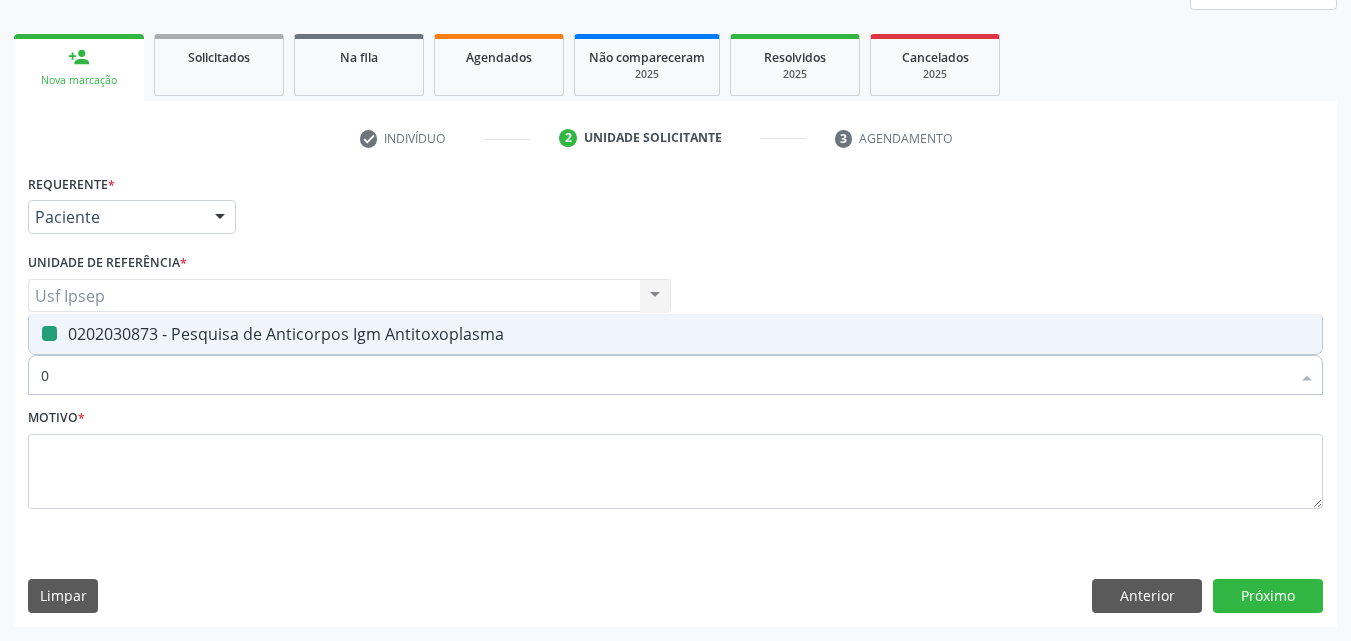type 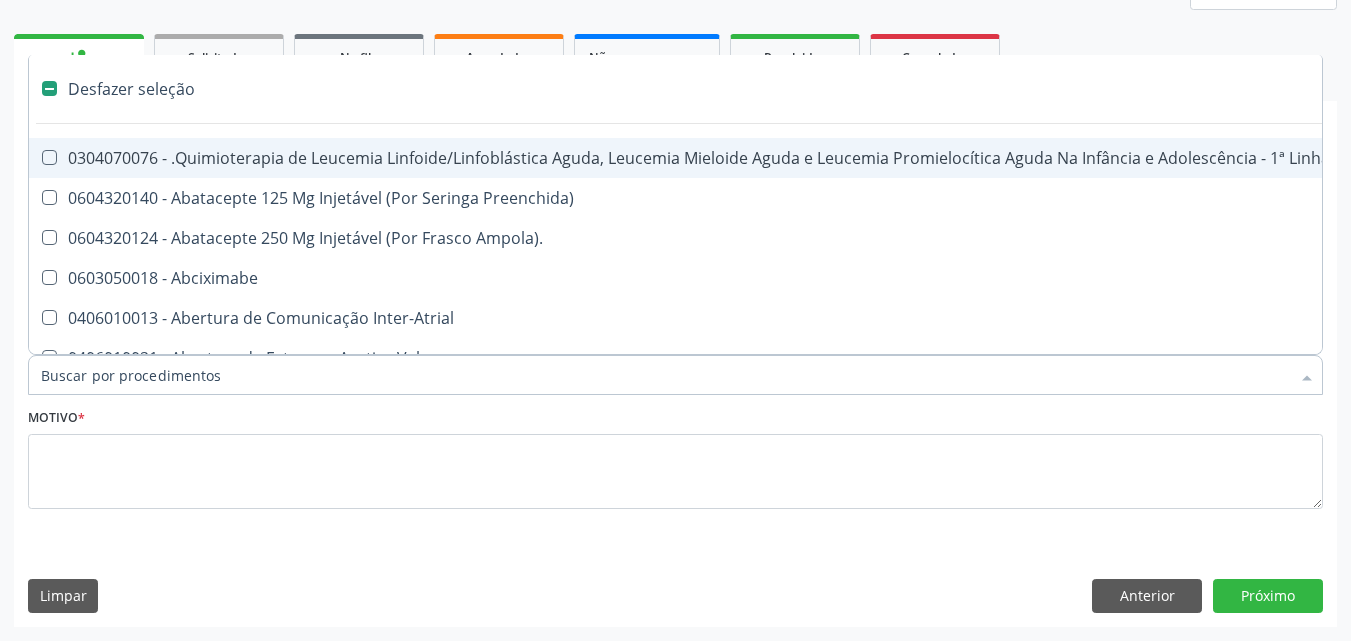 checkbox on "false" 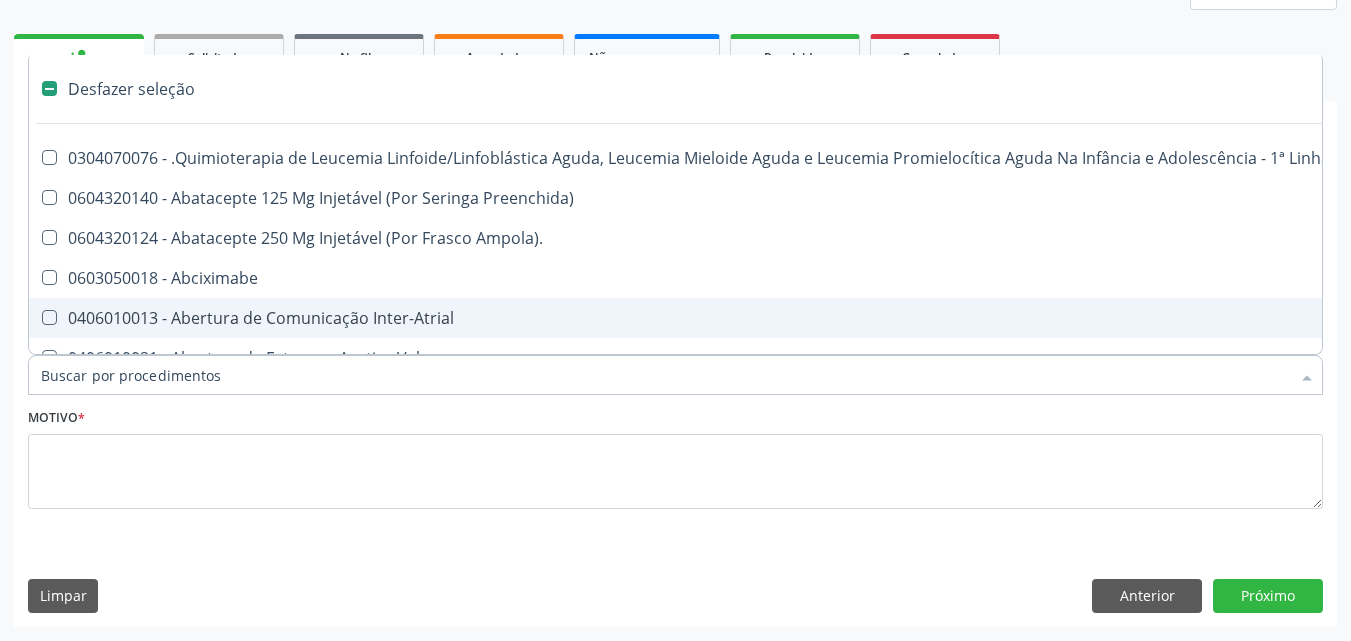 click on "Item de agendamento
*" at bounding box center [665, 375] 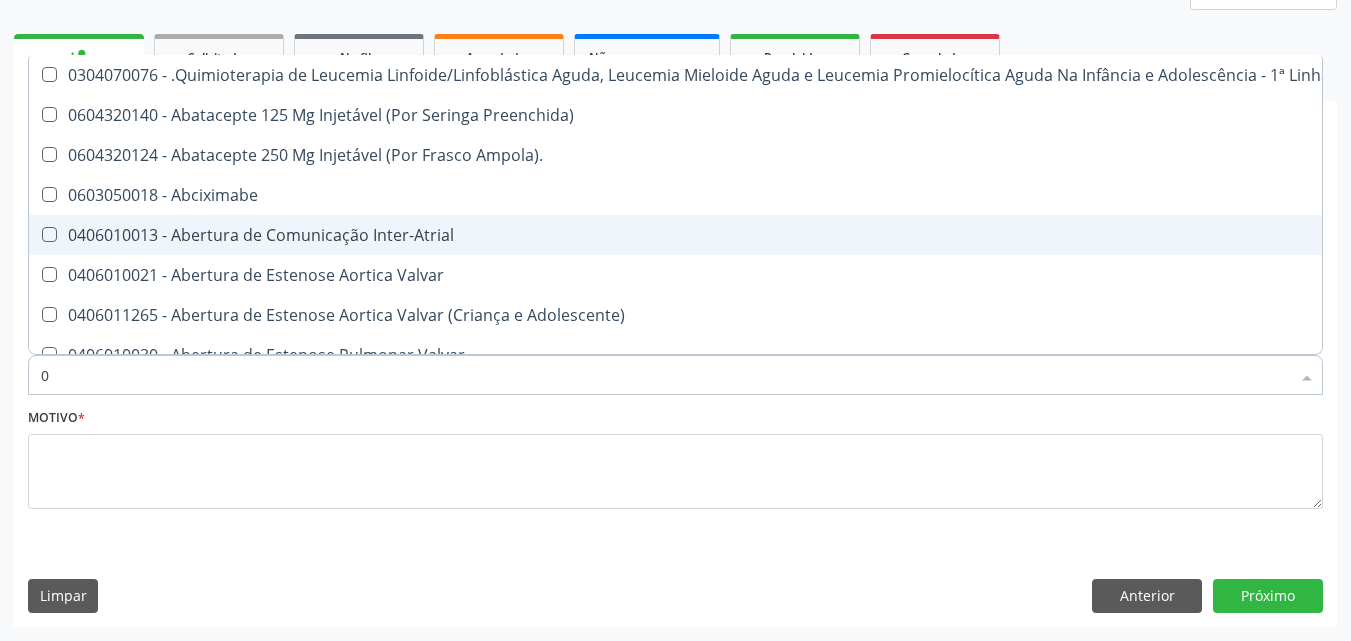 type on "02" 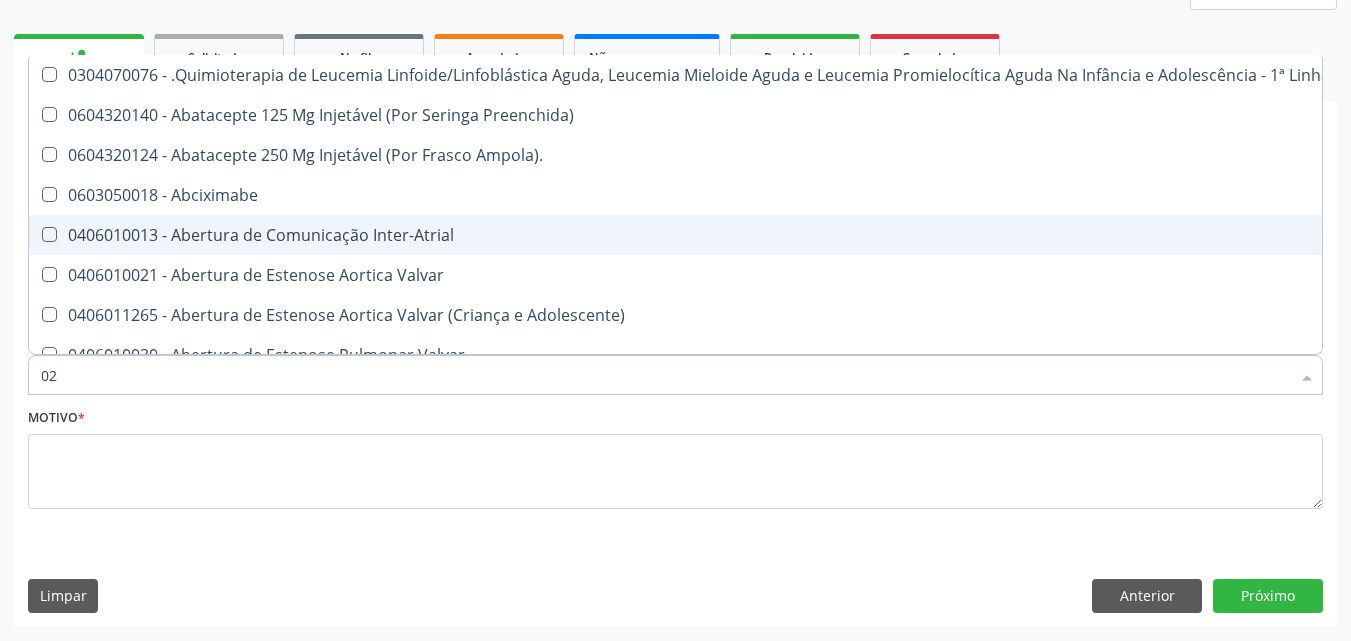 checkbox on "true" 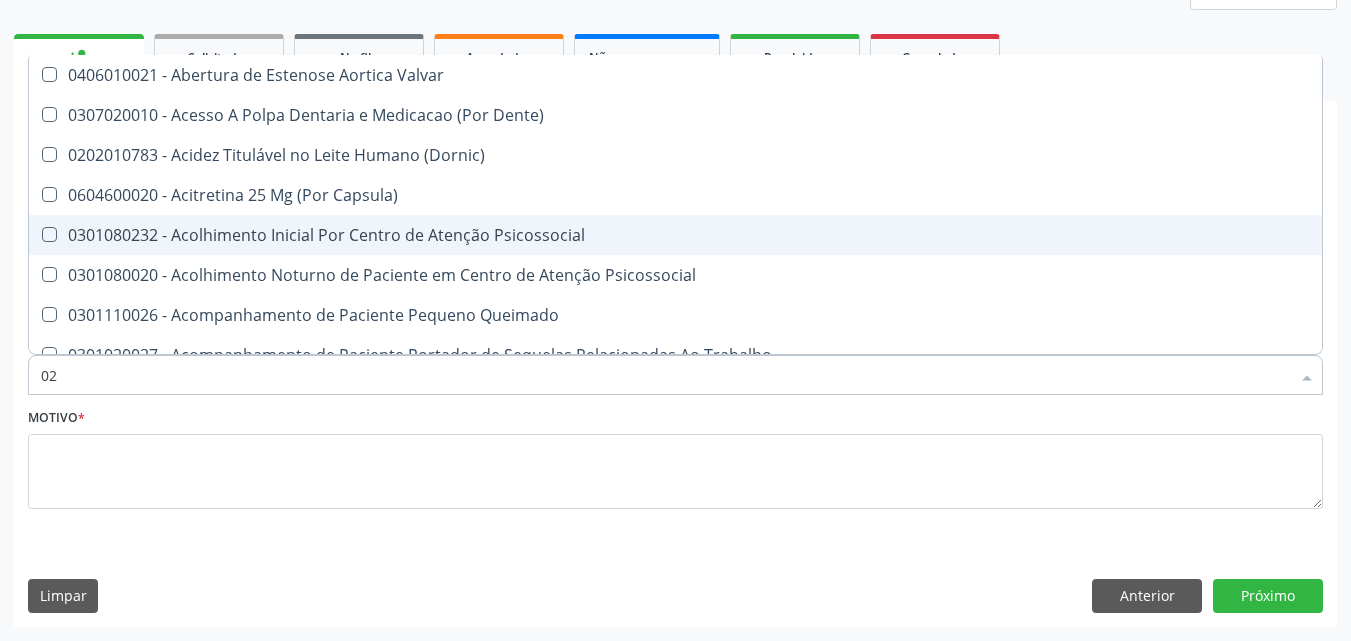 type on "020" 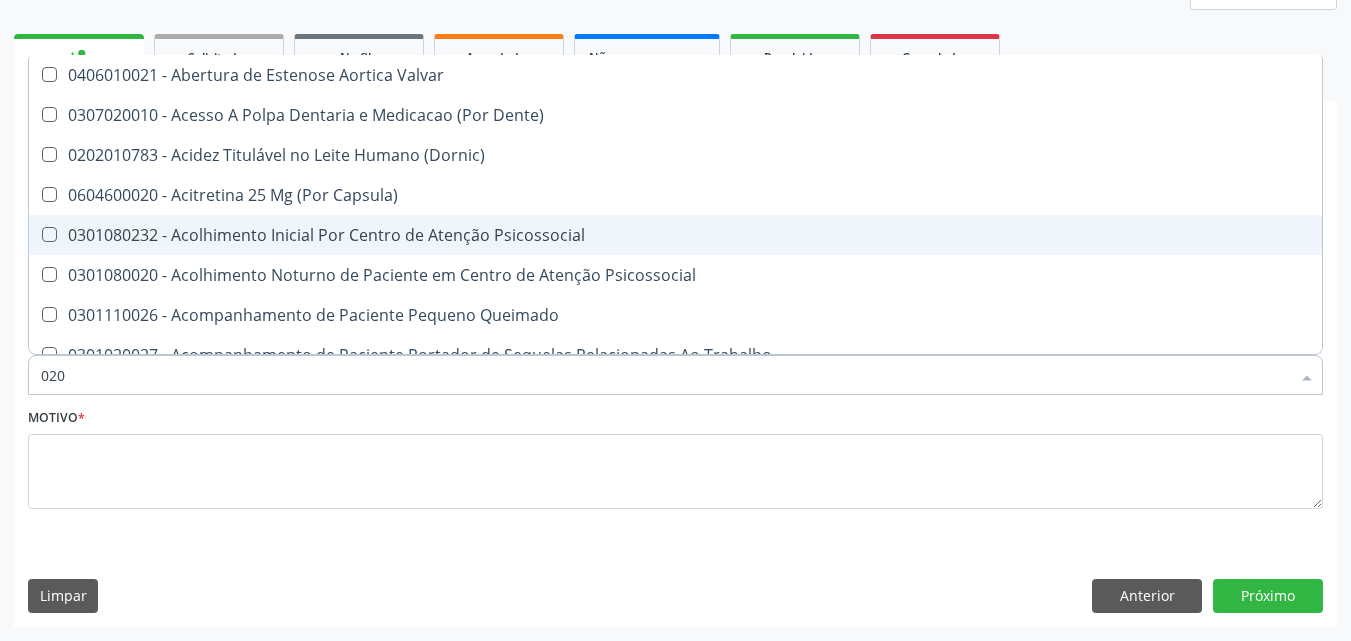 checkbox on "true" 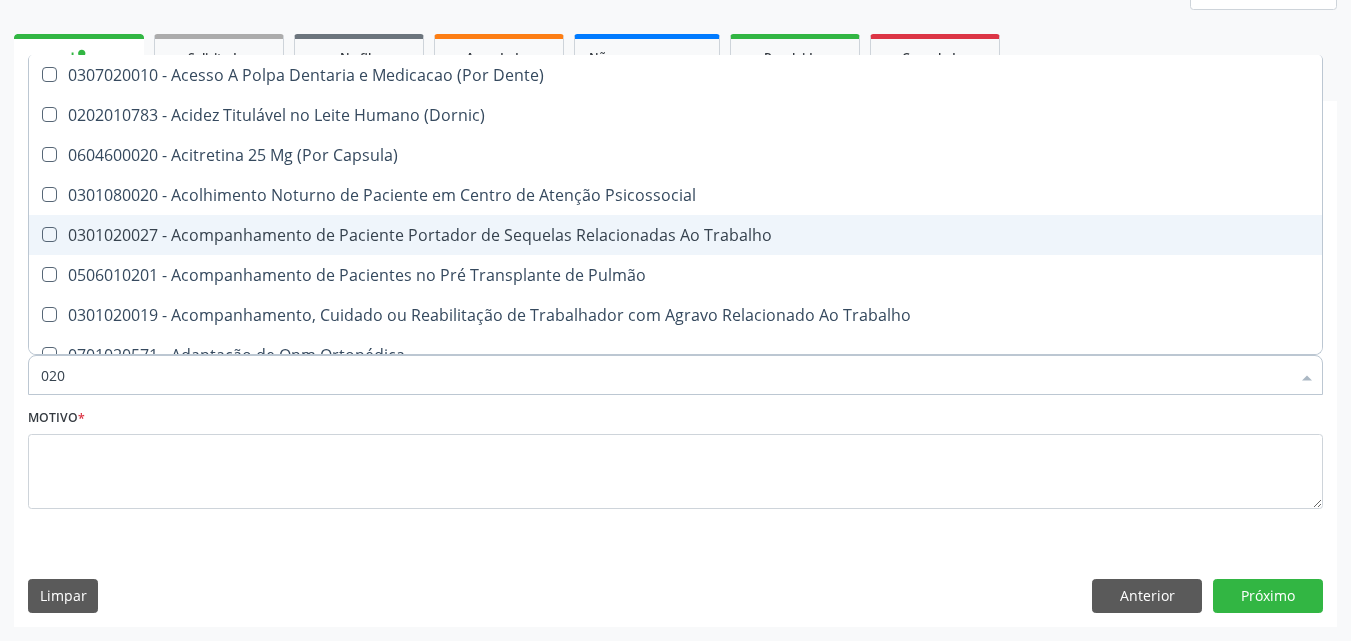 type on "0202" 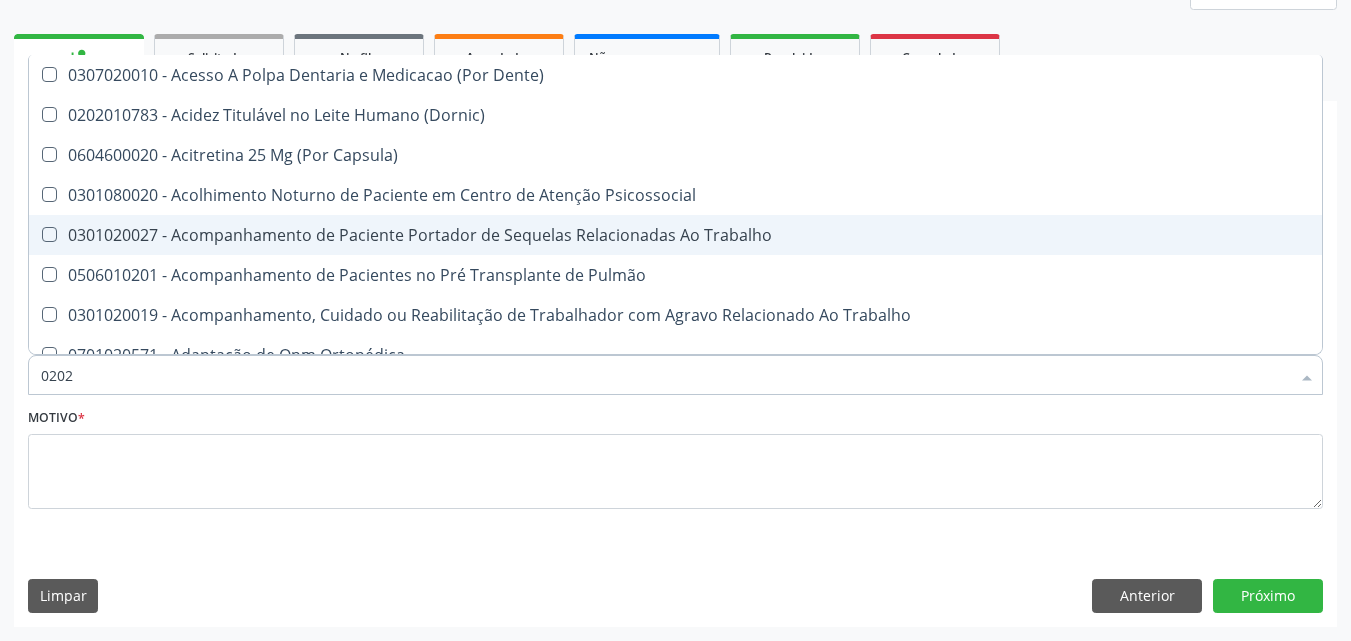 checkbox on "true" 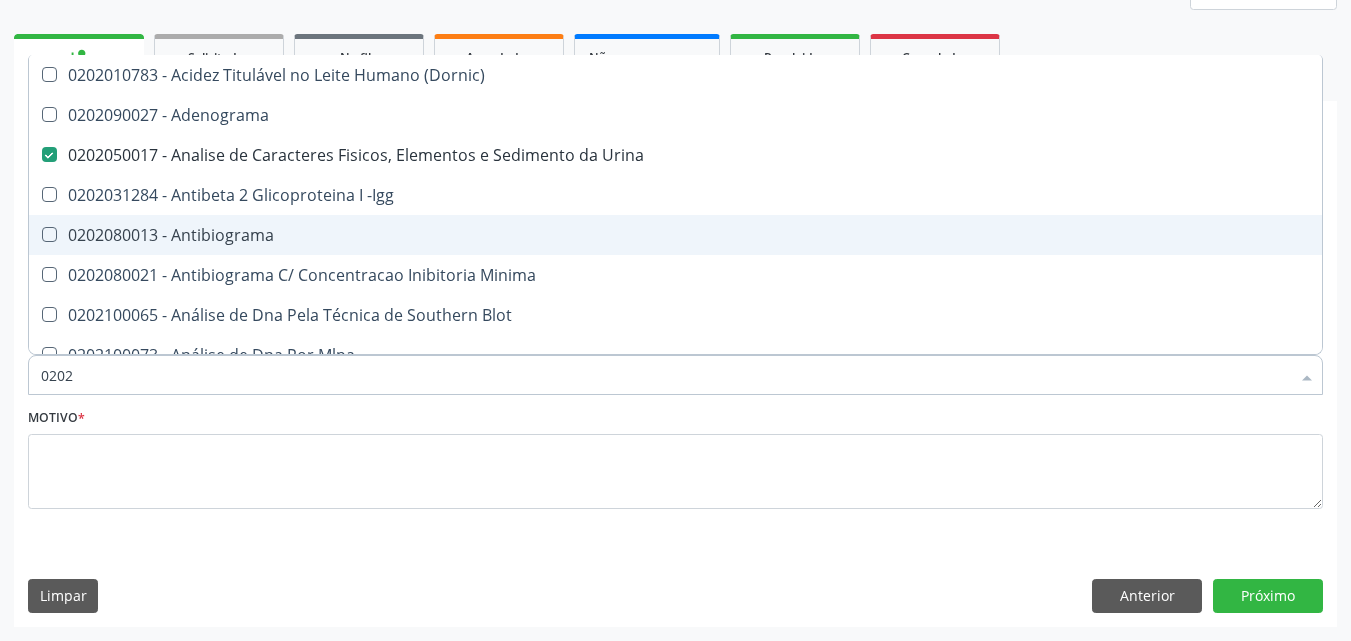 type on "02020" 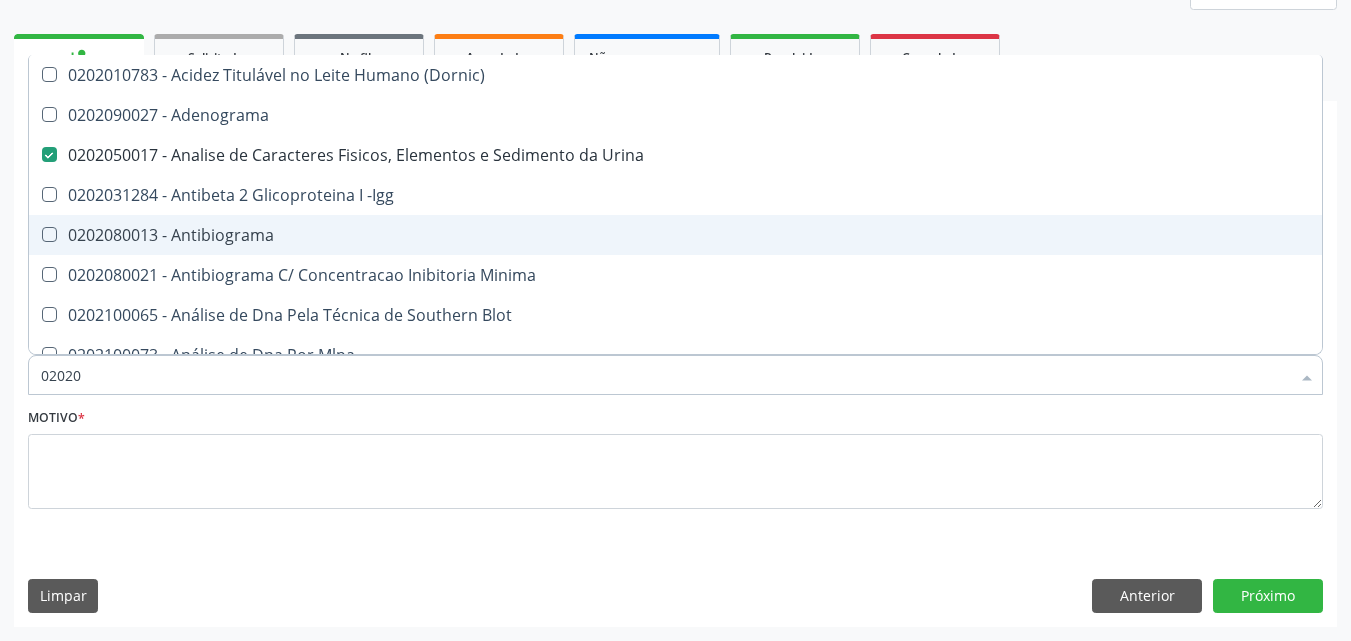 checkbox on "true" 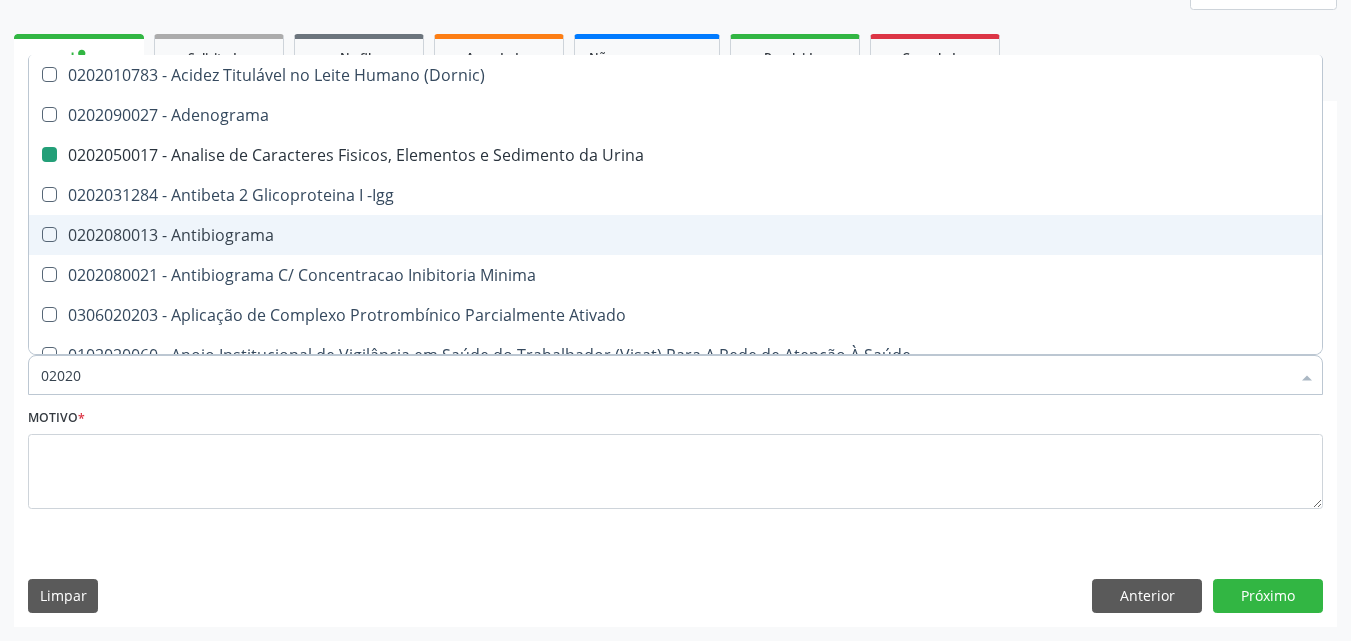 type on "020208" 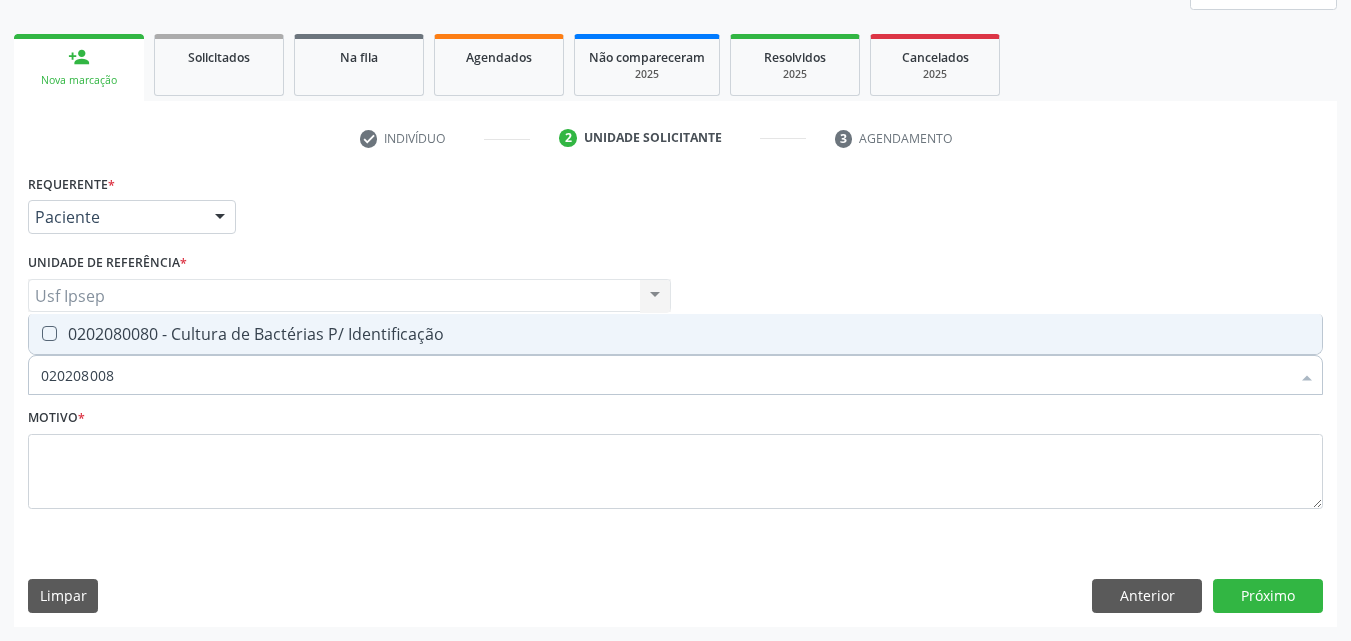 type on "0202080080" 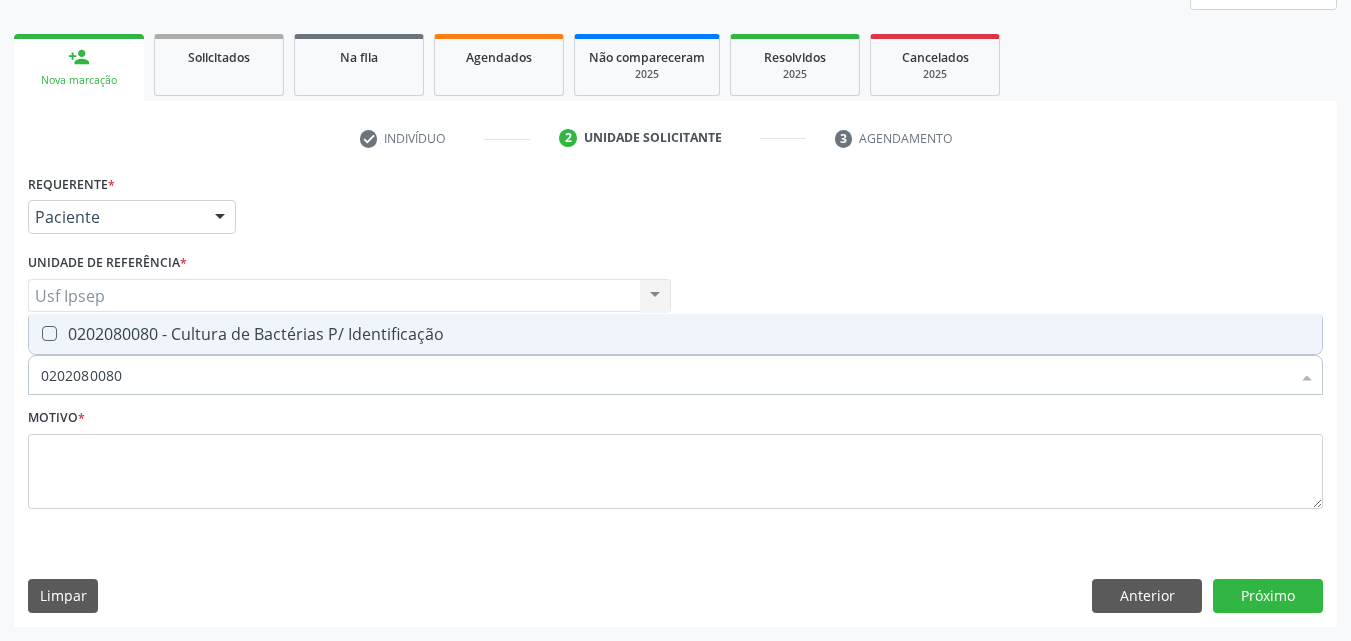 click at bounding box center (49, 333) 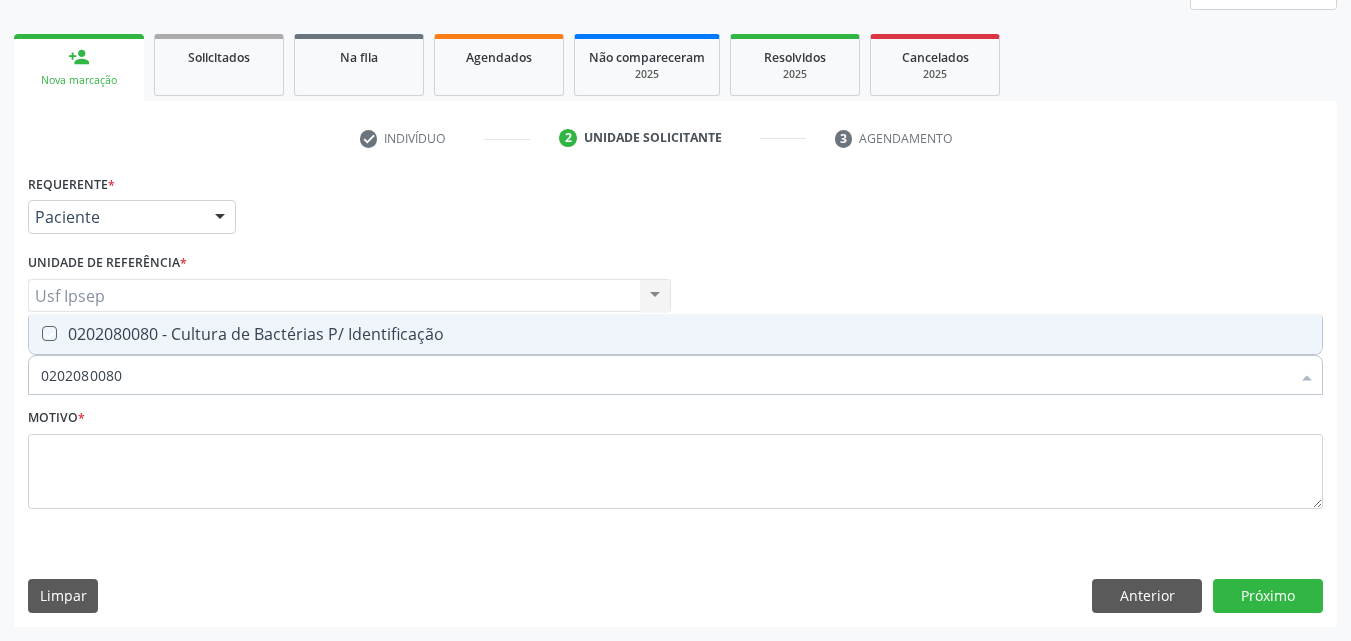 click at bounding box center [35, 333] 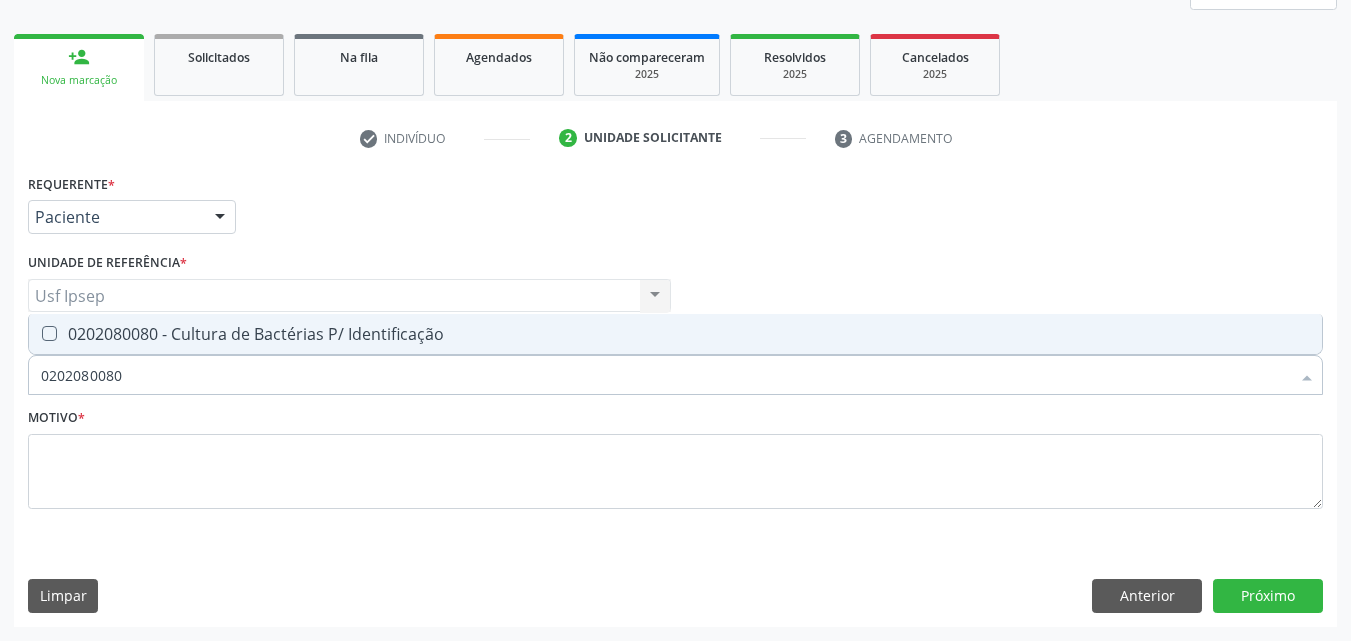 checkbox on "true" 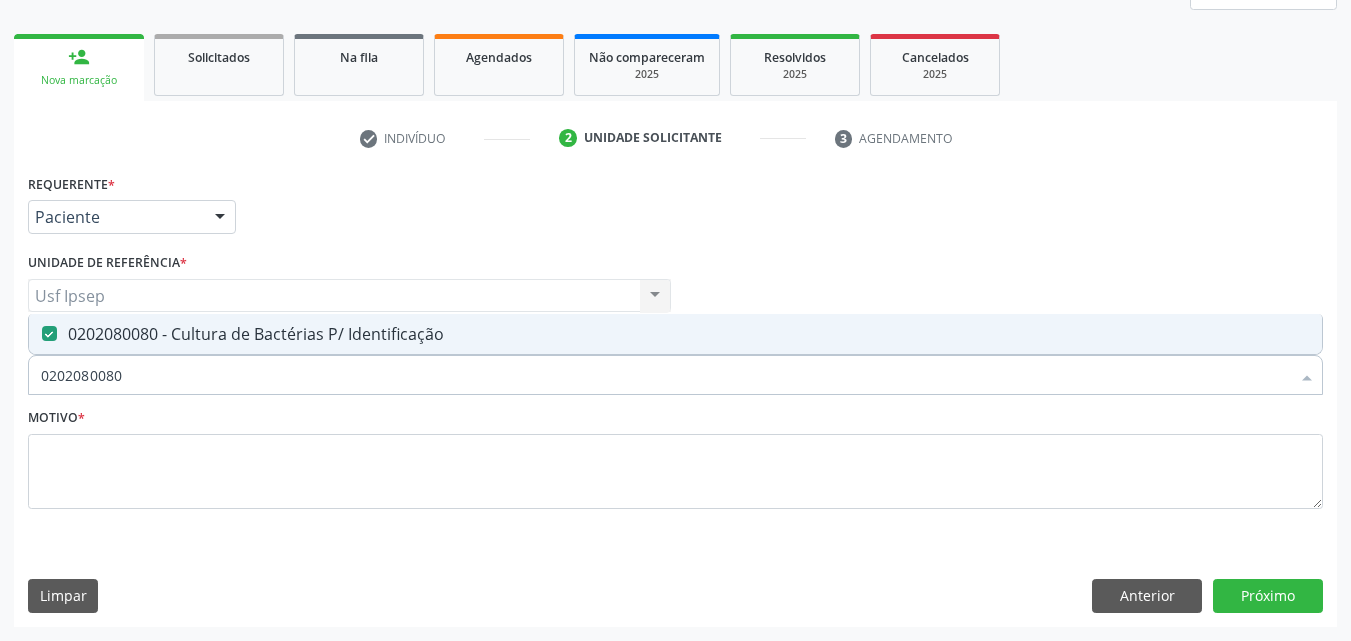 click on "0202080080" at bounding box center [665, 375] 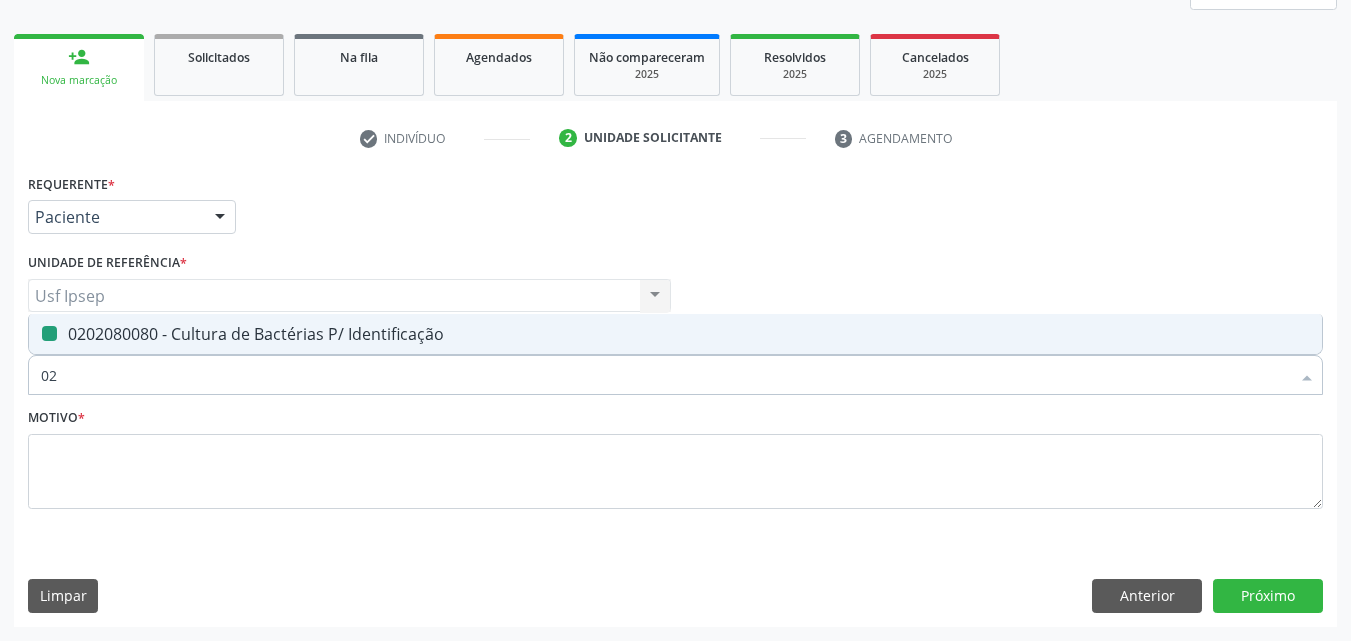 type on "0" 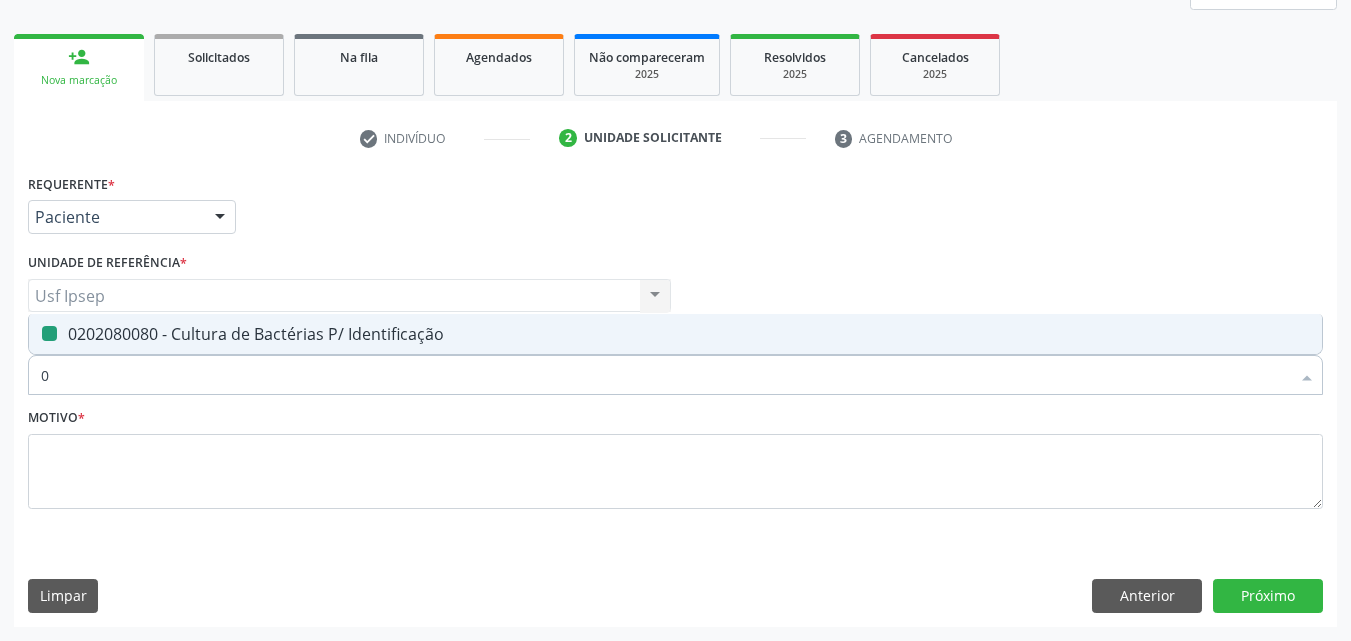 type 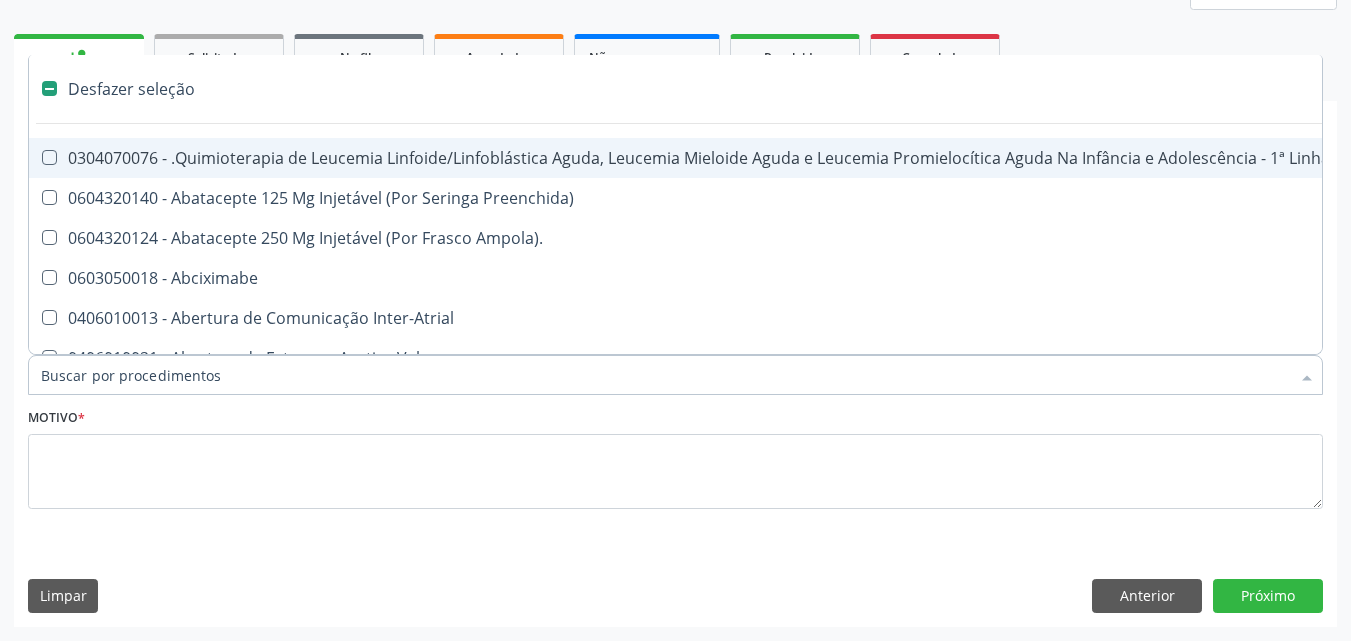 checkbox on "false" 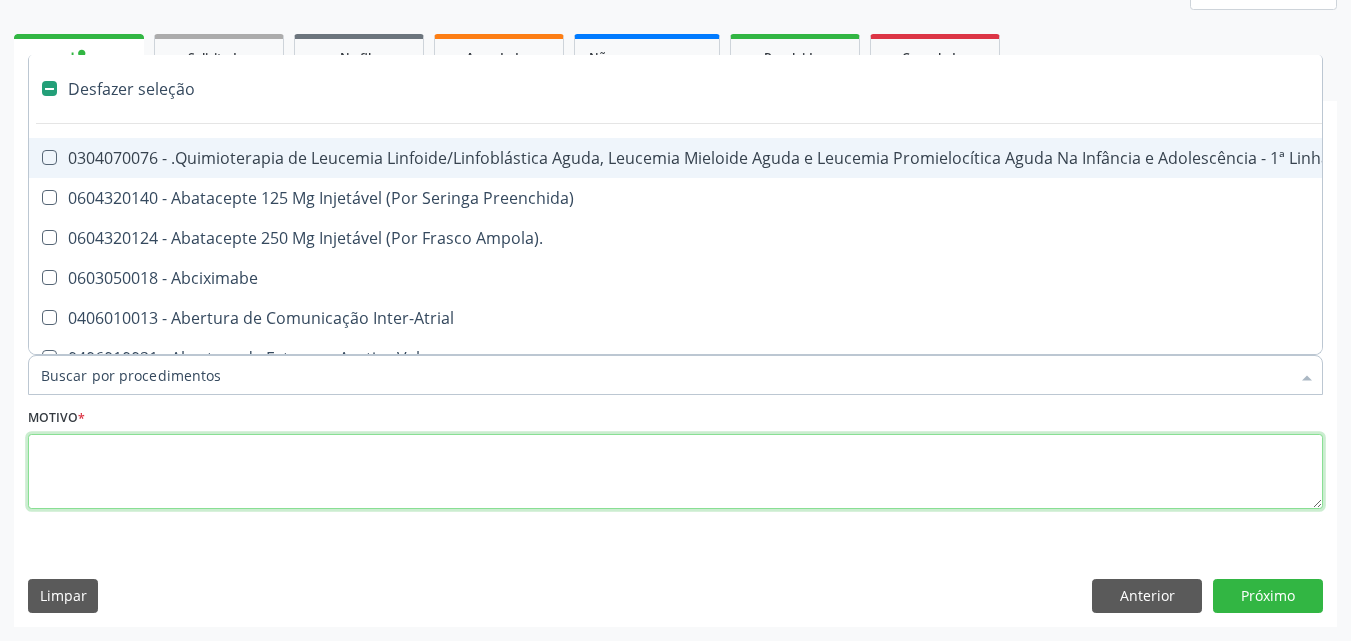 click at bounding box center [675, 472] 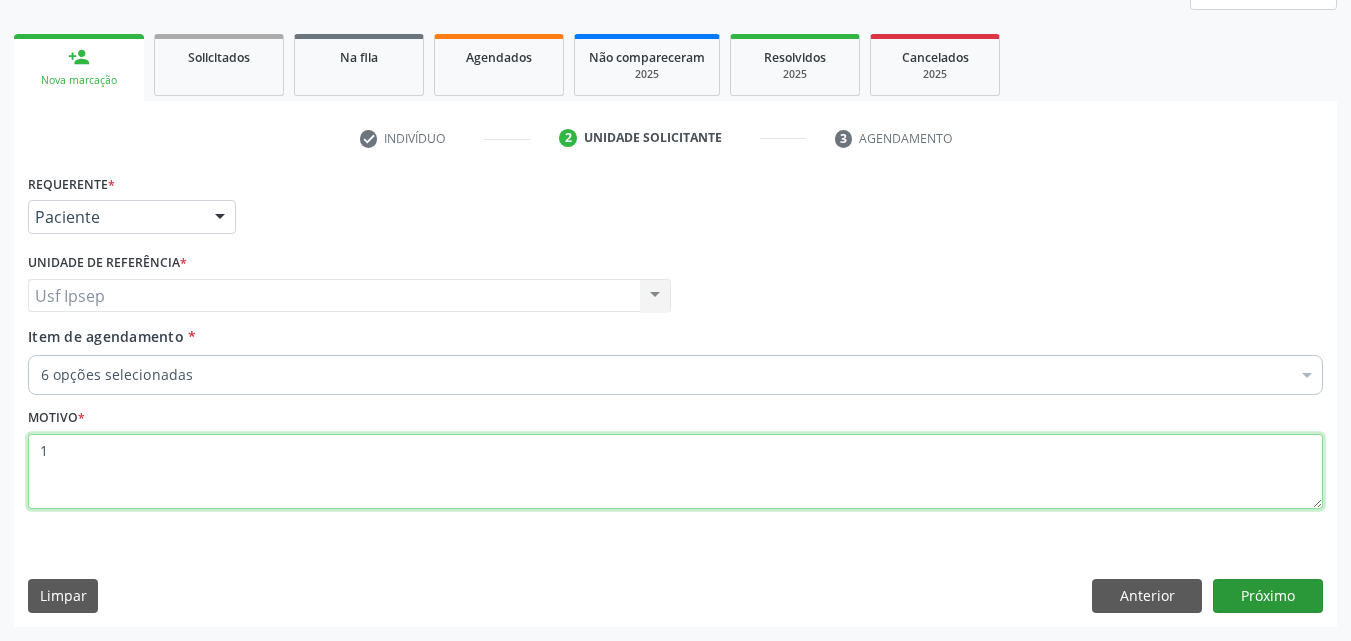 type on "1" 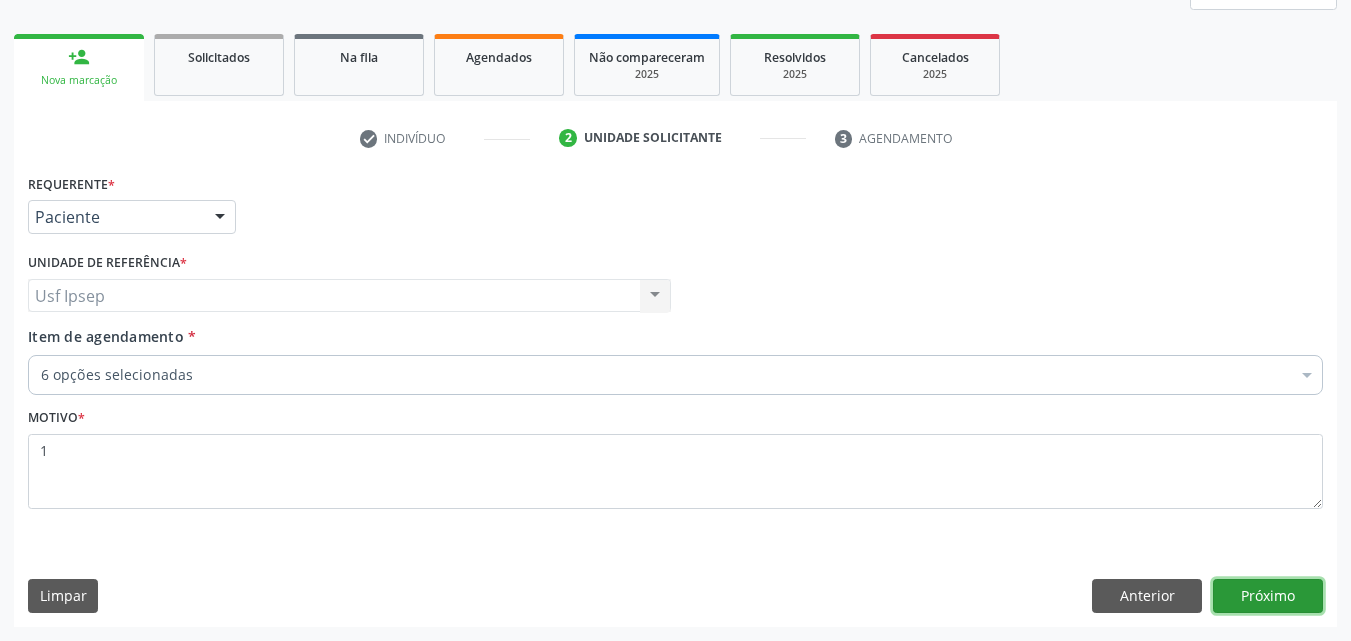 click on "Próximo" at bounding box center (1268, 596) 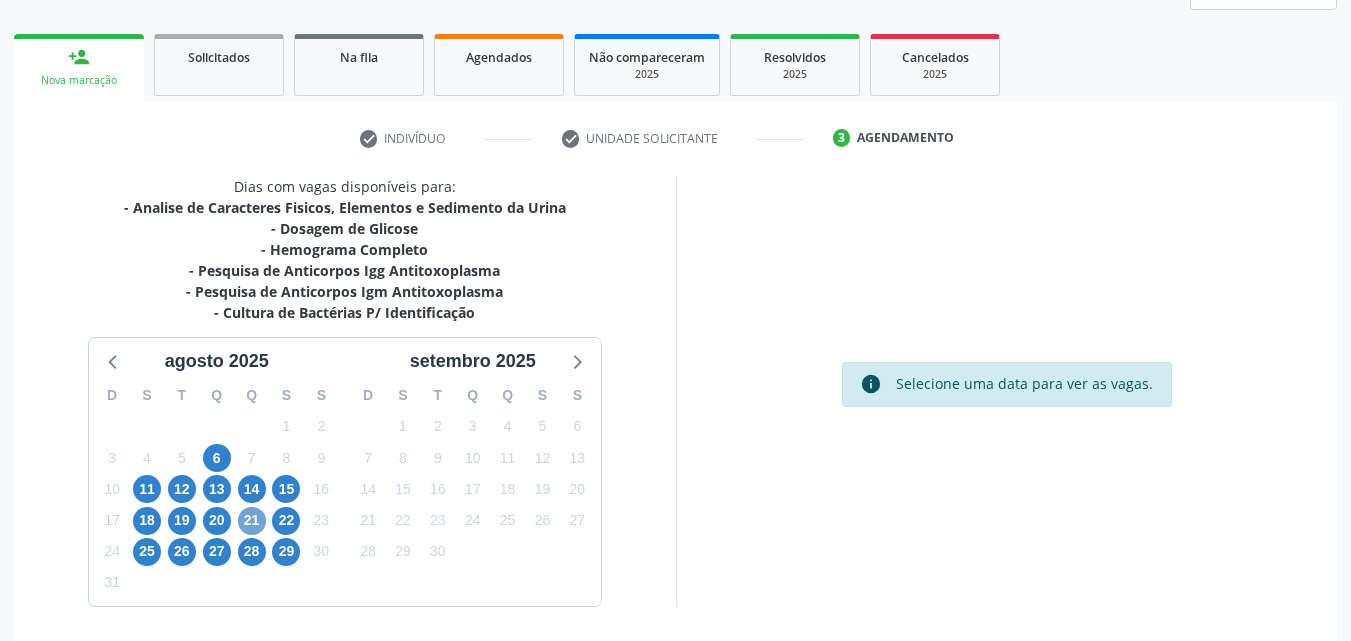 click on "21" at bounding box center [252, 521] 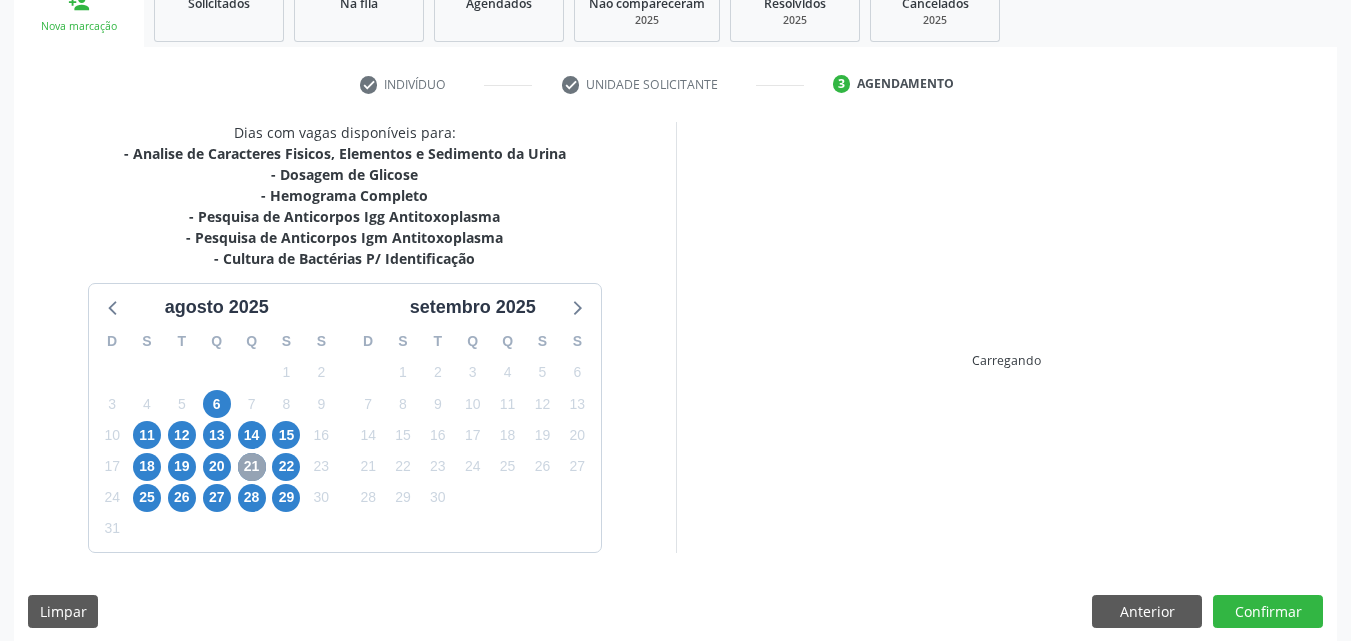 scroll, scrollTop: 334, scrollLeft: 0, axis: vertical 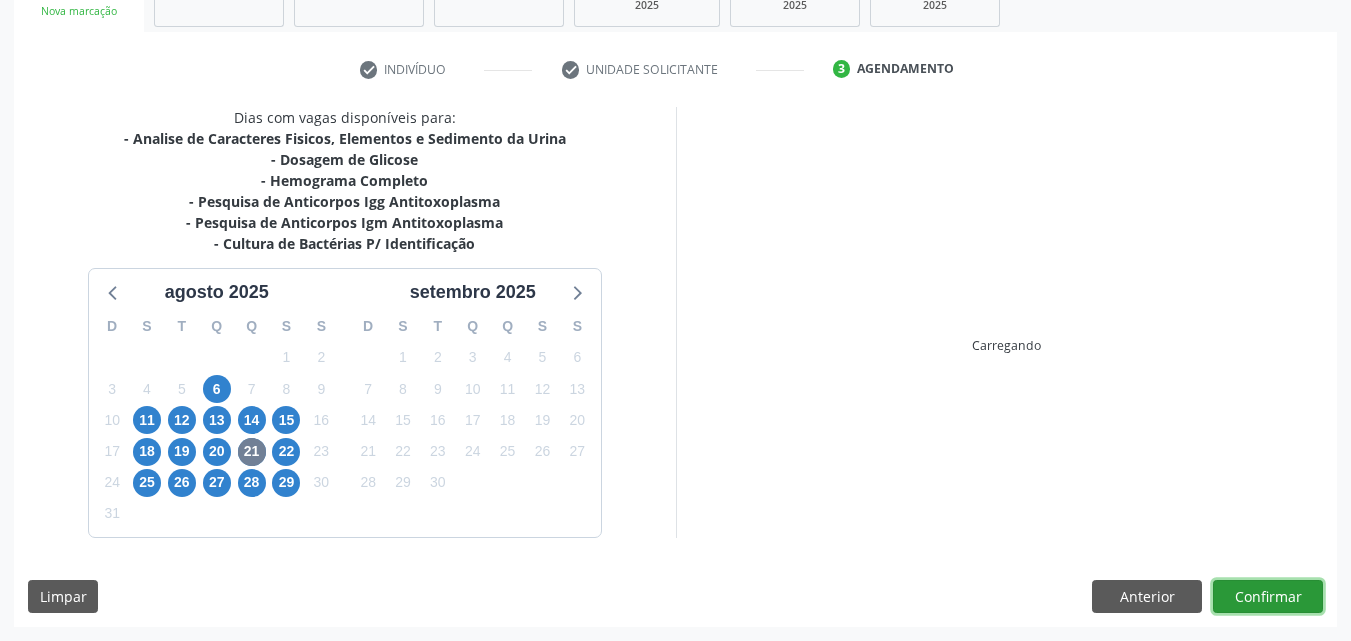 click on "Confirmar" at bounding box center [1268, 597] 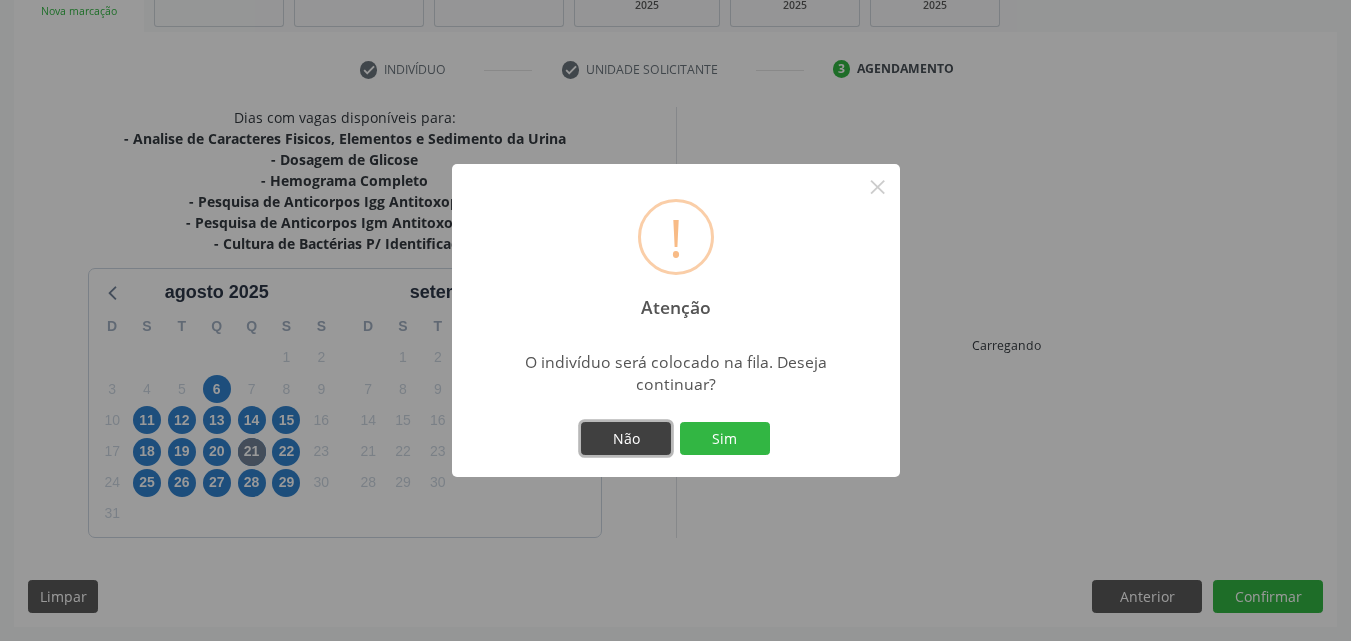 click on "Não" at bounding box center [626, 439] 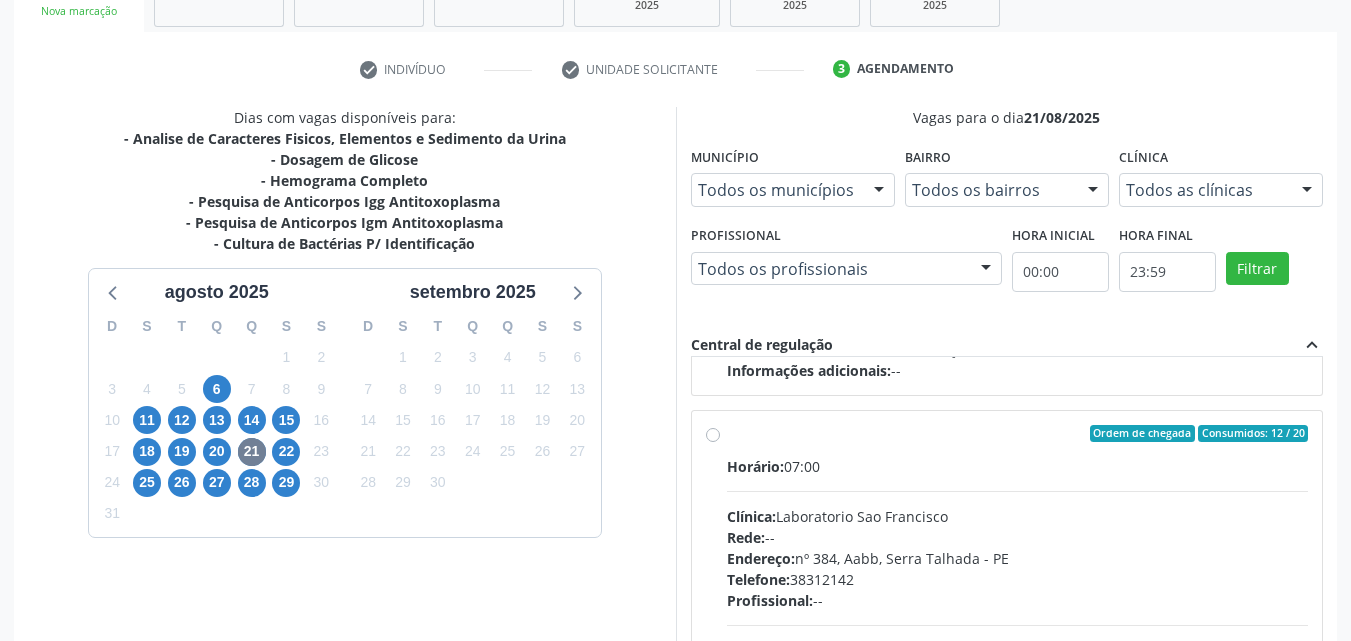 scroll, scrollTop: 315, scrollLeft: 0, axis: vertical 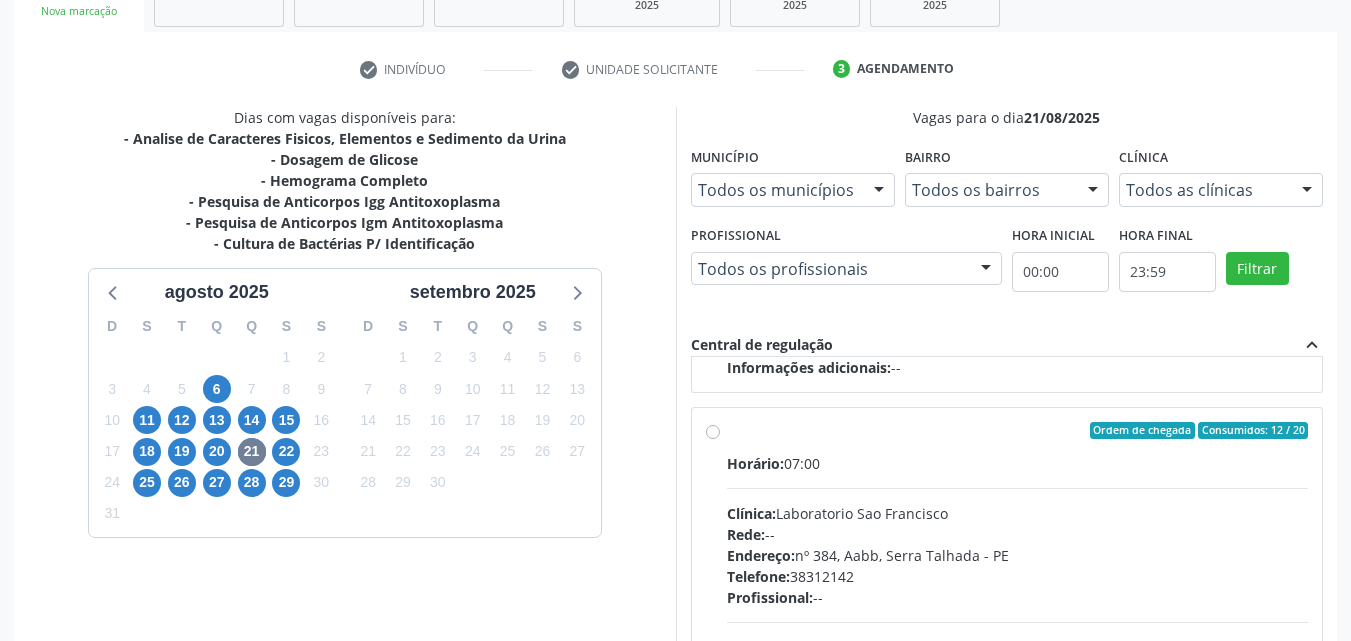 click on "Clínica:  Laboratorio Sao Francisco" at bounding box center [1018, 513] 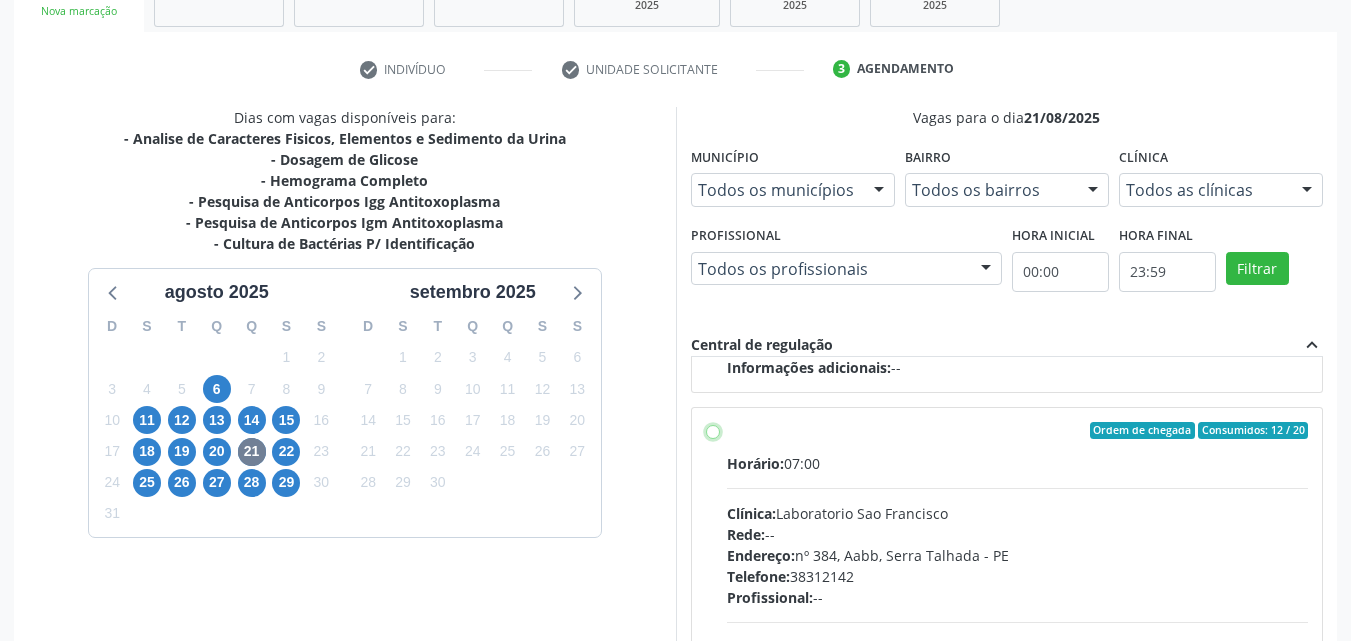 click on "Ordem de chegada
Consumidos: 12 / 20
Horário:   07:00
Clínica:  Laboratorio Sao Francisco
Rede:
--
Endereço:   nº 384, Aabb, [CITY] - [STATE]
Telefone:   [PHONE]
Profissional:
--
Informações adicionais sobre o atendimento
Idade de atendimento:
Sem restrição
Gênero(s) atendido(s):
Sem restrição
Informações adicionais:
--" at bounding box center [713, 431] 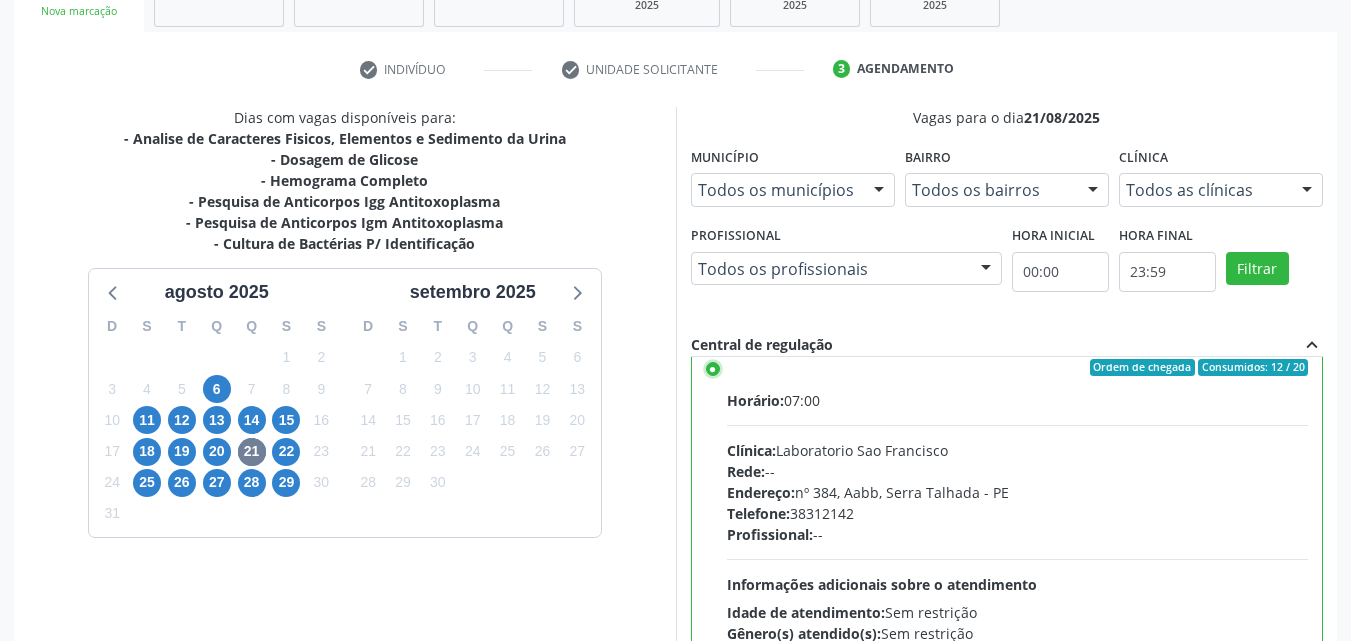 scroll, scrollTop: 450, scrollLeft: 0, axis: vertical 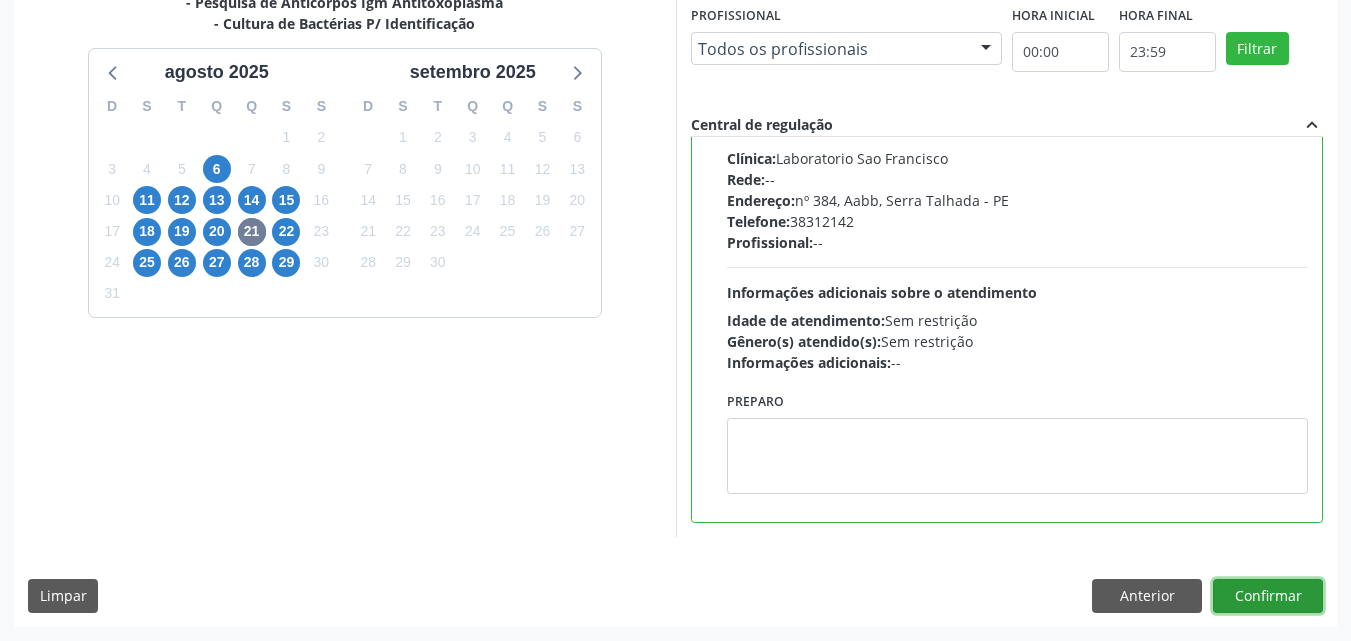 click on "Confirmar" at bounding box center (1268, 596) 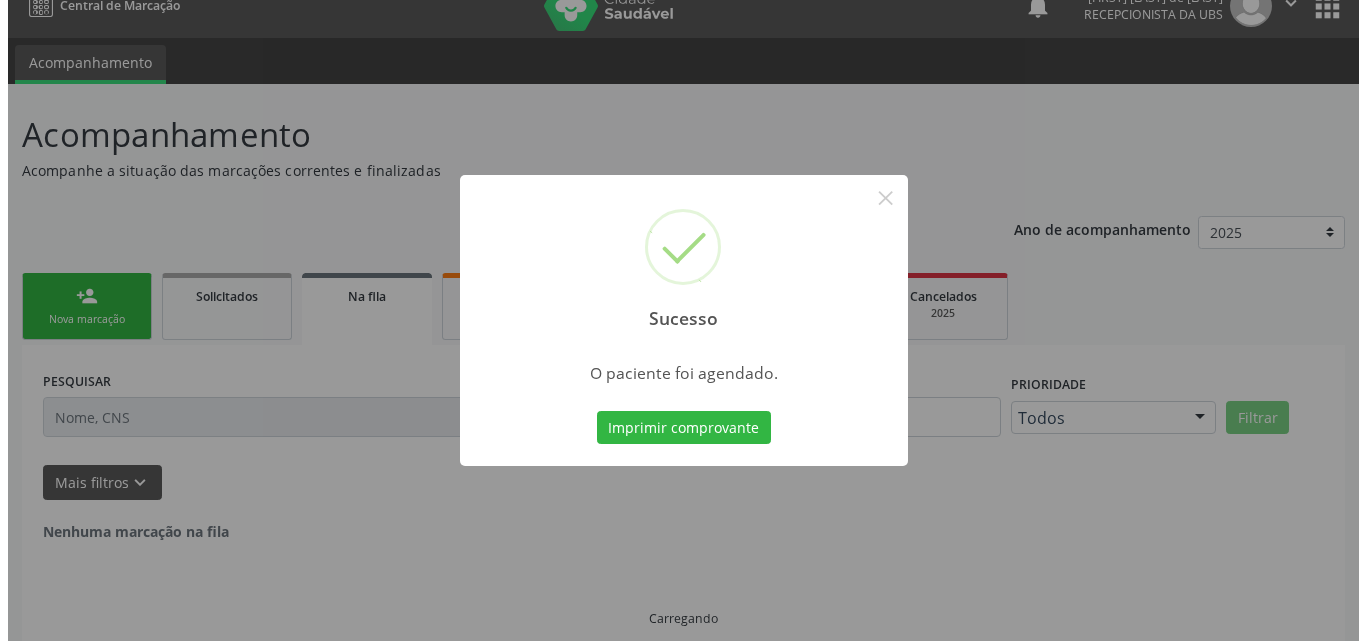 scroll, scrollTop: 0, scrollLeft: 0, axis: both 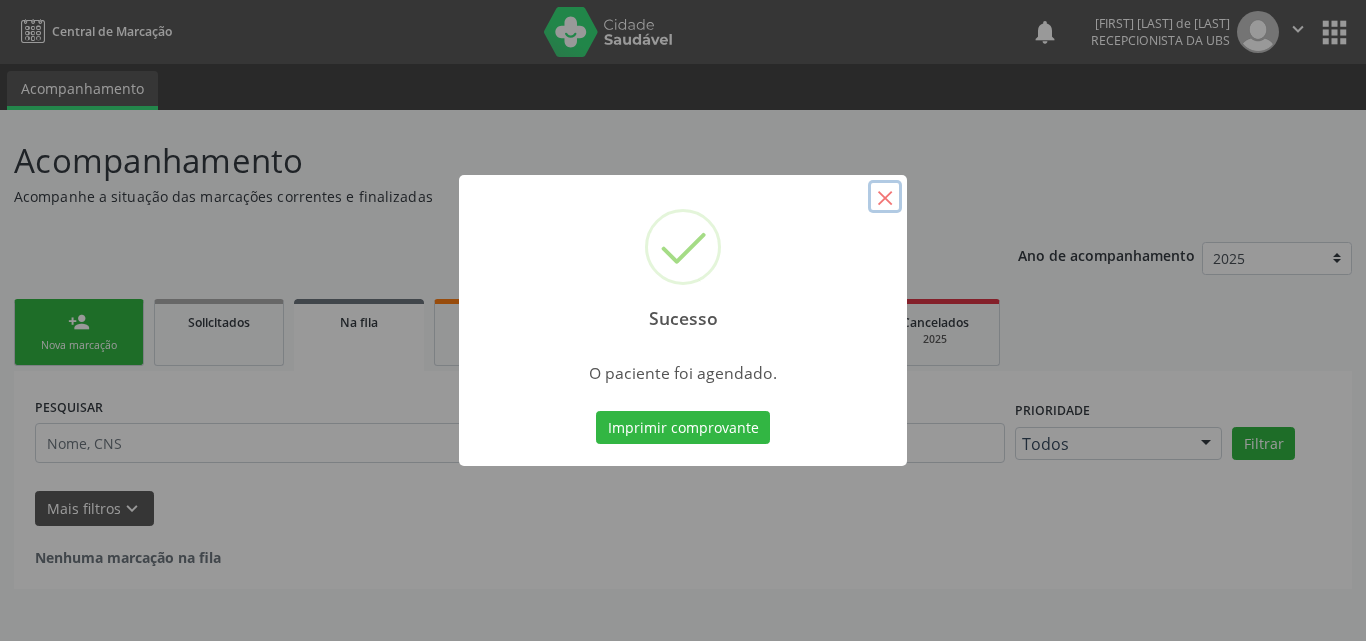 click on "×" at bounding box center (885, 197) 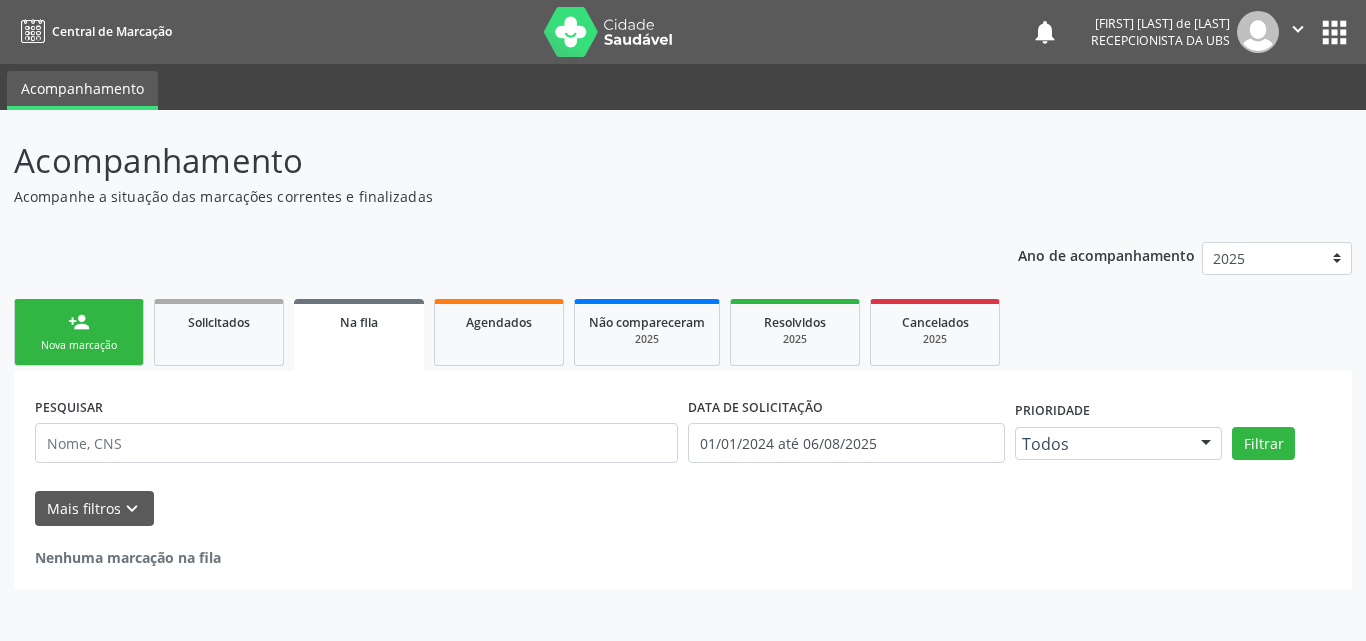drag, startPoint x: 100, startPoint y: 341, endPoint x: 56, endPoint y: 352, distance: 45.35416 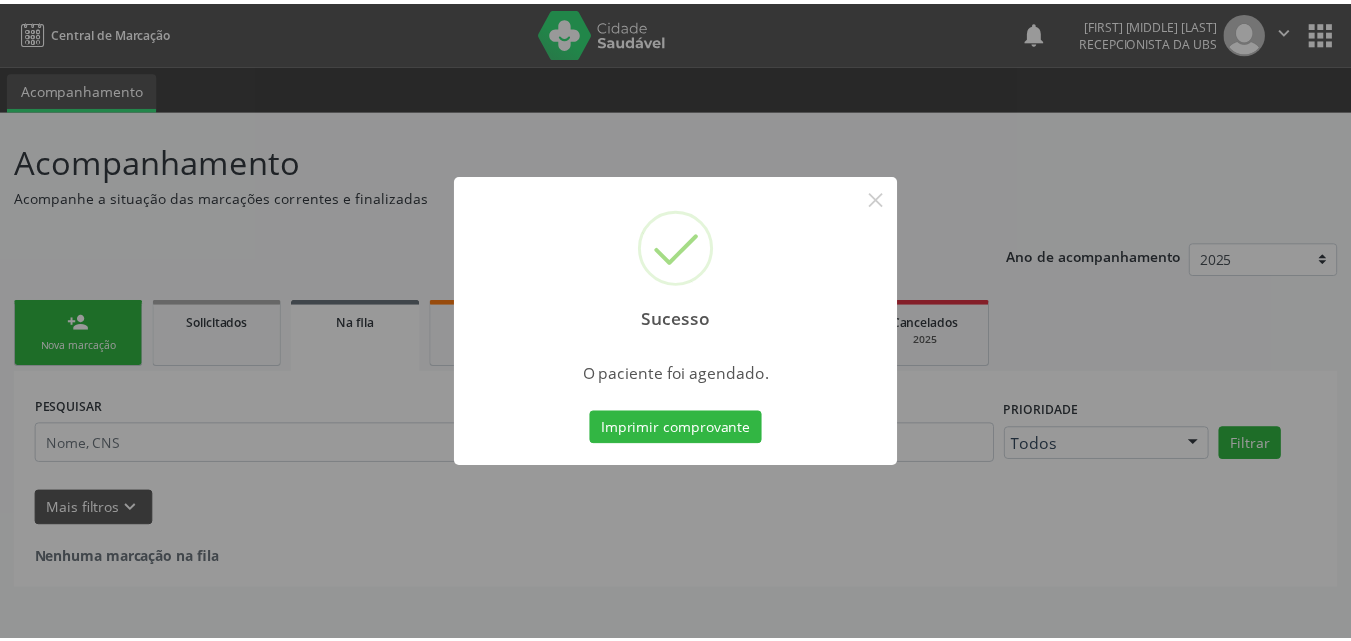 scroll, scrollTop: 0, scrollLeft: 0, axis: both 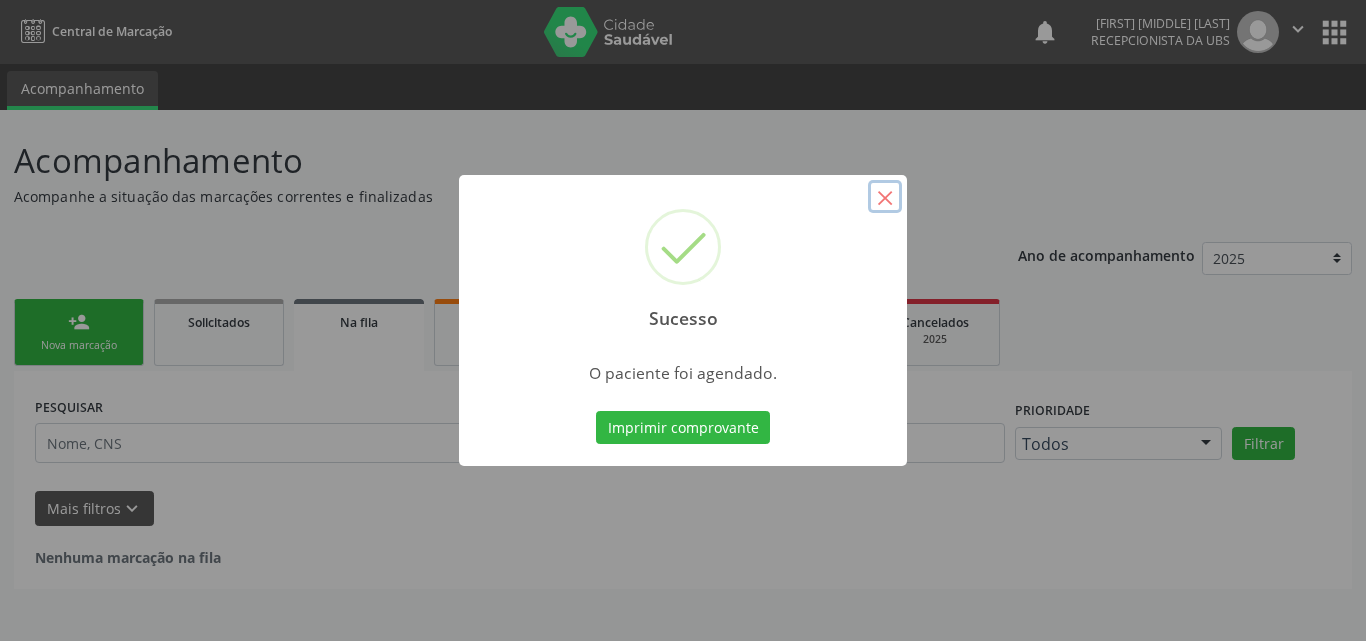 click on "×" at bounding box center [885, 197] 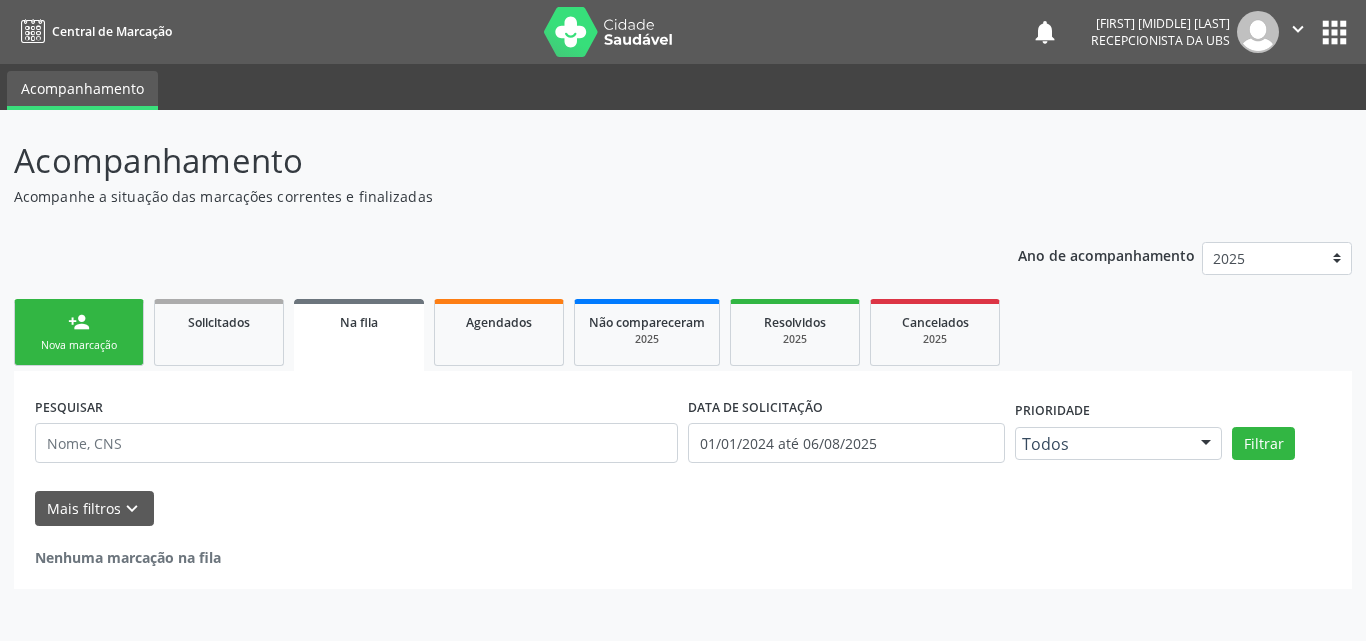 click on "Nova marcação" at bounding box center (79, 345) 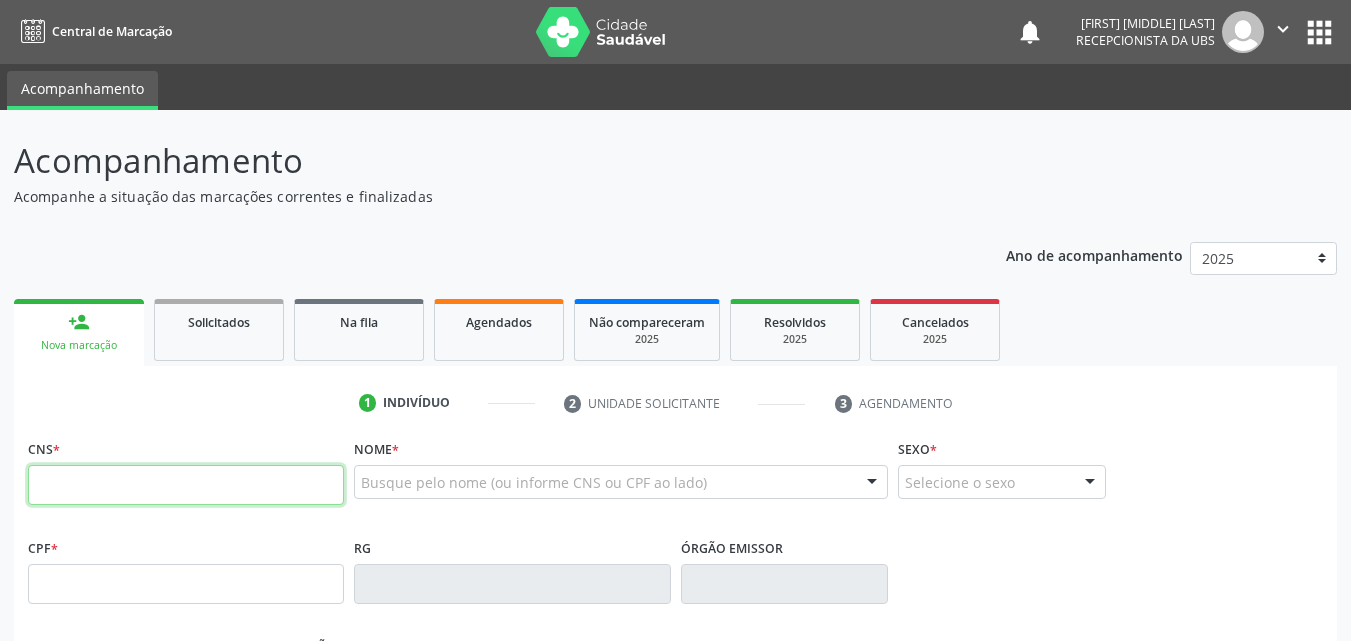 drag, startPoint x: 32, startPoint y: 491, endPoint x: 32, endPoint y: 475, distance: 16 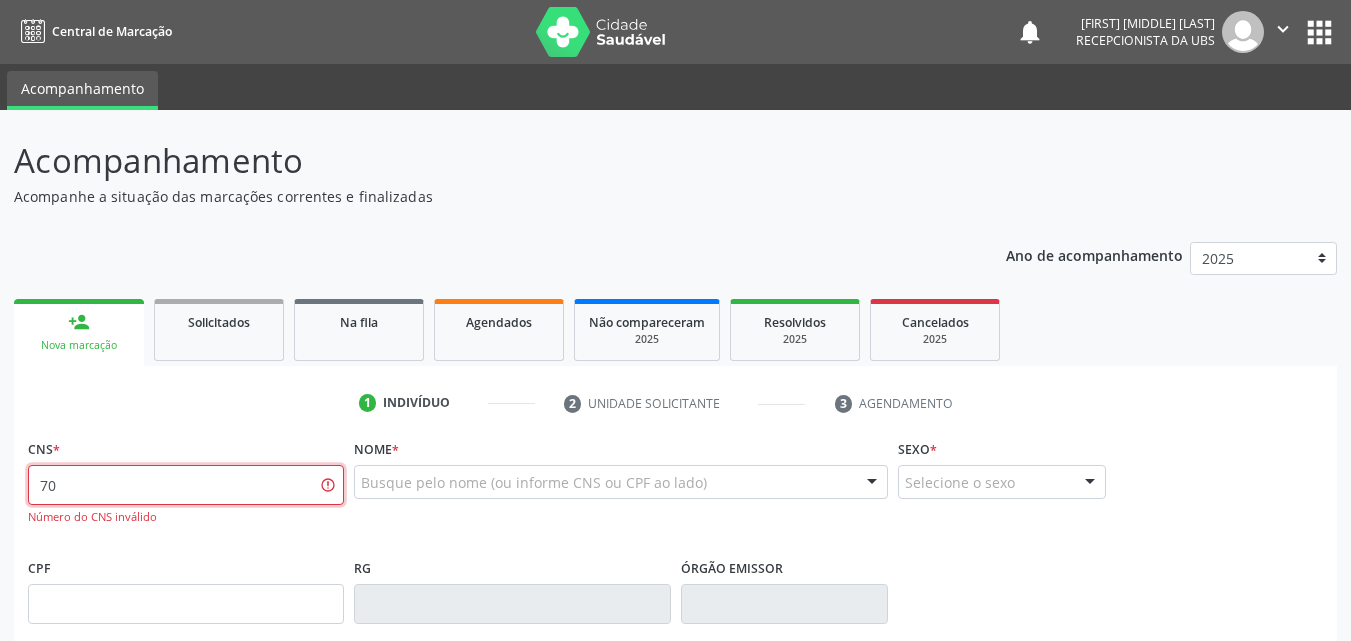type on "7" 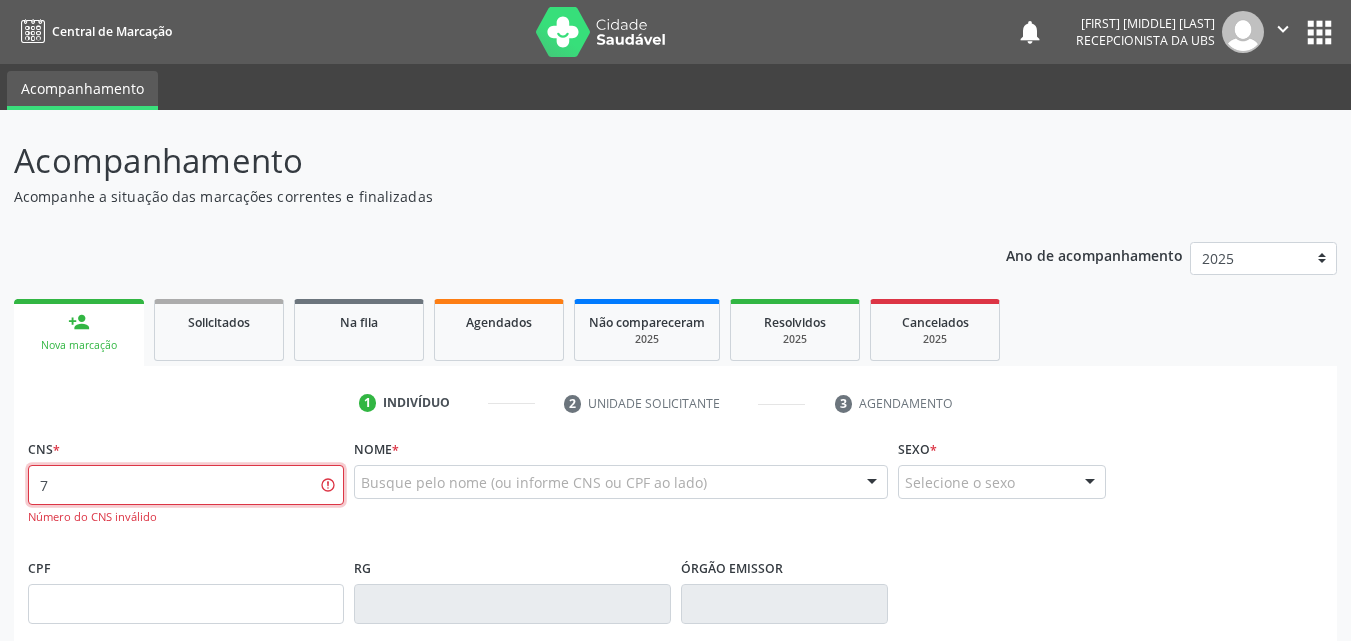 type 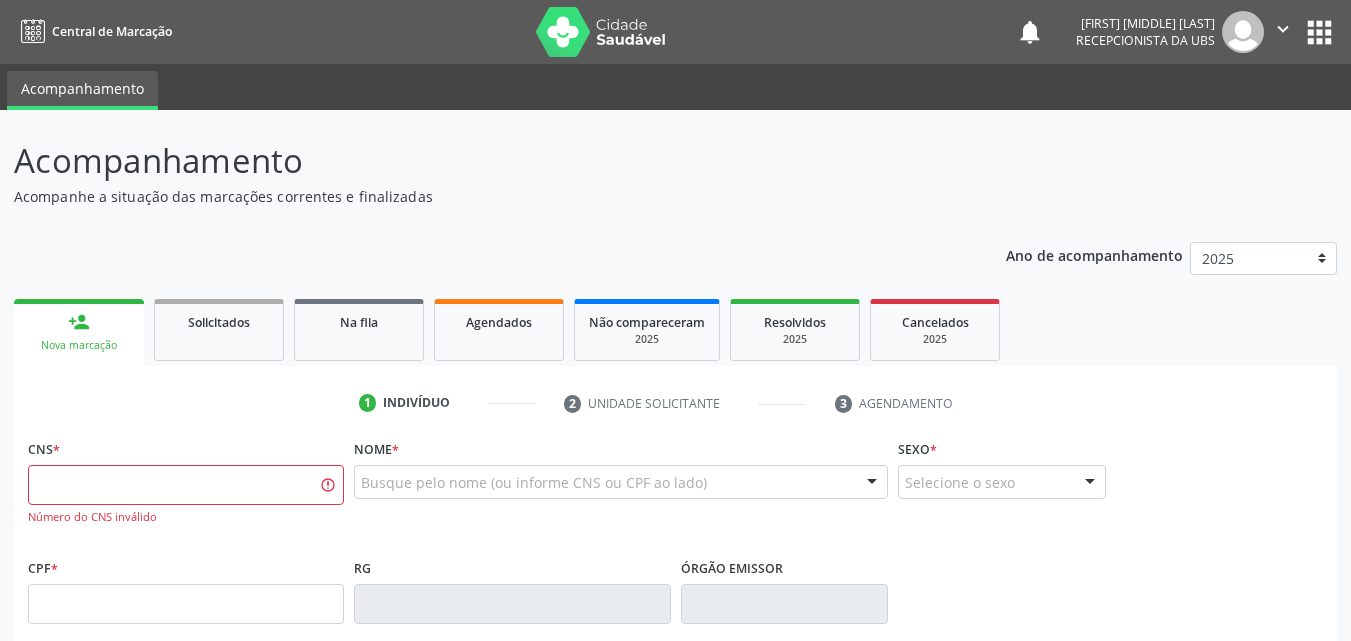 click on "1
Indivíduo
2
Unidade solicitante
3
Agendamento
CNS
*
Número do CNS inválido
Nome
*
Busque pelo nome (ou informe CNS ou CPF ao lado)
Nenhum resultado encontrado para: "   "
Digite o nome
Sexo
*
Selecione o sexo
Masculino   Feminino
Nenhum resultado encontrado para: "   "
Não há nenhuma opção para ser exibida.
CPF
*
RG
Órgão emissor
Data de nascimento
*
Nome da mãe
Nº do Telefone
Celular/WhatsApp
CPF do responsável
Cidade - UF
*
Informe uma opção
[CITY] - [STATE]" at bounding box center [675, 728] 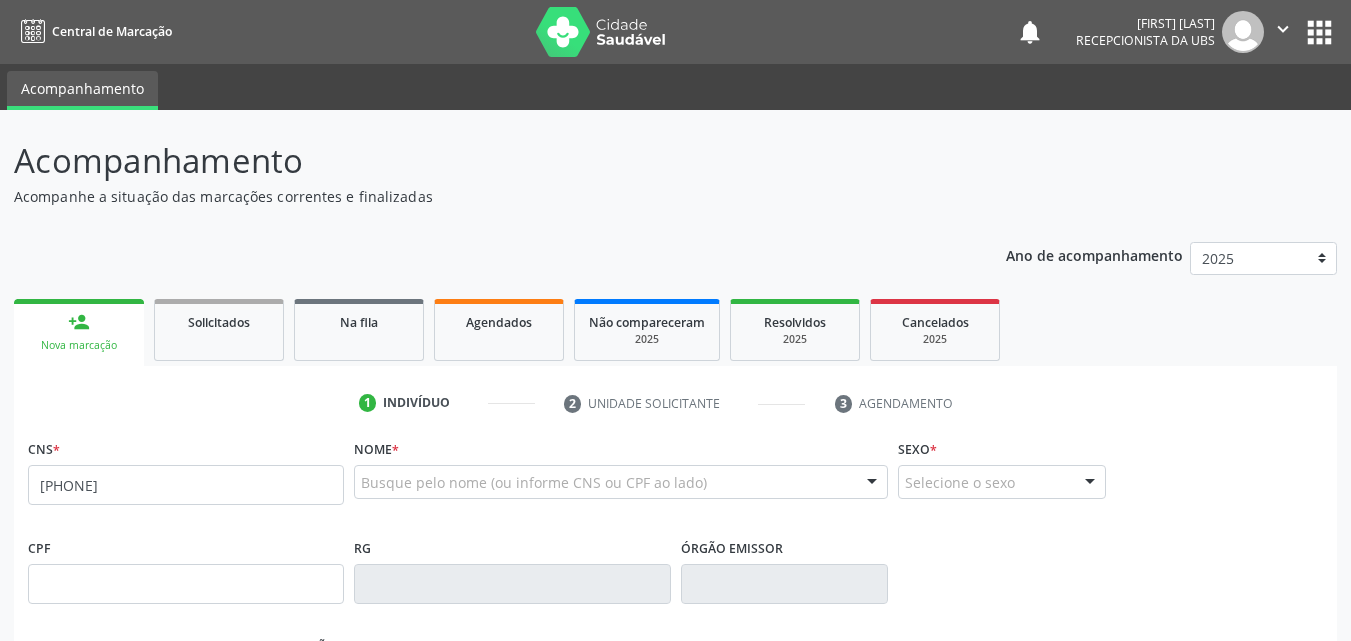 scroll, scrollTop: 0, scrollLeft: 0, axis: both 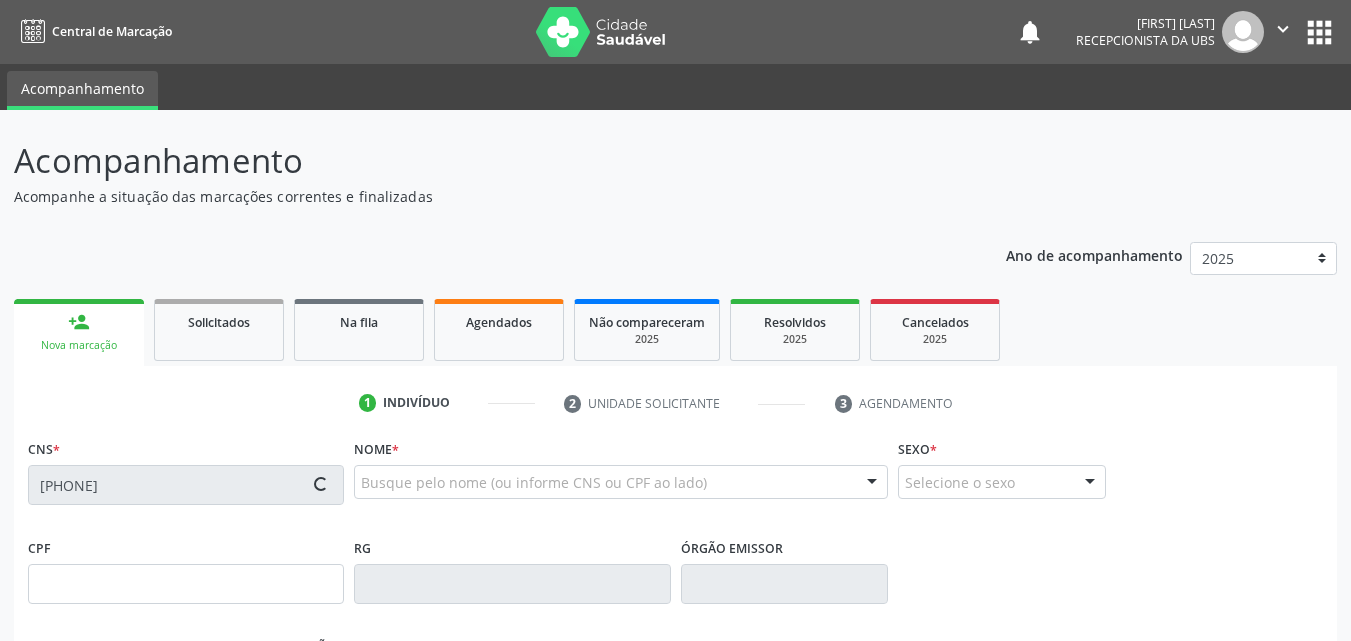 type on "[CPF]" 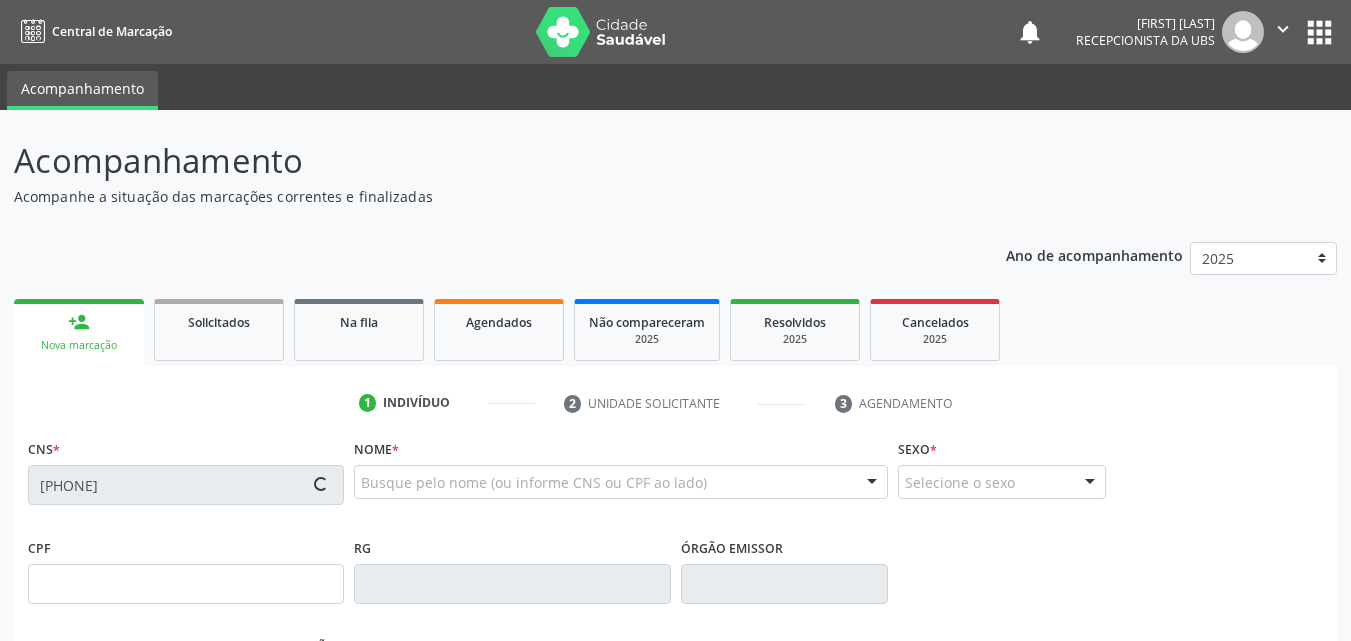 type on "[DATE]" 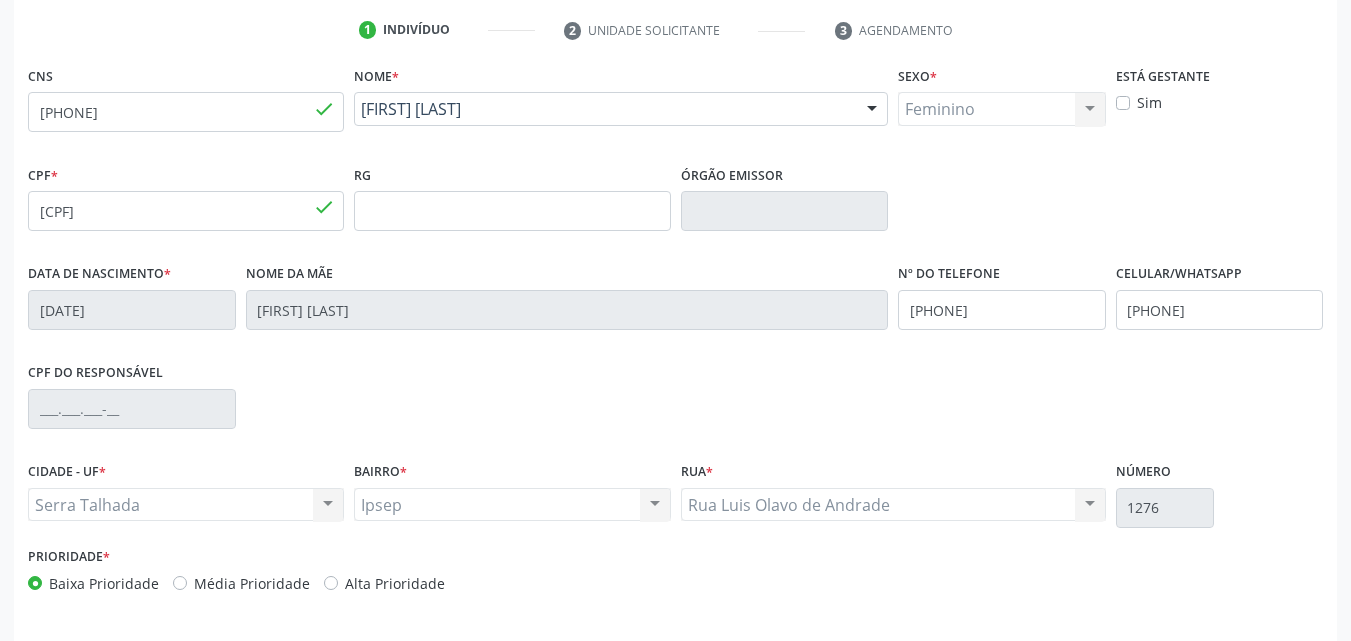 scroll, scrollTop: 443, scrollLeft: 0, axis: vertical 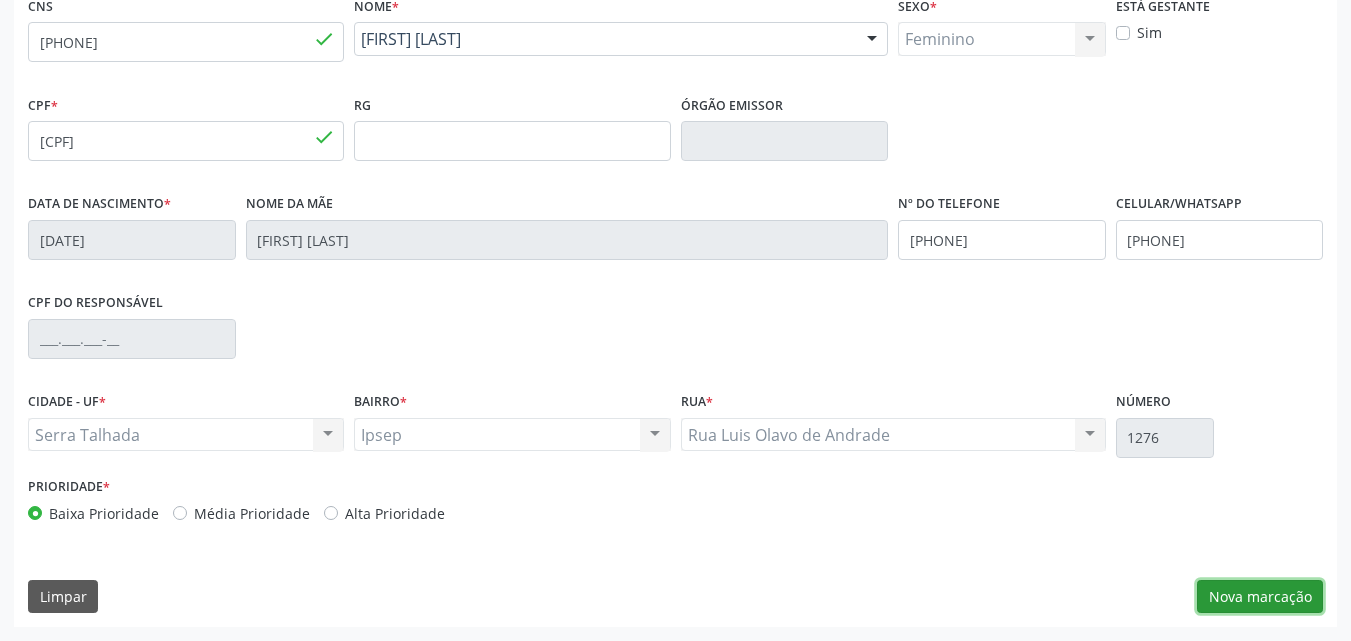 click on "Nova marcação" at bounding box center (1260, 597) 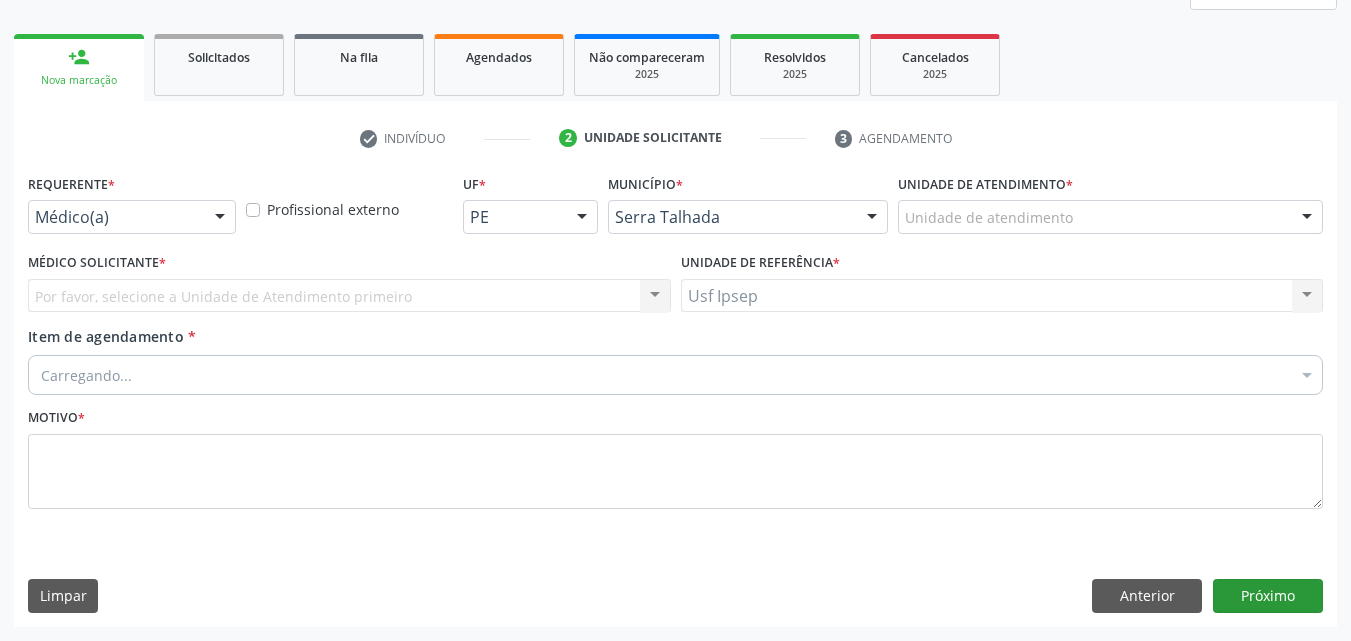 scroll, scrollTop: 265, scrollLeft: 0, axis: vertical 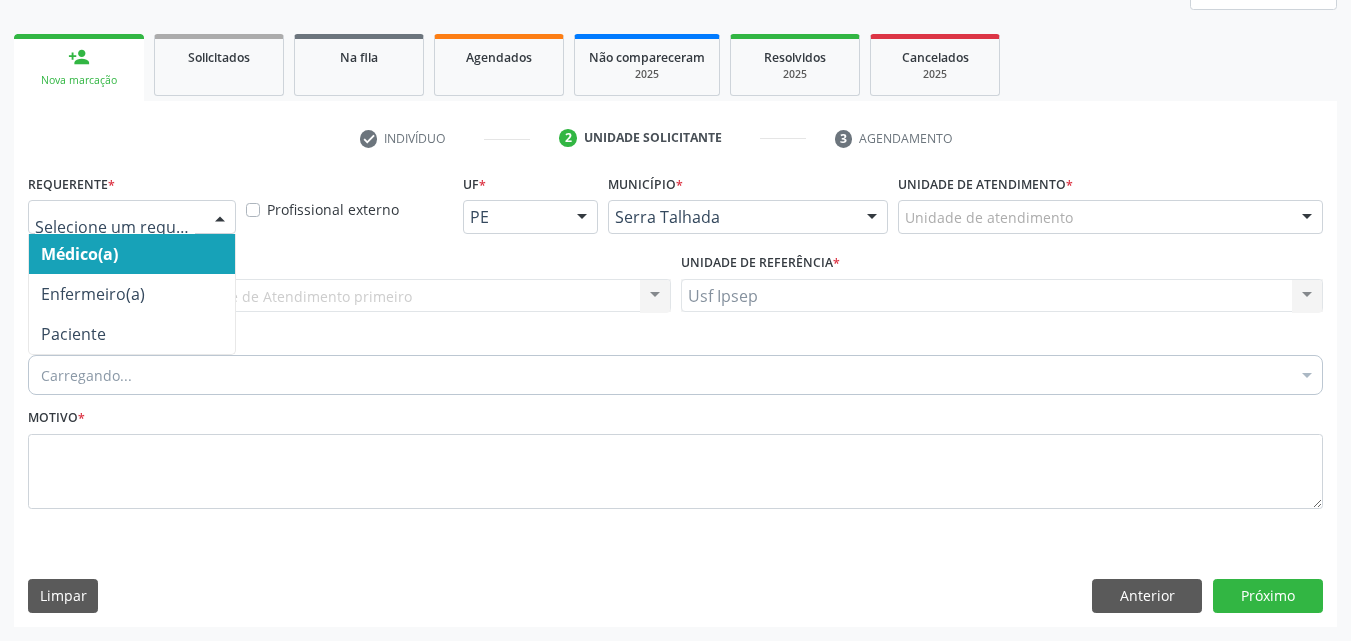 drag, startPoint x: 226, startPoint y: 216, endPoint x: 220, endPoint y: 206, distance: 11.661903 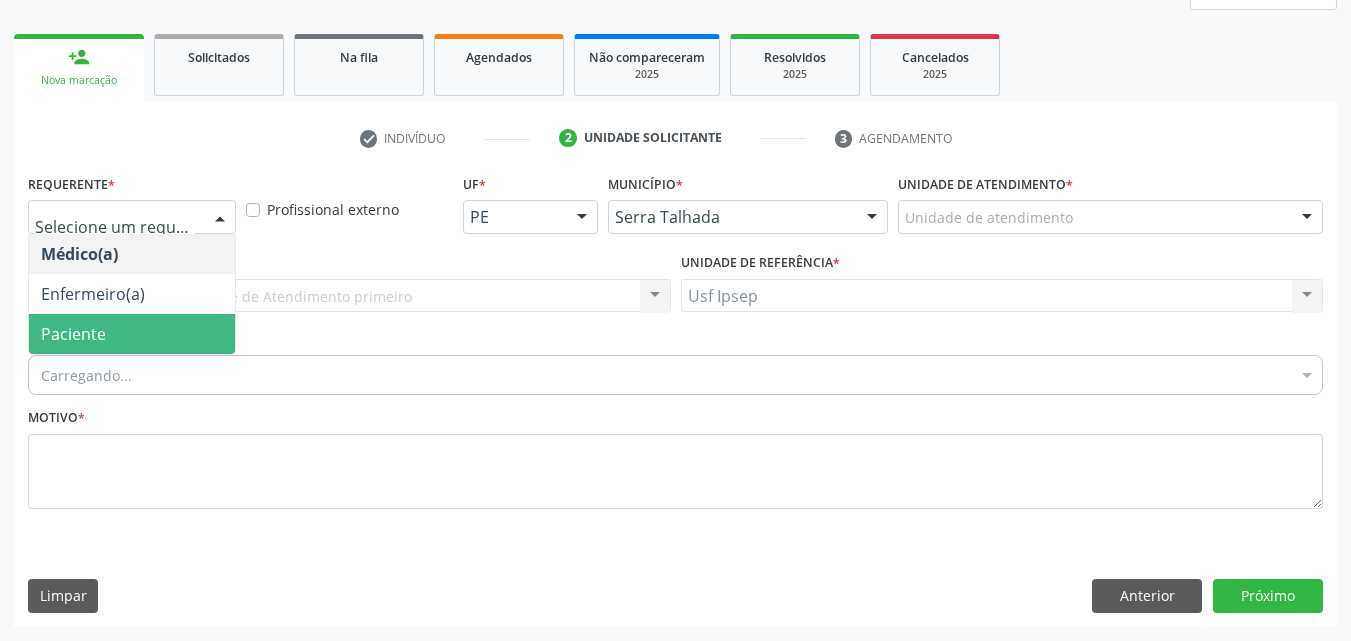 click on "Paciente" at bounding box center [73, 334] 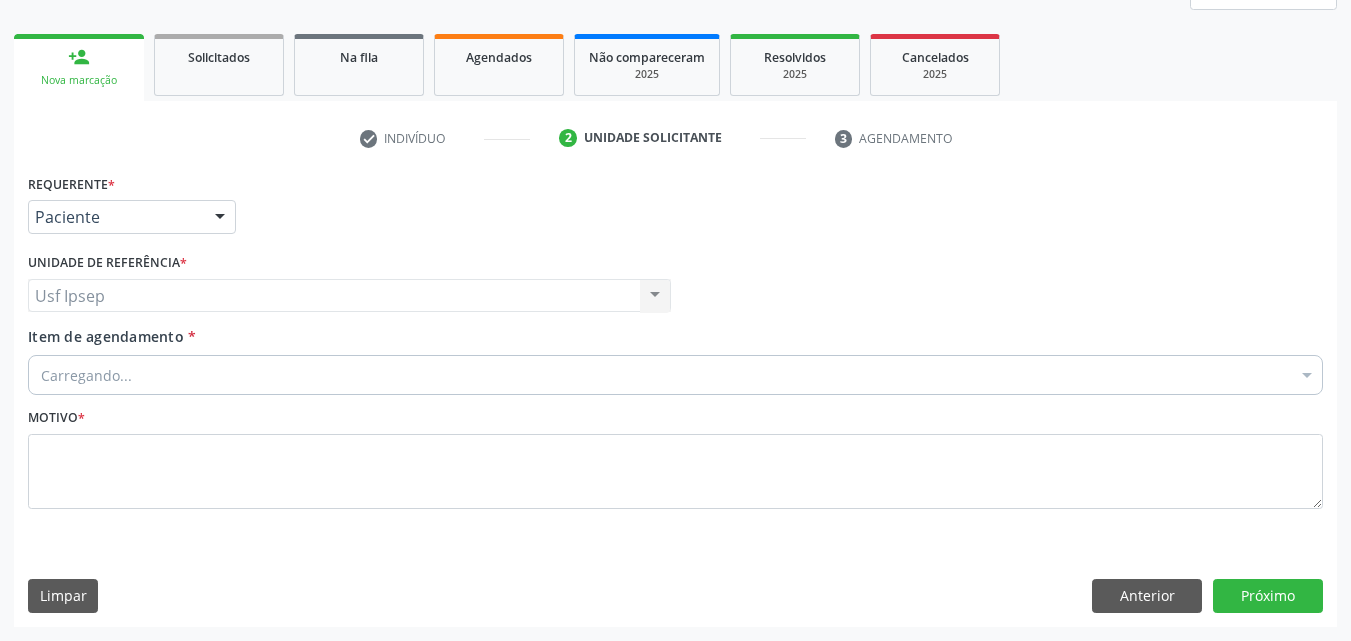 click on "Item de agendamento" at bounding box center (106, 336) 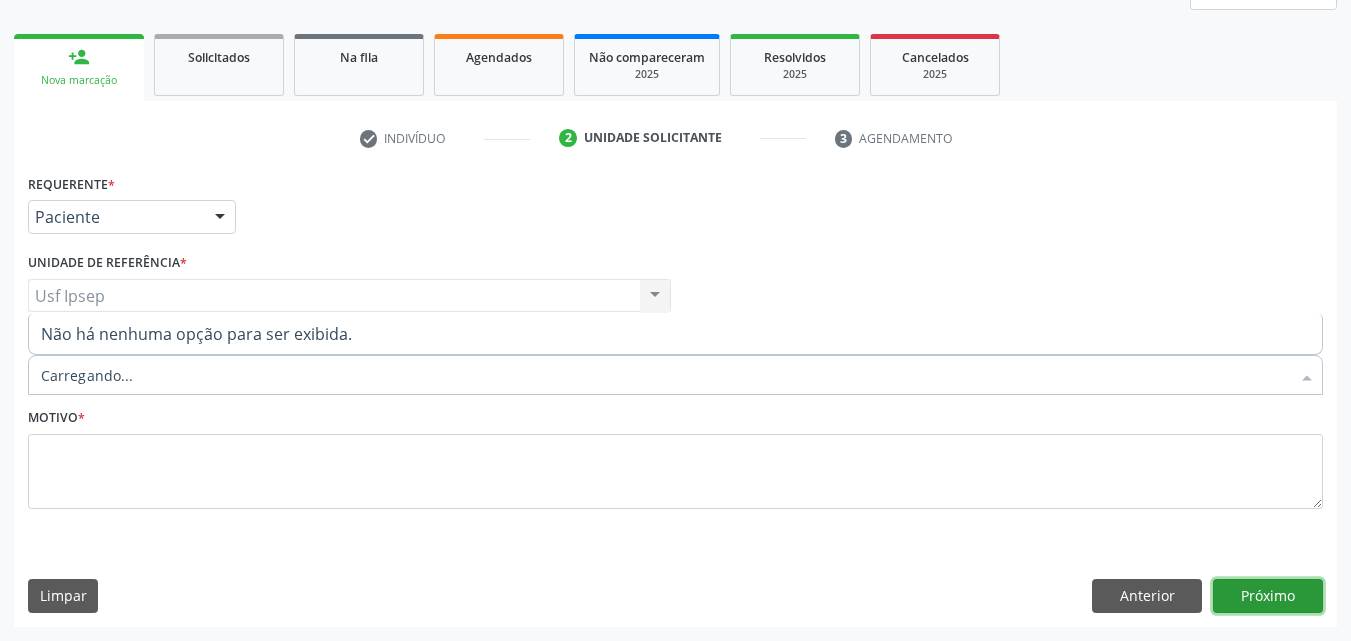 click on "Próximo" at bounding box center [1268, 596] 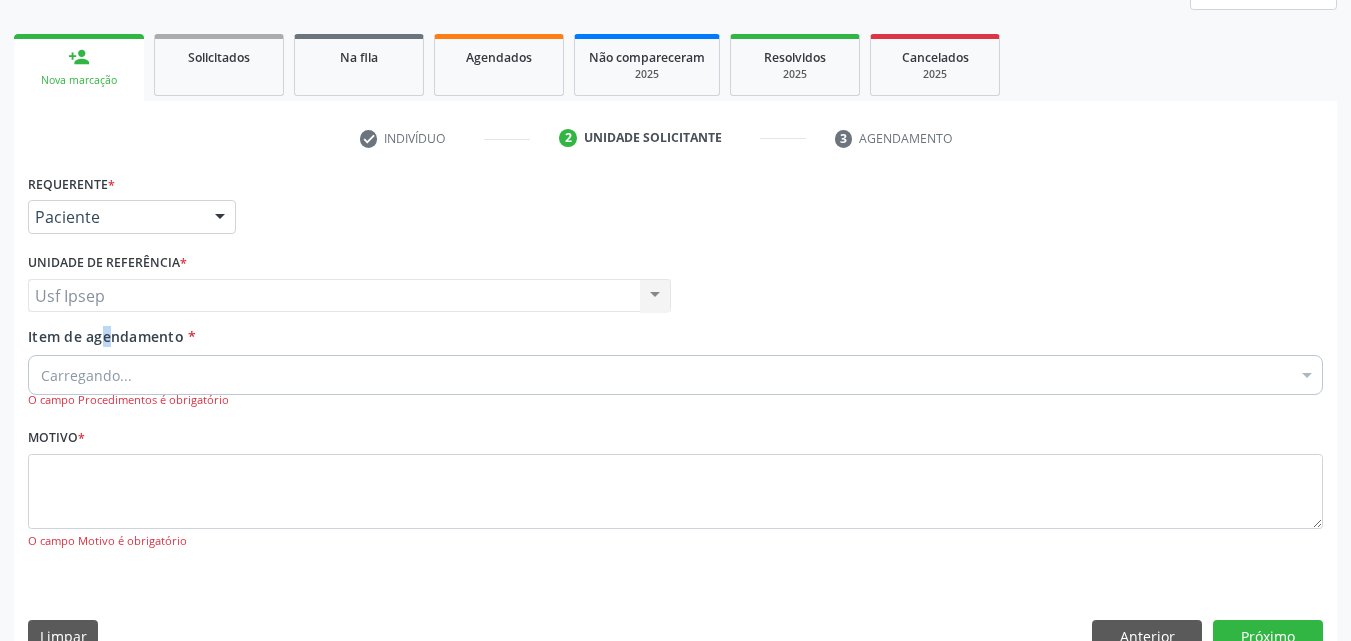 click on "Item de agendamento" at bounding box center (106, 336) 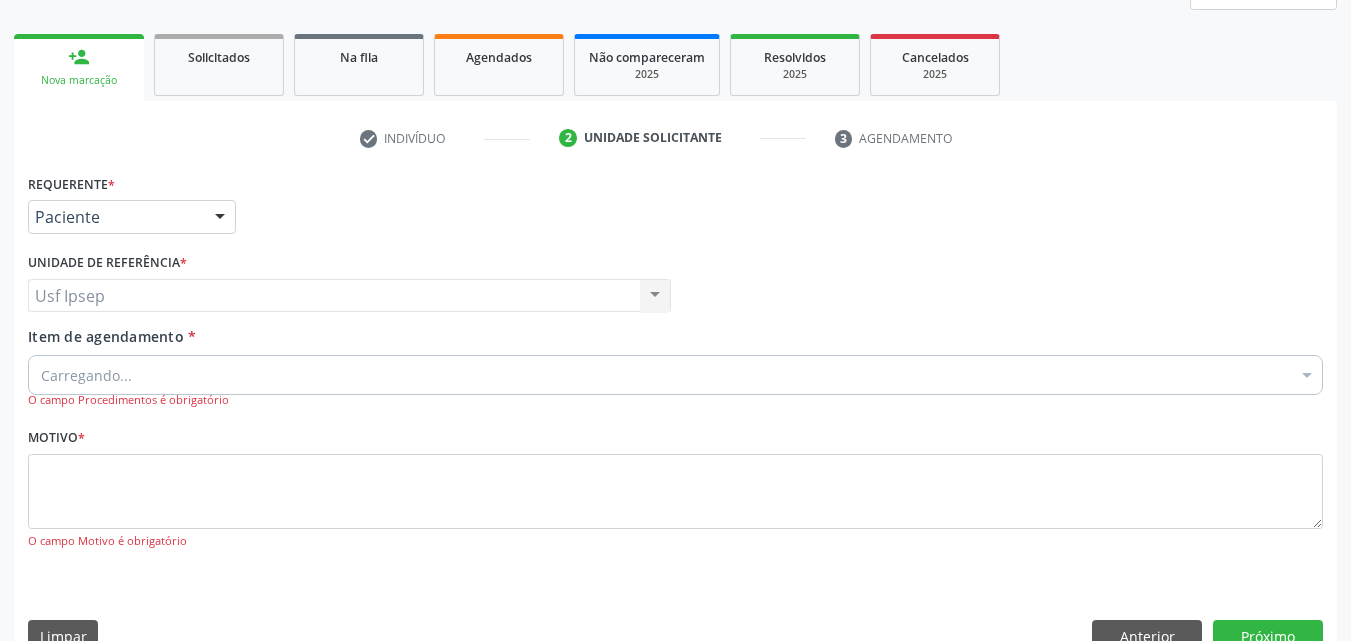 click at bounding box center [220, 218] 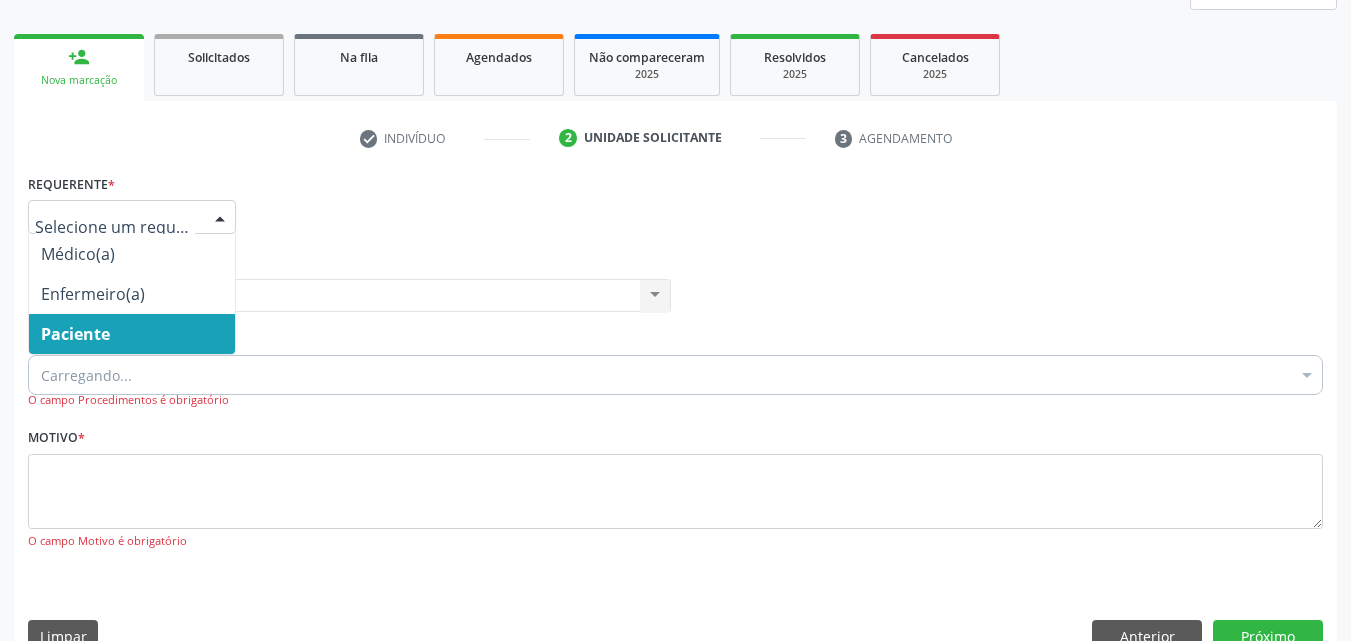 click on "Paciente" at bounding box center [75, 334] 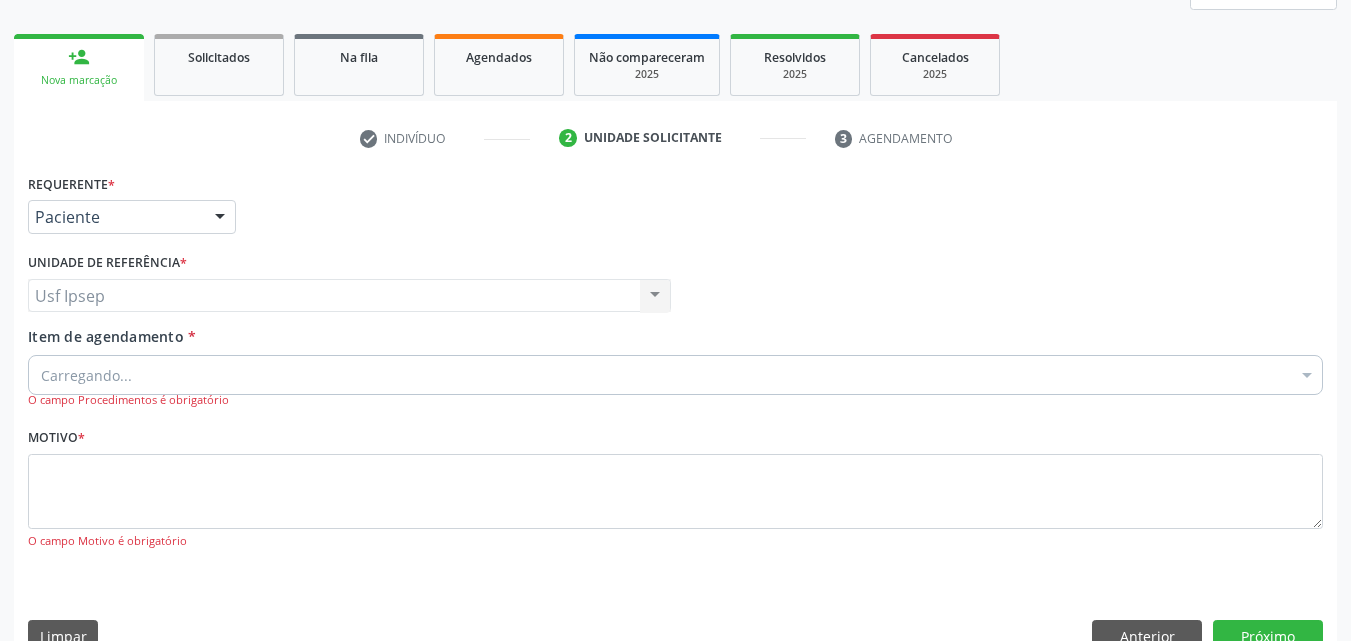 click on "Item de agendamento" at bounding box center (106, 336) 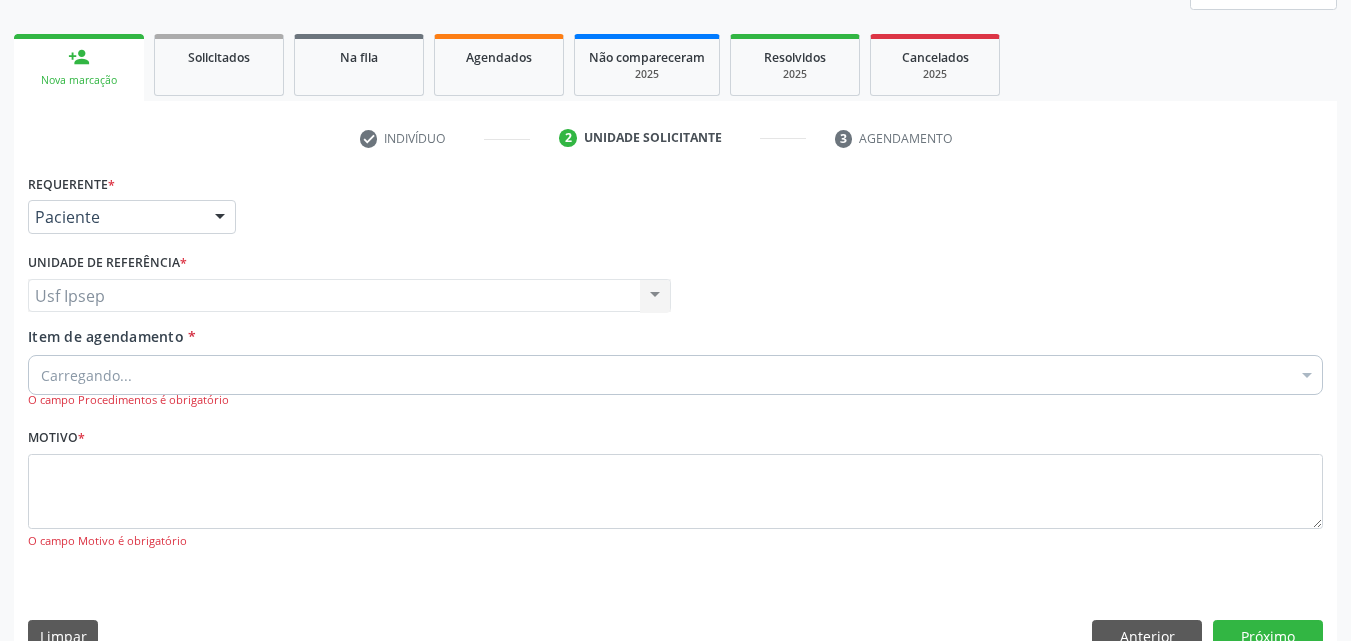 click on "Nova marcação" at bounding box center (79, 80) 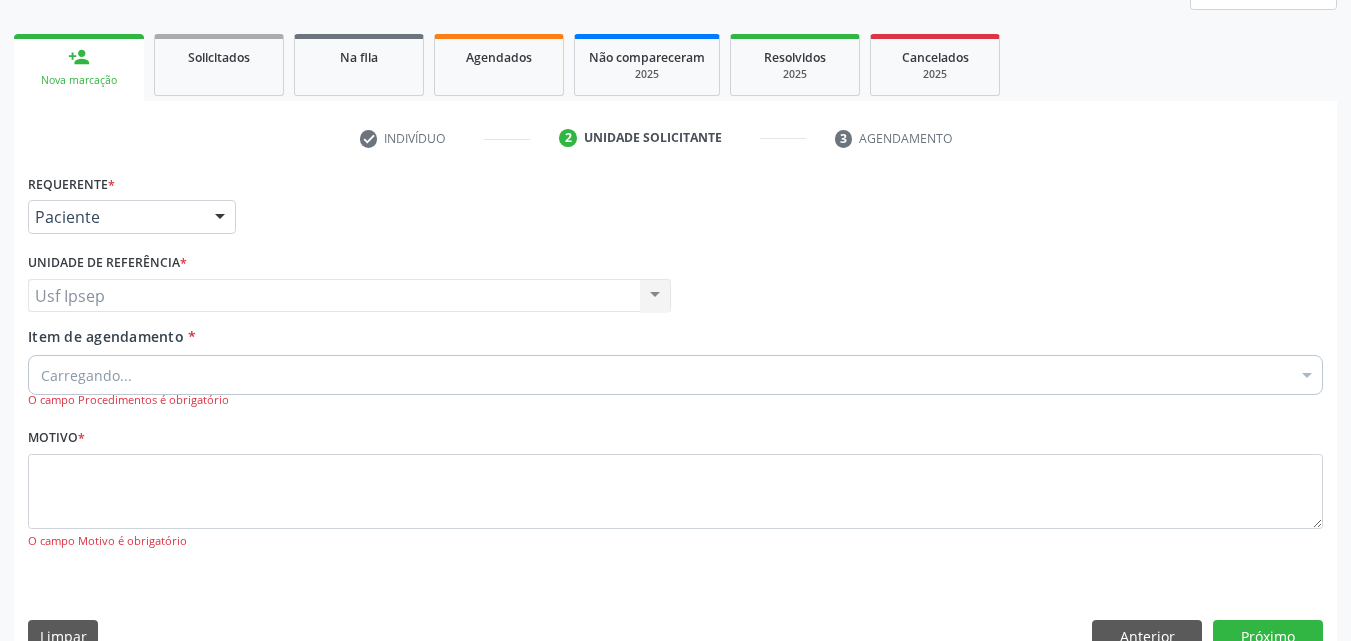 click on "Nova marcação" at bounding box center (79, 80) 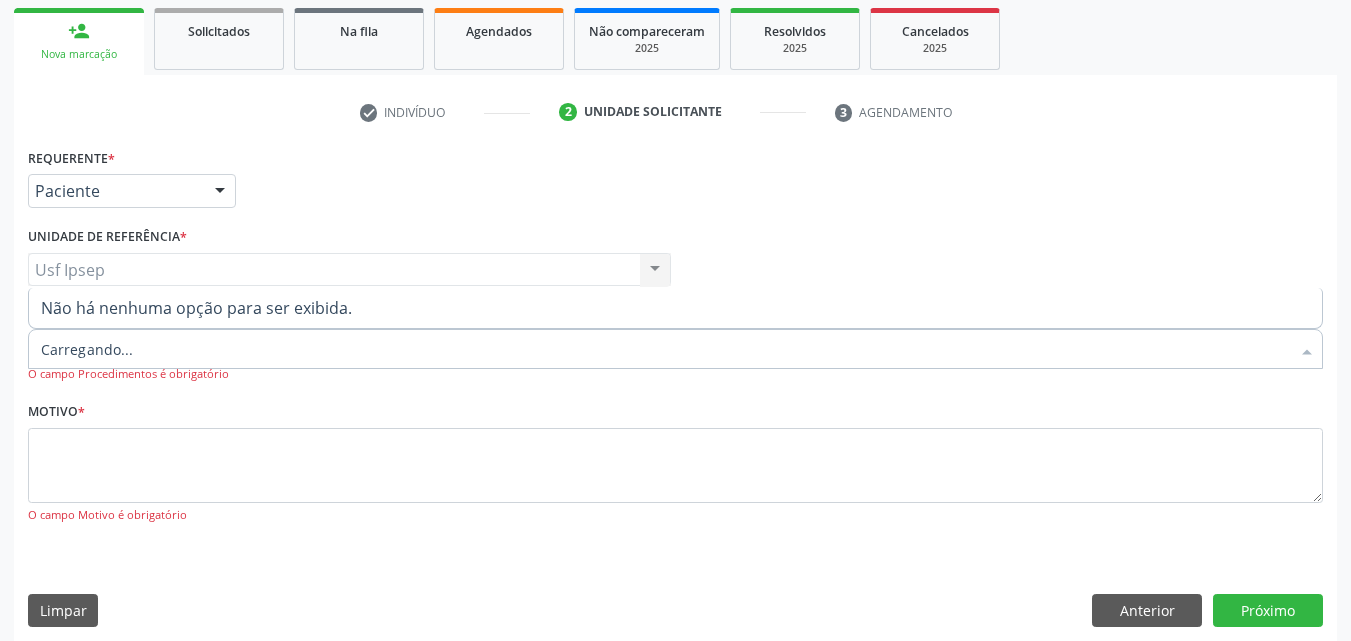 scroll, scrollTop: 305, scrollLeft: 0, axis: vertical 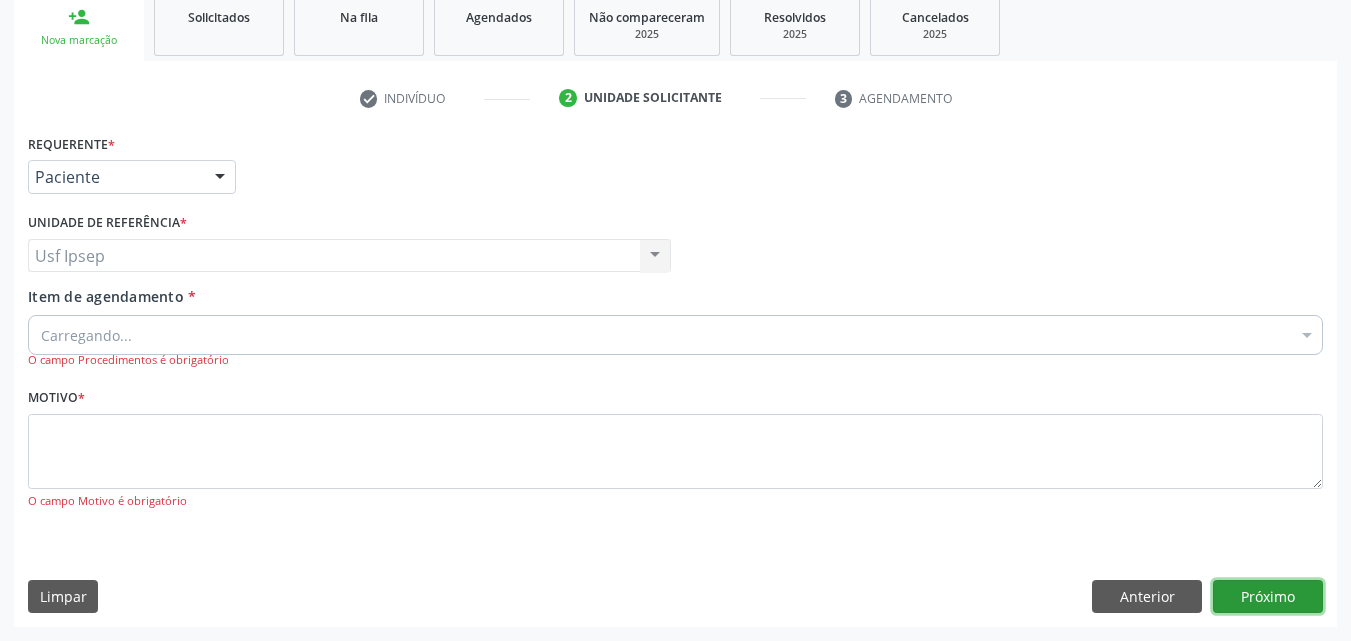 click on "Próximo" at bounding box center [1268, 597] 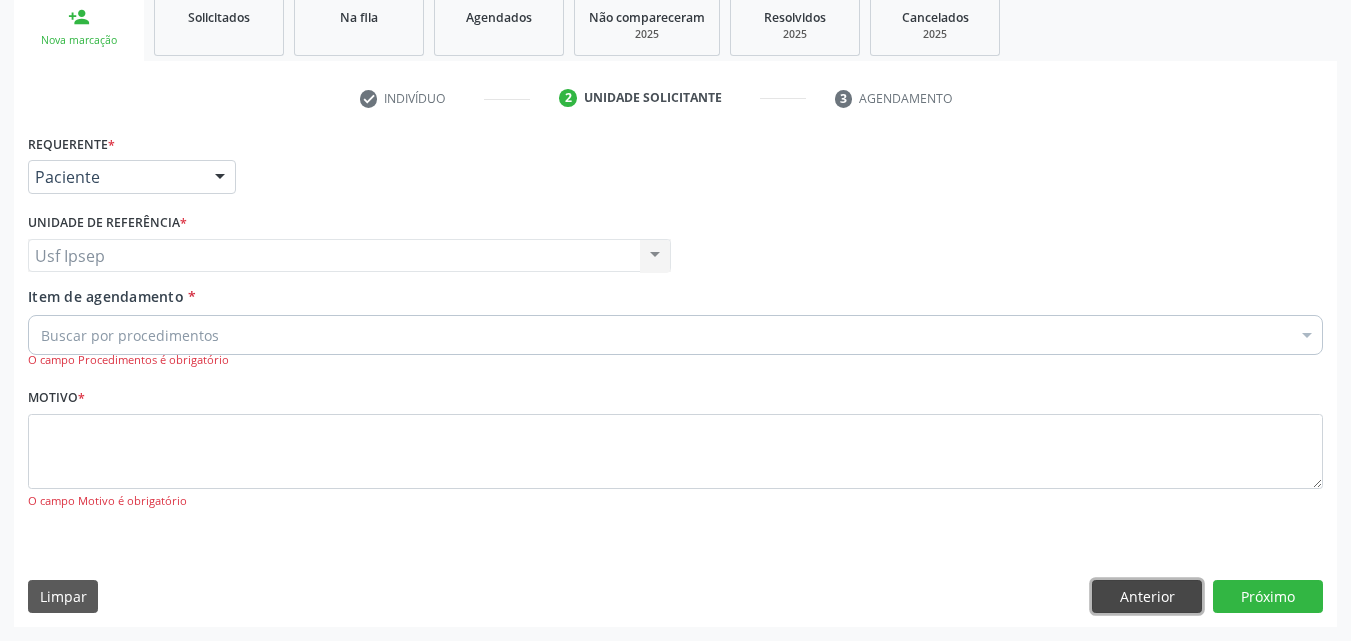 drag, startPoint x: 1154, startPoint y: 607, endPoint x: 1160, endPoint y: 619, distance: 13.416408 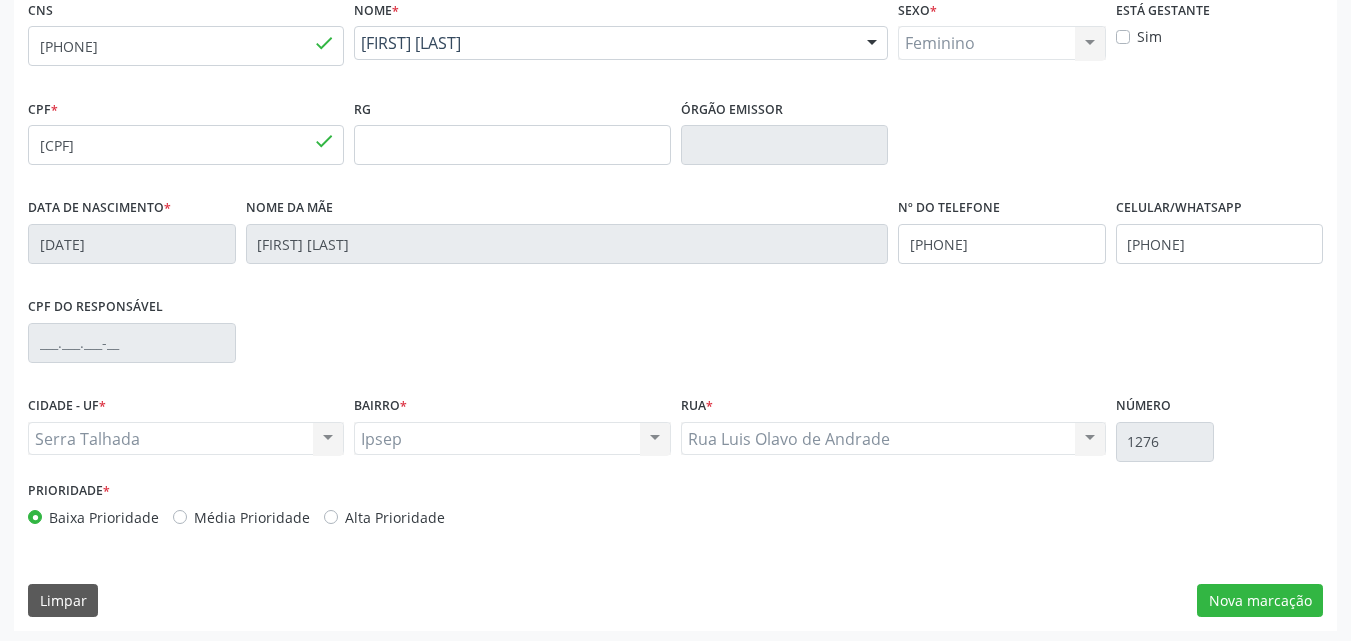 scroll, scrollTop: 443, scrollLeft: 0, axis: vertical 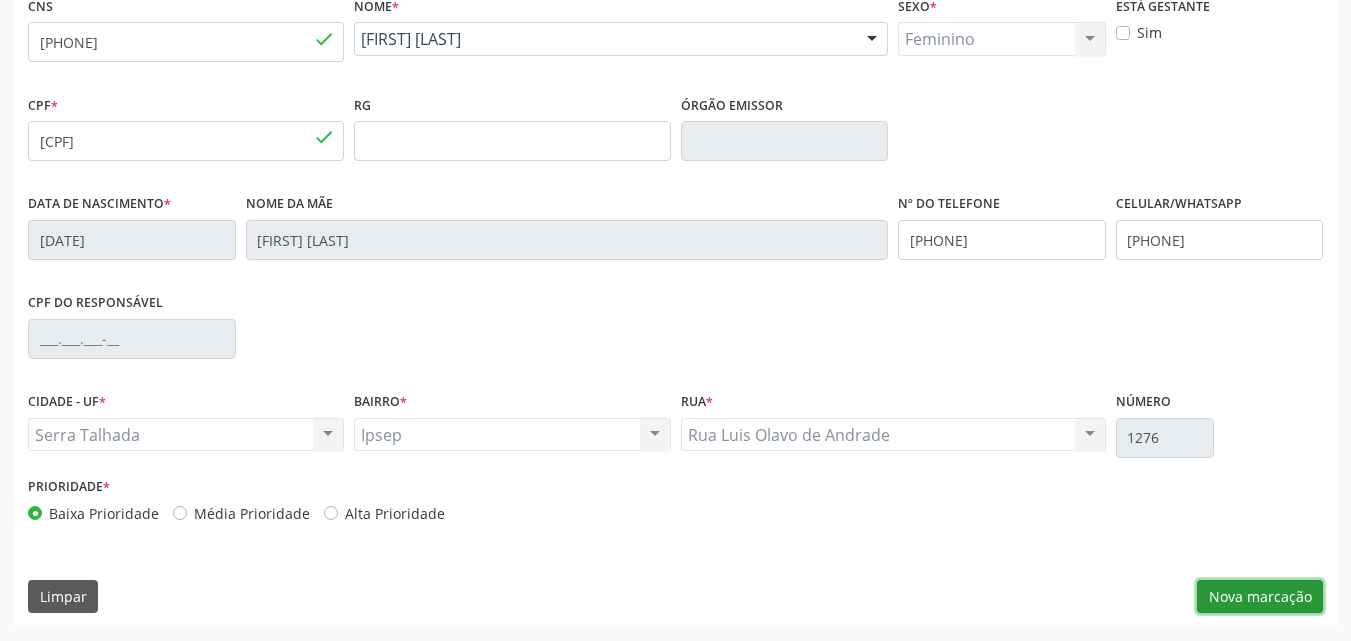 click on "Nova marcação" at bounding box center [1260, 597] 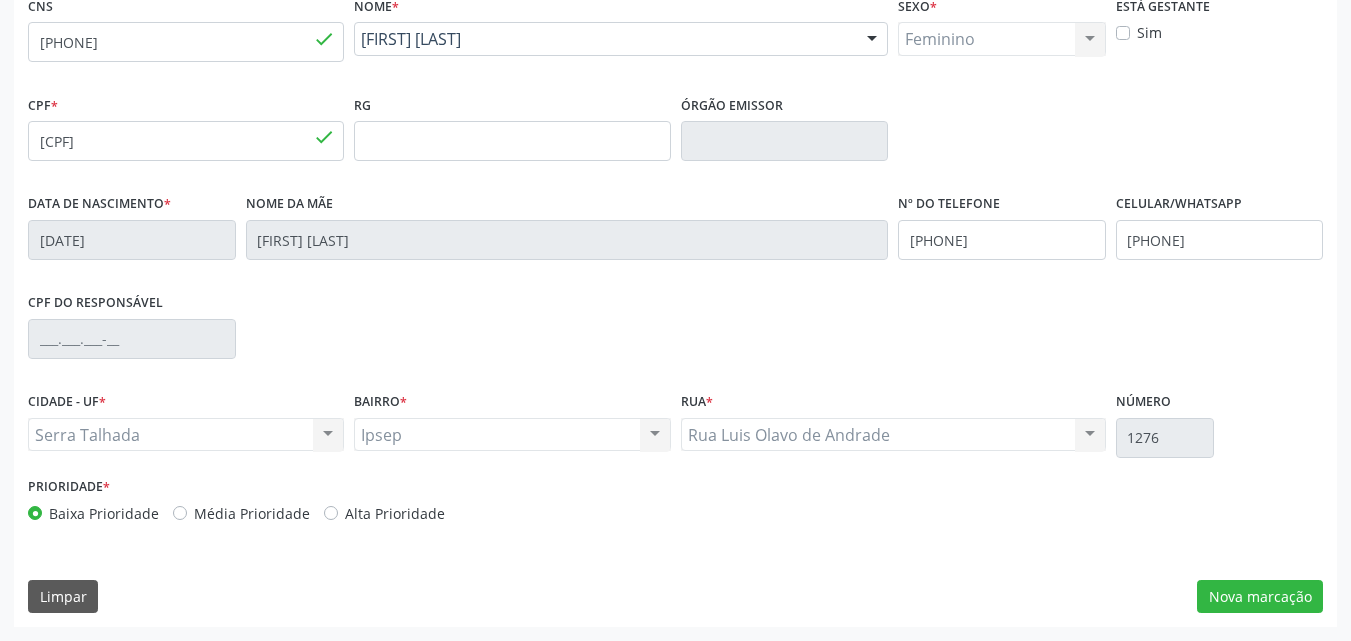 scroll, scrollTop: 305, scrollLeft: 0, axis: vertical 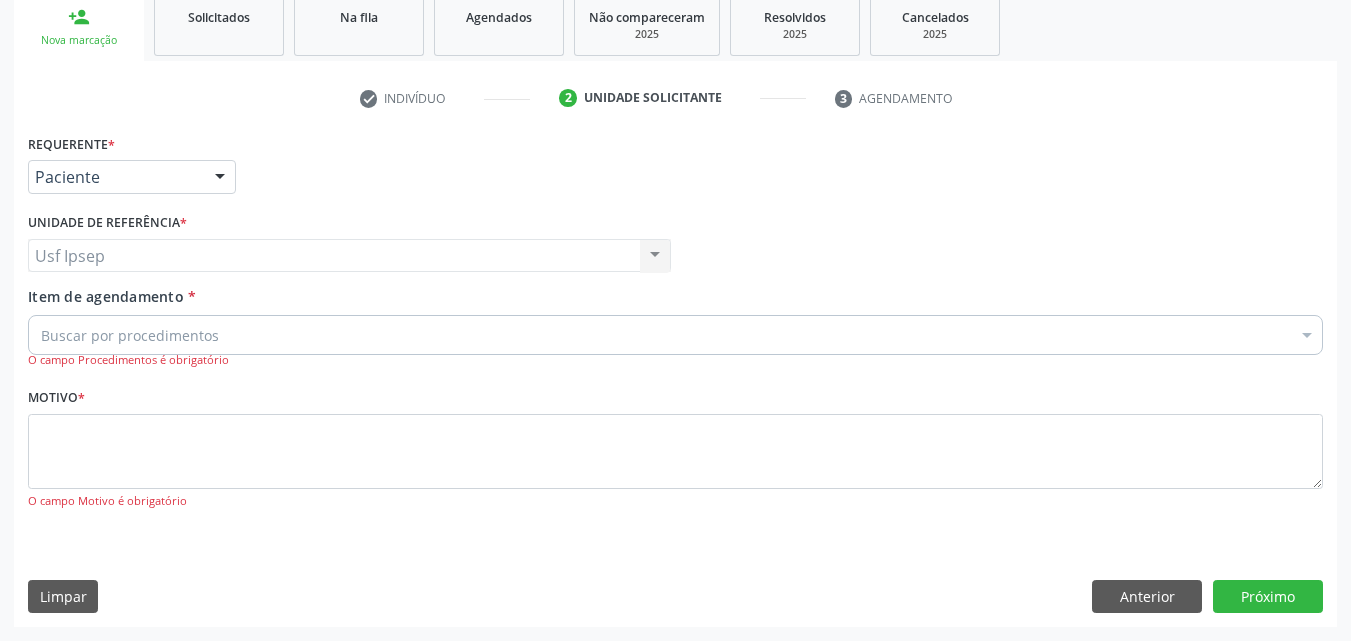 click on "Item de agendamento" at bounding box center [106, 296] 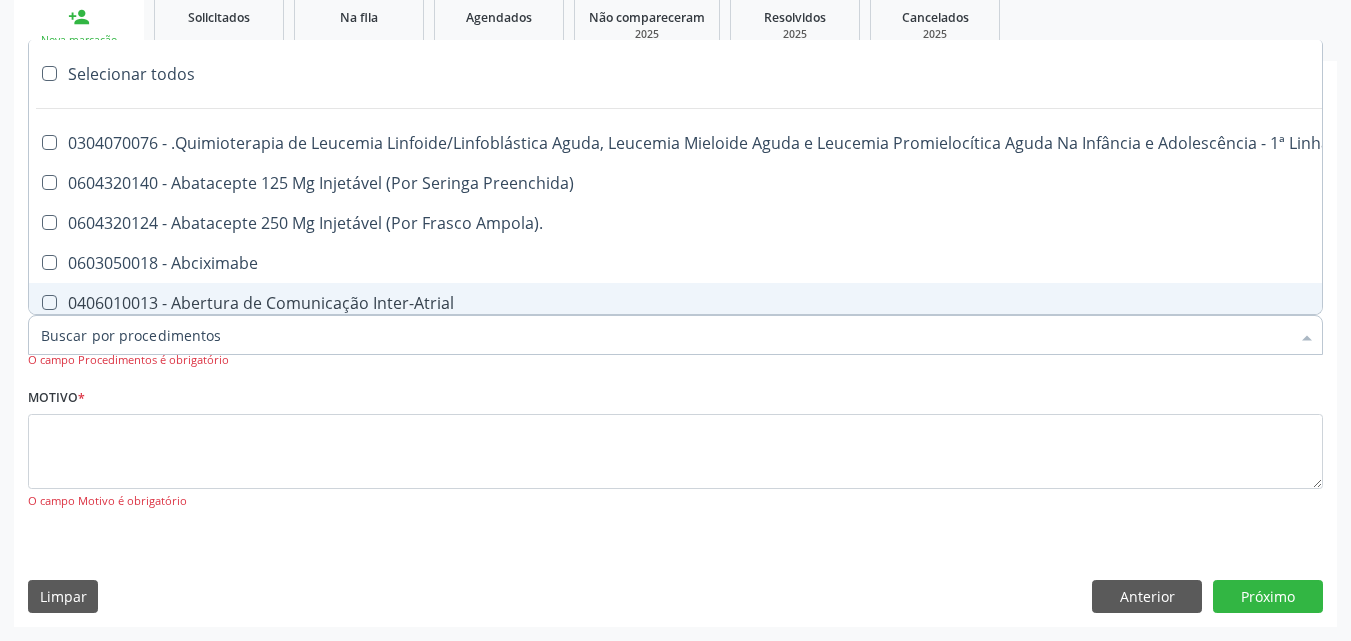 click on "Item de agendamento
*" at bounding box center [665, 335] 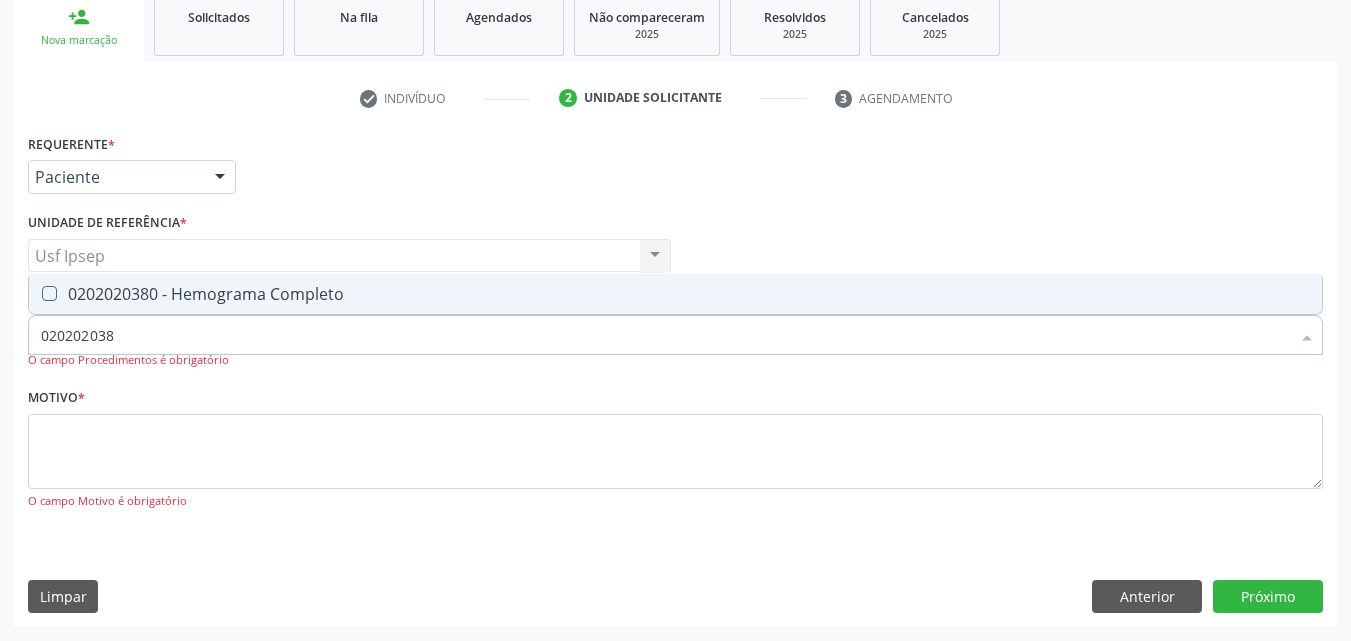 type on "0202020380" 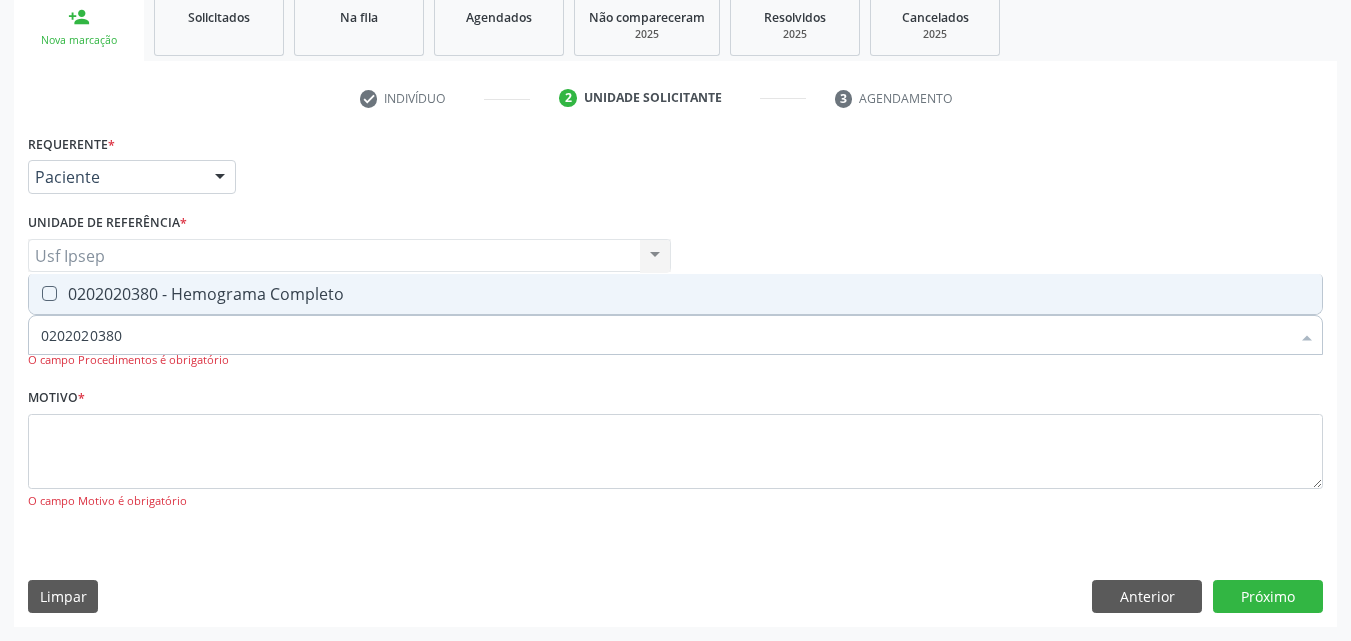 click at bounding box center (49, 293) 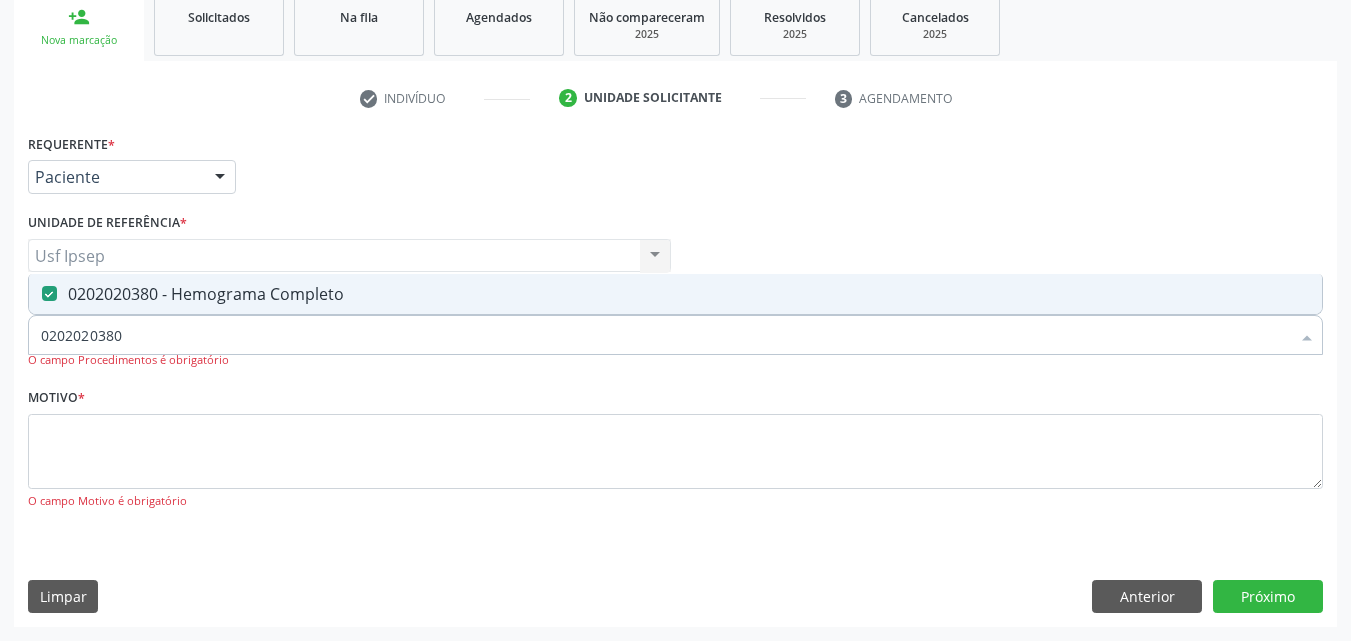 click on "0202020380" at bounding box center [665, 335] 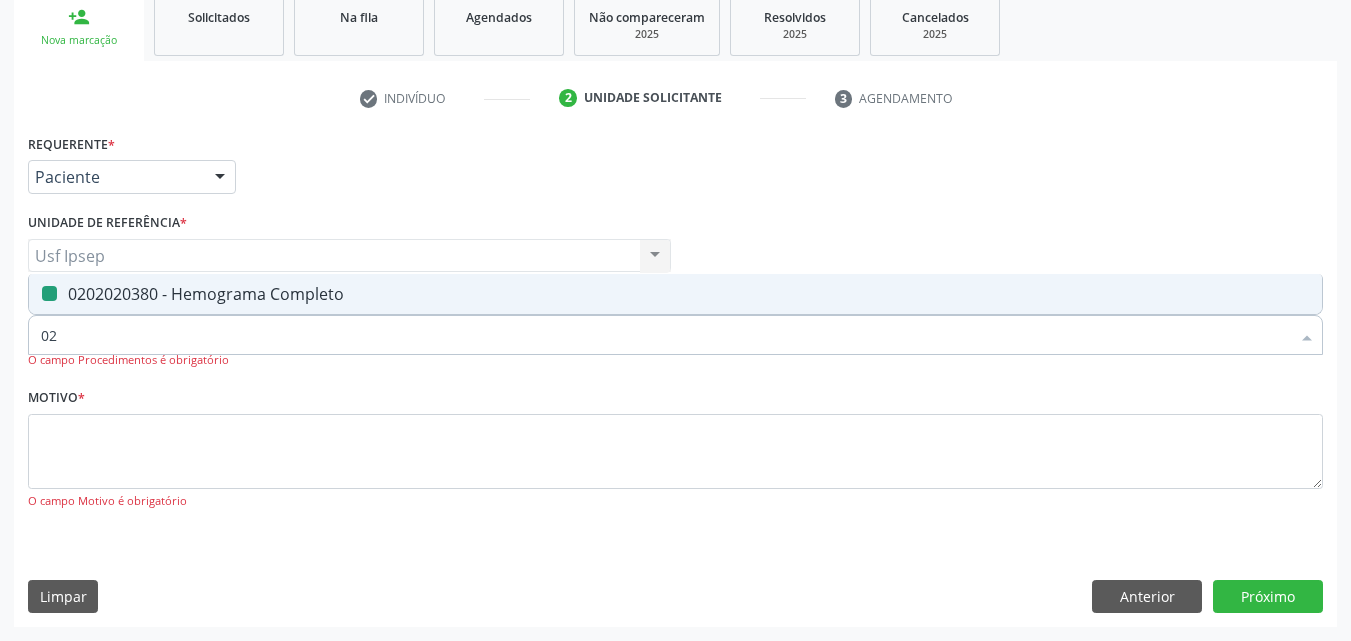 type on "0" 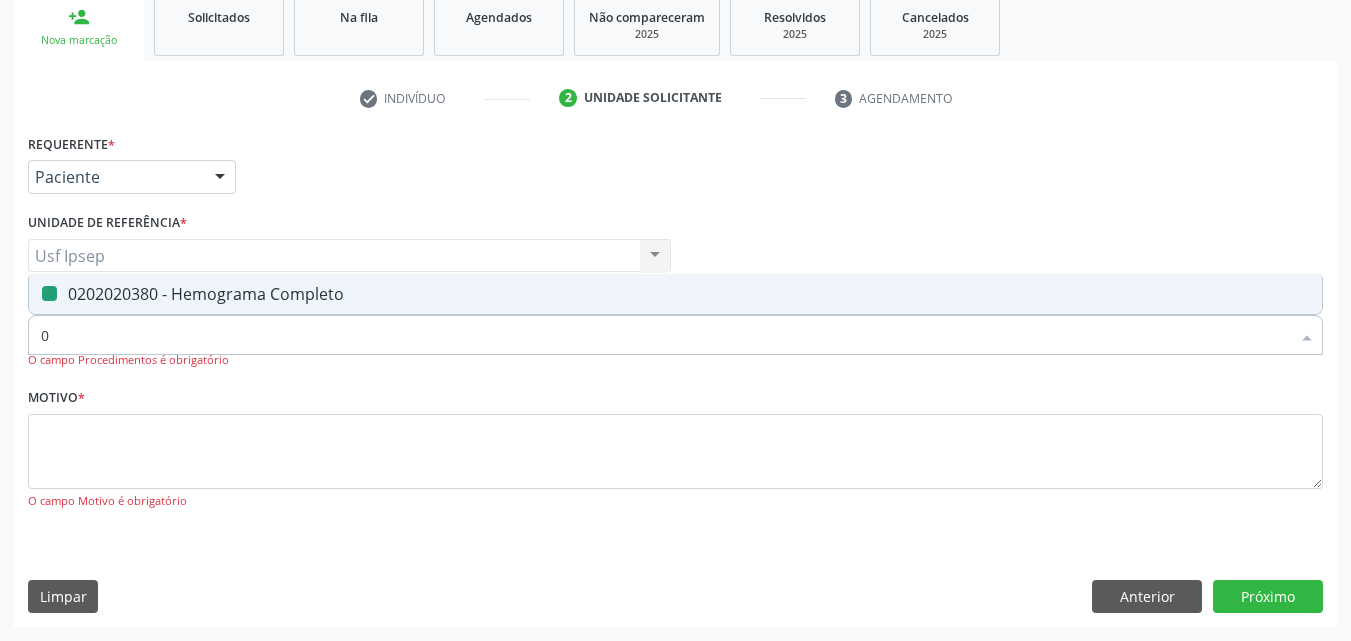 type 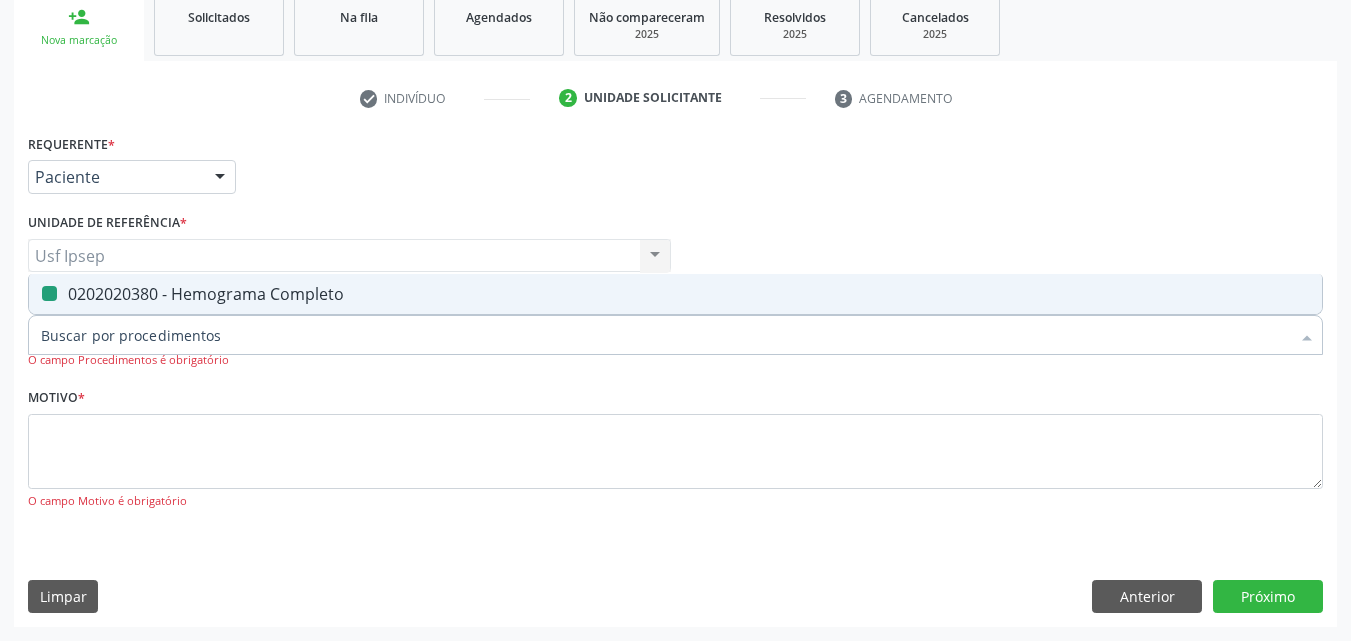 checkbox on "false" 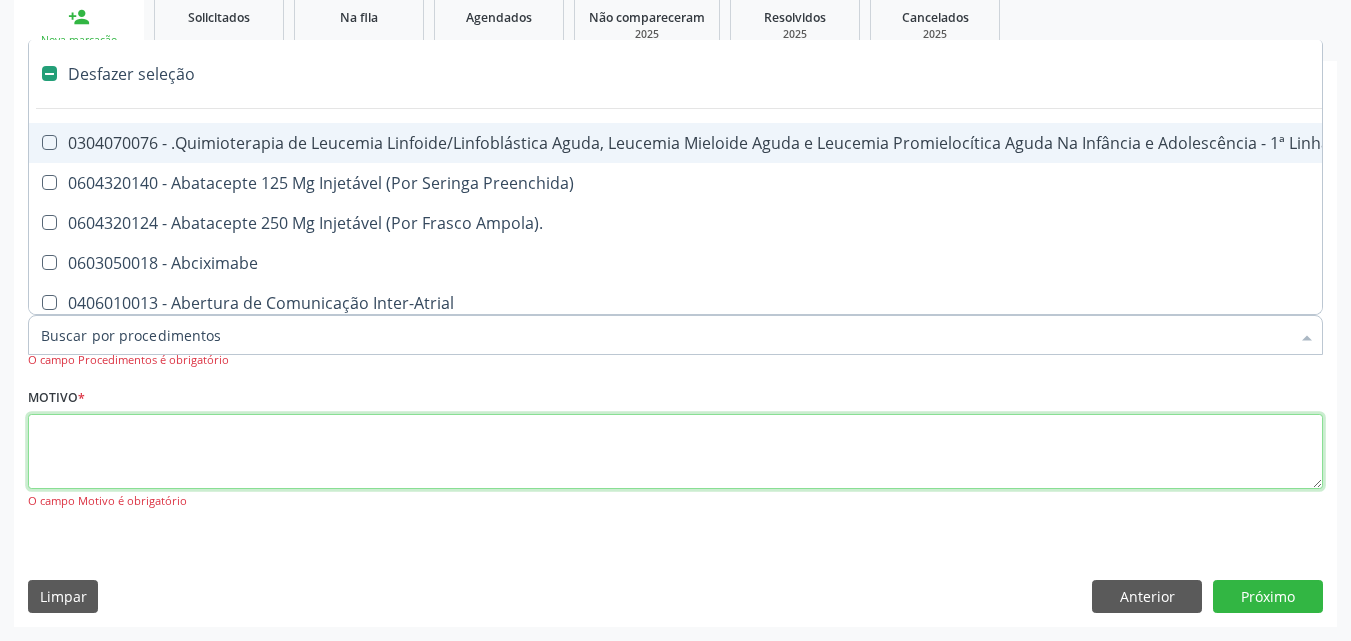 click at bounding box center [675, 452] 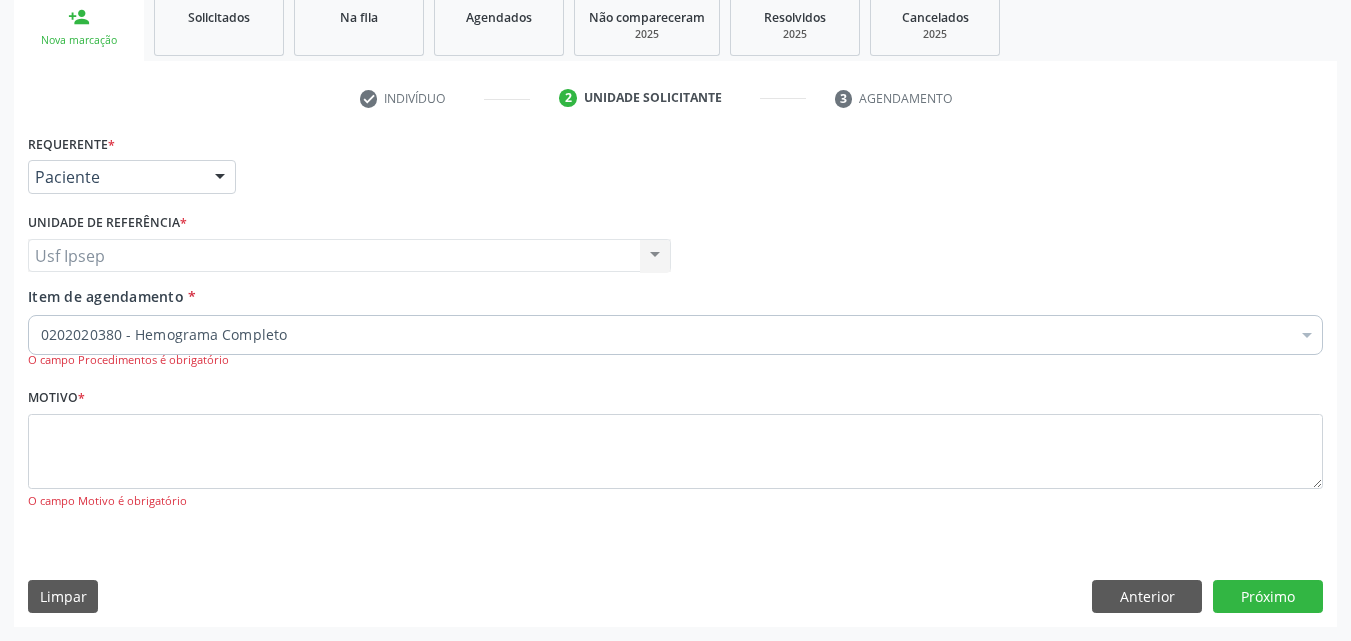 click on "Item de agendamento" at bounding box center [106, 296] 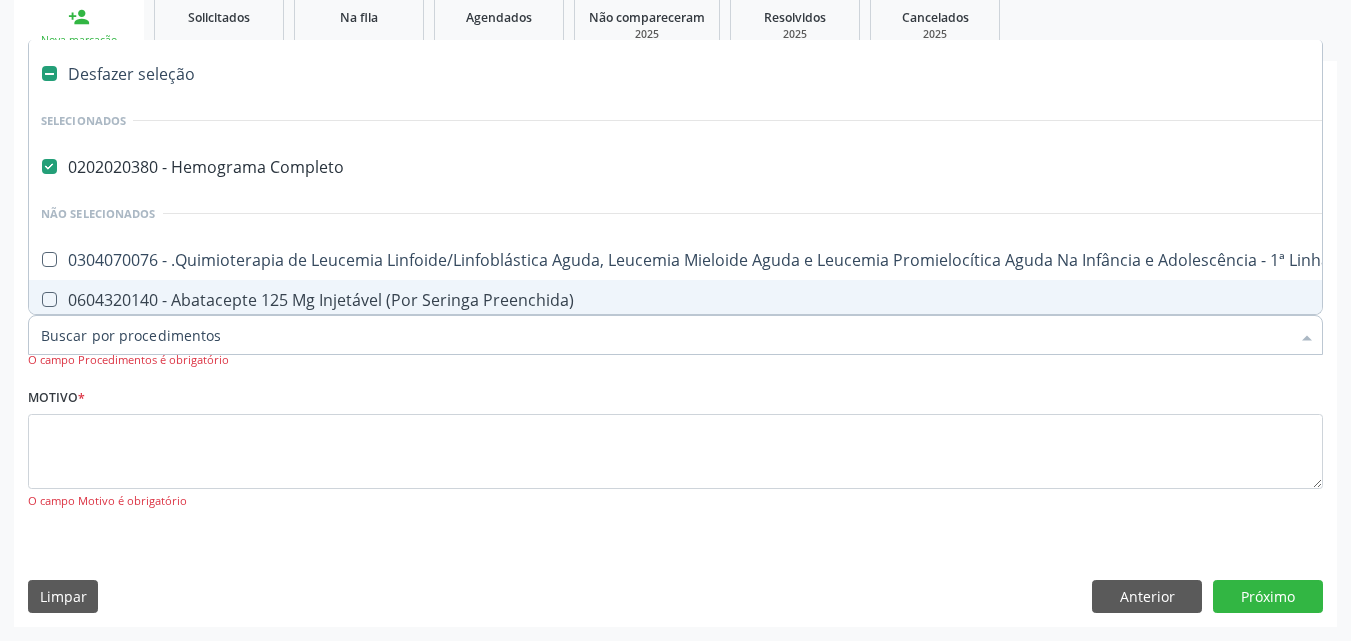 click on "Item de agendamento
*" at bounding box center (665, 335) 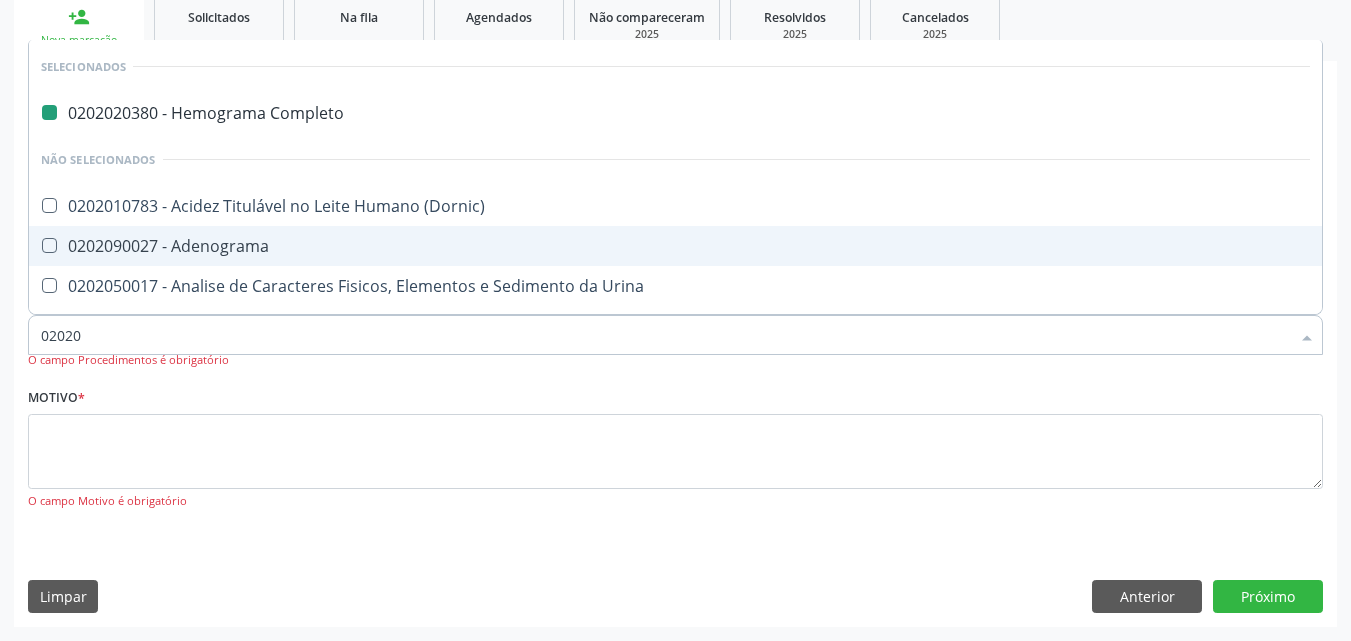type on "020206" 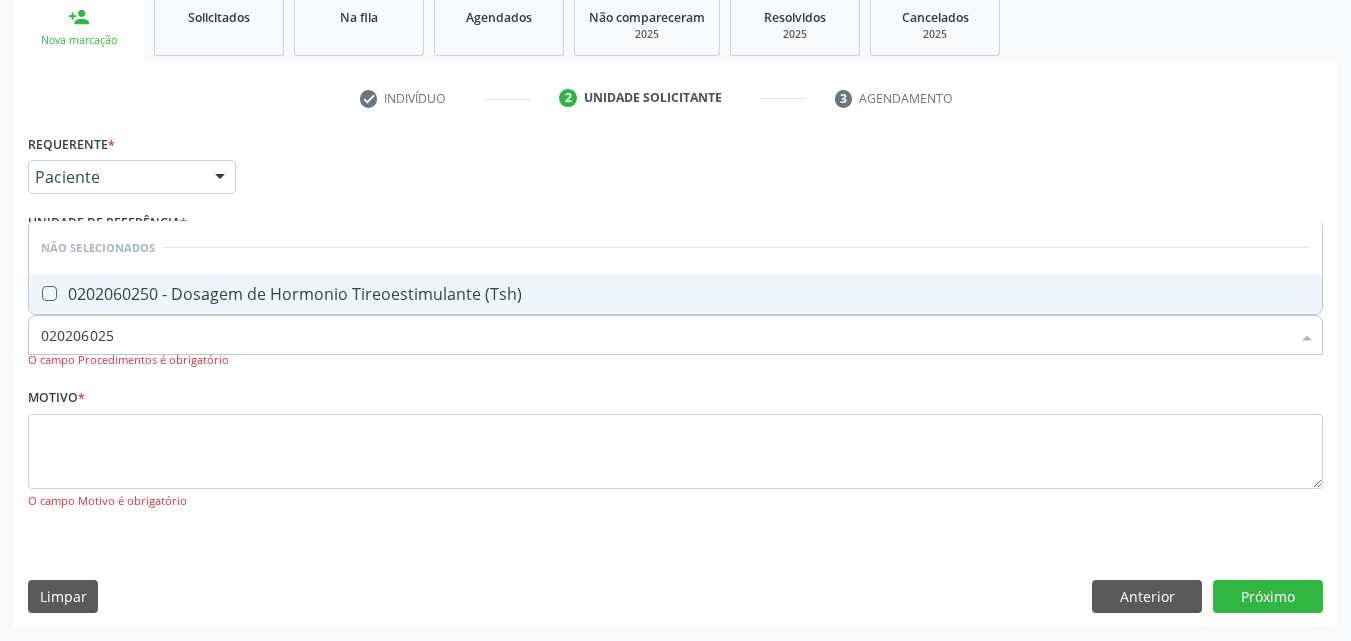 type on "0202060250" 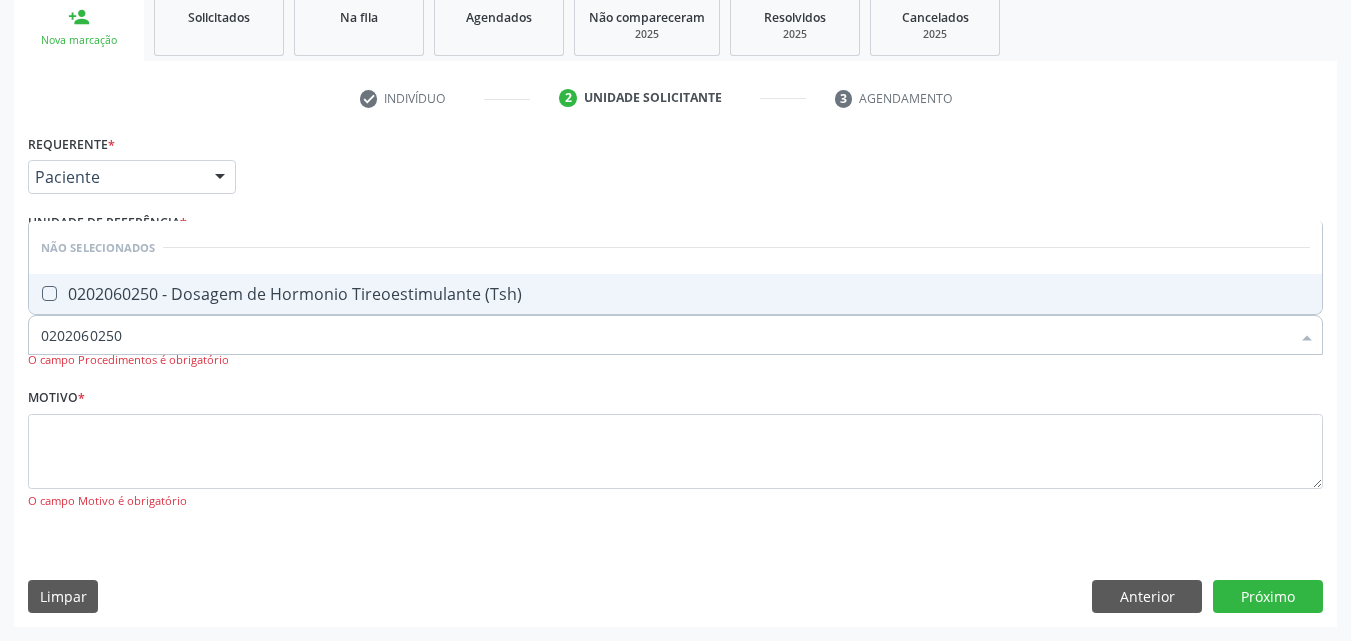 click on "0202060250 - Dosagem de Hormonio Tireoestimulante (Tsh)" at bounding box center (675, 294) 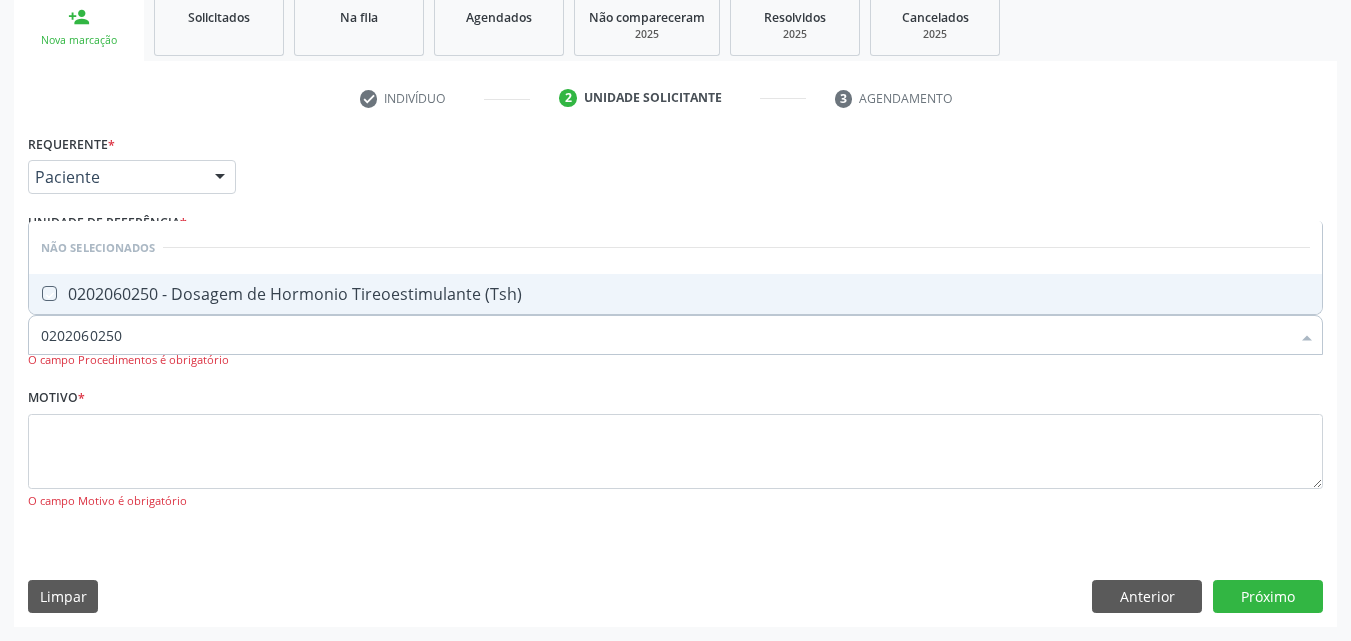 checkbox on "true" 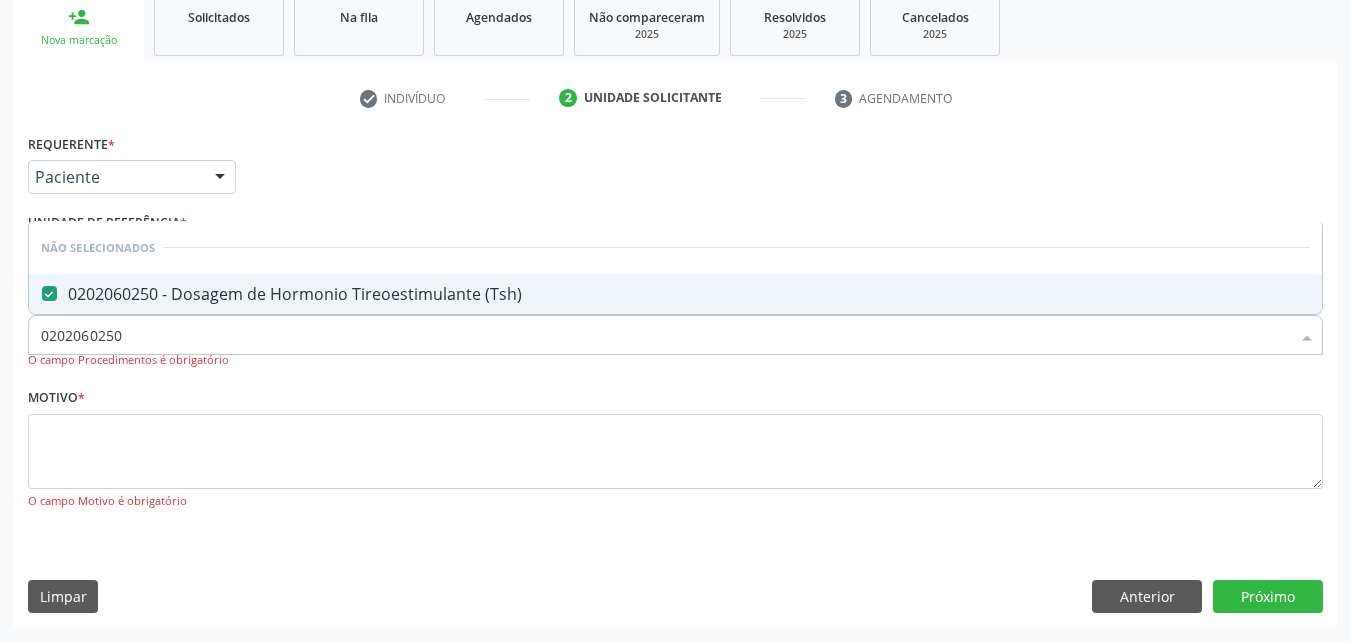 click on "0202060250" at bounding box center (665, 335) 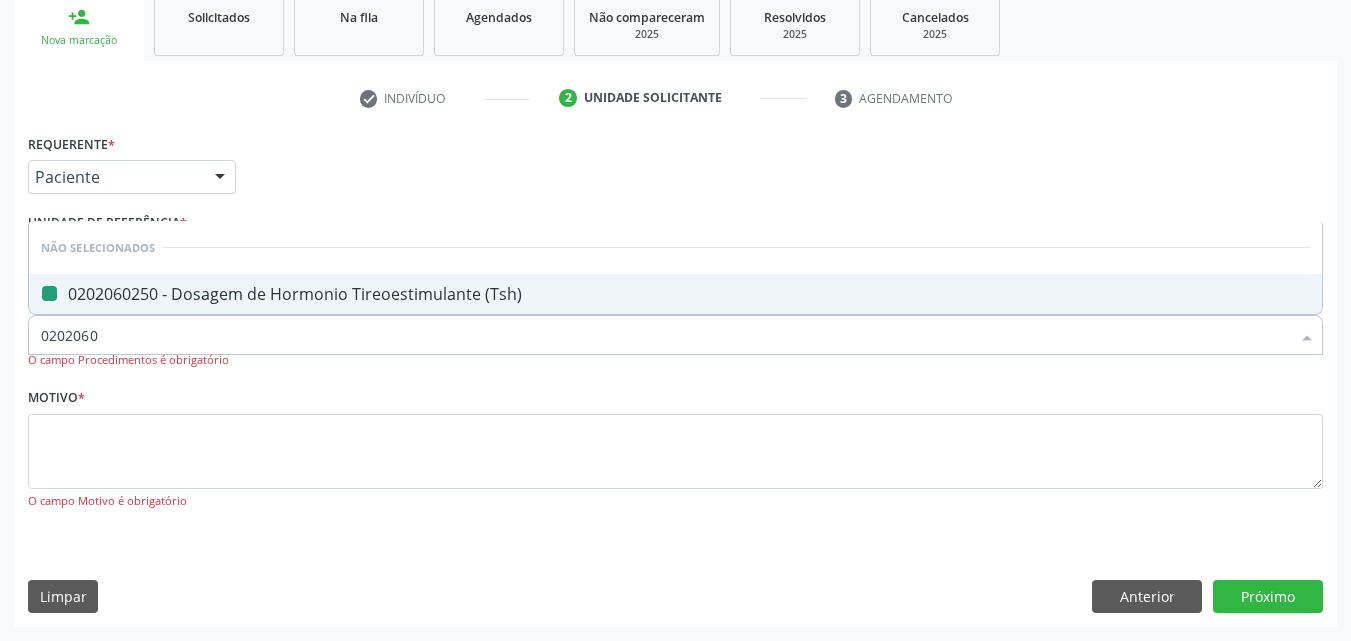 type on "020206" 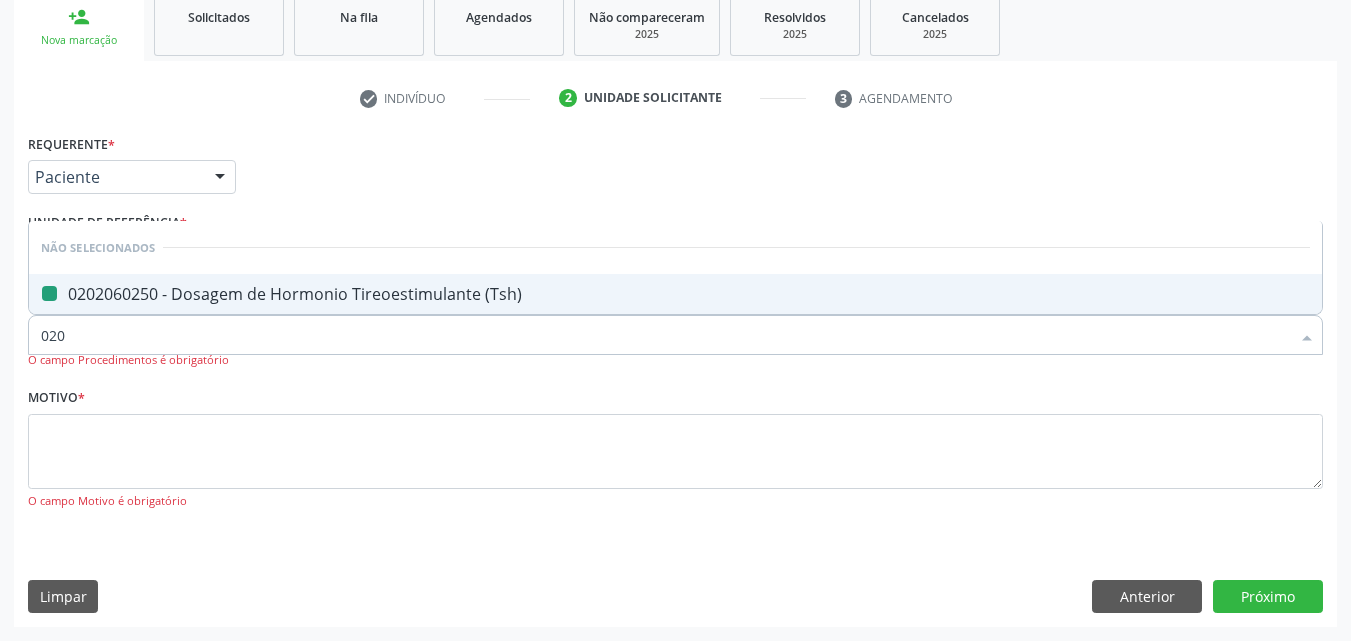 type on "02" 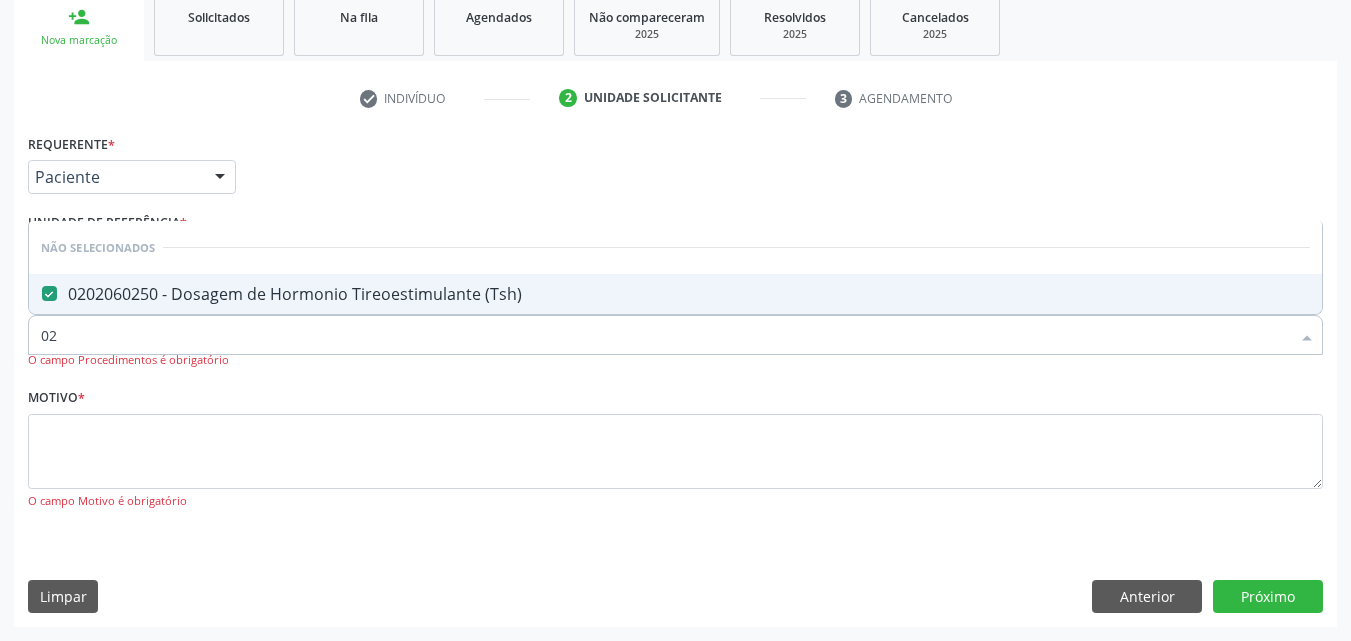 type on "0" 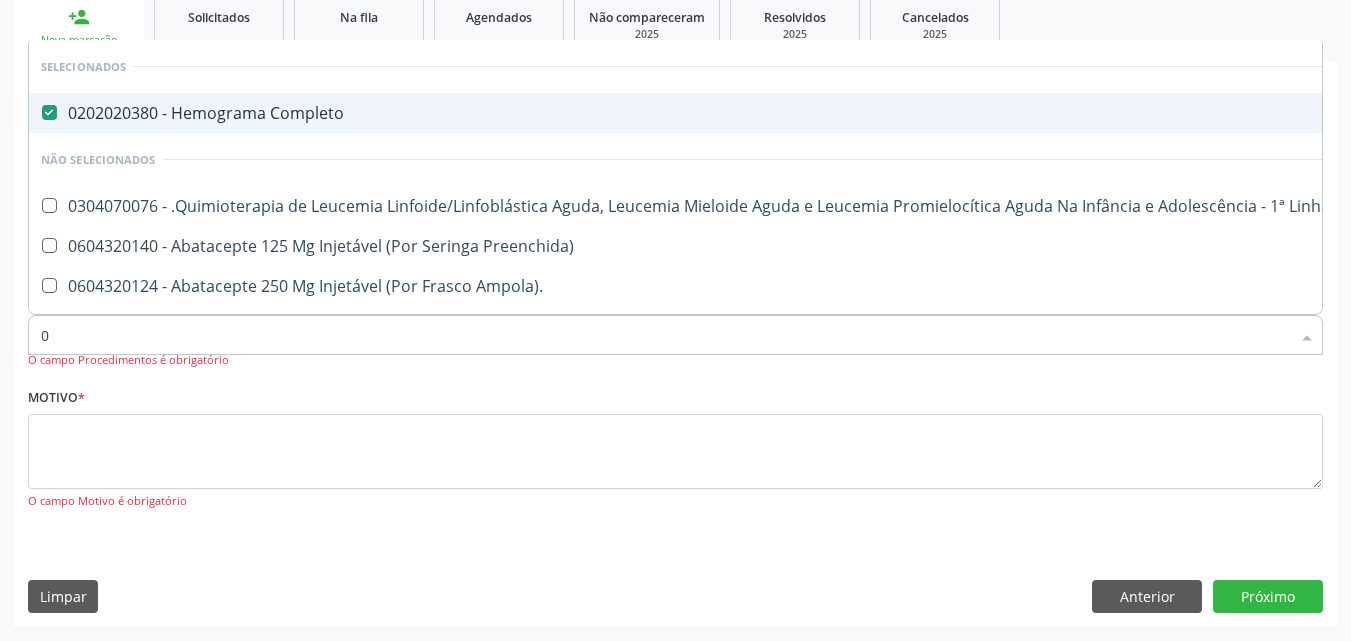 type on "02" 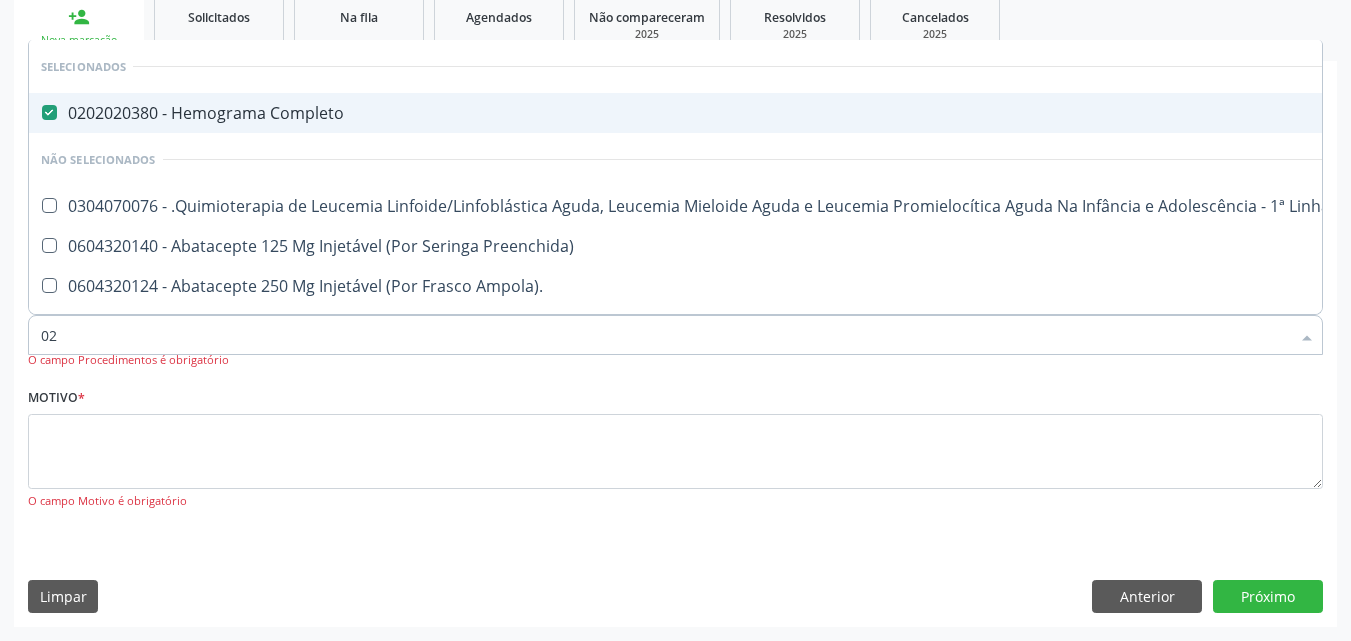 checkbox on "true" 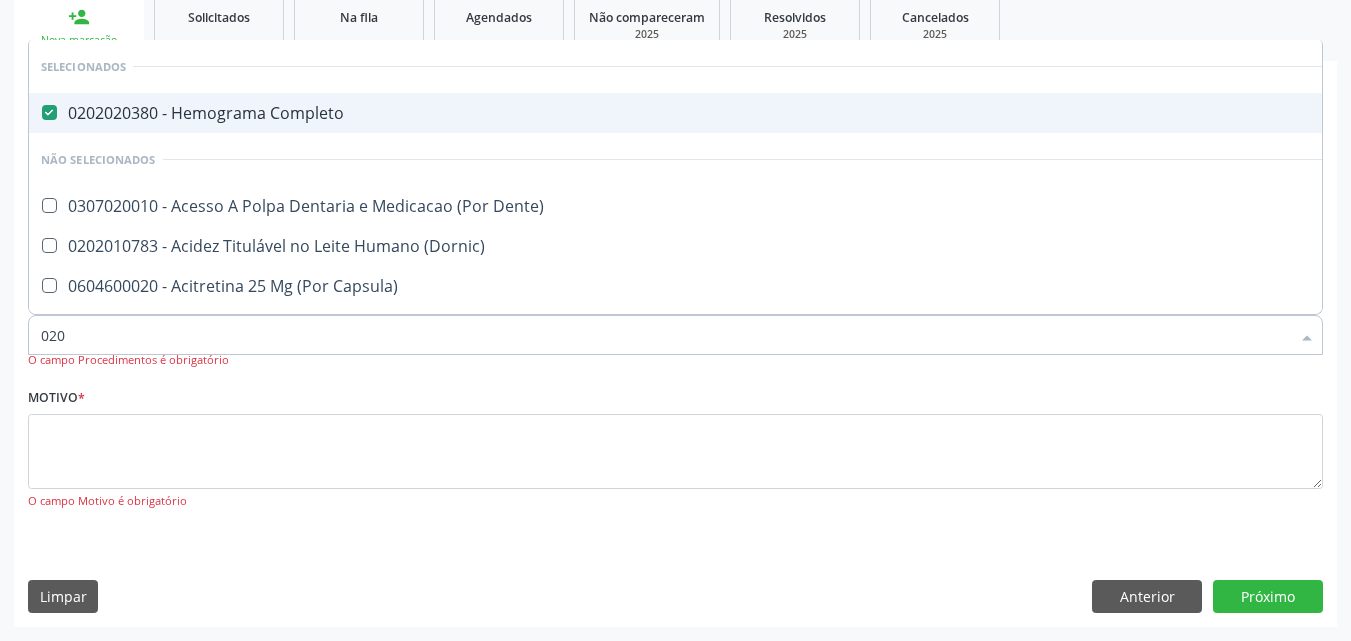 type on "0202" 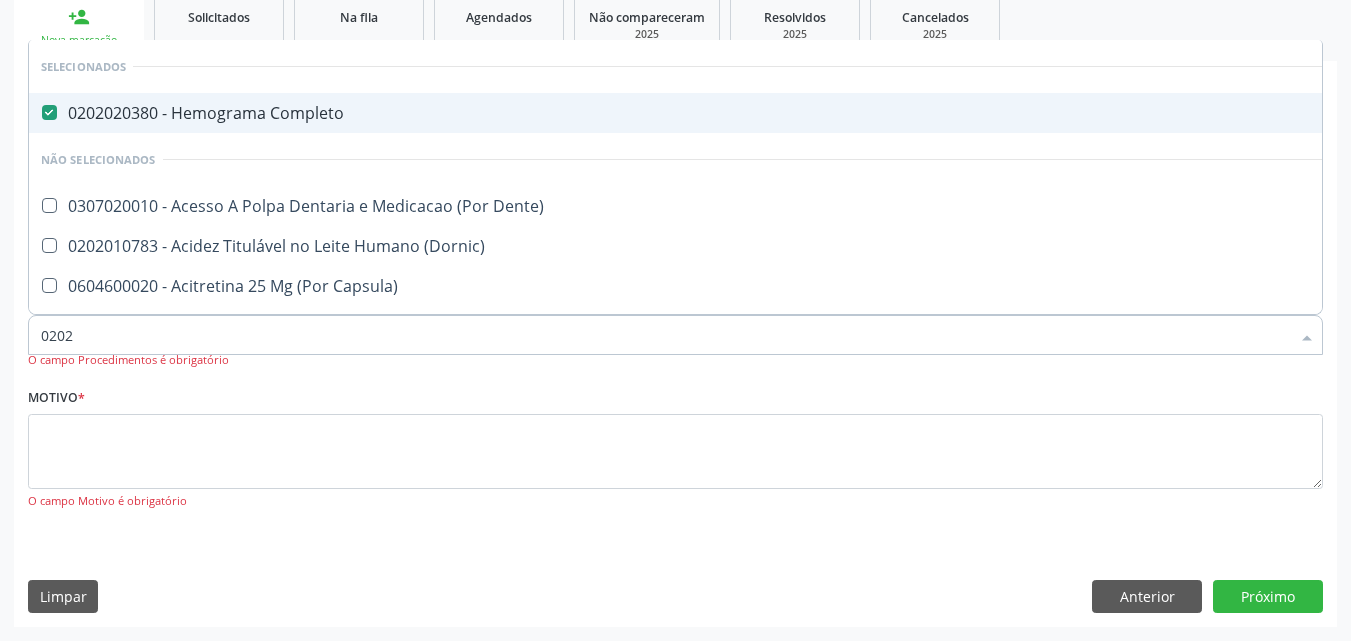 checkbox on "true" 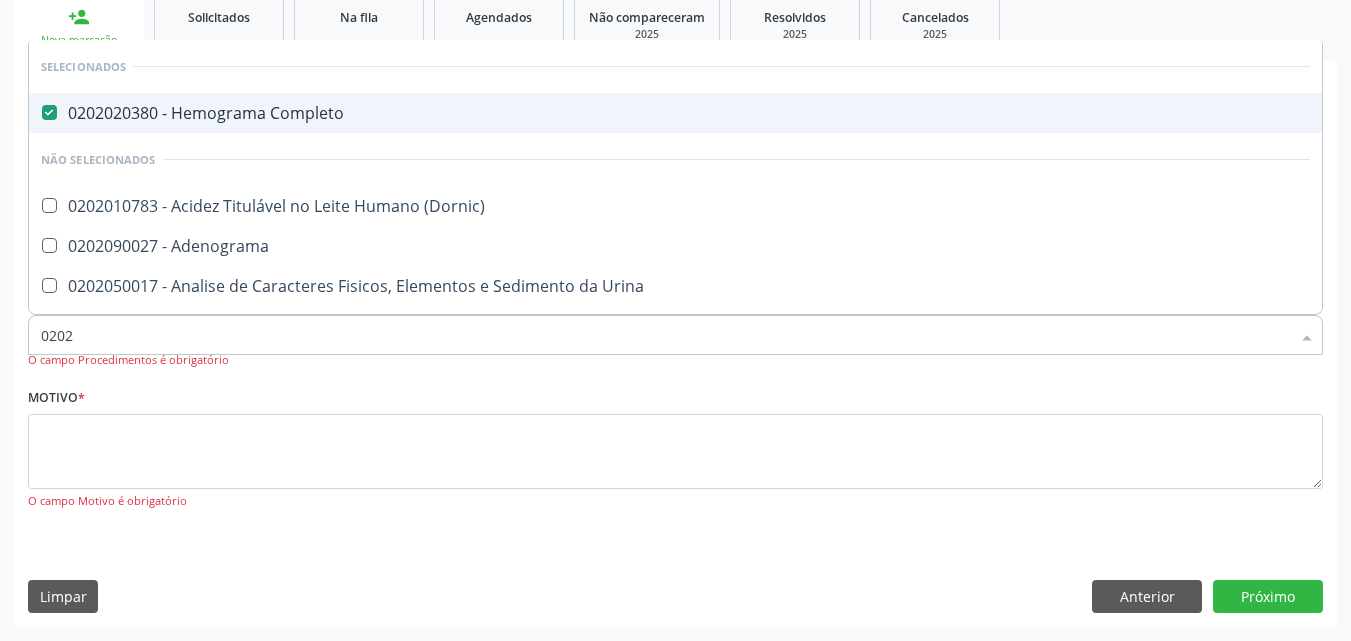 type on "02020" 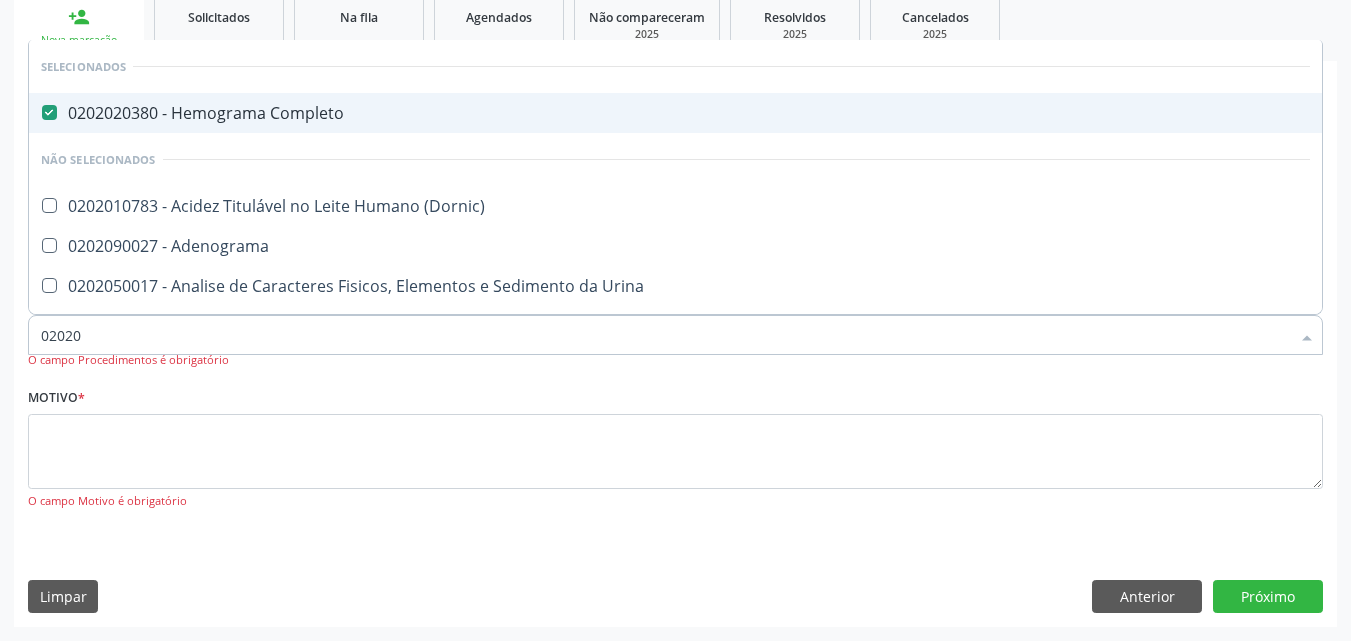 checkbox on "true" 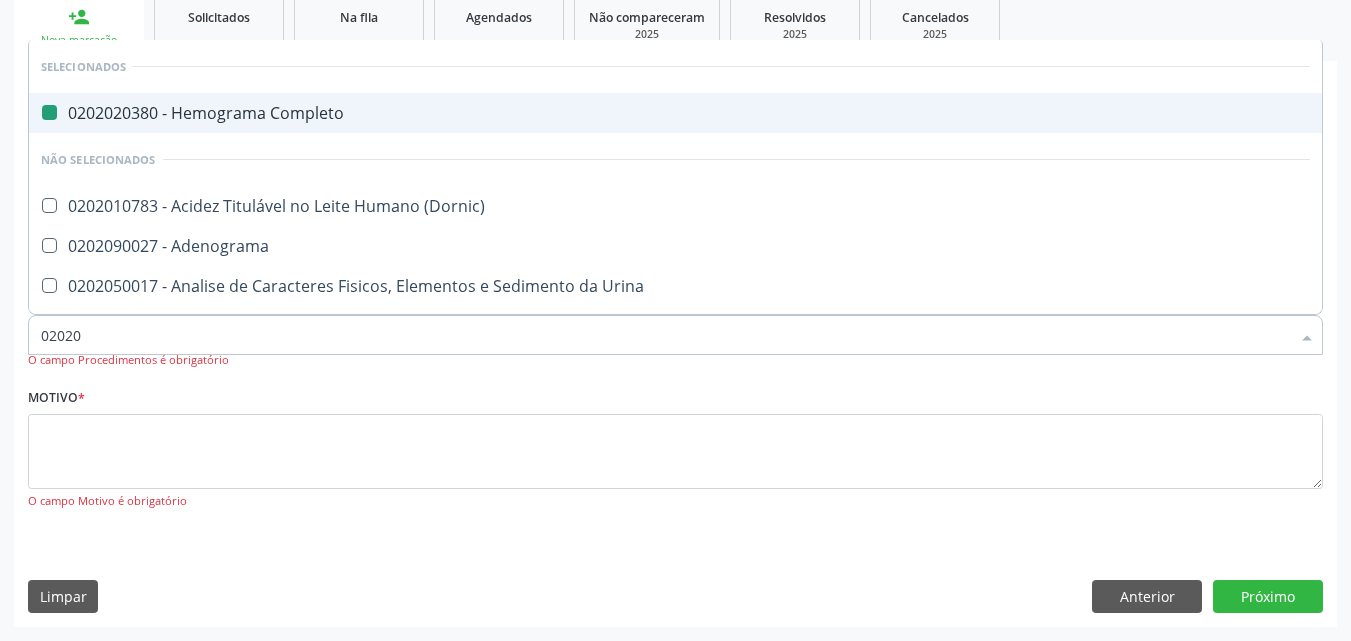 type on "020201" 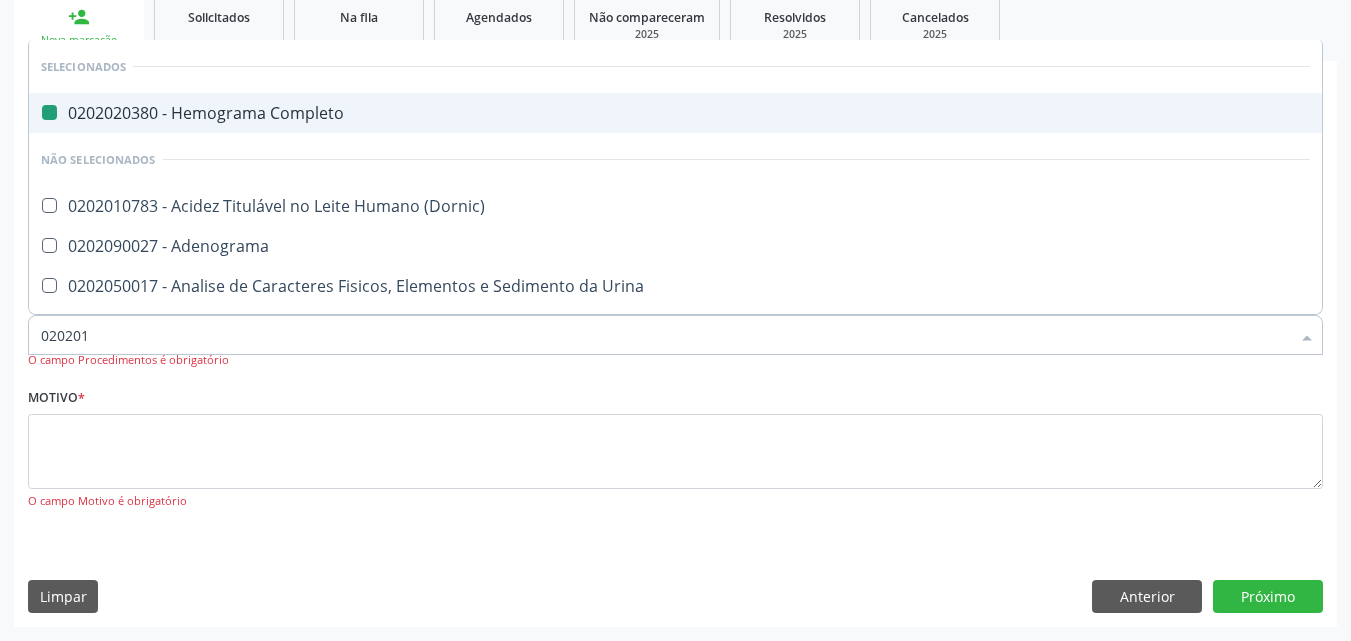 checkbox on "false" 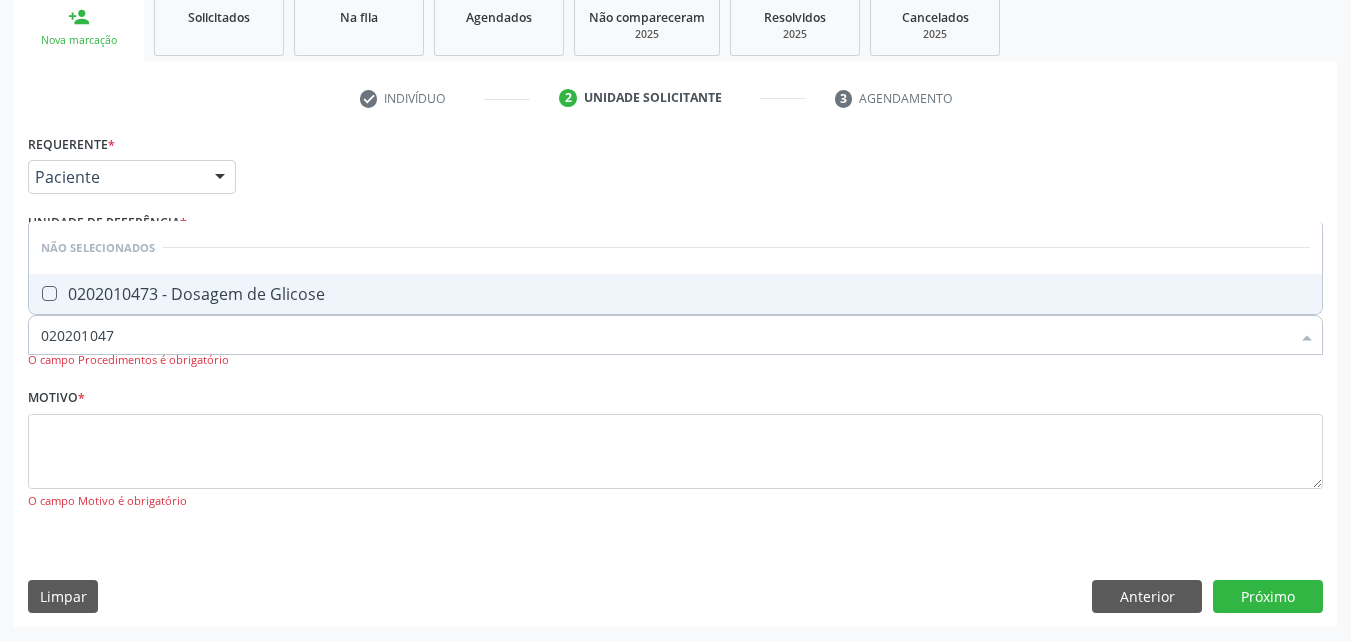 type on "0202010473" 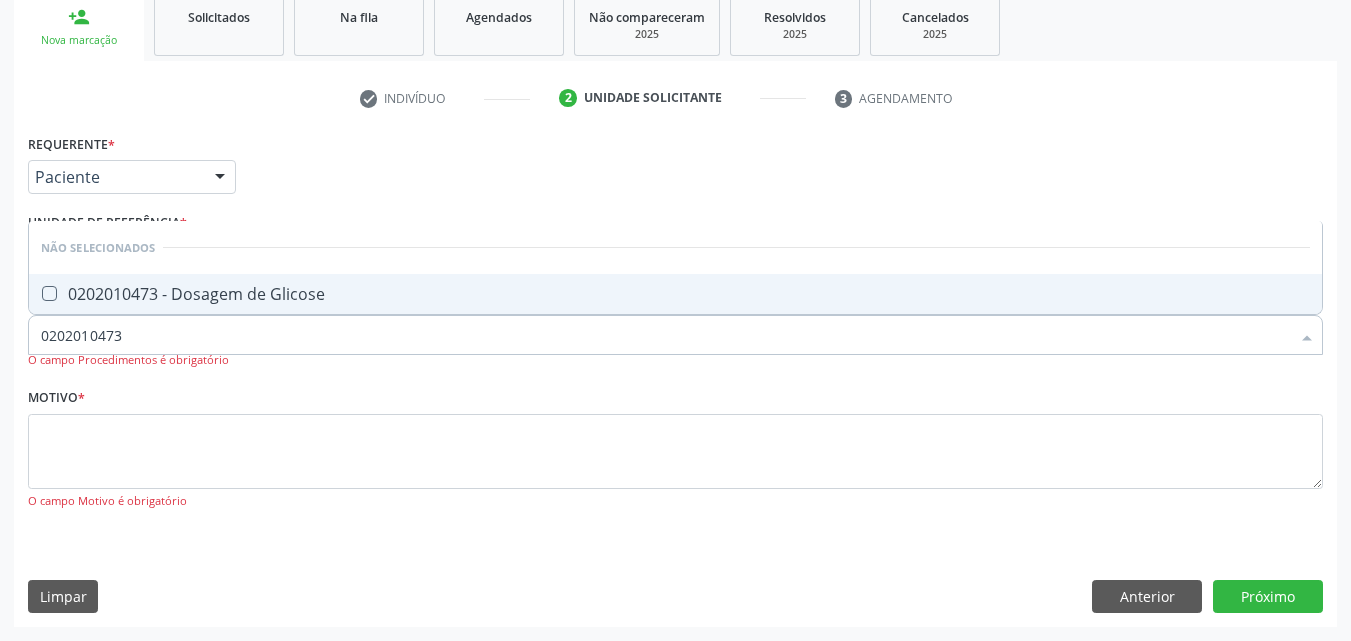 click at bounding box center [49, 293] 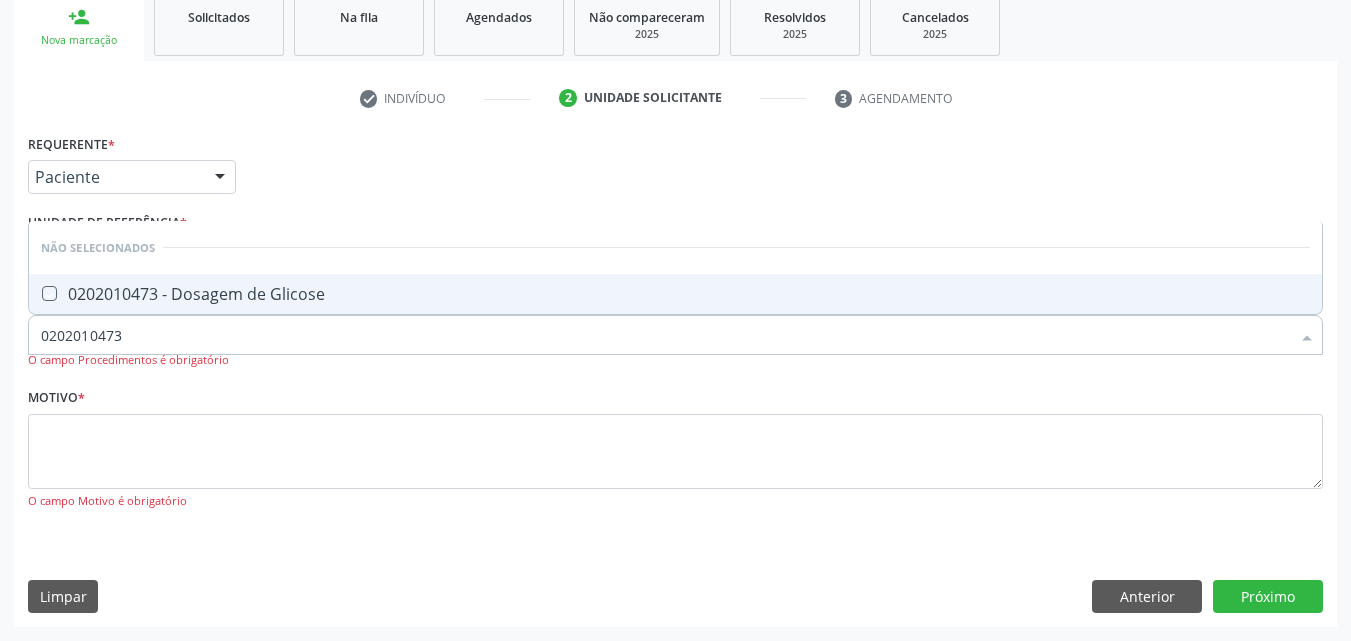 click at bounding box center [35, 293] 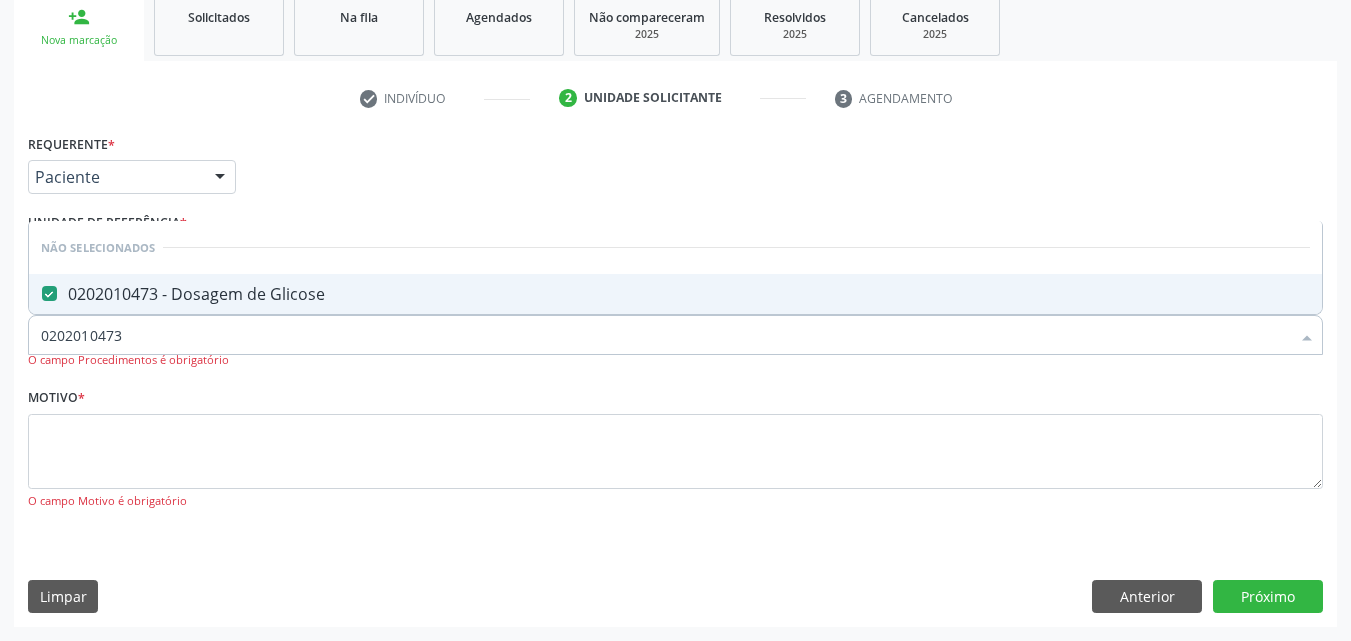 click on "0202010473" at bounding box center (665, 335) 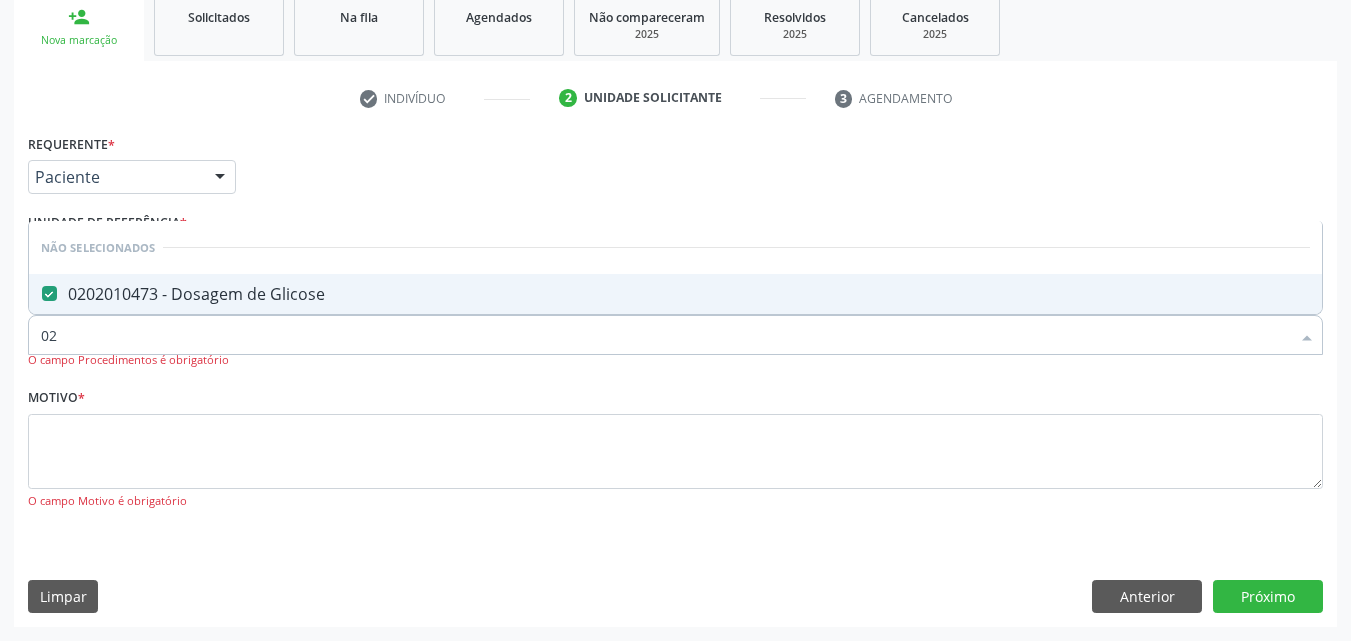 type on "0" 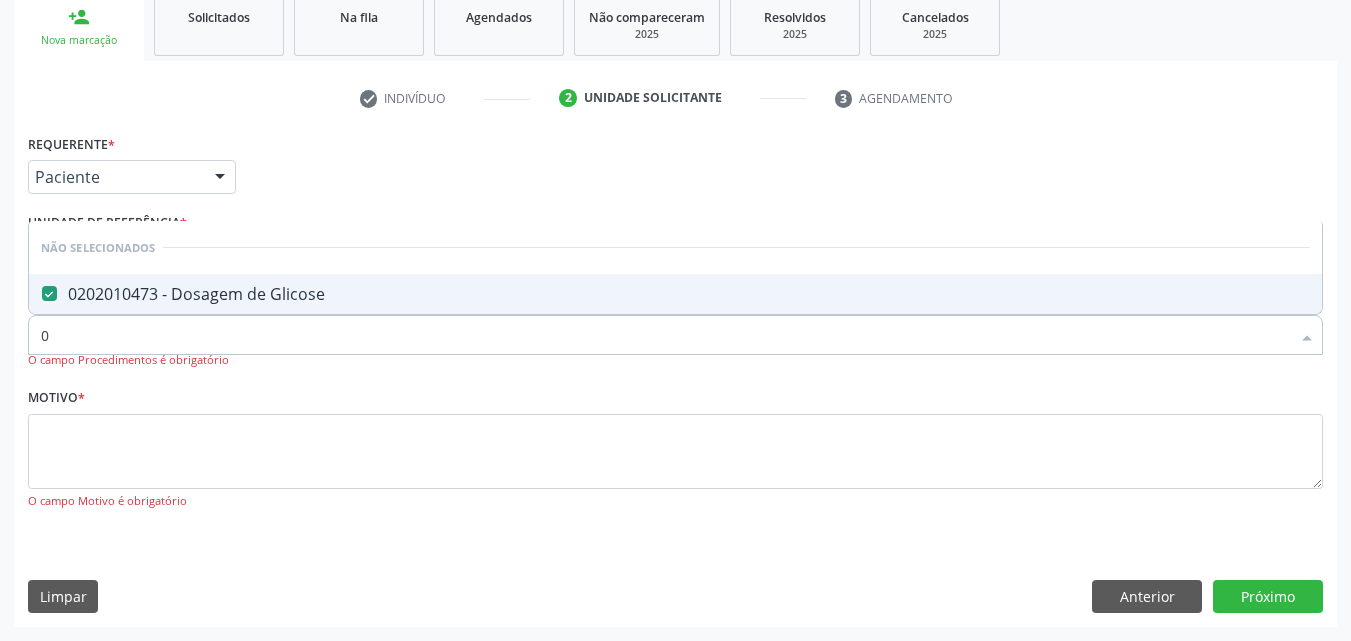 type 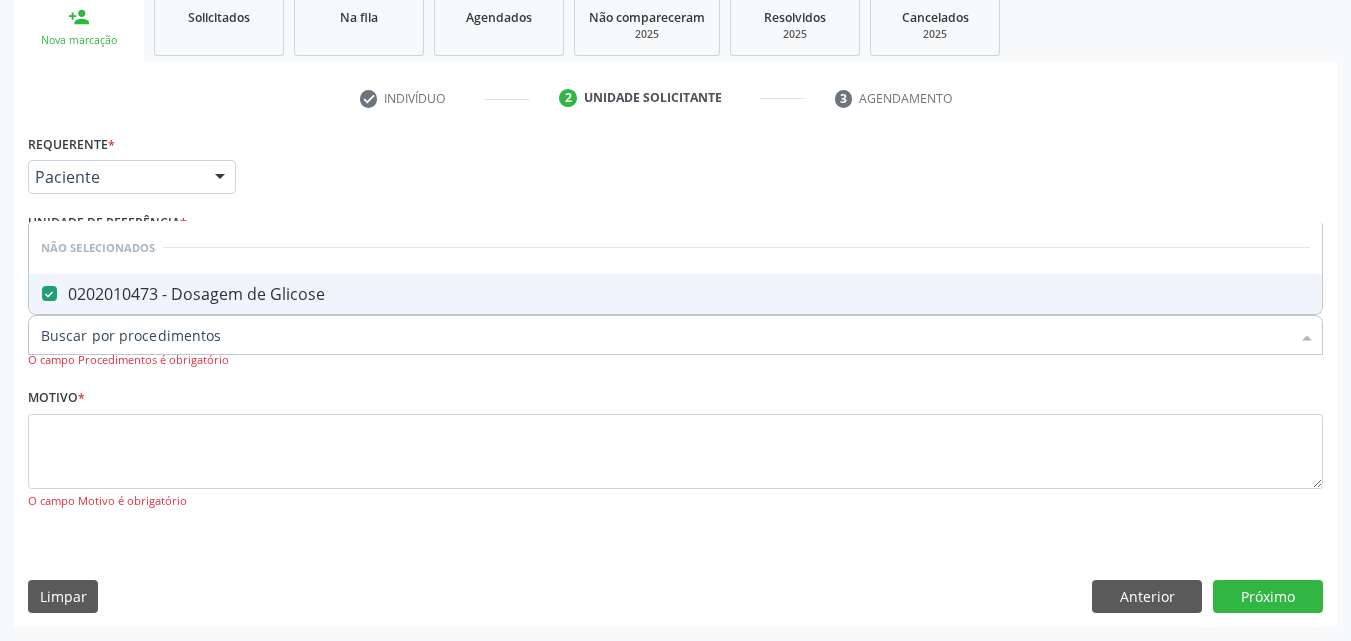checkbox on "true" 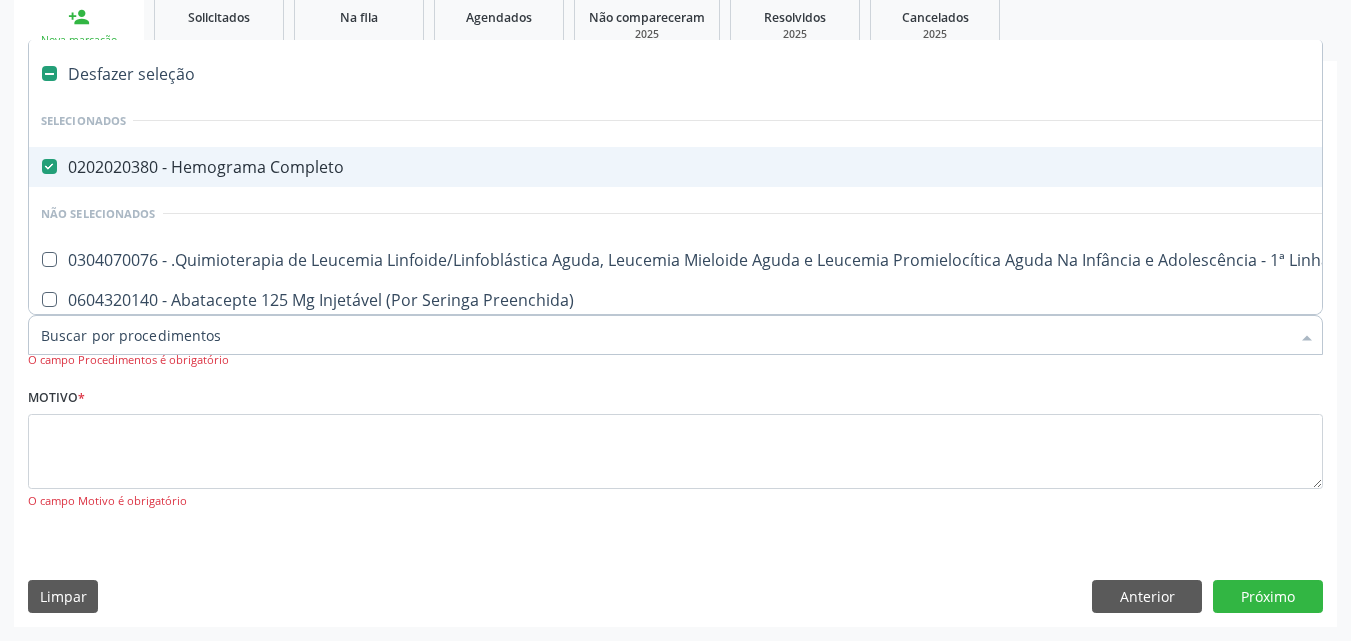 click on "Item de agendamento
*" at bounding box center [665, 335] 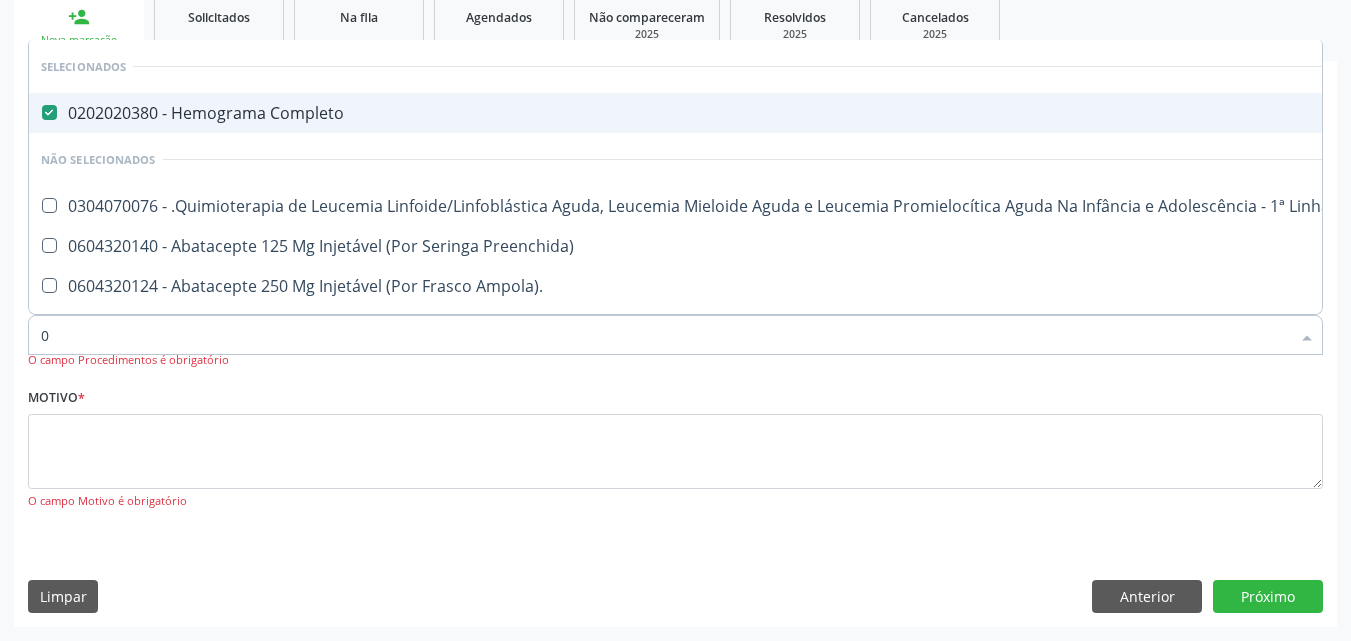 type on "02" 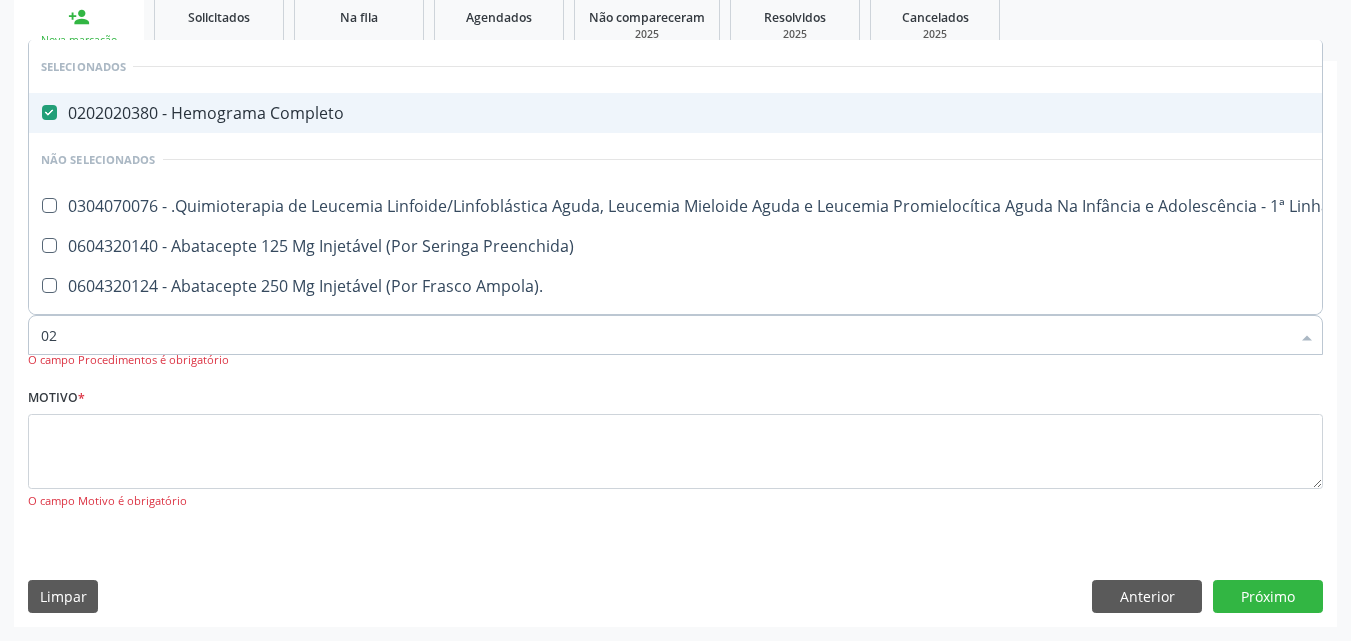 checkbox on "true" 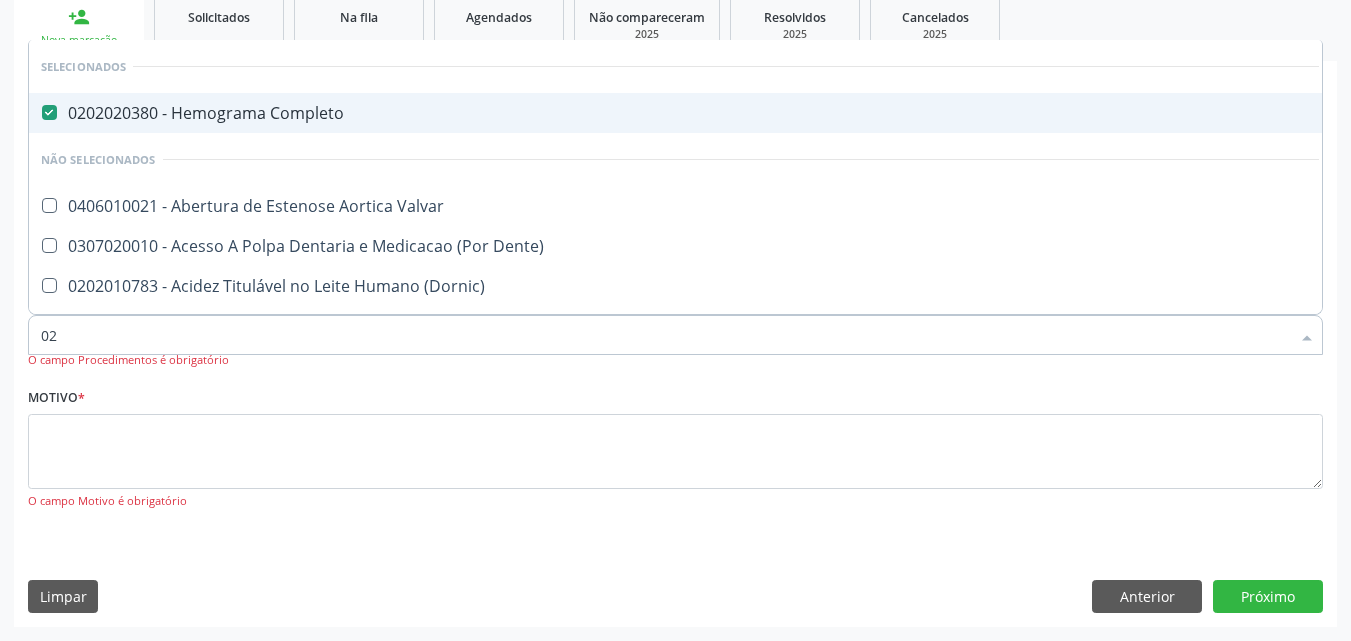type on "020" 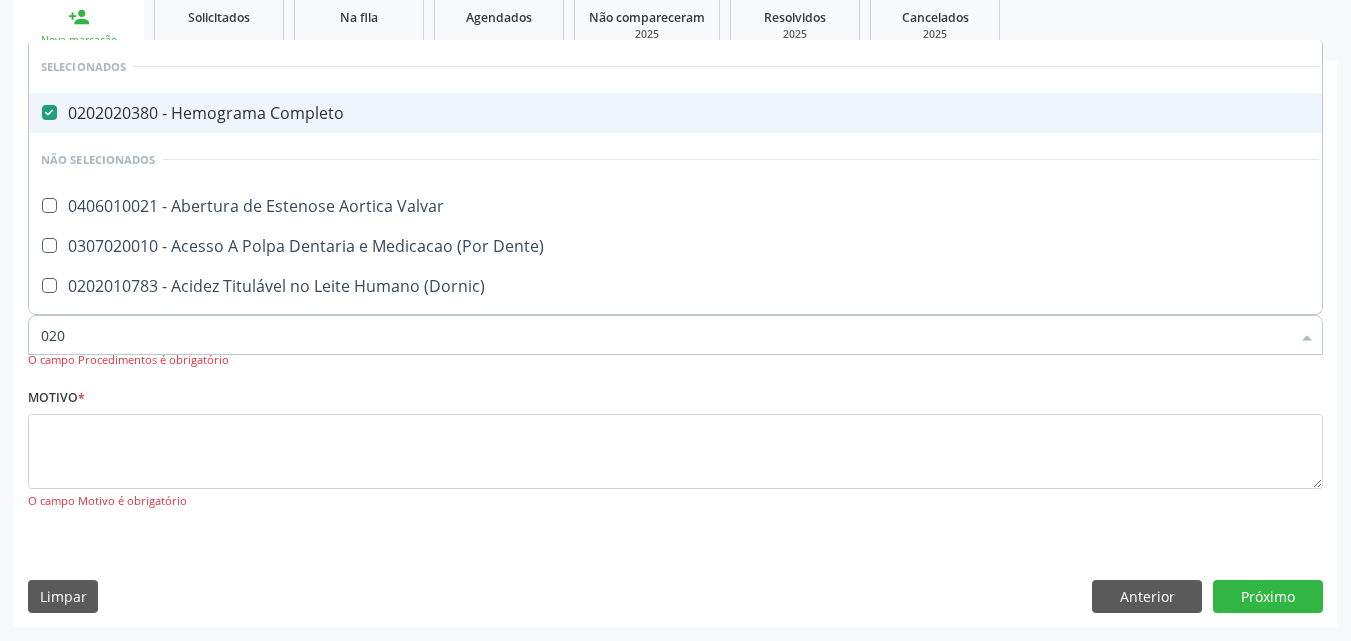 checkbox on "true" 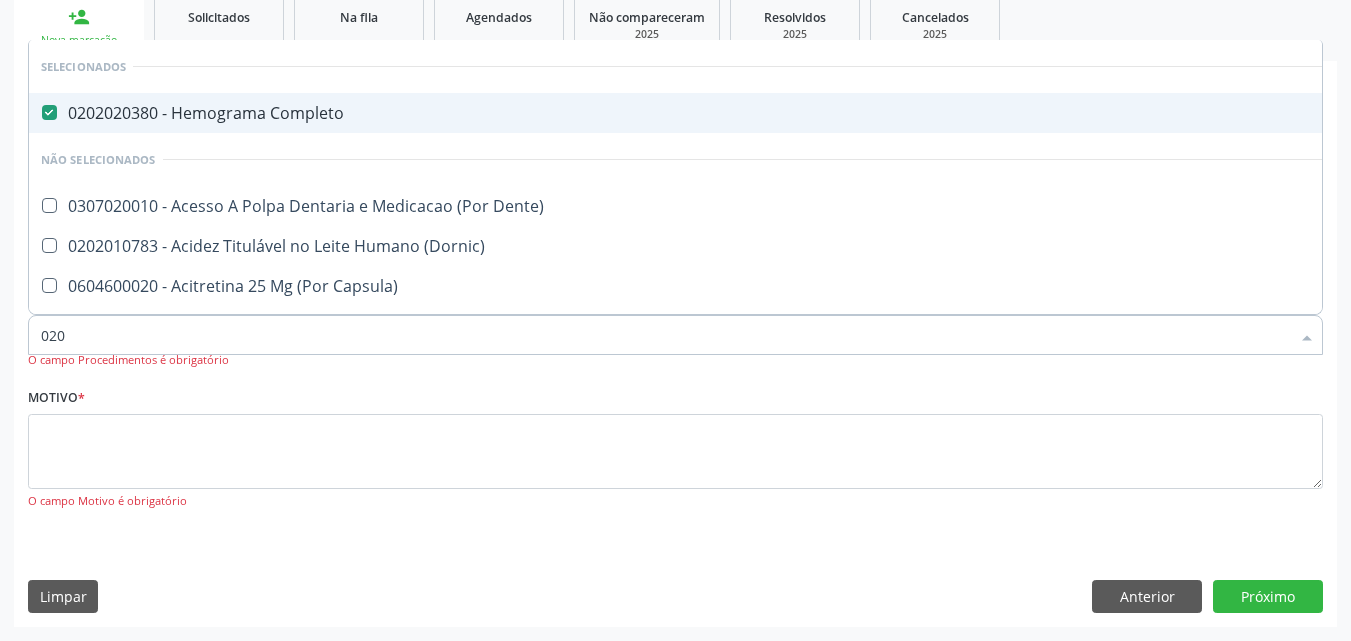 type on "0202" 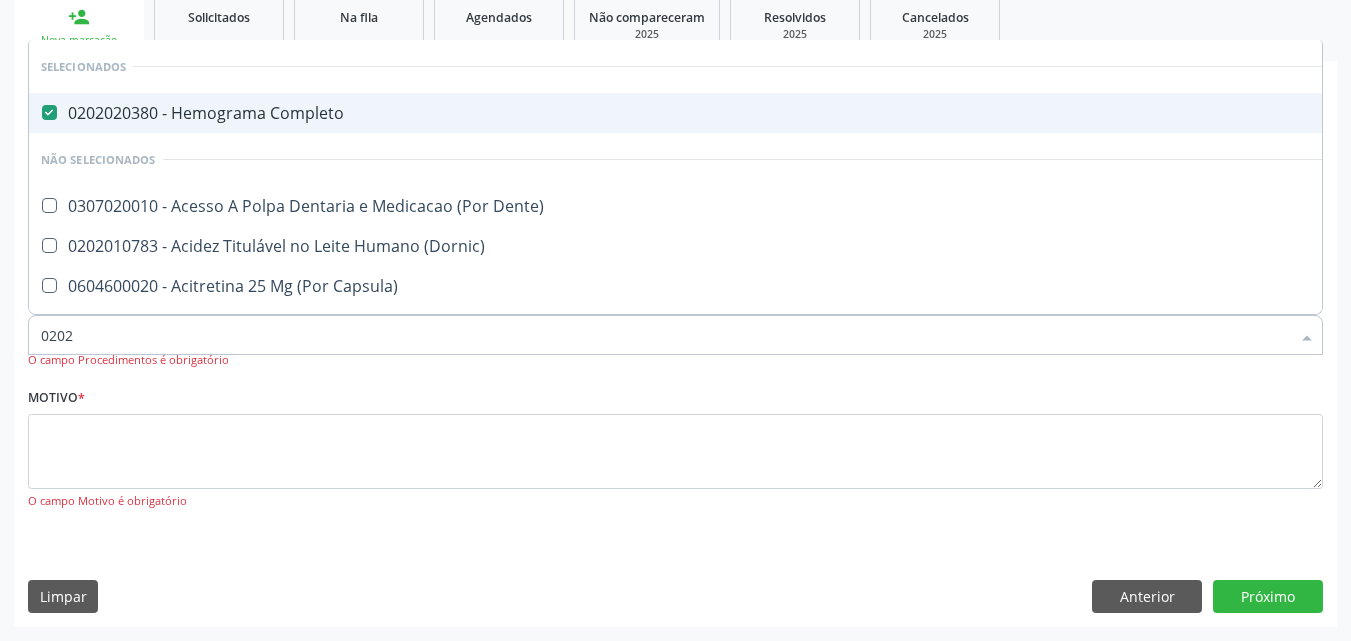 checkbox on "true" 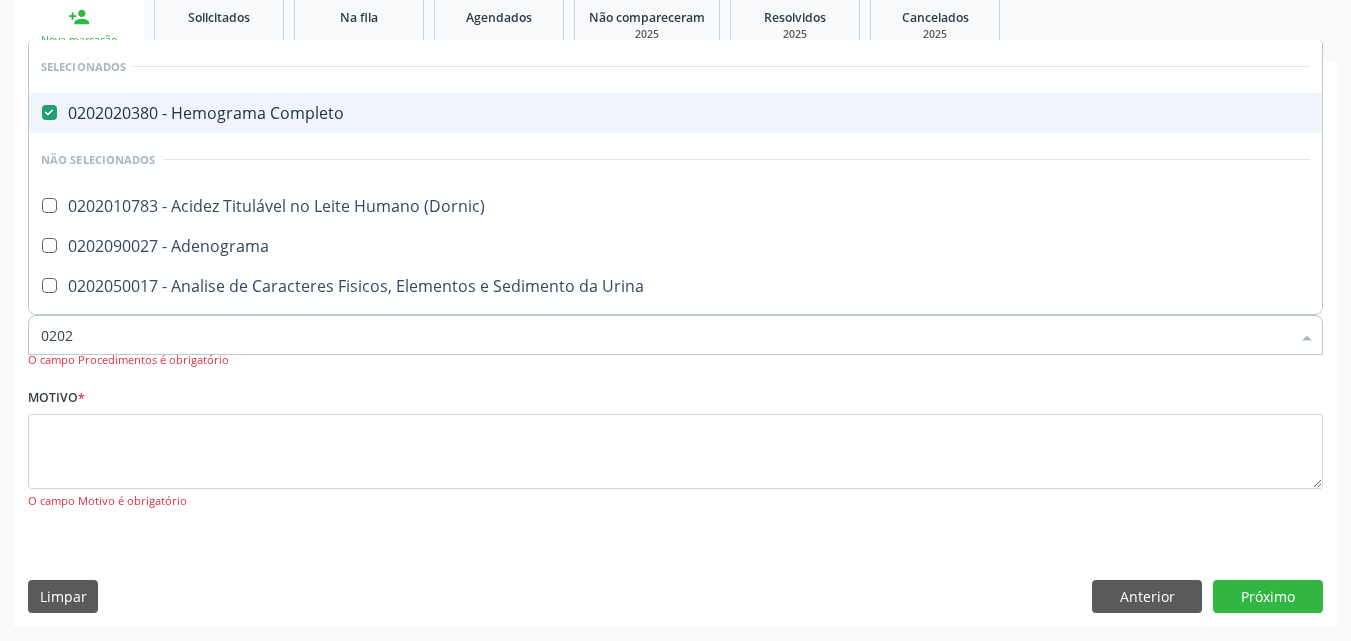 type on "02020" 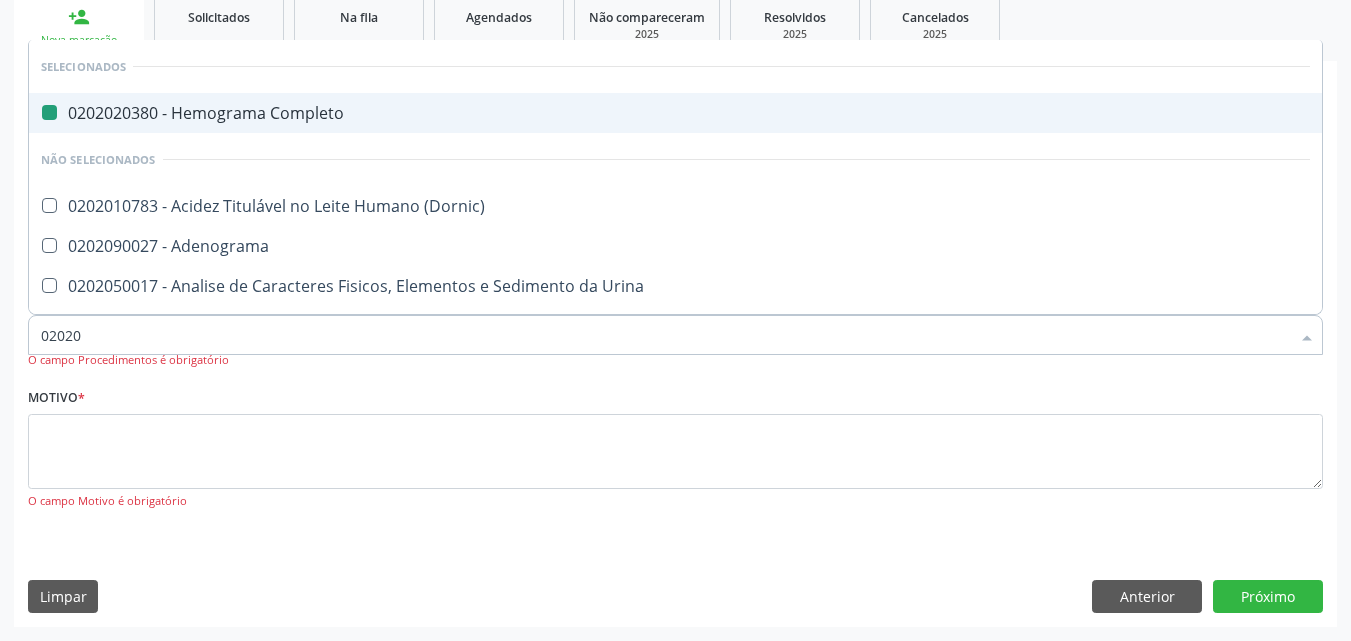 type on "020201" 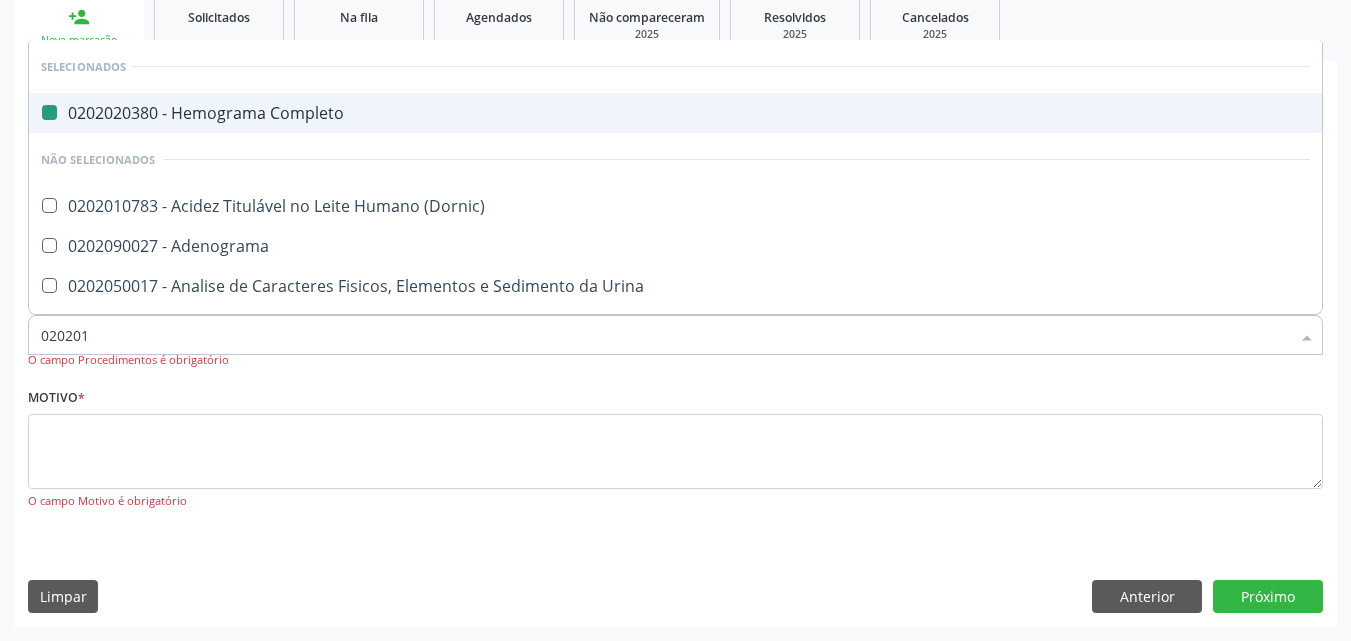 checkbox on "false" 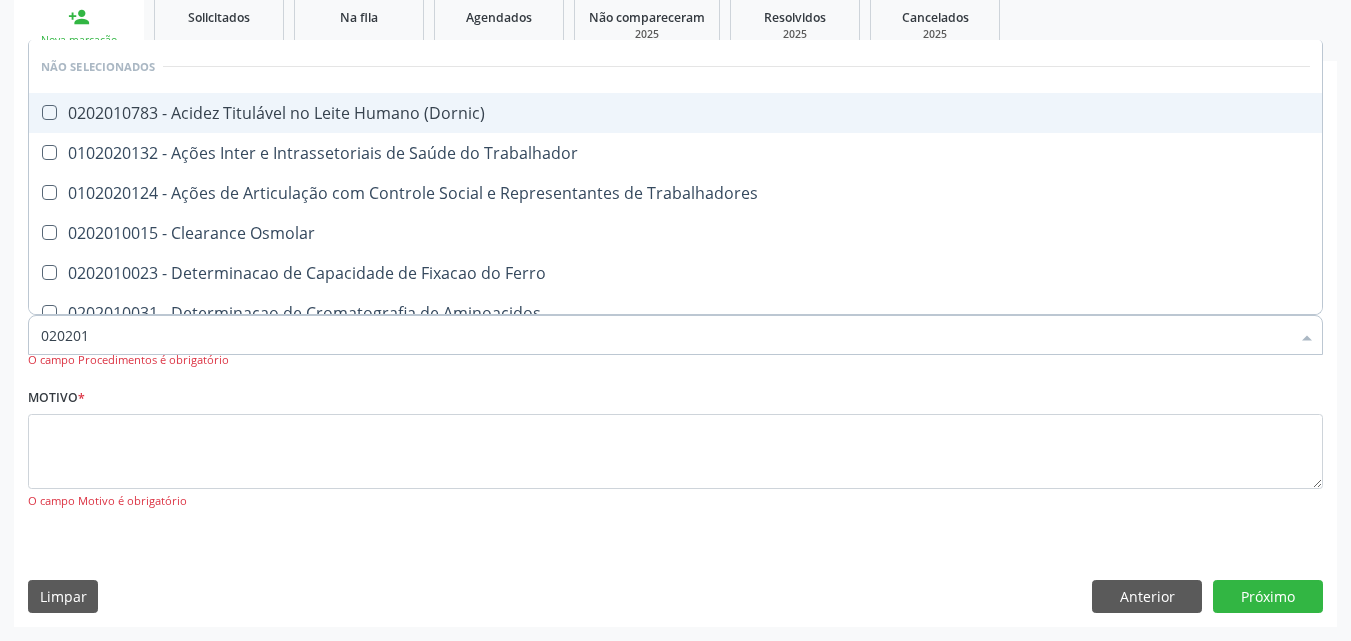 type on "0202010" 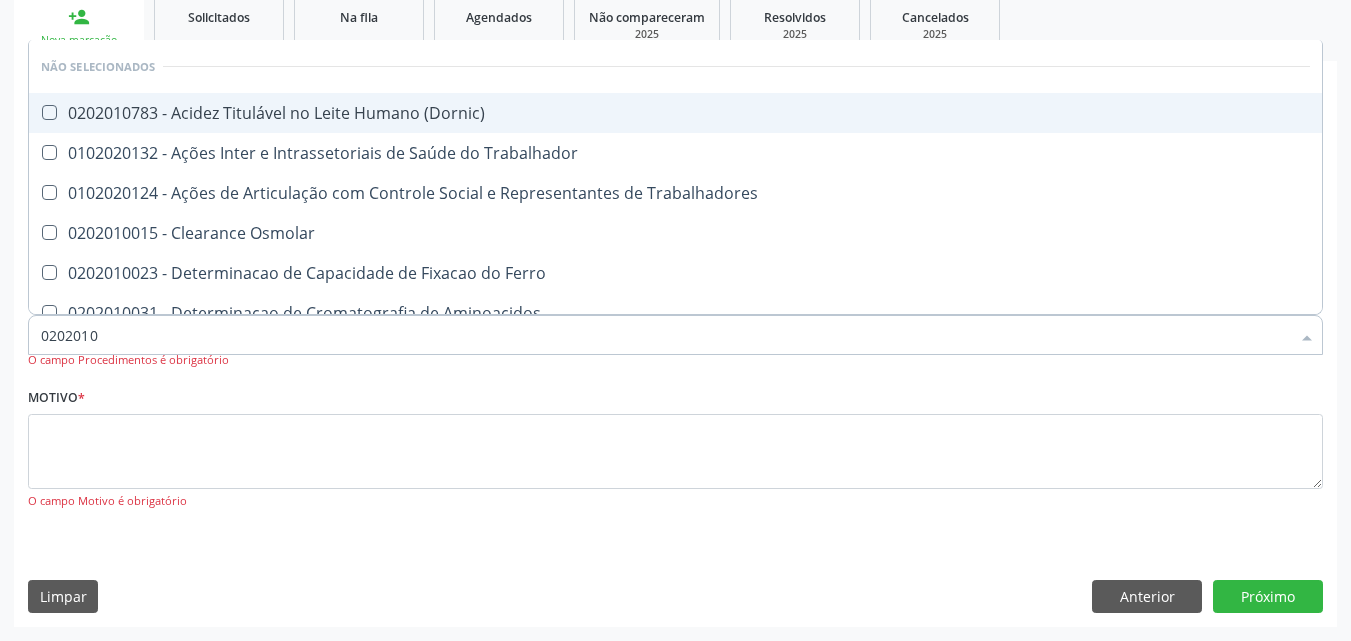 checkbox on "true" 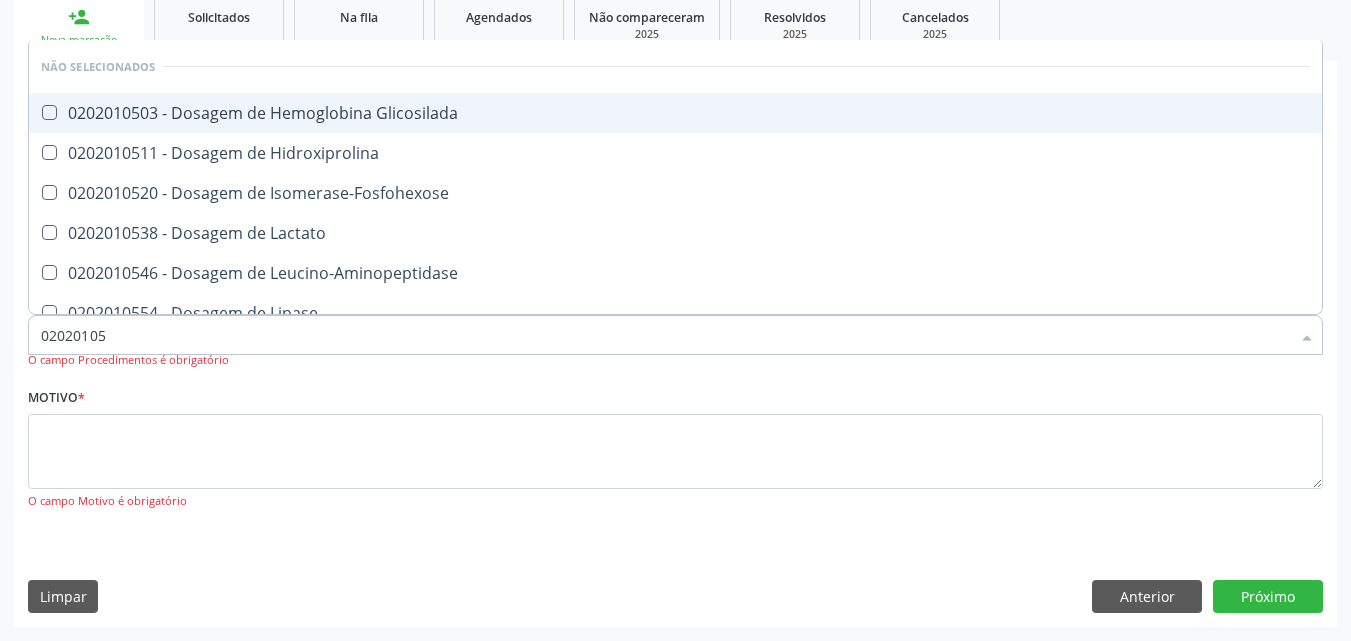 type on "[CODE]" 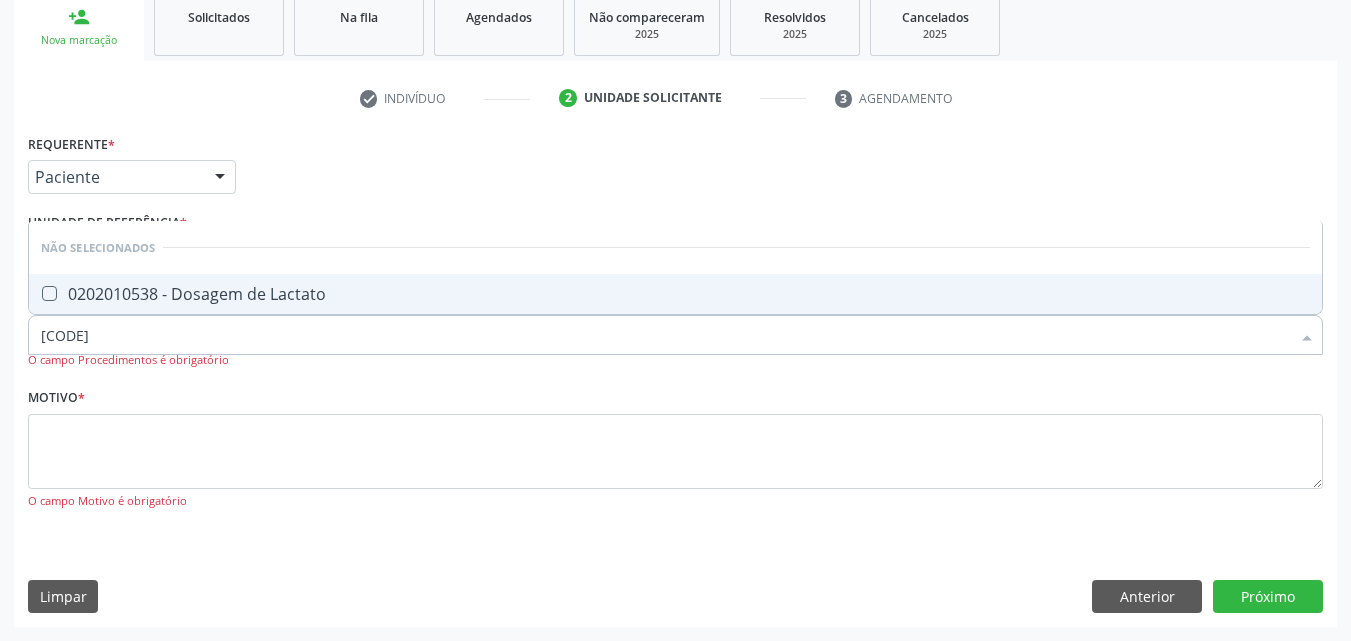 drag, startPoint x: 52, startPoint y: 289, endPoint x: 156, endPoint y: 373, distance: 133.6862 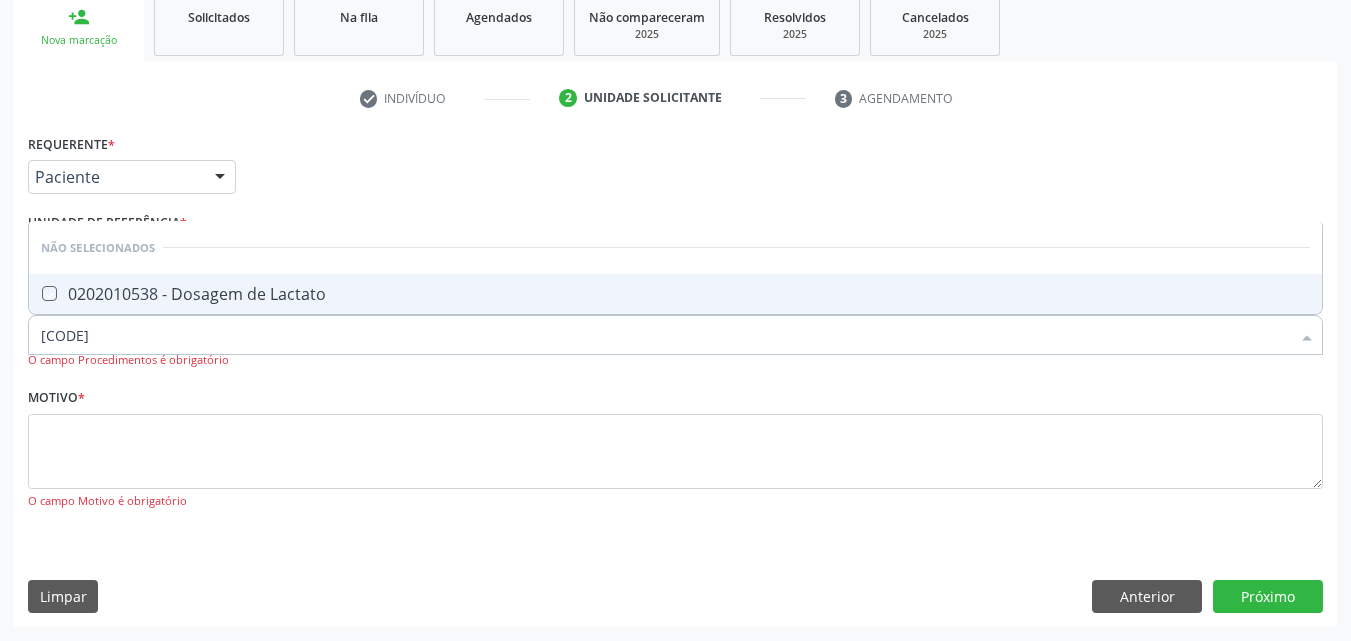 click at bounding box center (35, 293) 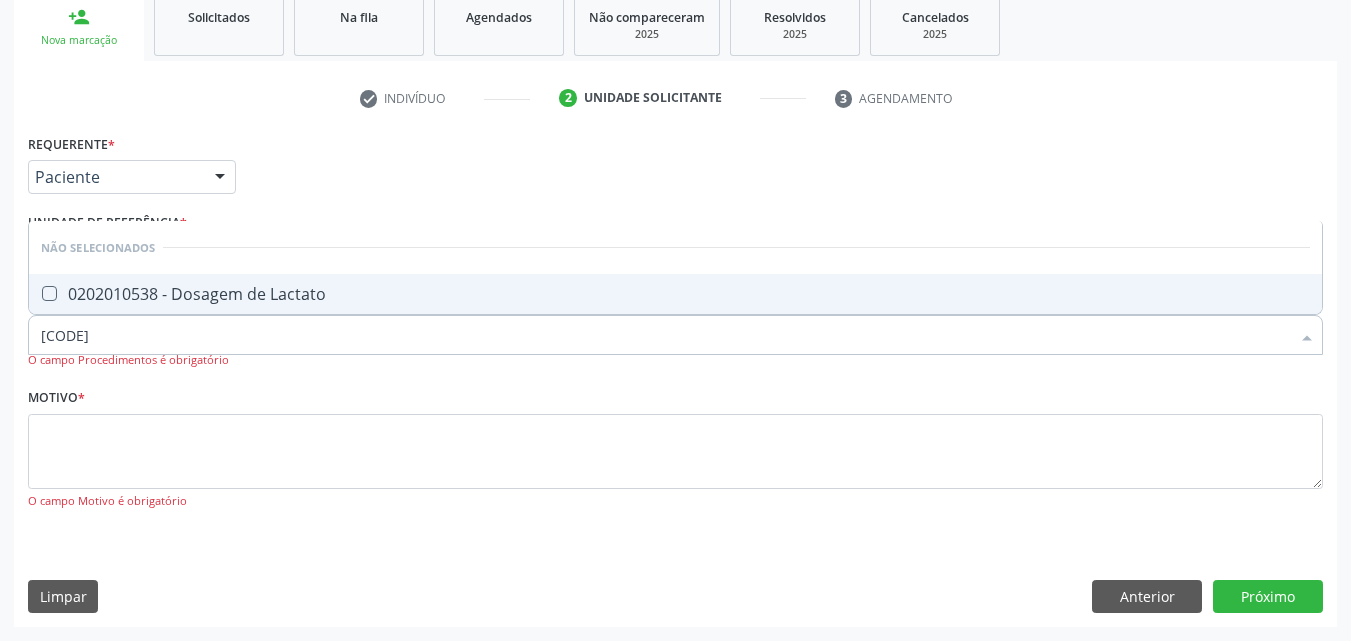 checkbox on "true" 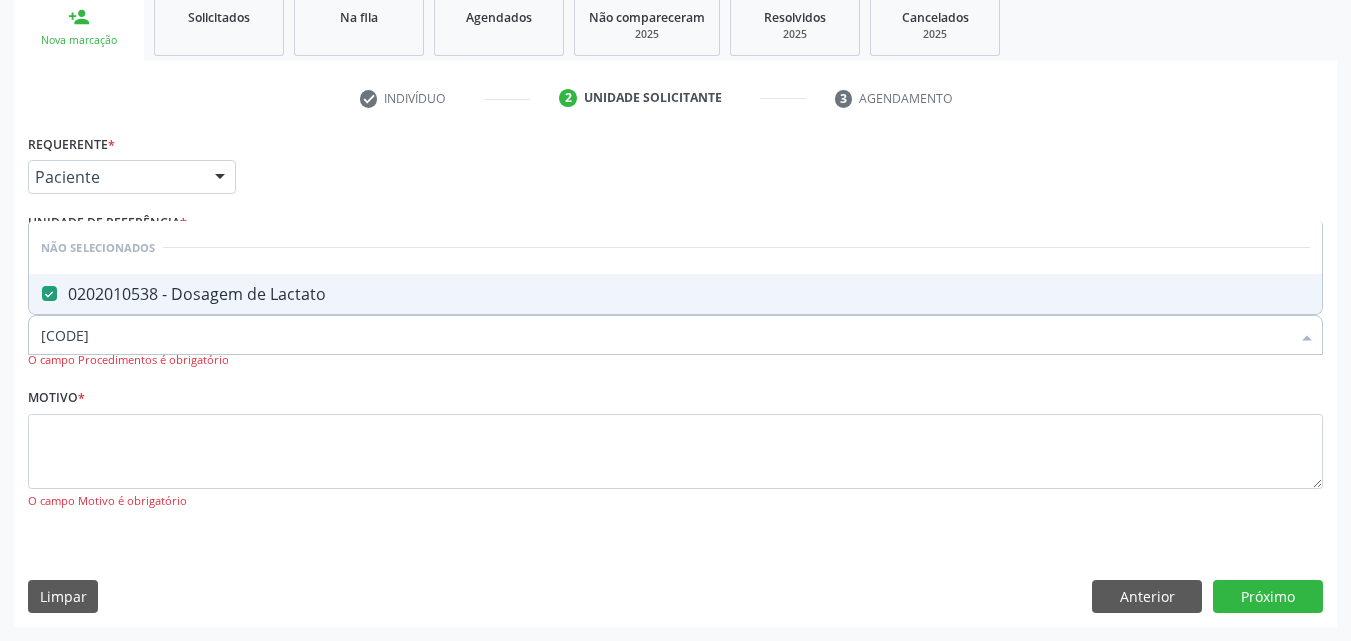 click on "[CODE]" at bounding box center (665, 335) 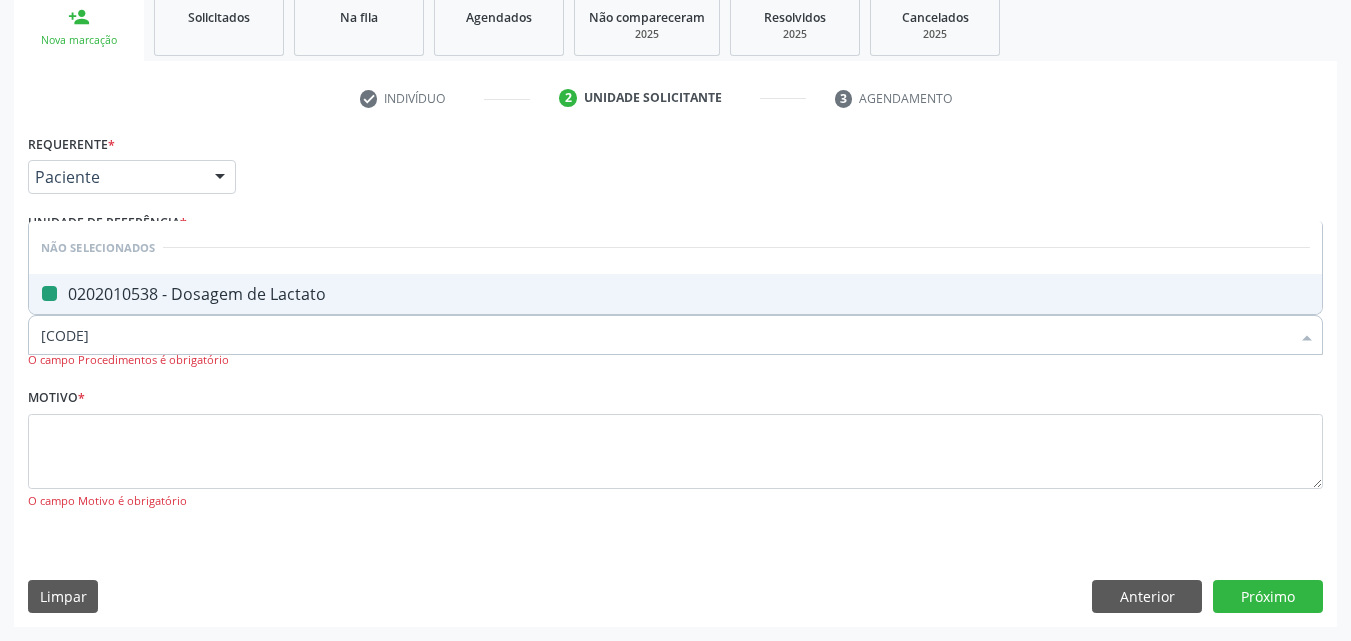 type on "02020105" 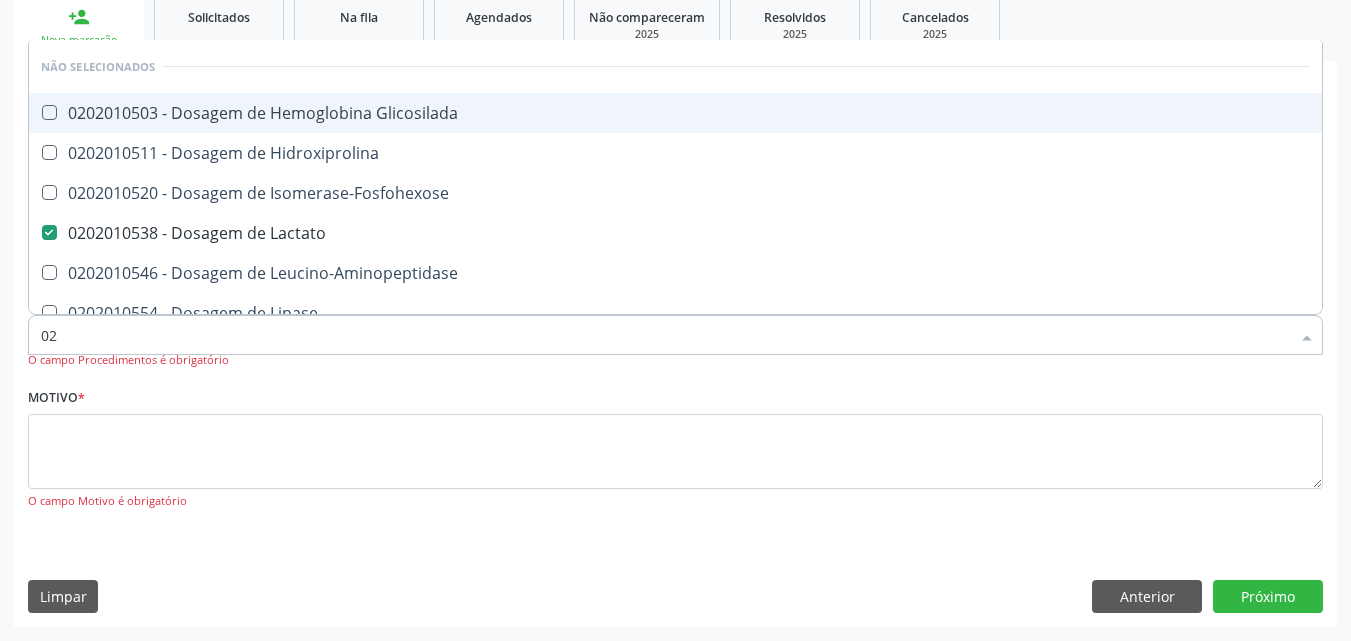 type on "0" 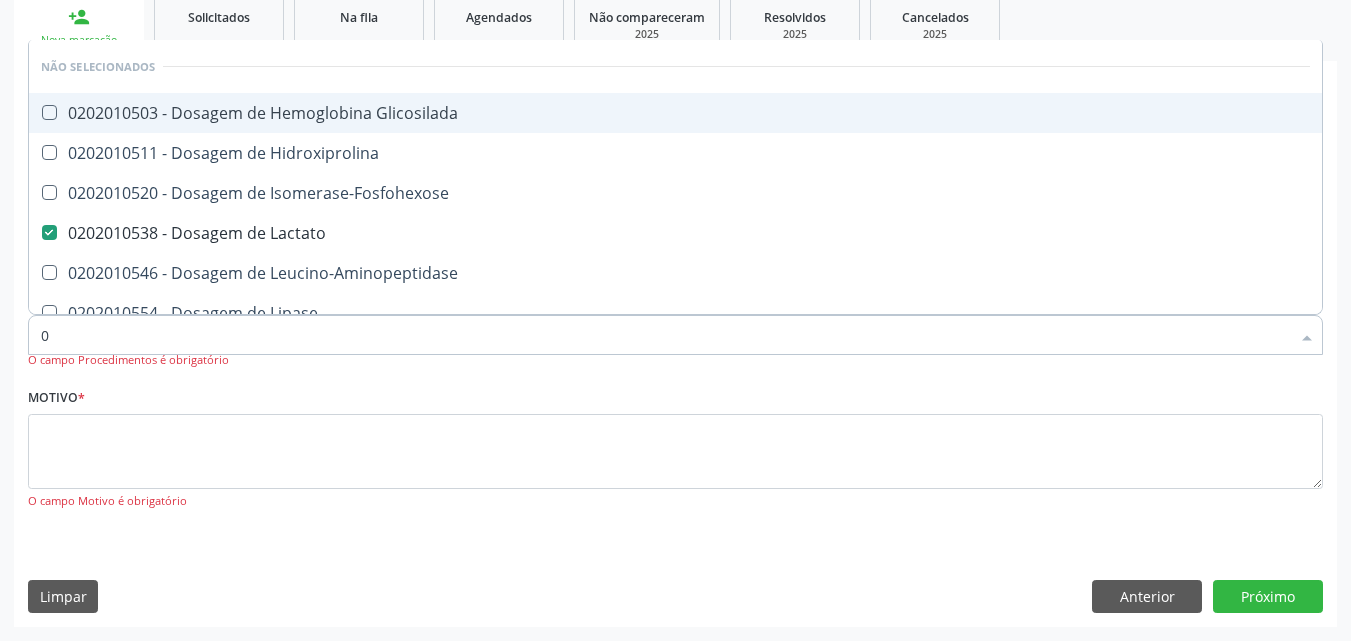 type 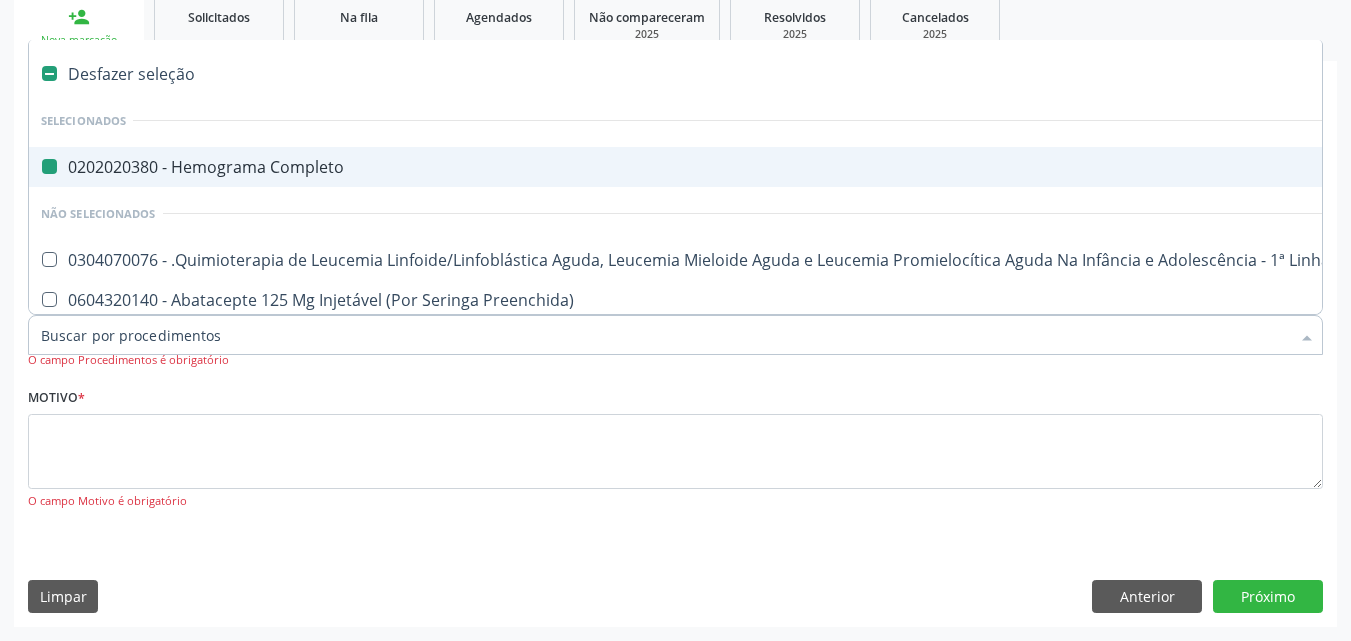 checkbox on "true" 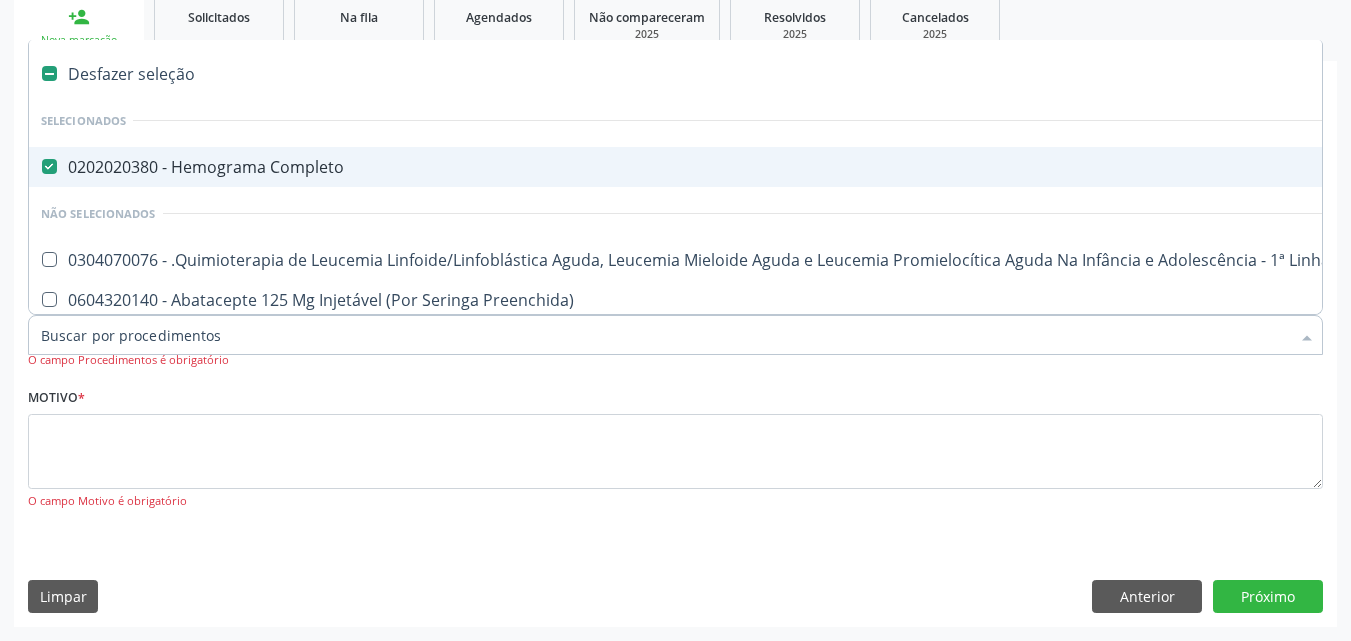 checkbox on "true" 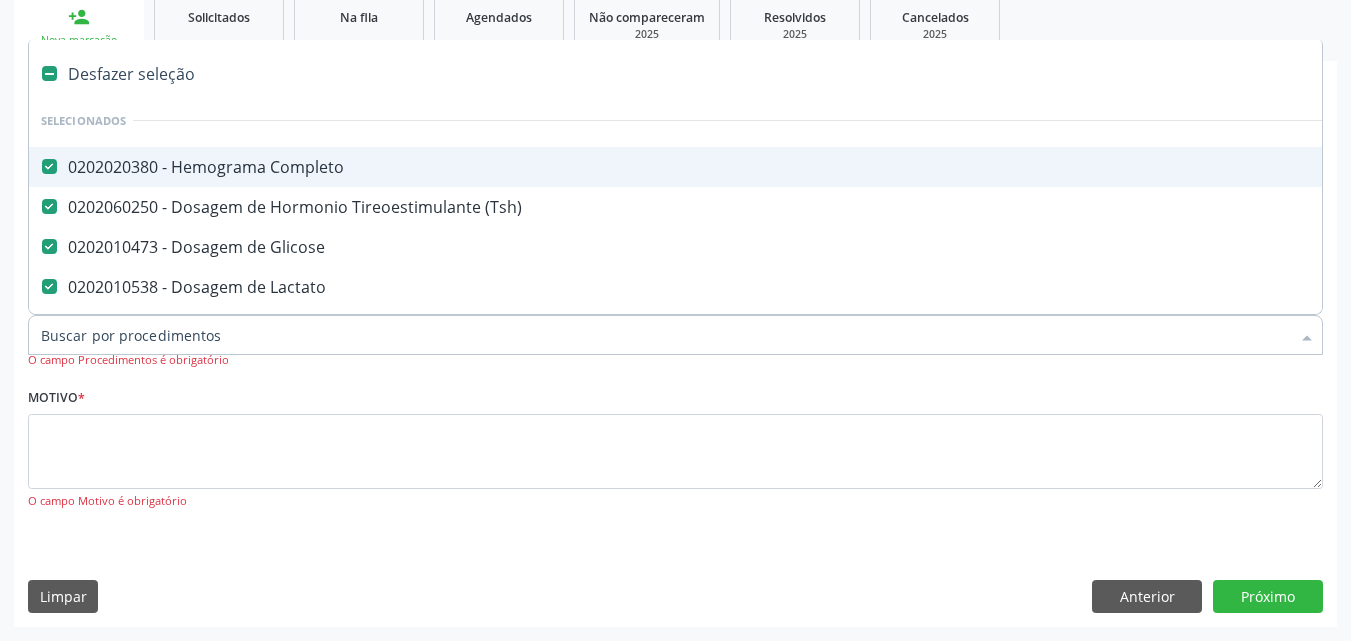 click on "Item de agendamento
*" at bounding box center (665, 335) 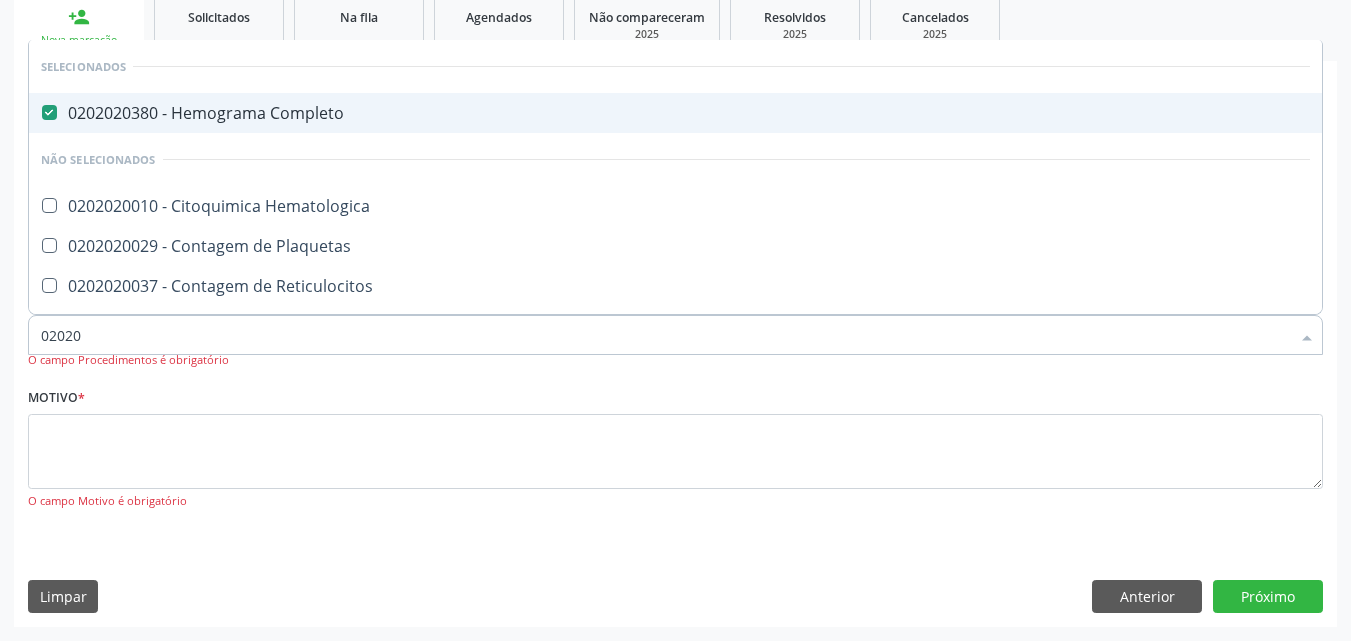 type on "020202" 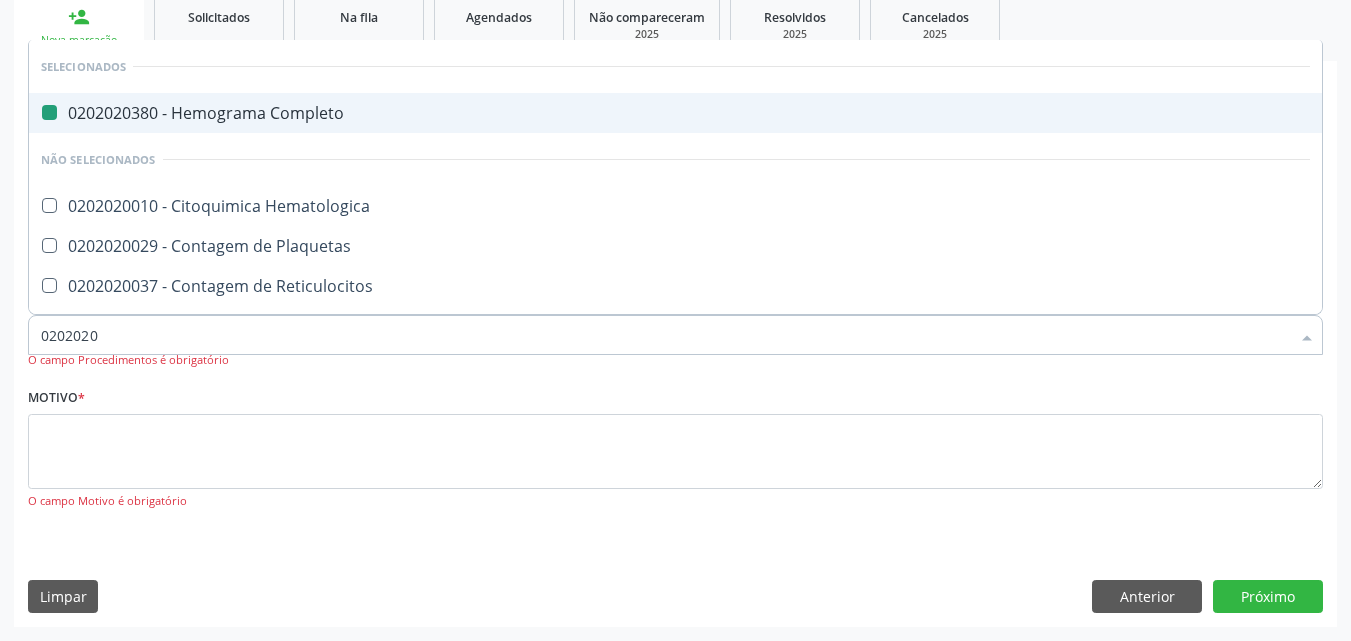 type on "02020200" 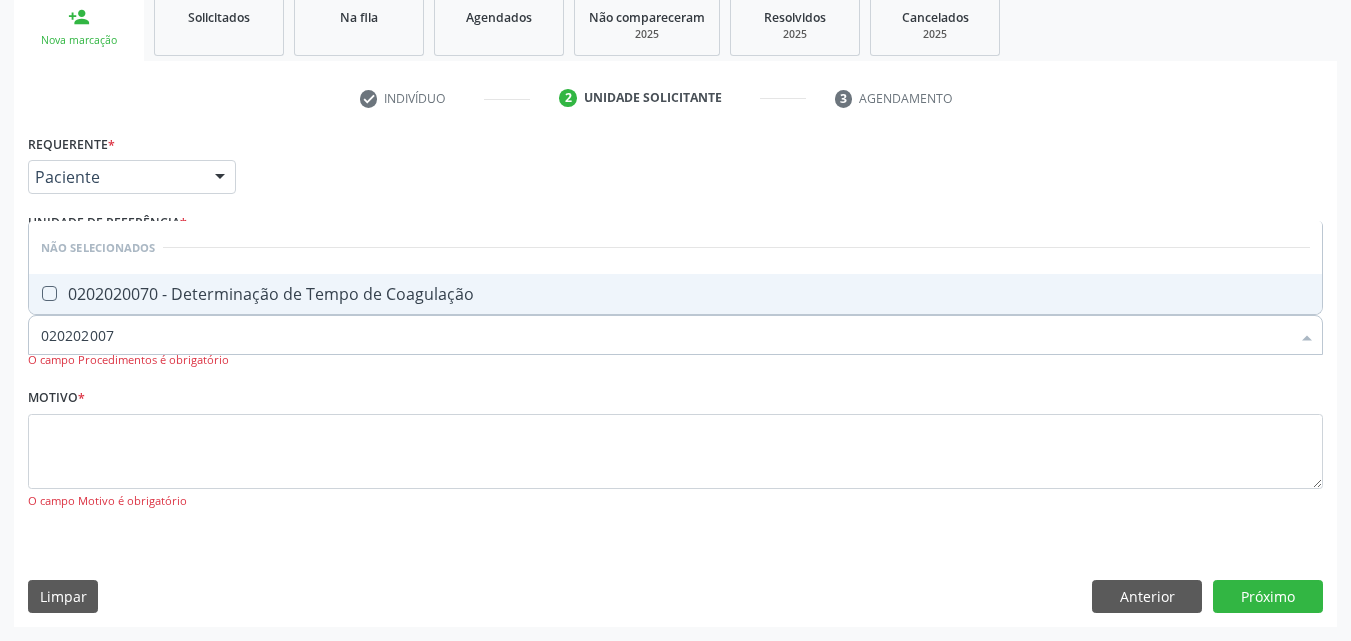 type on "0202020070" 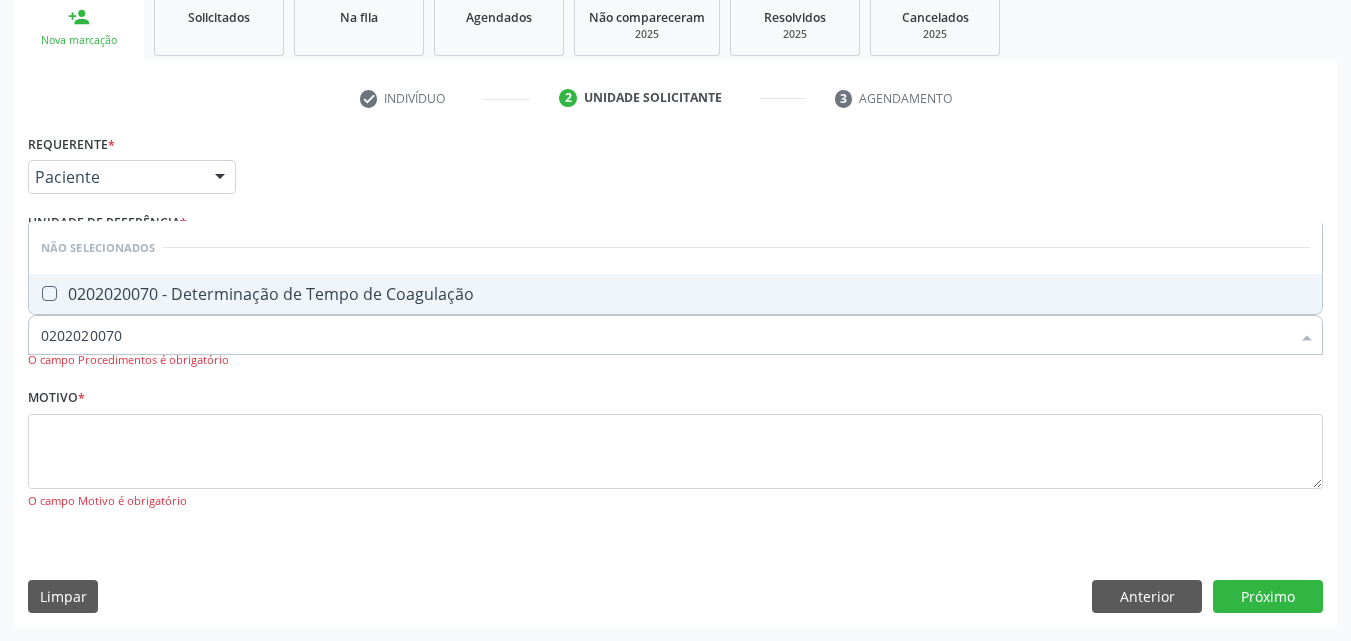 click at bounding box center [49, 293] 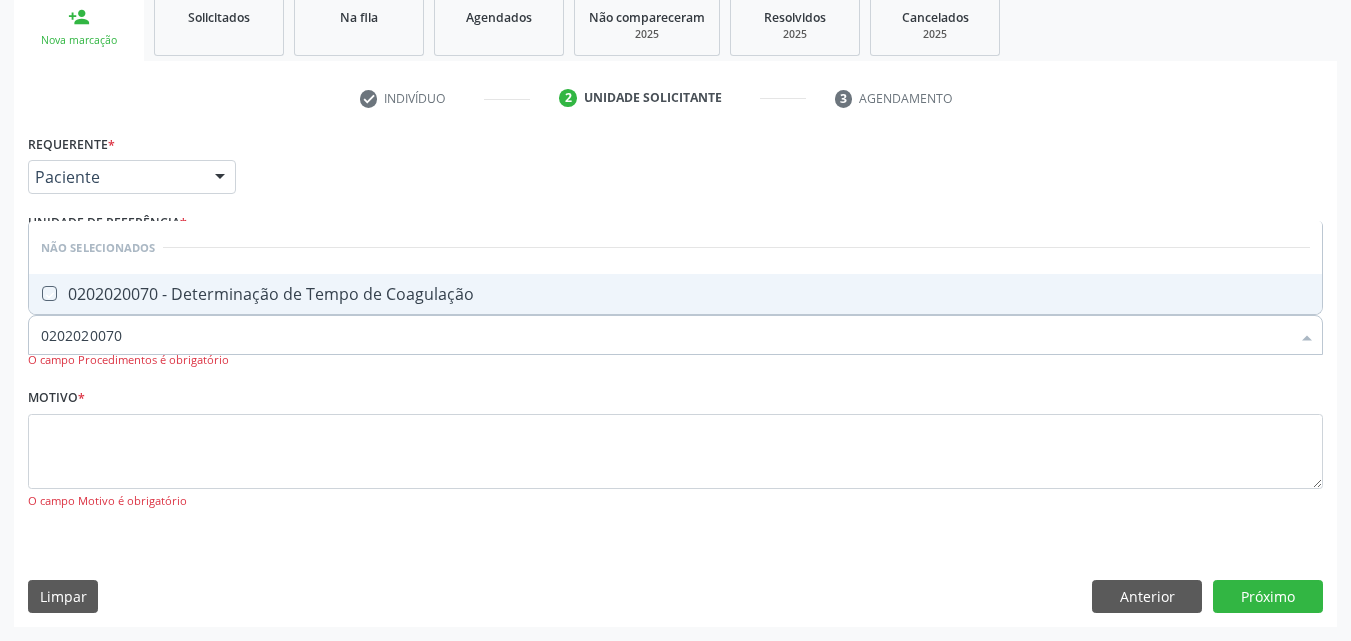 click at bounding box center (35, 293) 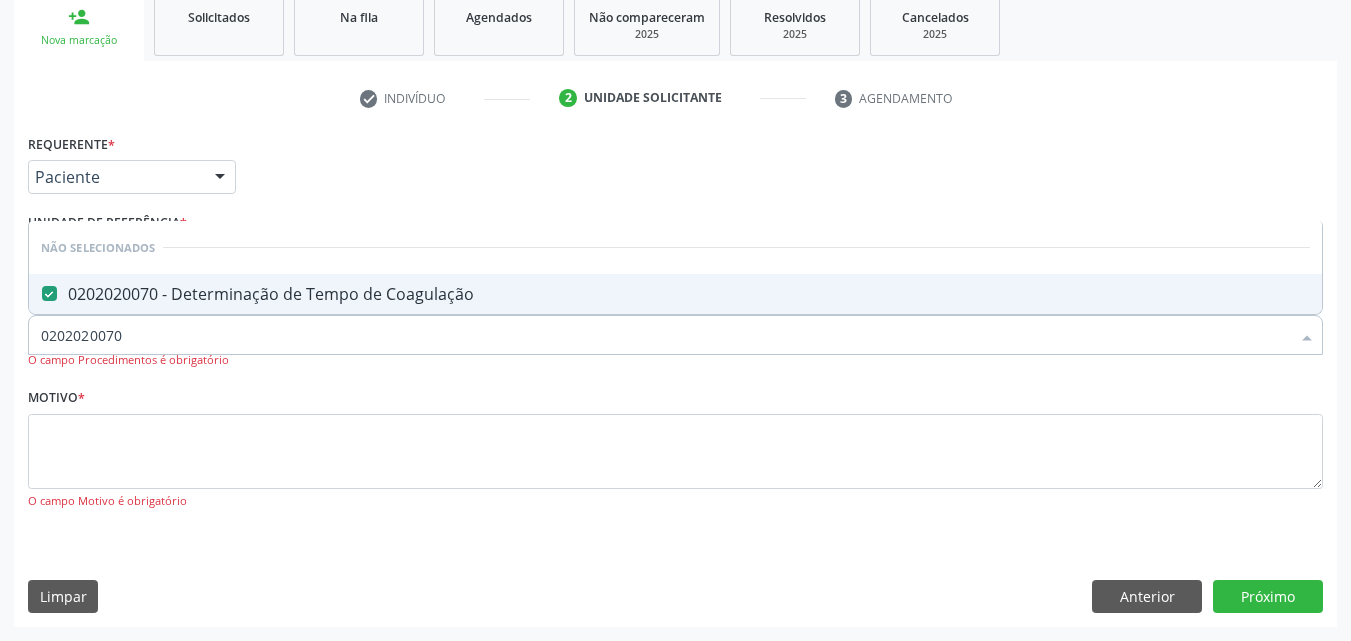 click on "0202020070" at bounding box center (665, 335) 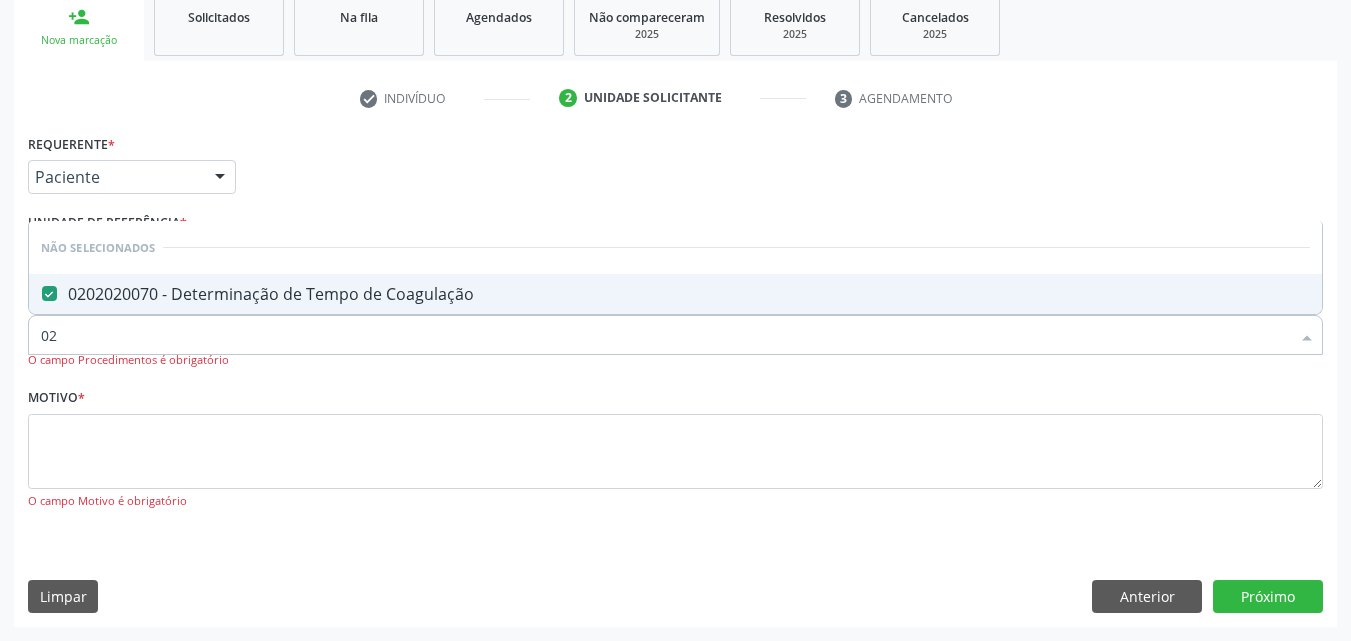 type on "0" 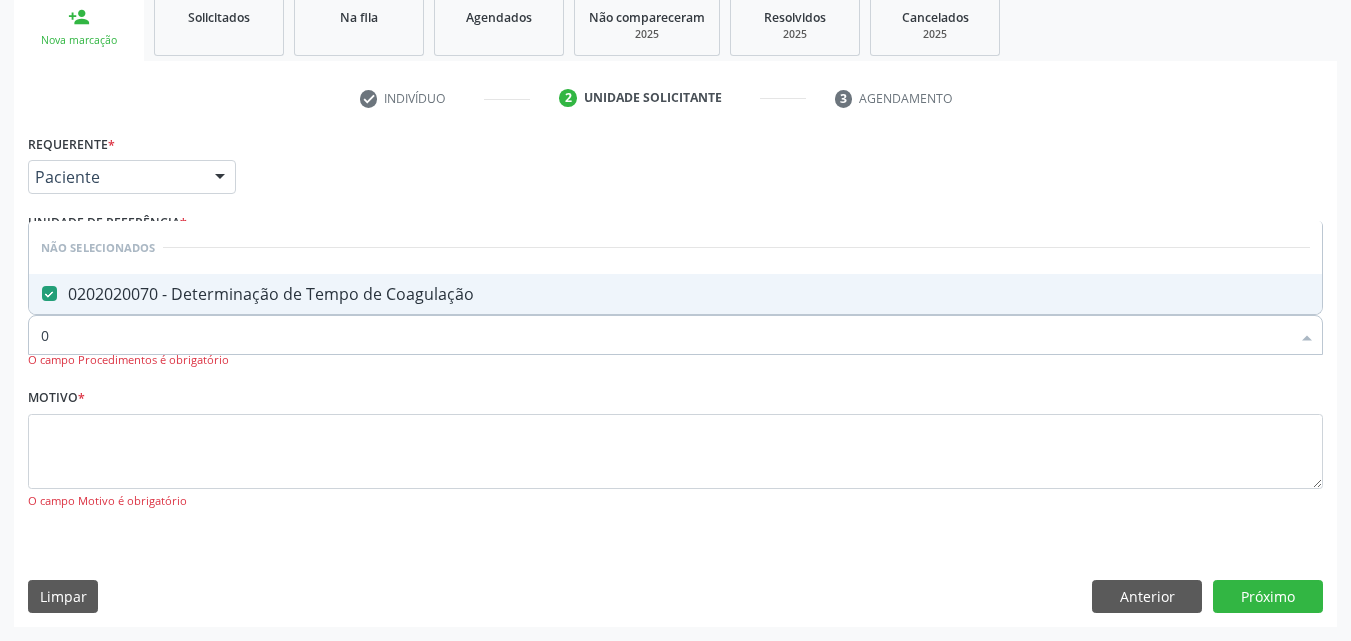 type 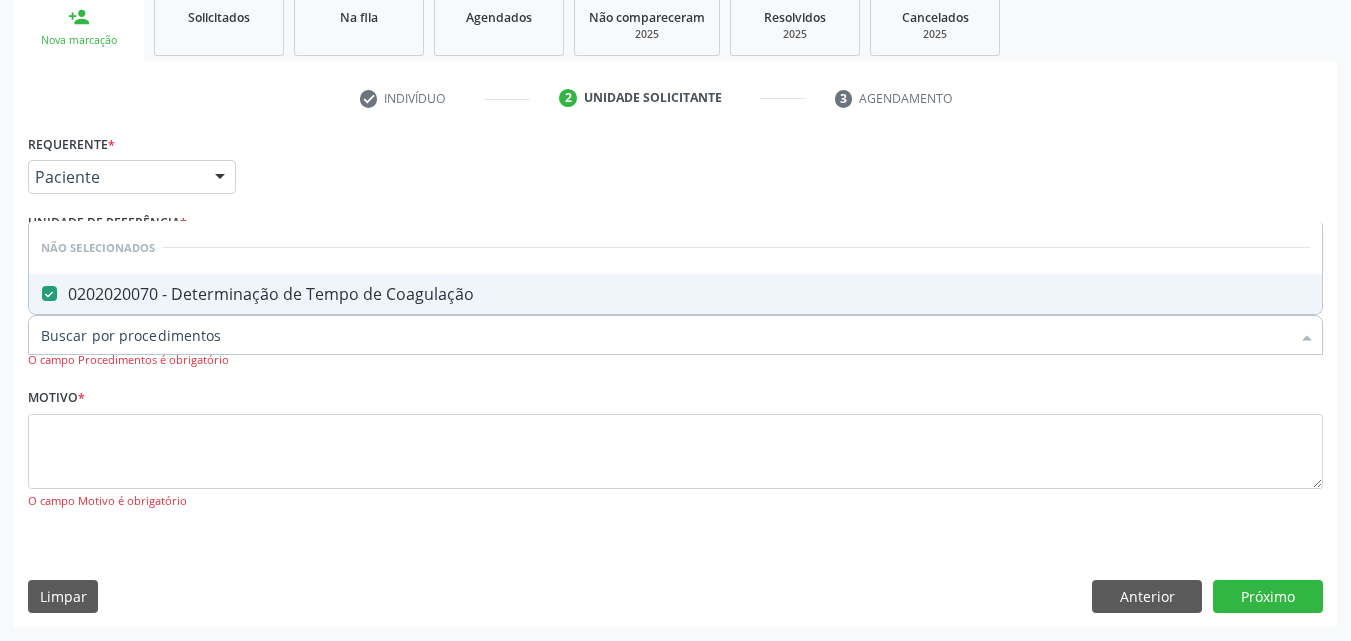 checkbox on "true" 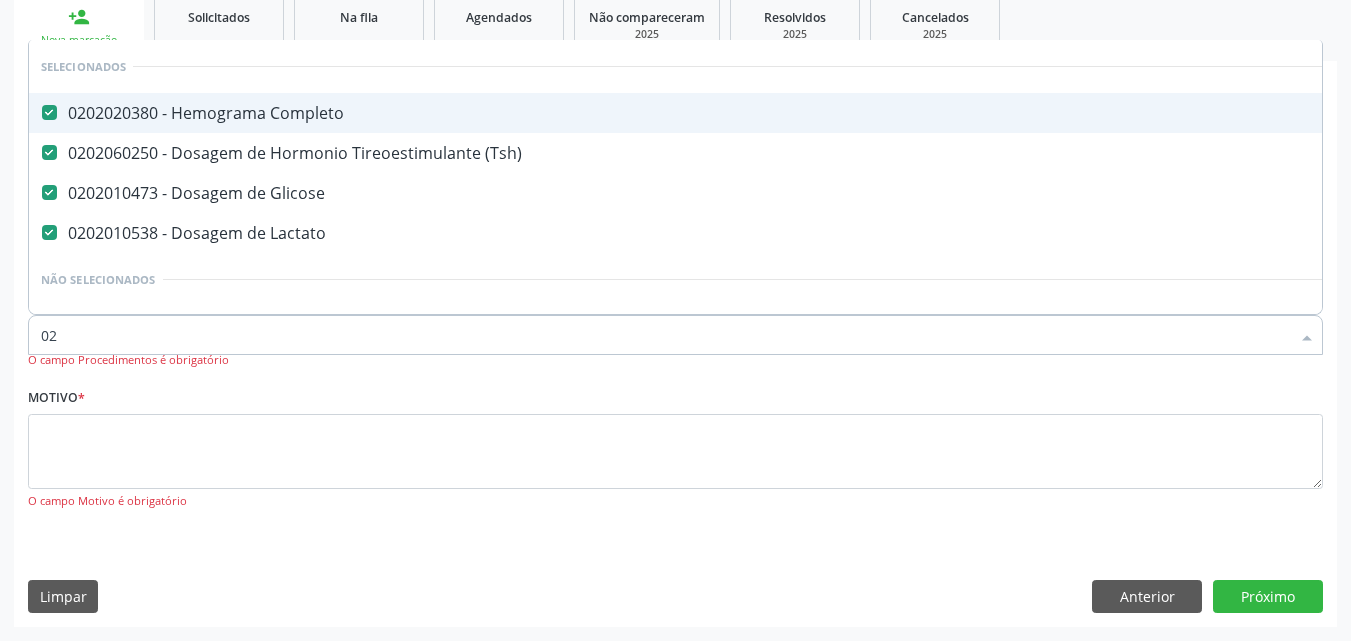 type on "022" 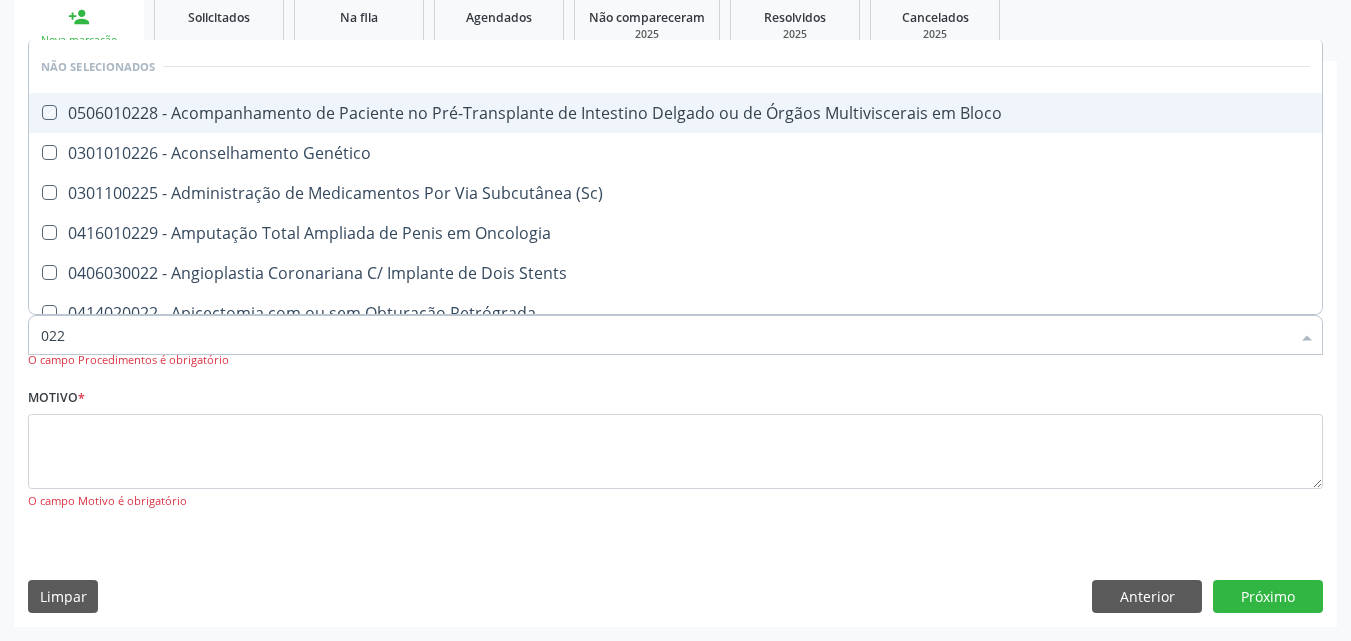 checkbox on "false" 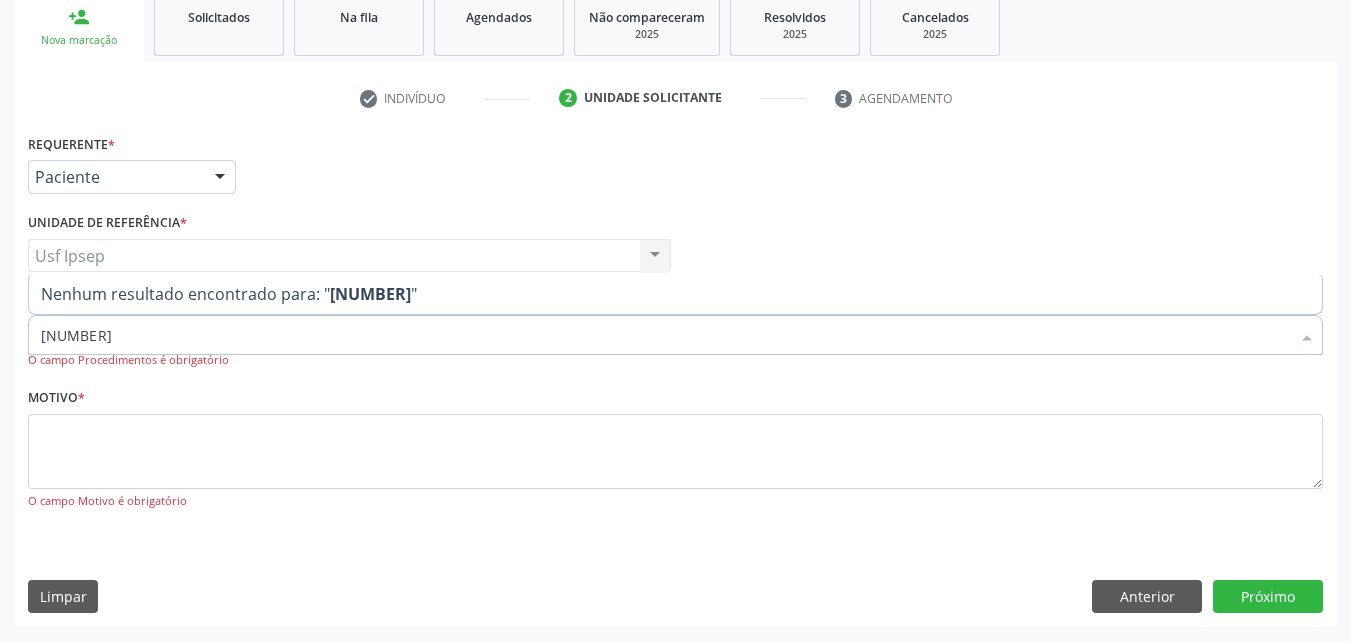 click on "[NUMBER]" at bounding box center [665, 335] 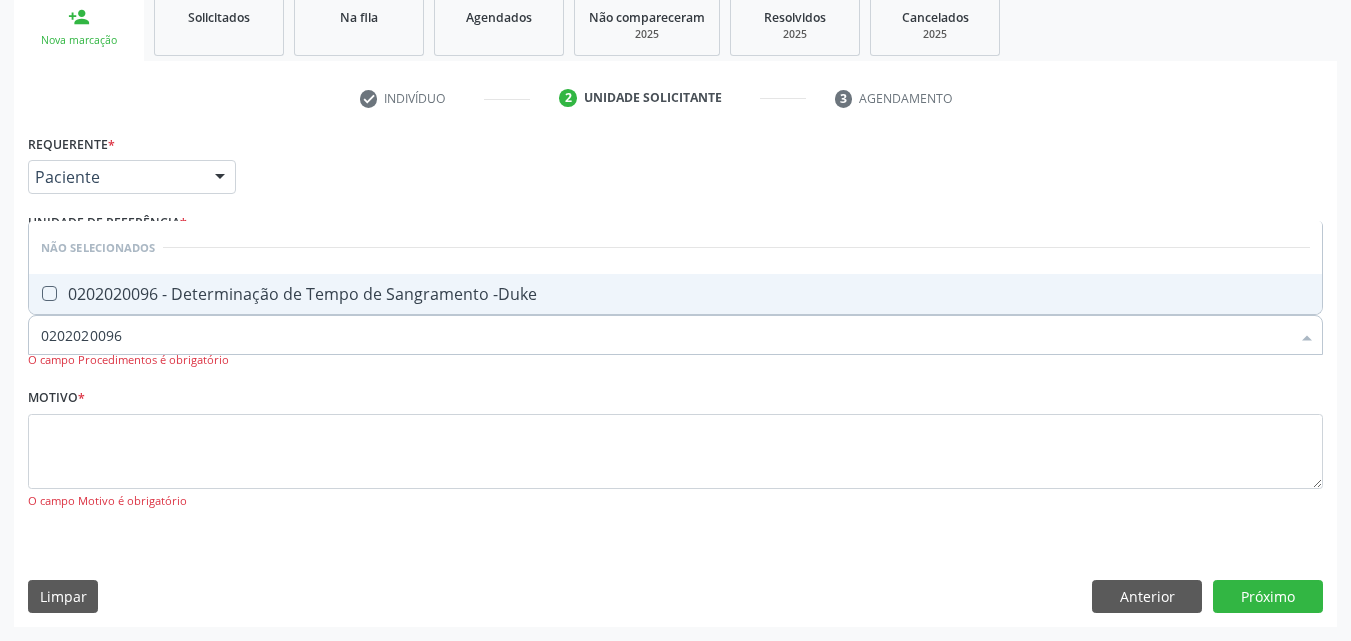 click on "0202020096 - Determinação de Tempo de Sangramento -Duke" at bounding box center [675, 294] 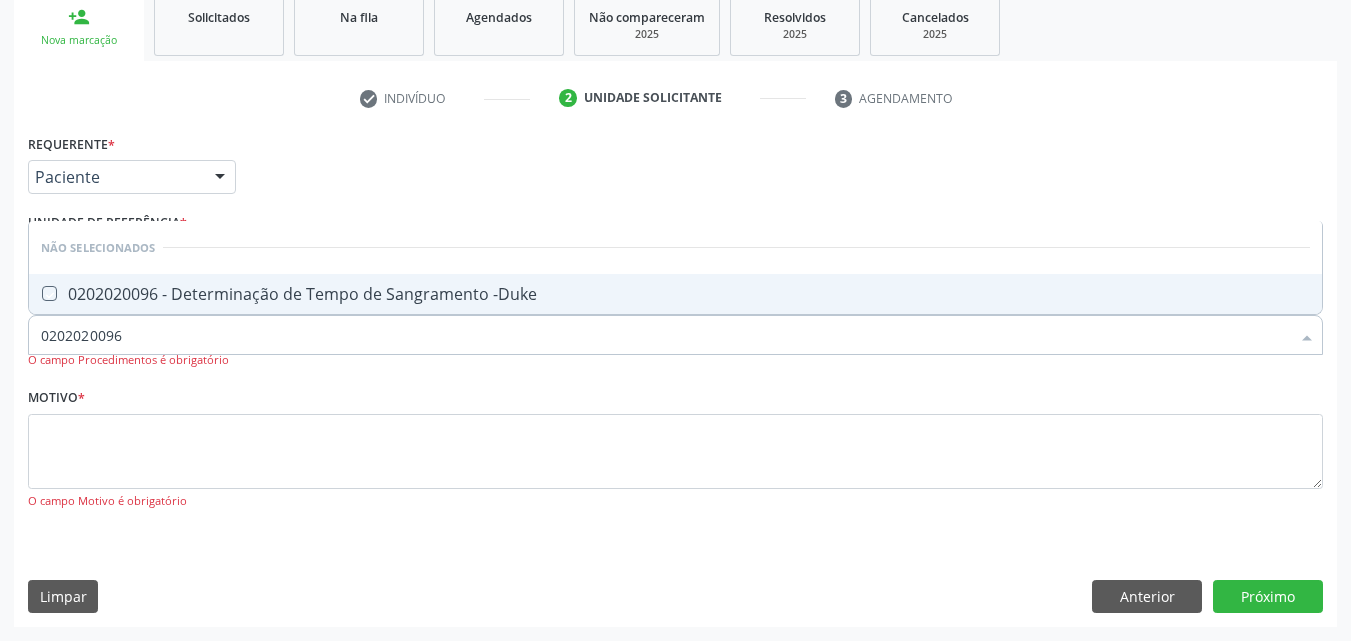 checkbox on "true" 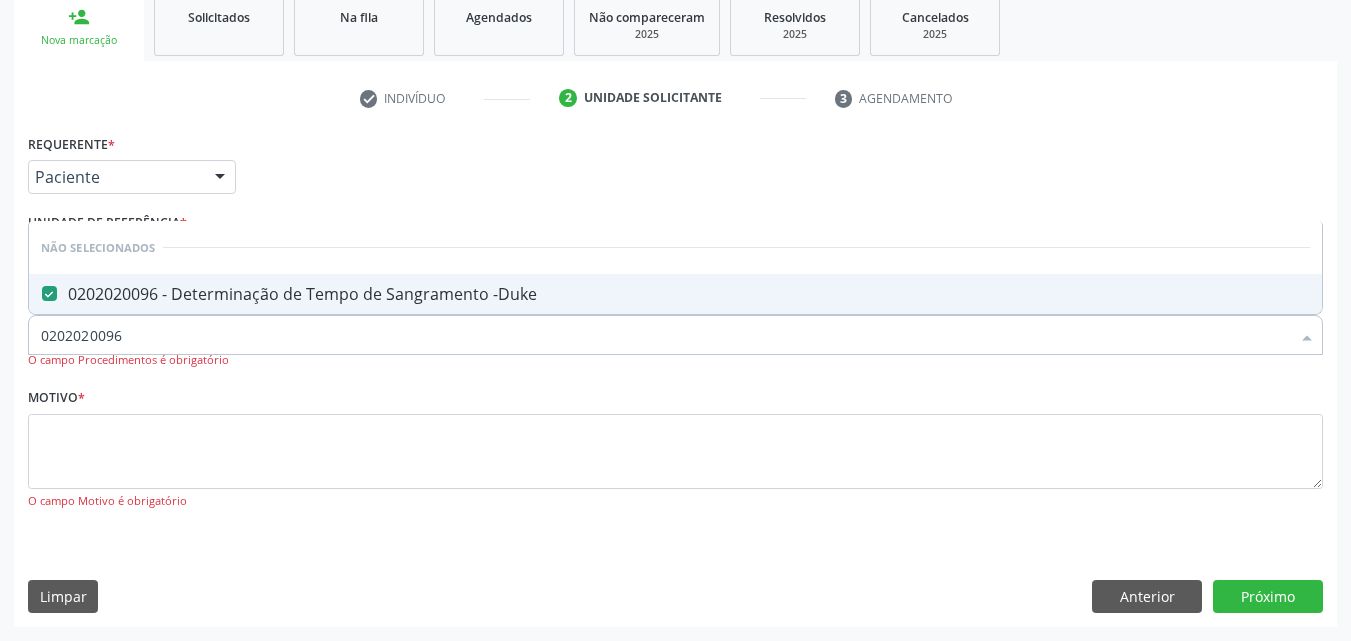 click on "0202020096" at bounding box center (665, 335) 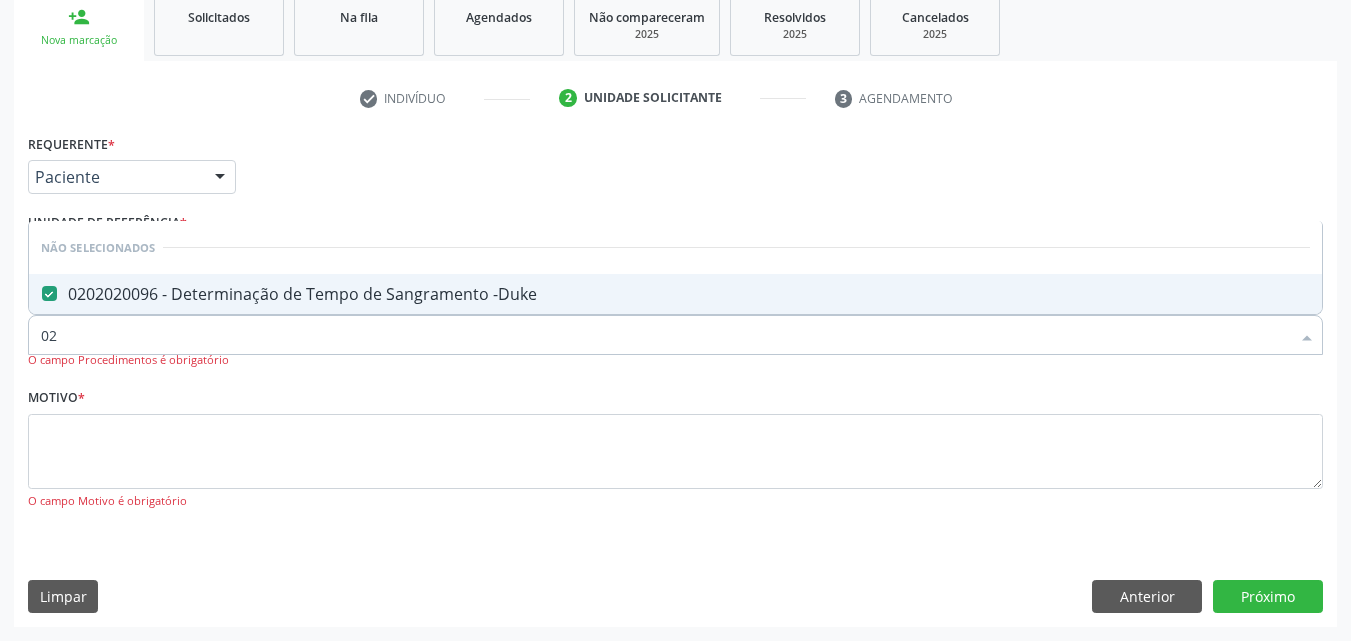 type on "0" 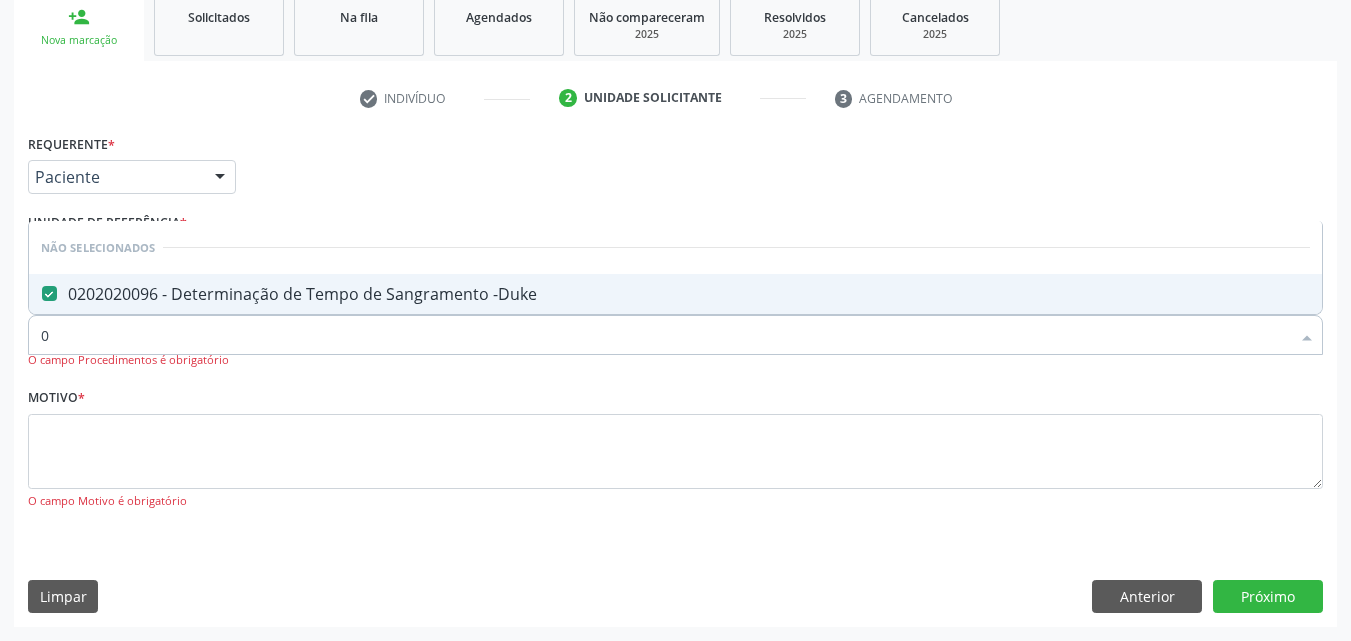 type 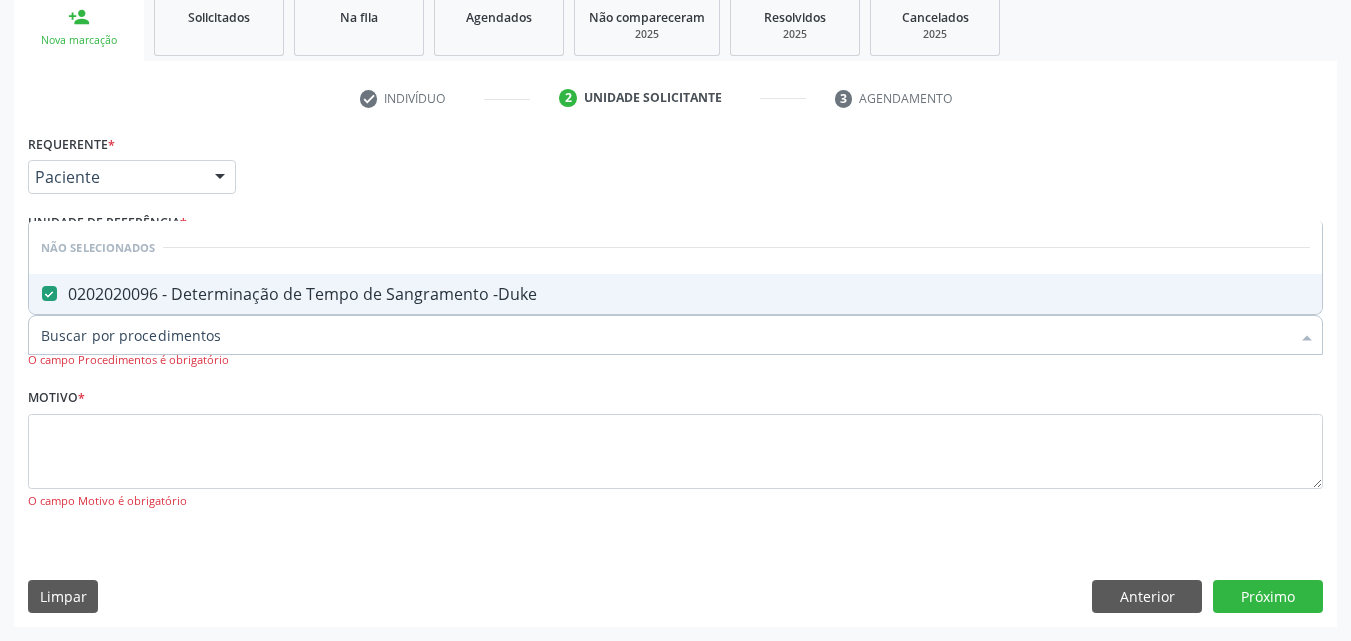 checkbox on "true" 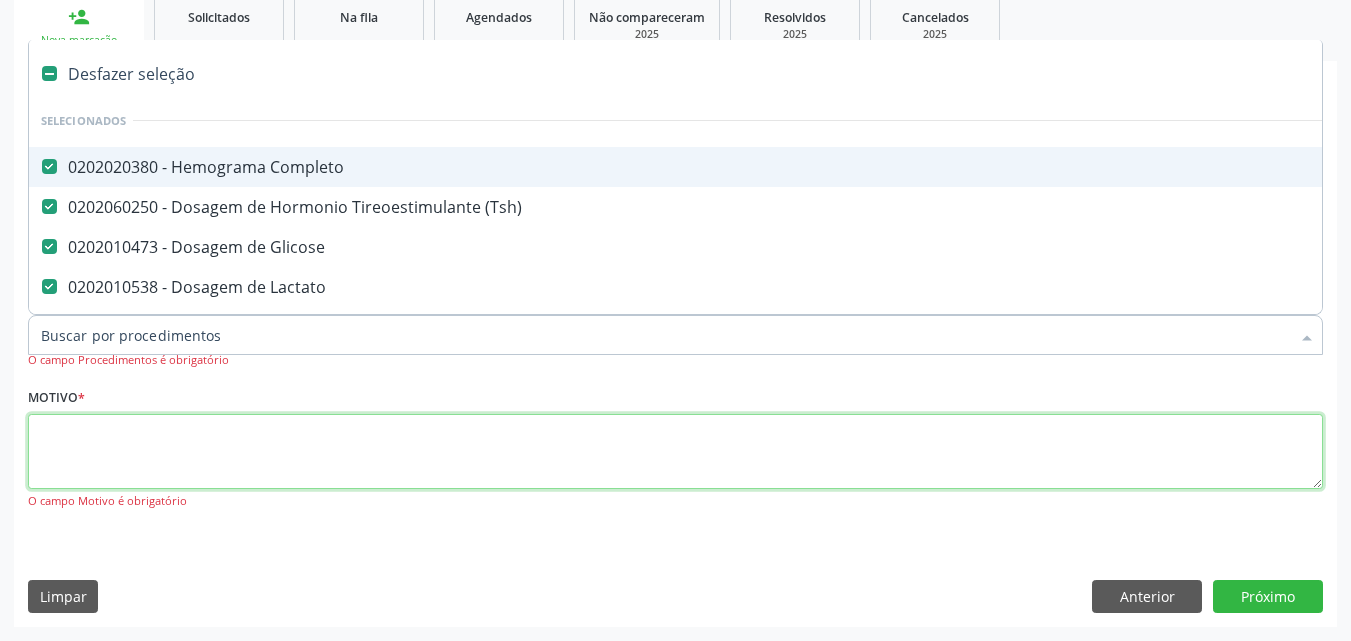 click at bounding box center (675, 452) 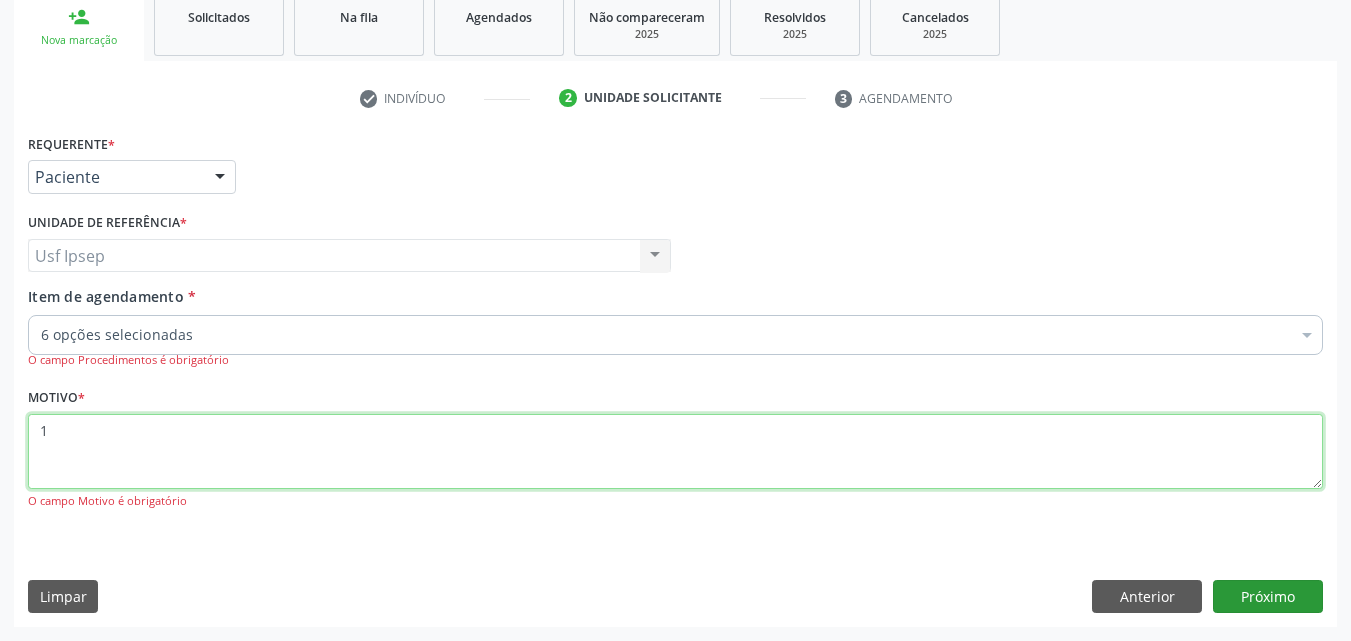 type on "1" 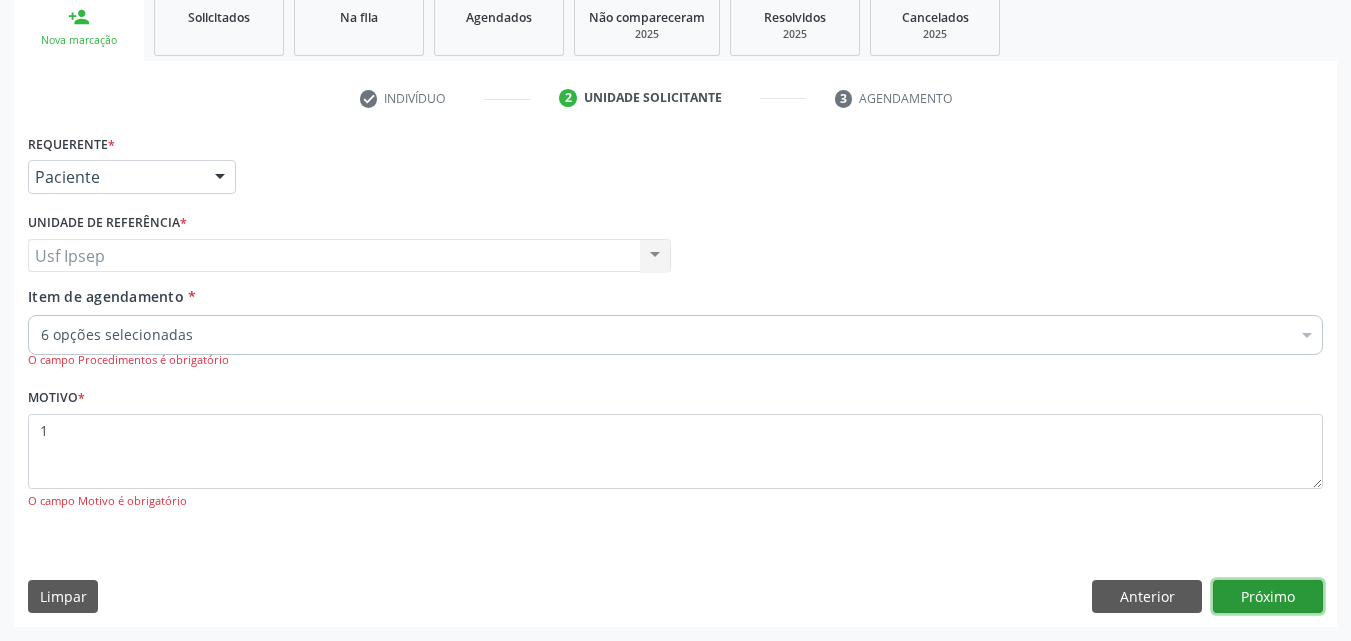 click on "Próximo" at bounding box center [1268, 597] 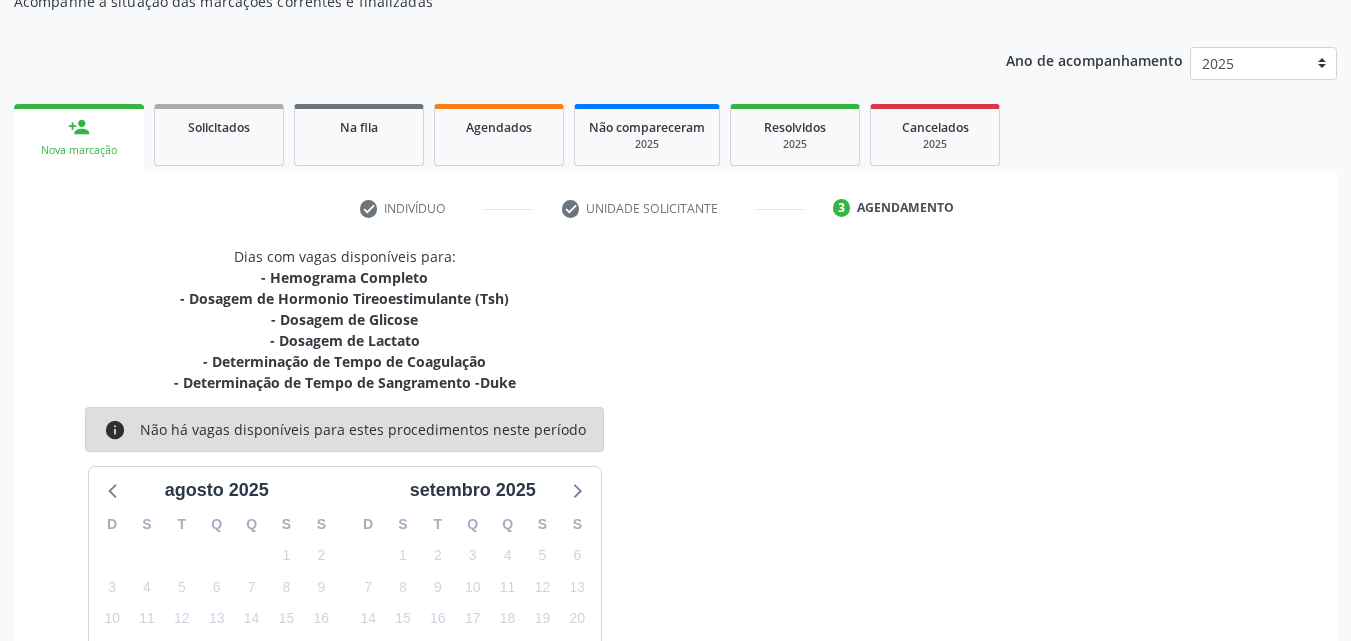 scroll, scrollTop: 200, scrollLeft: 0, axis: vertical 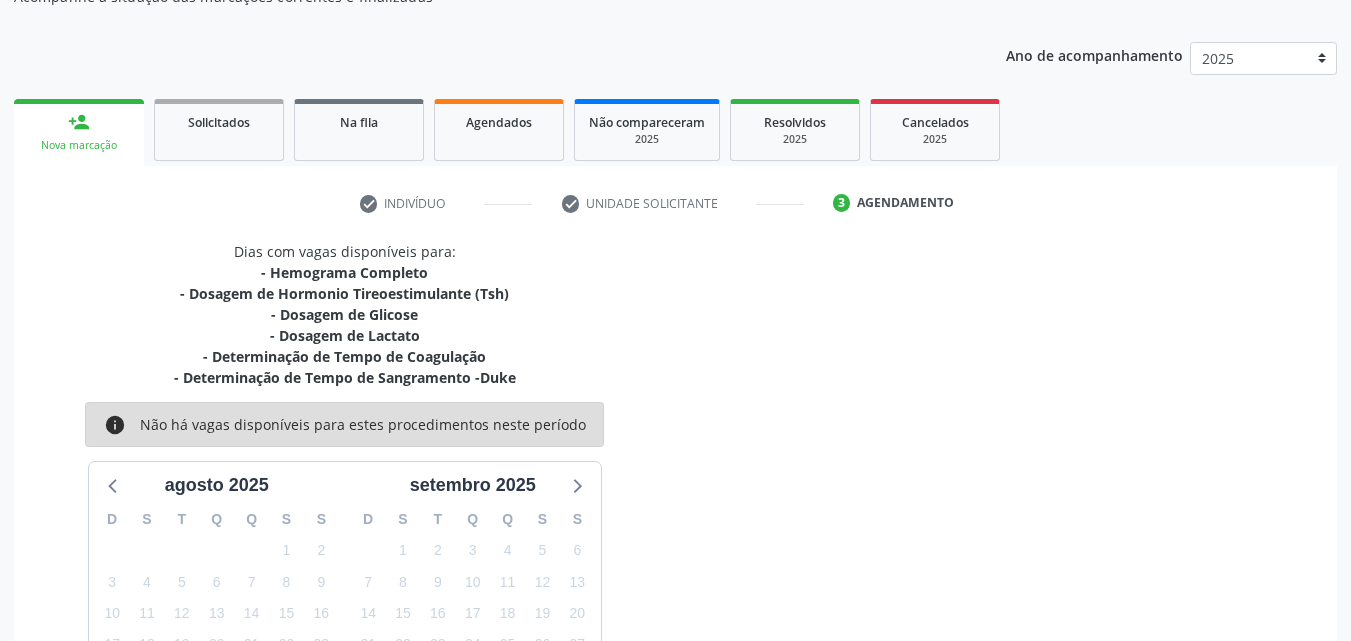 click on "[DATE]" at bounding box center [345, 485] 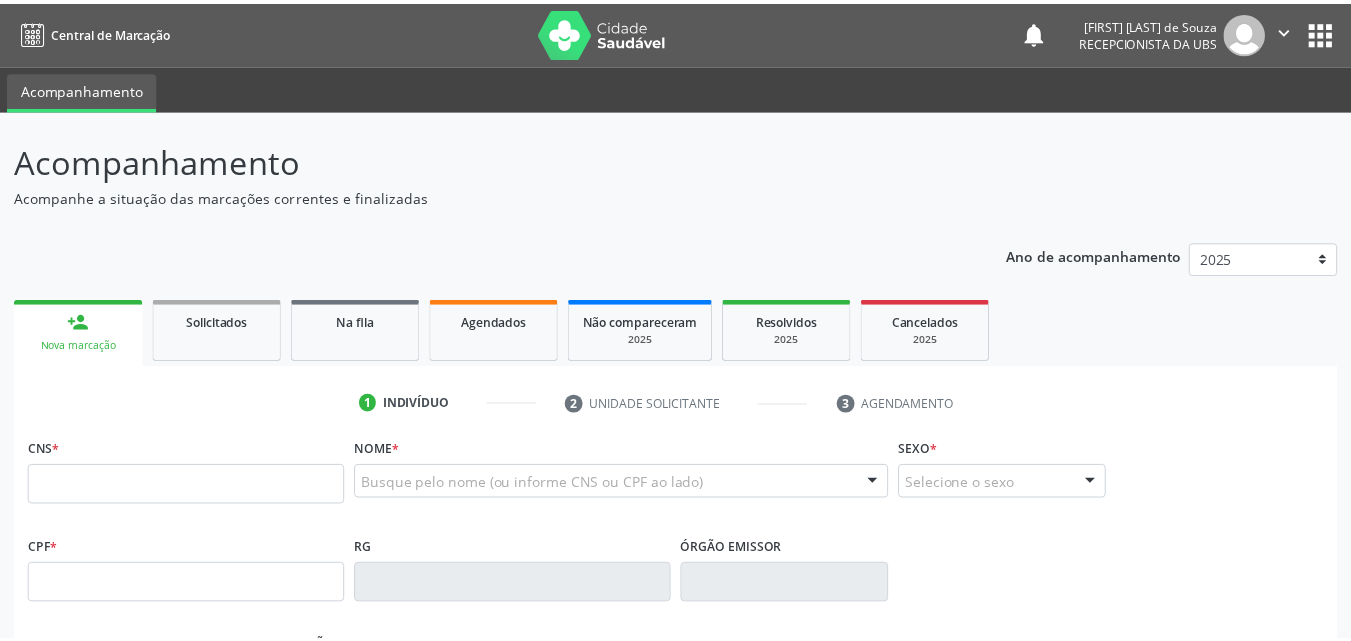 scroll, scrollTop: 0, scrollLeft: 0, axis: both 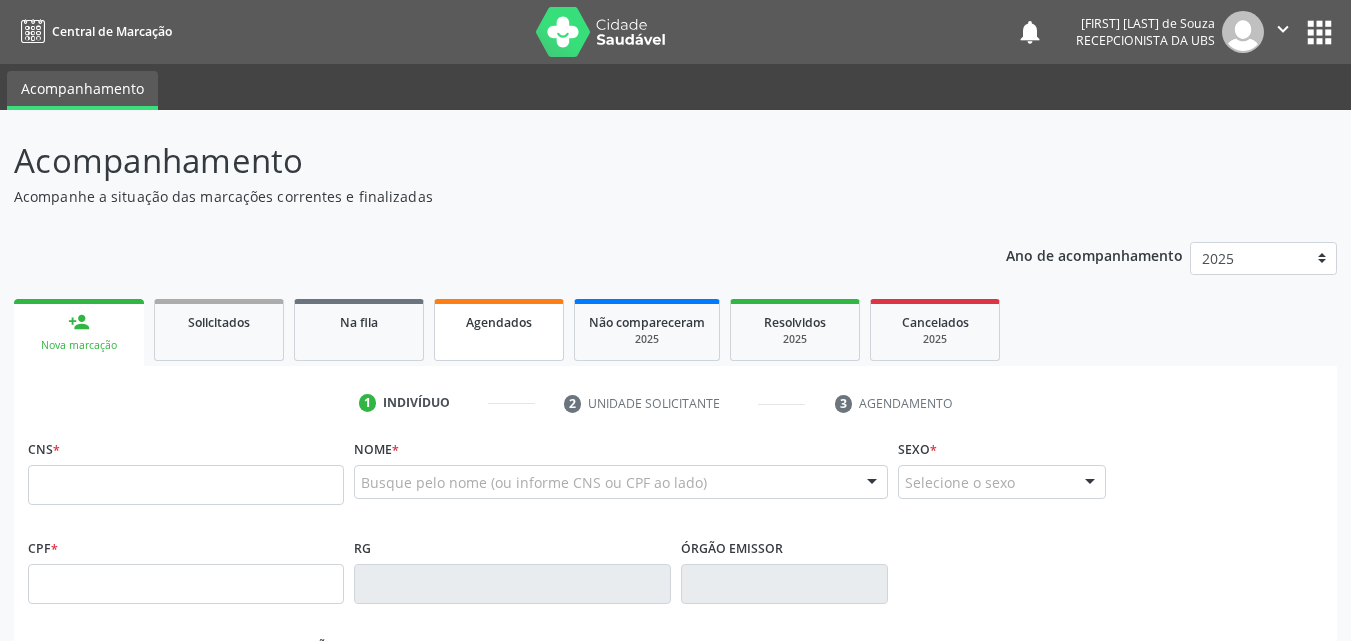 click on "Agendados" at bounding box center [499, 322] 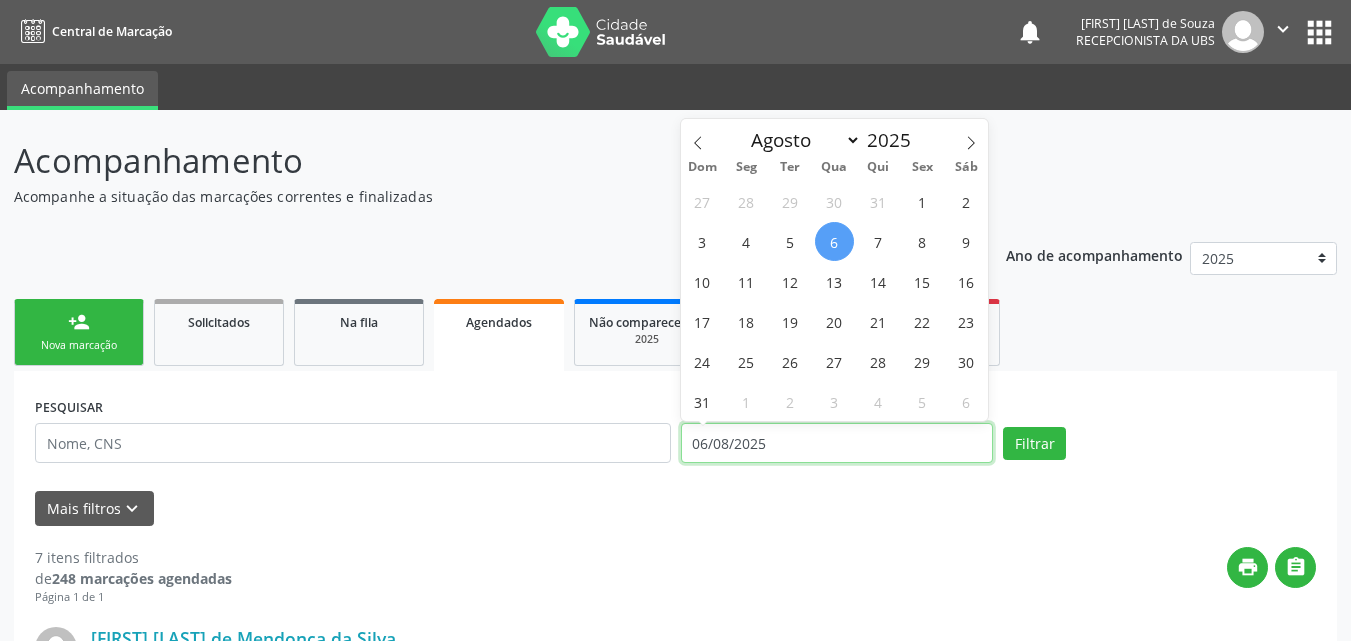 click on "06/08/2025" at bounding box center (837, 443) 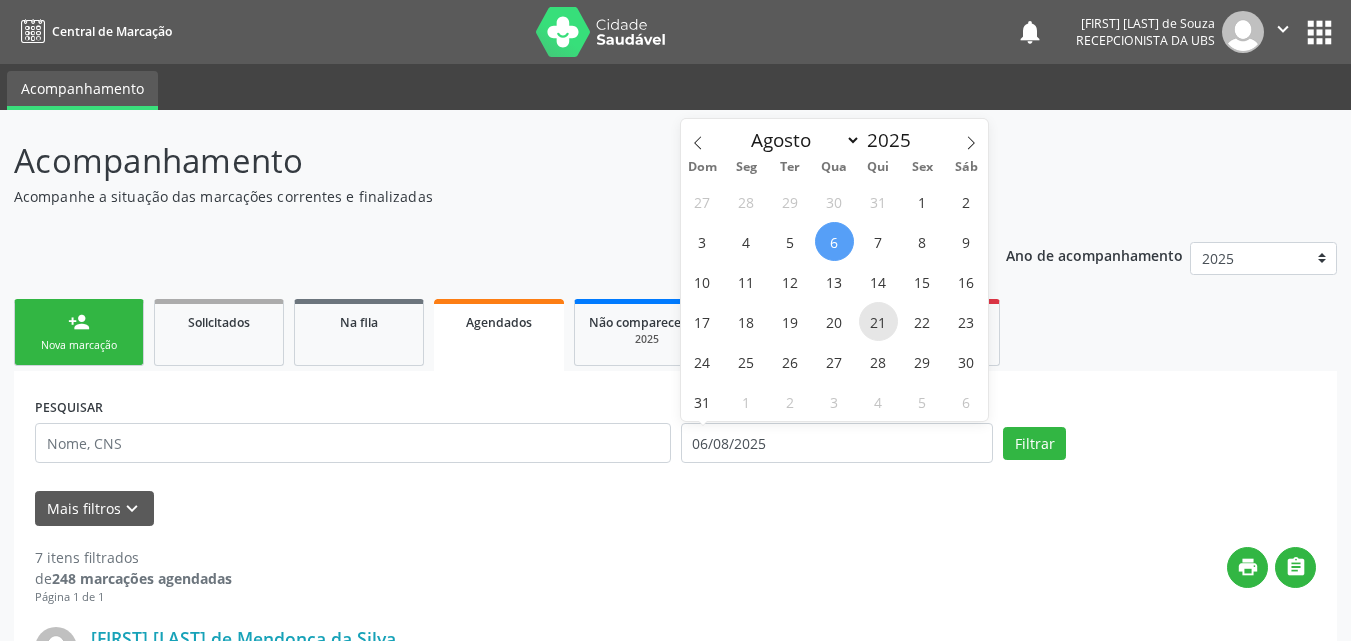 click on "21" at bounding box center (878, 321) 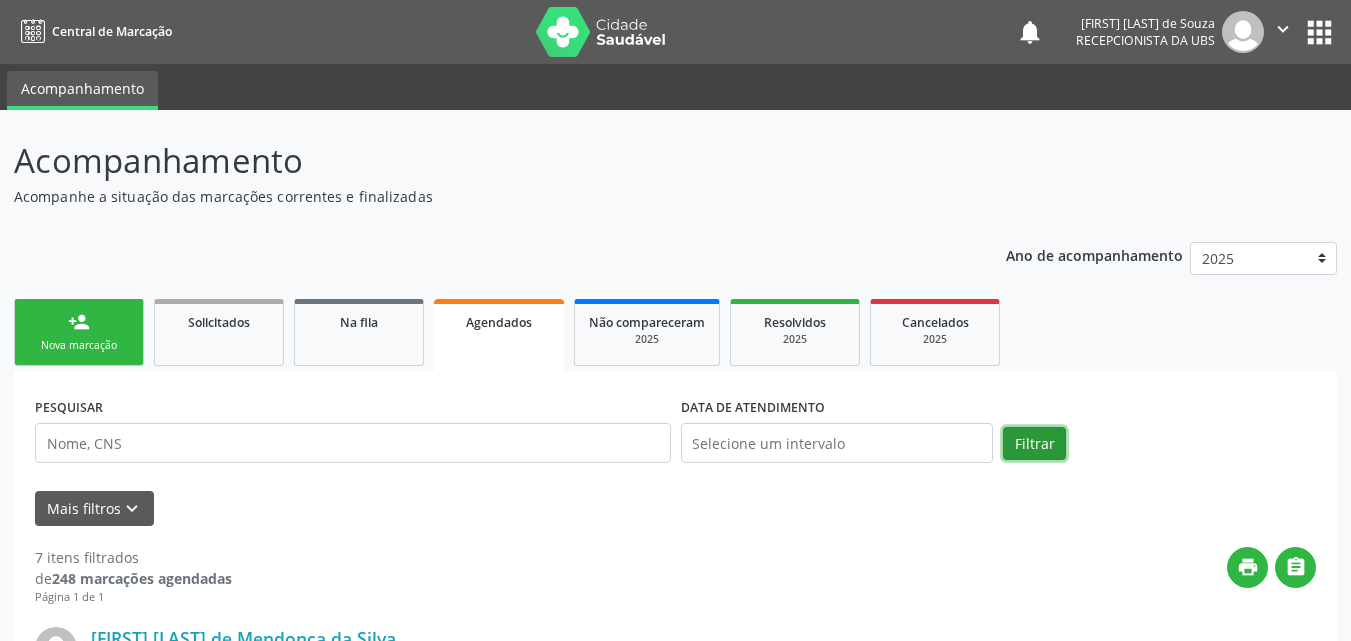 click on "Filtrar" at bounding box center [1034, 444] 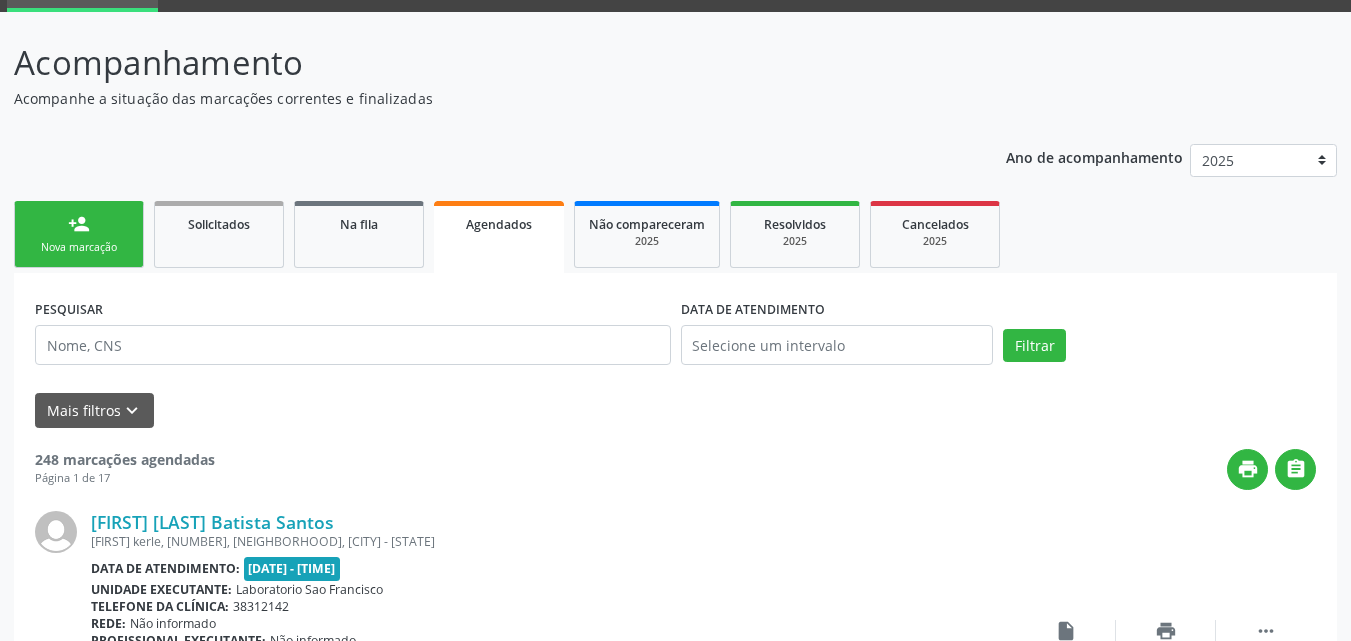 scroll, scrollTop: 47, scrollLeft: 0, axis: vertical 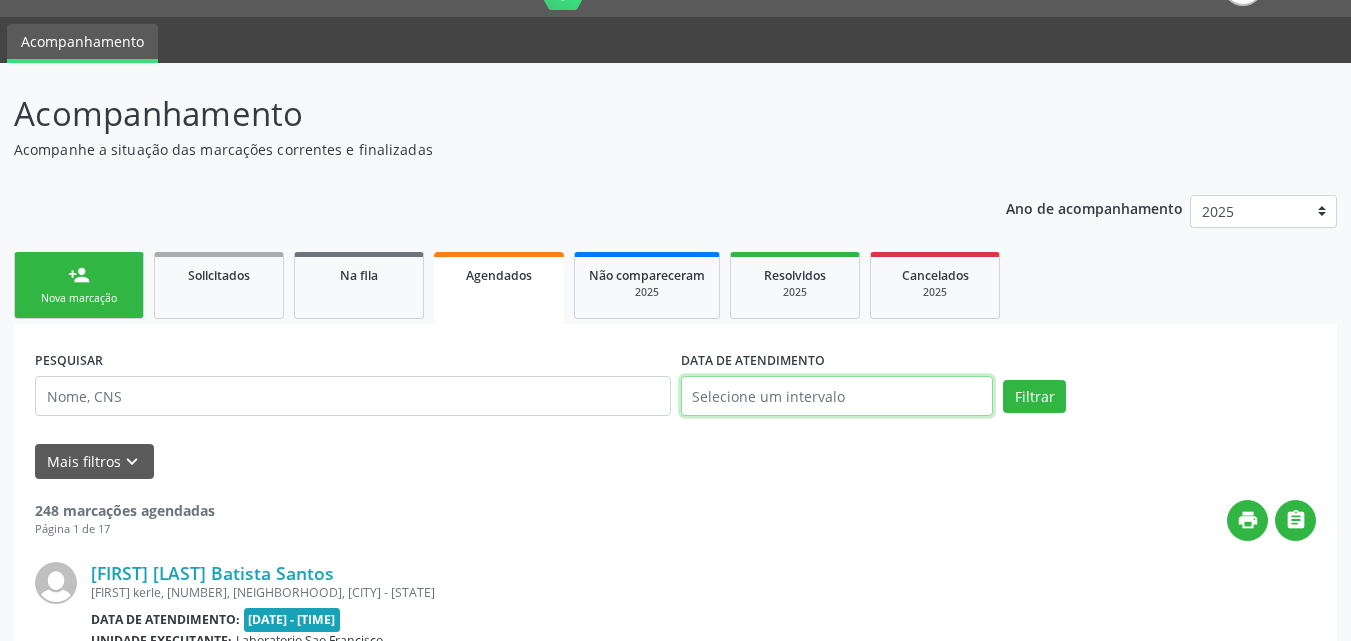 click at bounding box center [837, 396] 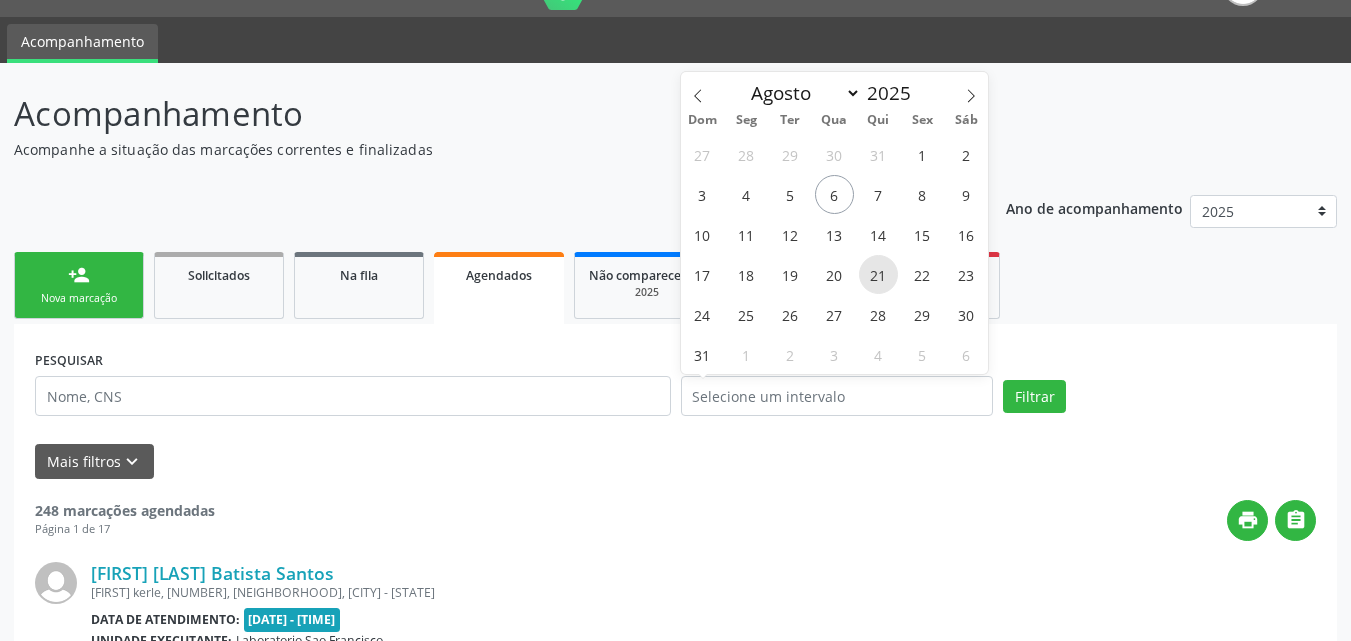 click on "21" at bounding box center (878, 274) 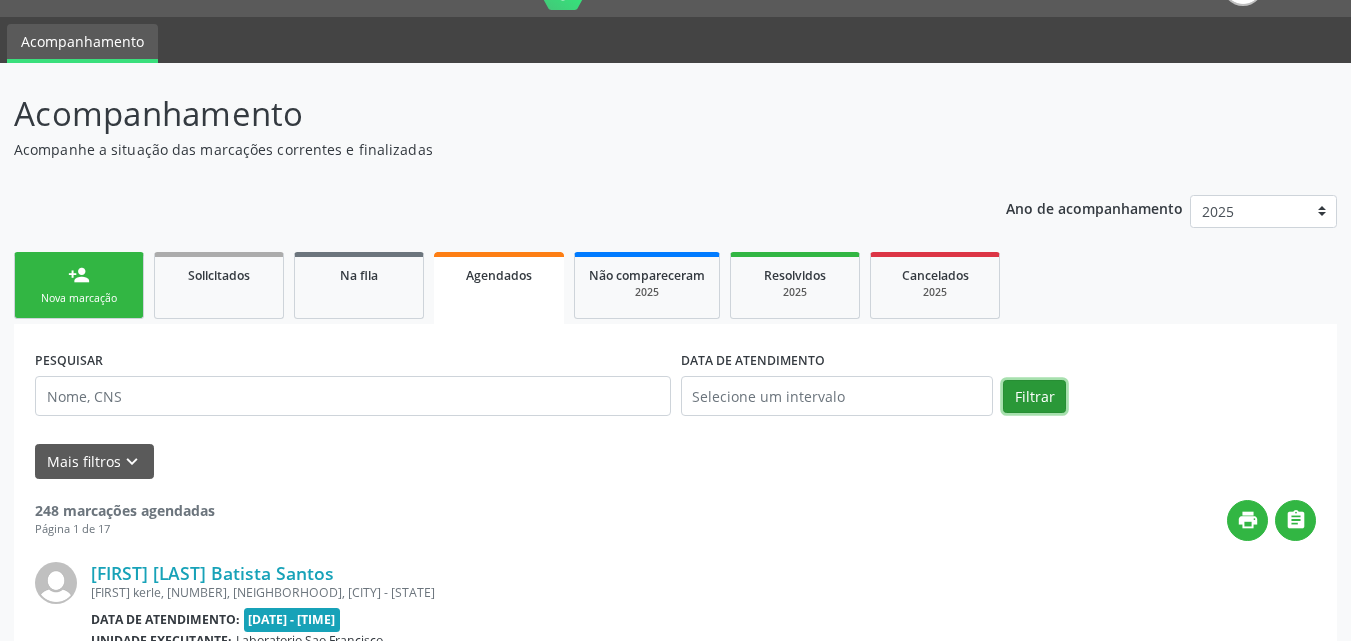 click on "Filtrar" at bounding box center [1034, 397] 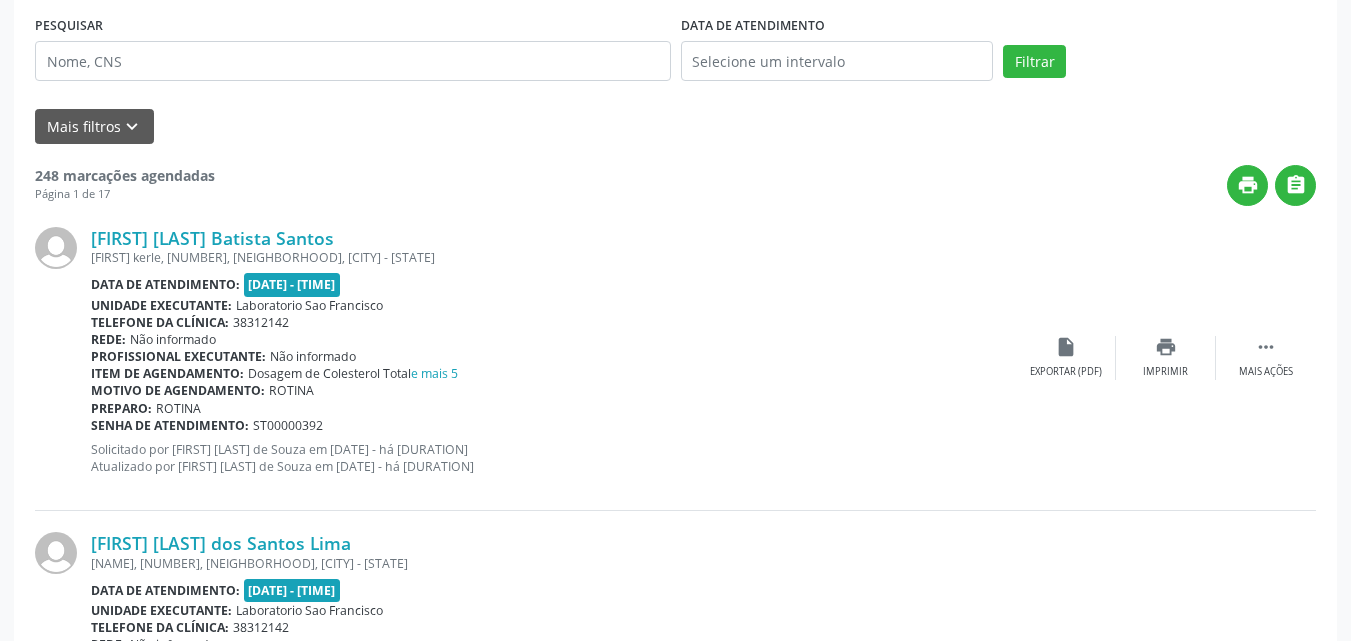scroll, scrollTop: 347, scrollLeft: 0, axis: vertical 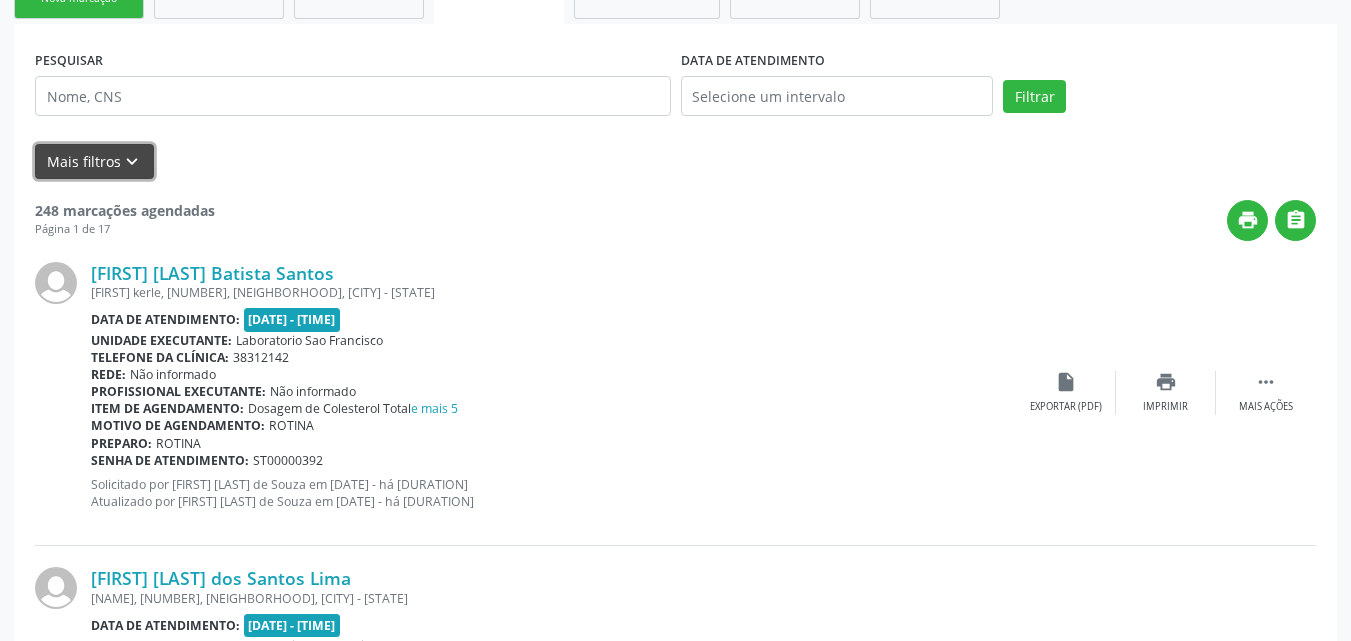 click on "keyboard_arrow_down" at bounding box center (132, 162) 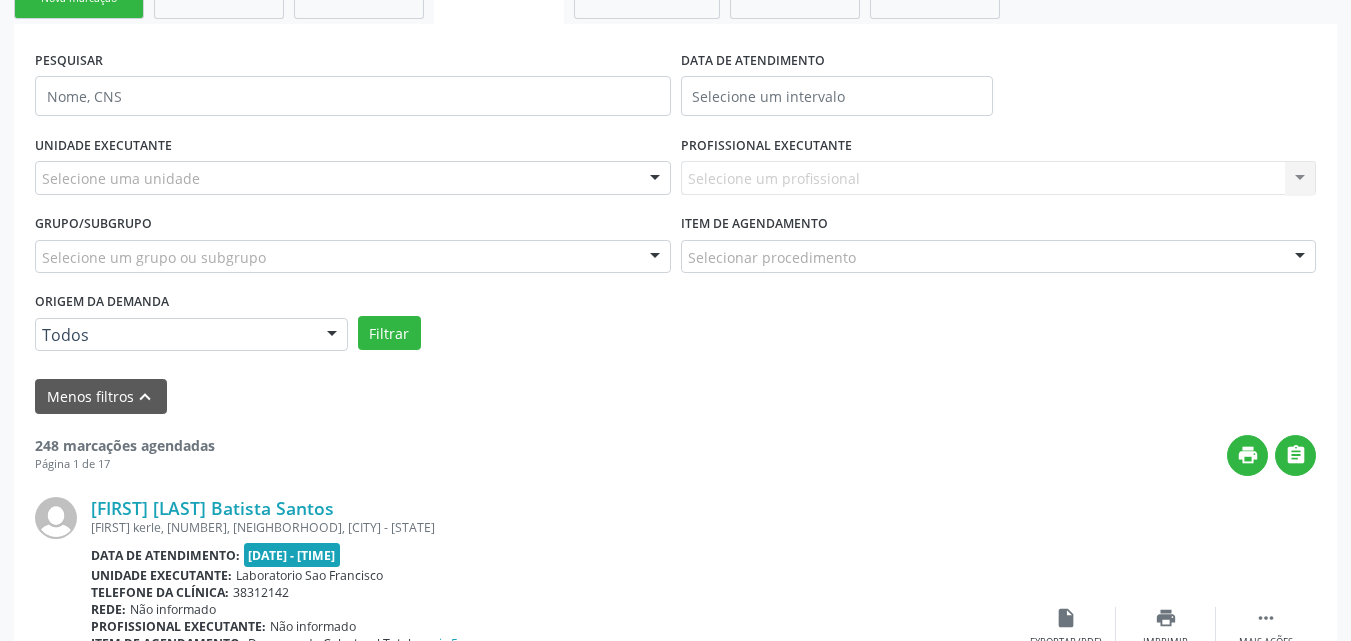 click at bounding box center [332, 336] 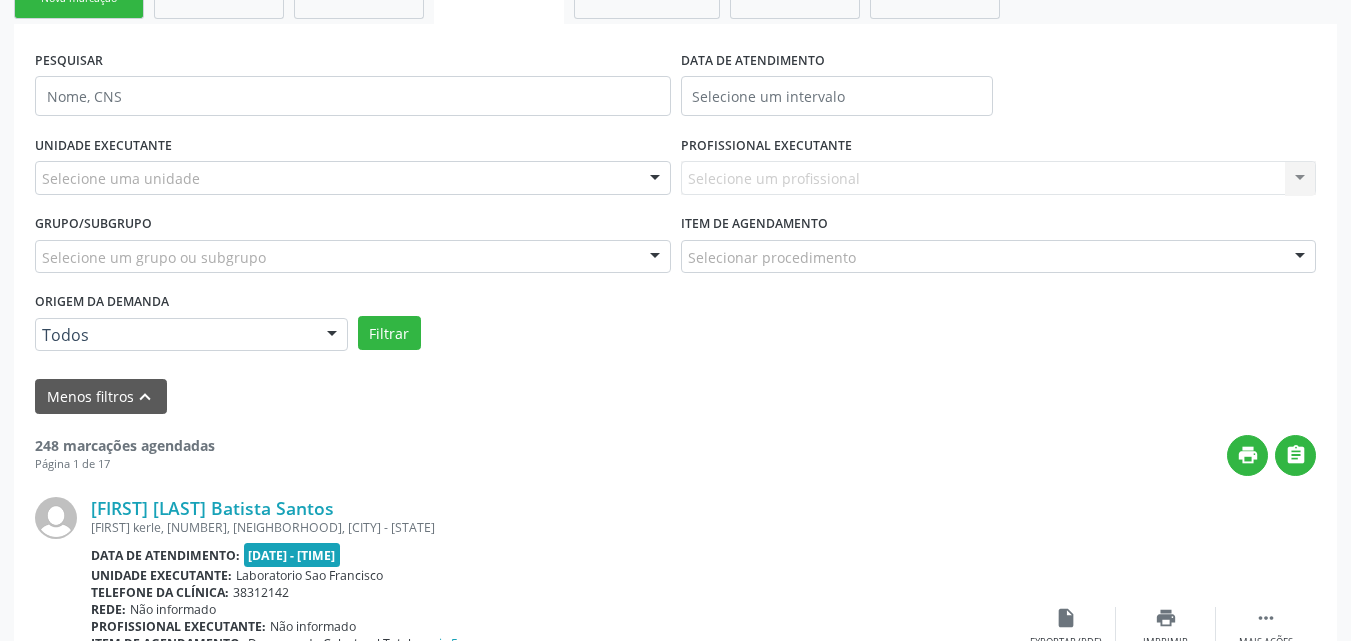 click at bounding box center (332, 336) 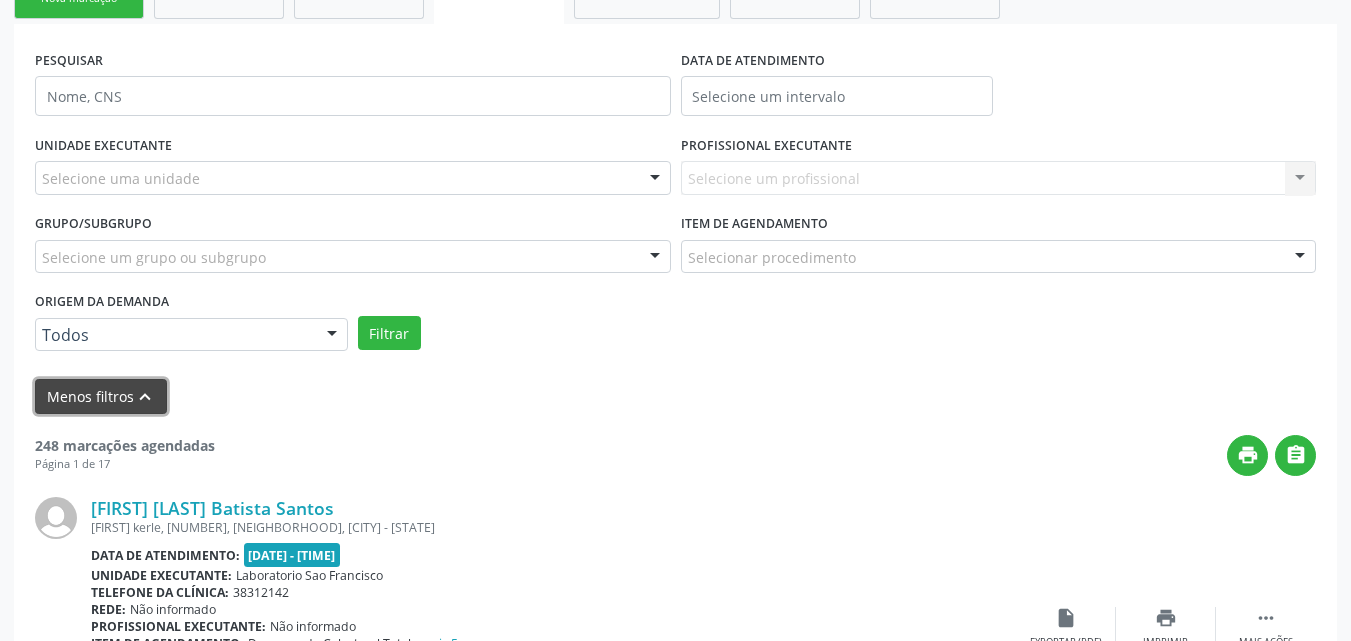 click on "keyboard_arrow_up" at bounding box center (145, 397) 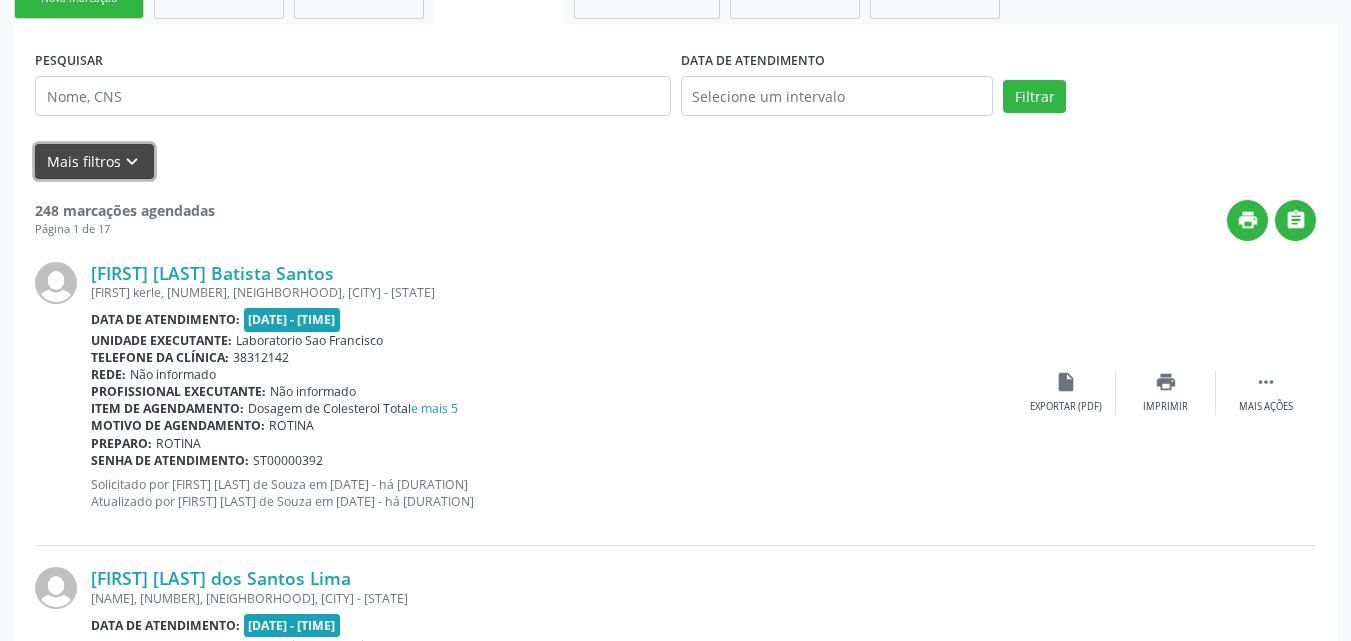scroll, scrollTop: 247, scrollLeft: 0, axis: vertical 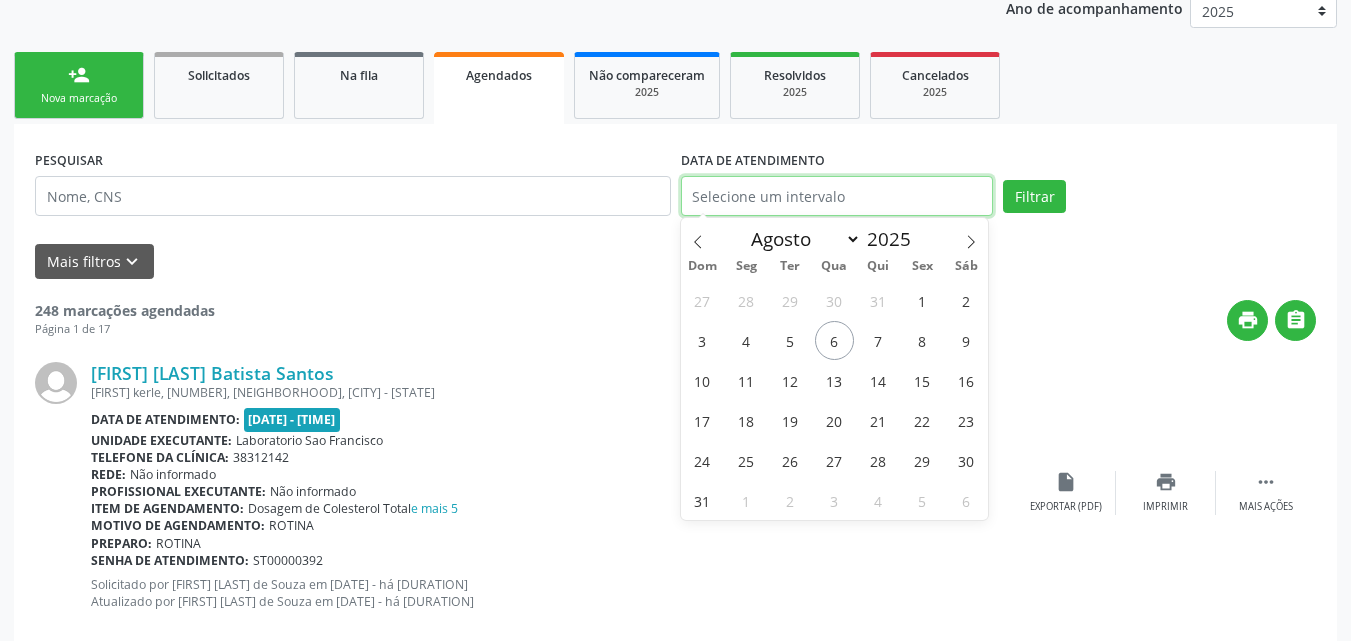 click at bounding box center (837, 196) 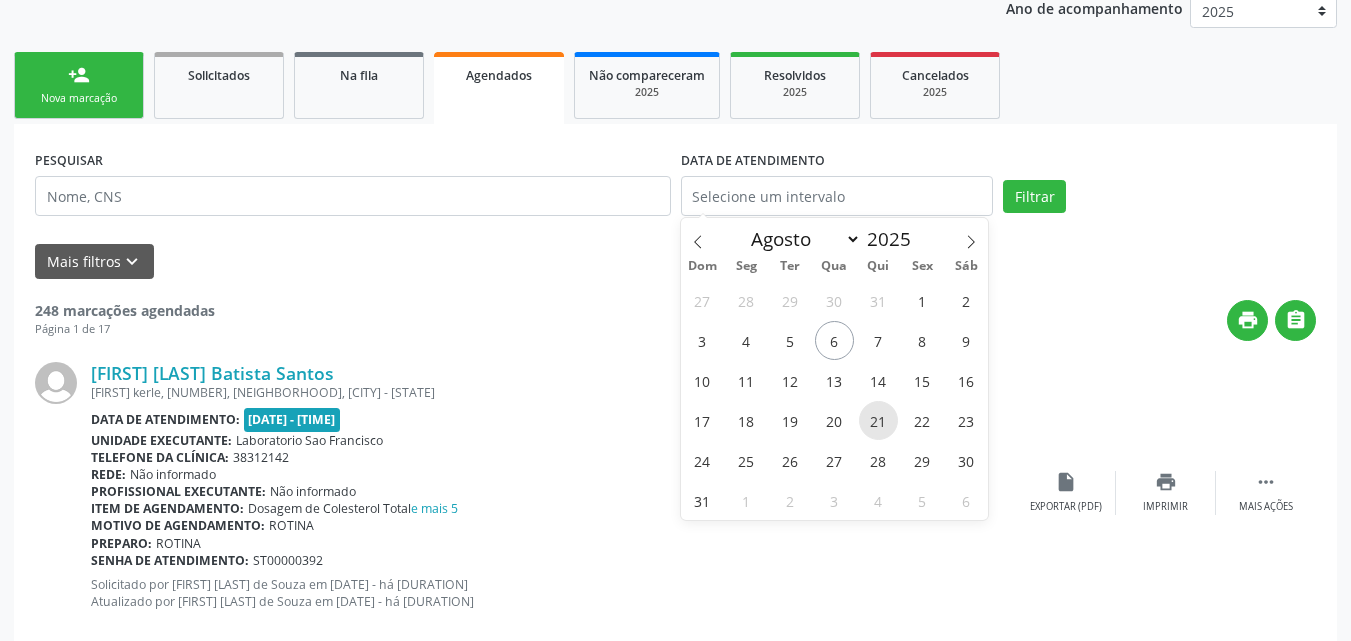 click on "21" at bounding box center [878, 420] 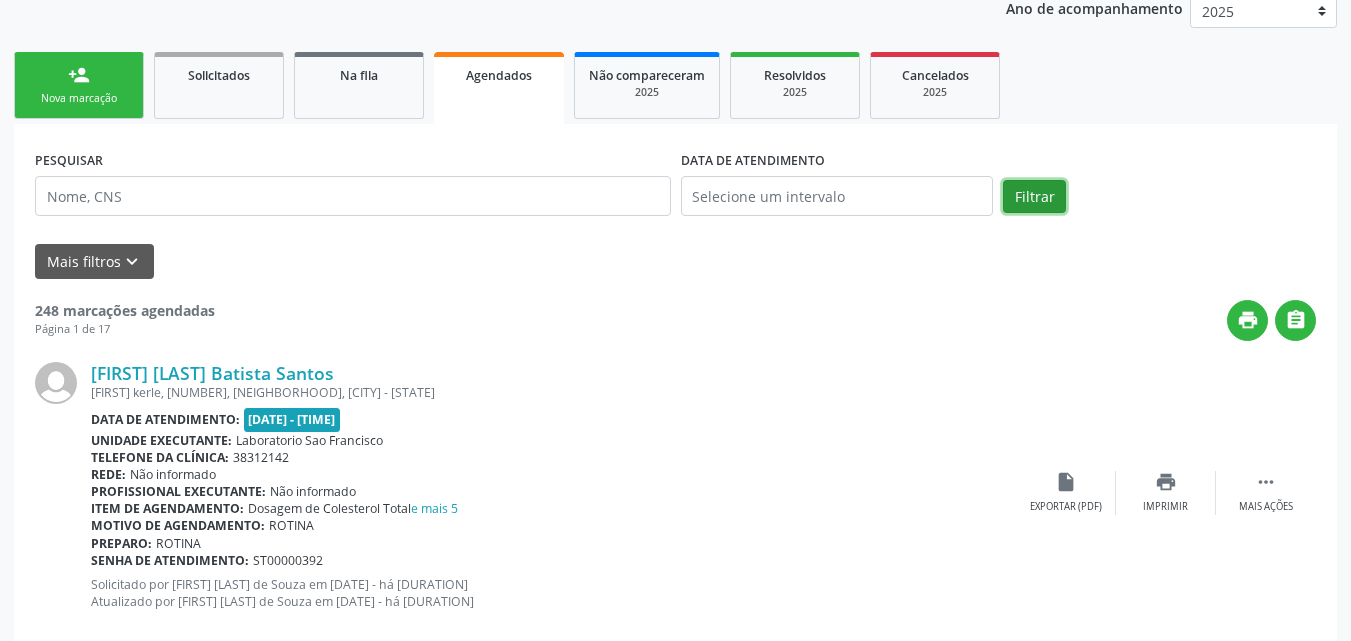 click on "Filtrar" at bounding box center (1034, 197) 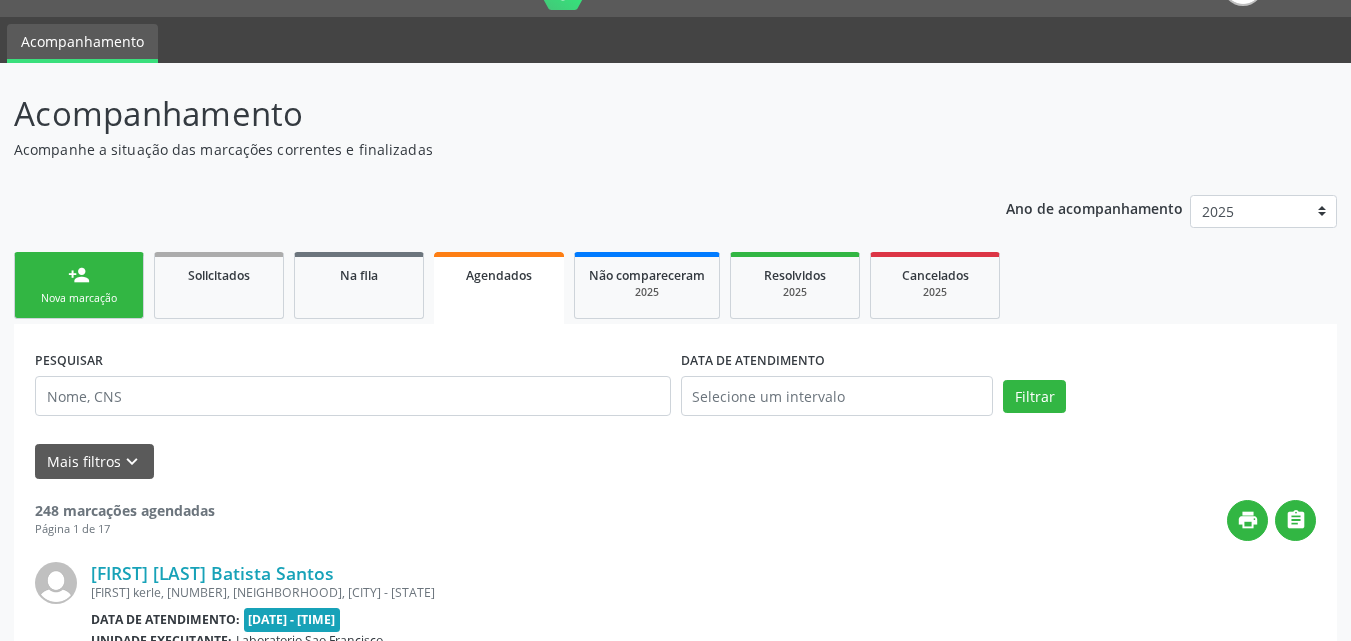 scroll, scrollTop: 247, scrollLeft: 0, axis: vertical 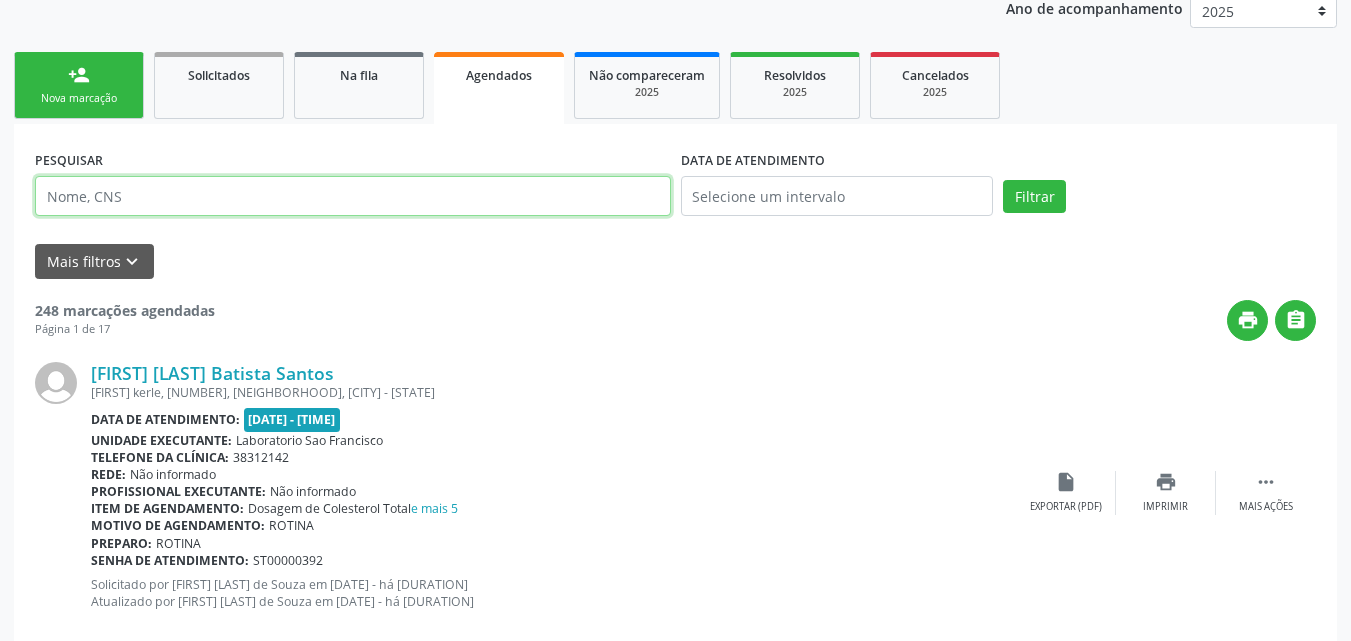 click at bounding box center [353, 196] 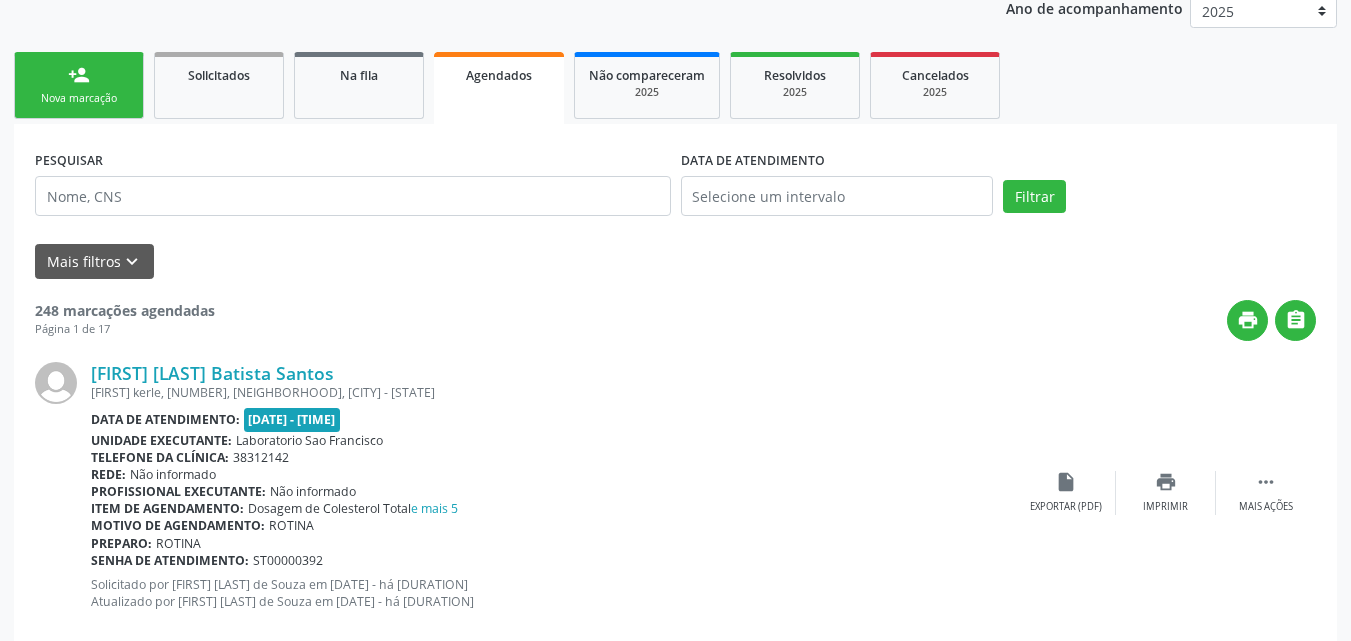 click on "person_add
Nova marcação
Solicitados   Na fila   Agendados   Não compareceram
2025
Resolvidos
2025
Cancelados
2025" at bounding box center [675, 85] 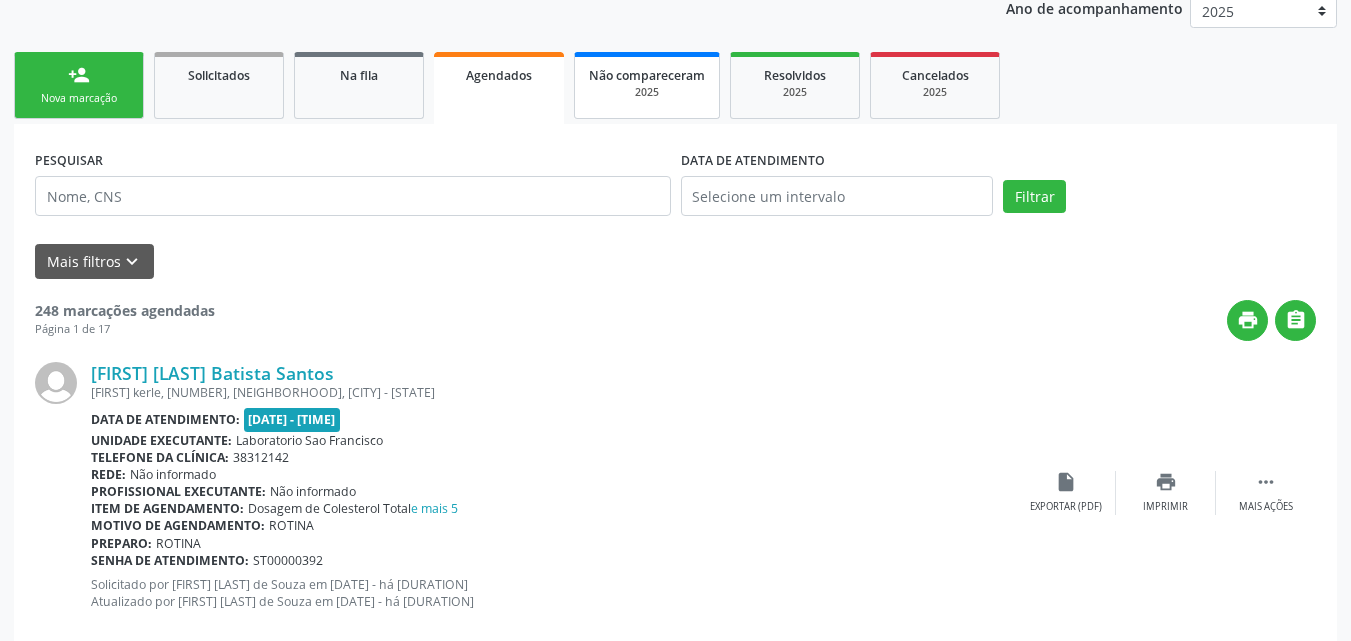 click on "Não compareceram" at bounding box center (647, 75) 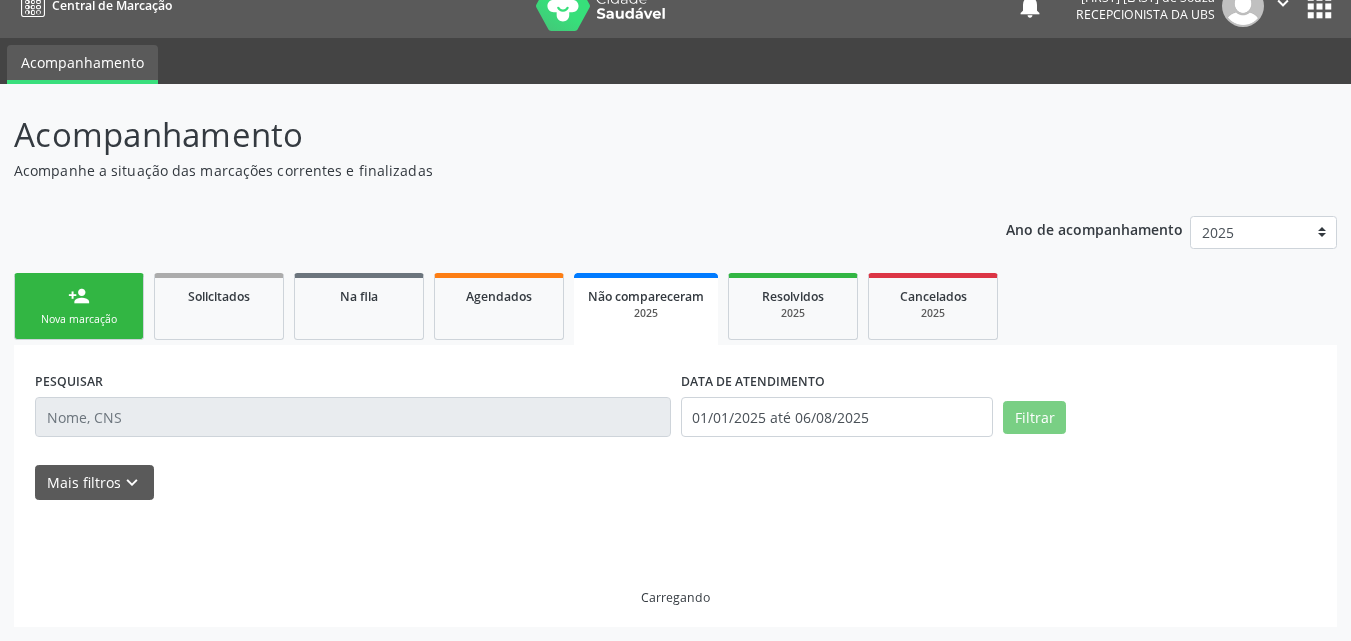 scroll, scrollTop: 0, scrollLeft: 0, axis: both 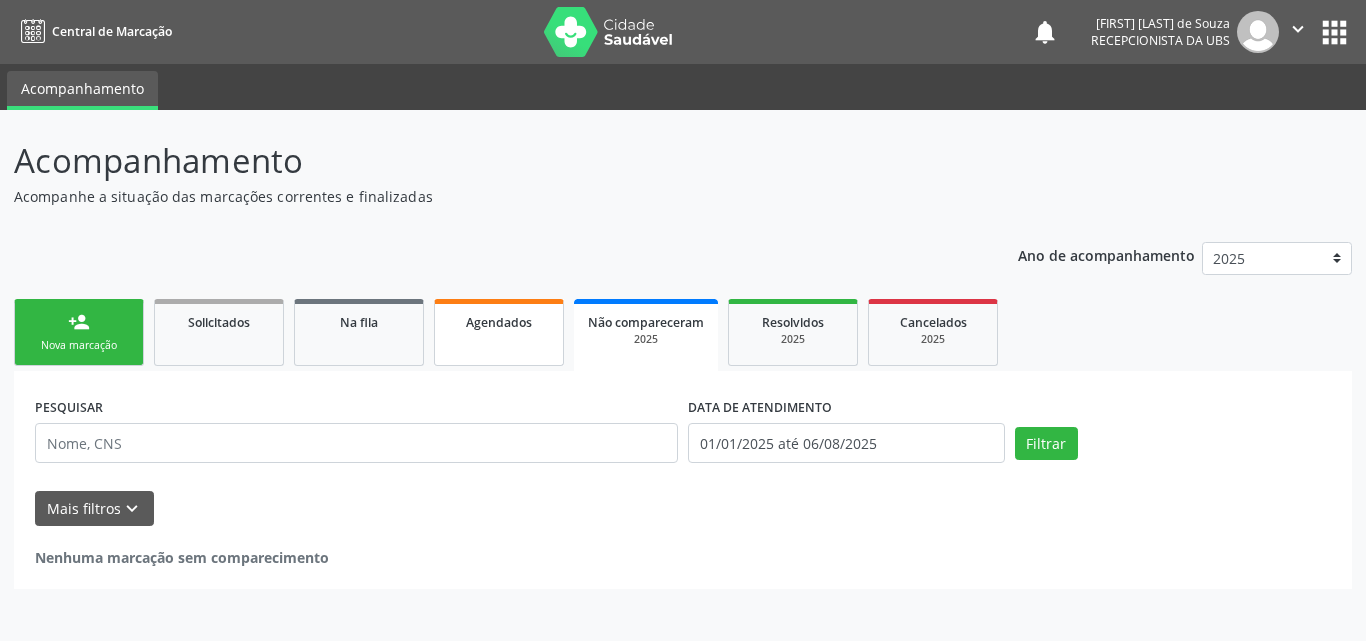 click on "Agendados" at bounding box center (499, 322) 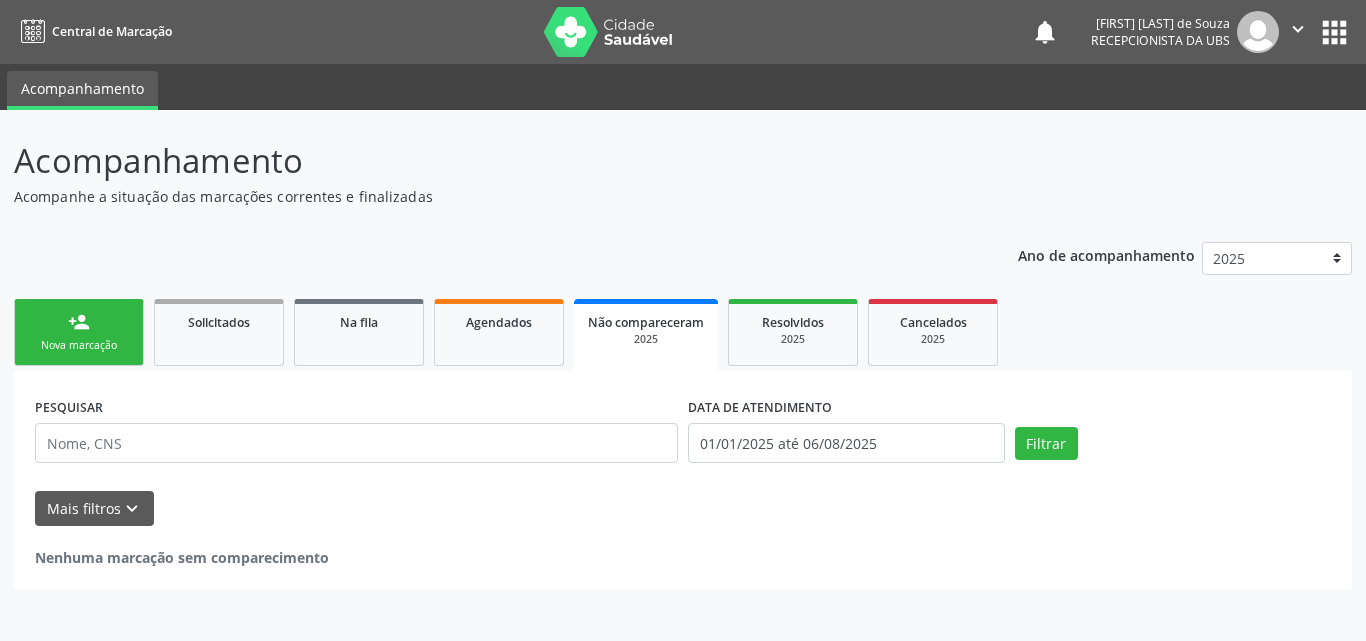 select on "7" 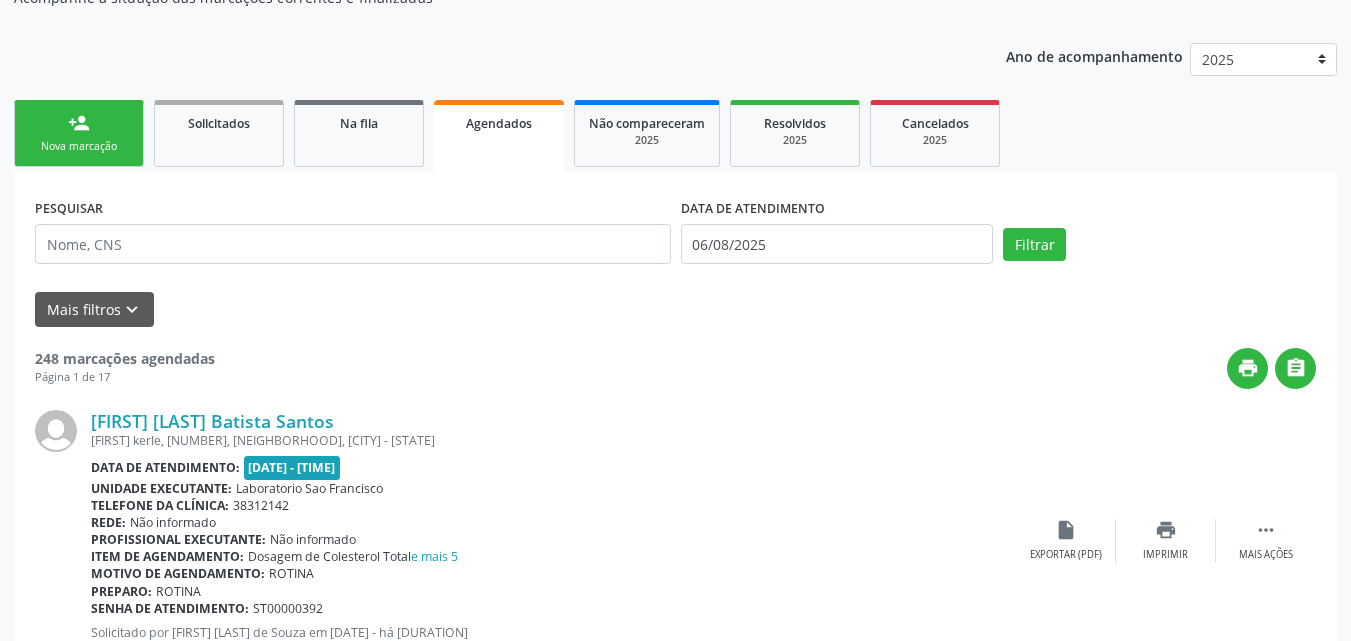scroll, scrollTop: 200, scrollLeft: 0, axis: vertical 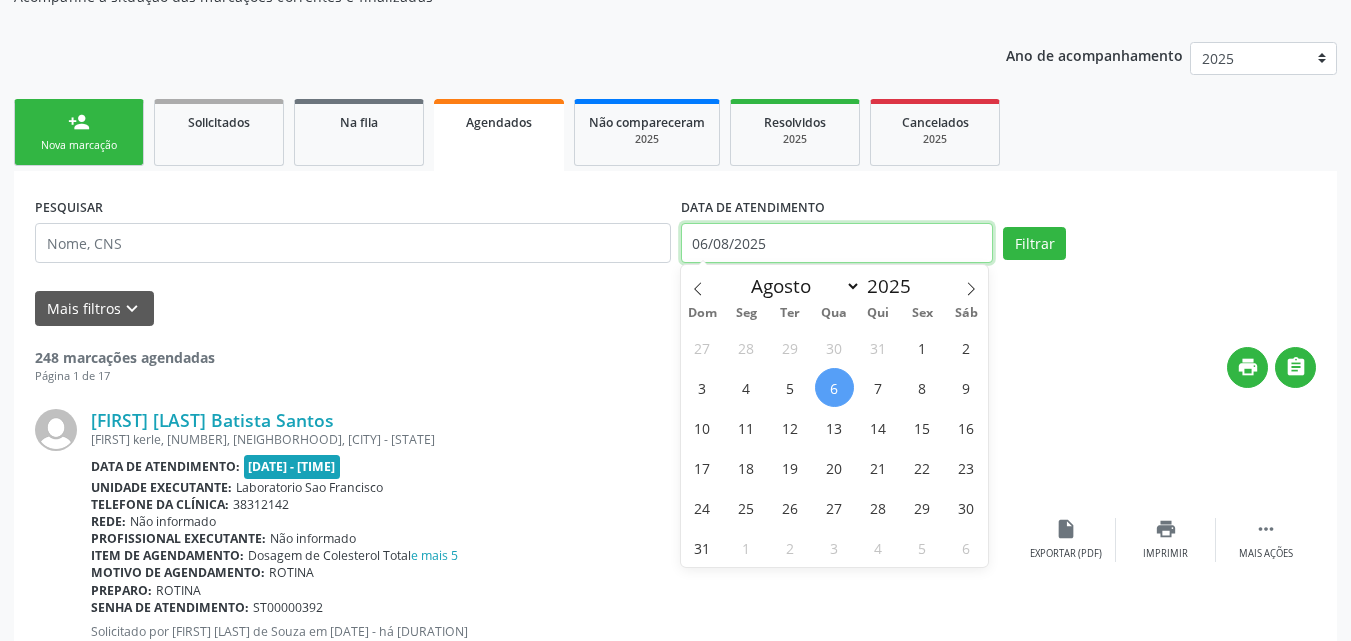 click on "06/08/2025" at bounding box center [837, 243] 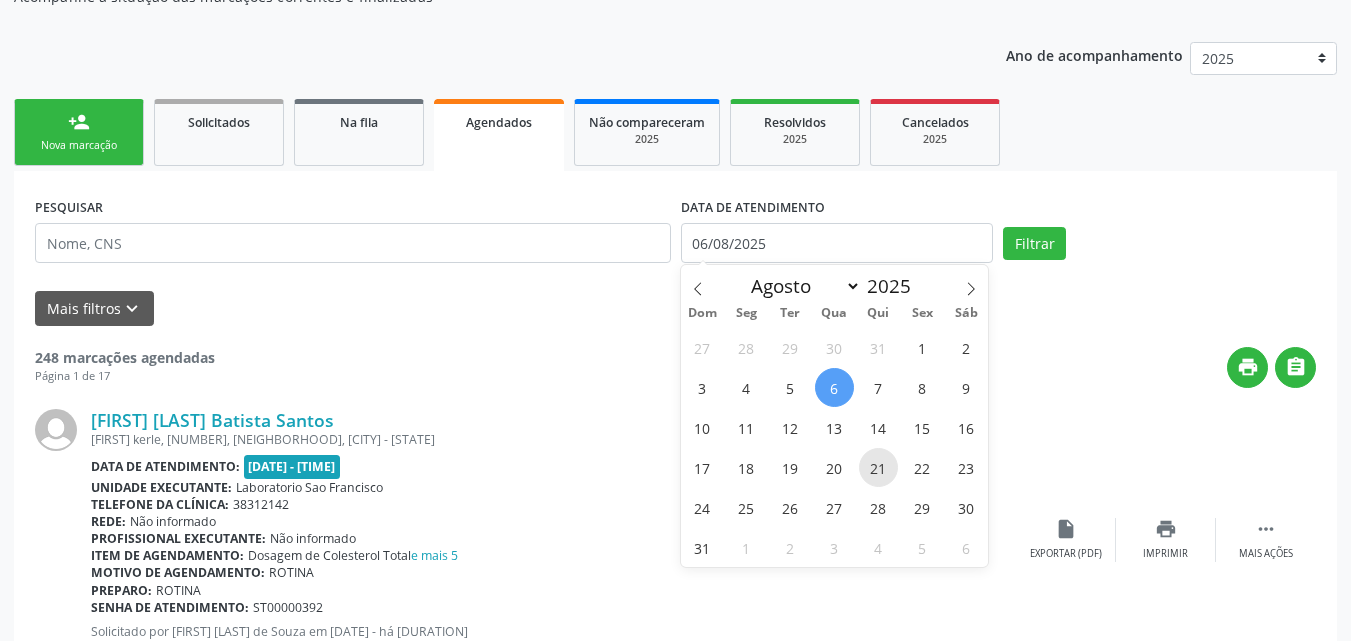 click on "21" at bounding box center [878, 467] 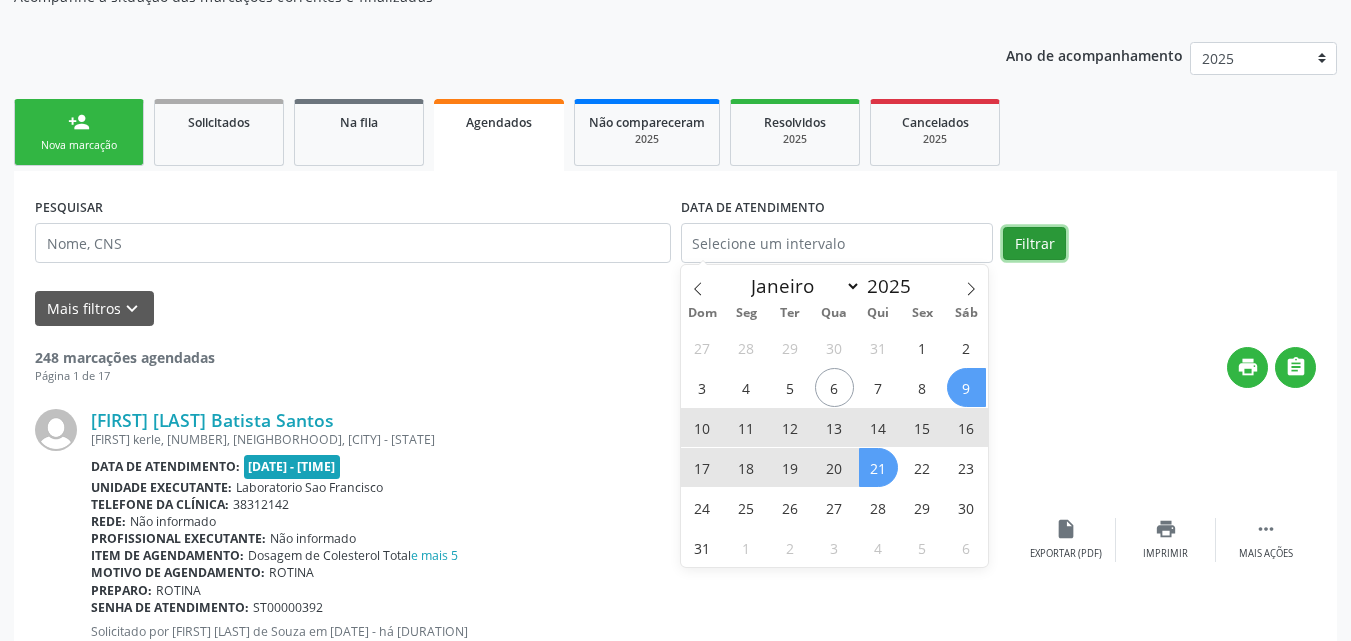 click on "Filtrar" at bounding box center [1034, 244] 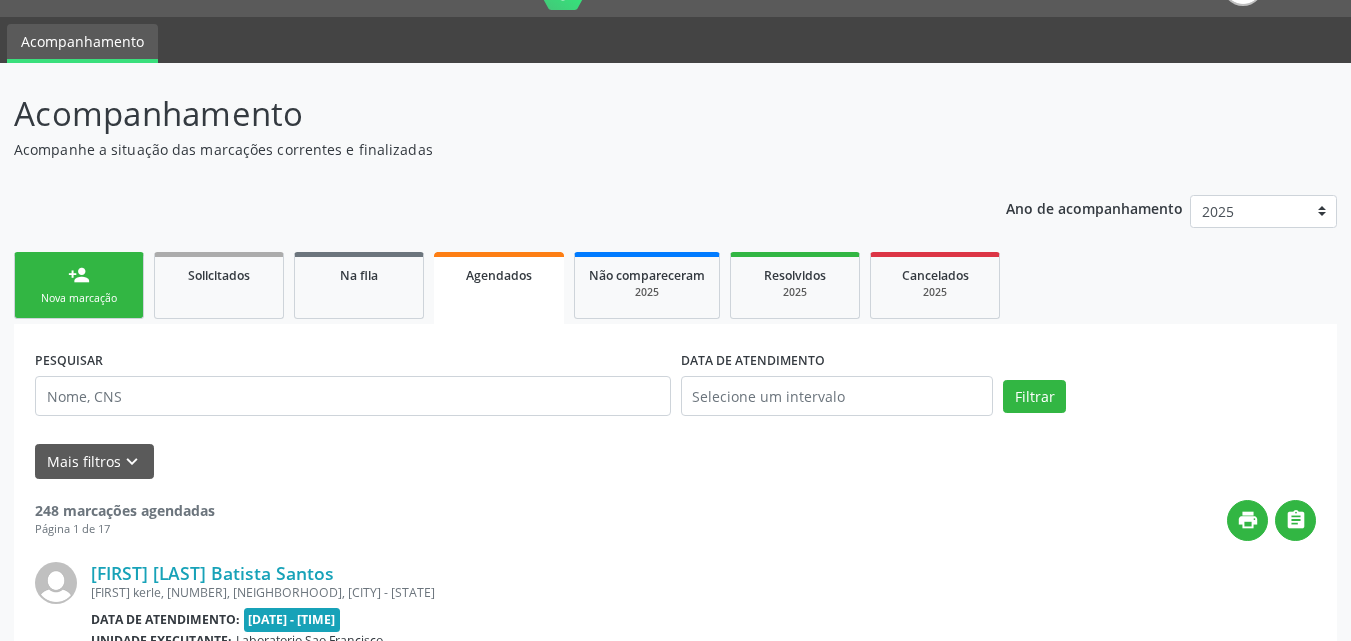 scroll, scrollTop: 200, scrollLeft: 0, axis: vertical 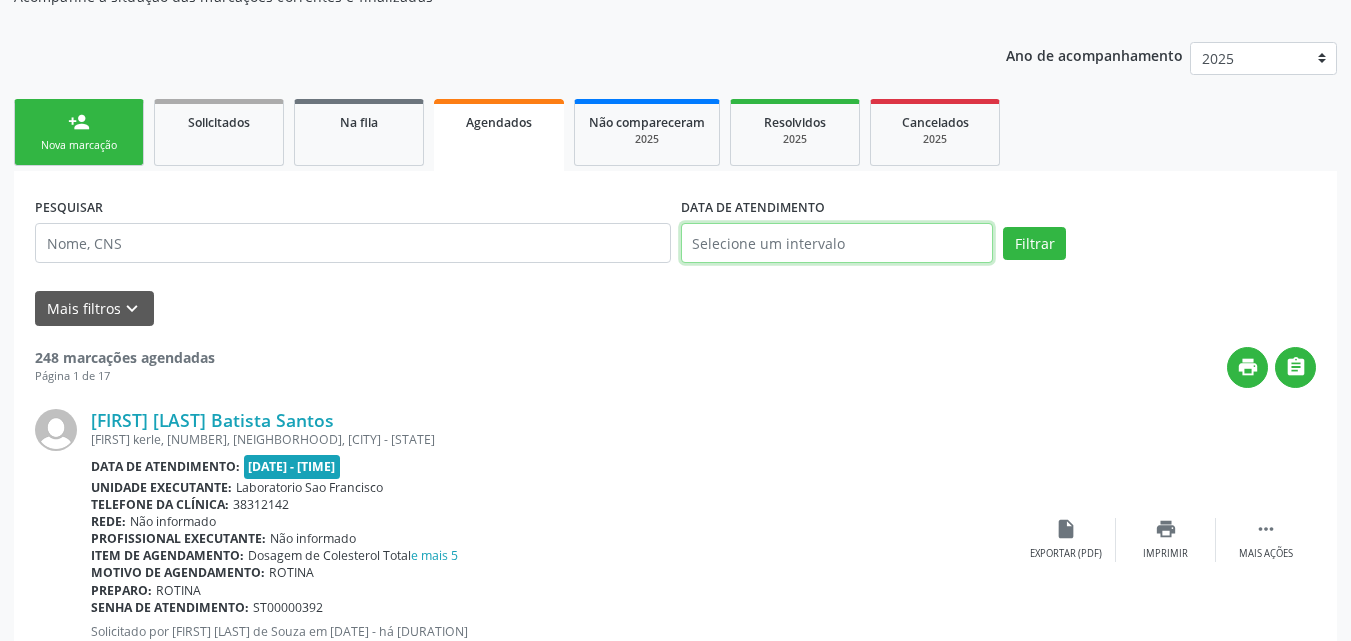 click at bounding box center [837, 243] 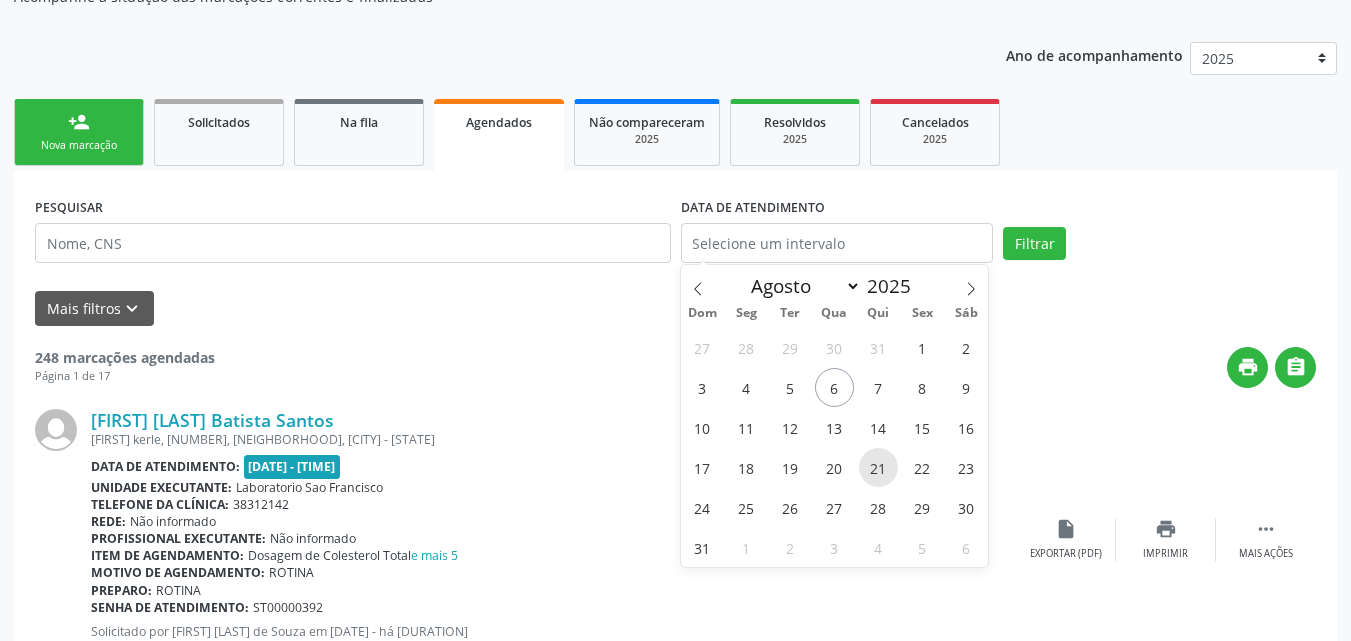 click on "21" at bounding box center [878, 467] 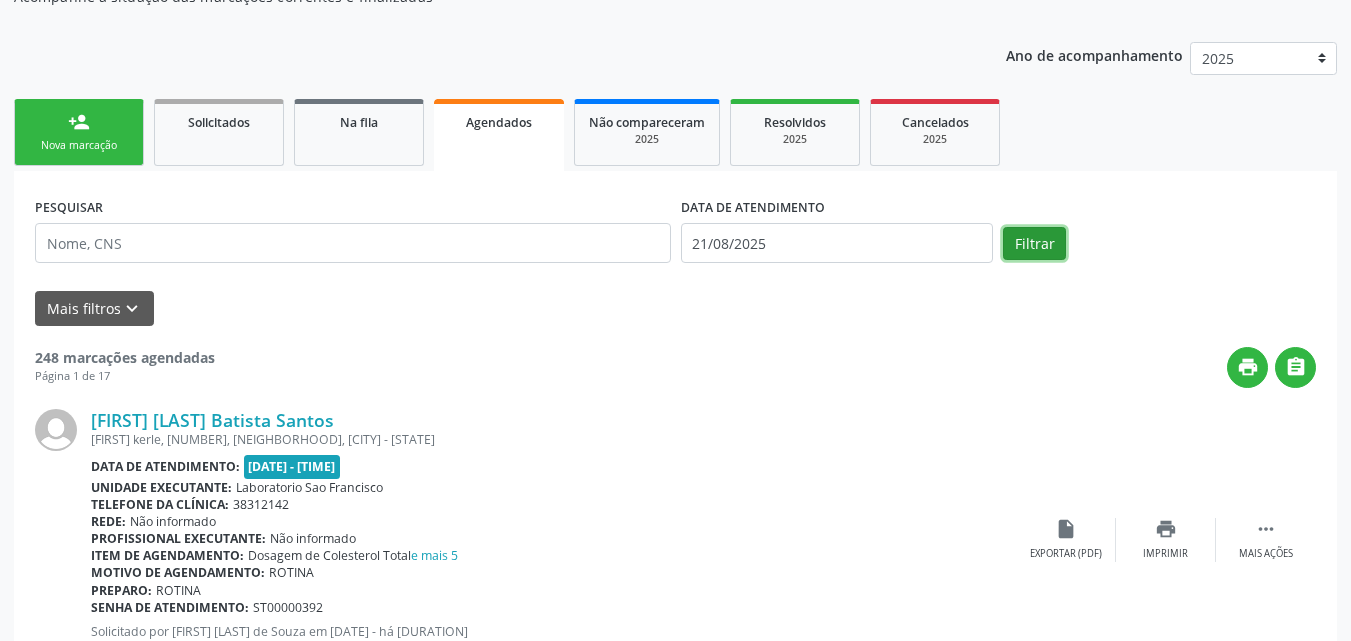 click on "Filtrar" at bounding box center (1034, 244) 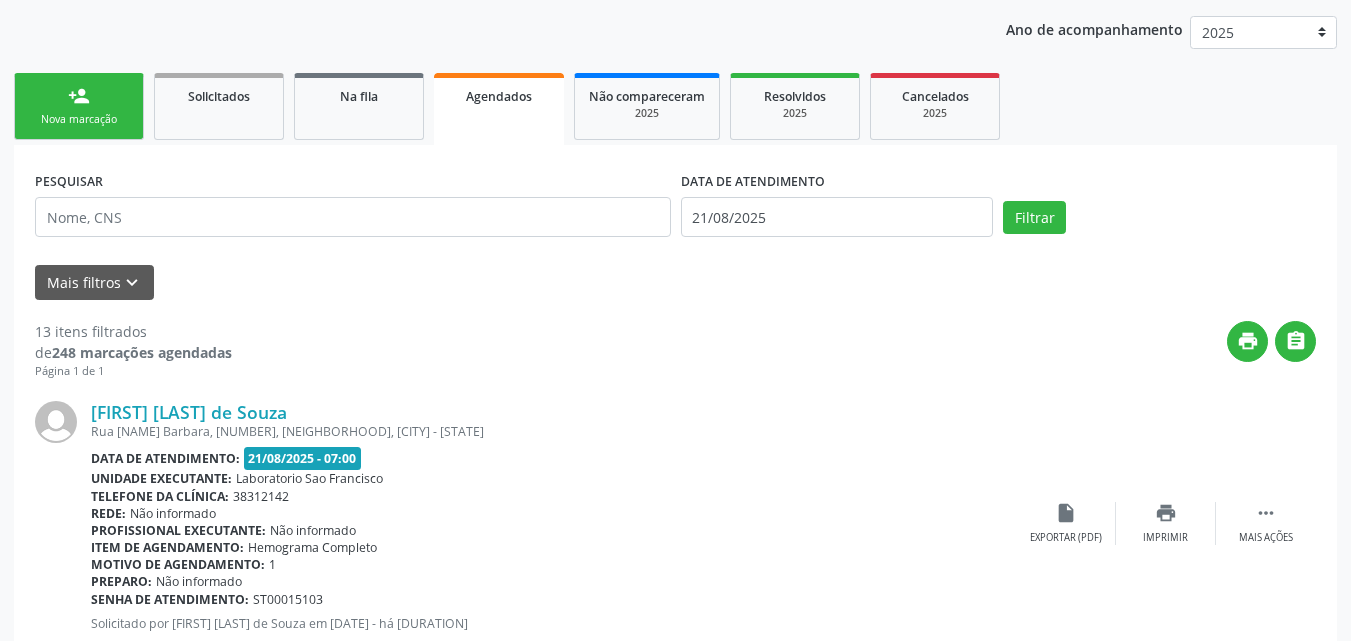 scroll, scrollTop: 246, scrollLeft: 0, axis: vertical 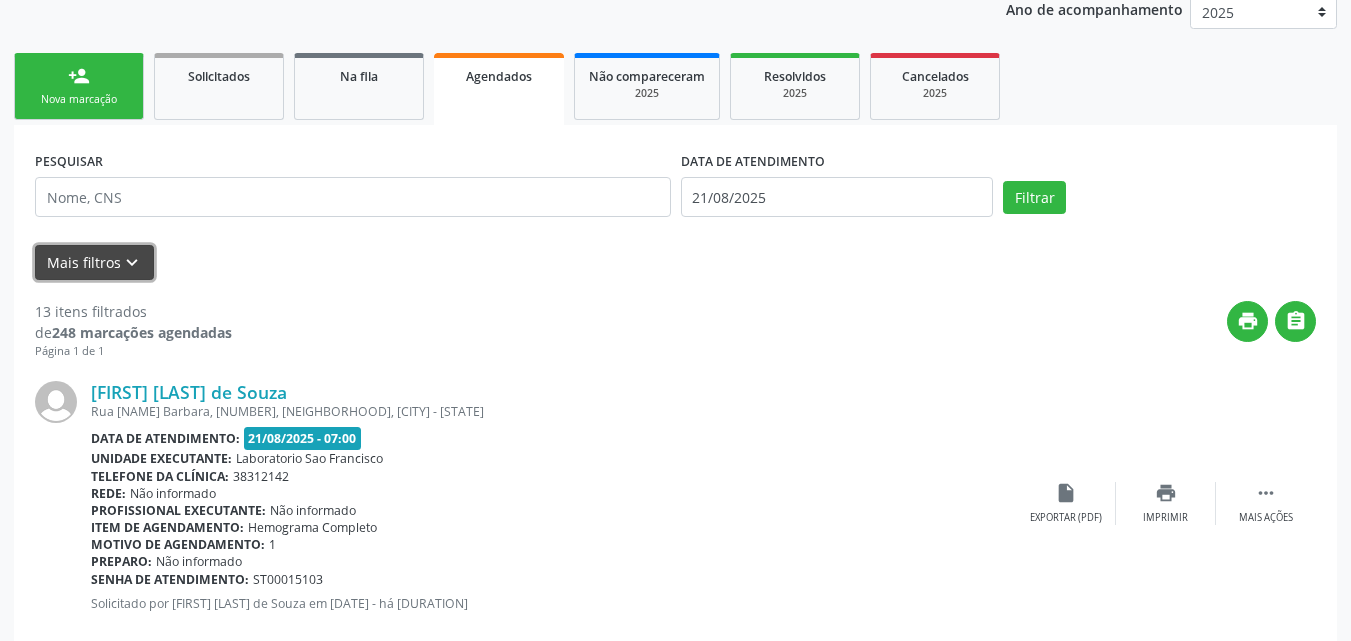 click on "keyboard_arrow_down" at bounding box center (132, 263) 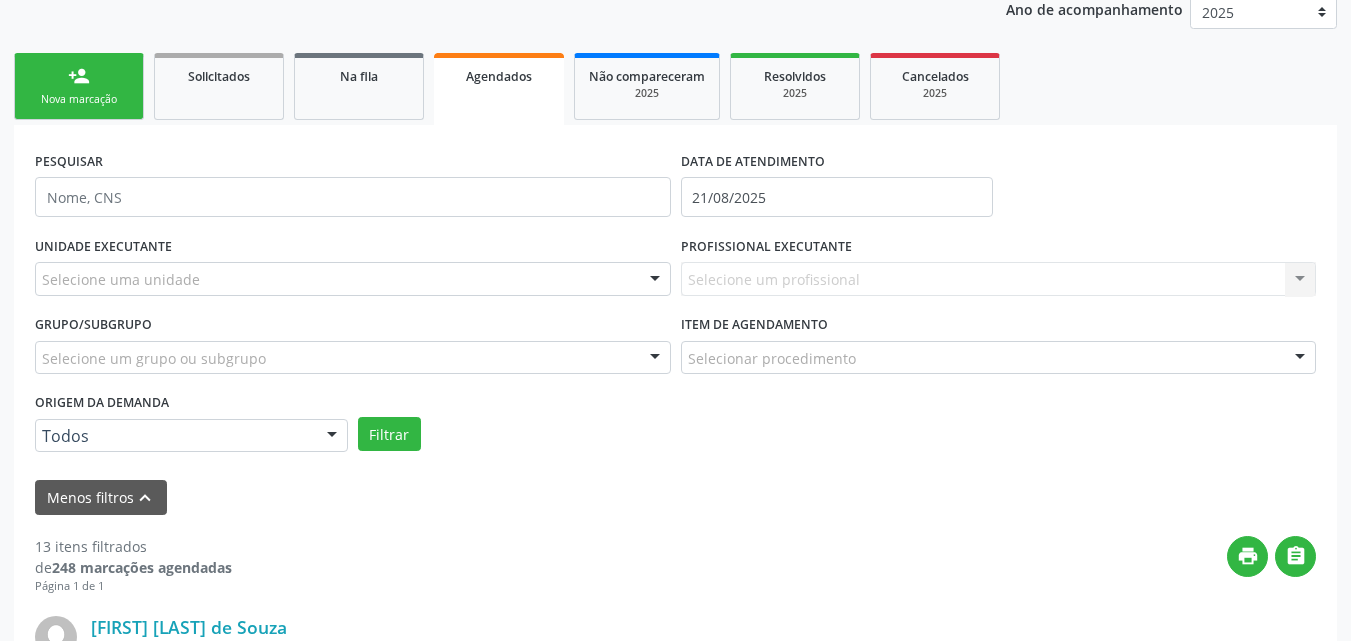 click at bounding box center [655, 280] 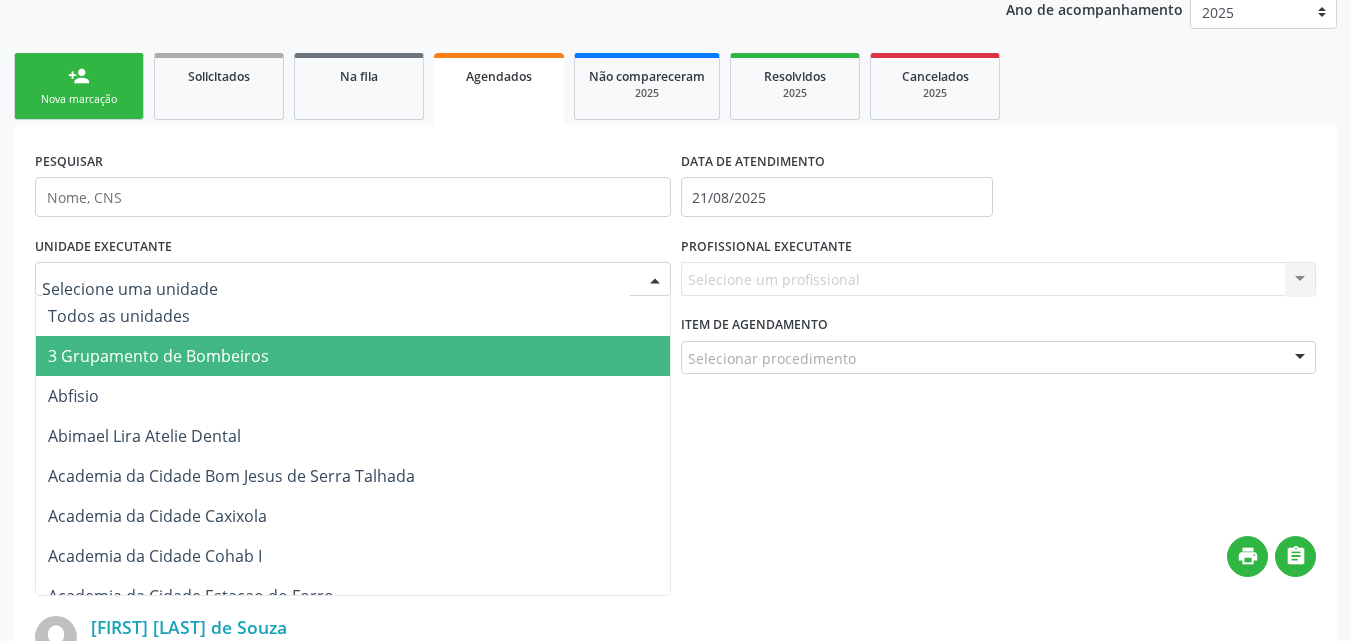scroll, scrollTop: 100, scrollLeft: 0, axis: vertical 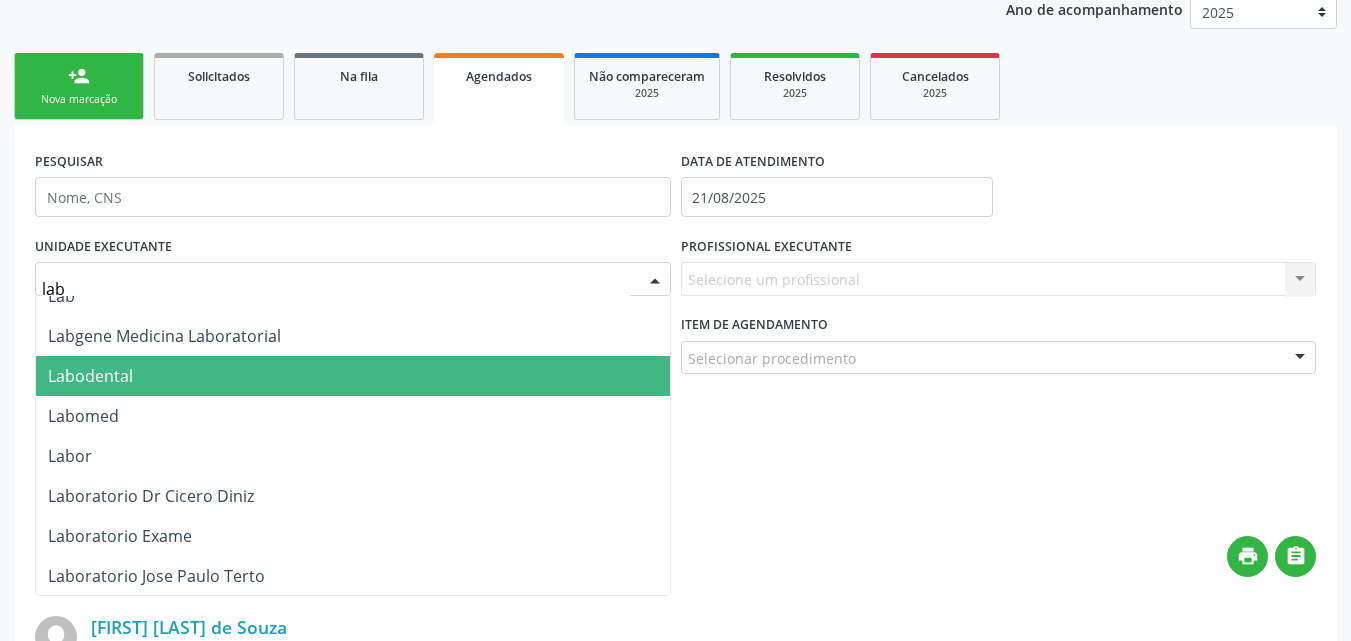 type on "labo" 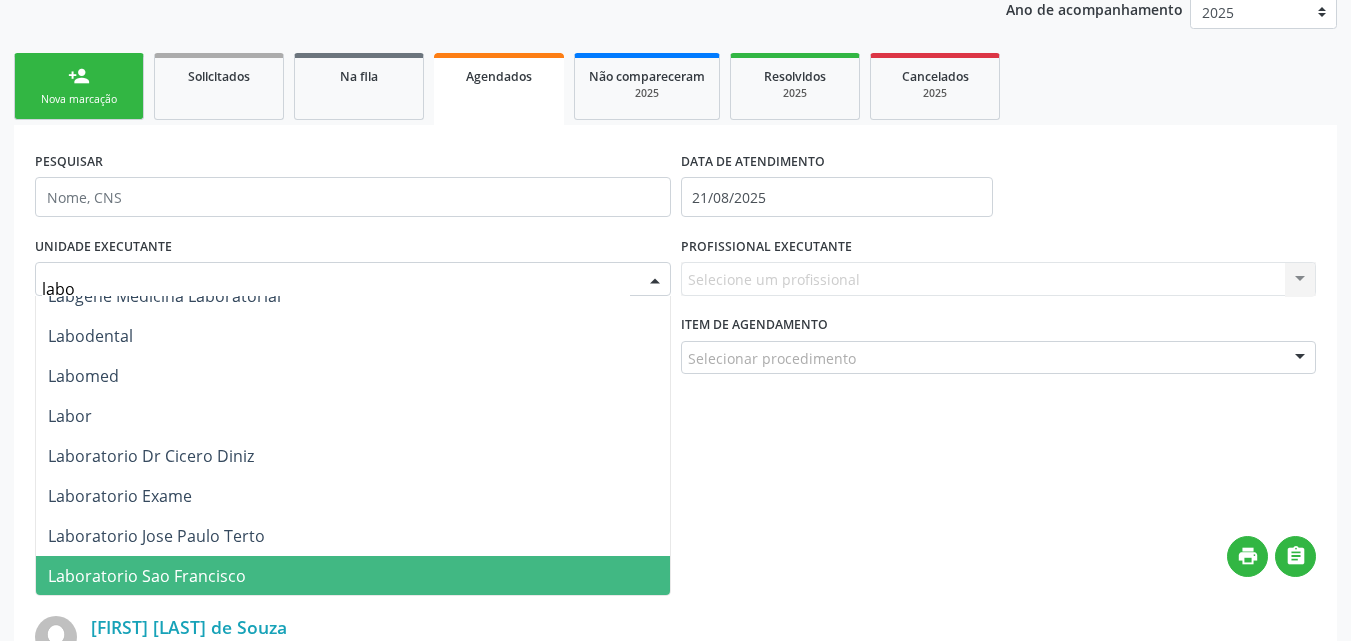 click on "Laboratorio Sao Francisco" at bounding box center (147, 576) 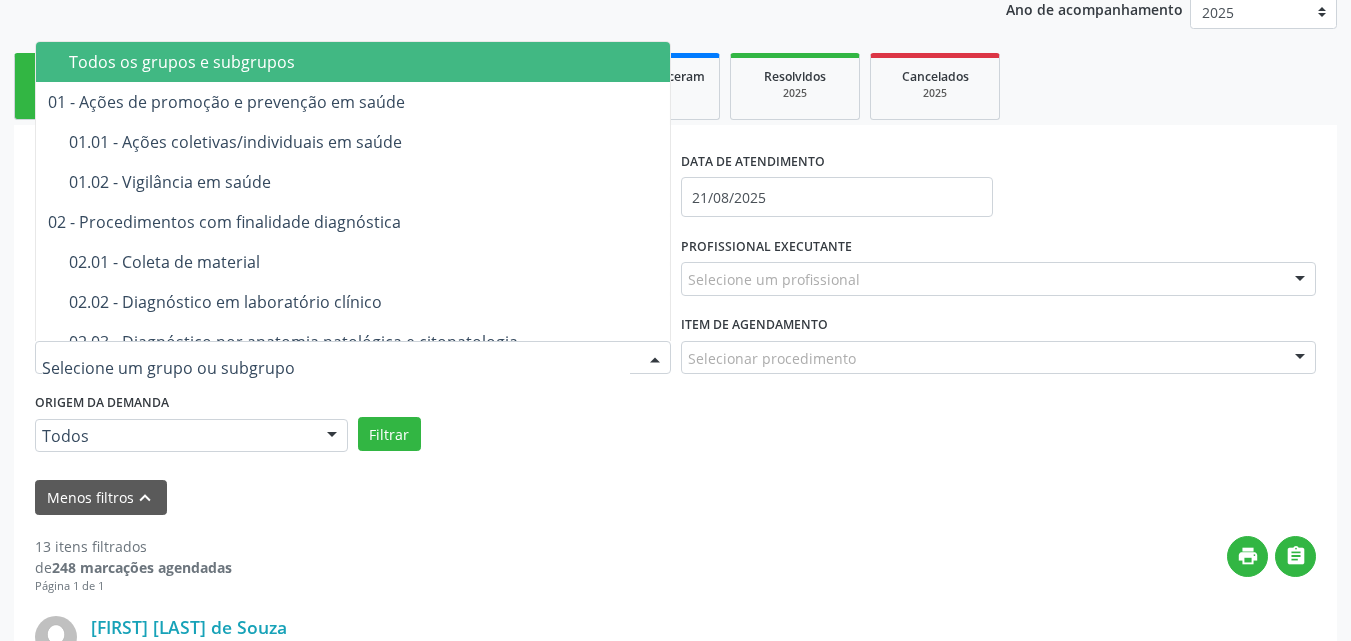 click at bounding box center [655, 359] 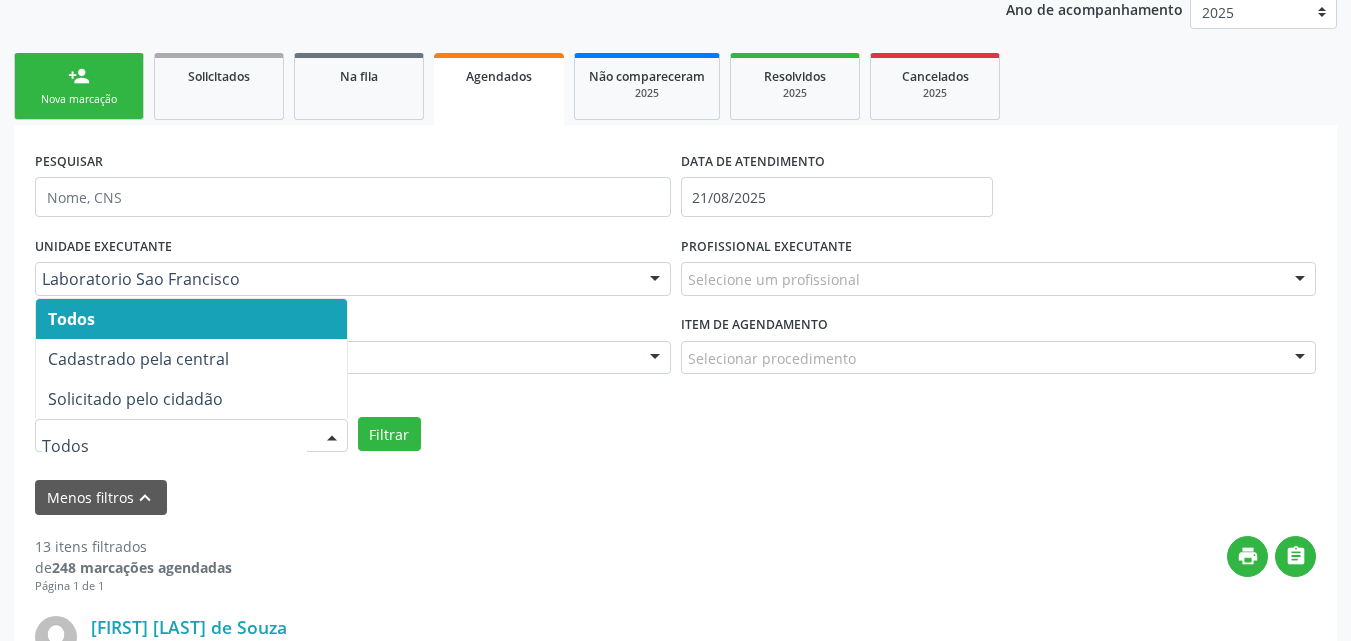 click at bounding box center [332, 437] 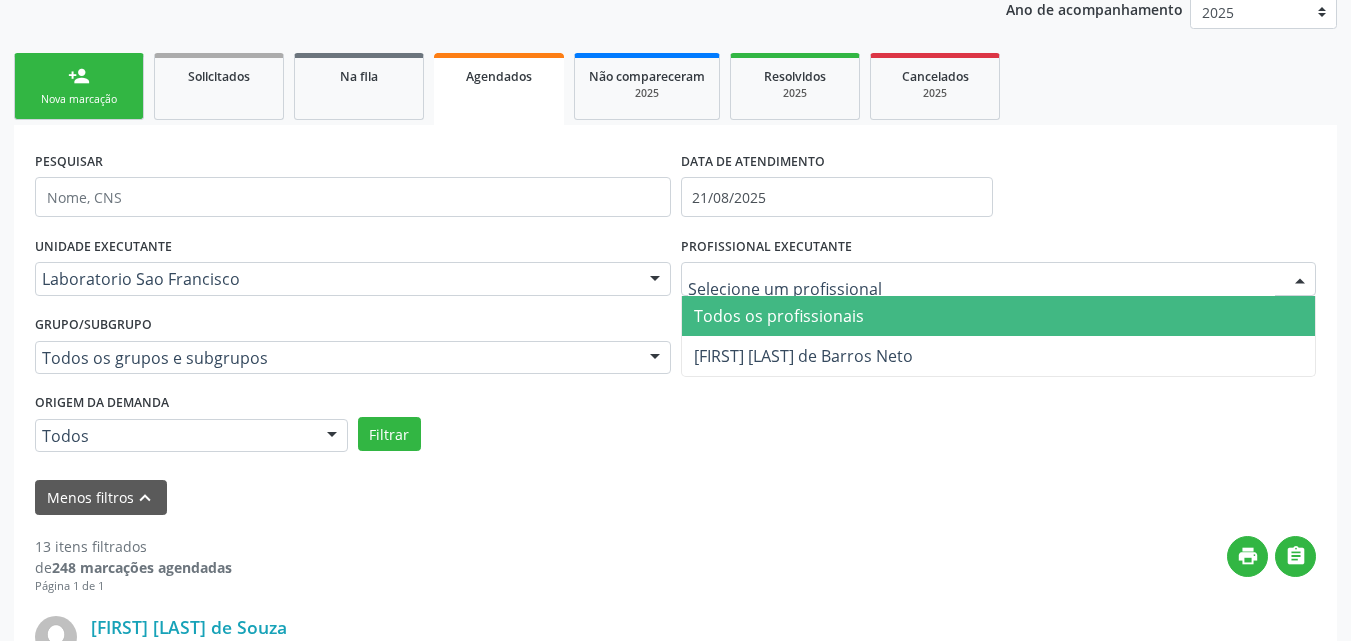 click at bounding box center (1300, 280) 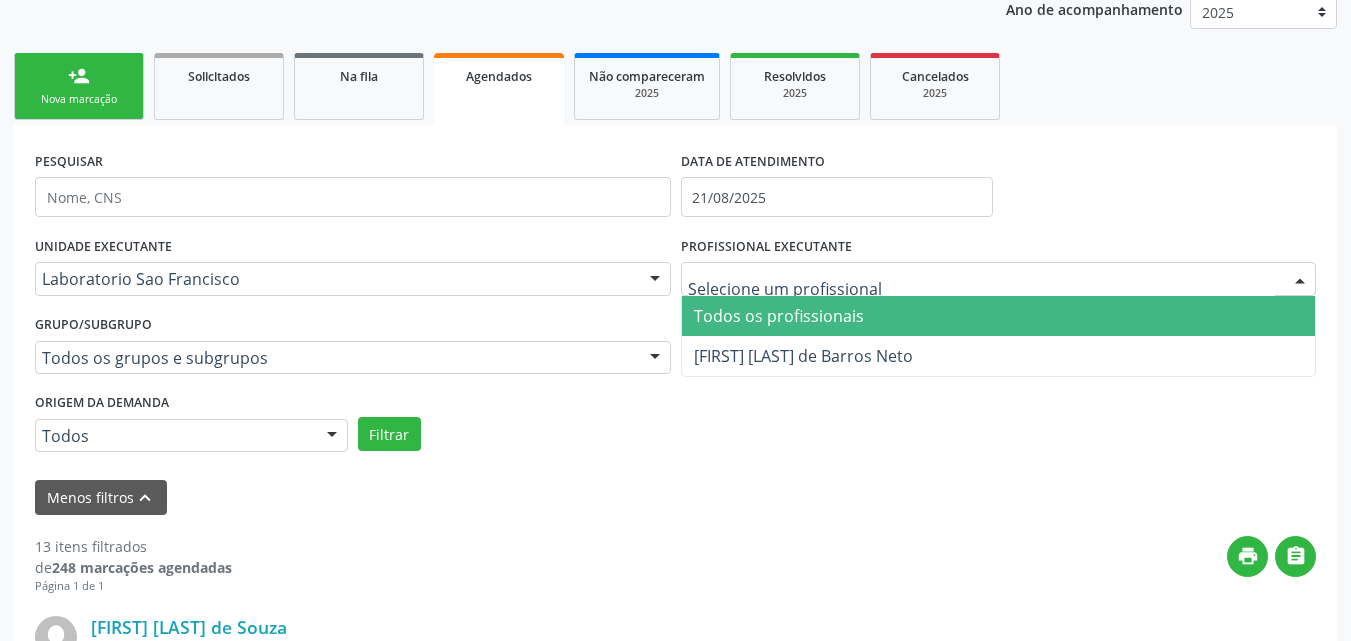 click at bounding box center [1300, 280] 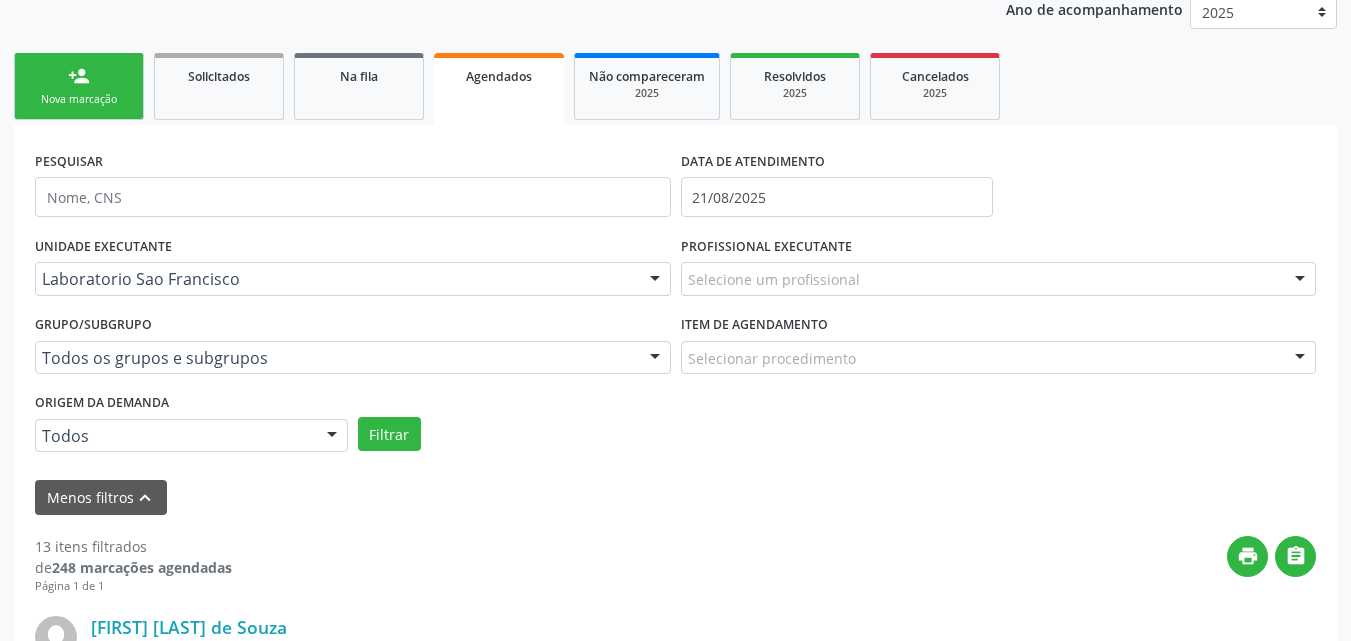 click at bounding box center [1300, 359] 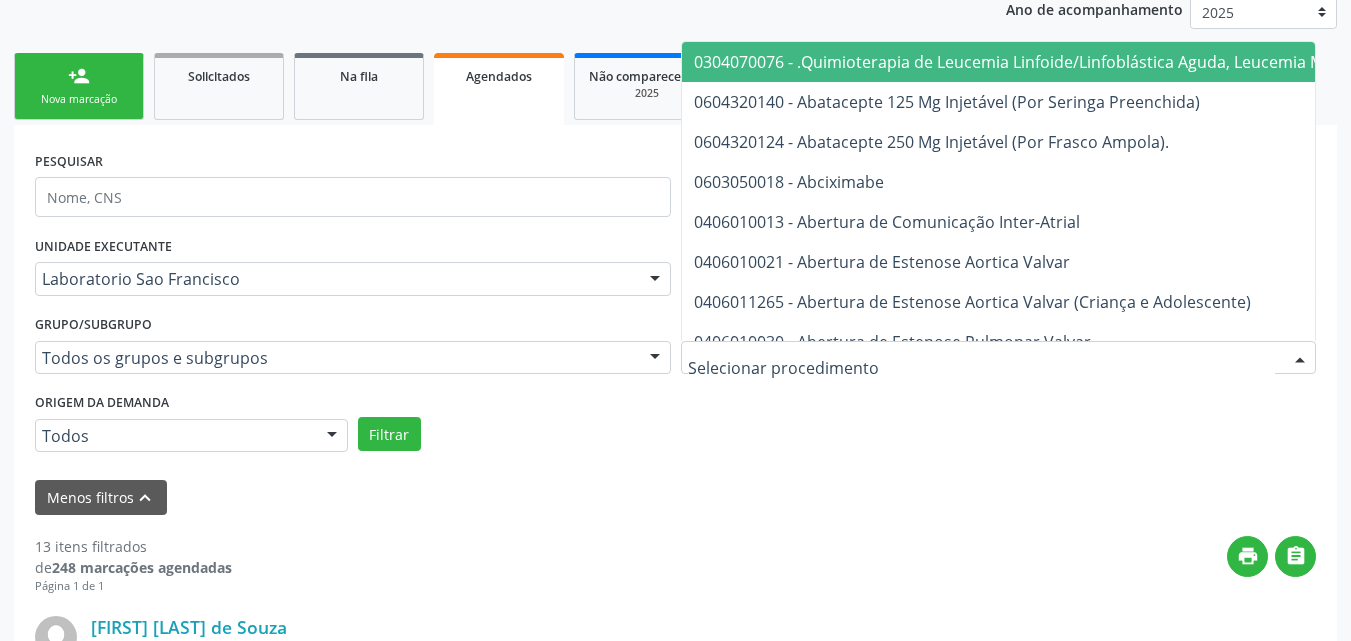 click at bounding box center (1300, 359) 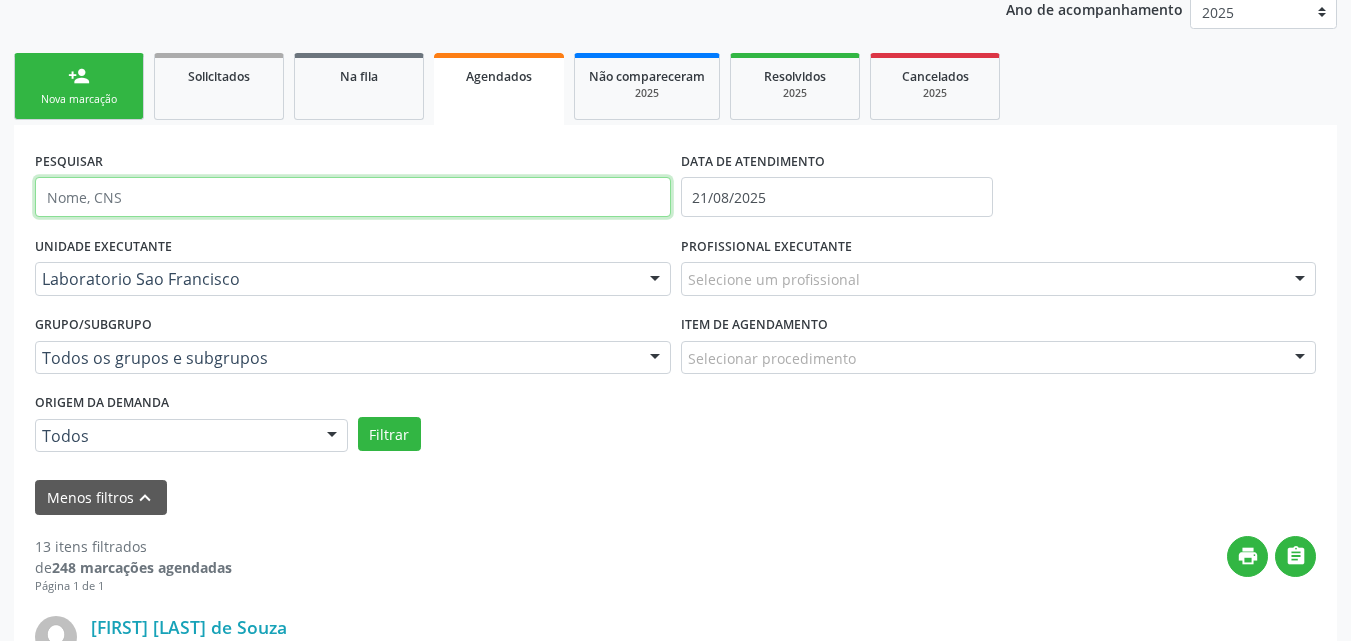 click at bounding box center (353, 197) 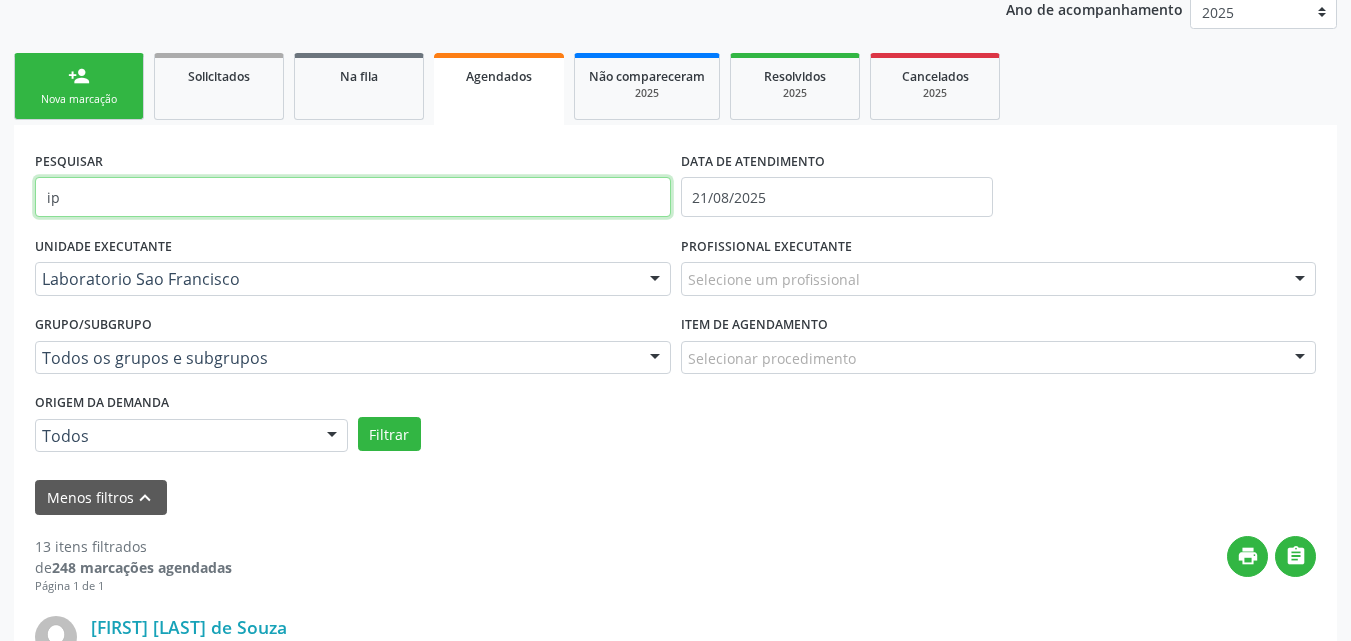 type on "i" 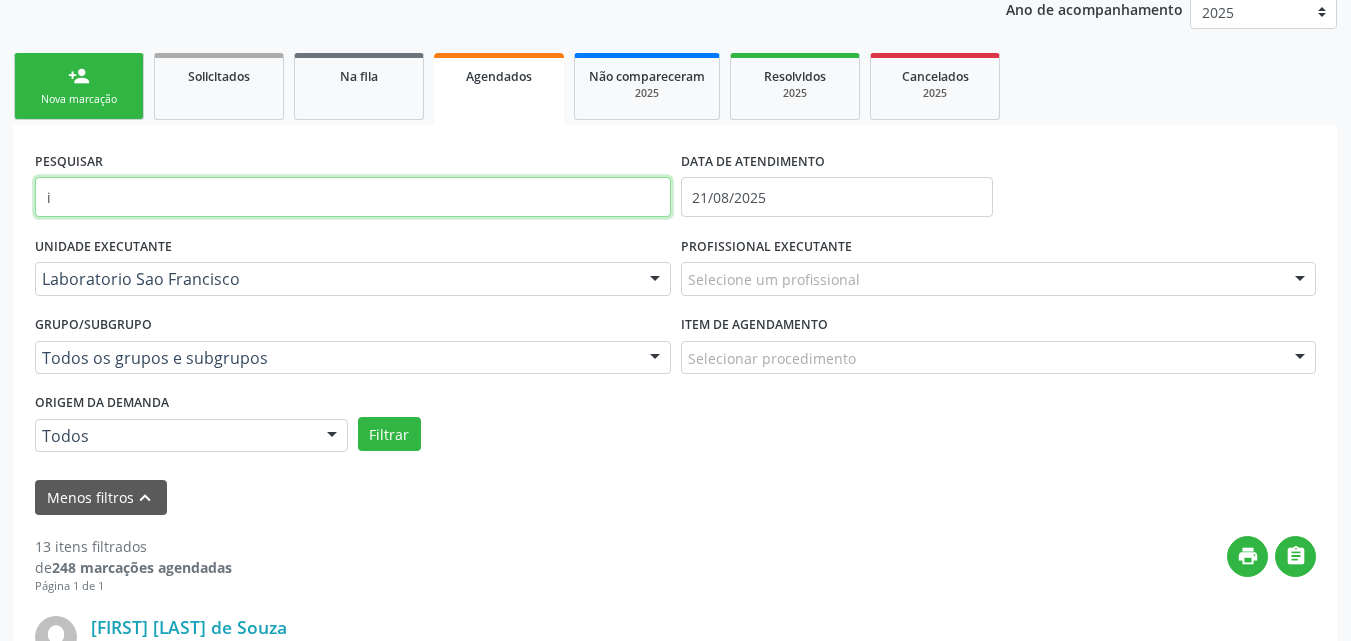 type 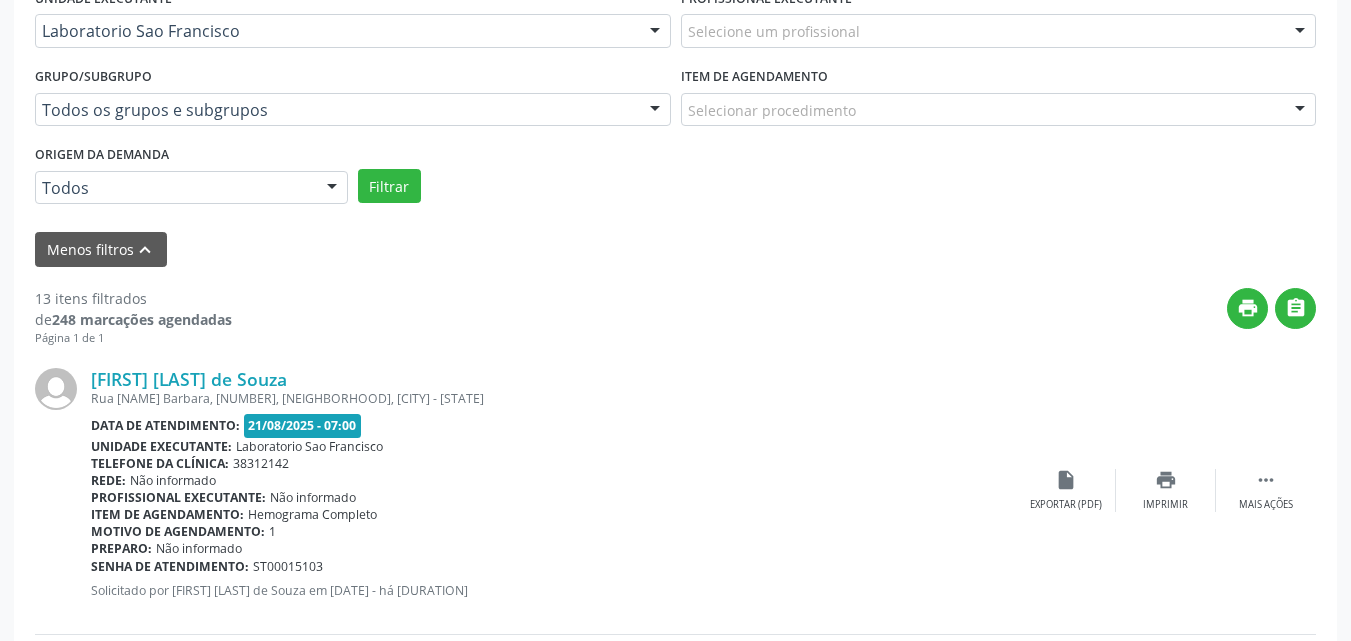 scroll, scrollTop: 581, scrollLeft: 0, axis: vertical 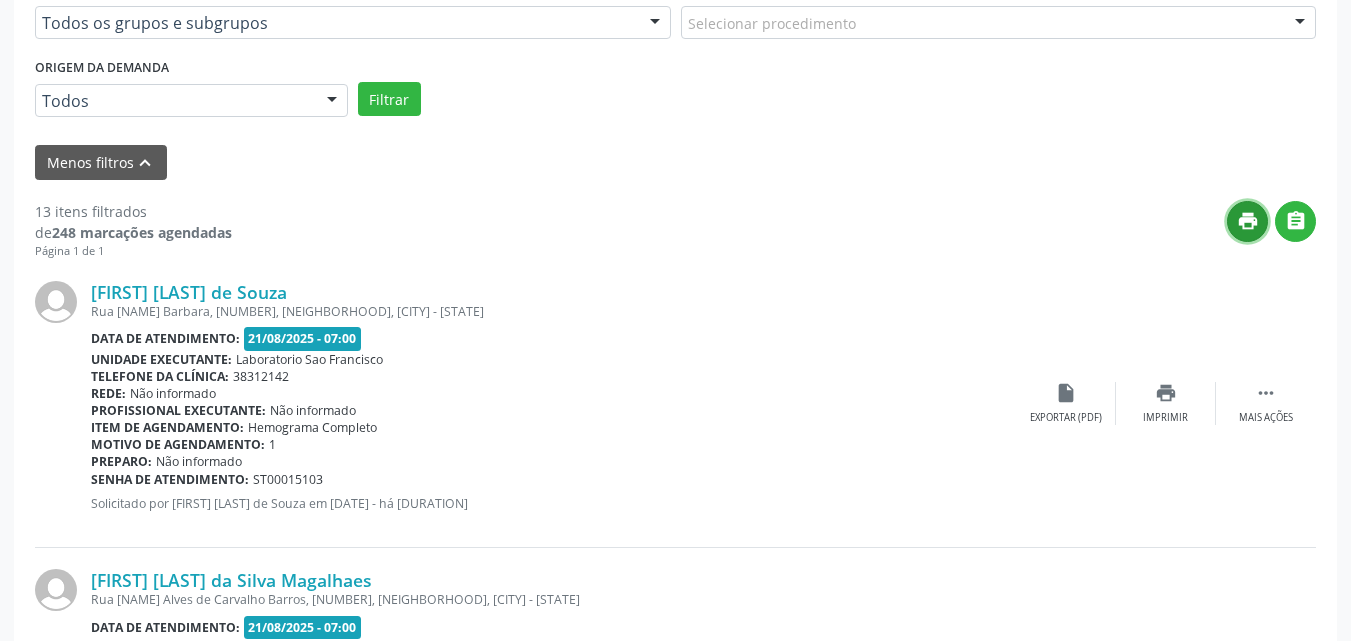 click on "print" at bounding box center (1248, 221) 